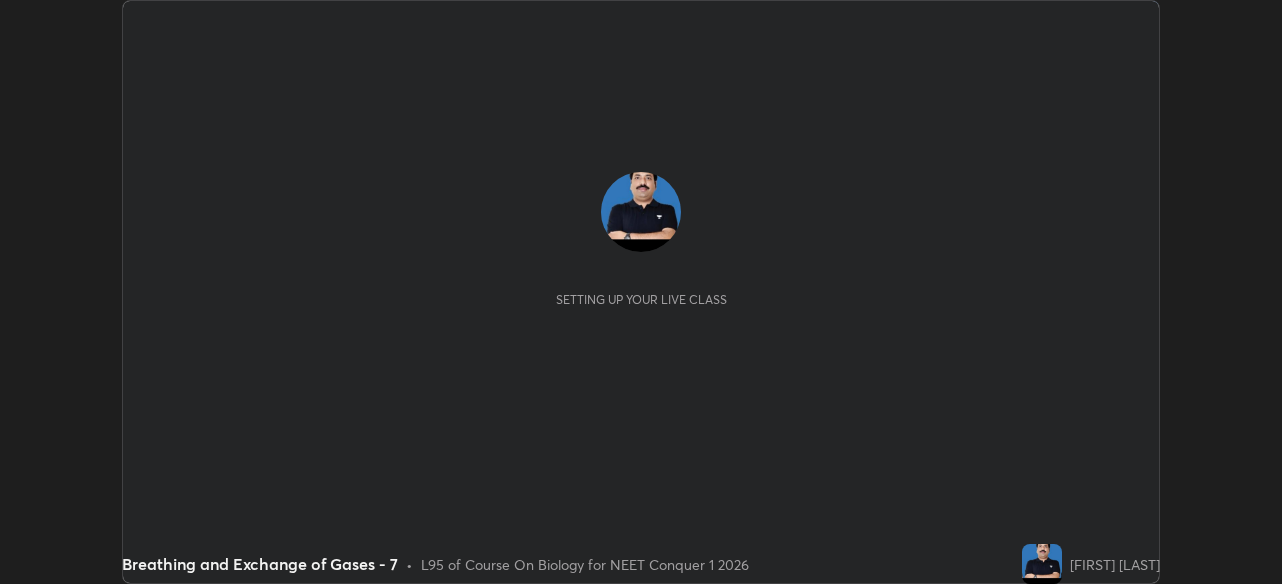 scroll, scrollTop: 0, scrollLeft: 0, axis: both 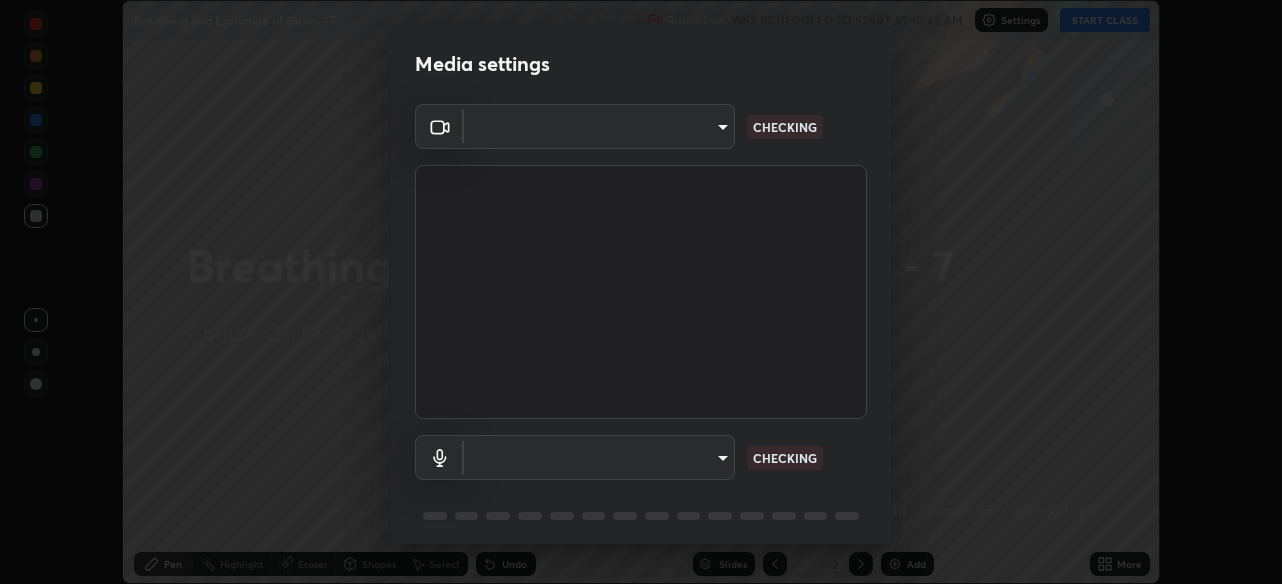 type on "28ae8228e1889e27b3560ed02dc6dc73f4b031919add1df3b3d257722d80b483" 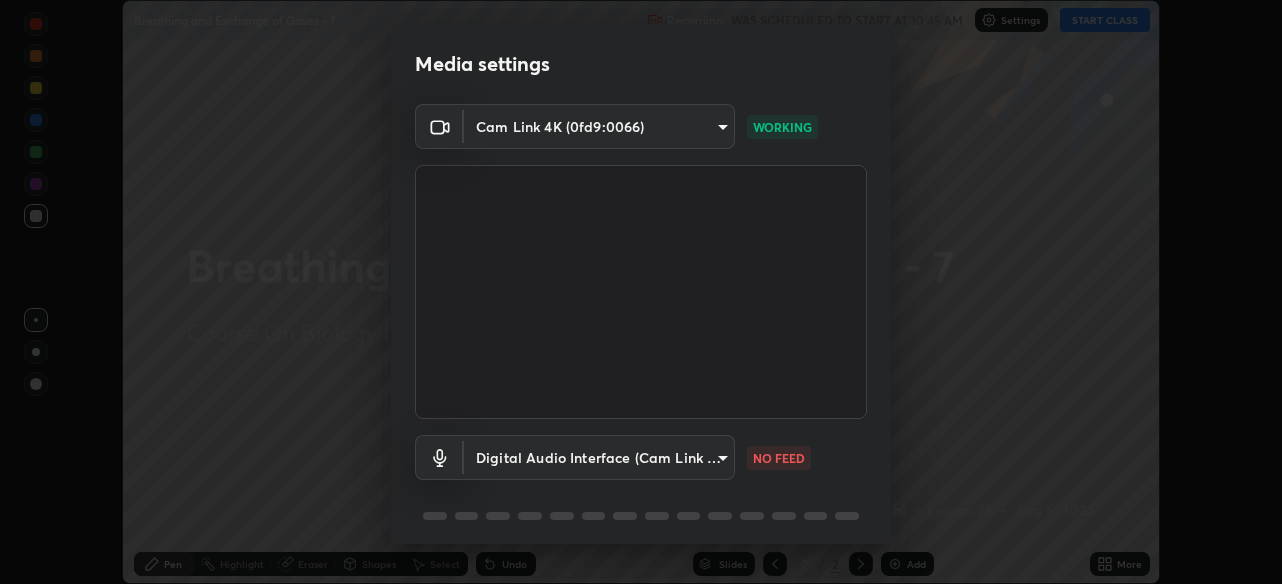 click on "Erase all Breathing and Exchange of Gases - 7 Recording WAS SCHEDULED TO START AT  10:45 AM Settings START CLASS Setting up your live class Breathing and Exchange of Gases - 7 • L95 of Course On Biology for NEET Conquer 1 2026 [FIRST] [LAST] Pen Highlight Eraser Shapes Select Undo Slides 2 / 2 Add More No doubts shared Encourage your learners to ask a doubt for better clarity Report an issue Reason for reporting Buffering Chat not working Audio - Video sync issue Educator video quality low ​ Attach an image Report Media settings Cam Link 4K (0fd9:0066) 28ae8228e1889e27b3560ed02dc6dc73f4b031919add1df3b3d257722d80b483 NO FEED 1 / 5 Next" at bounding box center [641, 292] 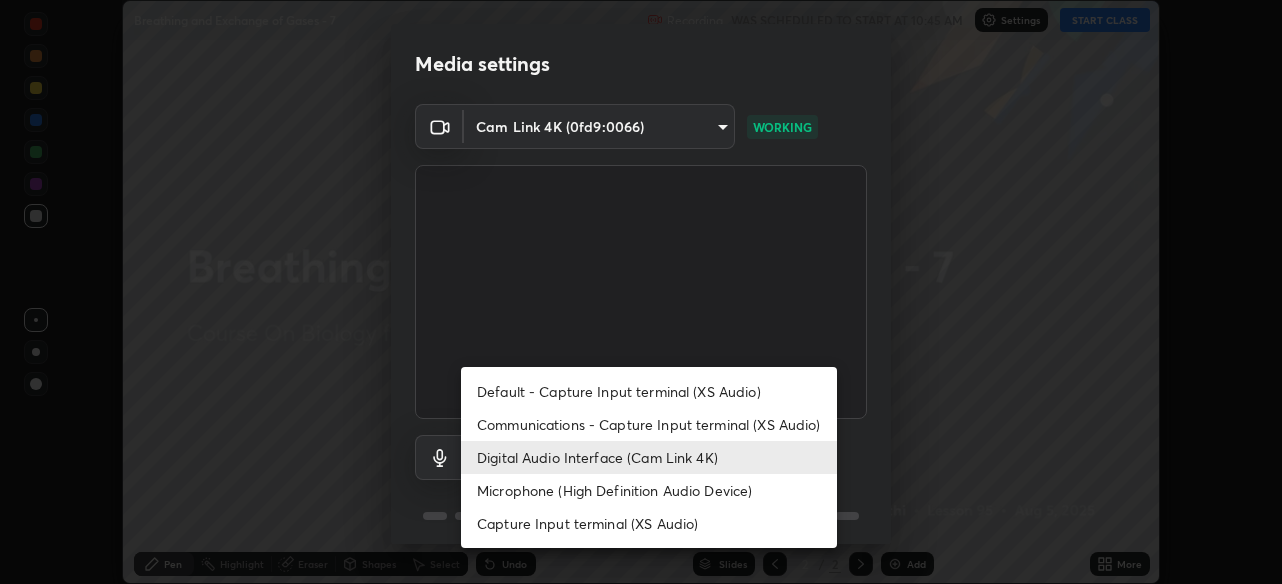 click on "Communications - Capture Input terminal (XS Audio)" at bounding box center (649, 424) 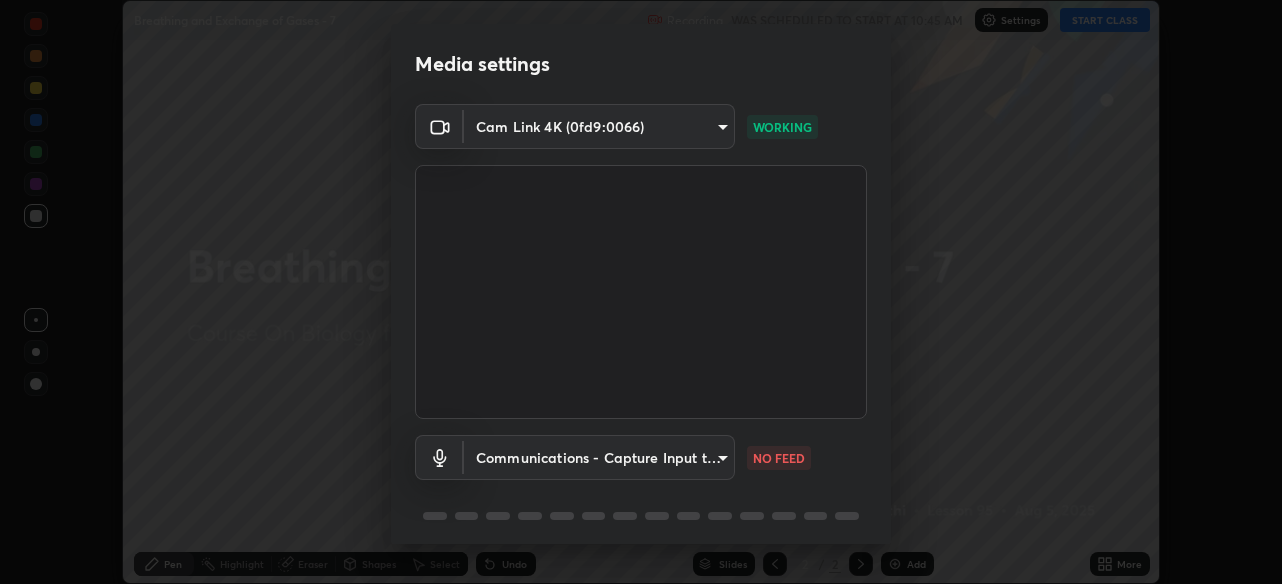 click on "Erase all Breathing and Exchange of Gases - 7 Recording WAS SCHEDULED TO START AT 10:45 AM Settings START CLASS Setting up your live class Breathing and Exchange of Gases - 7 • L95 of Course On Biology for NEET Conquer 1 2026 [PERSON] Pen Highlight Eraser Shapes Select Undo Slides 2 / 2 Add More No doubts shared Encourage your learners to ask a doubt for better clarity Report an issue Reason for reporting Buffering Chat not working Audio - Video sync issue Educator video quality low ​ Attach an image Report Media settings Cam Link 4K (0fd9:0066) [SERIAL_NUMBER] WORKING Communications - Capture Input terminal (XS Audio) communications NO FEED 1 / 5 Next Default - Capture Input terminal (XS Audio) Communications - Capture Input terminal (XS Audio) Digital Audio Interface (Cam Link 4K) Microphone (High Definition Audio Device) Capture Input terminal (XS Audio)" at bounding box center [641, 292] 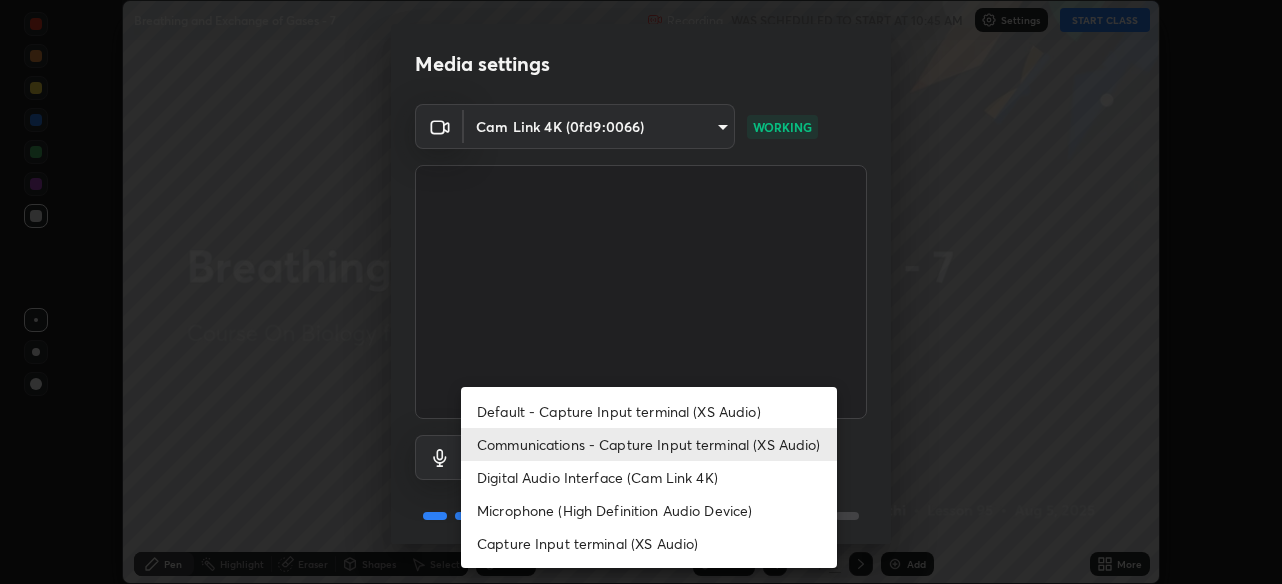 click on "Digital Audio Interface (Cam Link 4K)" at bounding box center (649, 477) 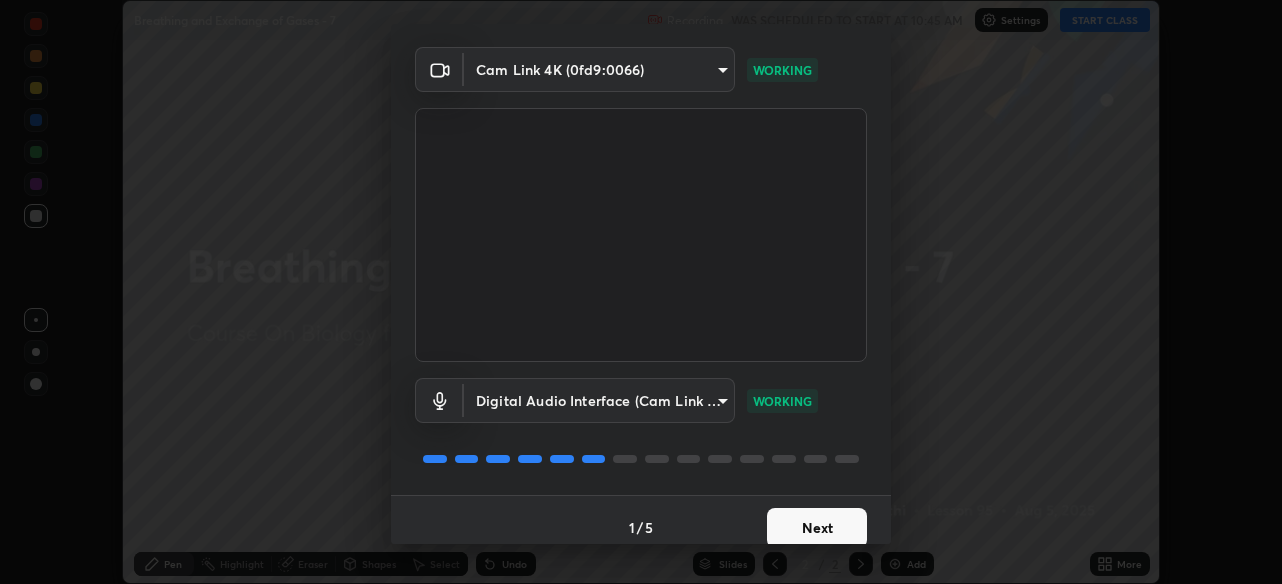 scroll, scrollTop: 72, scrollLeft: 0, axis: vertical 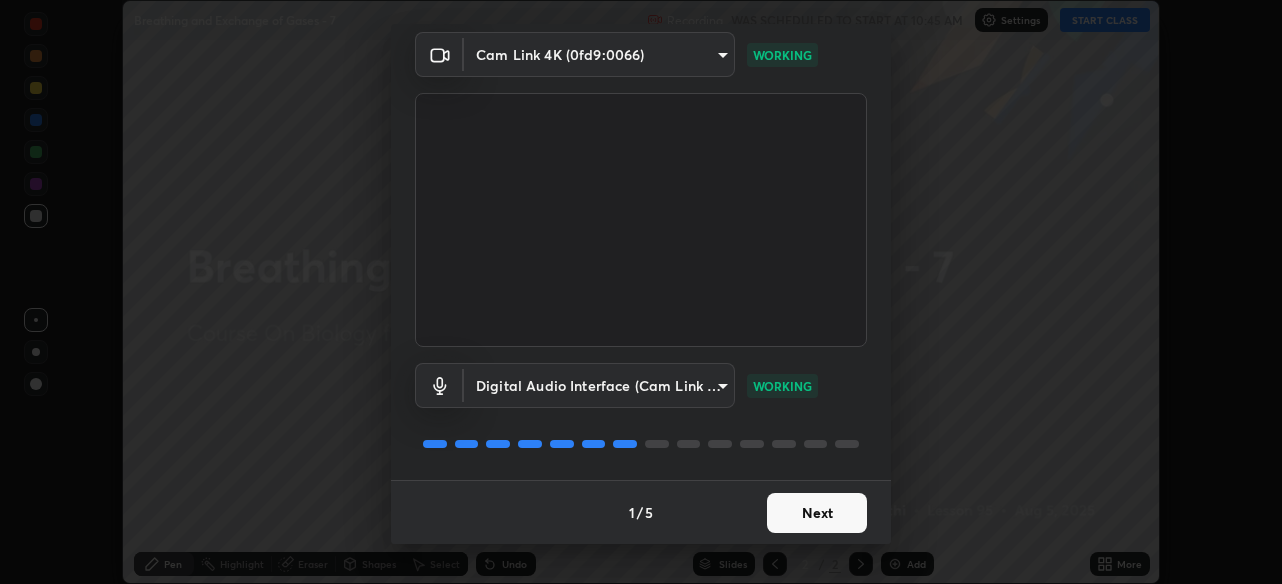 click on "Next" at bounding box center (817, 513) 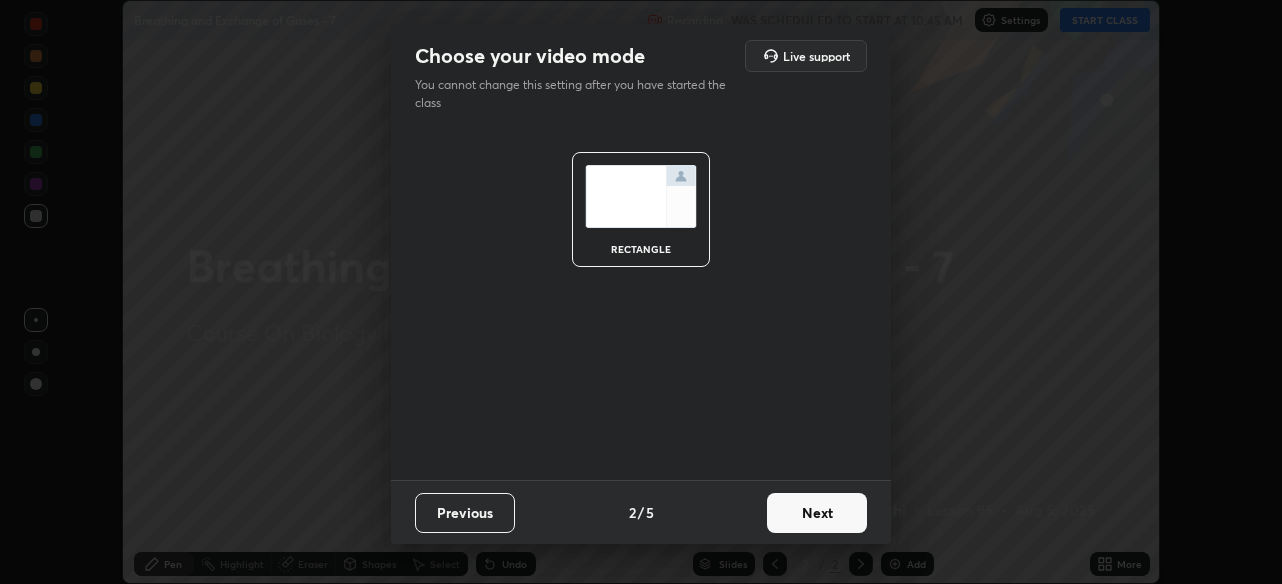 click on "Next" at bounding box center (817, 513) 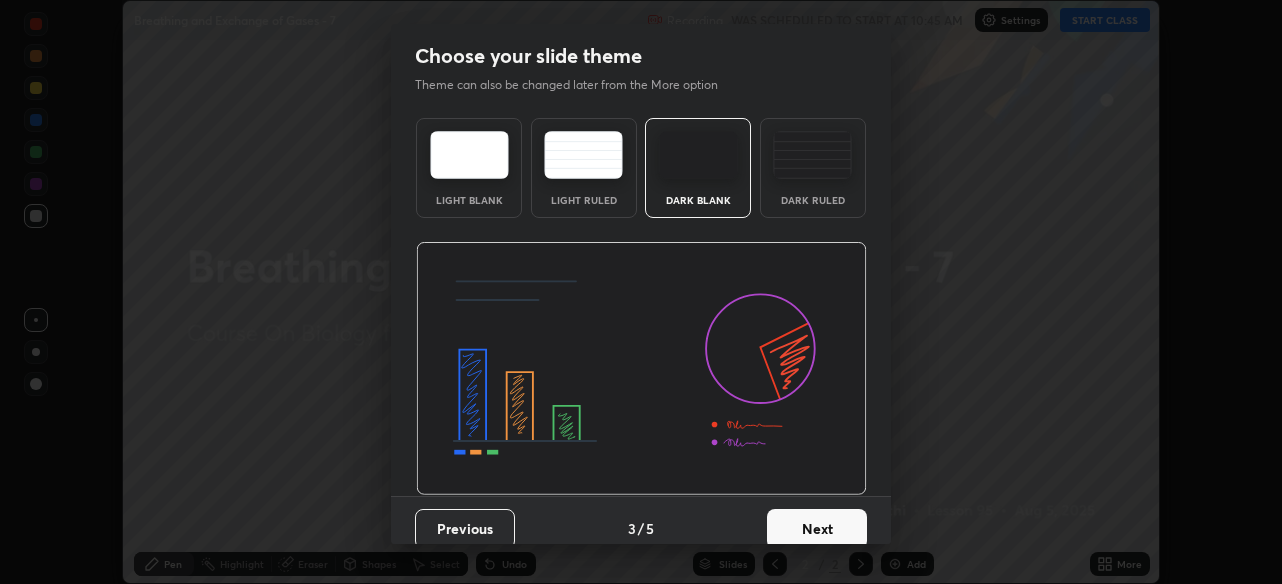 click on "Next" at bounding box center [817, 529] 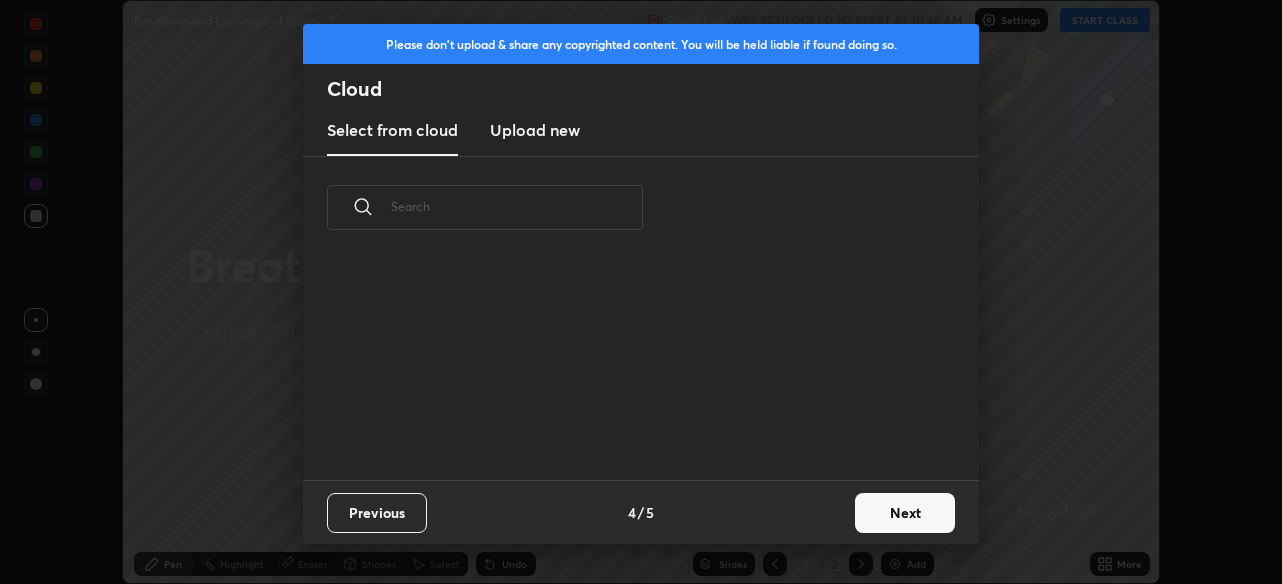 scroll, scrollTop: 7, scrollLeft: 11, axis: both 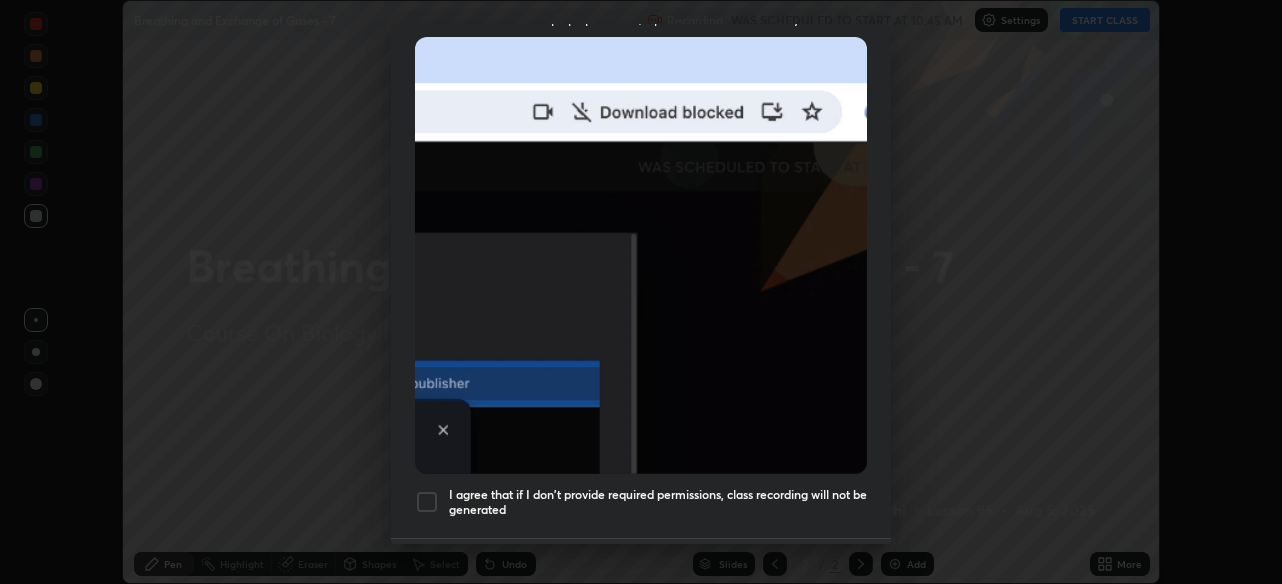 click on "I agree that if I don't provide required permissions, class recording will not be generated" at bounding box center (658, 502) 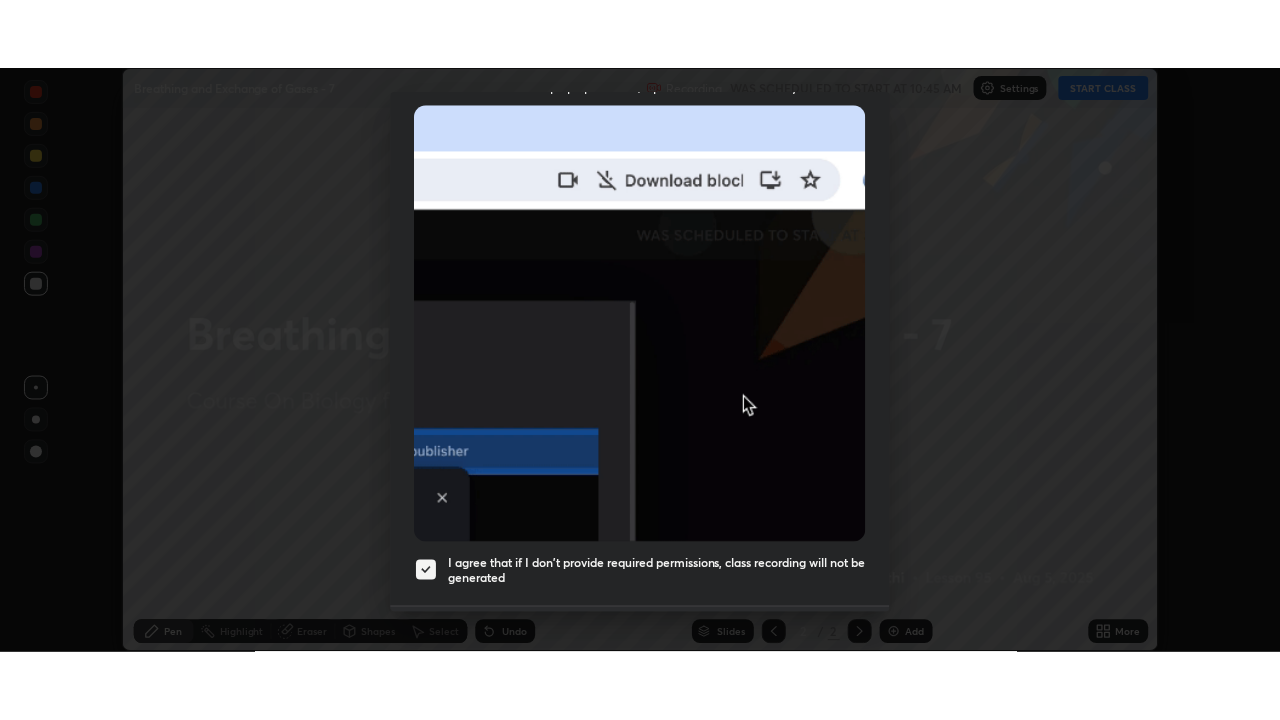 scroll, scrollTop: 480, scrollLeft: 0, axis: vertical 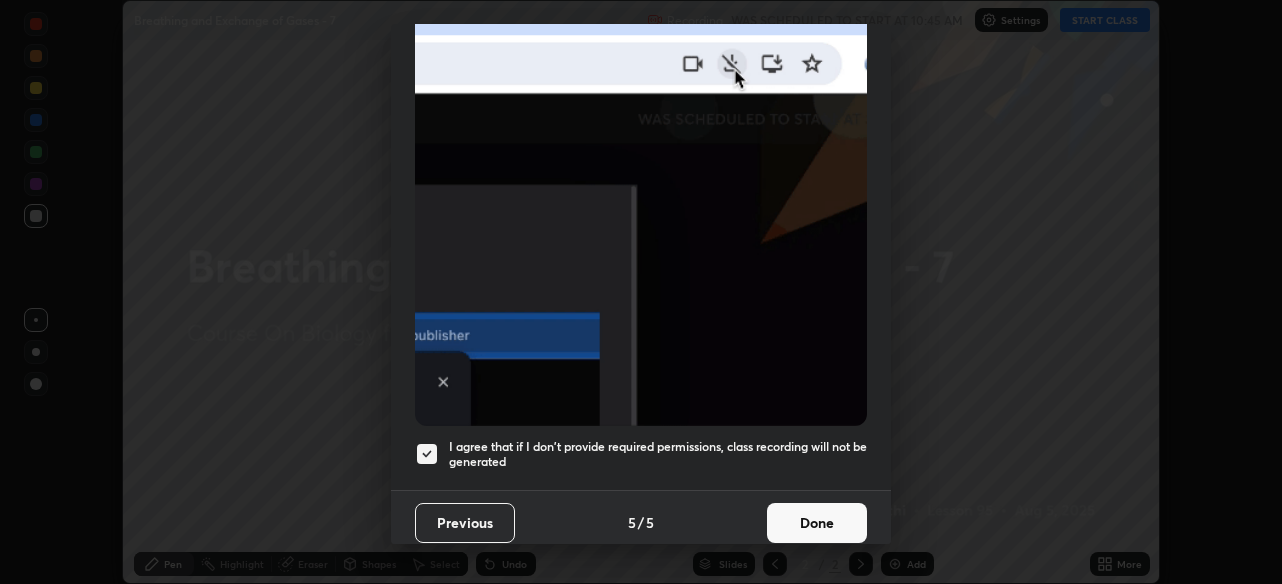 click on "Done" at bounding box center [817, 523] 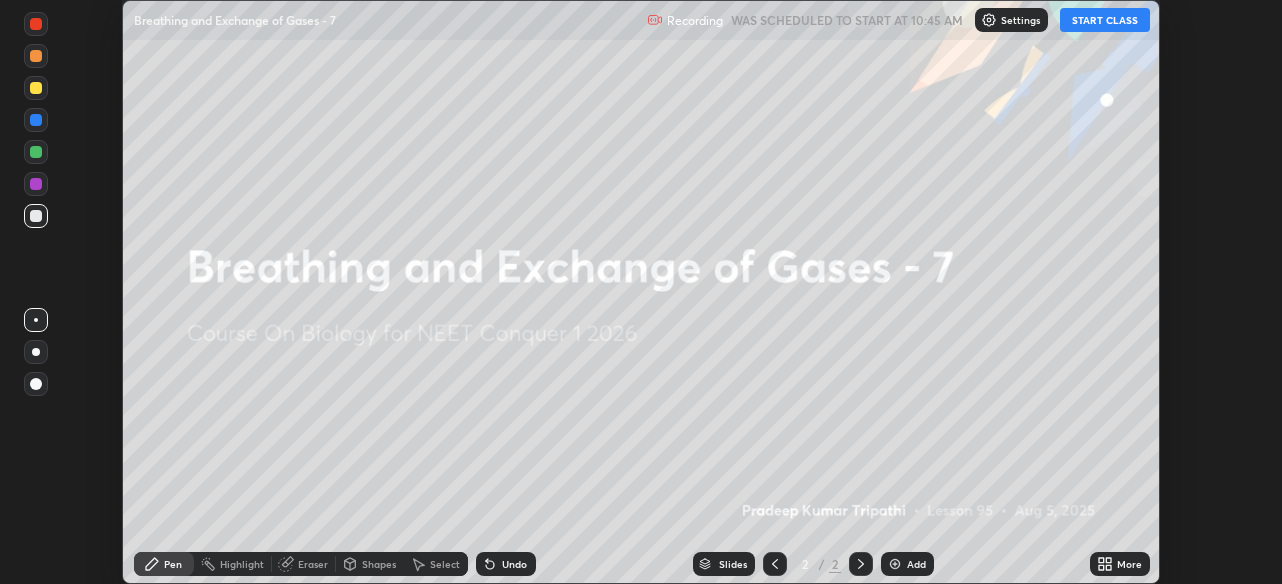 click 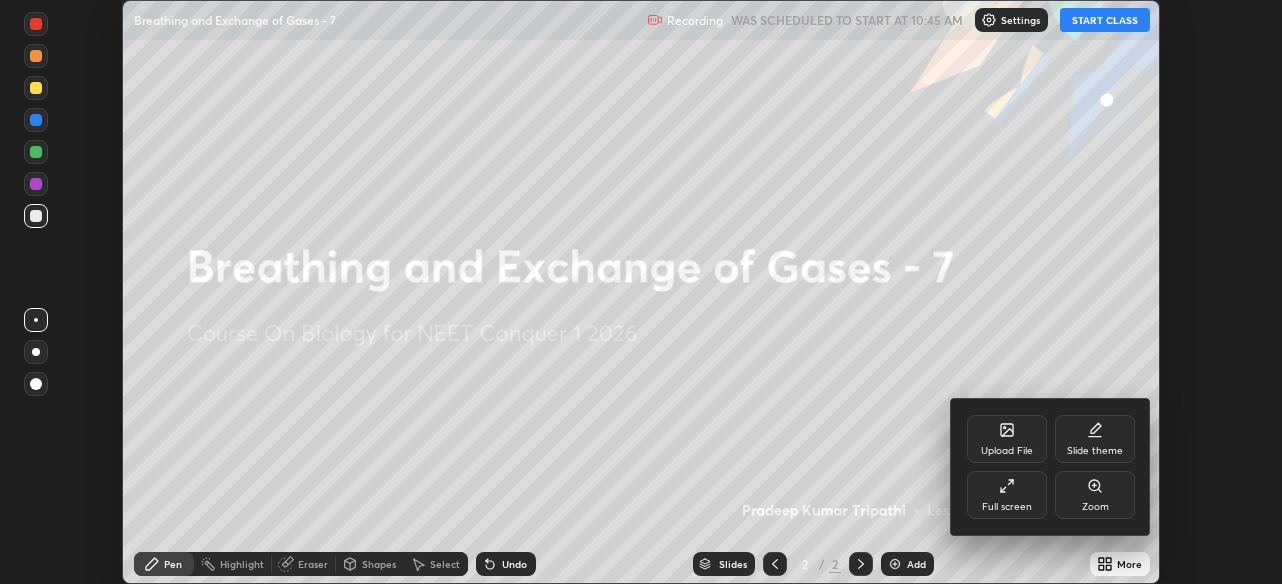 click on "Full screen" at bounding box center (1007, 495) 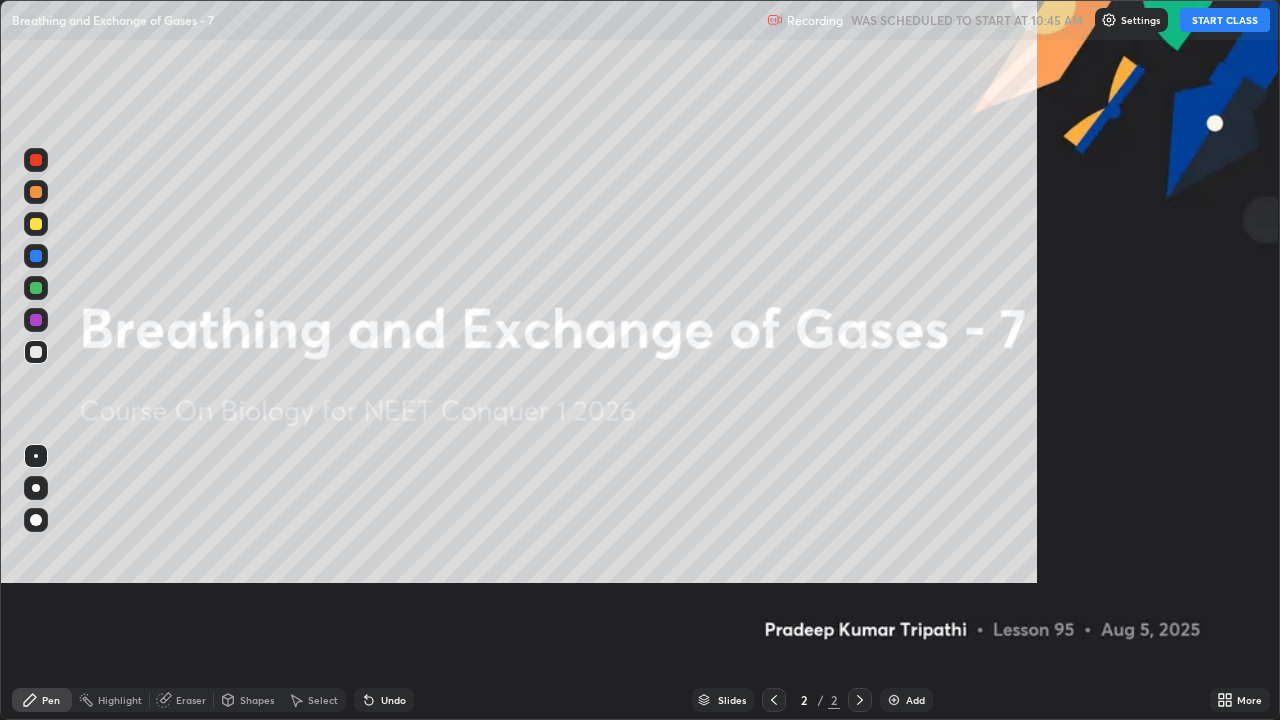 scroll, scrollTop: 99280, scrollLeft: 98720, axis: both 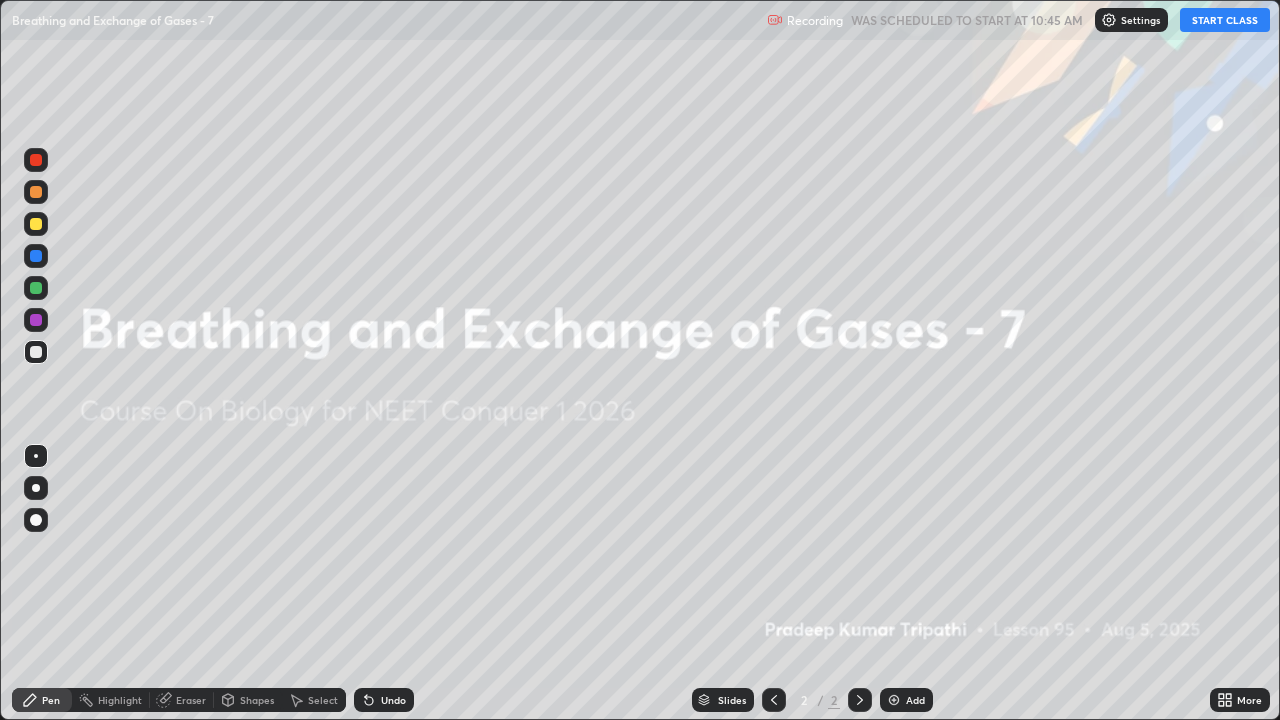 click on "START CLASS" at bounding box center (1225, 20) 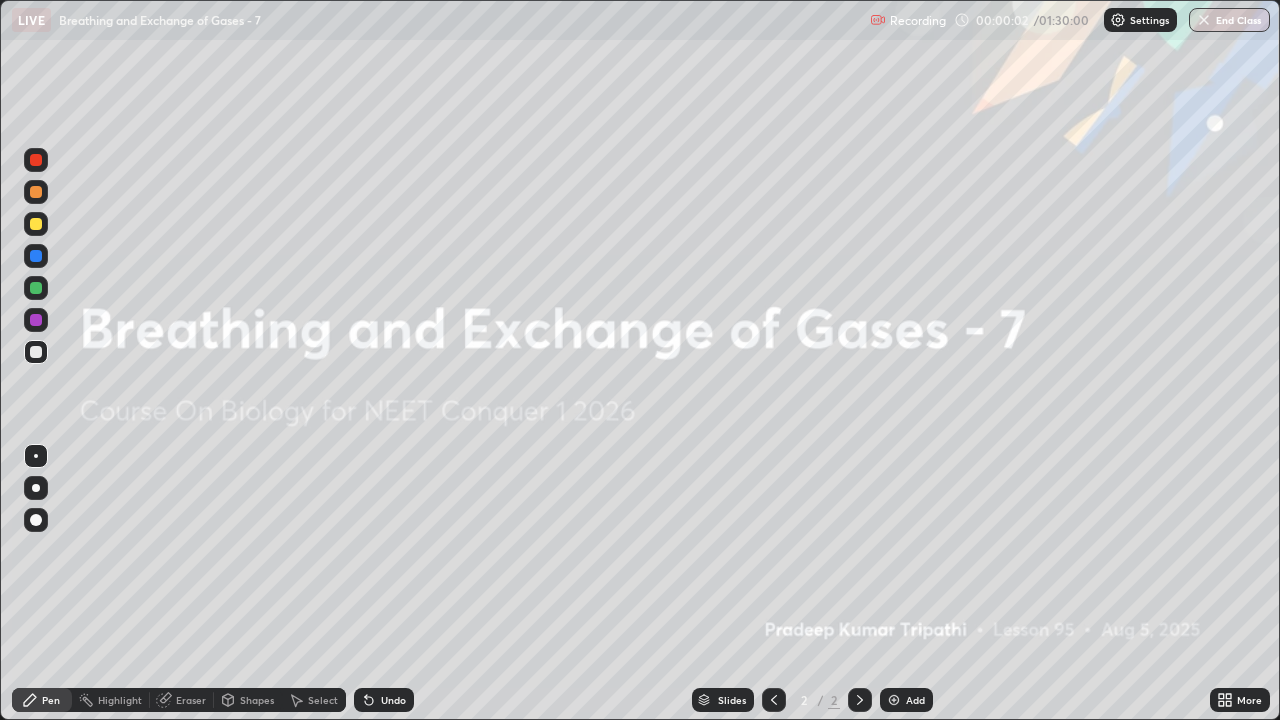 click at bounding box center [894, 700] 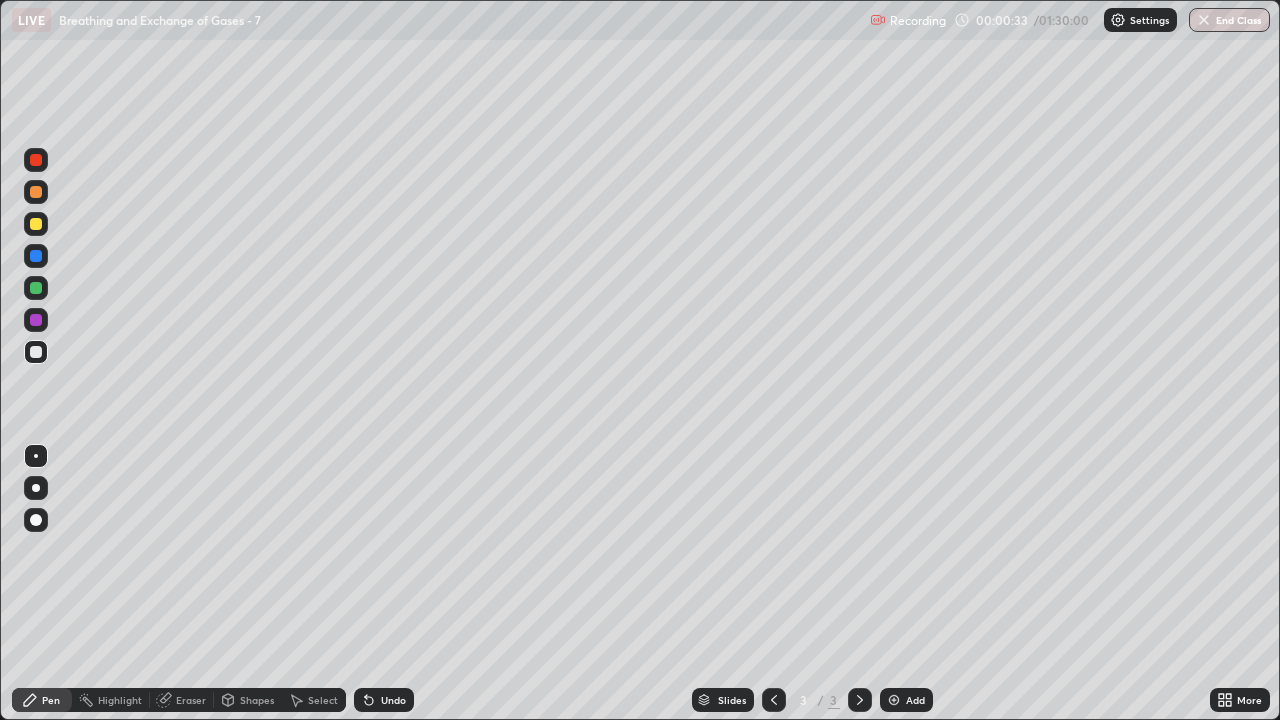 click at bounding box center [36, 192] 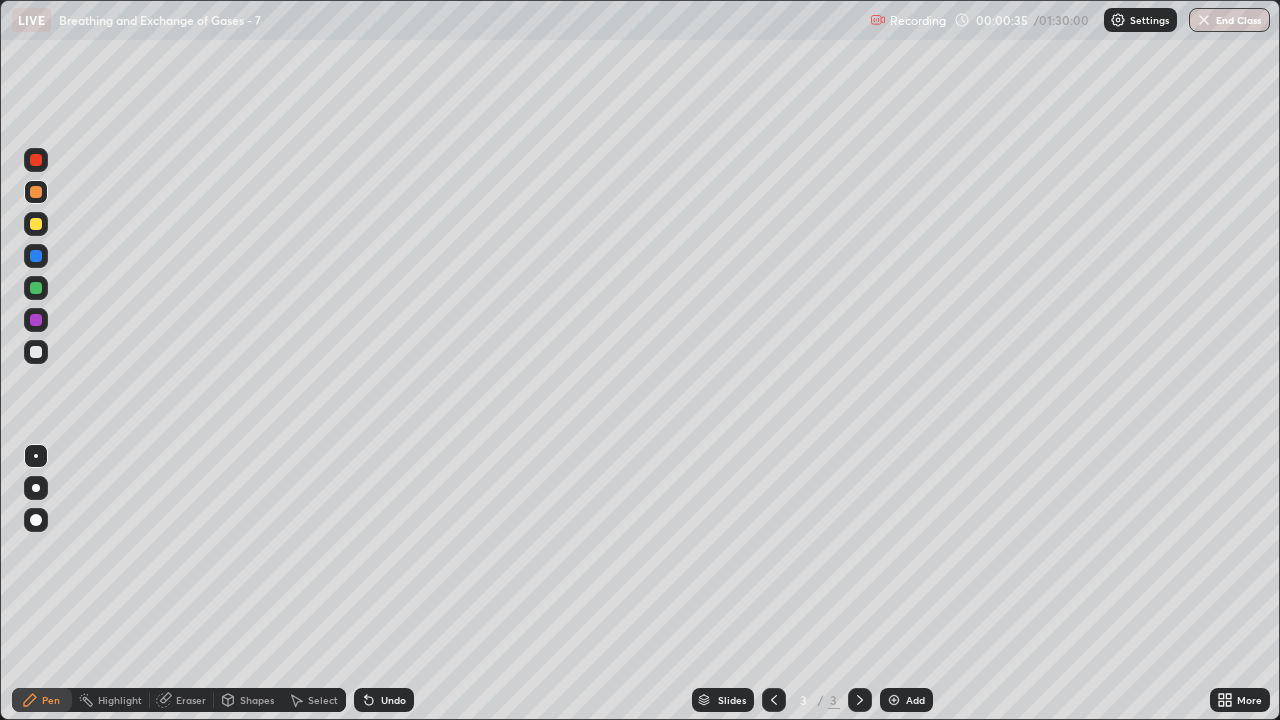 click at bounding box center [36, 224] 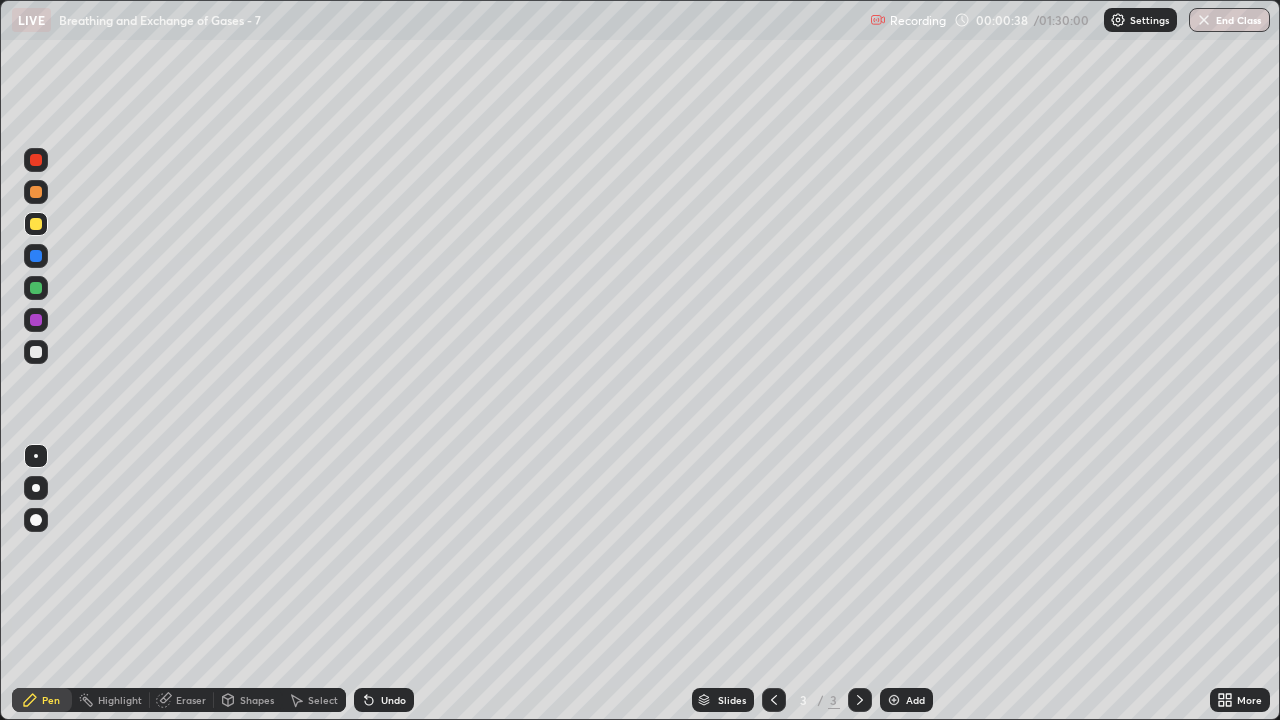 click at bounding box center (36, 488) 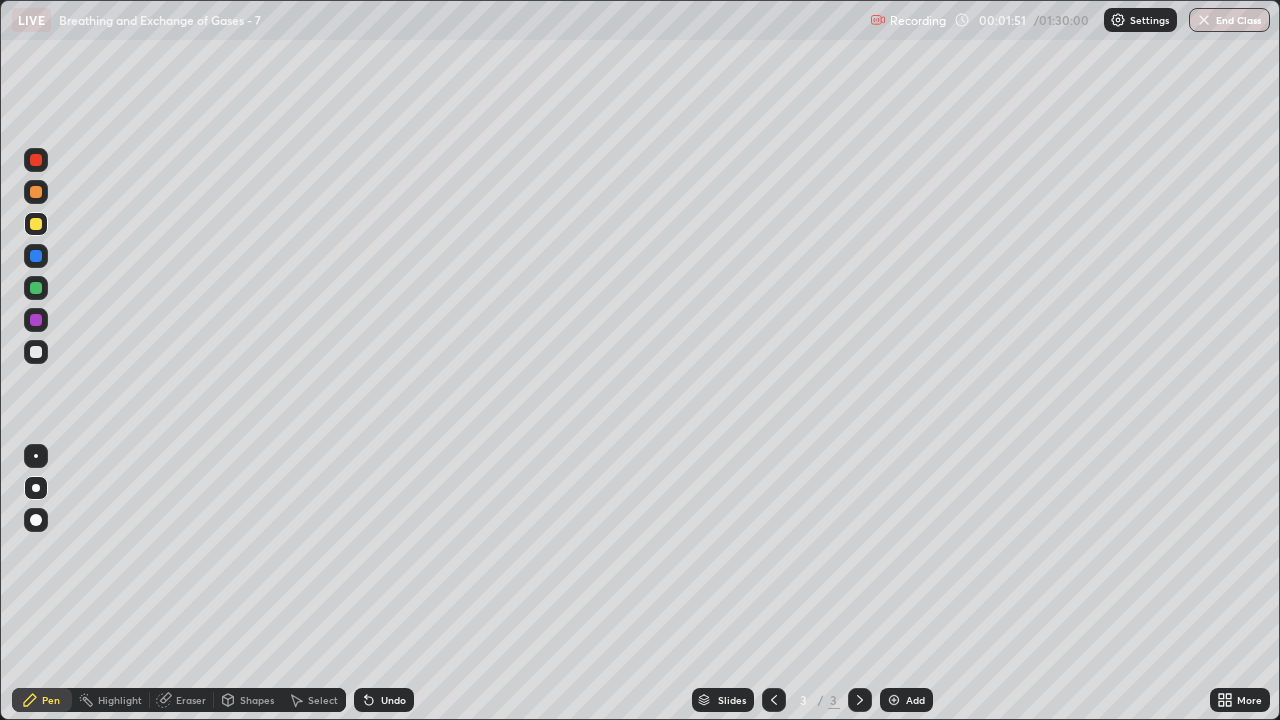 click at bounding box center (36, 352) 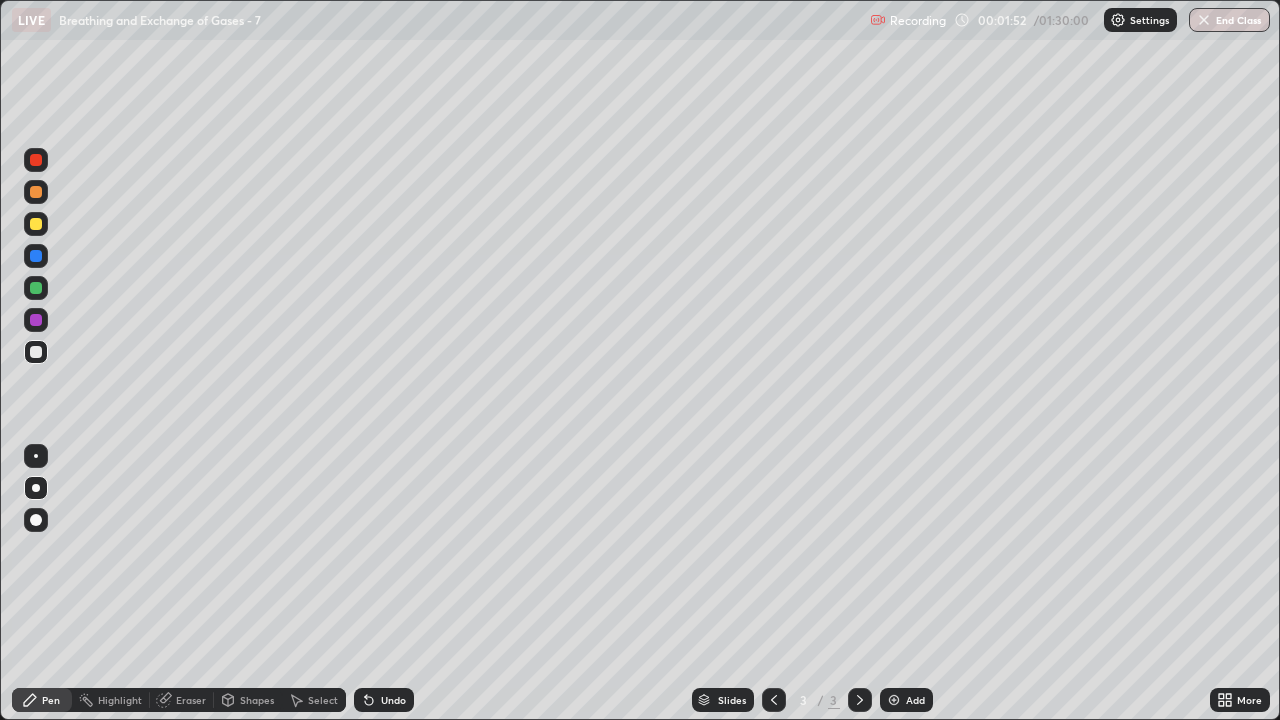 click on "Shapes" at bounding box center (248, 700) 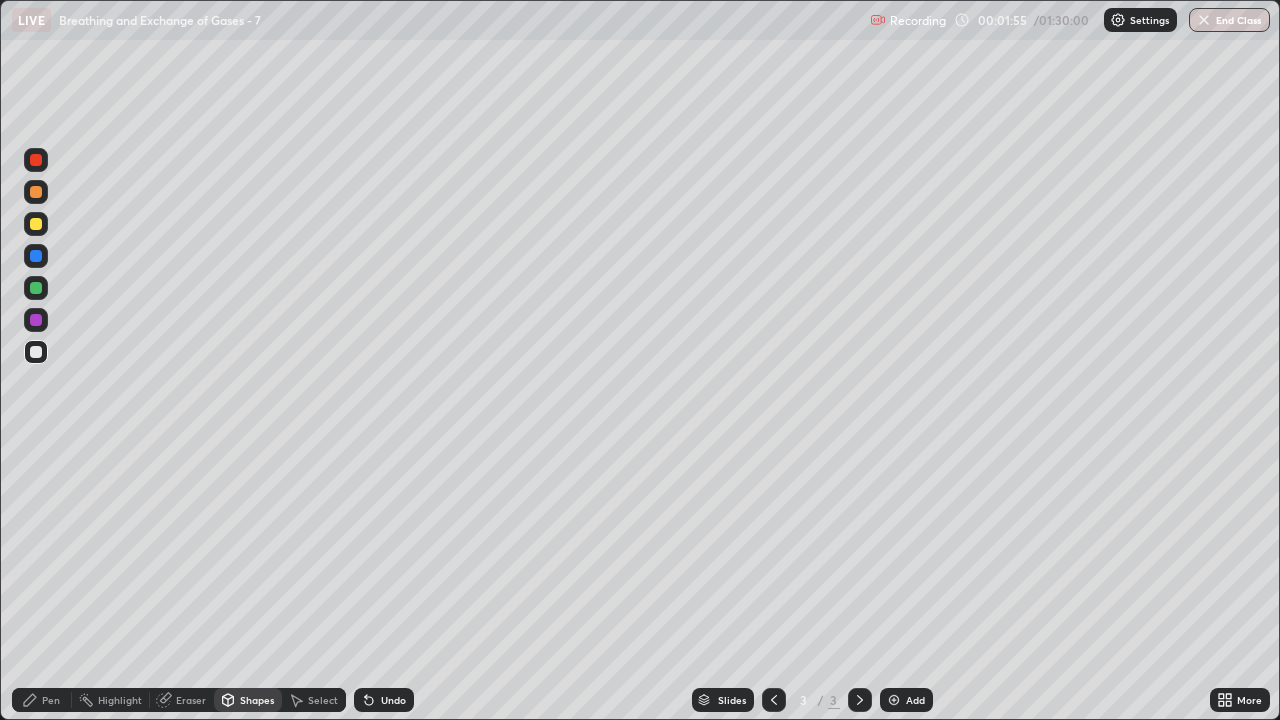 click on "Eraser" at bounding box center [191, 700] 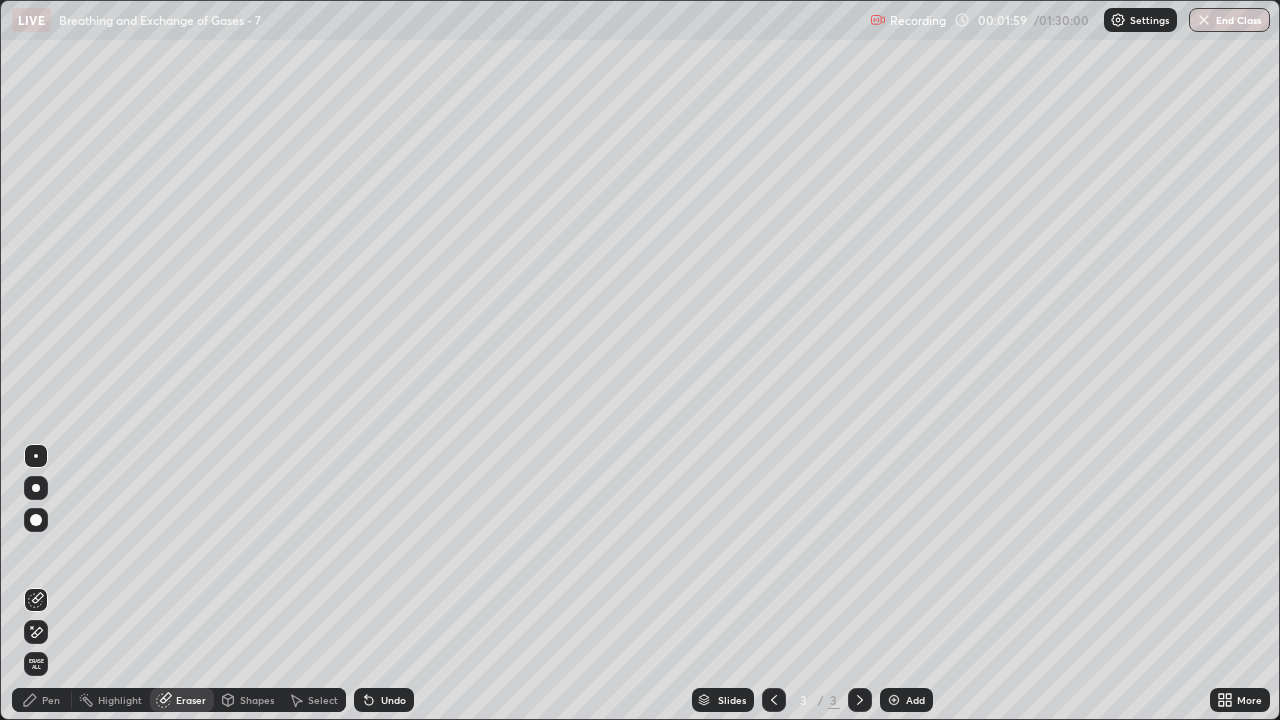 click 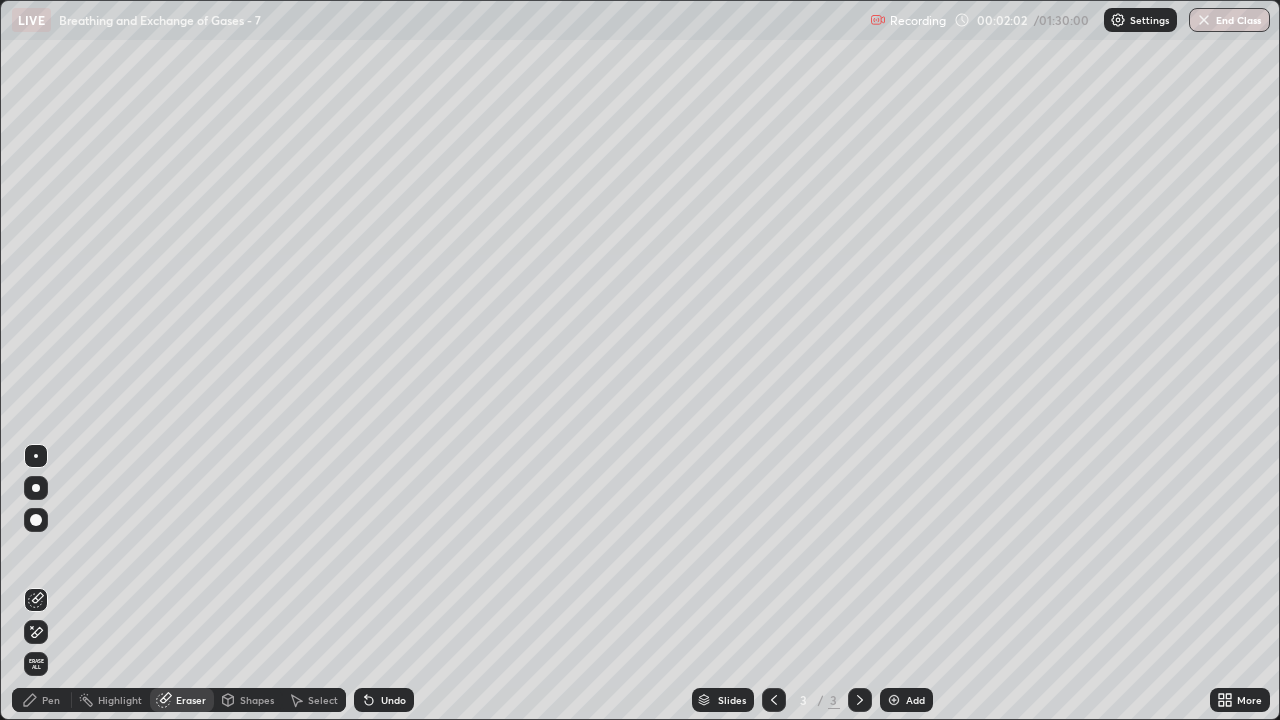 click on "Pen" at bounding box center (51, 700) 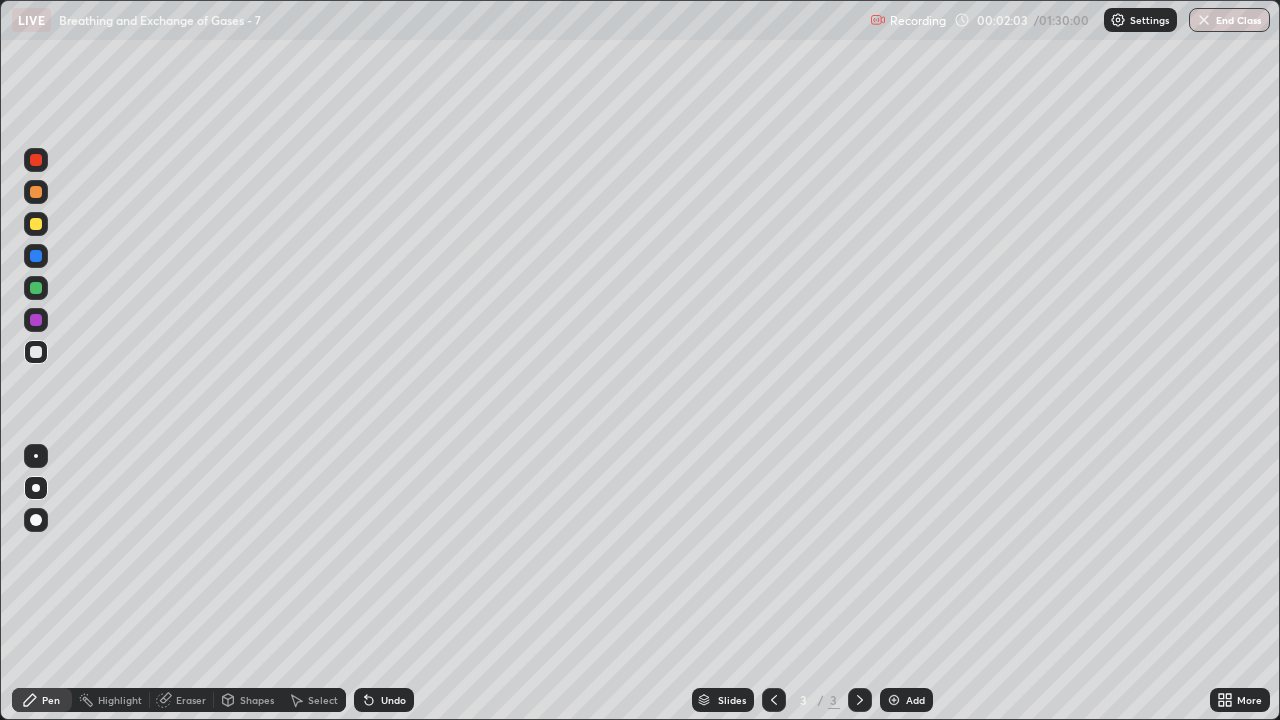 click on "Shapes" at bounding box center (257, 700) 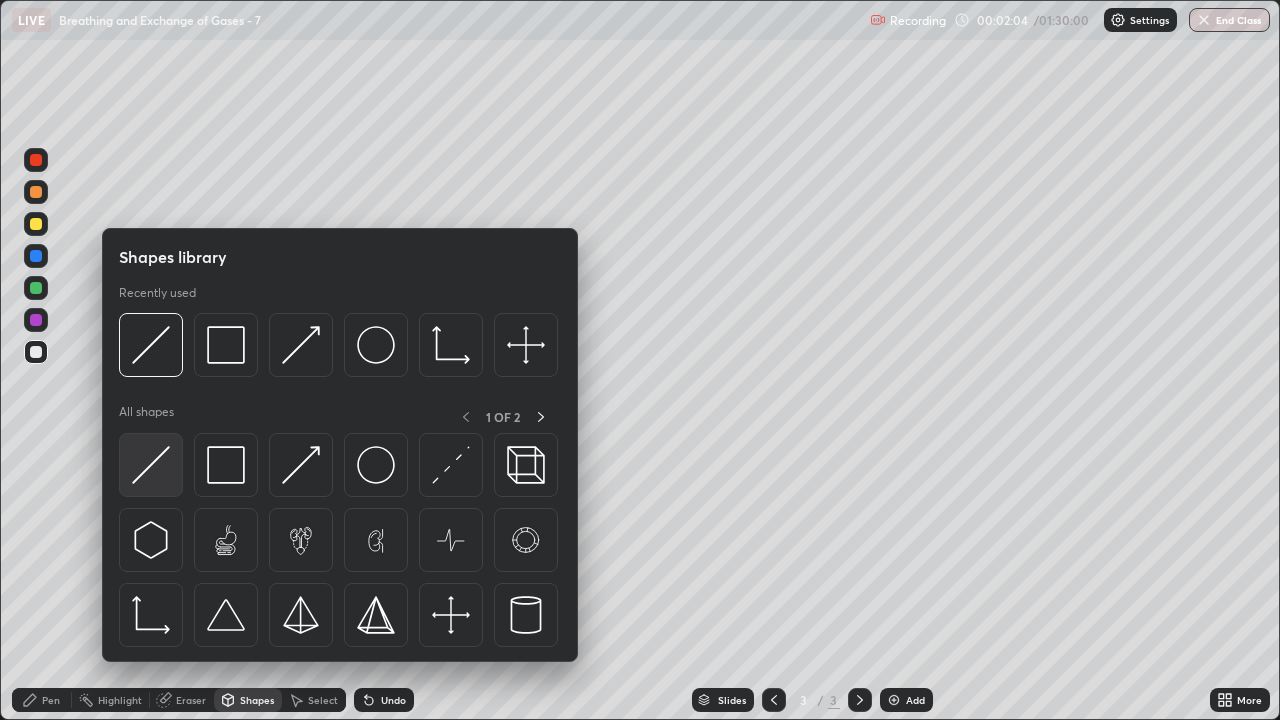 click at bounding box center (151, 465) 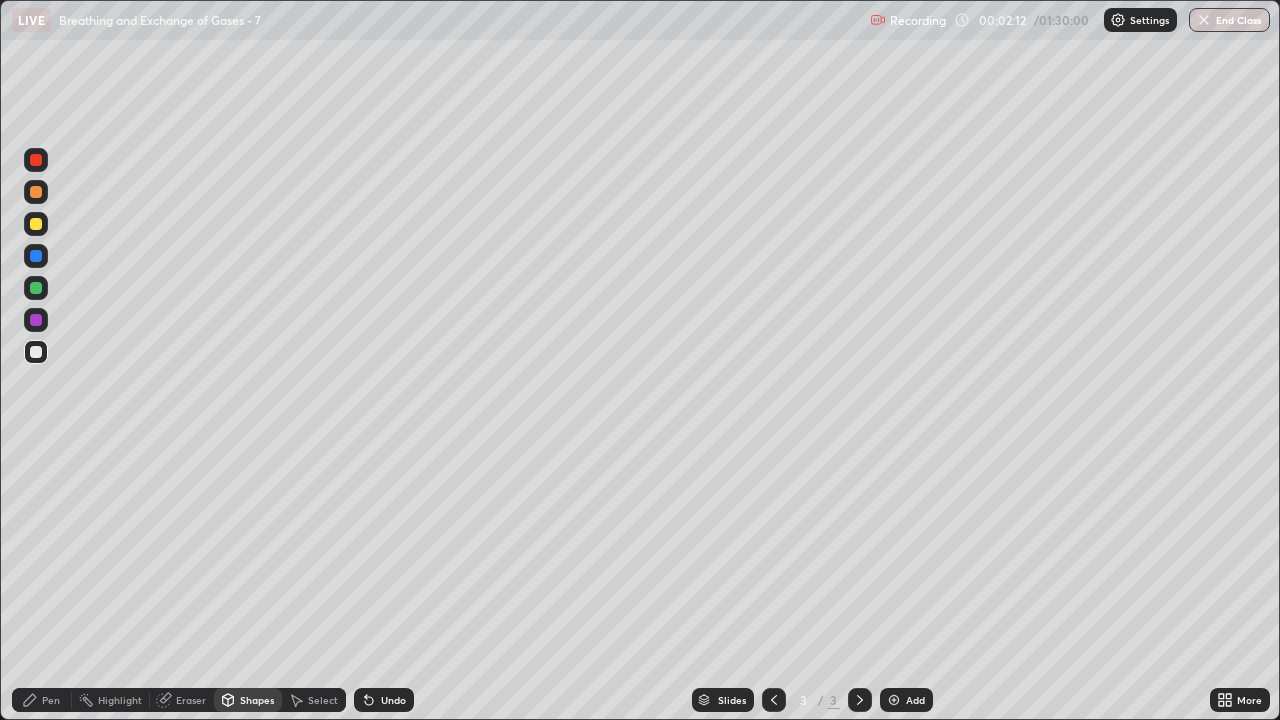 click on "Eraser" at bounding box center (191, 700) 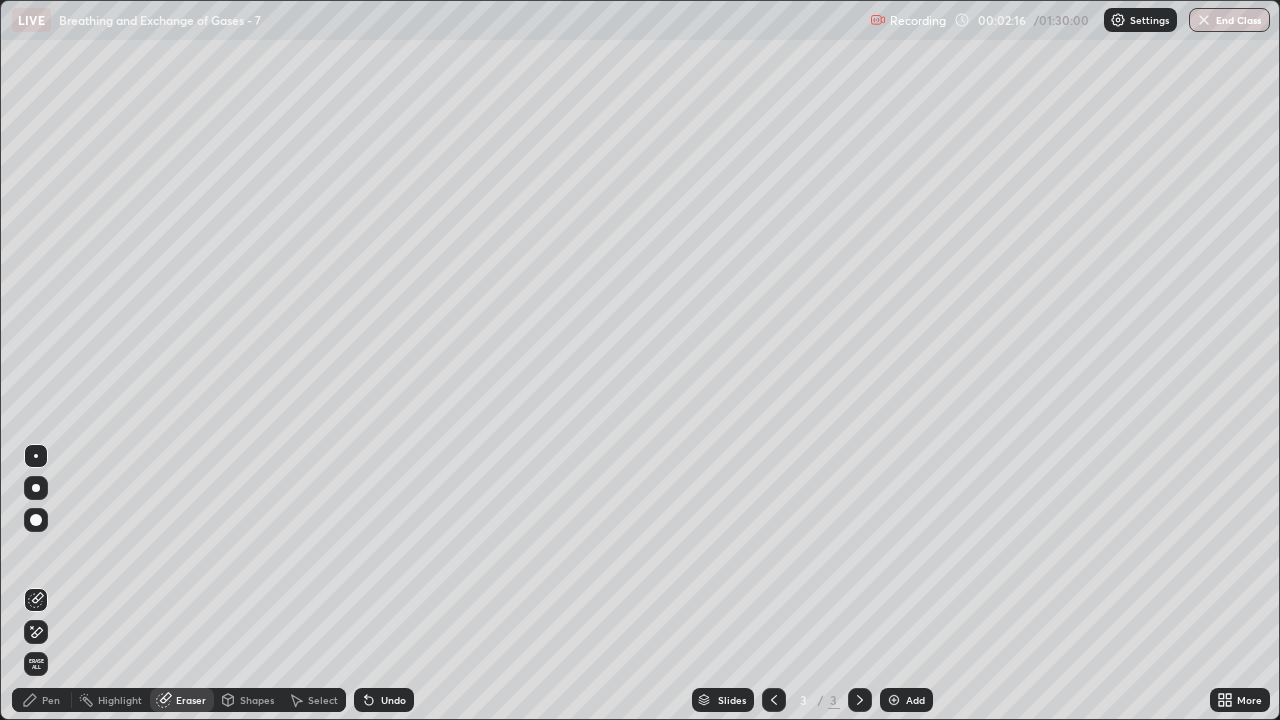 click on "Pen" at bounding box center (51, 700) 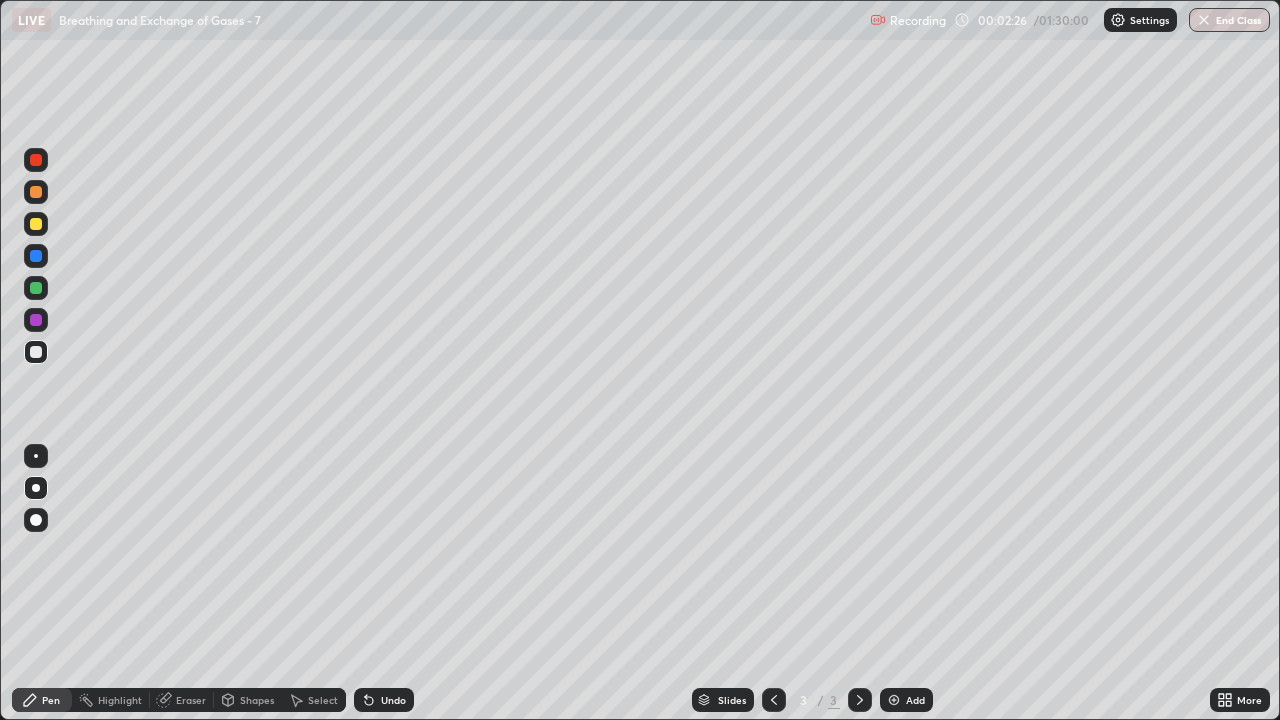 click at bounding box center [36, 352] 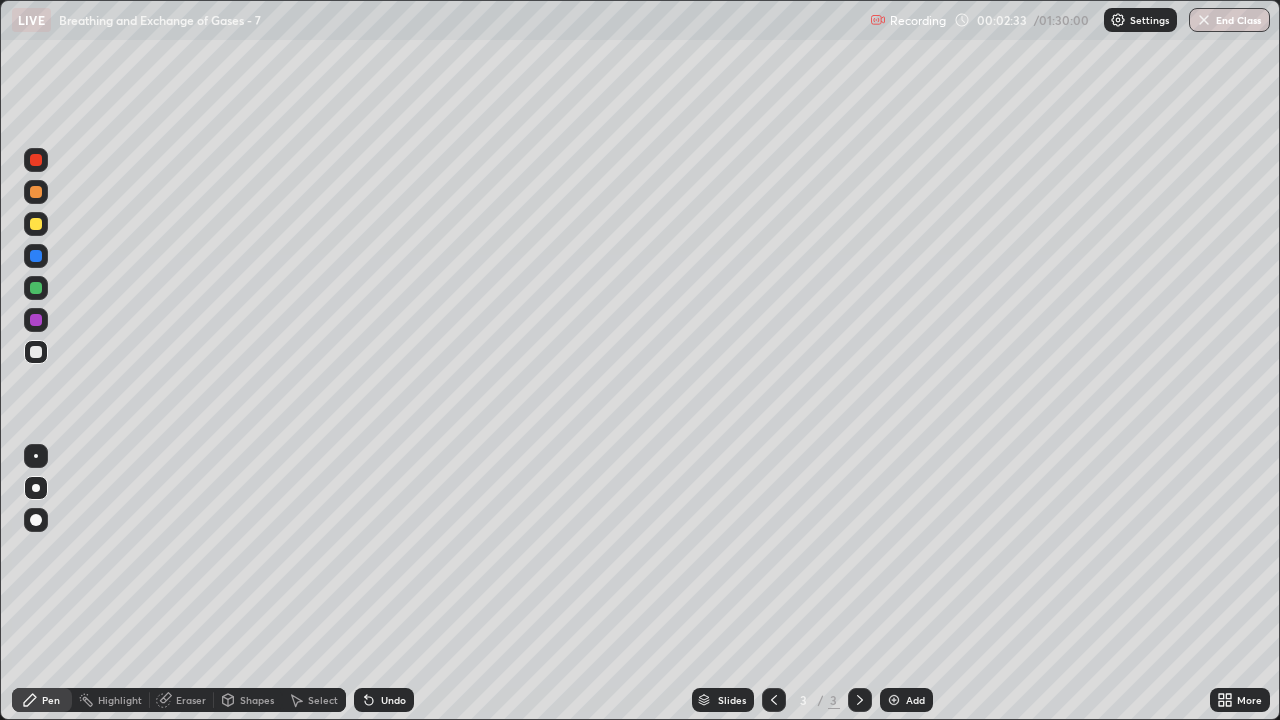 click on "Eraser" at bounding box center [182, 700] 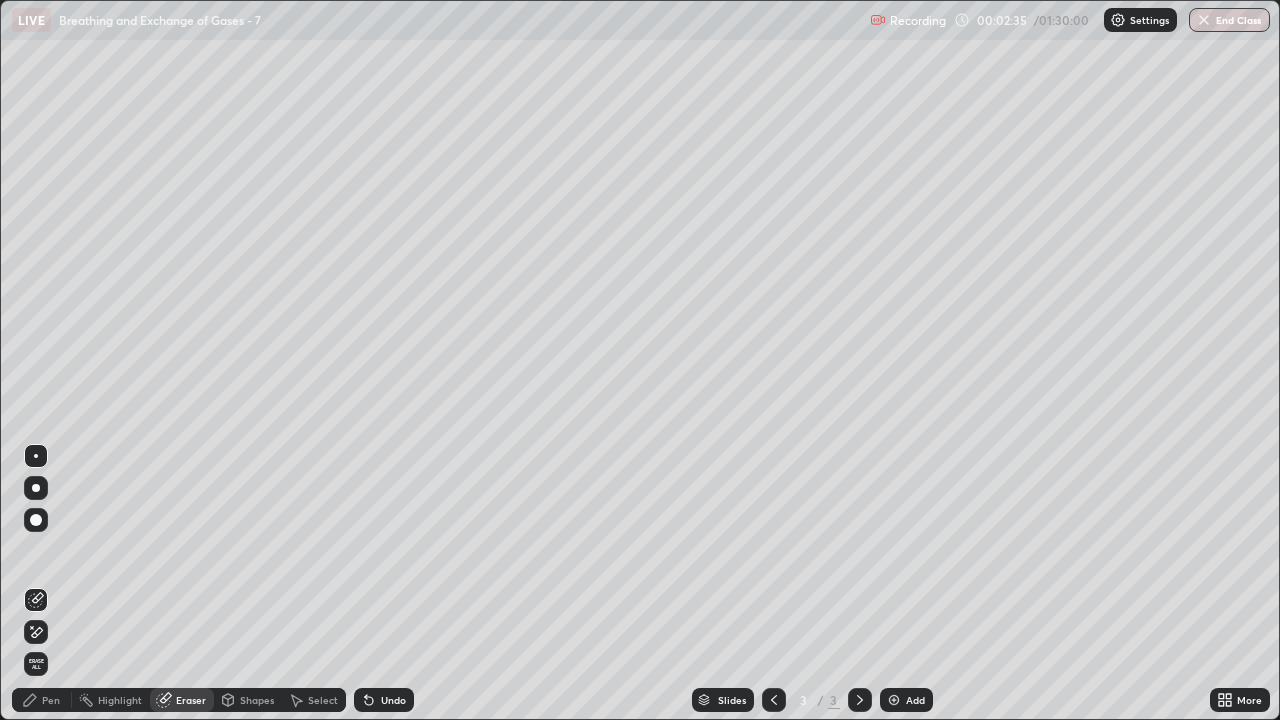 click on "Pen" at bounding box center [51, 700] 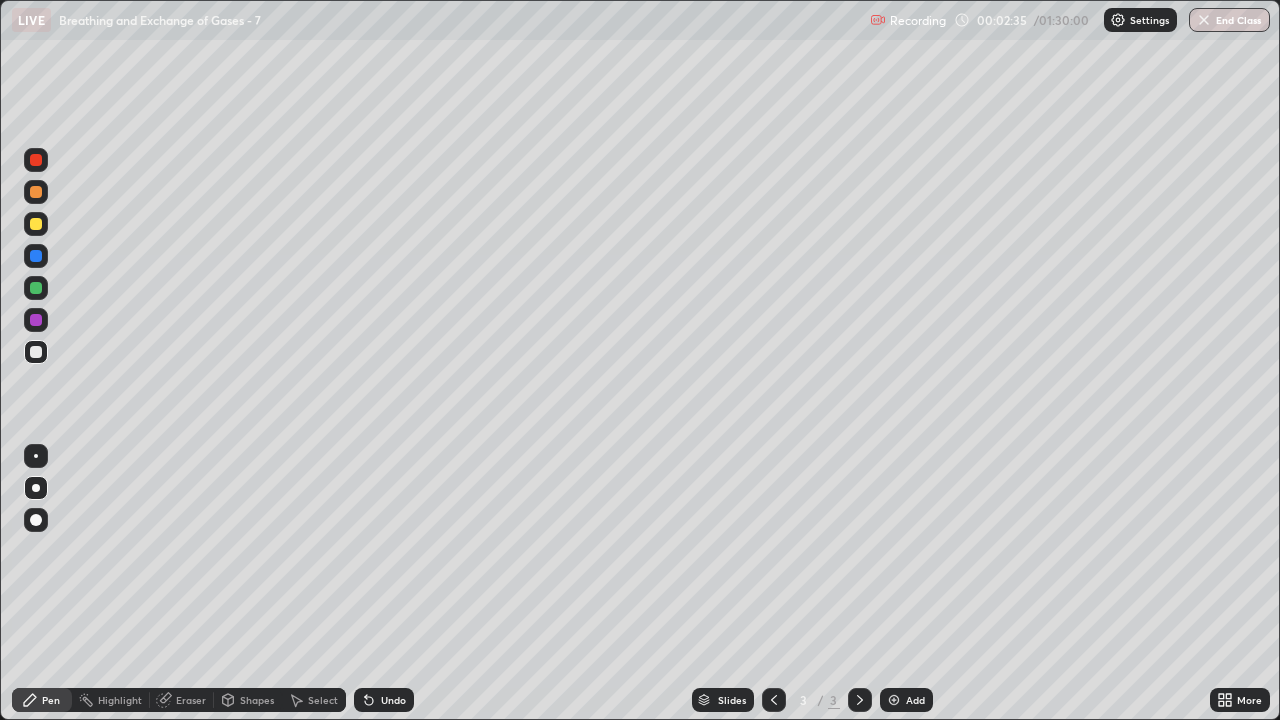click on "Pen" at bounding box center [42, 700] 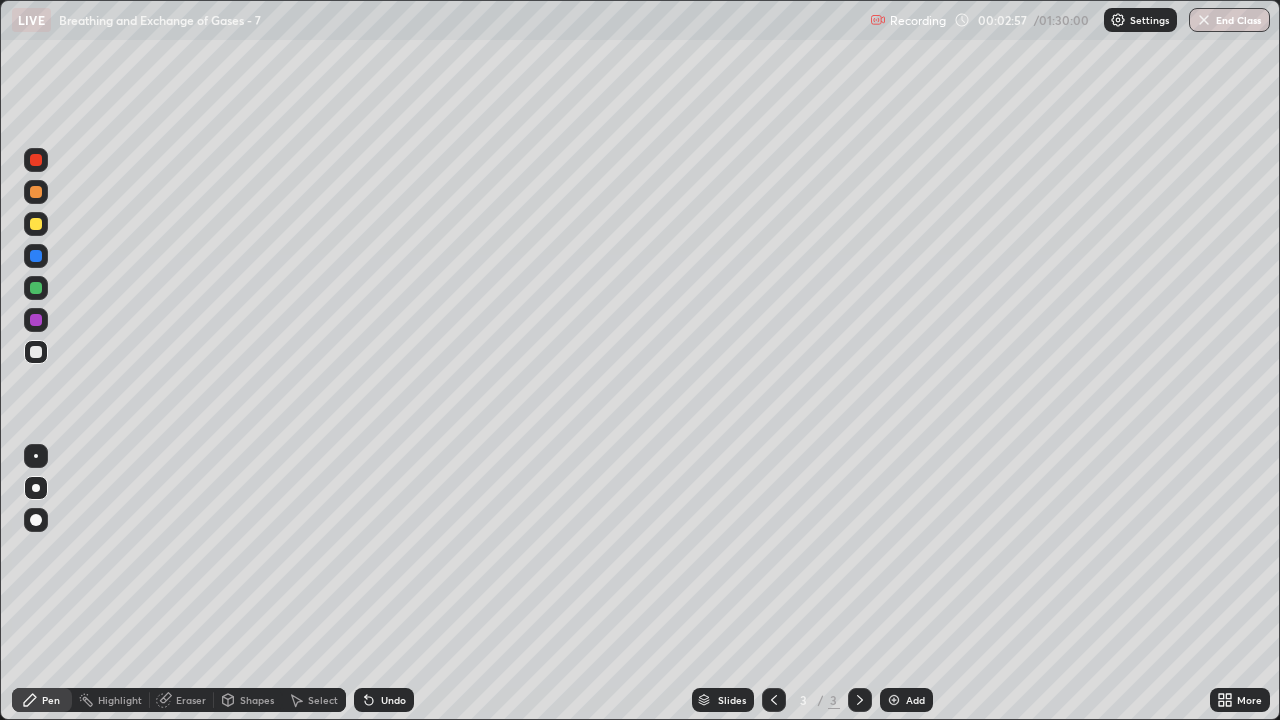 click at bounding box center [36, 288] 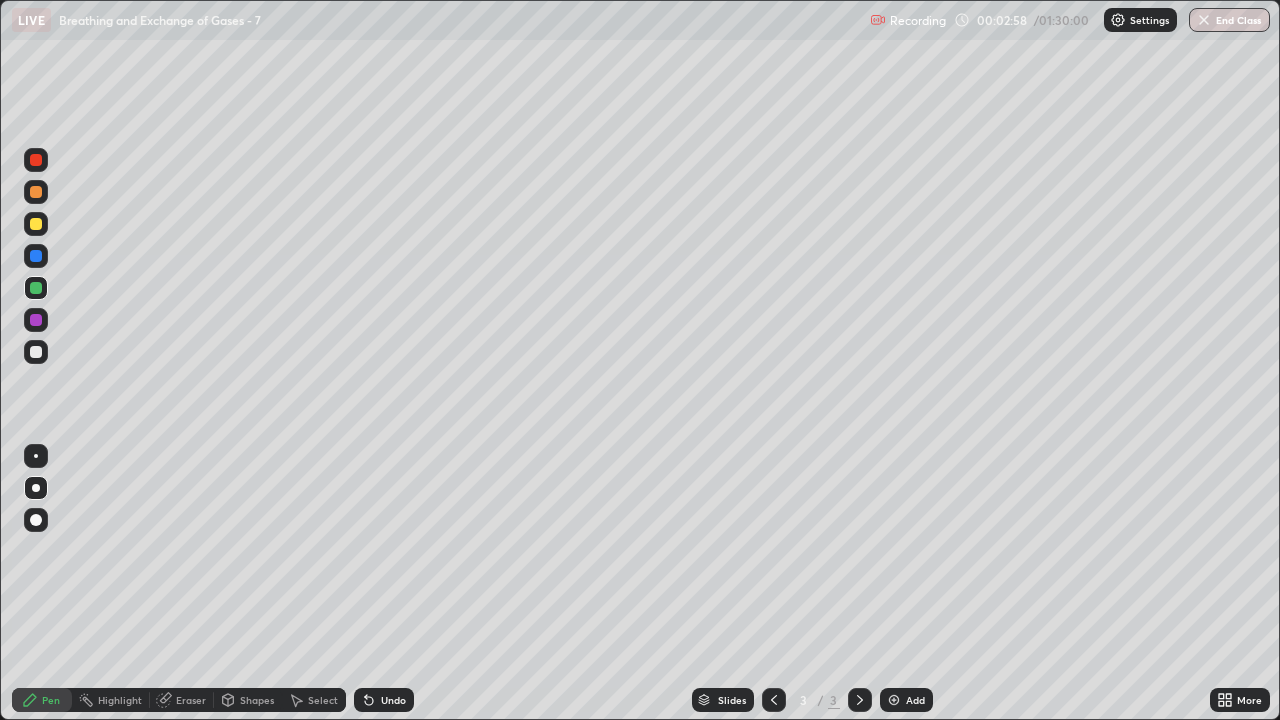 click on "Shapes" at bounding box center (257, 700) 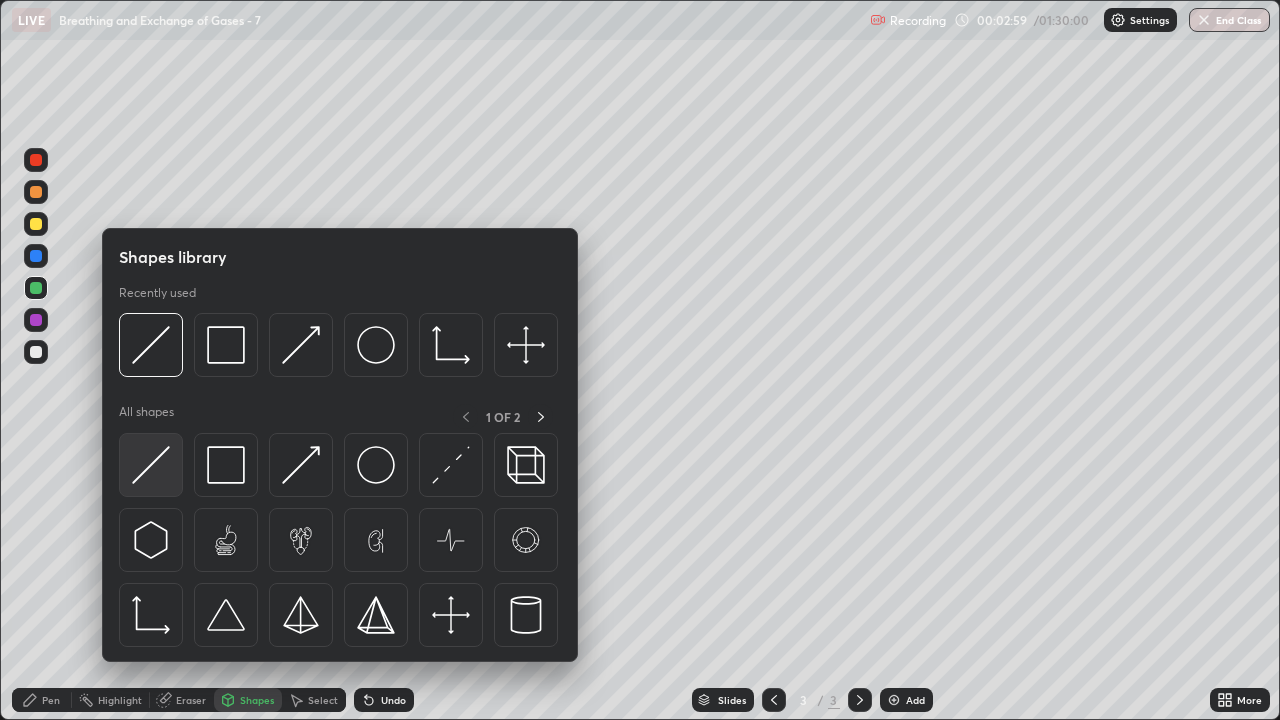 click at bounding box center [151, 465] 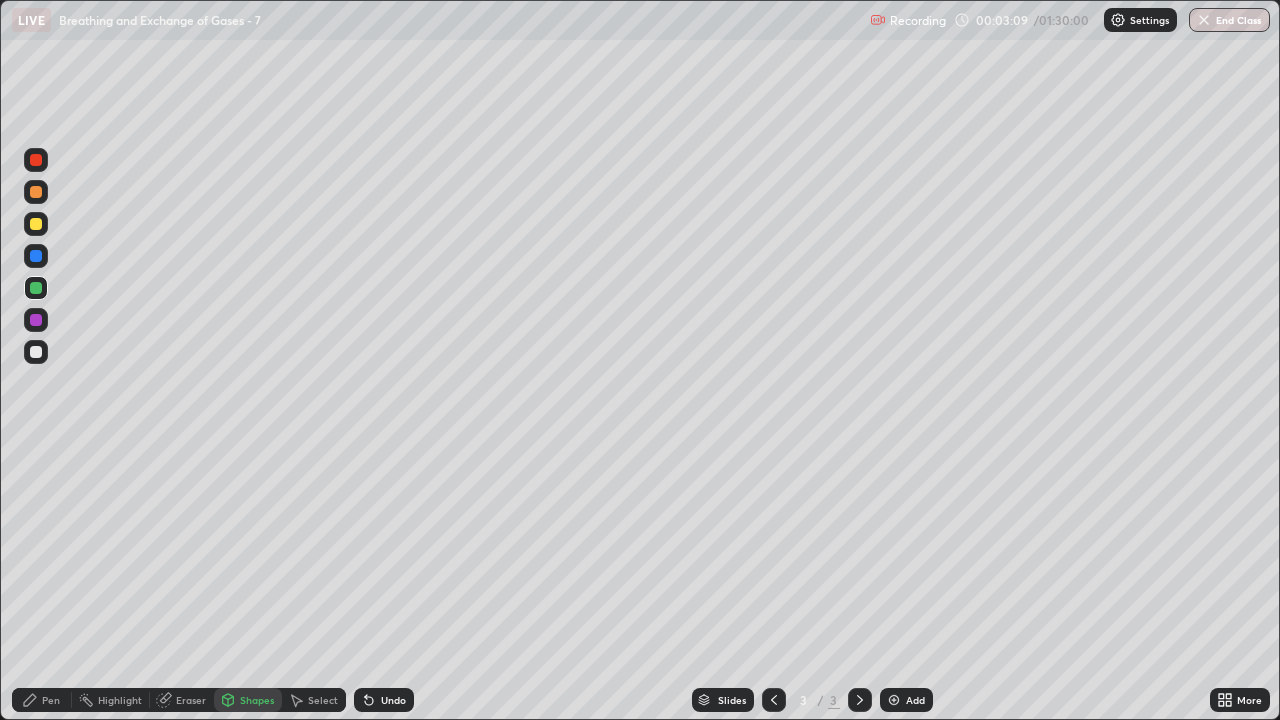 click at bounding box center (36, 352) 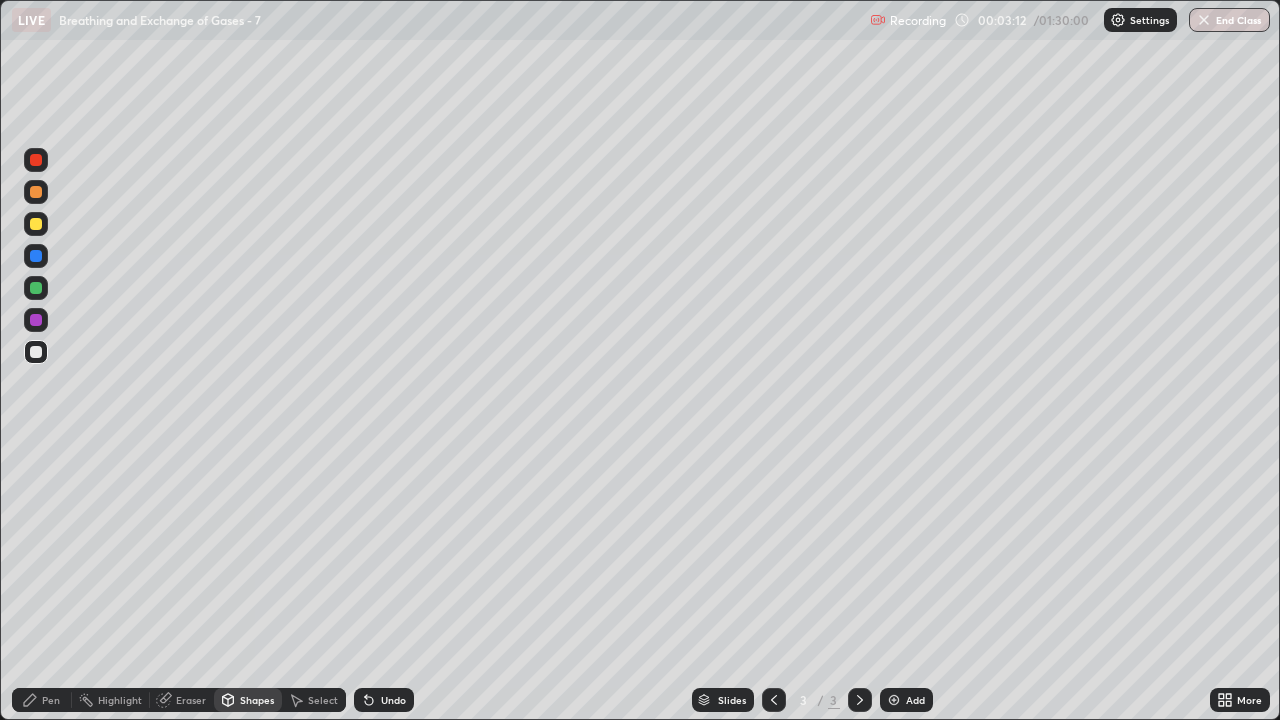 click on "Eraser" at bounding box center [191, 700] 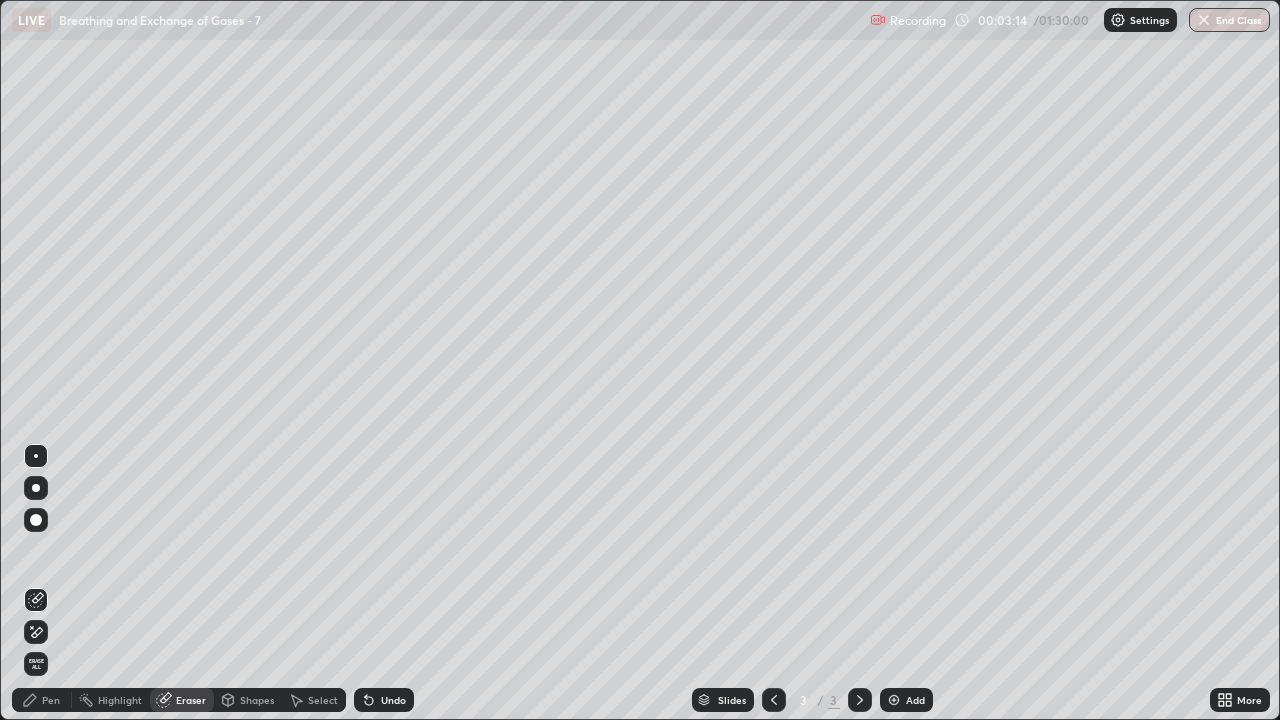 click on "Pen" at bounding box center [51, 700] 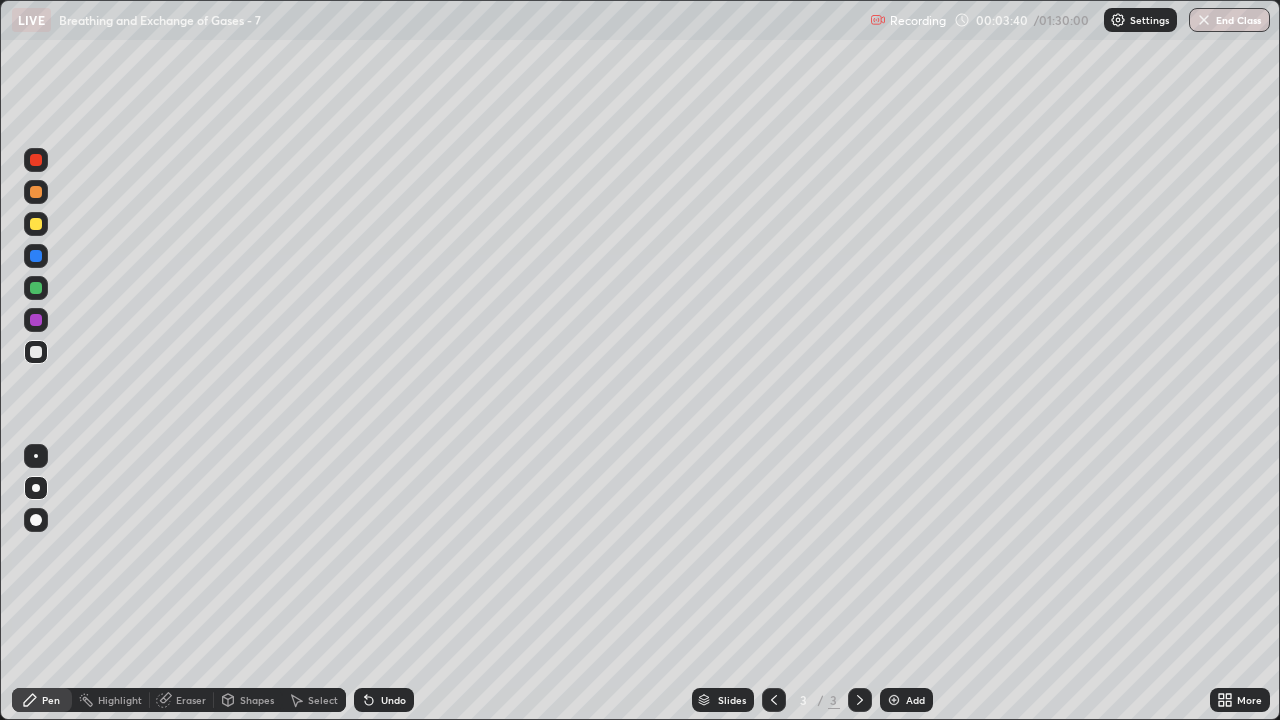 click on "Eraser" at bounding box center (191, 700) 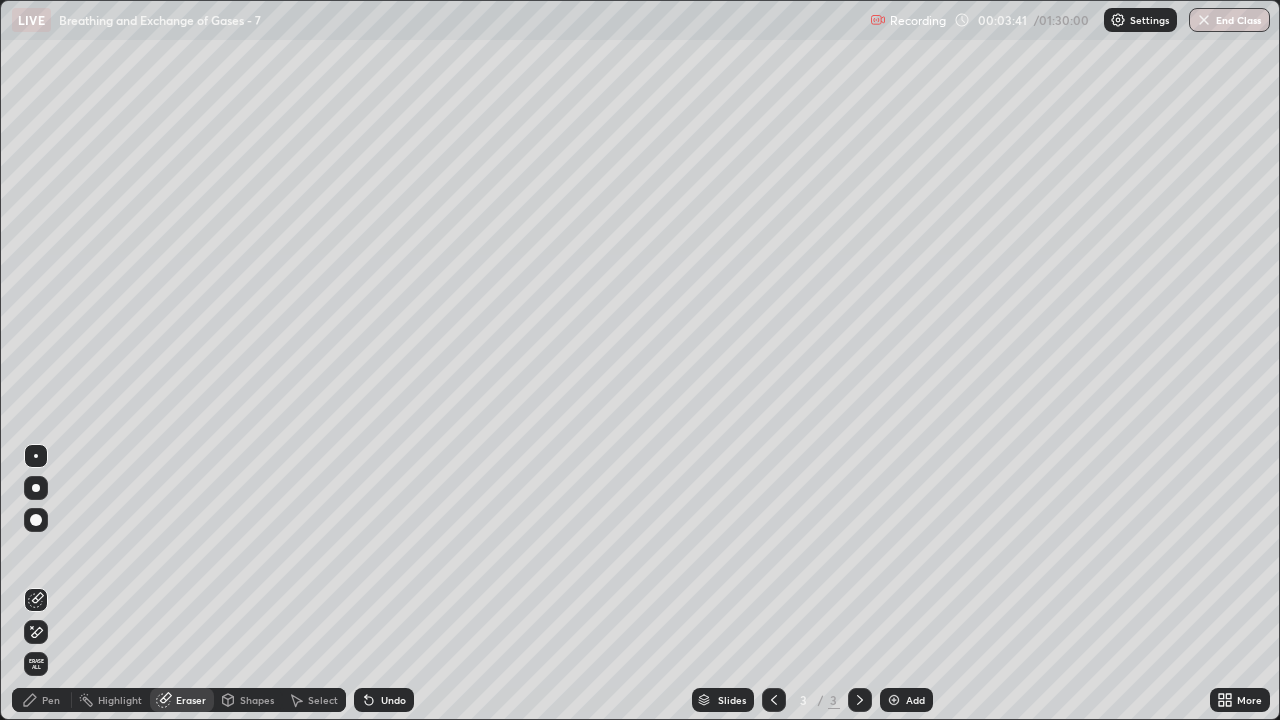 click on "Pen" at bounding box center (51, 700) 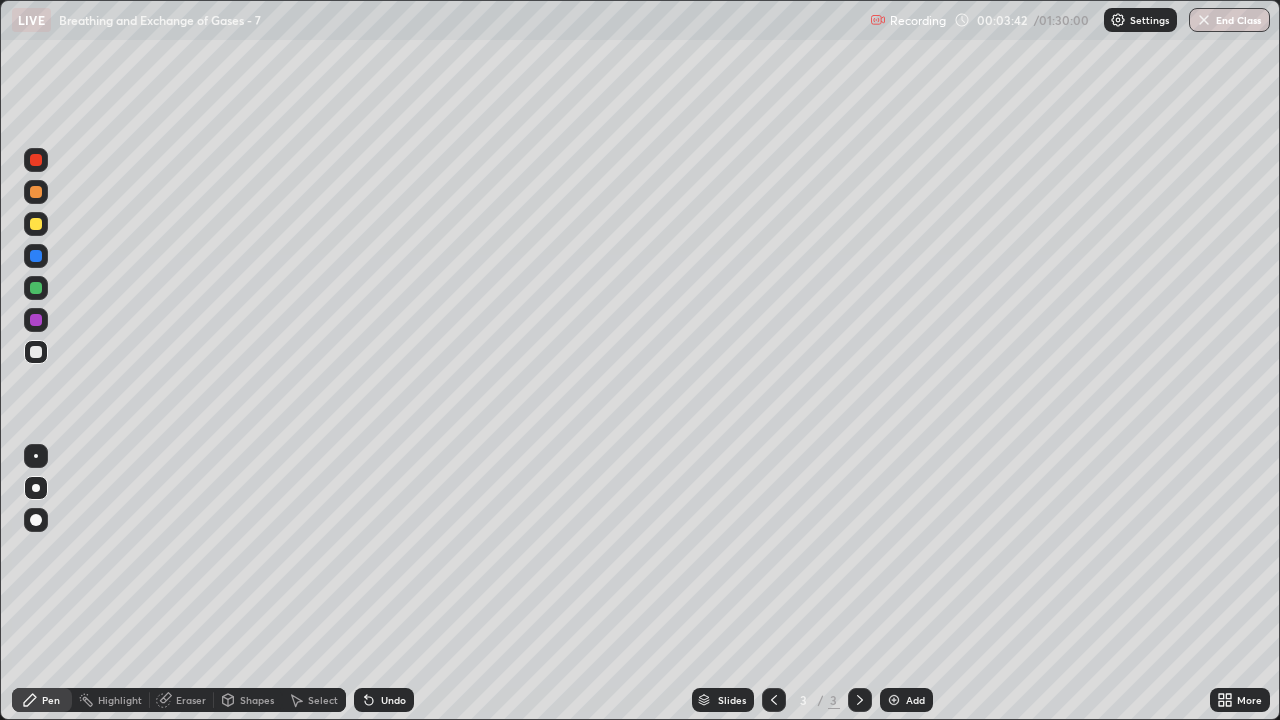 click on "Eraser" at bounding box center (191, 700) 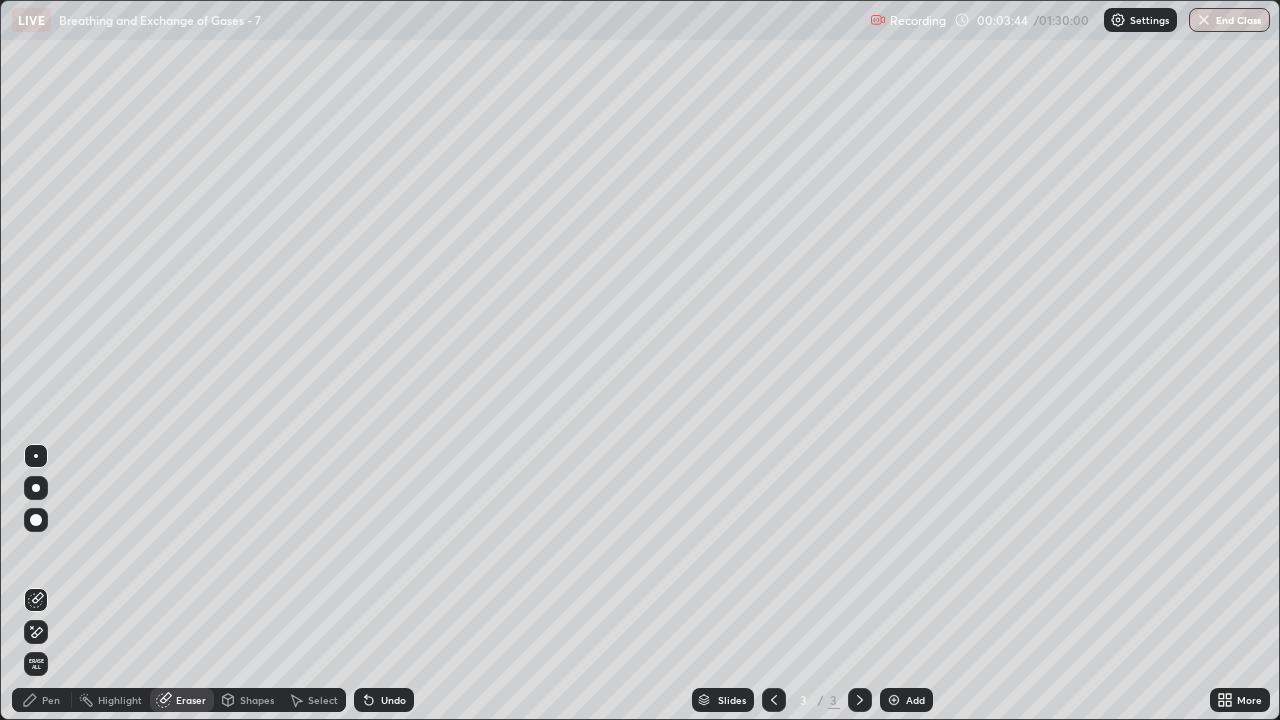 click on "Pen" at bounding box center (51, 700) 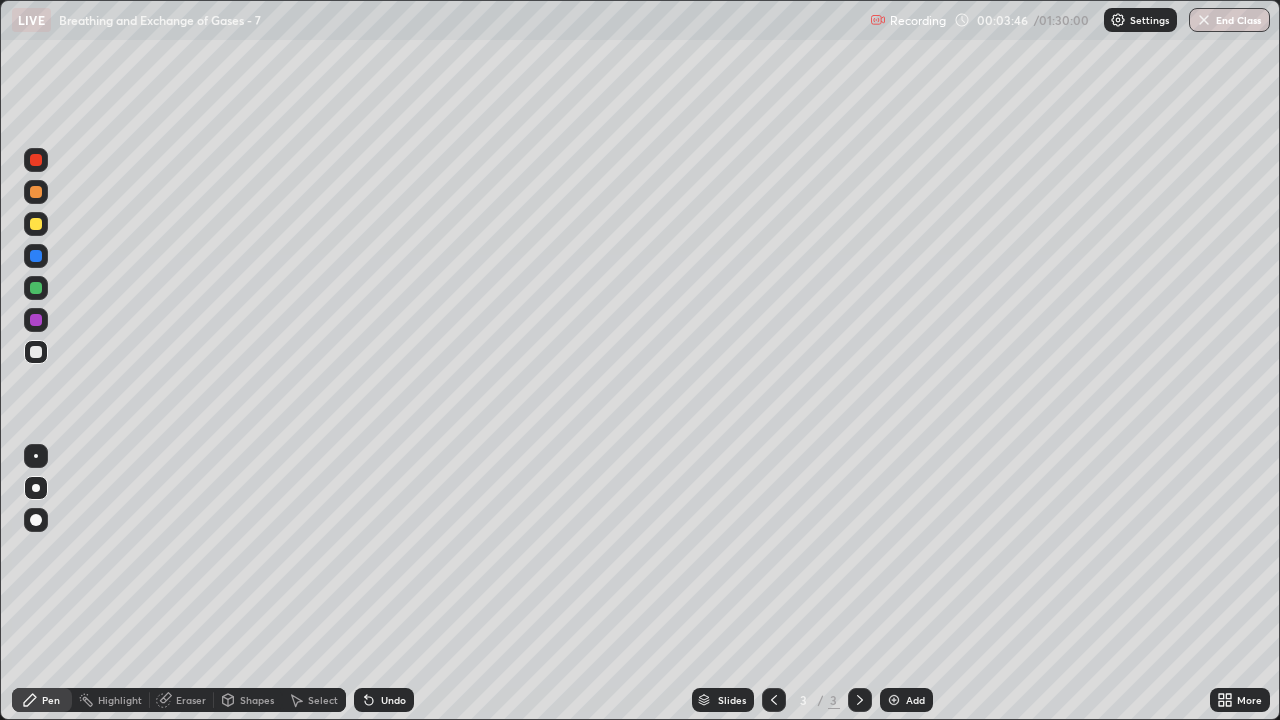 click on "Shapes" at bounding box center (257, 700) 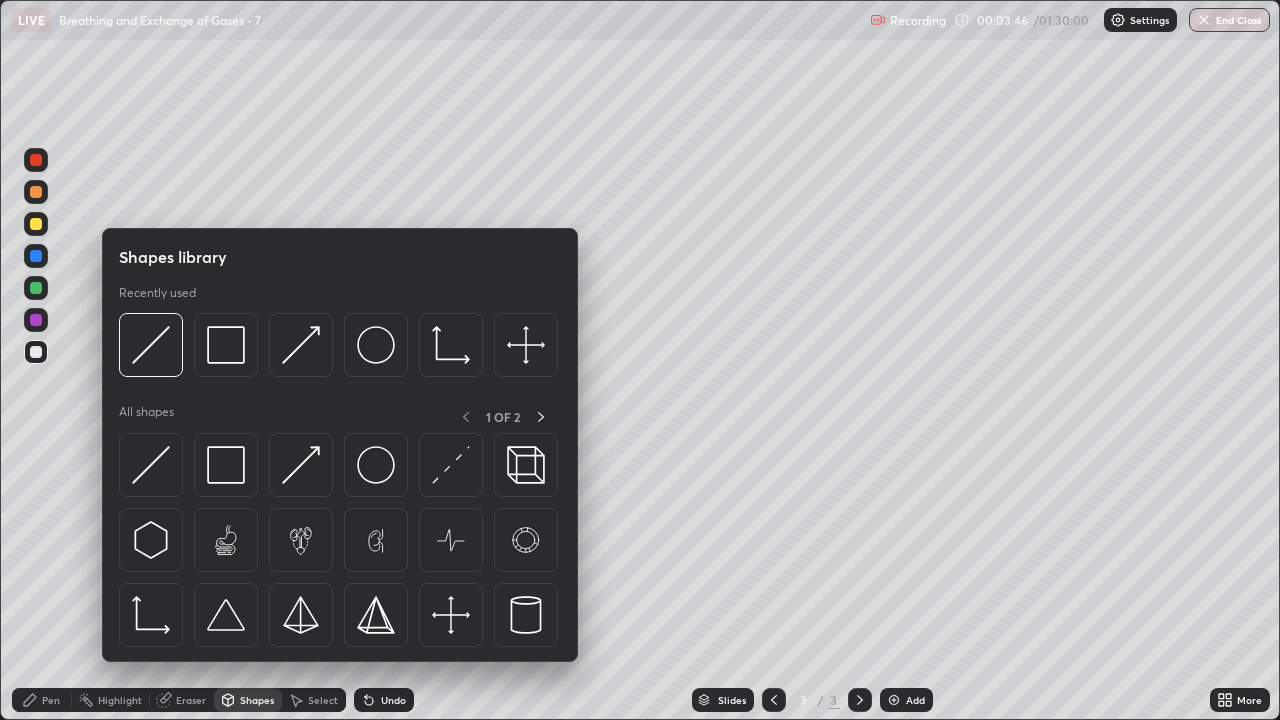 click at bounding box center (151, 465) 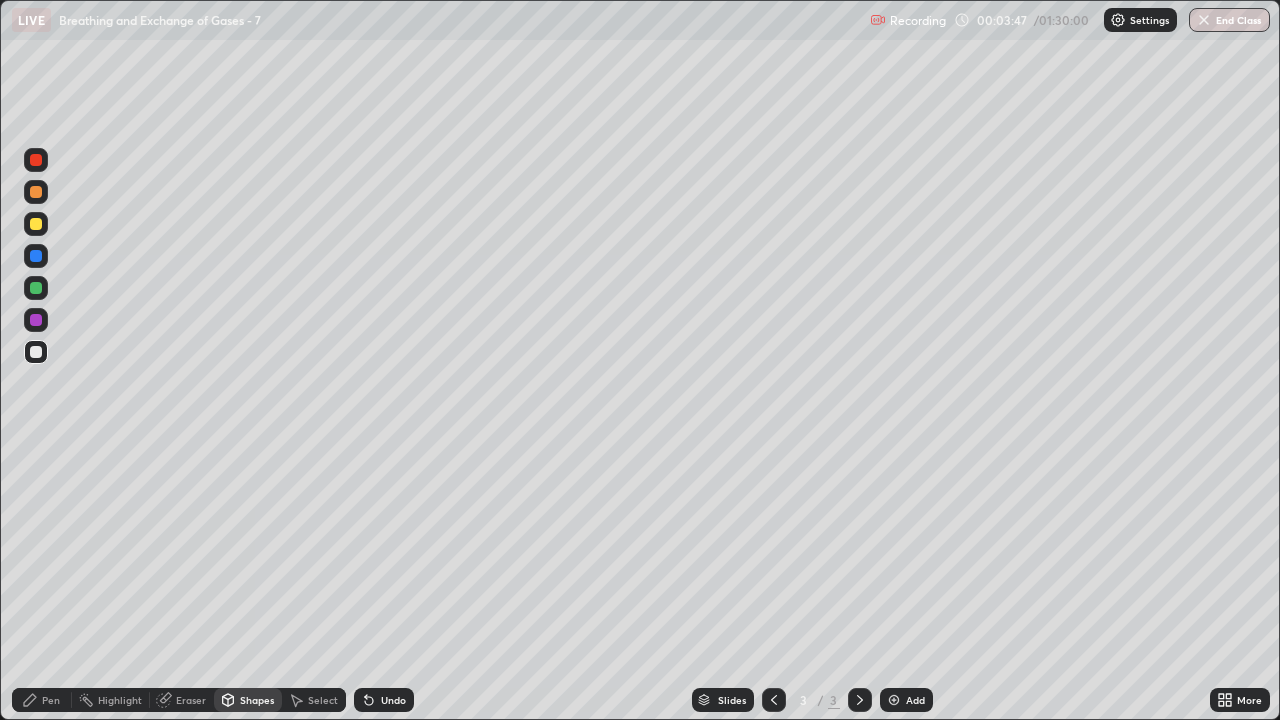 click at bounding box center (36, 288) 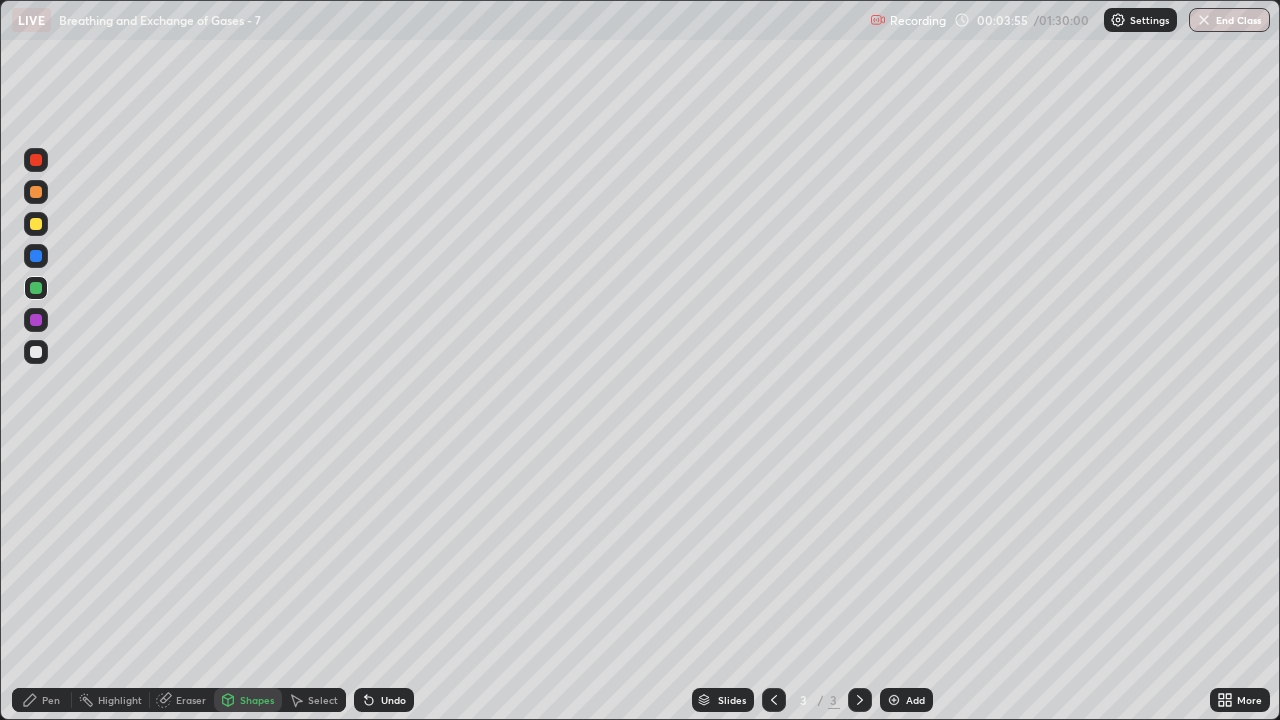 click at bounding box center [36, 352] 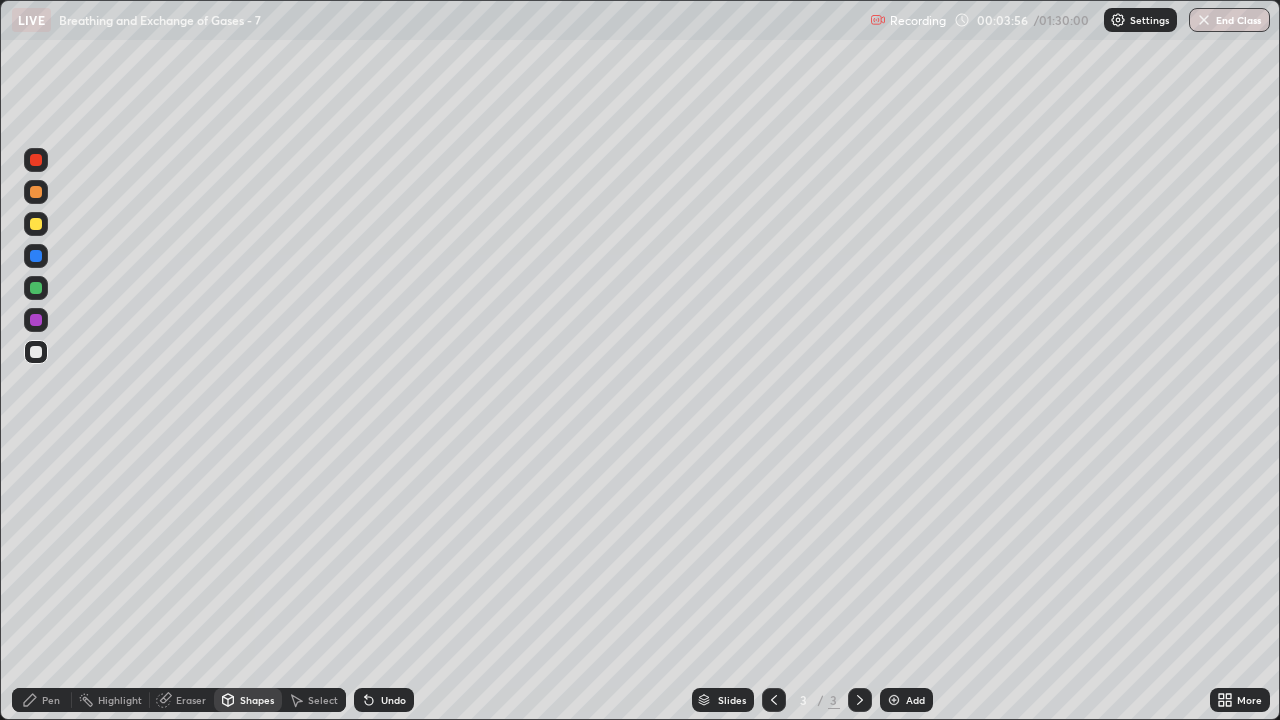 click on "Pen" at bounding box center (42, 700) 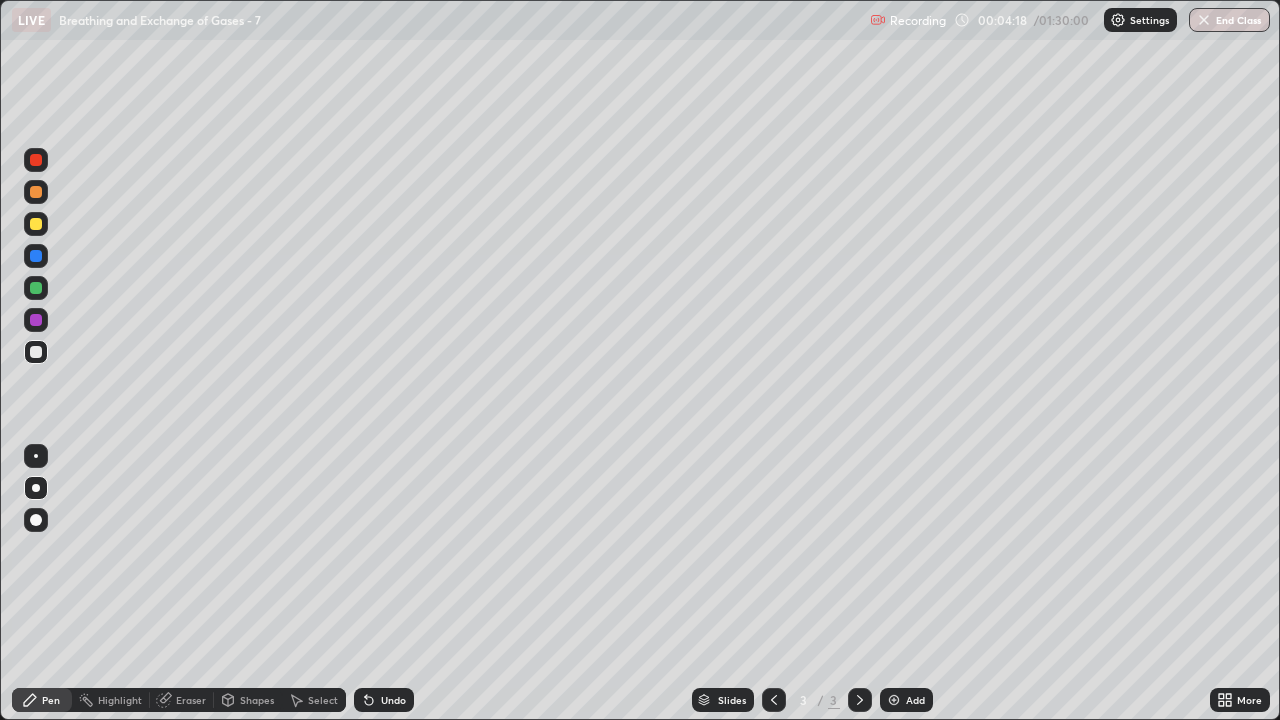 click at bounding box center [36, 288] 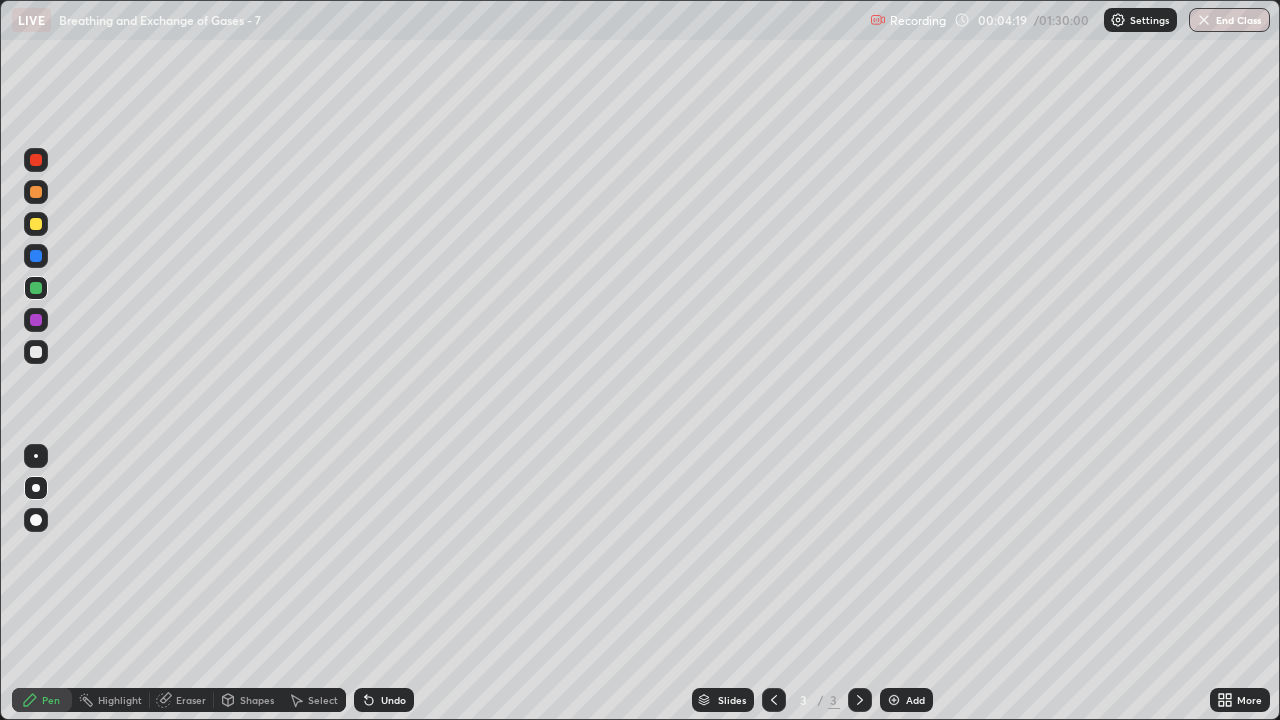 click on "Shapes" at bounding box center (257, 700) 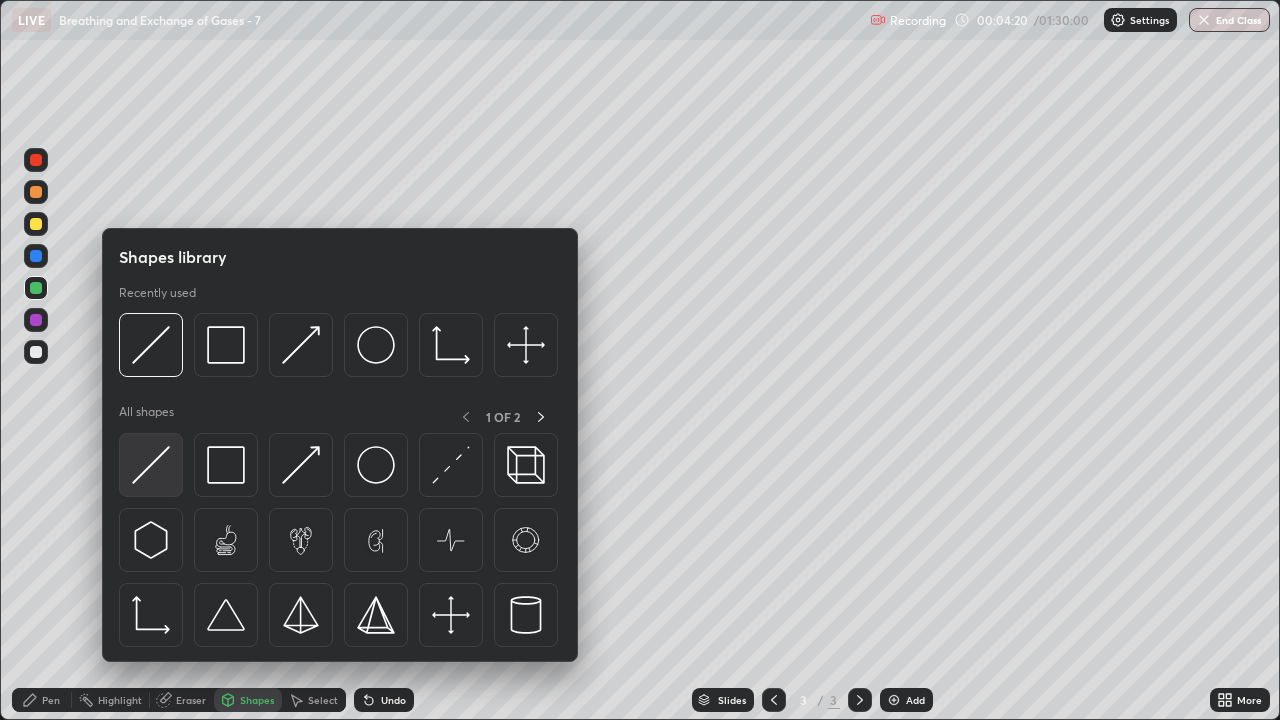 click at bounding box center [151, 465] 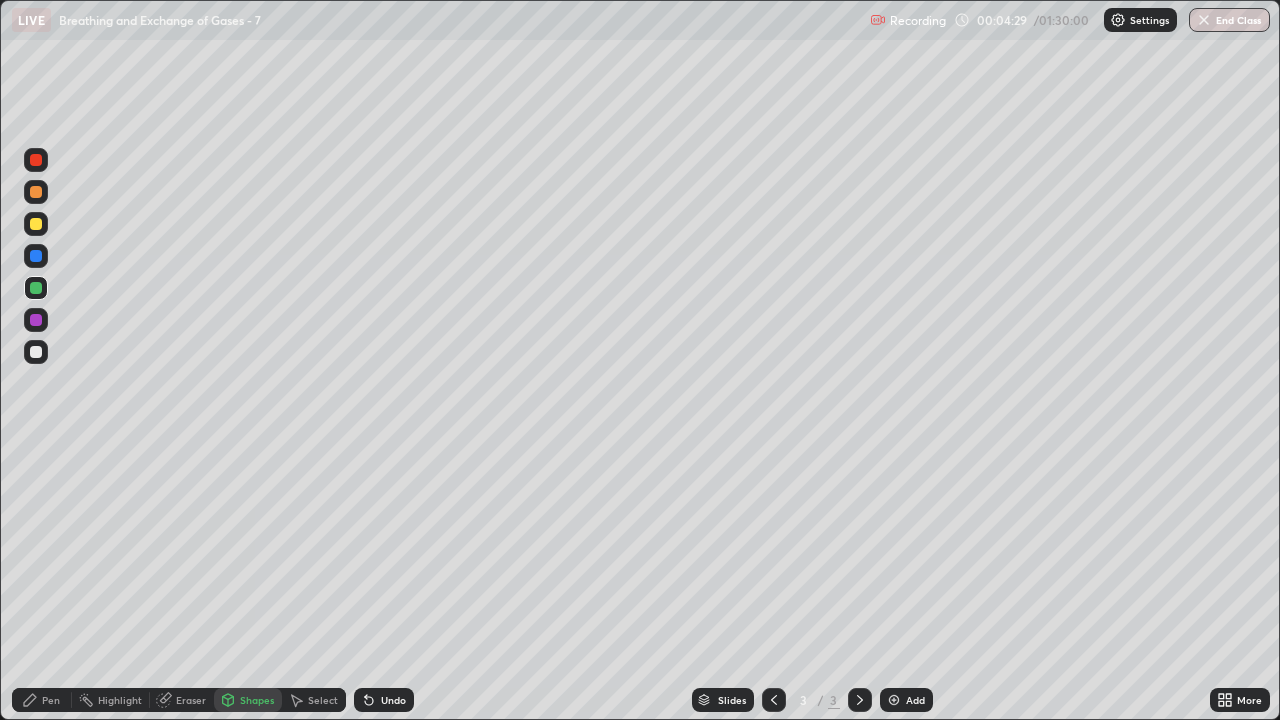 click on "Eraser" at bounding box center (191, 700) 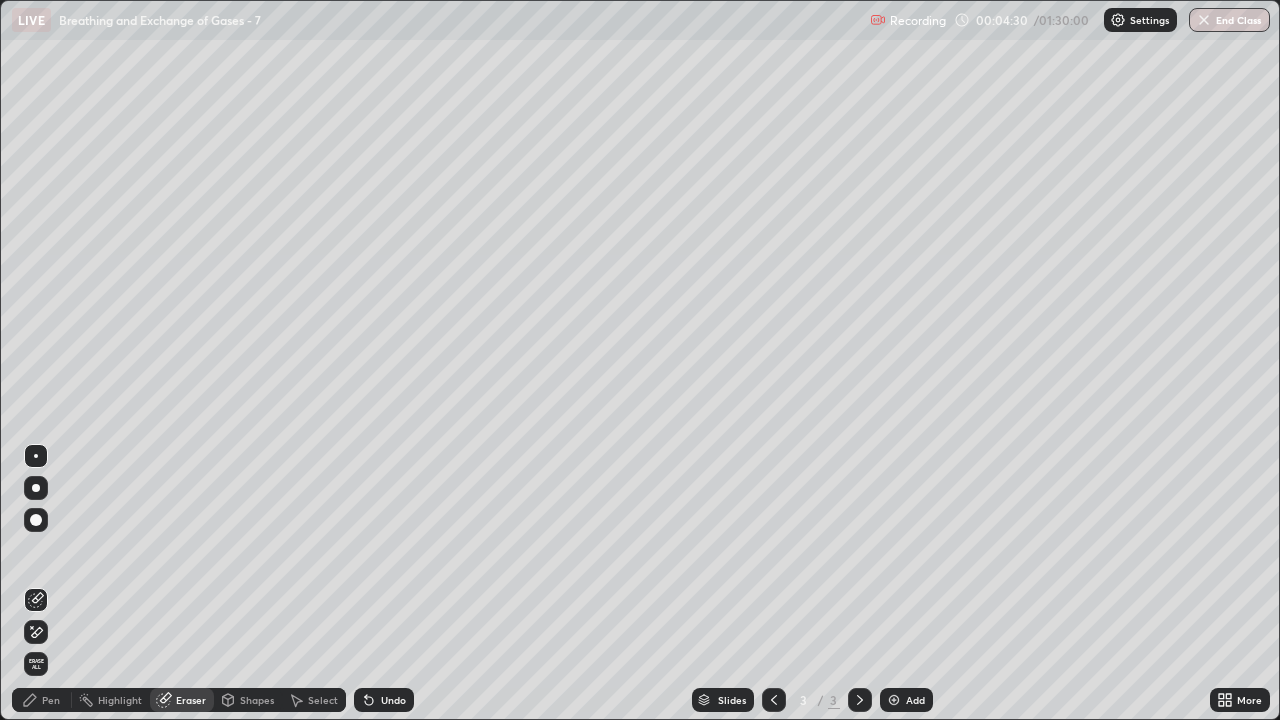 click 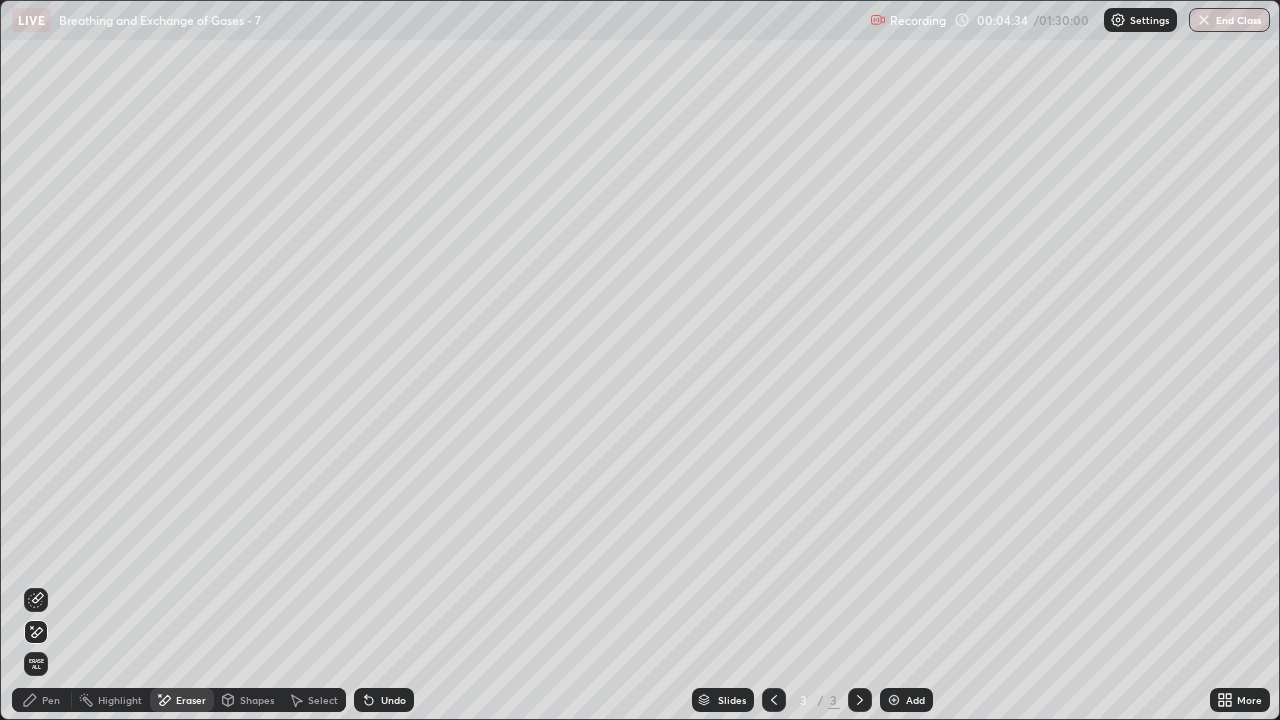 click on "Pen" at bounding box center [51, 700] 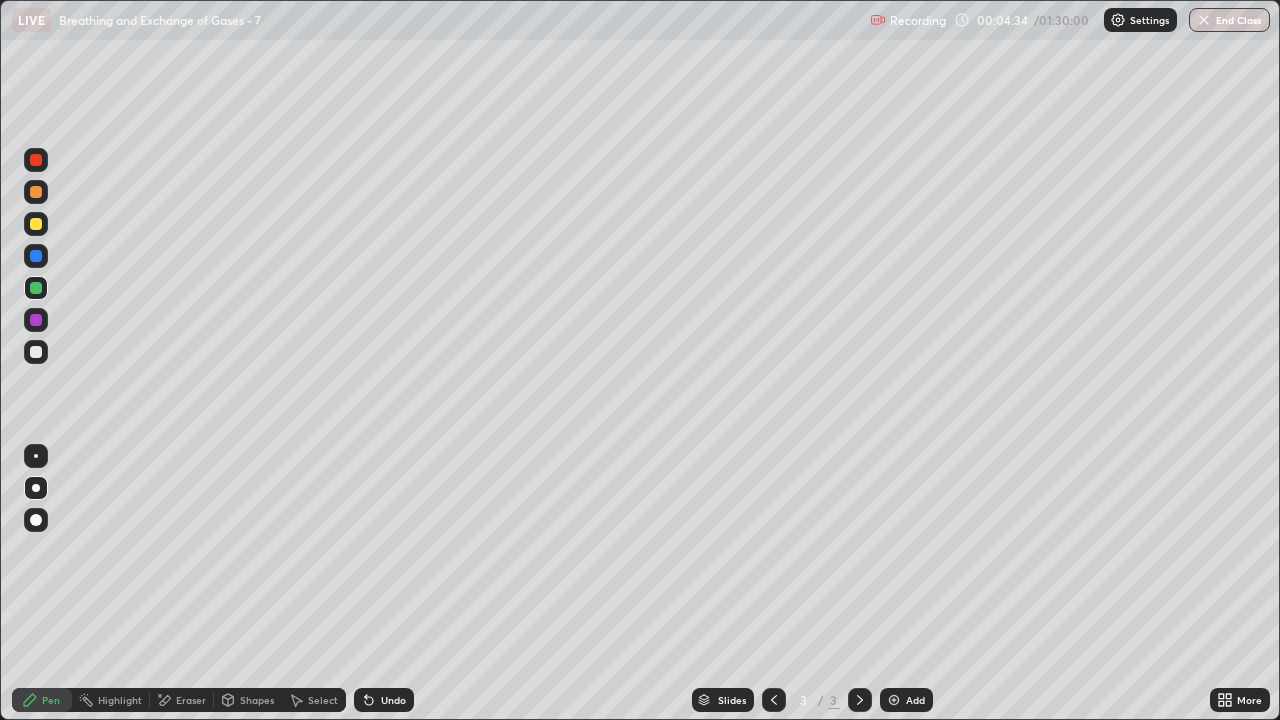click on "Shapes" at bounding box center [257, 700] 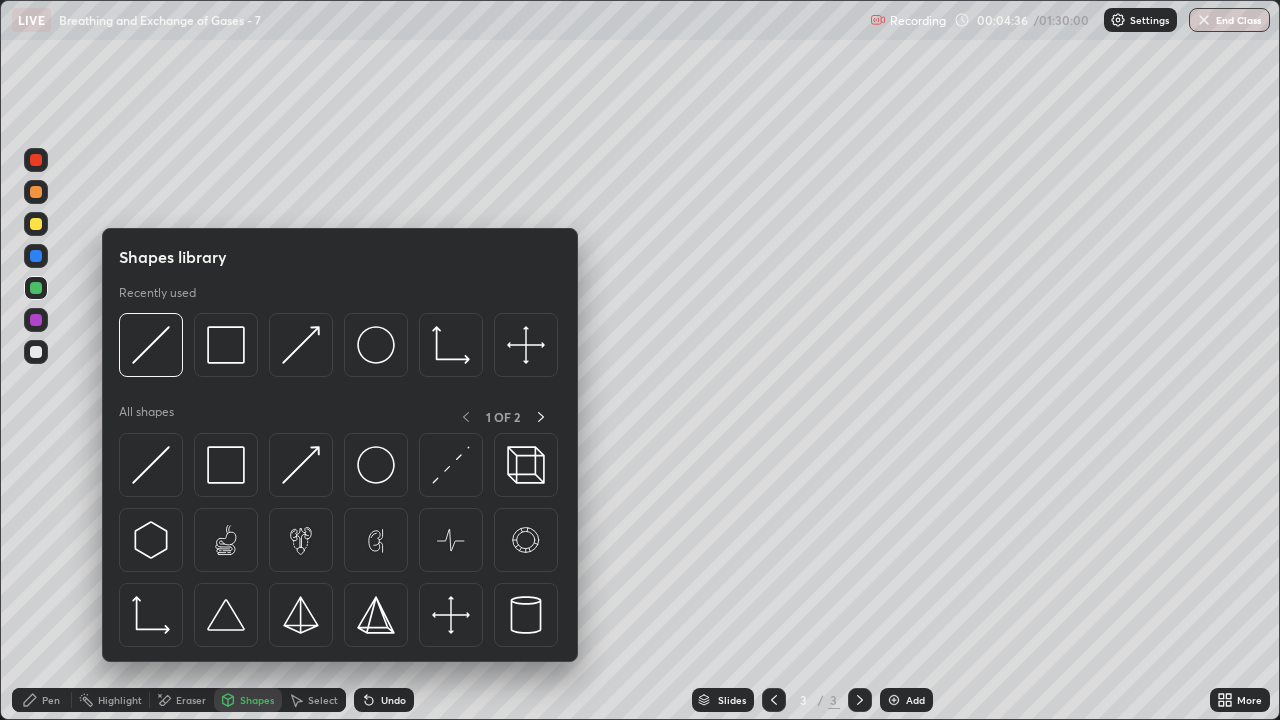 click at bounding box center [36, 288] 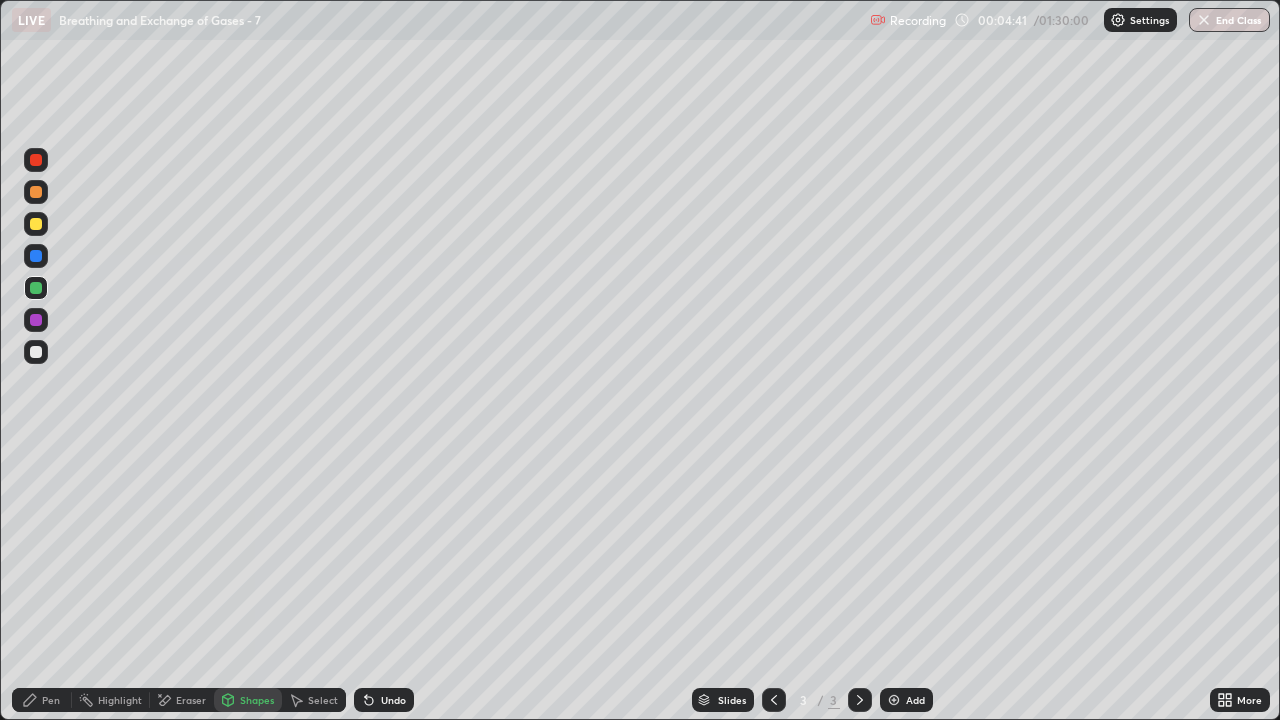 click on "Pen" at bounding box center [42, 700] 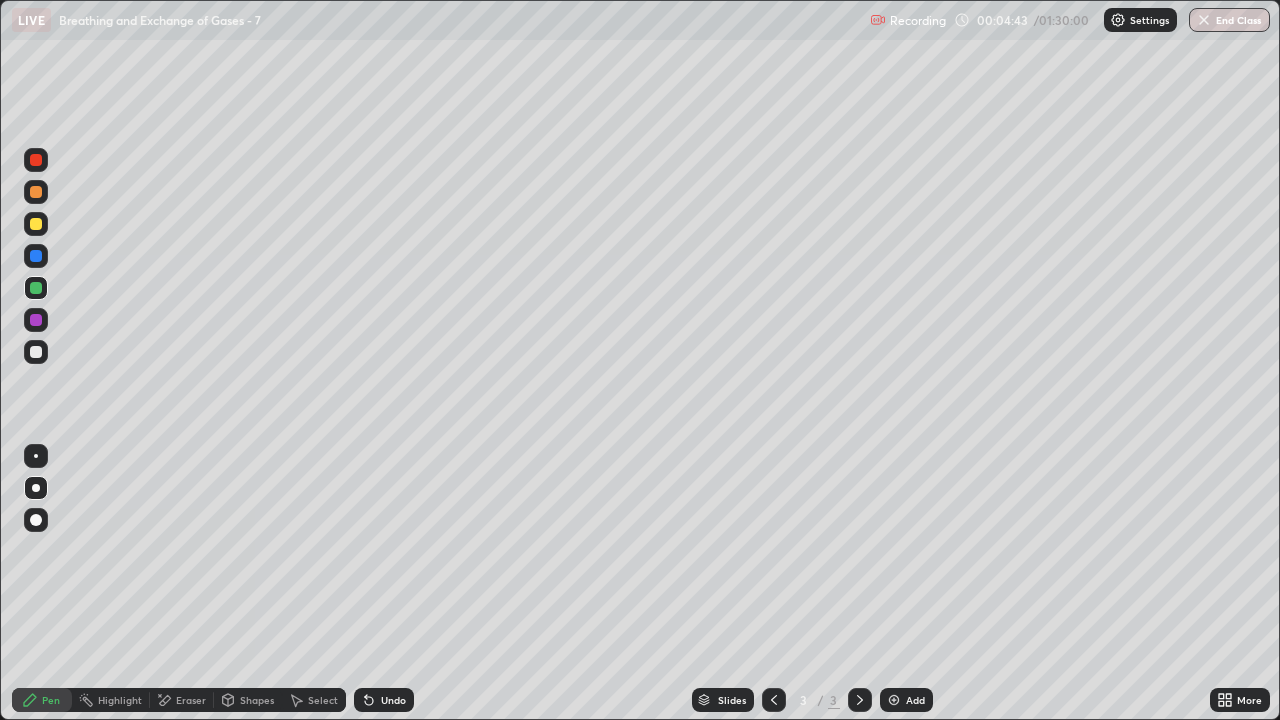 click on "Eraser" at bounding box center (191, 700) 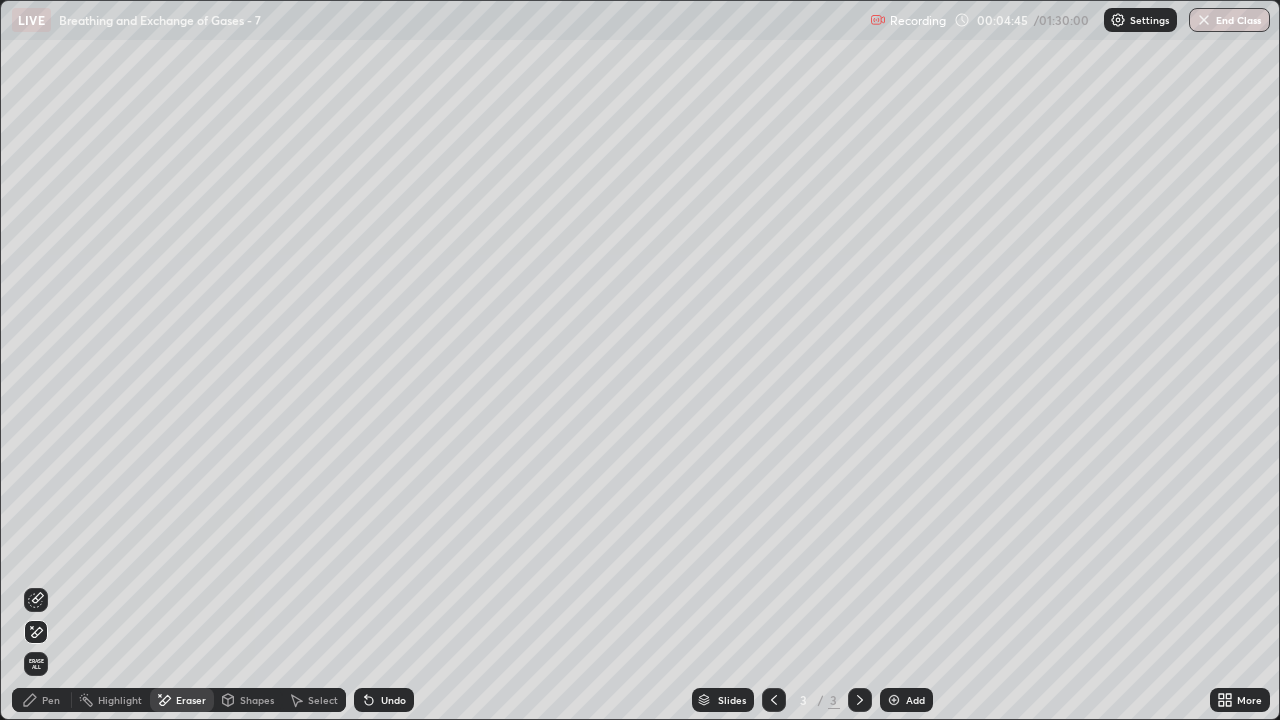 click on "Pen" at bounding box center [51, 700] 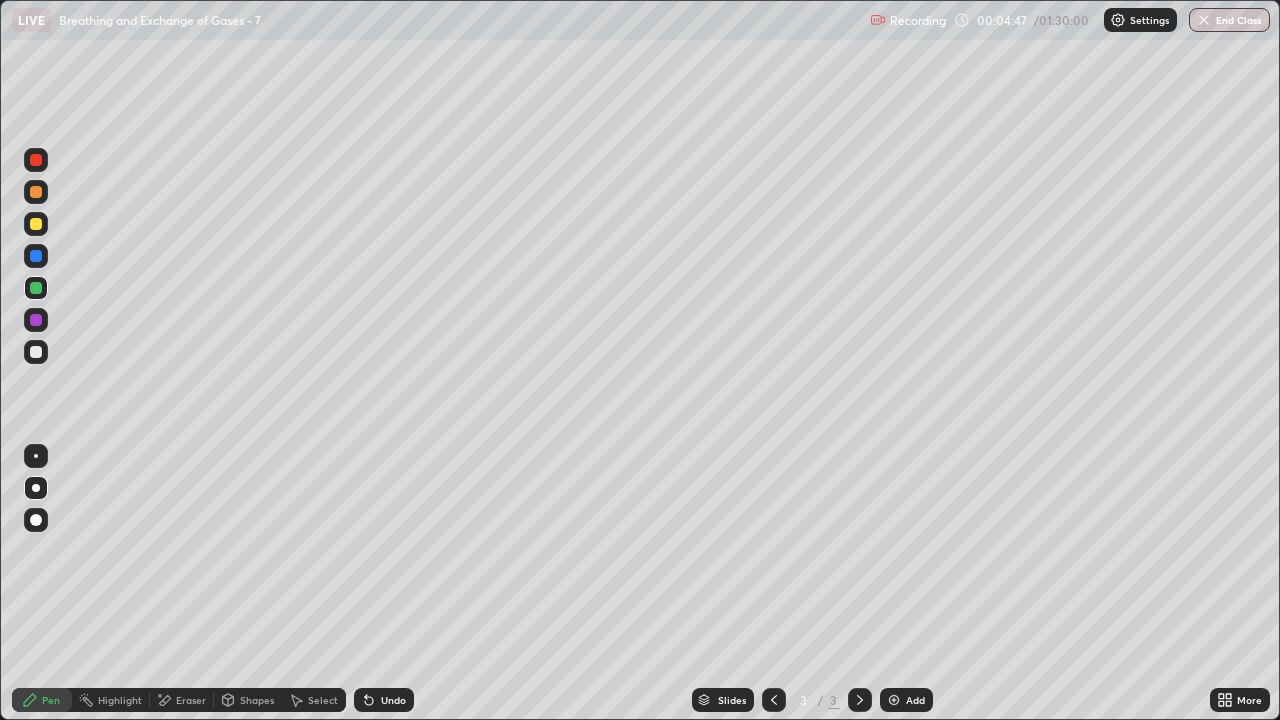 click at bounding box center [36, 352] 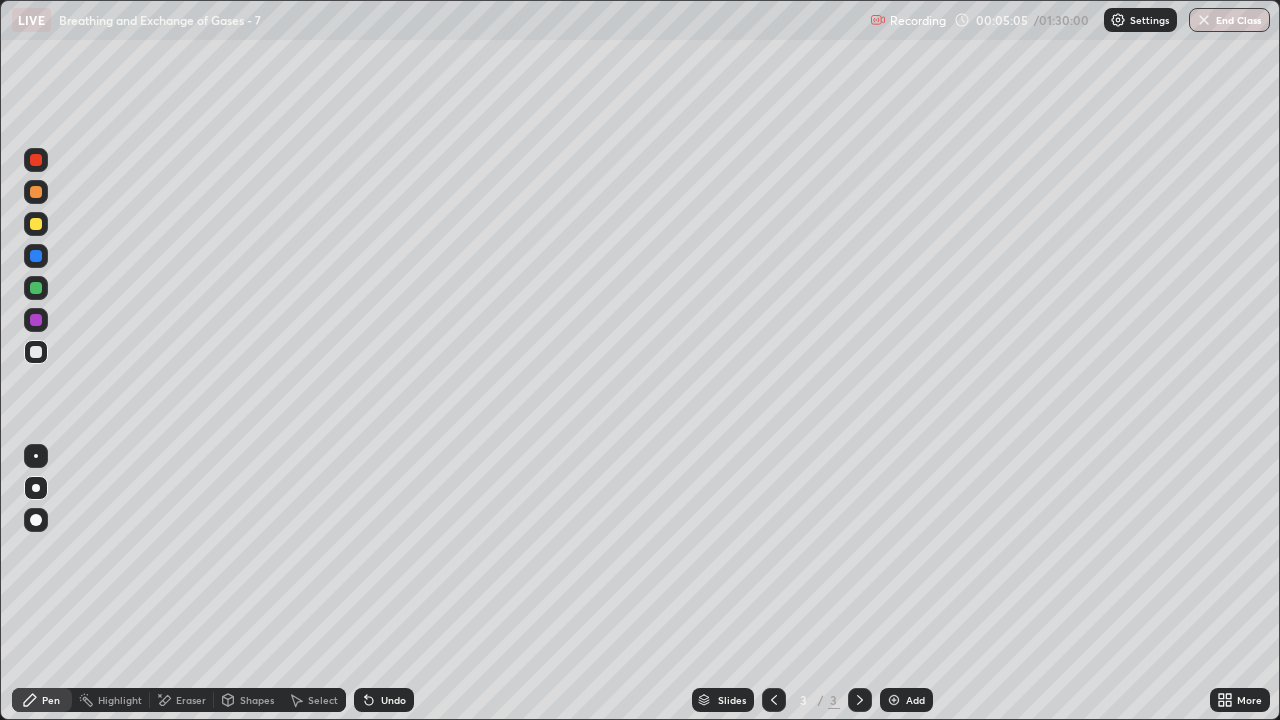 click on "Shapes" at bounding box center [257, 700] 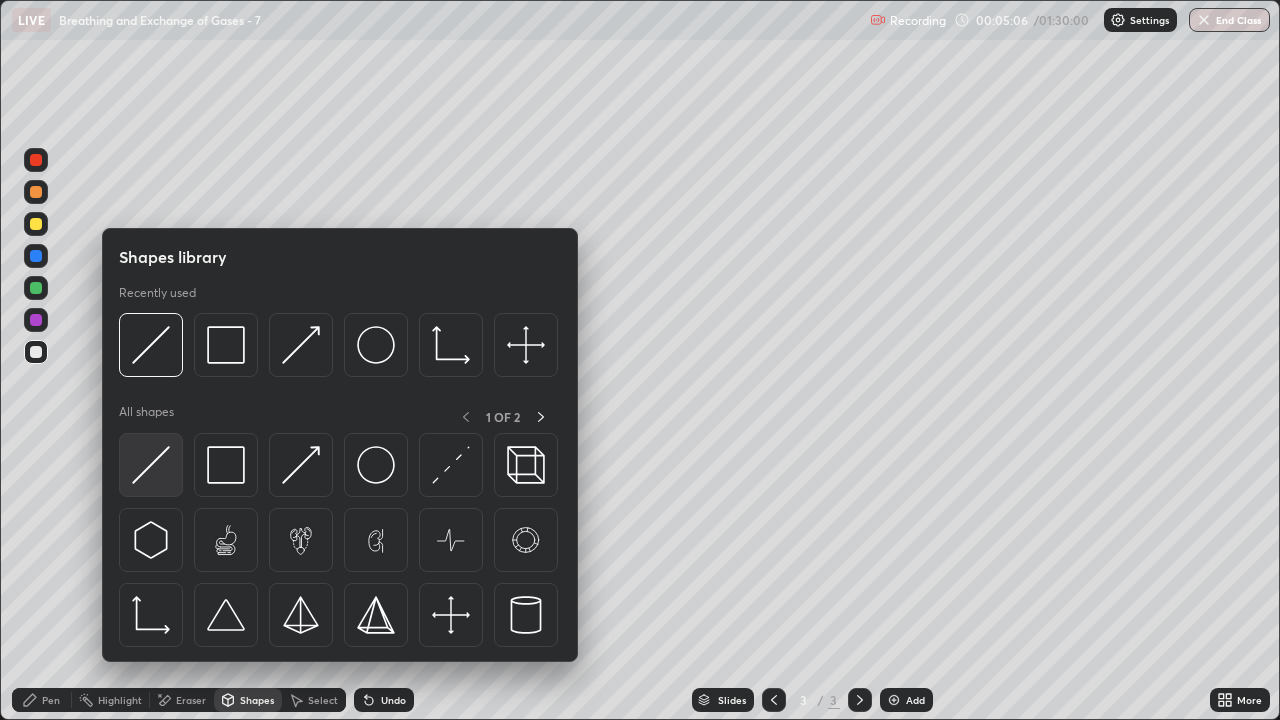 click at bounding box center [151, 465] 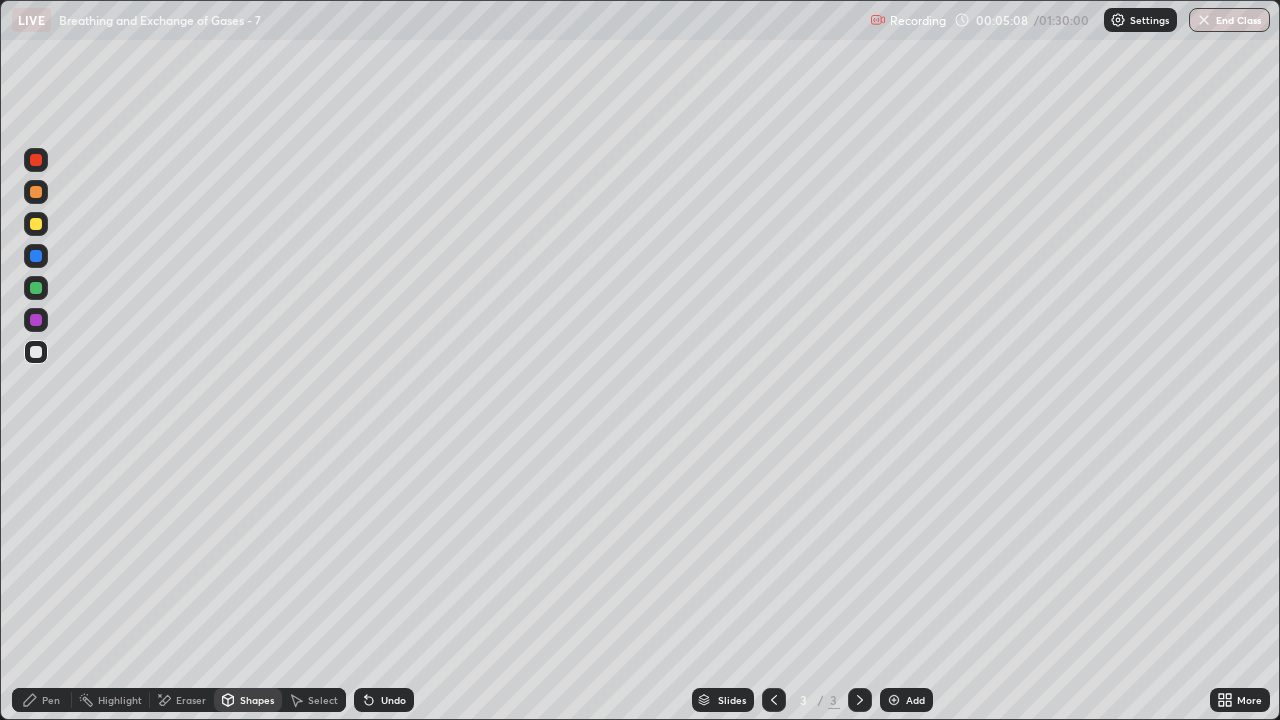 click at bounding box center (36, 288) 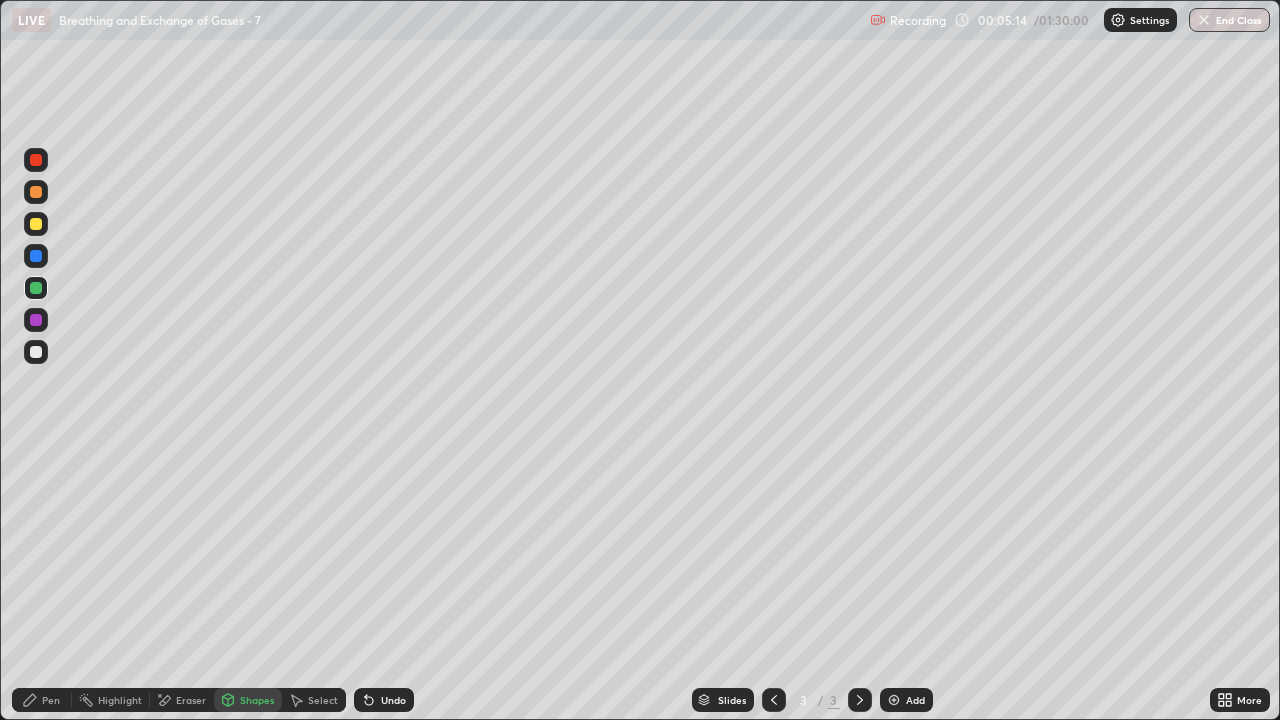 click at bounding box center [36, 224] 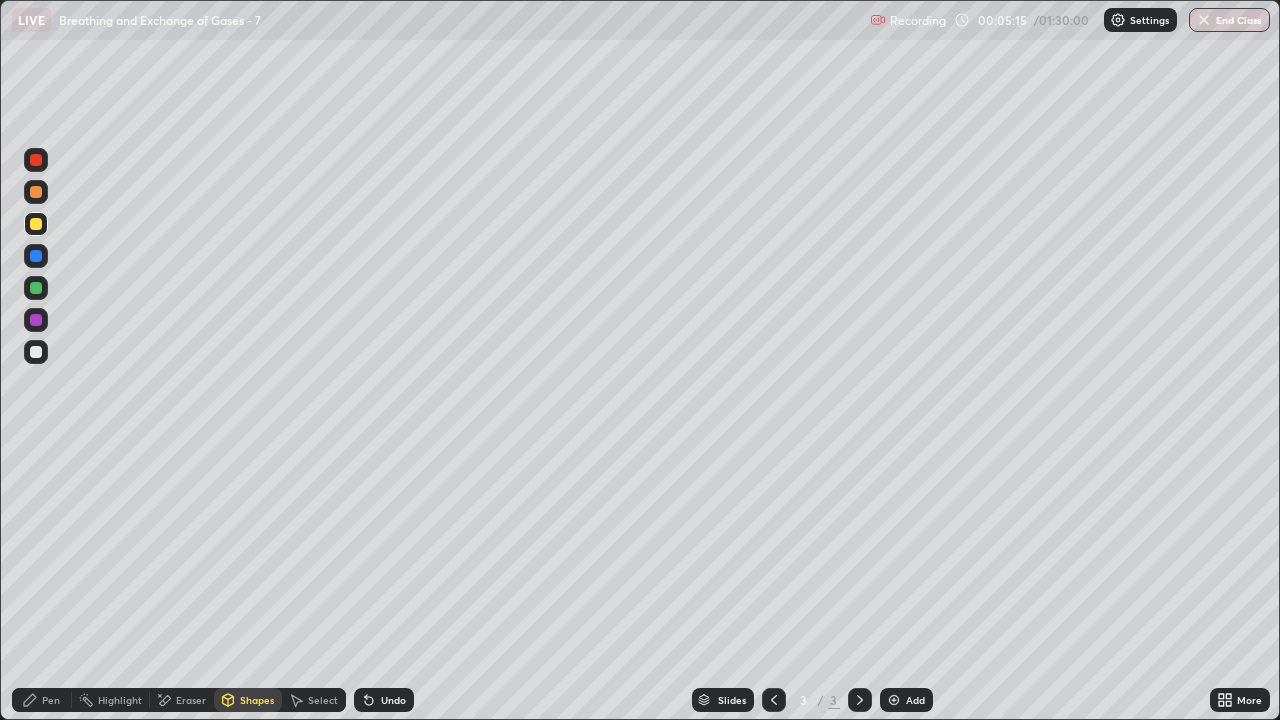 click on "Shapes" at bounding box center (248, 700) 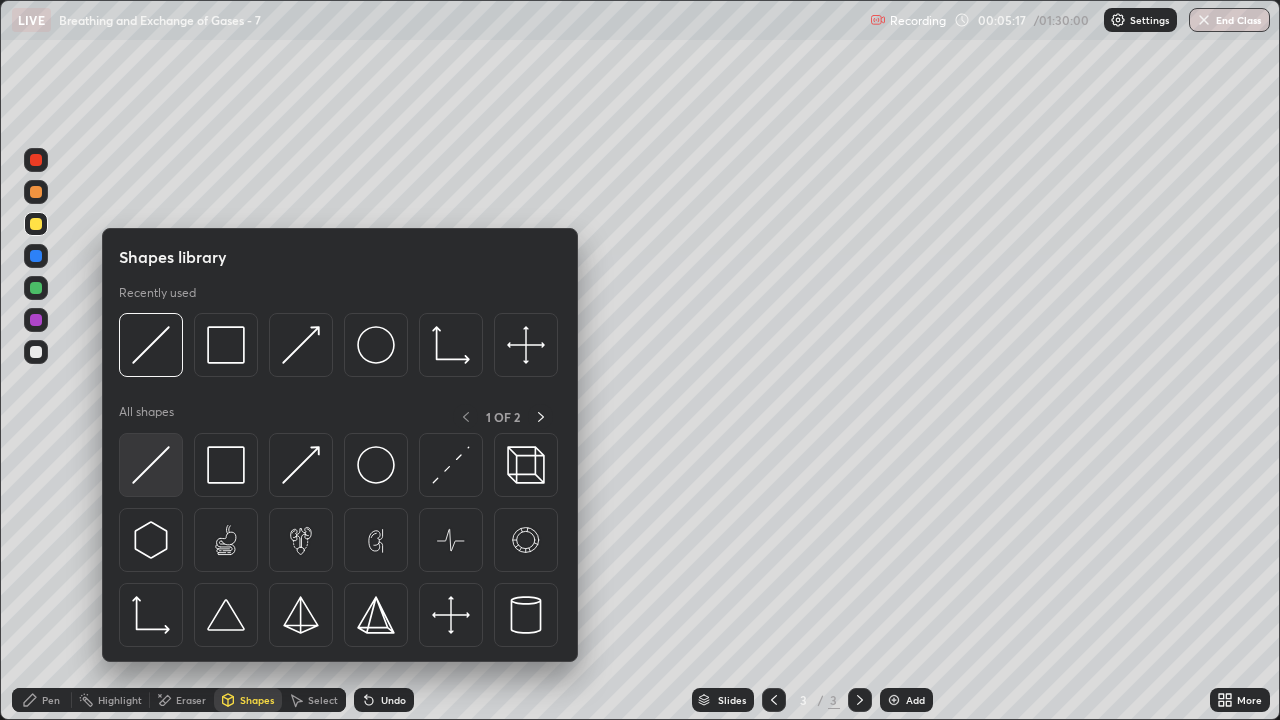 click at bounding box center [151, 465] 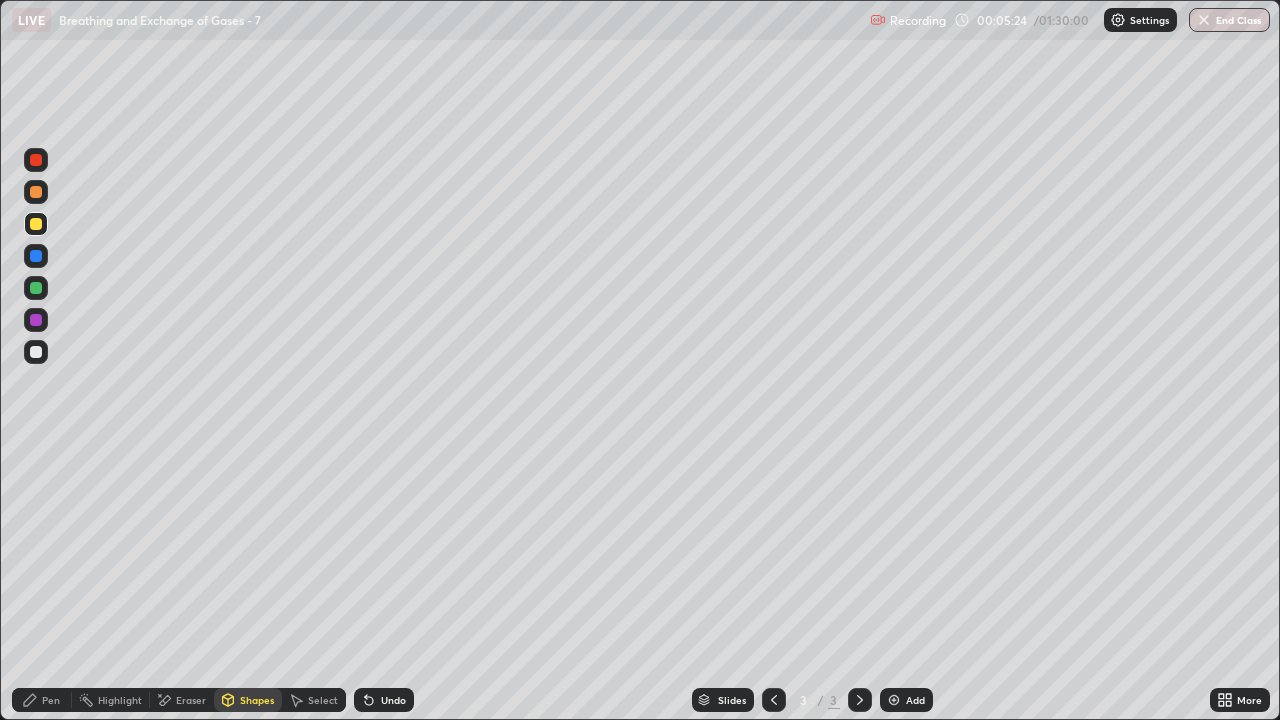 click on "Pen" at bounding box center (51, 700) 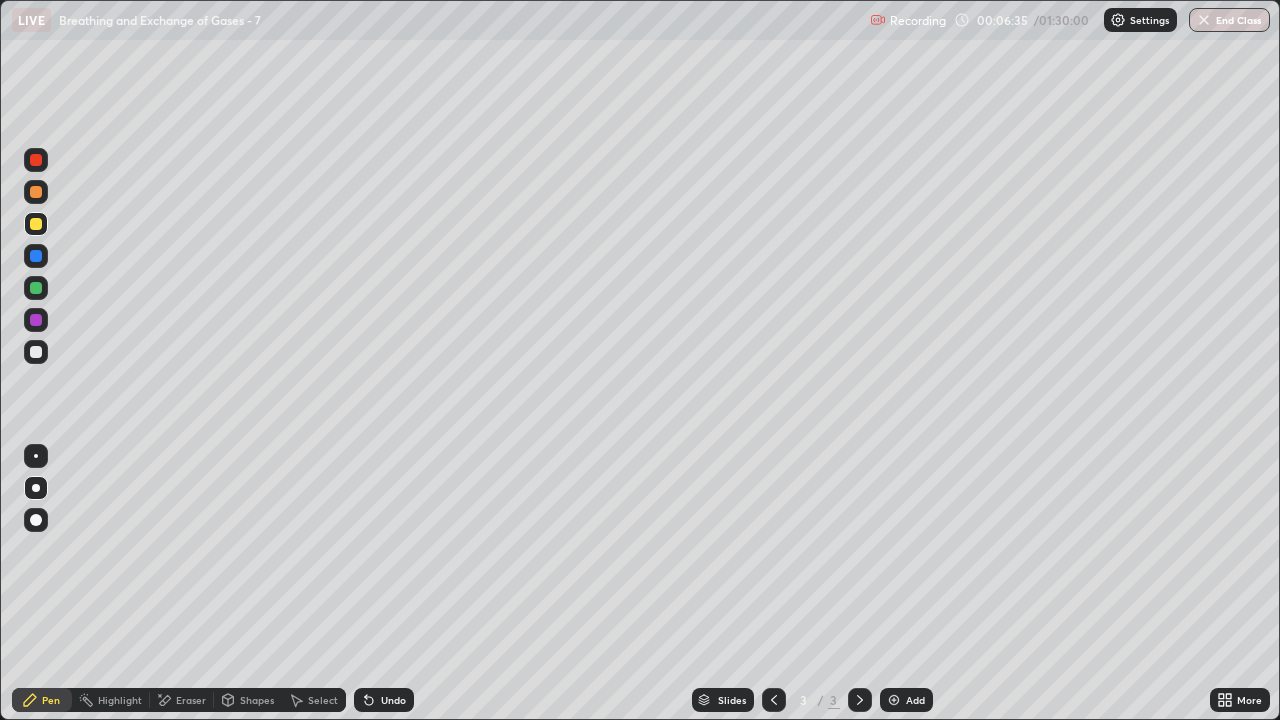 click at bounding box center (36, 352) 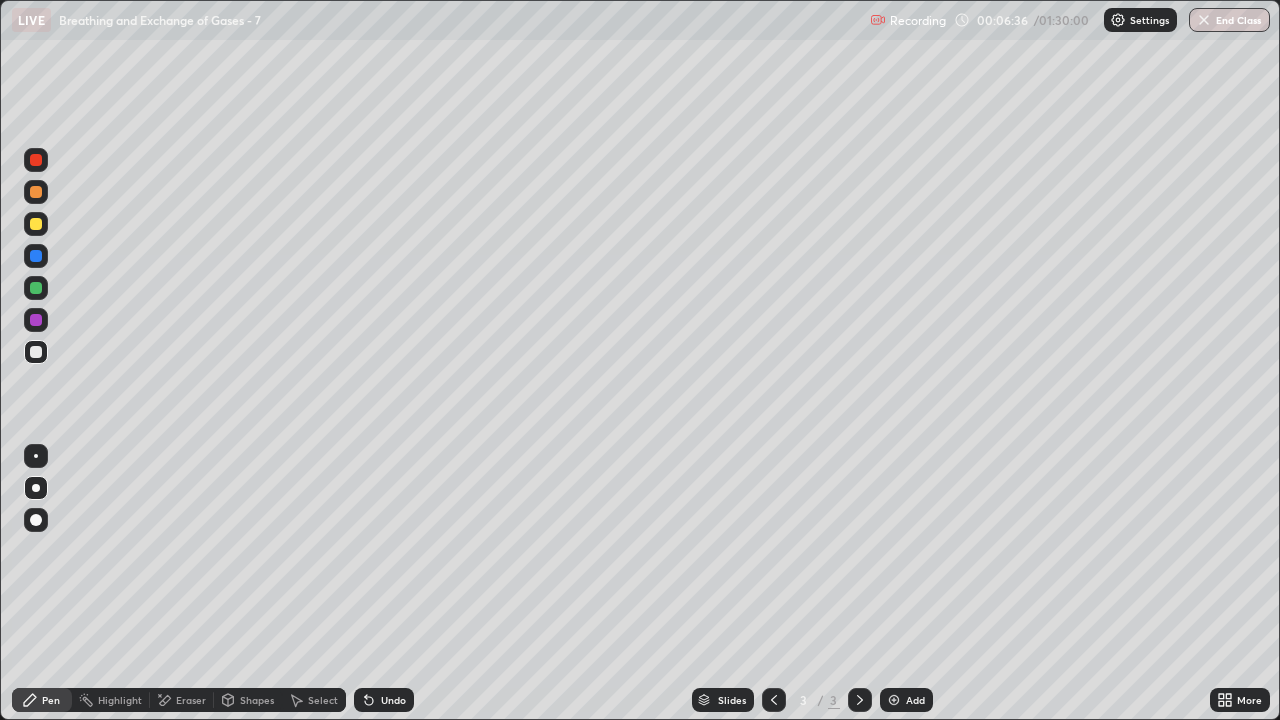 click on "Shapes" at bounding box center [257, 700] 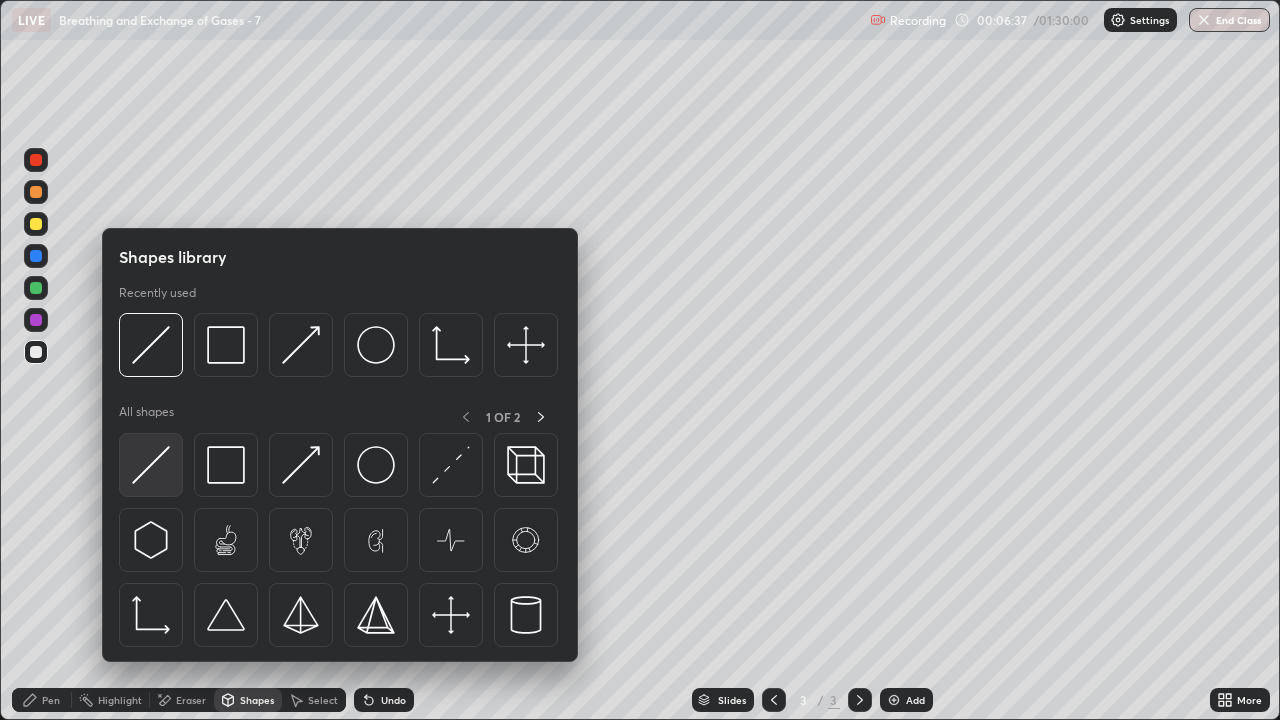 click at bounding box center [151, 465] 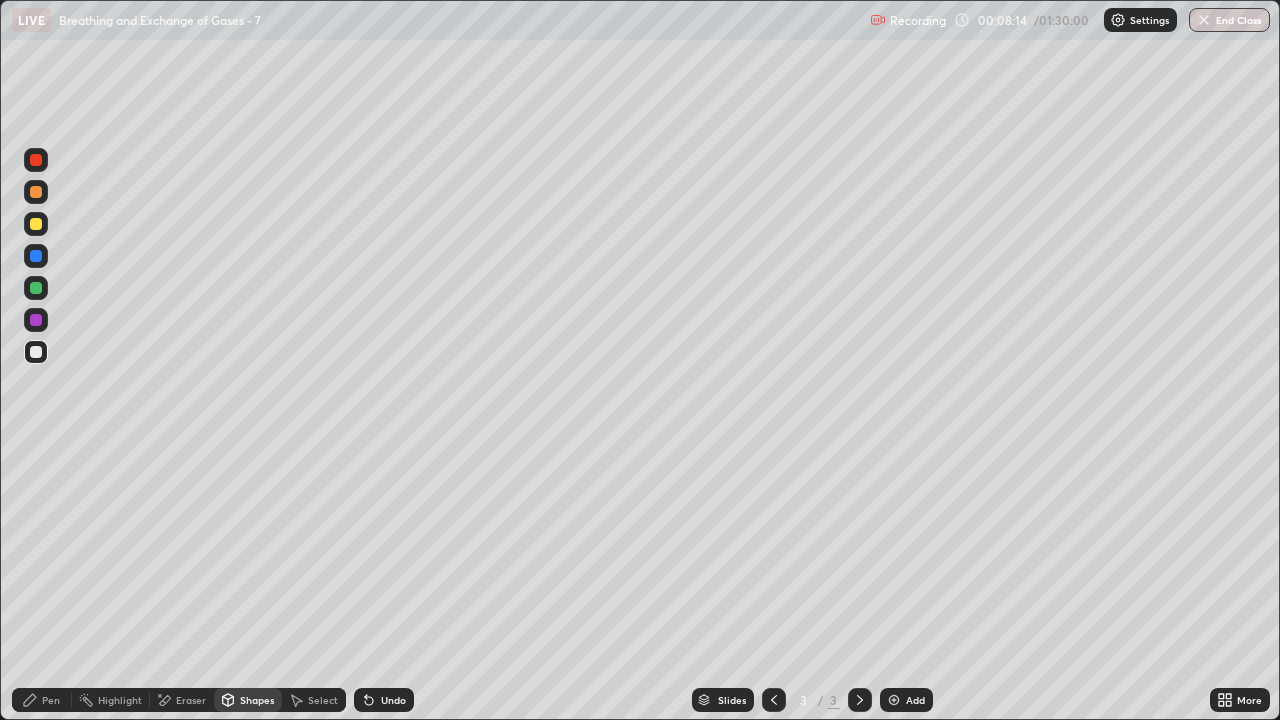 click 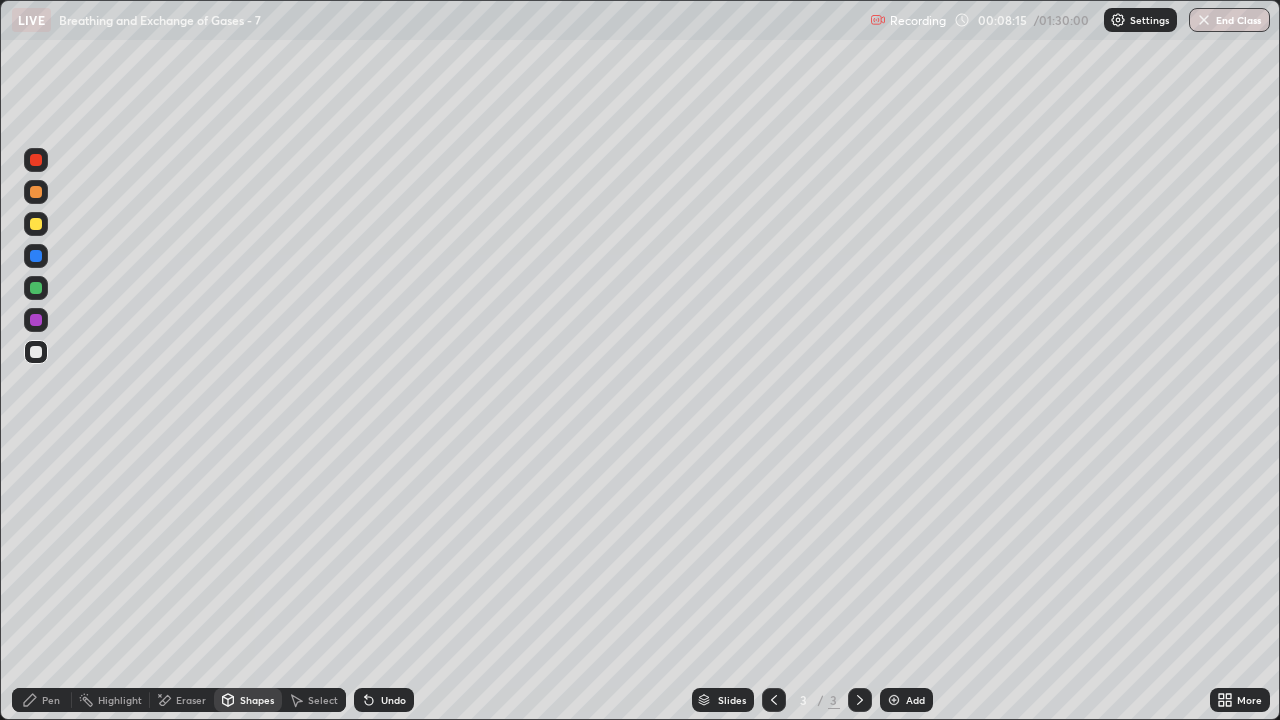 click at bounding box center (894, 700) 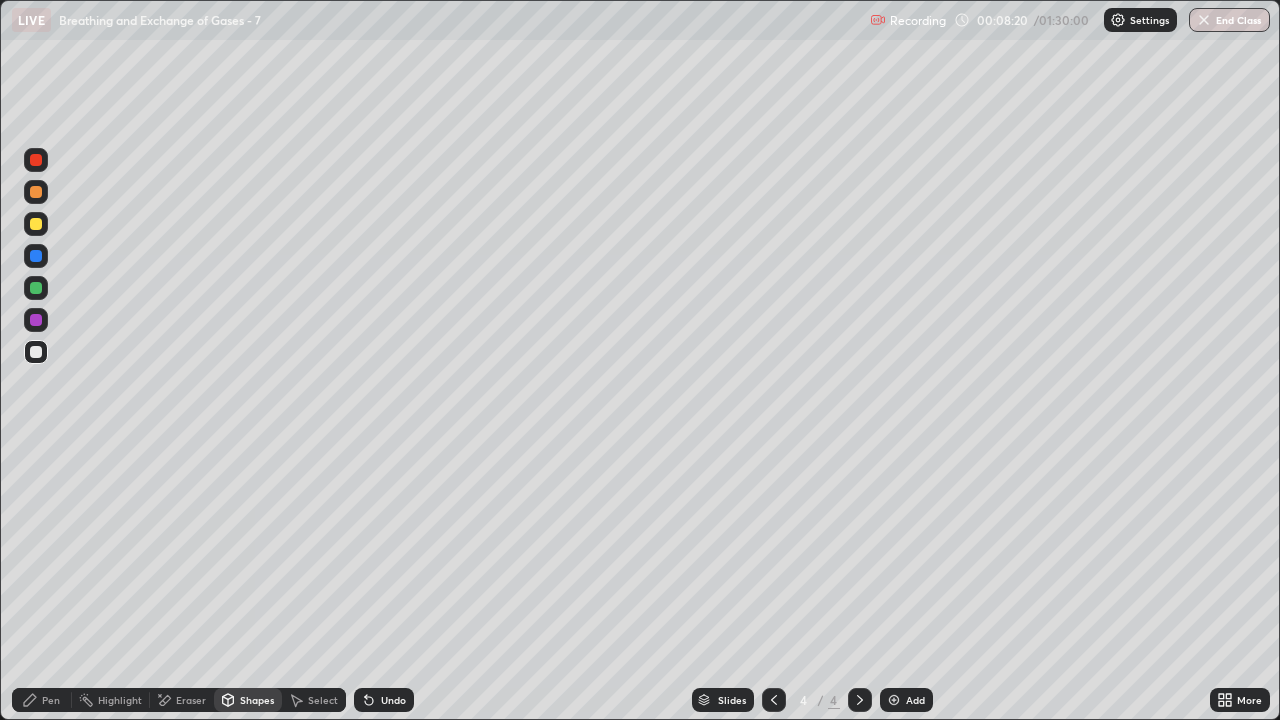 click at bounding box center [36, 192] 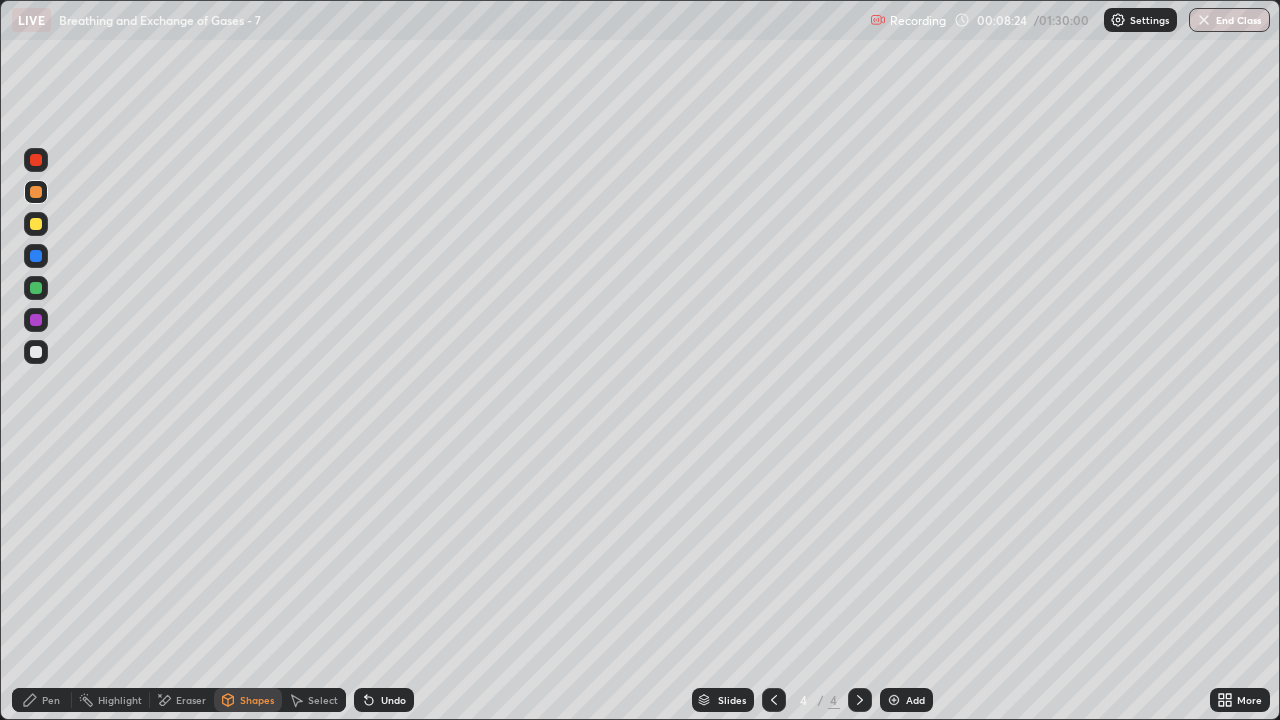click on "Eraser" at bounding box center [182, 700] 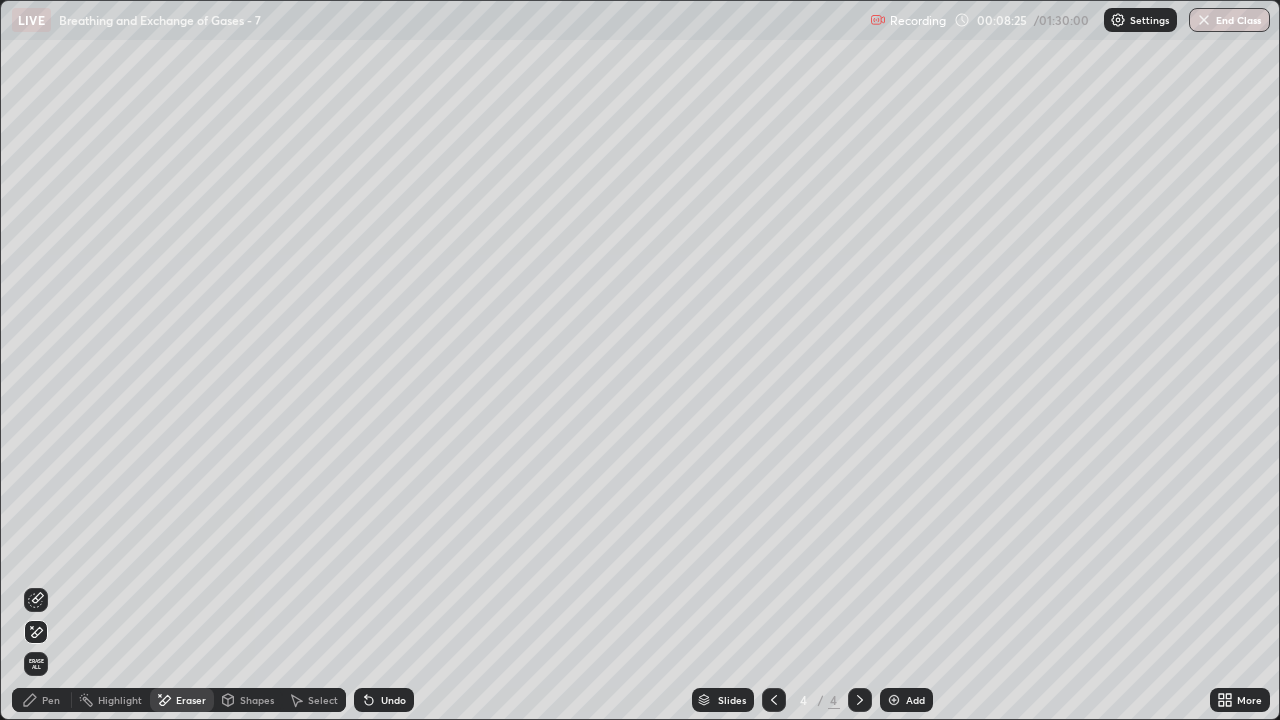 click 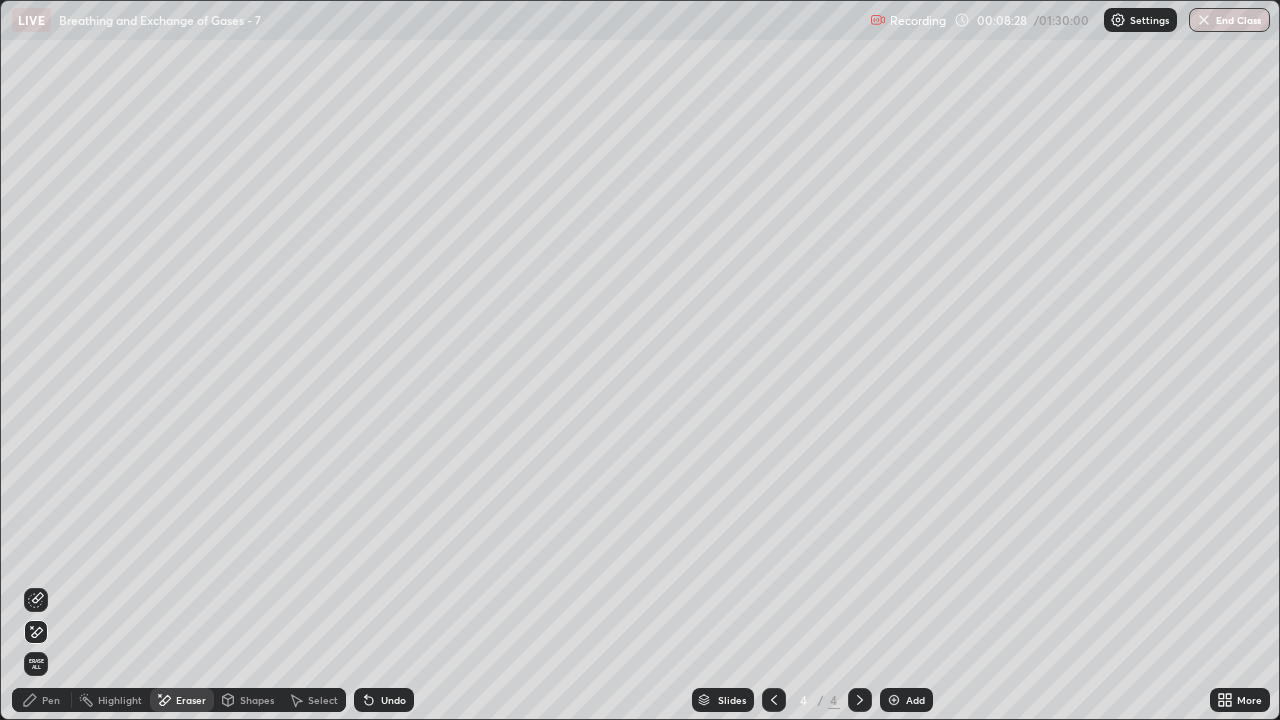 click on "Pen" at bounding box center [51, 700] 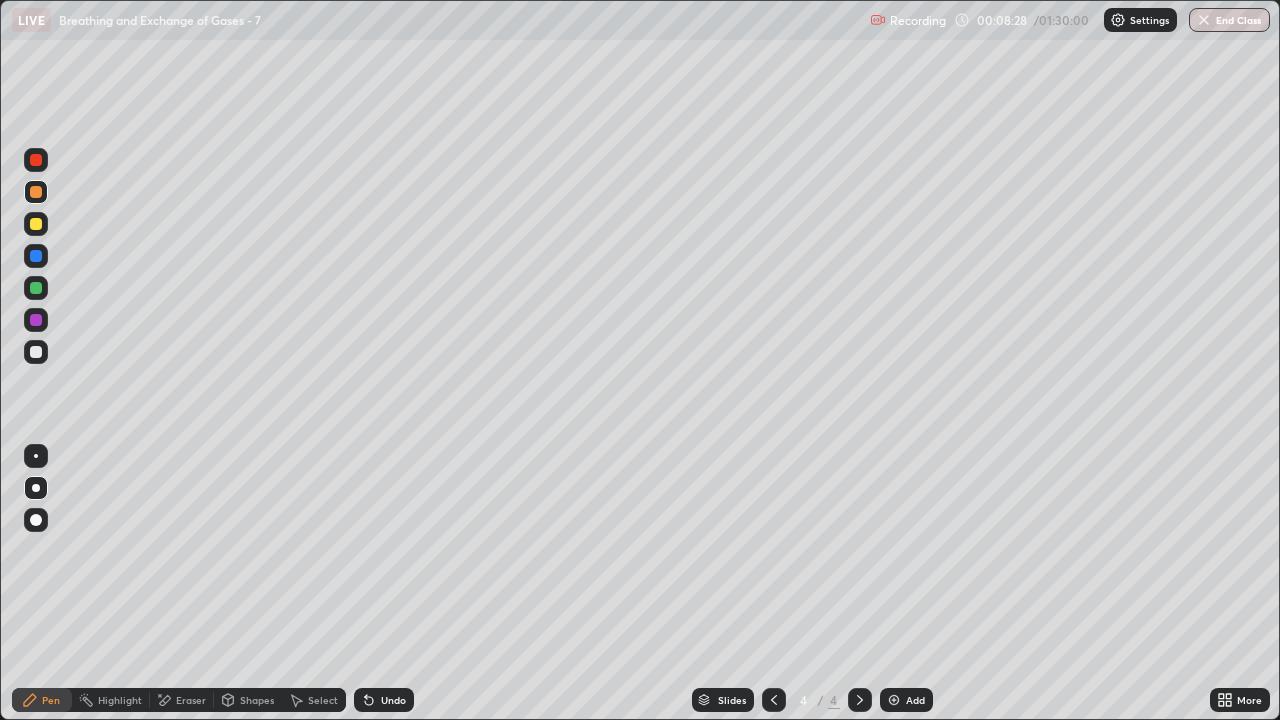 click on "Pen" at bounding box center [51, 700] 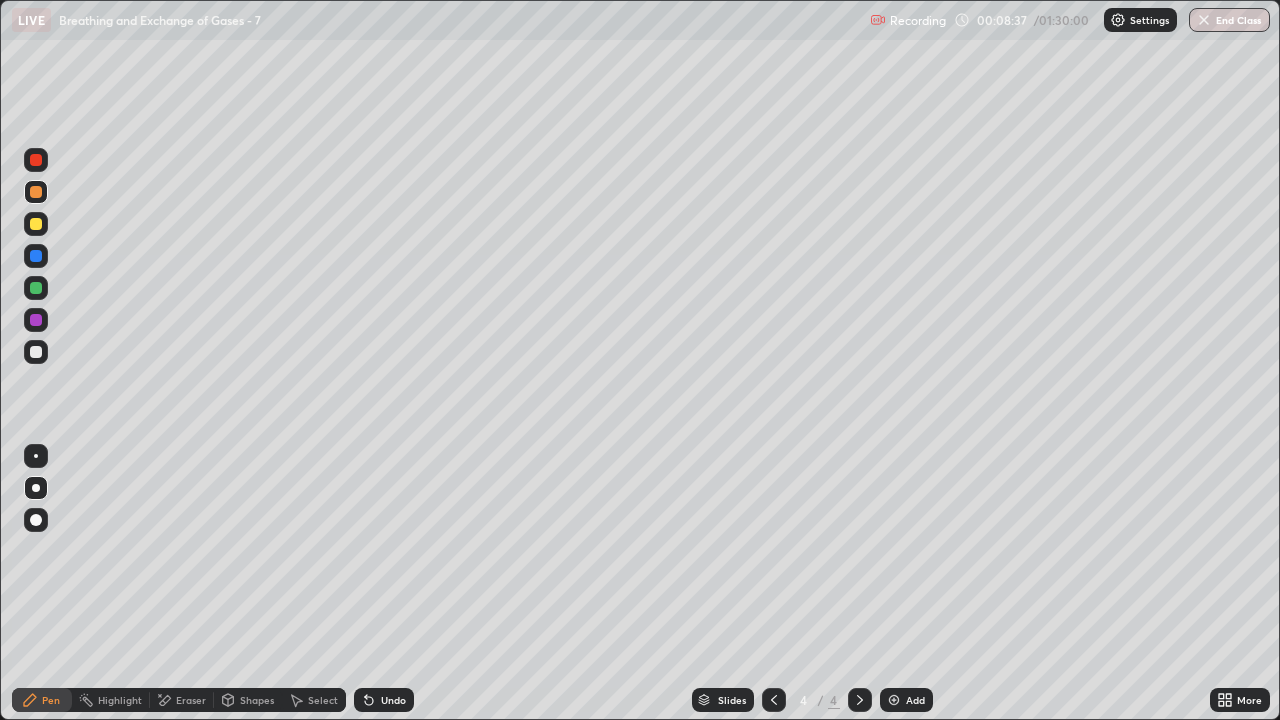 click at bounding box center [36, 224] 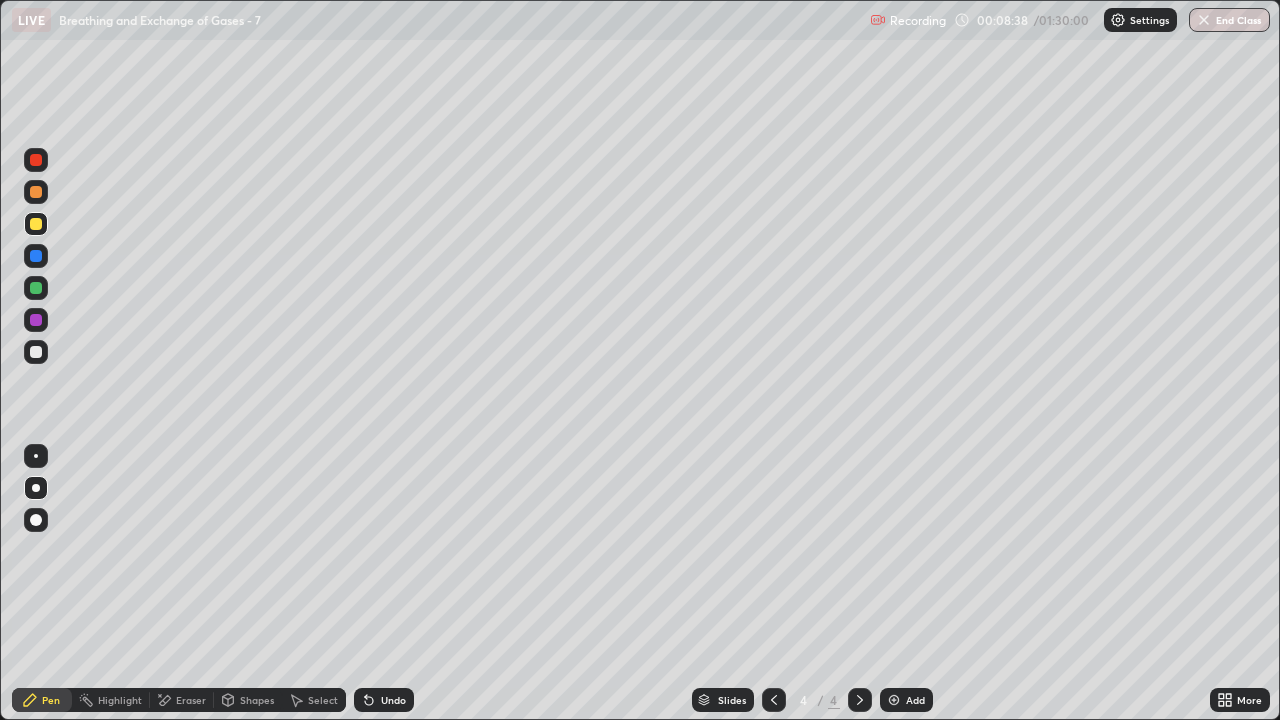 click on "Shapes" at bounding box center [248, 700] 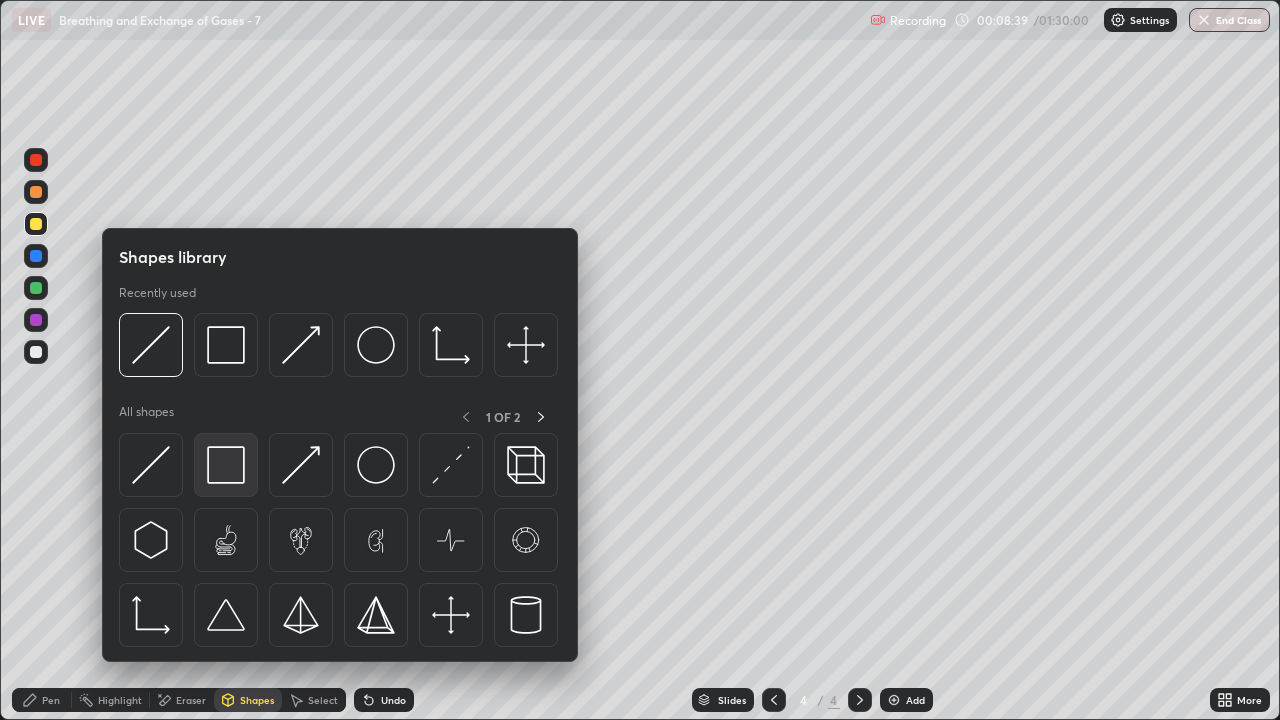 click at bounding box center [226, 465] 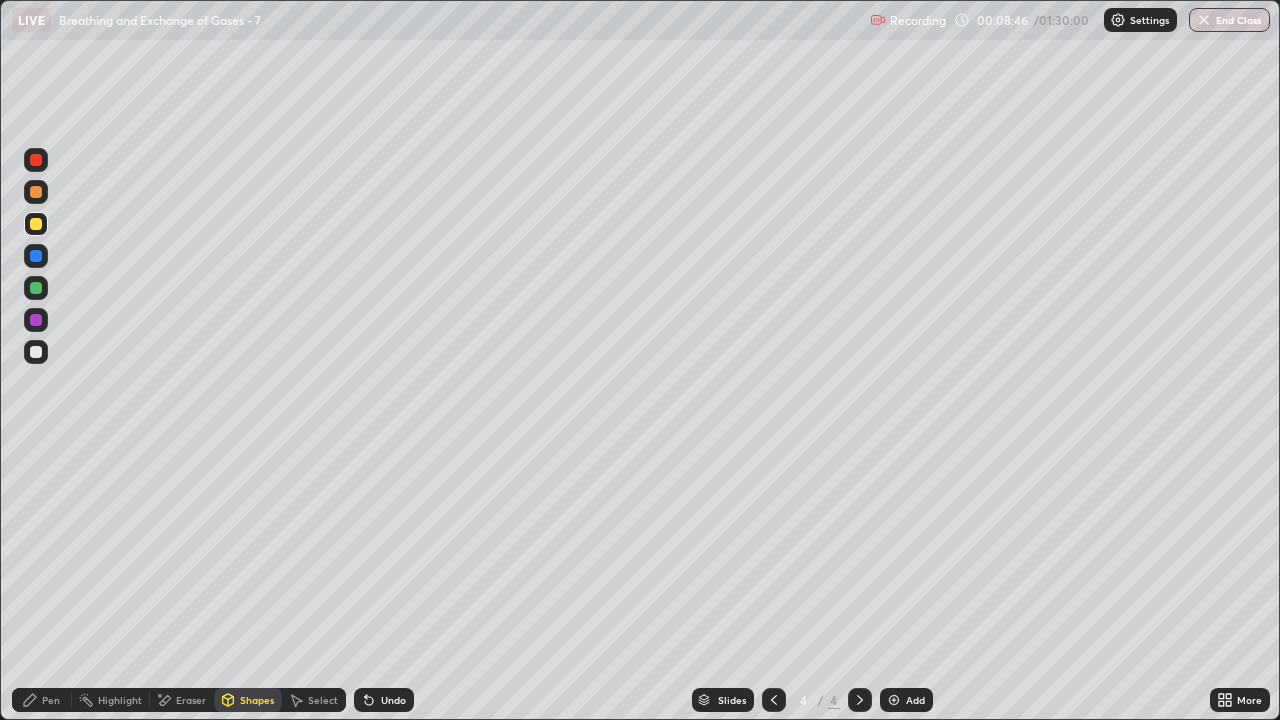 click on "Eraser" at bounding box center (191, 700) 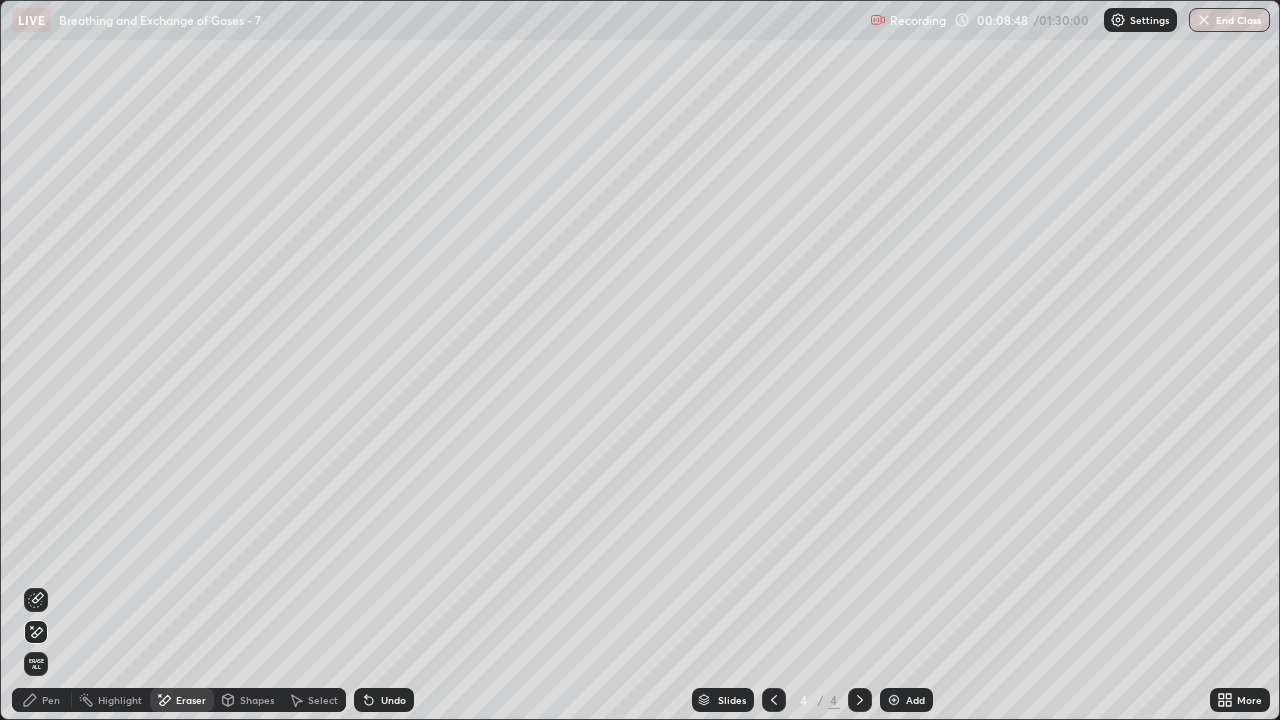 click 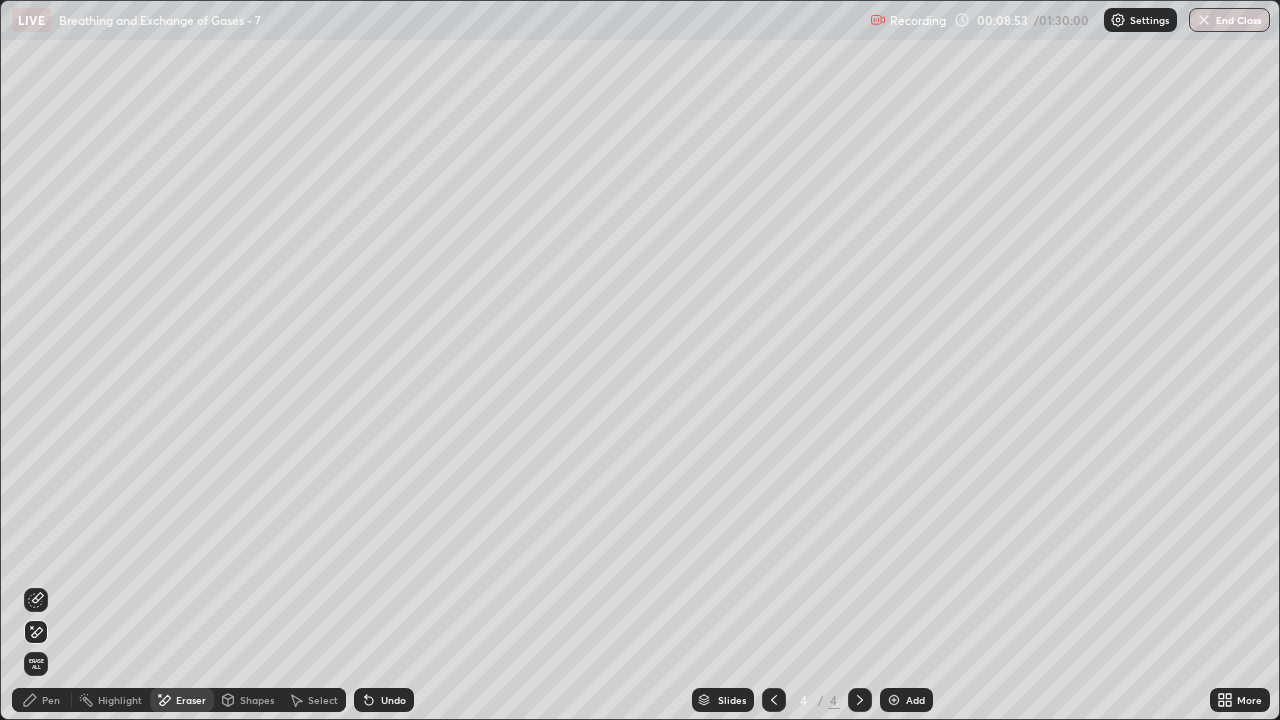 click 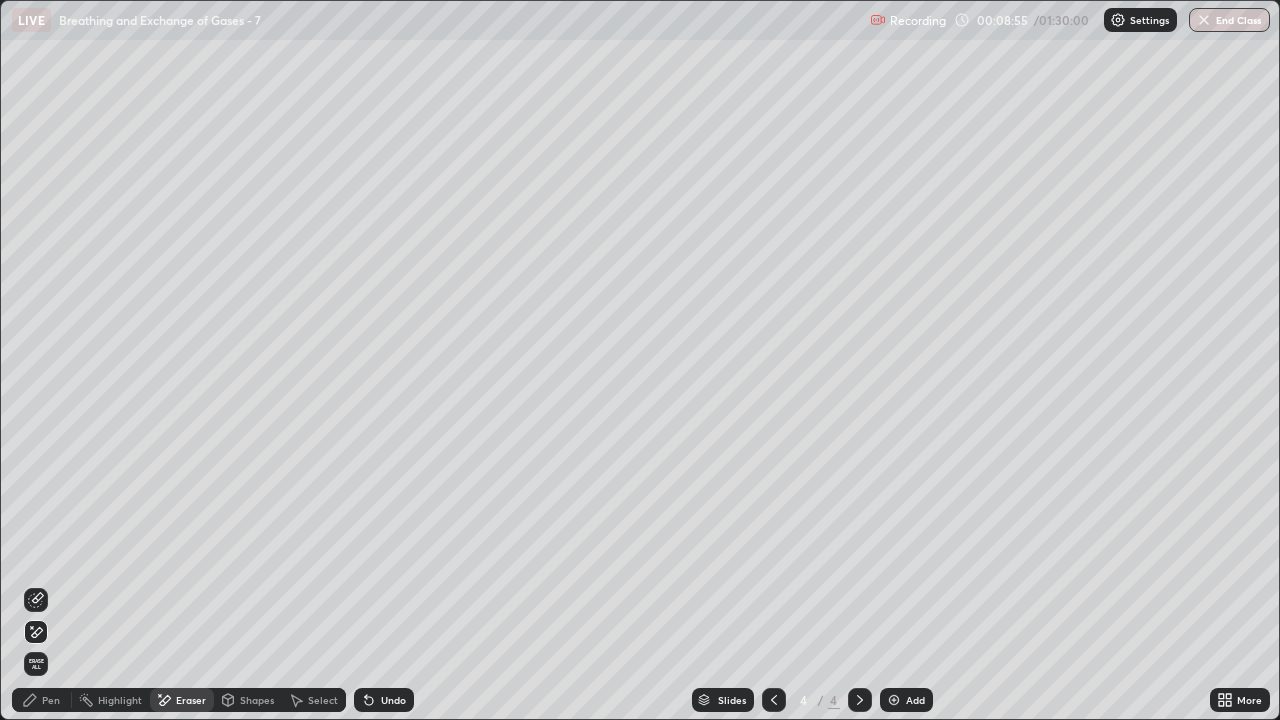 click at bounding box center (36, 600) 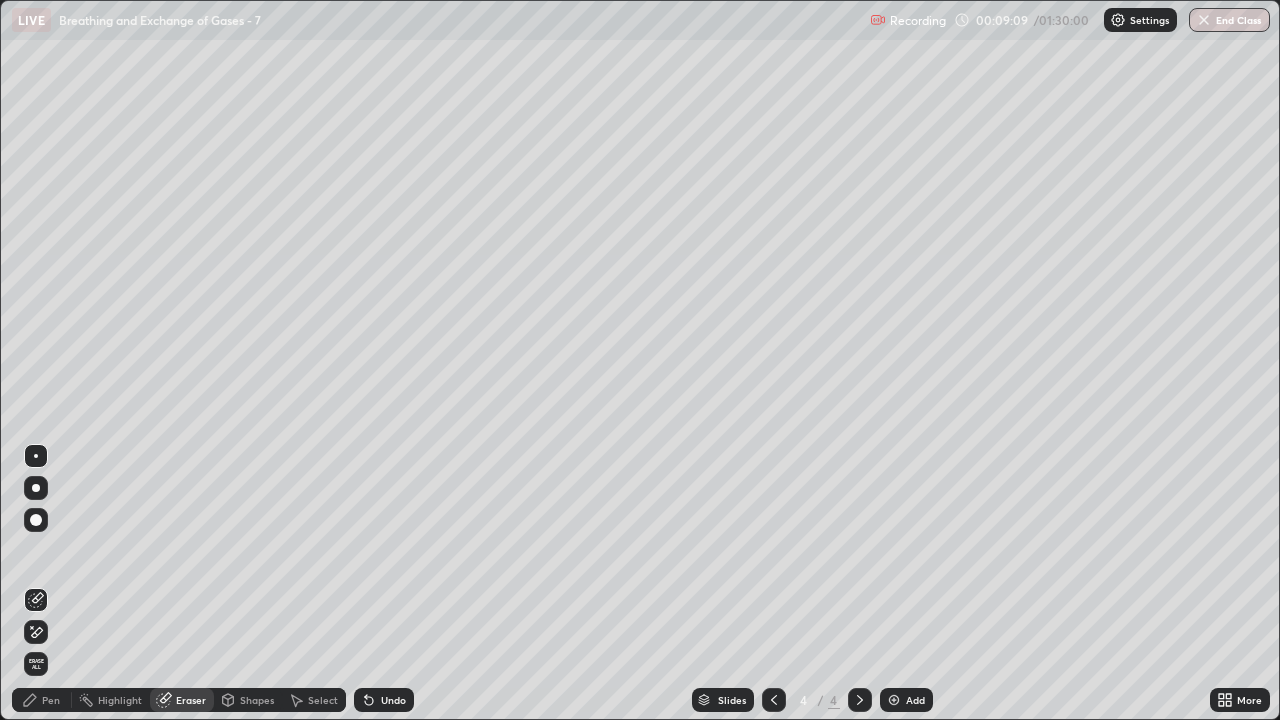 click at bounding box center (36, 488) 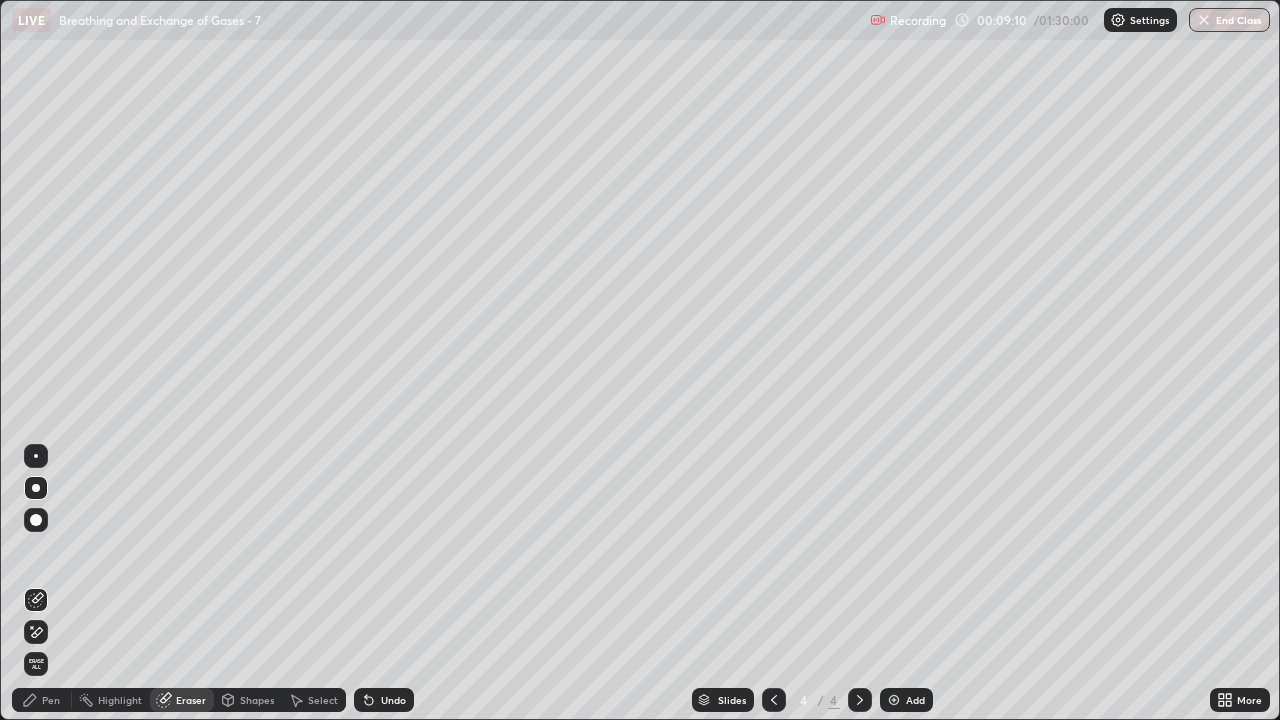 click on "Shapes" at bounding box center [248, 700] 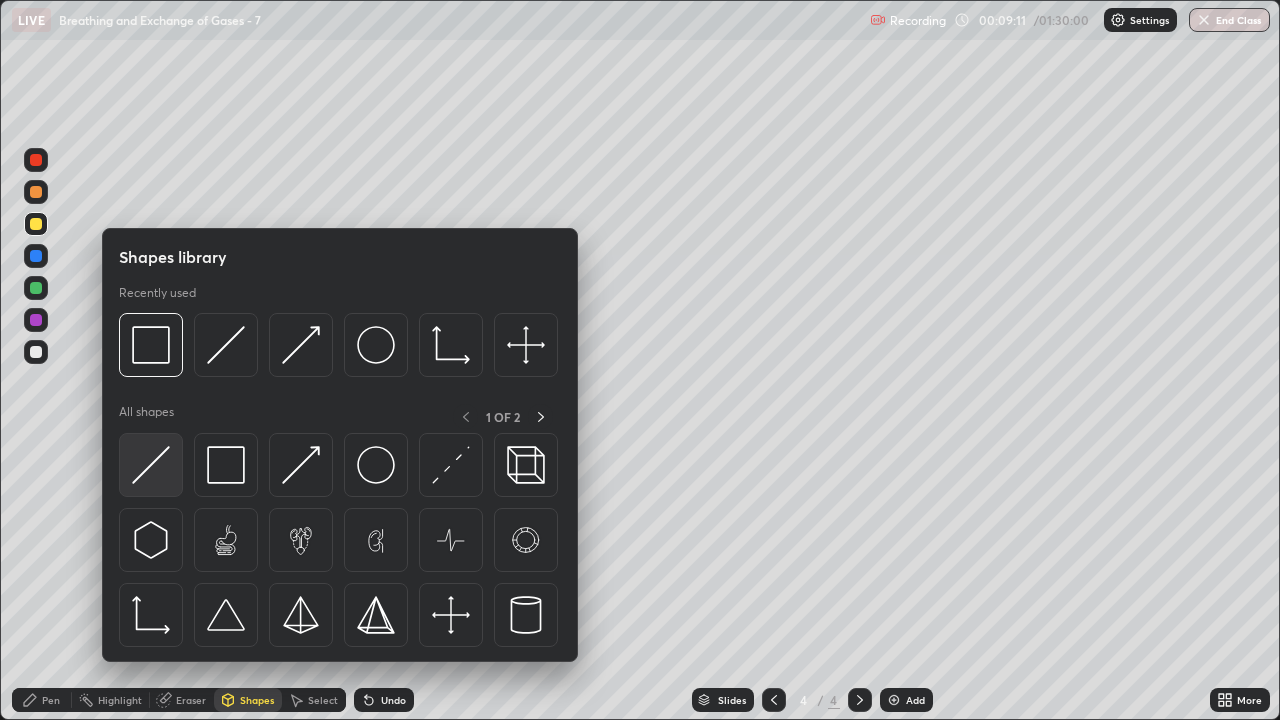 click at bounding box center [151, 465] 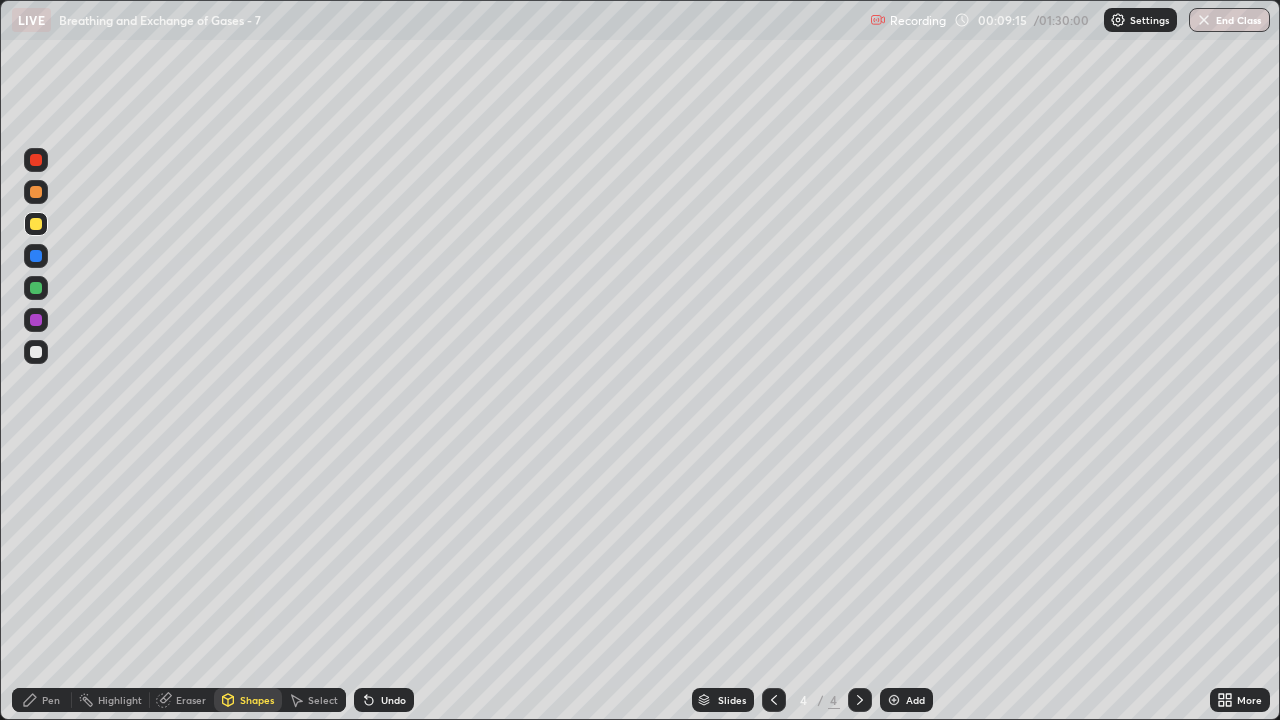 click at bounding box center (36, 352) 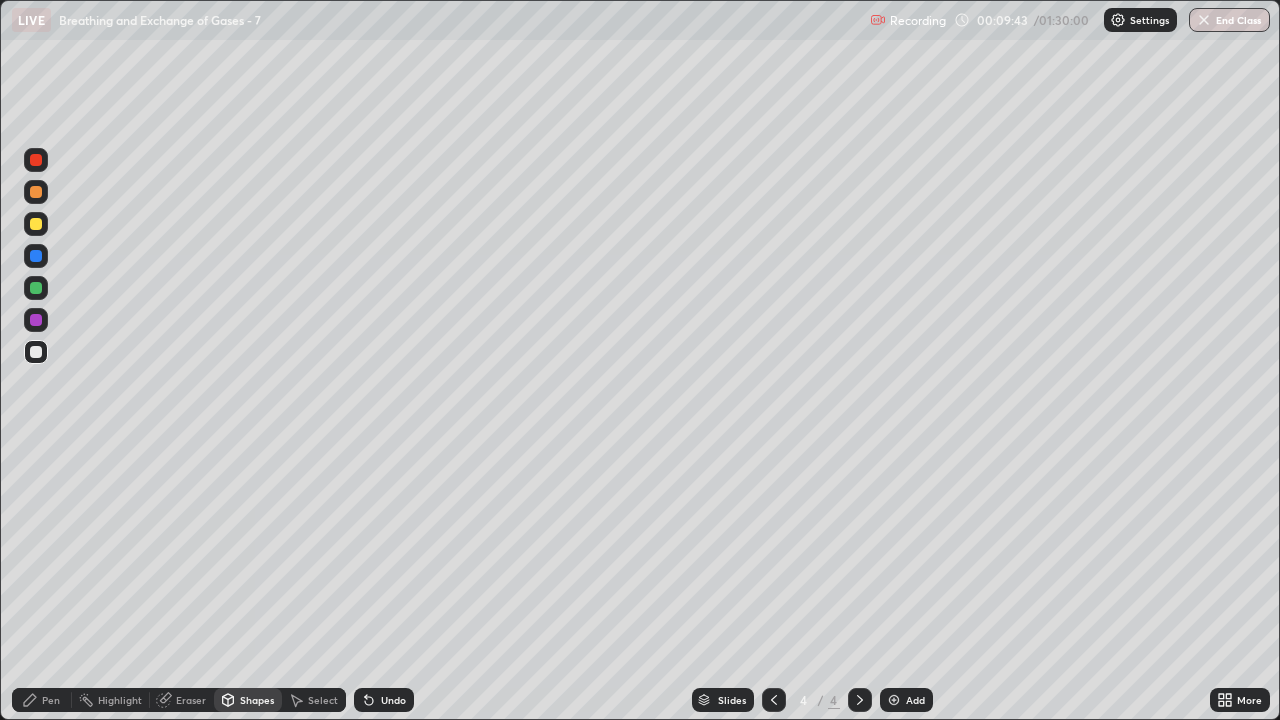 click at bounding box center [36, 192] 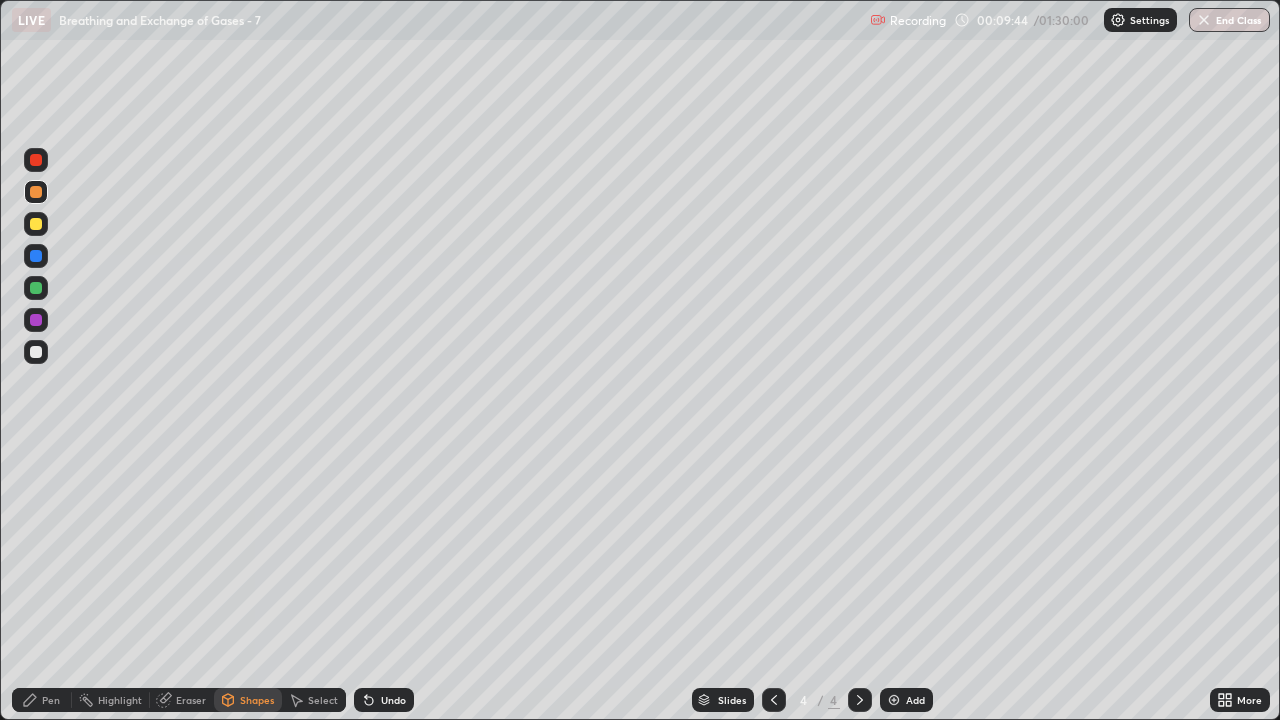 click on "Shapes" at bounding box center [257, 700] 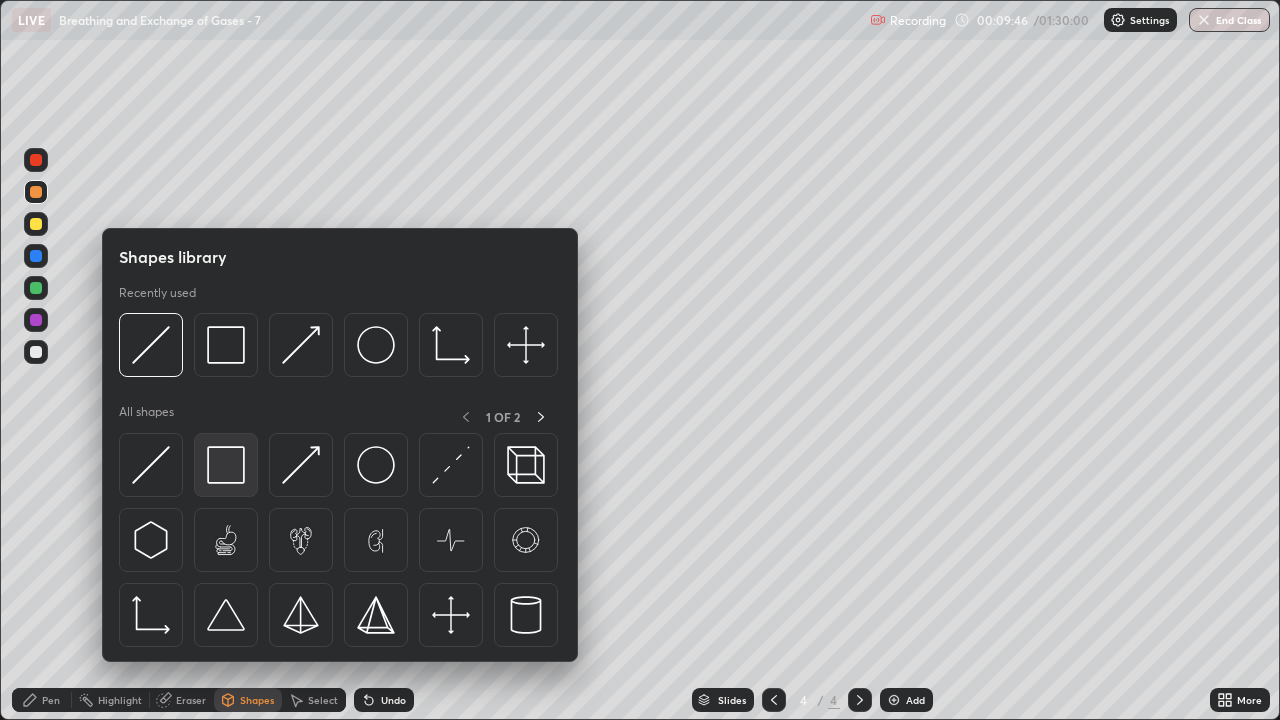 click at bounding box center (226, 465) 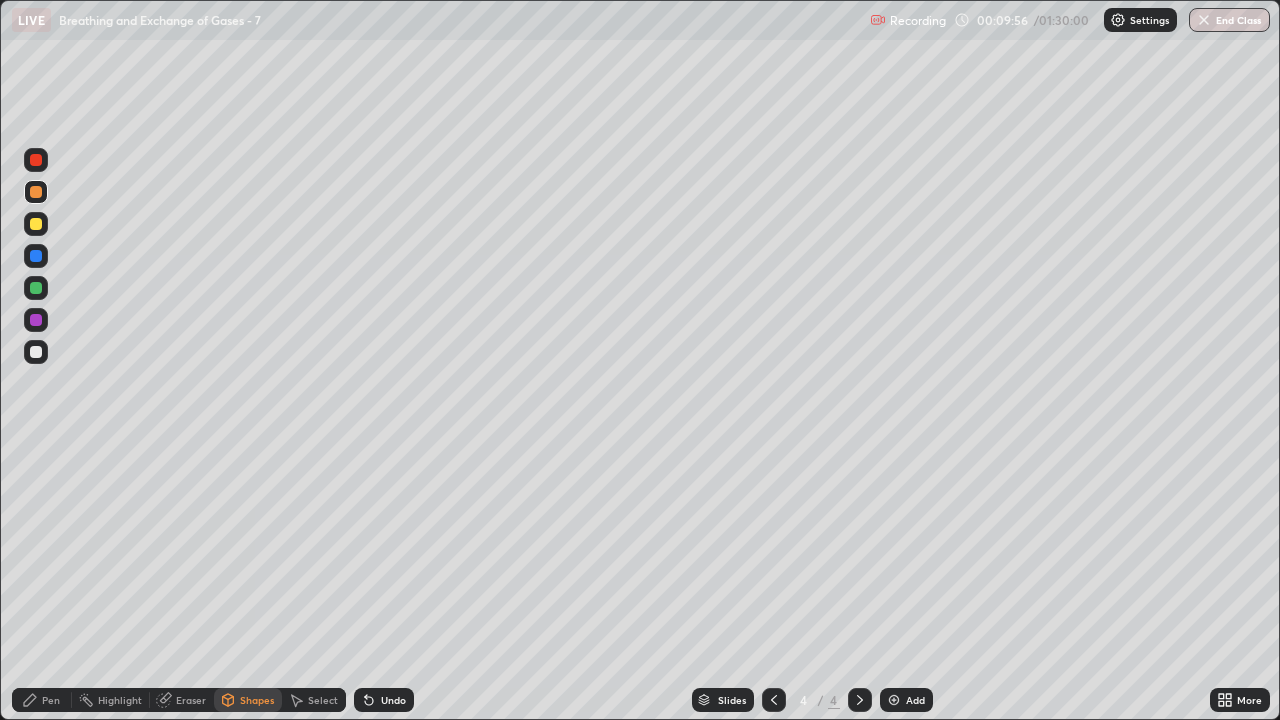 click on "Eraser" at bounding box center [191, 700] 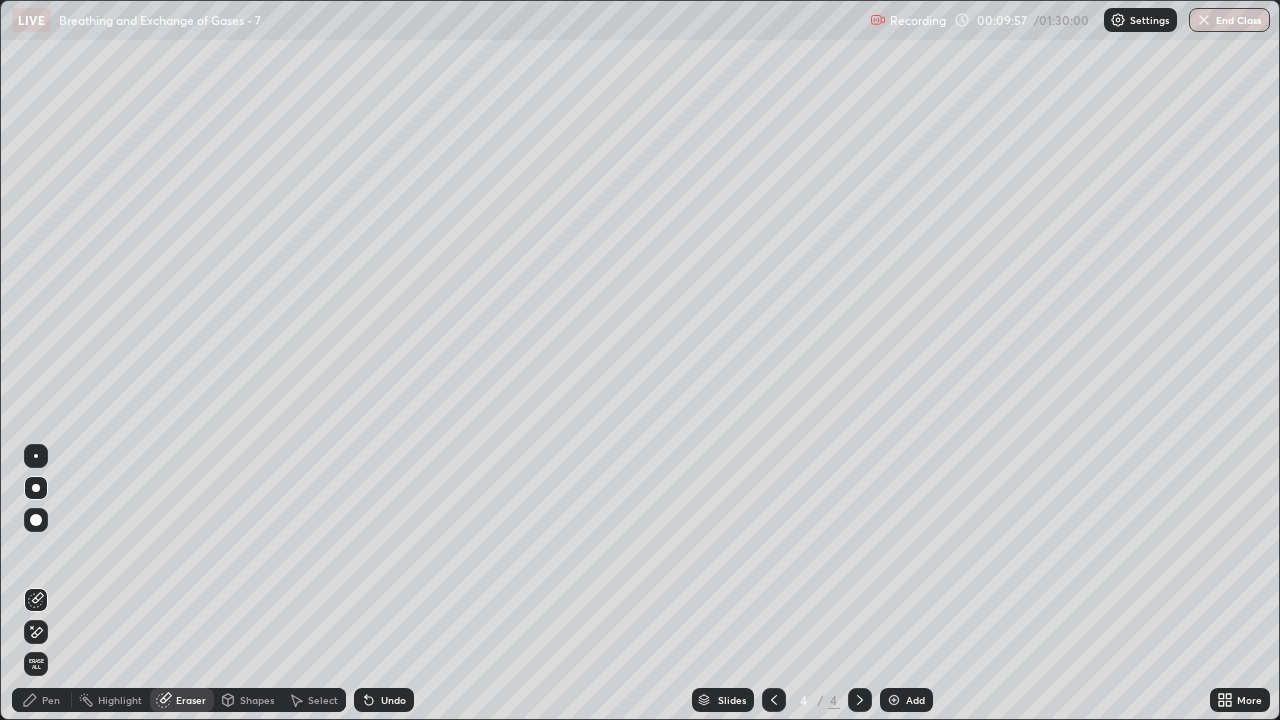click 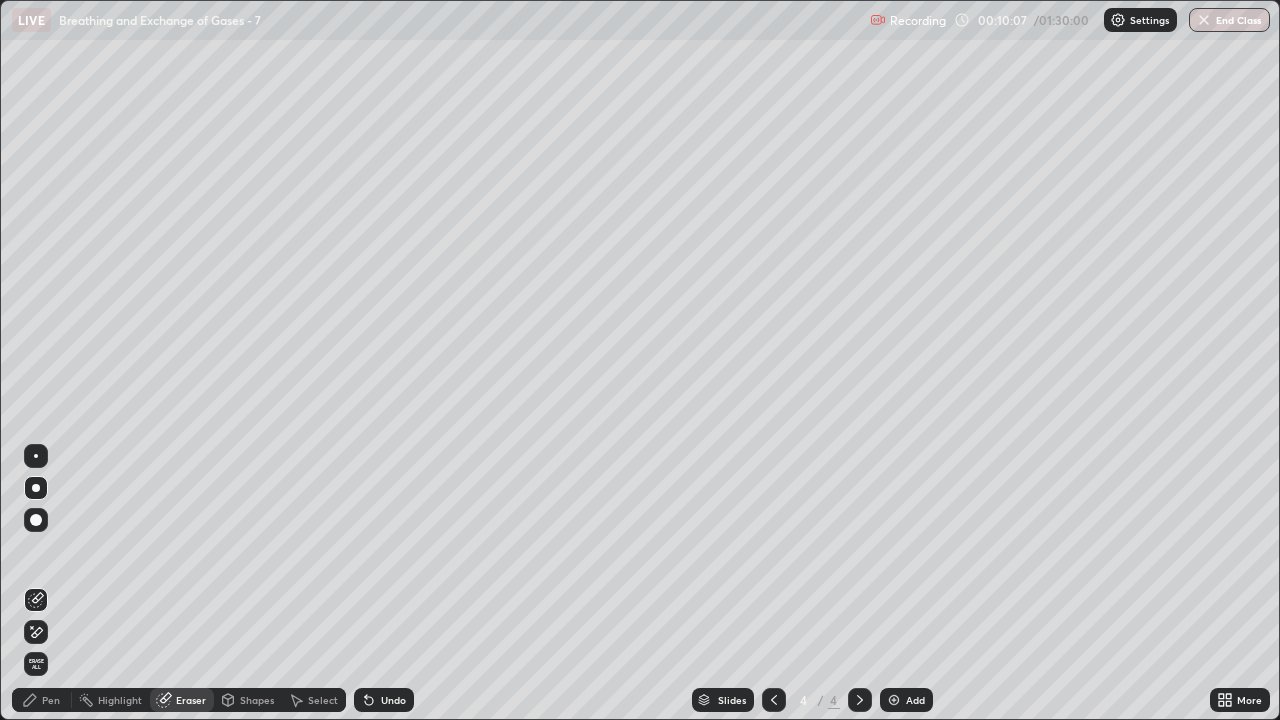 click on "Pen" at bounding box center [51, 700] 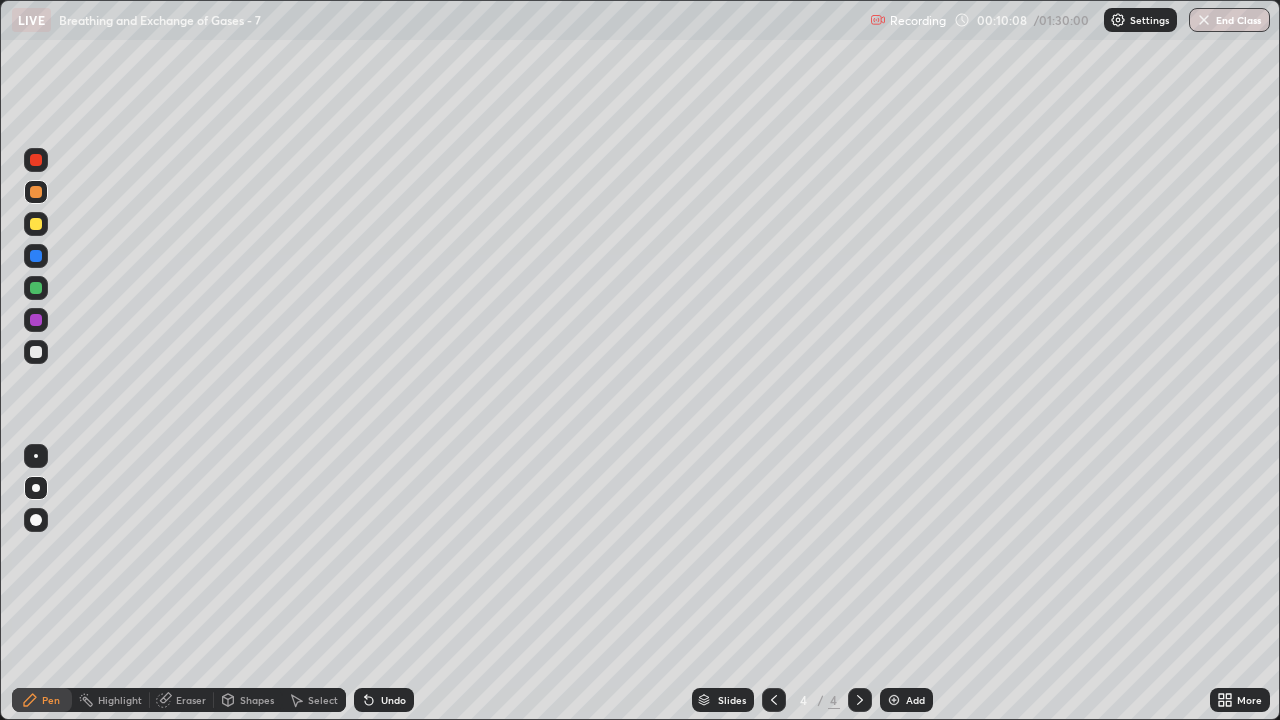 click at bounding box center [36, 160] 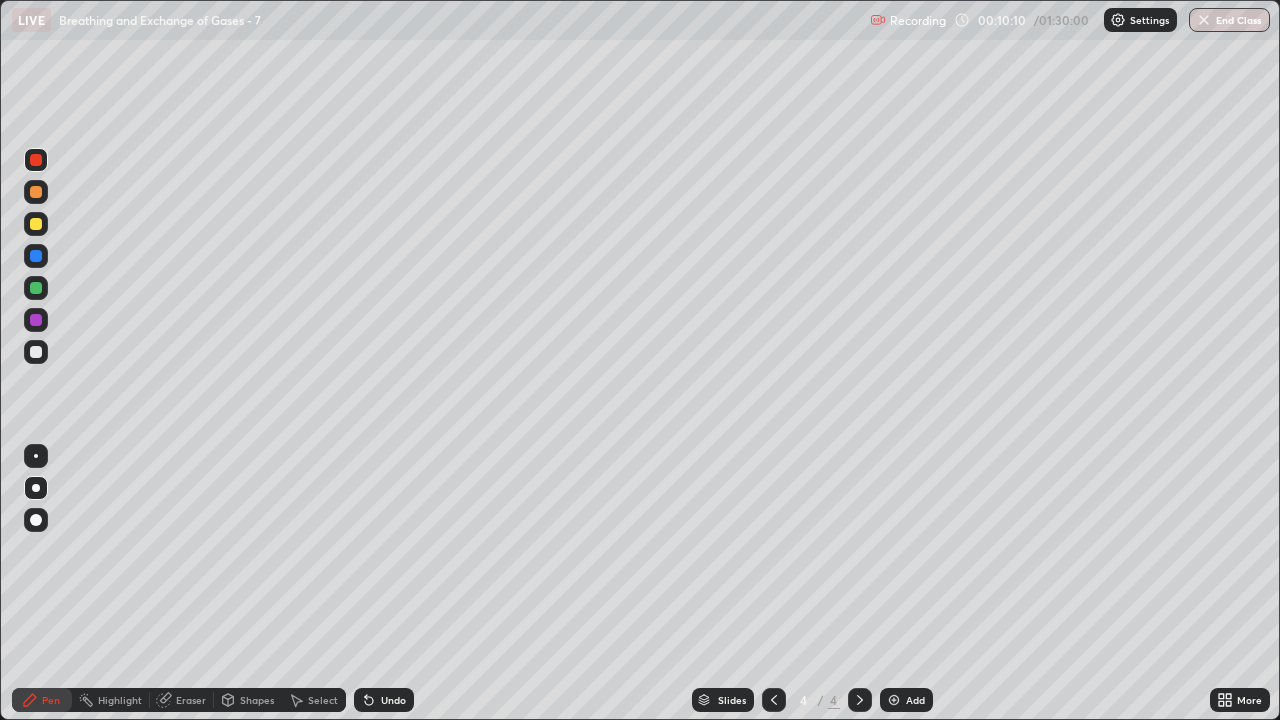 click on "Shapes" at bounding box center [248, 700] 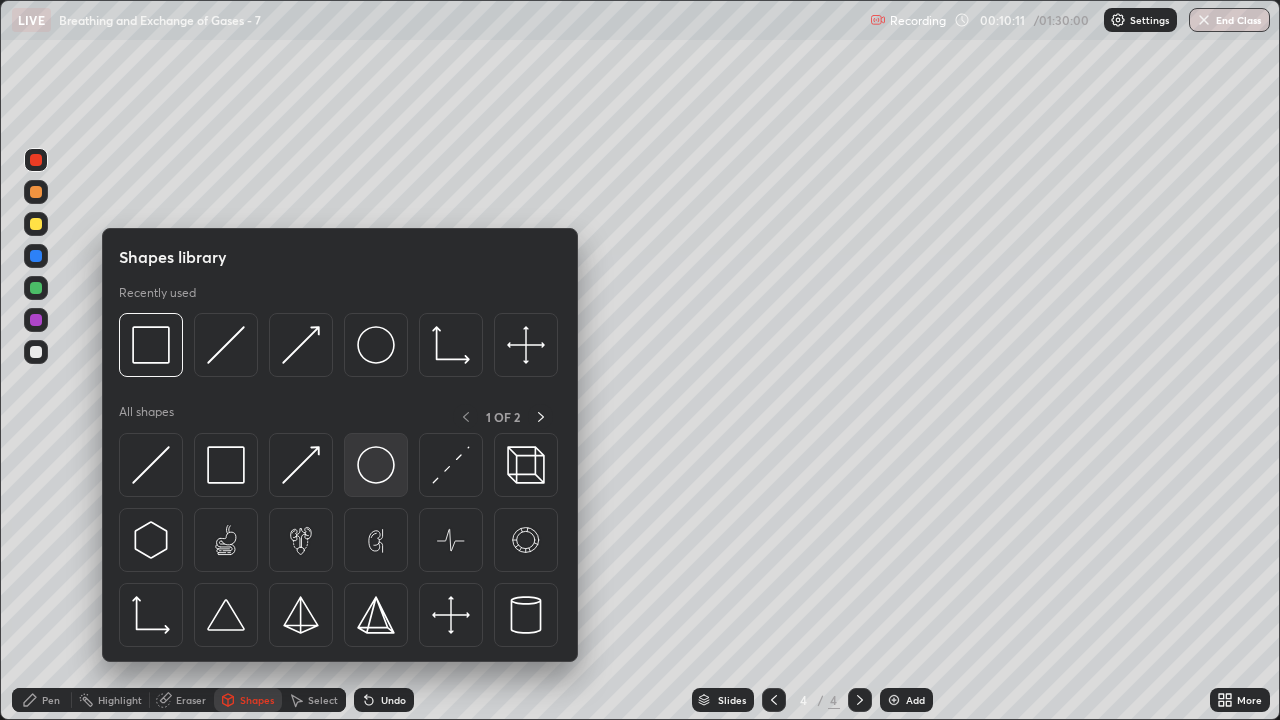 click at bounding box center [376, 465] 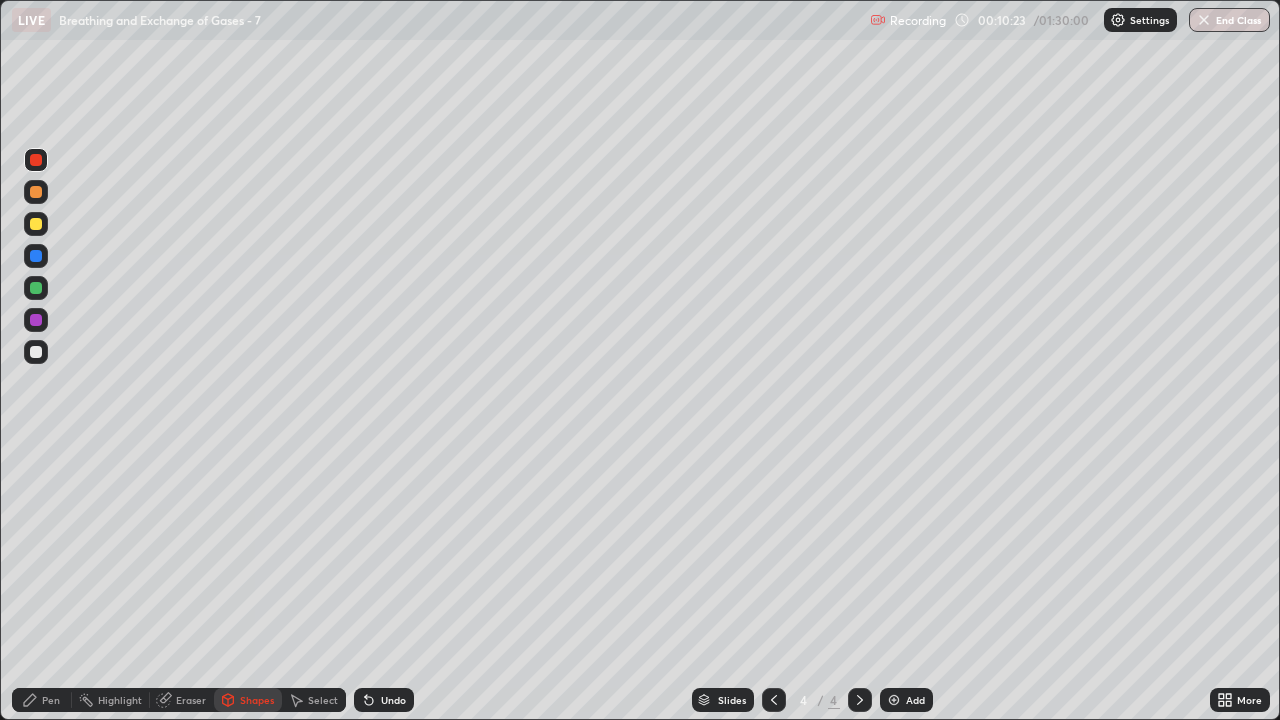 click at bounding box center (36, 224) 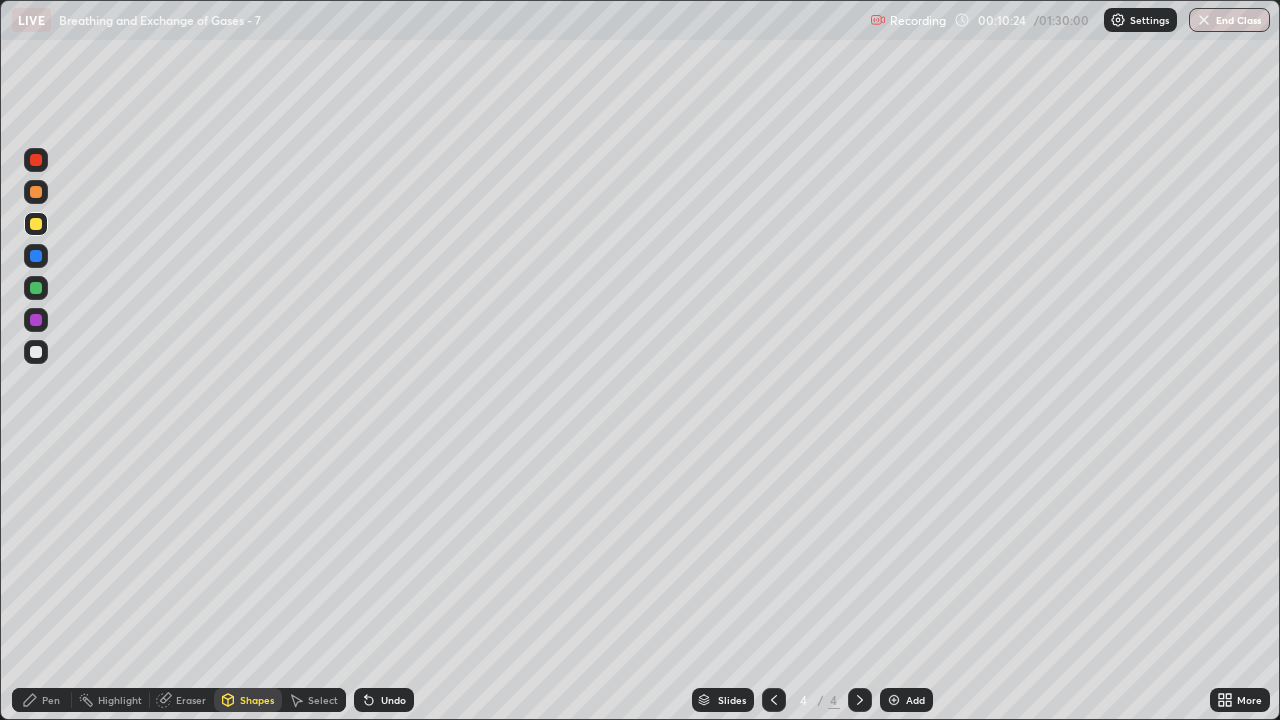 click on "Shapes" at bounding box center (257, 700) 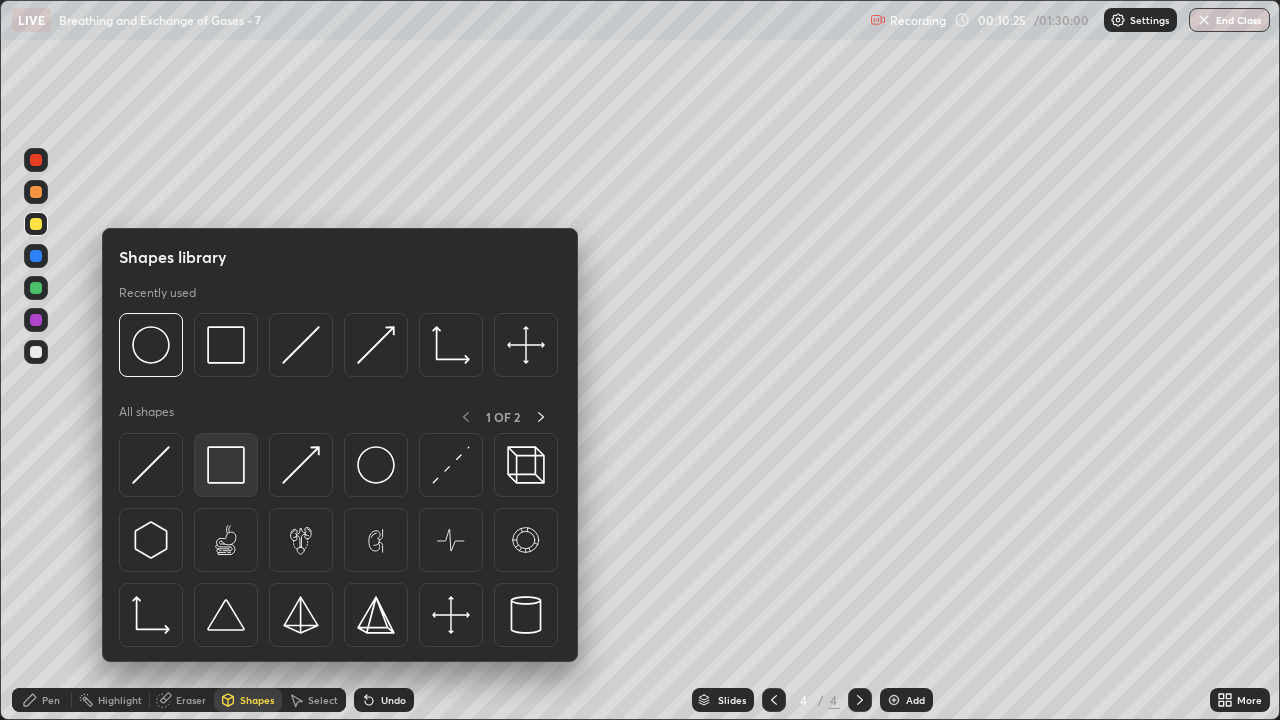 click at bounding box center (226, 465) 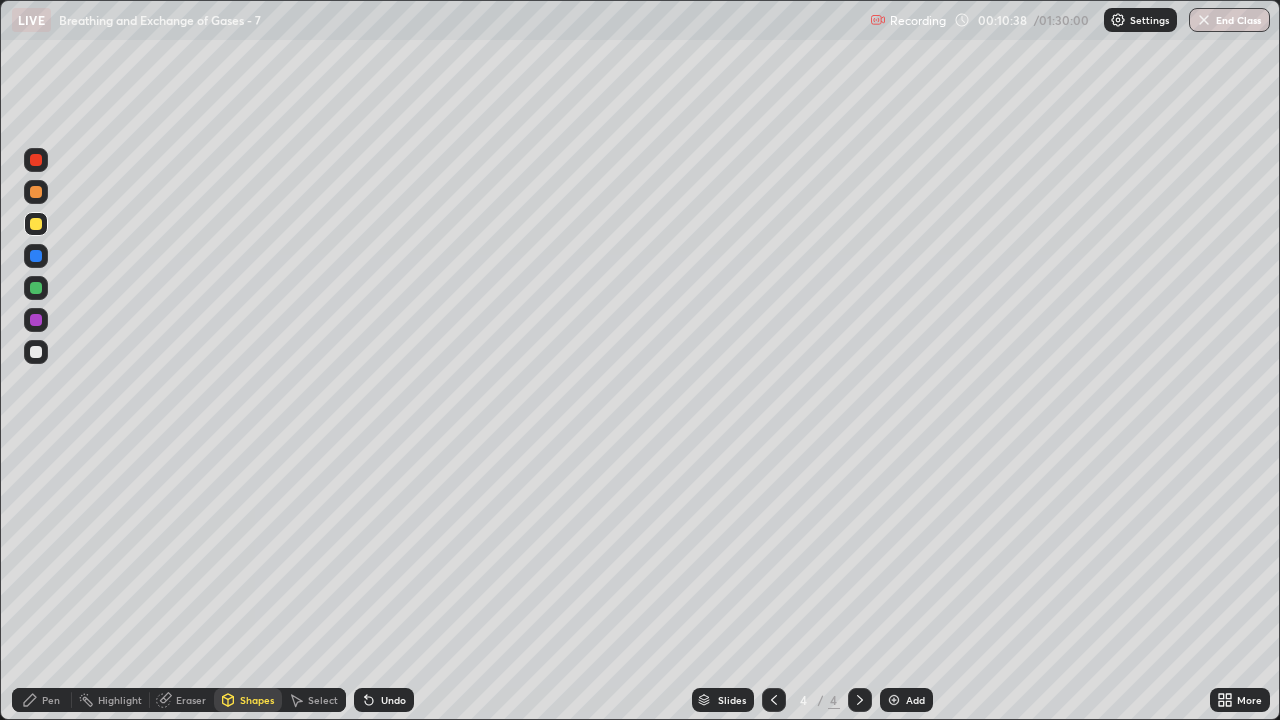click on "Pen" at bounding box center [51, 700] 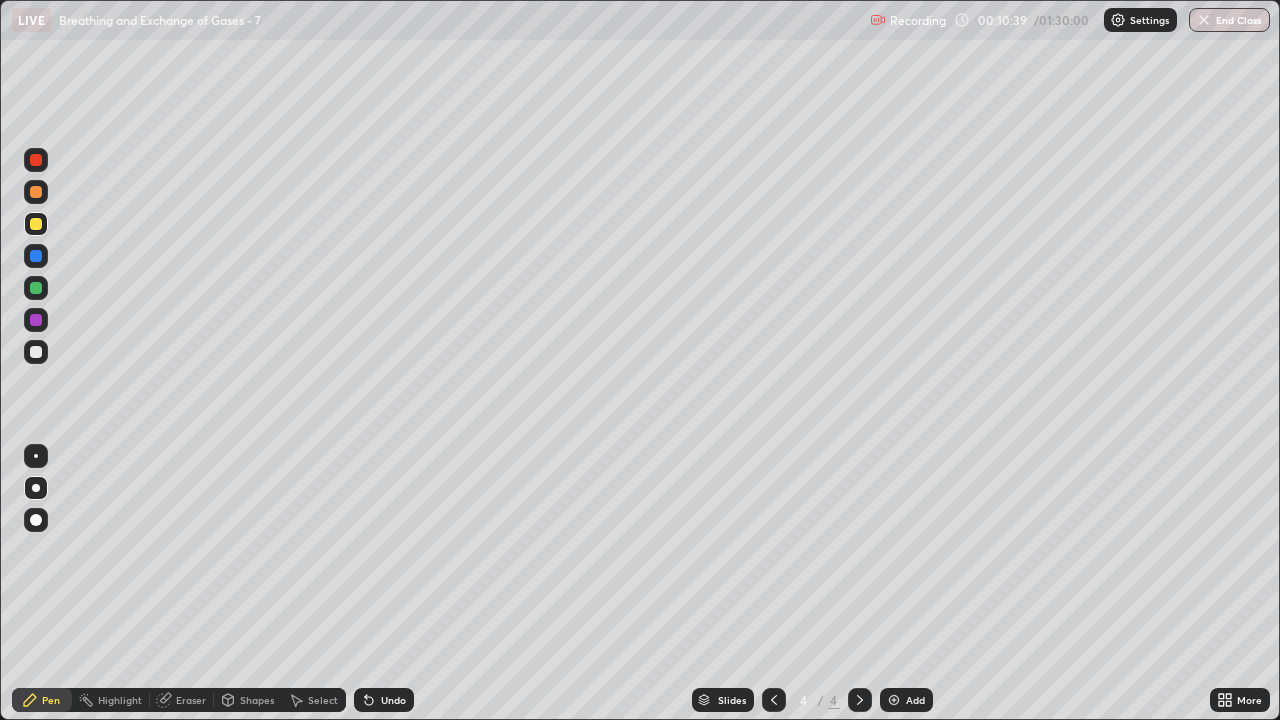 click at bounding box center [36, 224] 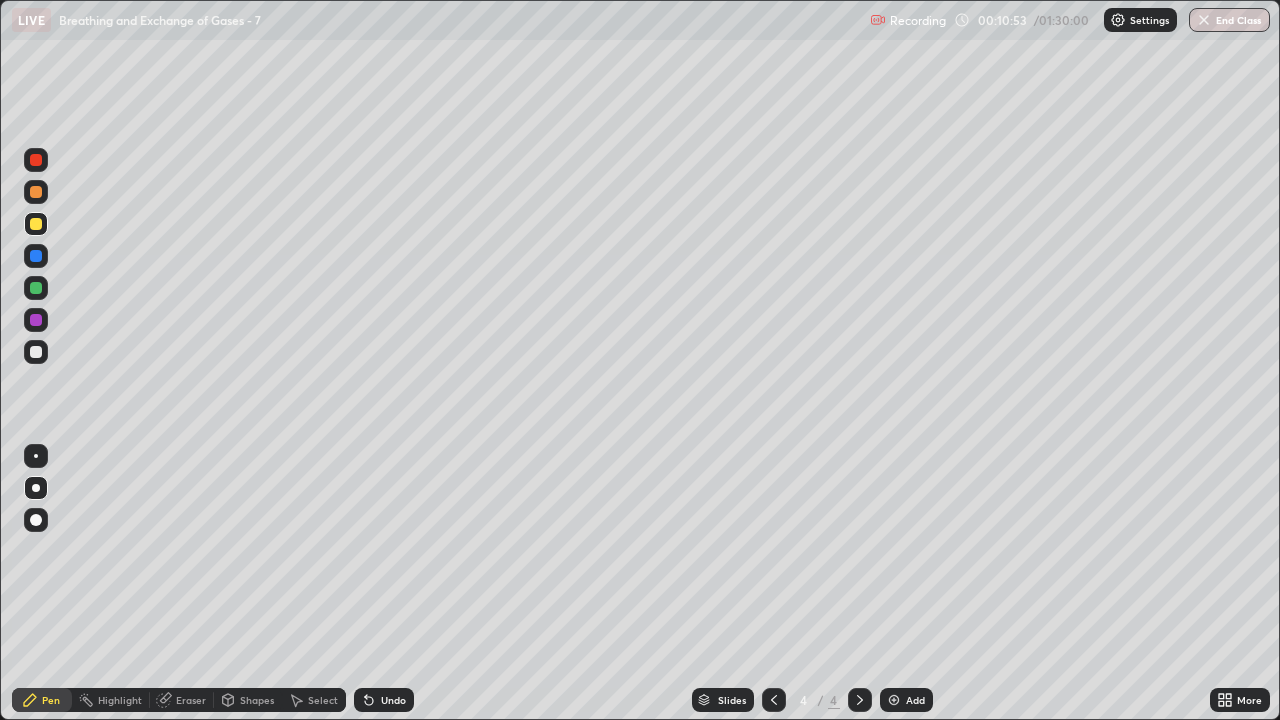 click at bounding box center [36, 192] 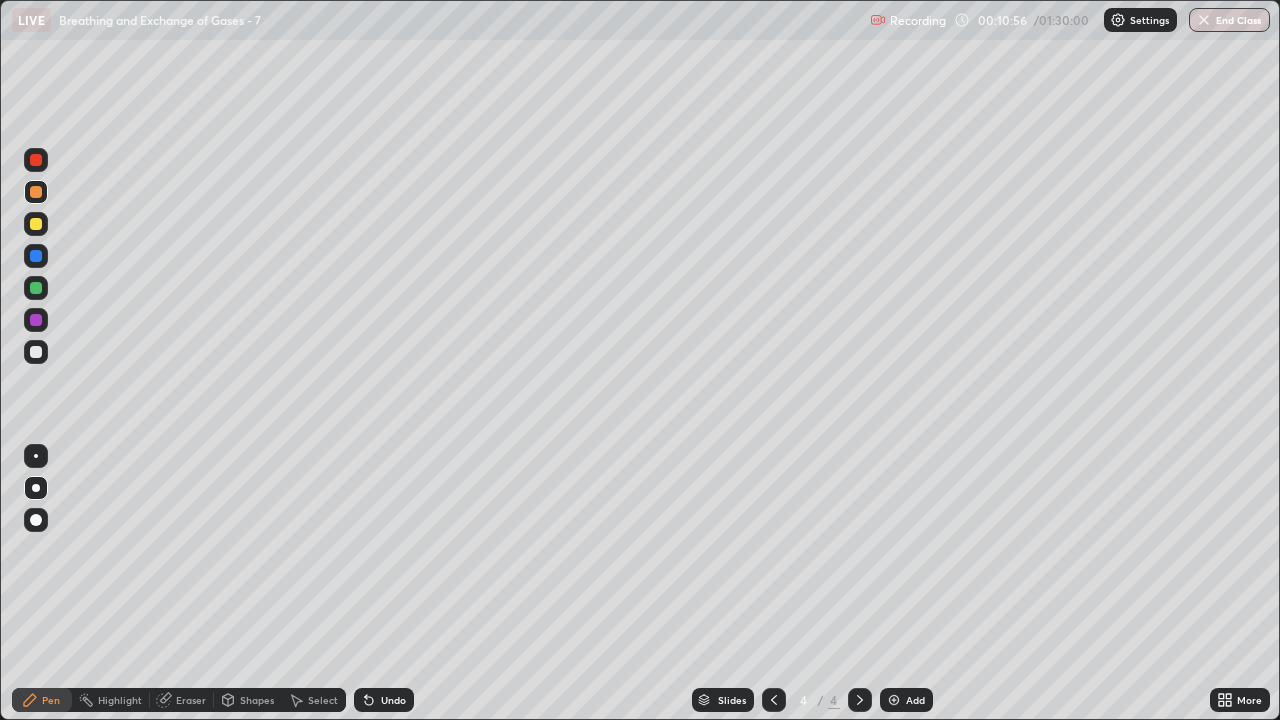 click on "Shapes" at bounding box center [257, 700] 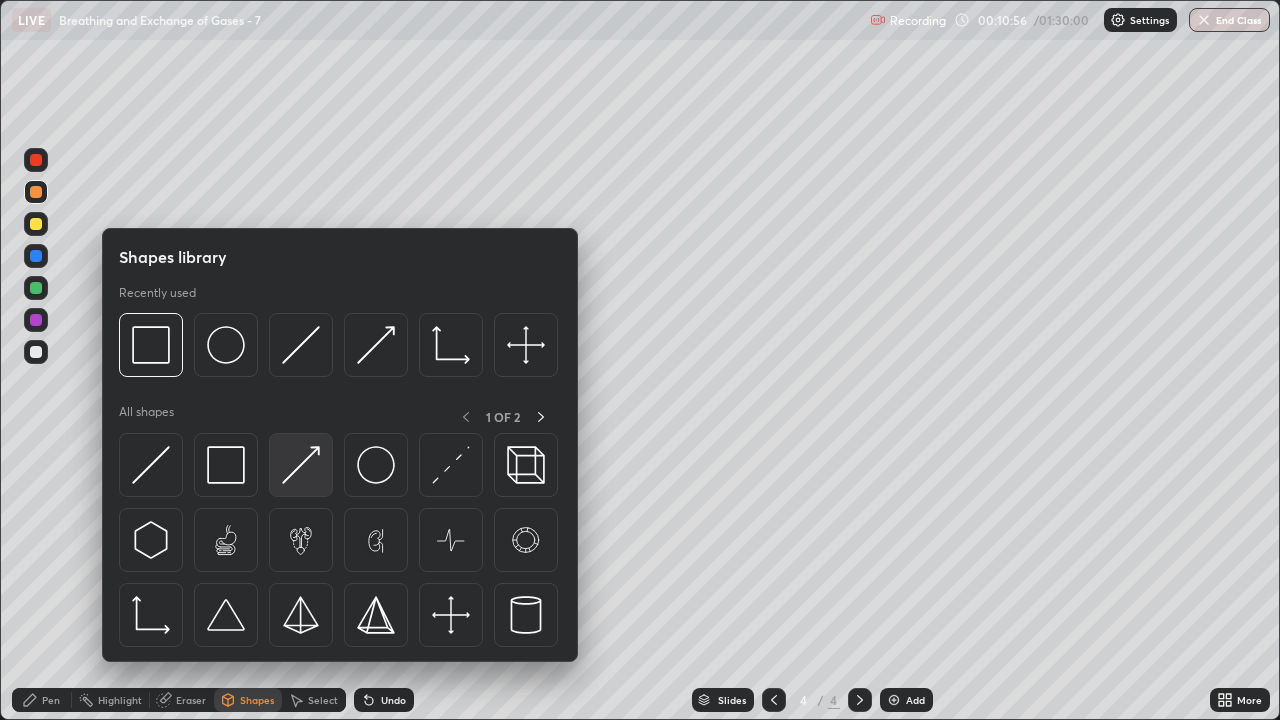 click at bounding box center [301, 465] 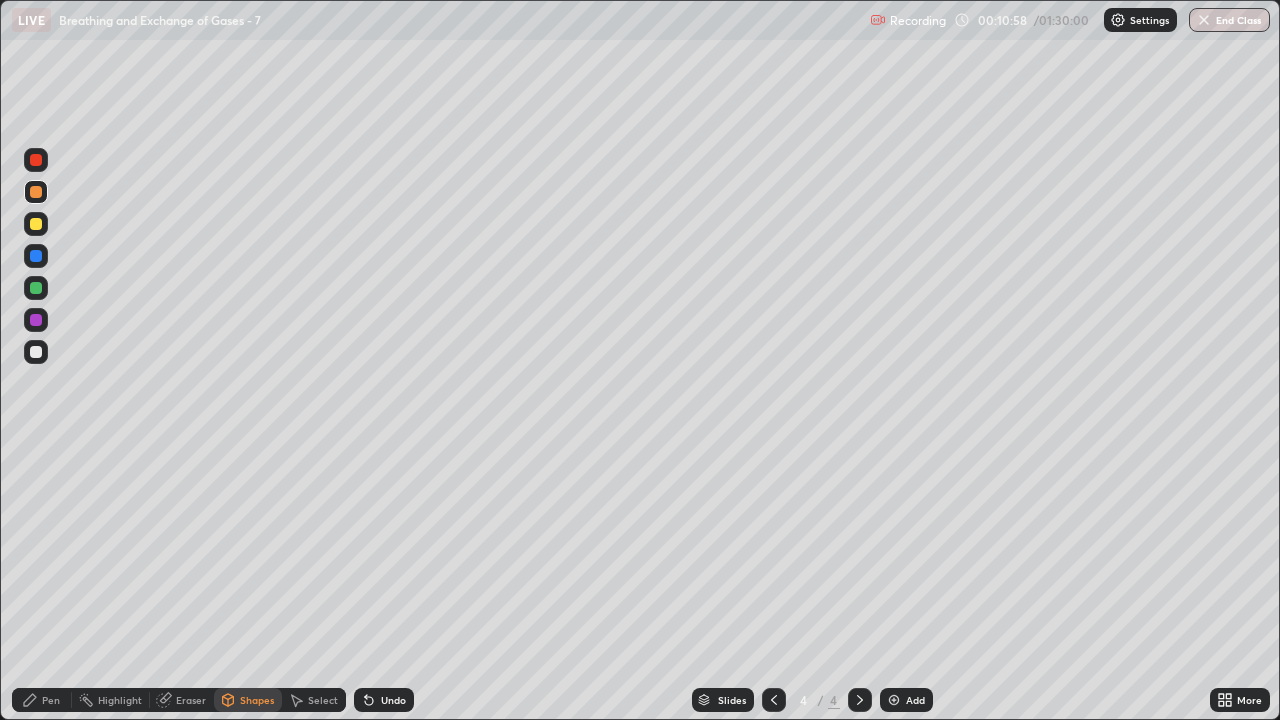 click on "Pen" at bounding box center [51, 700] 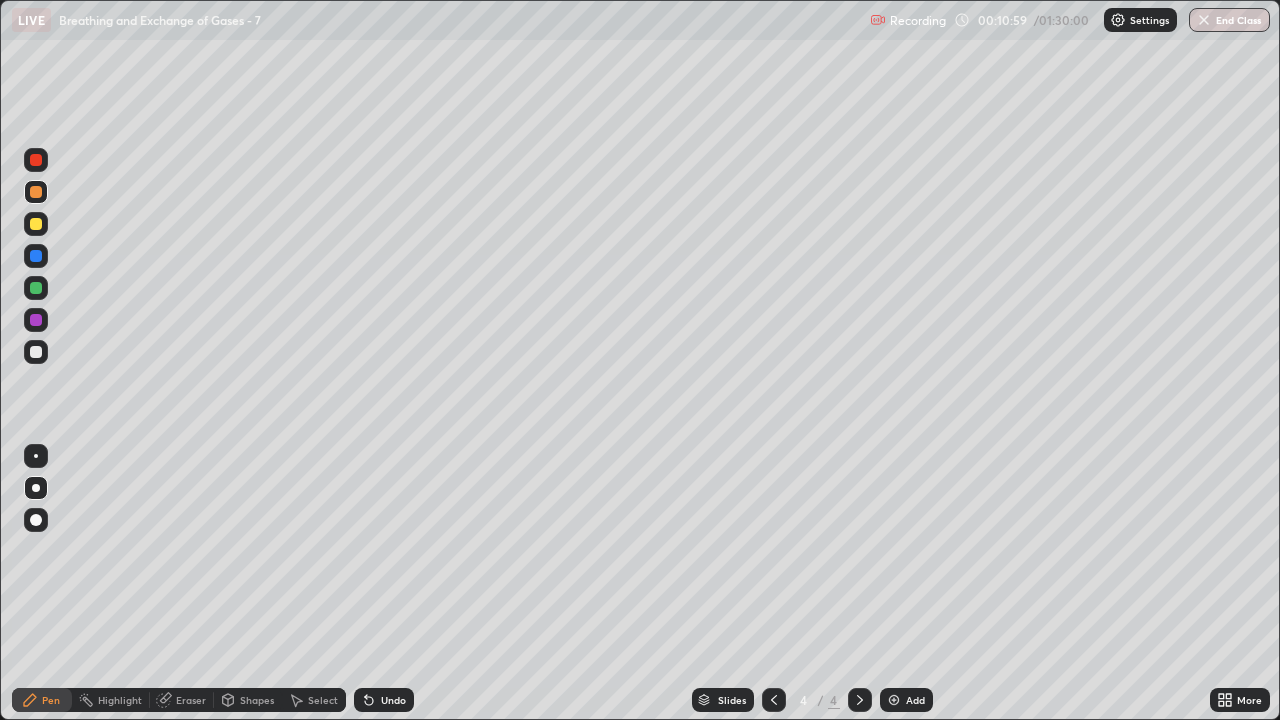 click on "Pen" at bounding box center (51, 700) 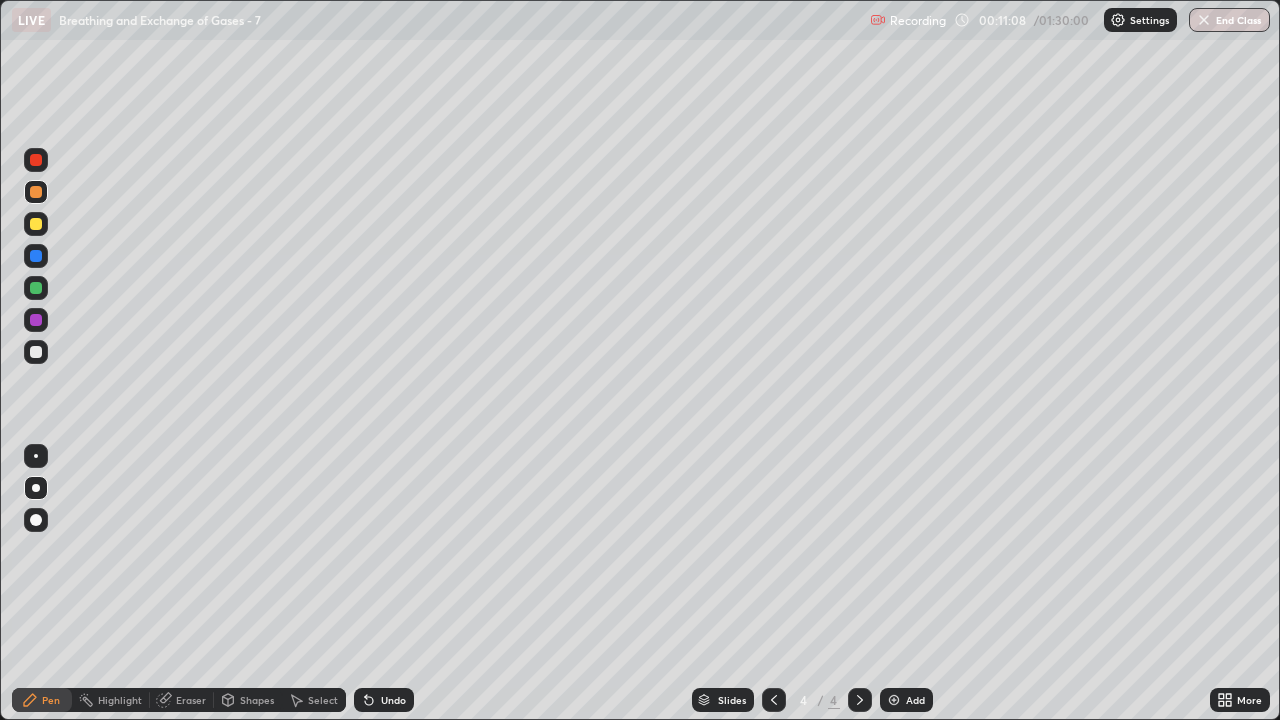 click at bounding box center [36, 160] 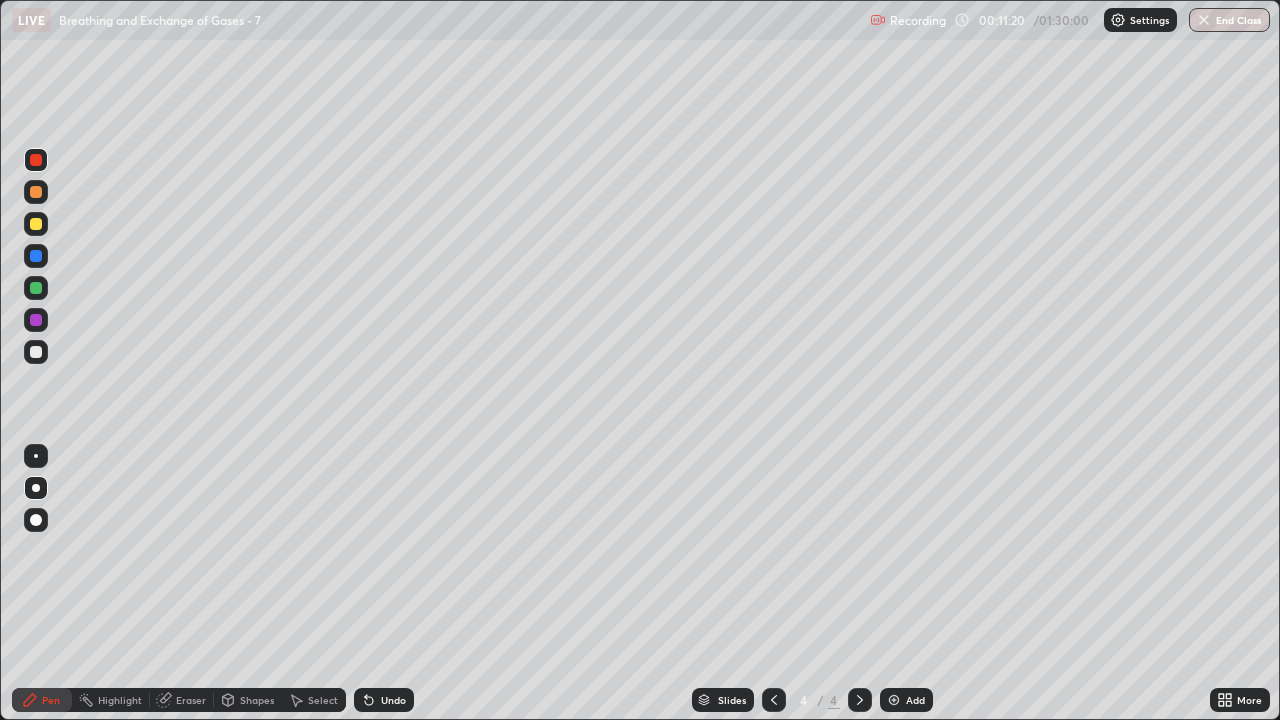 click at bounding box center (36, 352) 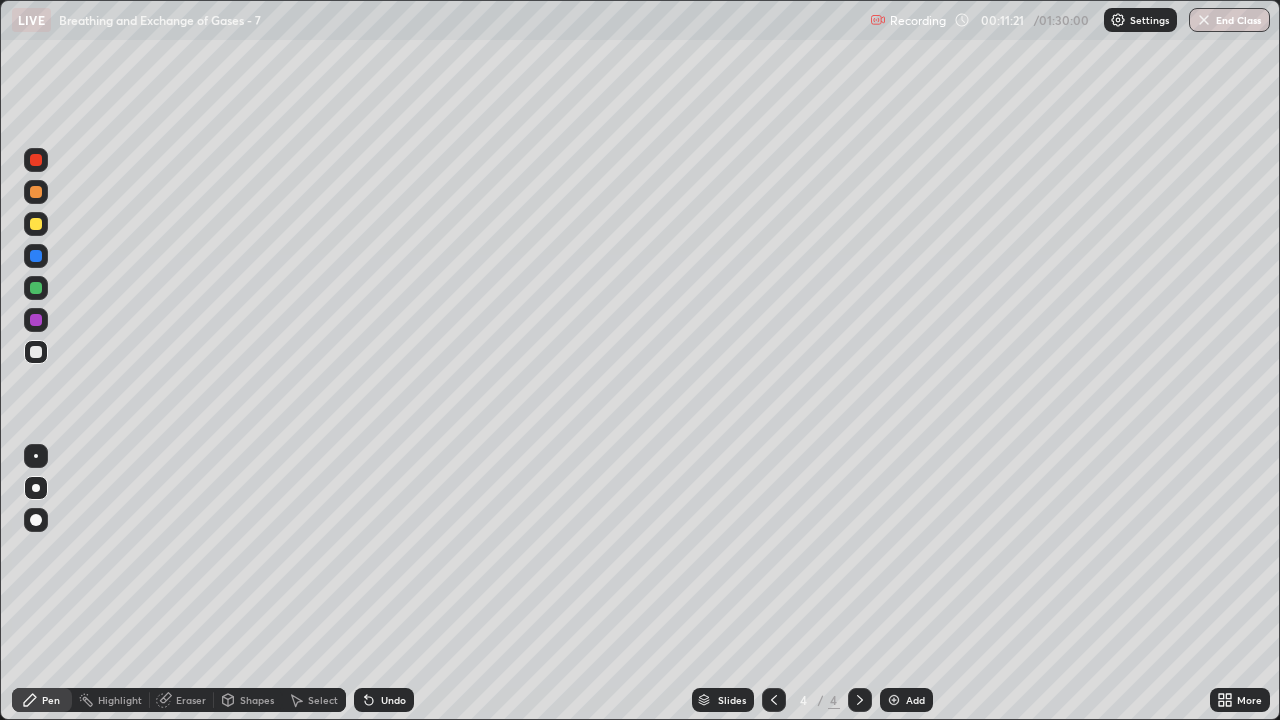click on "Pen" at bounding box center [42, 700] 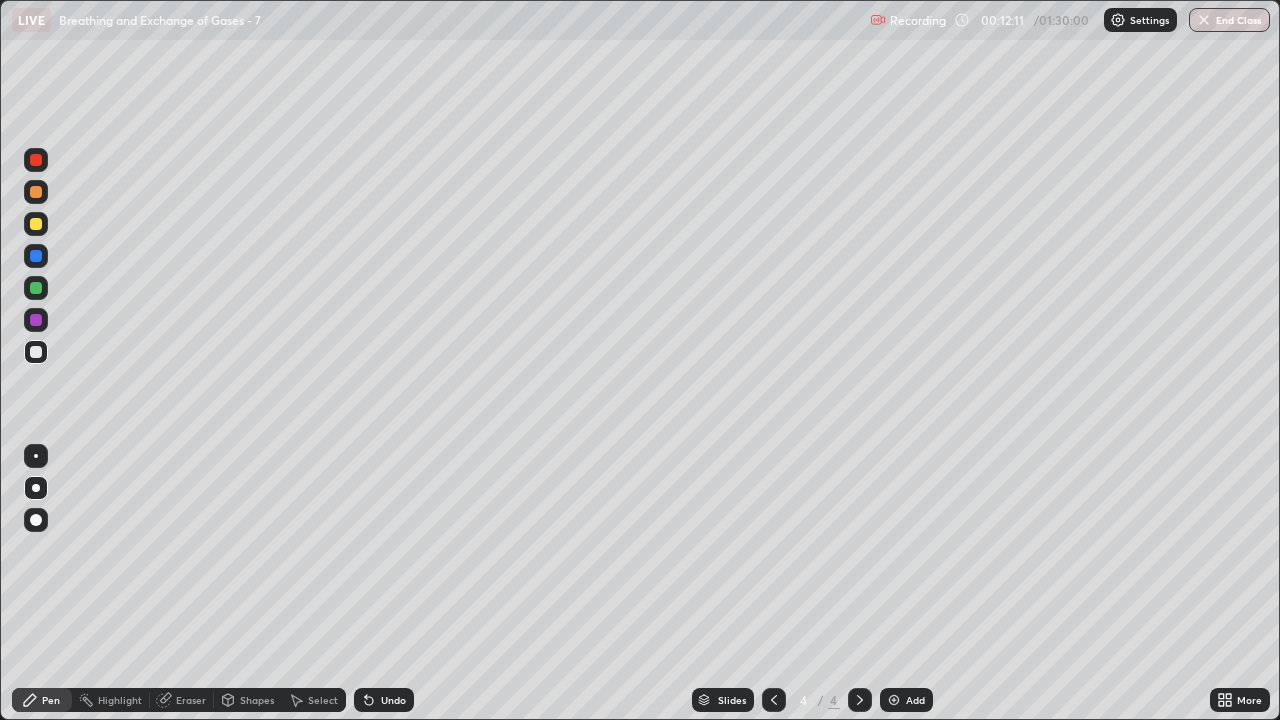click on "Pen" at bounding box center (51, 700) 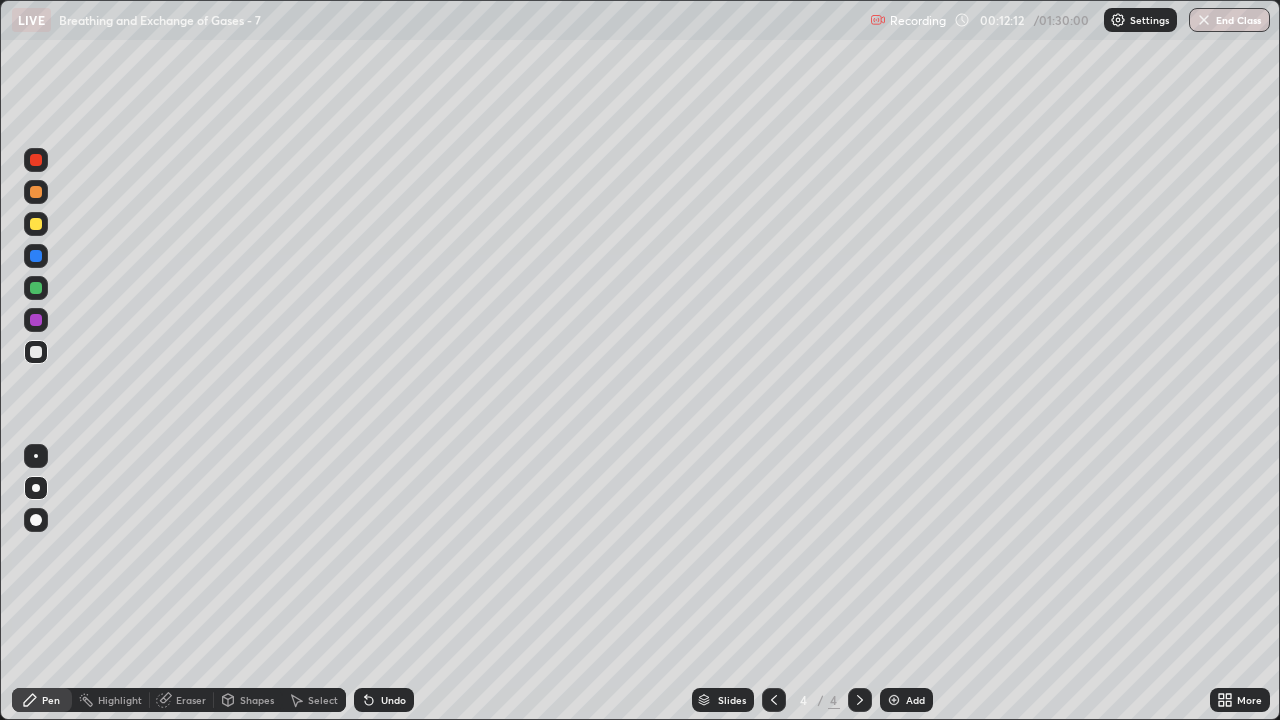 click at bounding box center [36, 352] 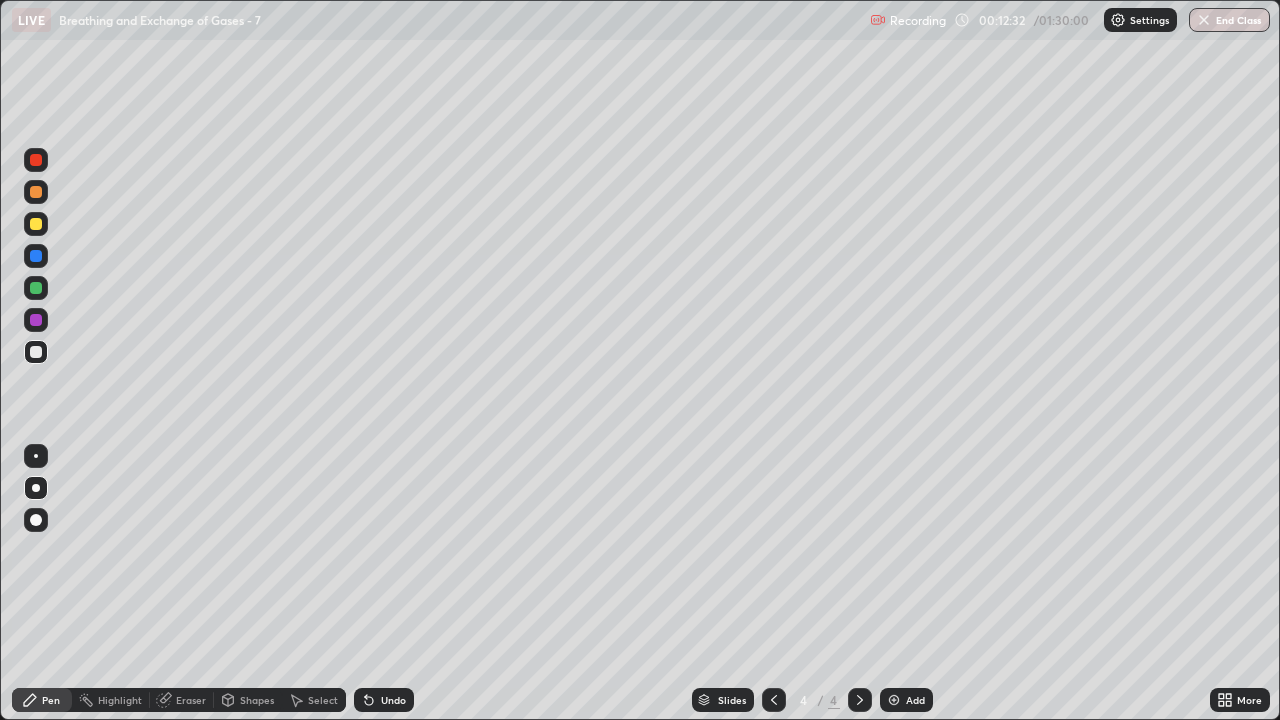 click on "Eraser" at bounding box center [191, 700] 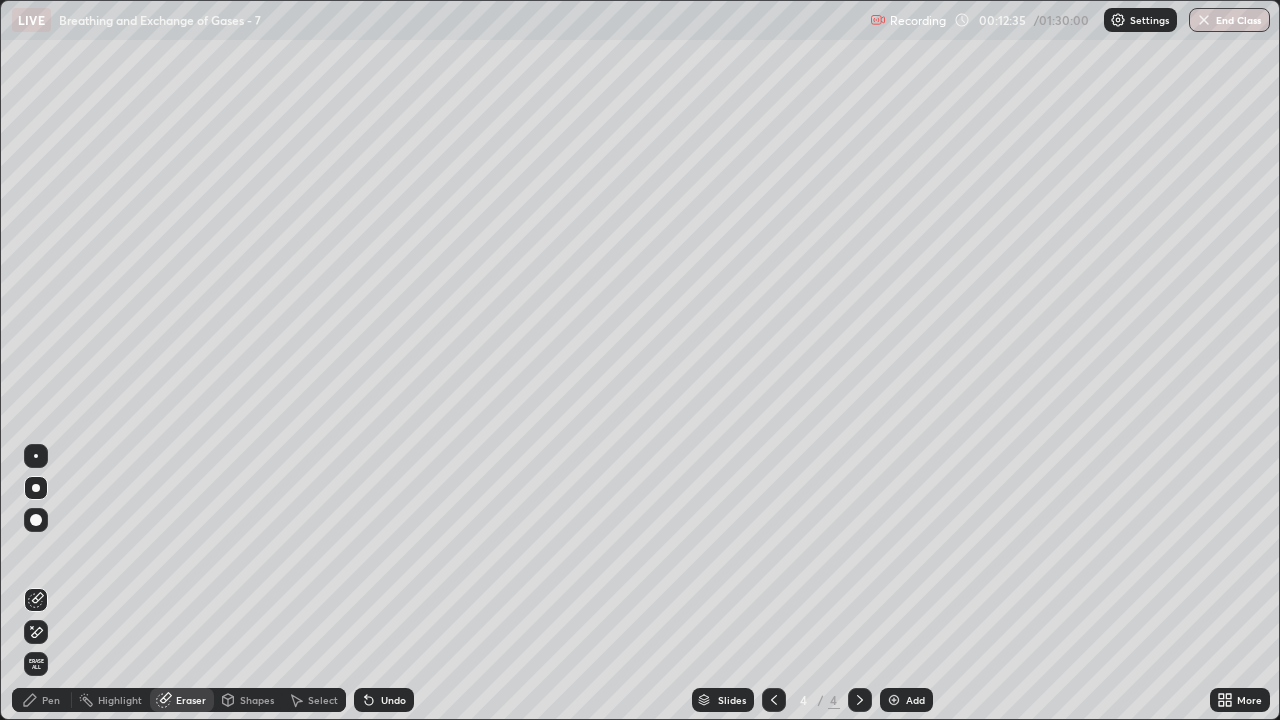 click on "Pen" at bounding box center (51, 700) 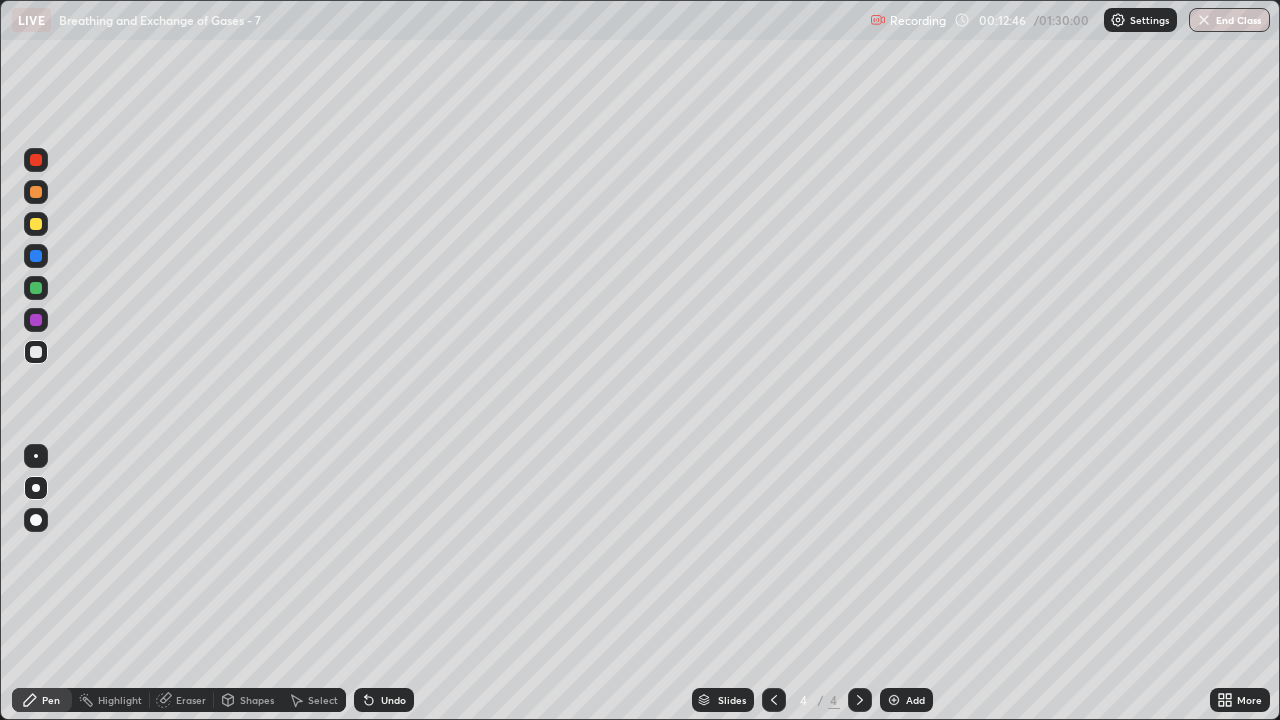 click on "Shapes" at bounding box center [257, 700] 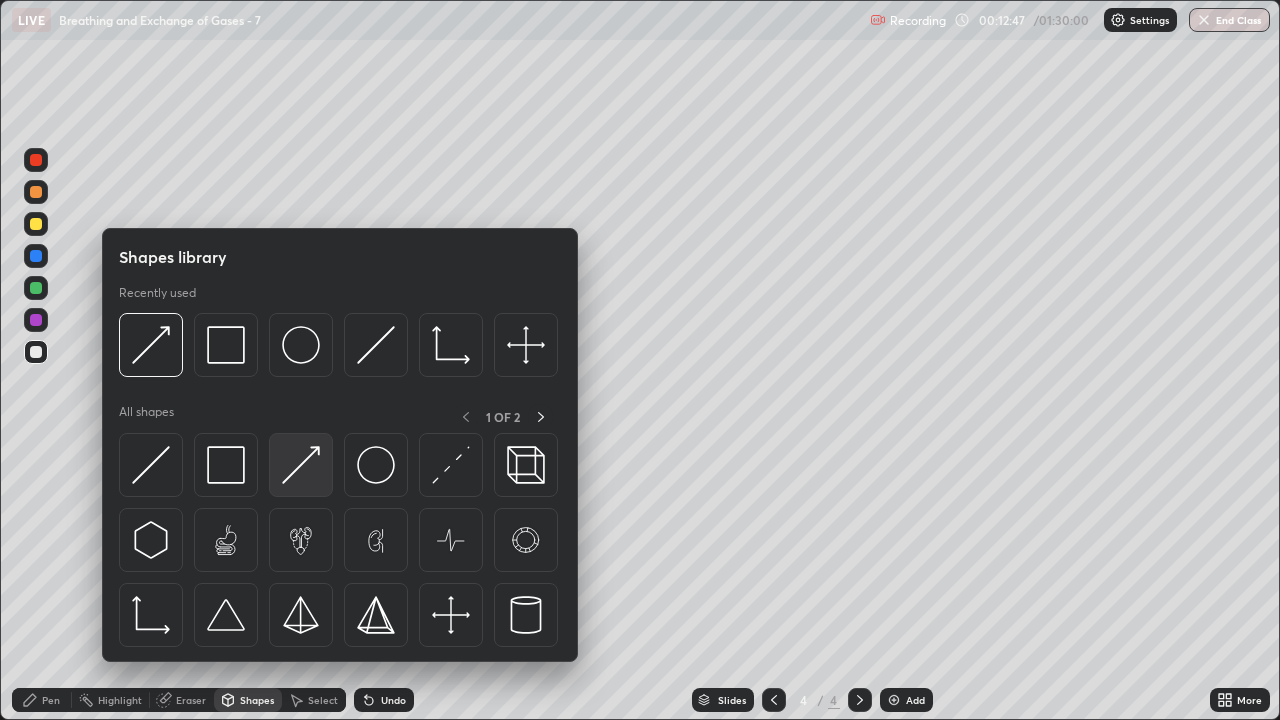 click at bounding box center (301, 465) 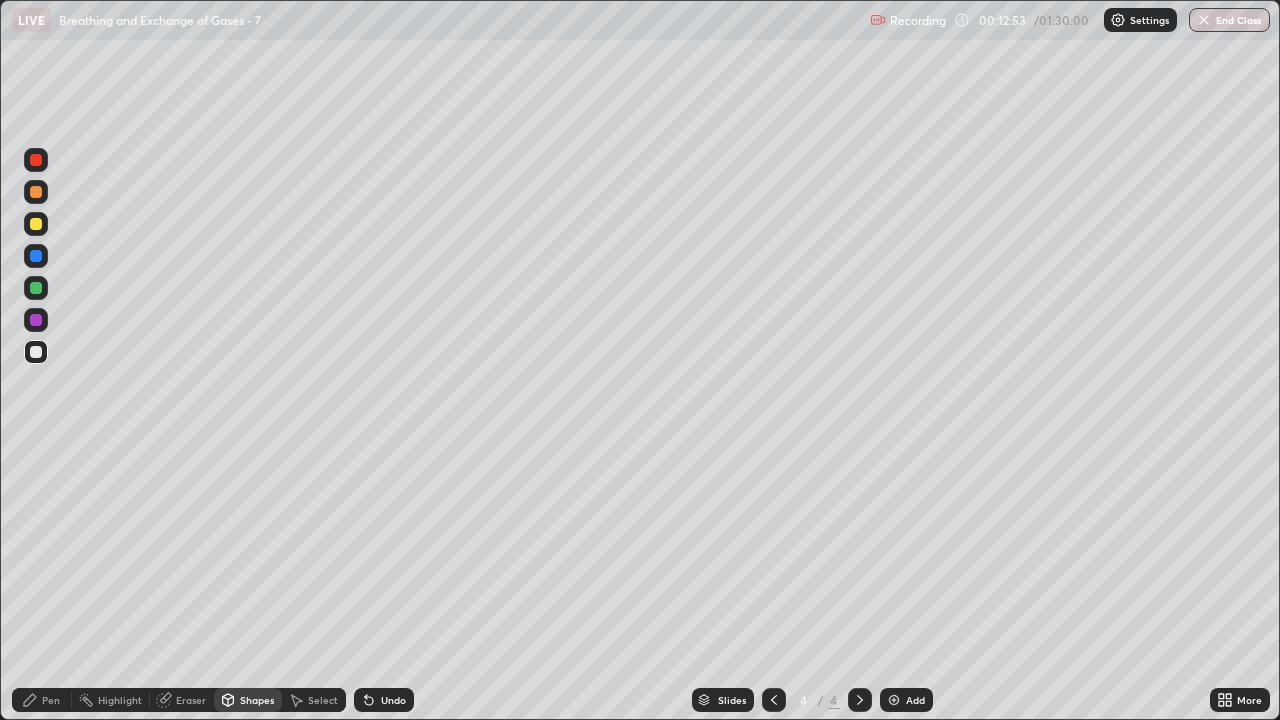 click on "Pen" at bounding box center [51, 700] 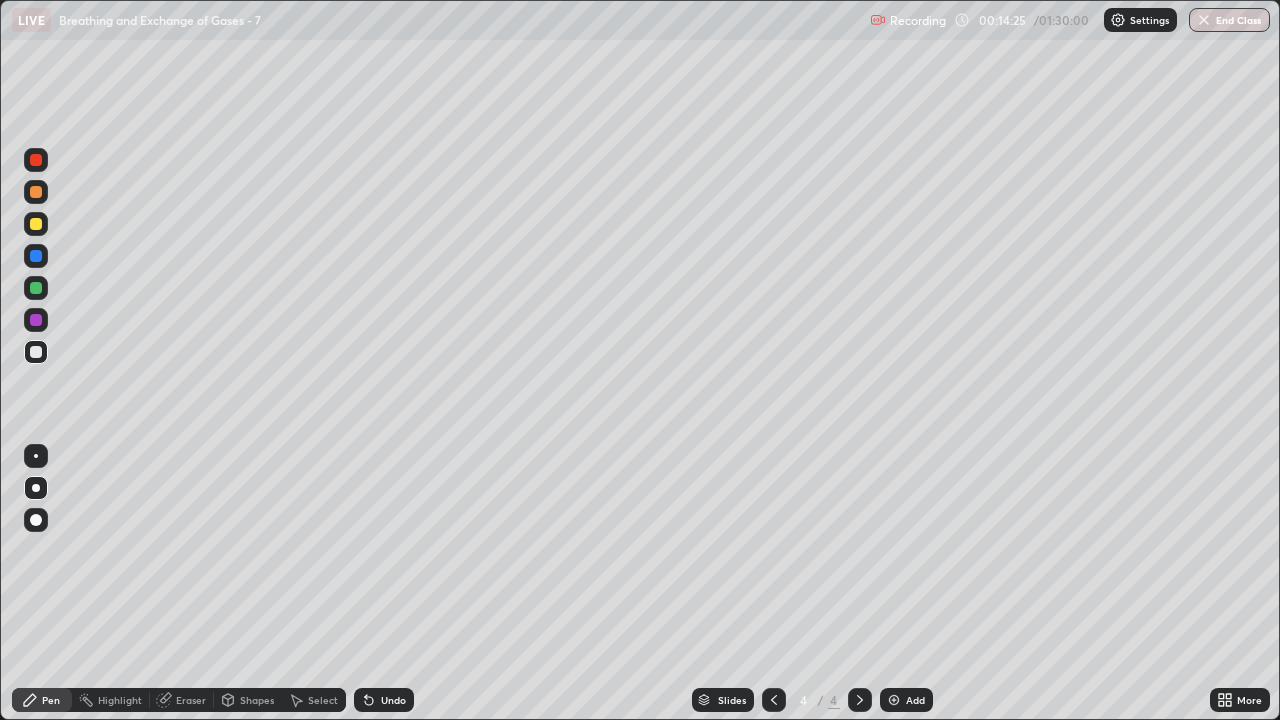 click at bounding box center (36, 224) 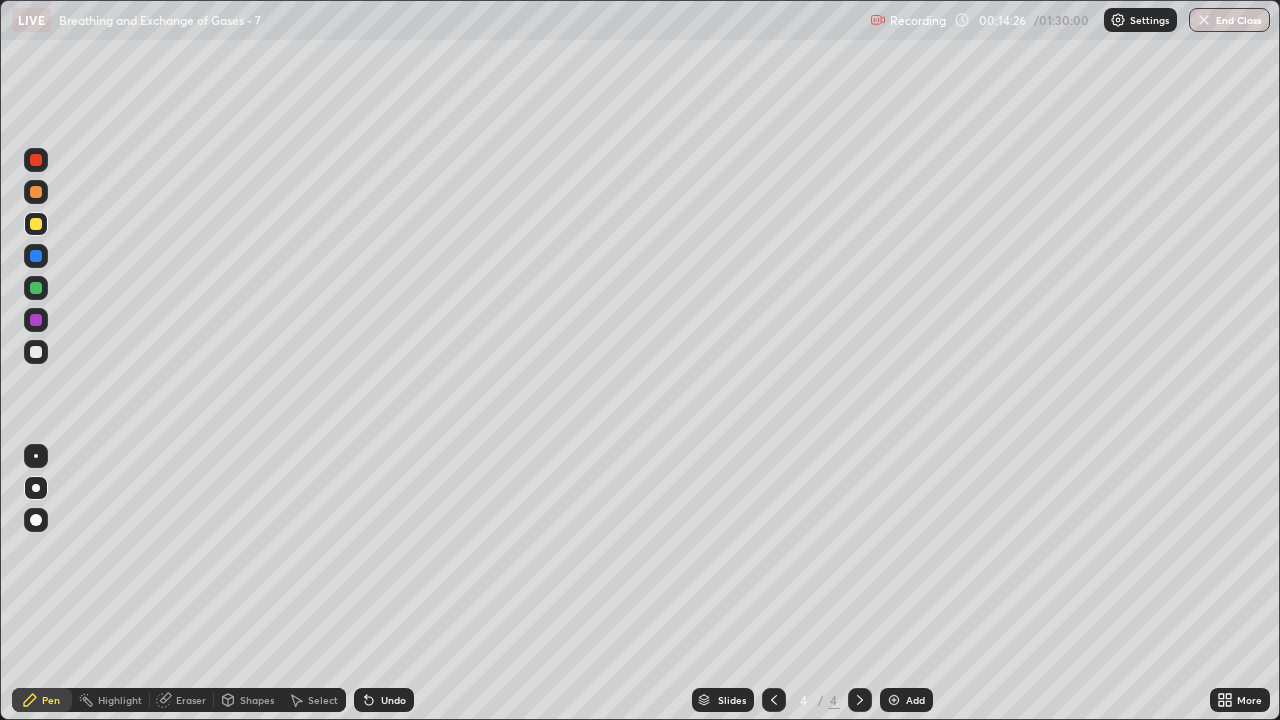 click on "Shapes" at bounding box center (257, 700) 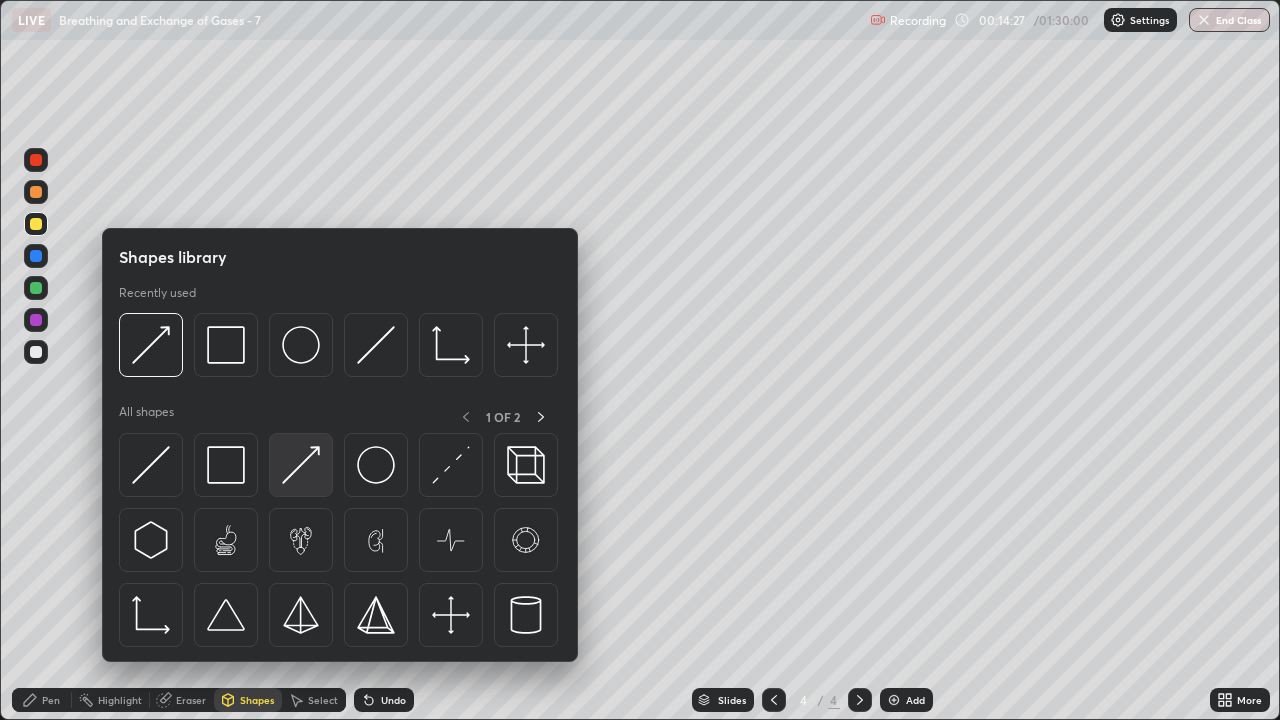 click at bounding box center [301, 465] 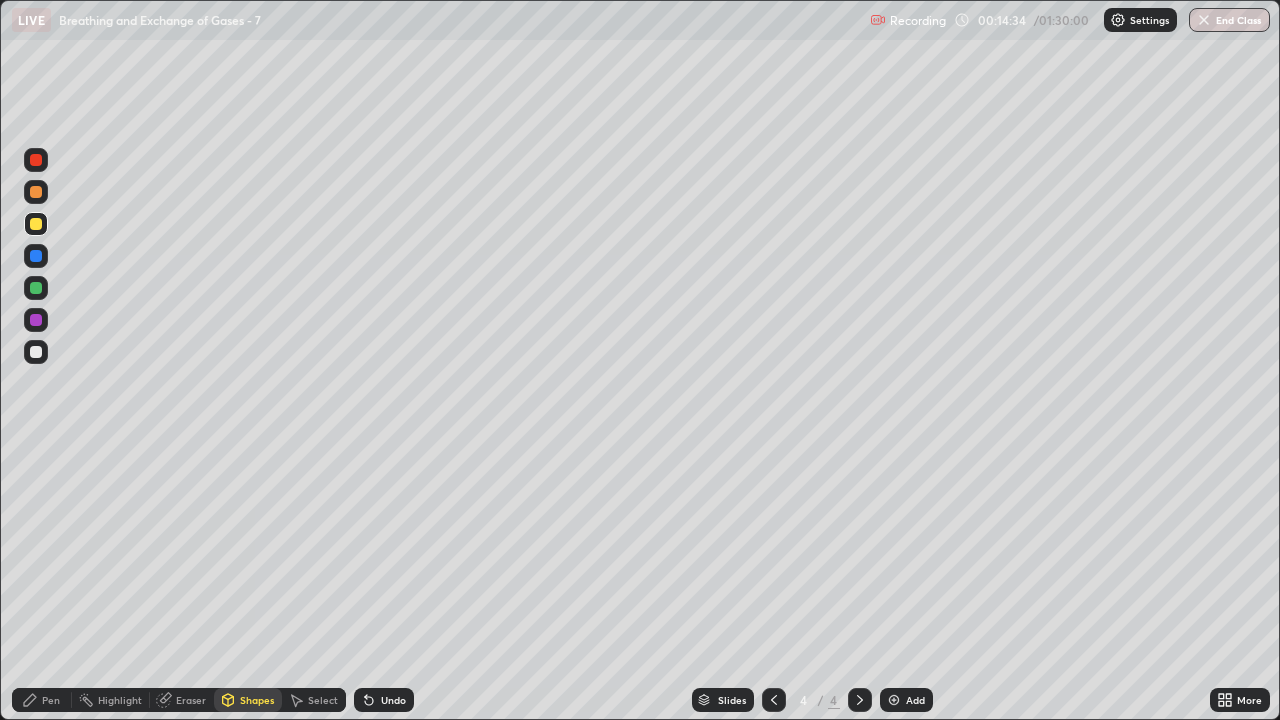 click on "Pen" at bounding box center (51, 700) 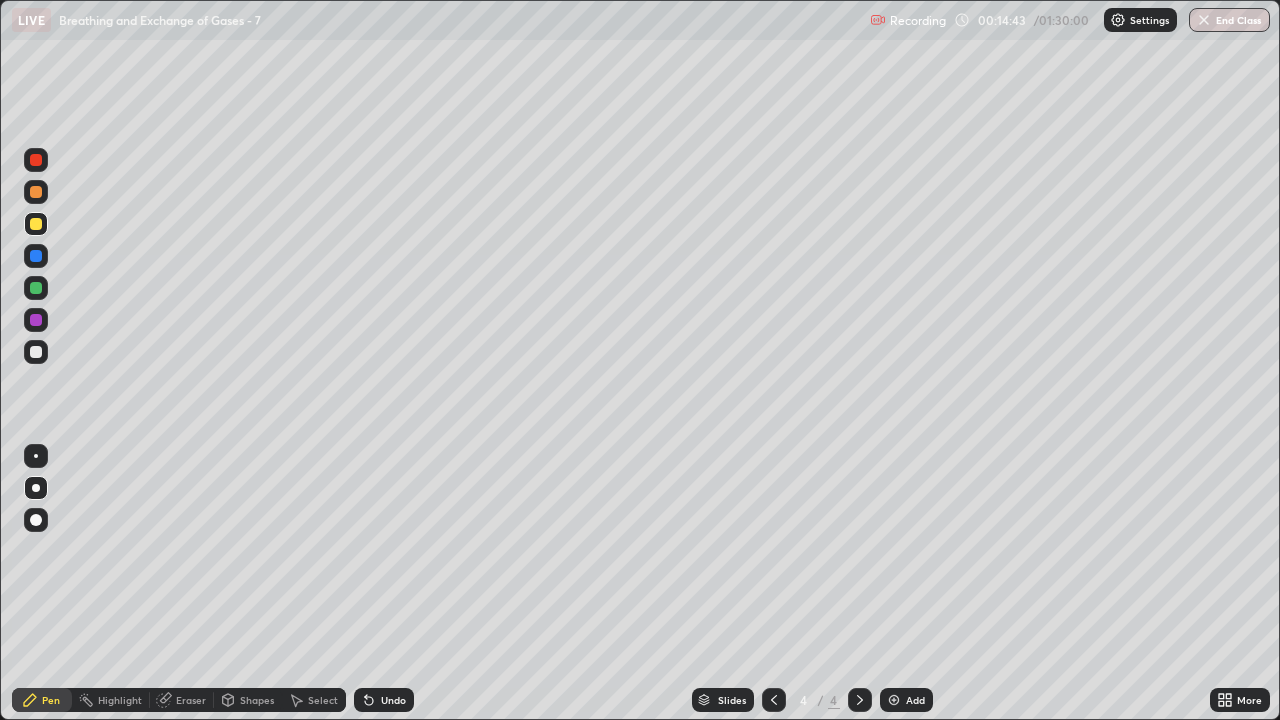 click on "Shapes" at bounding box center [257, 700] 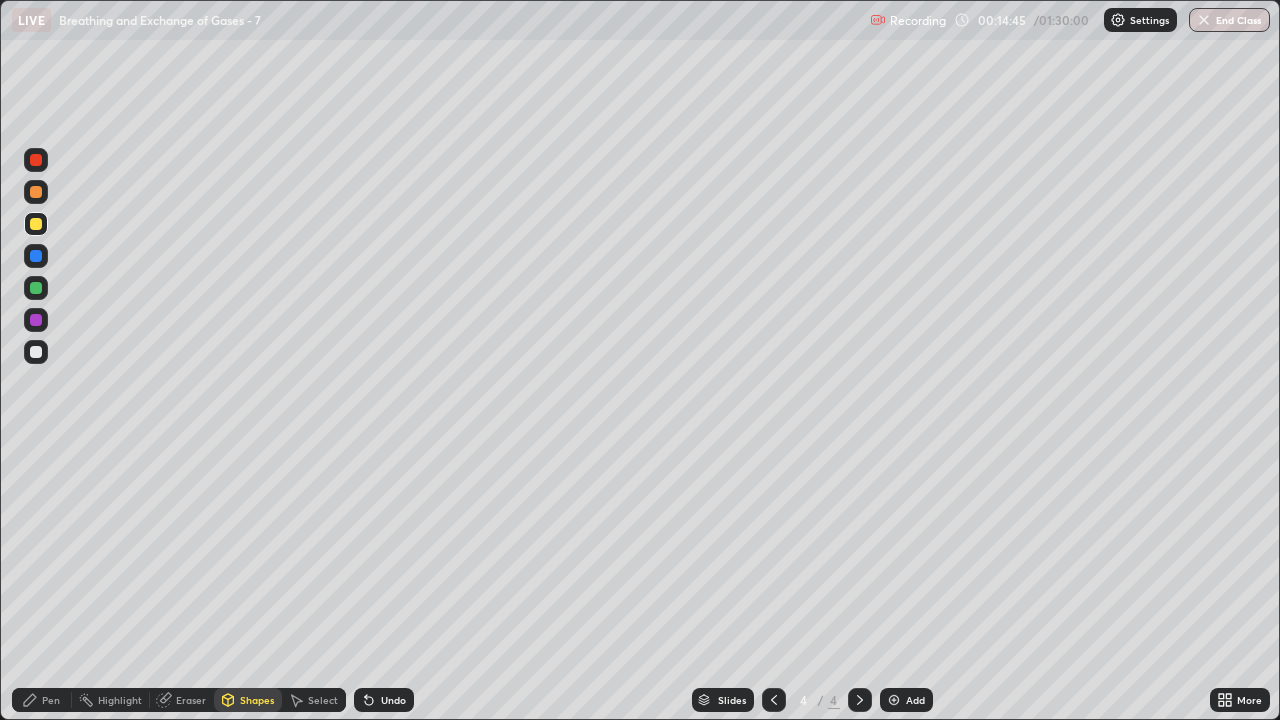 click at bounding box center (36, 352) 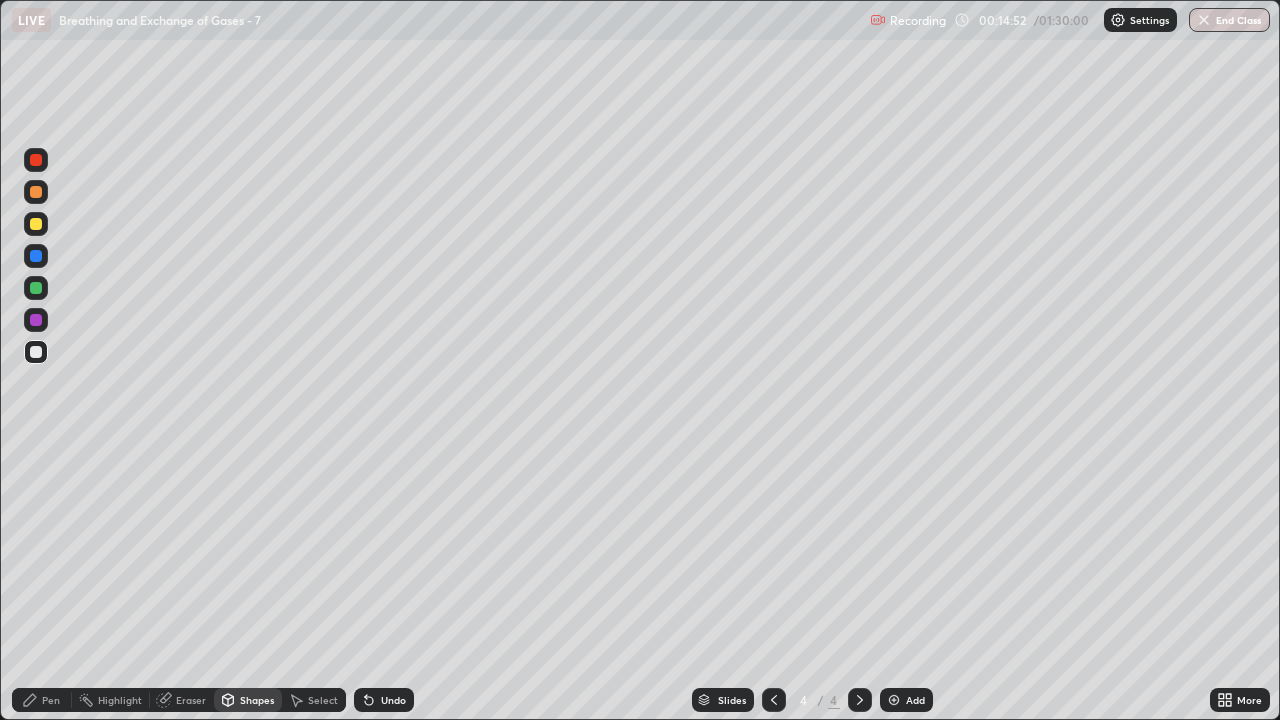 click at bounding box center (36, 224) 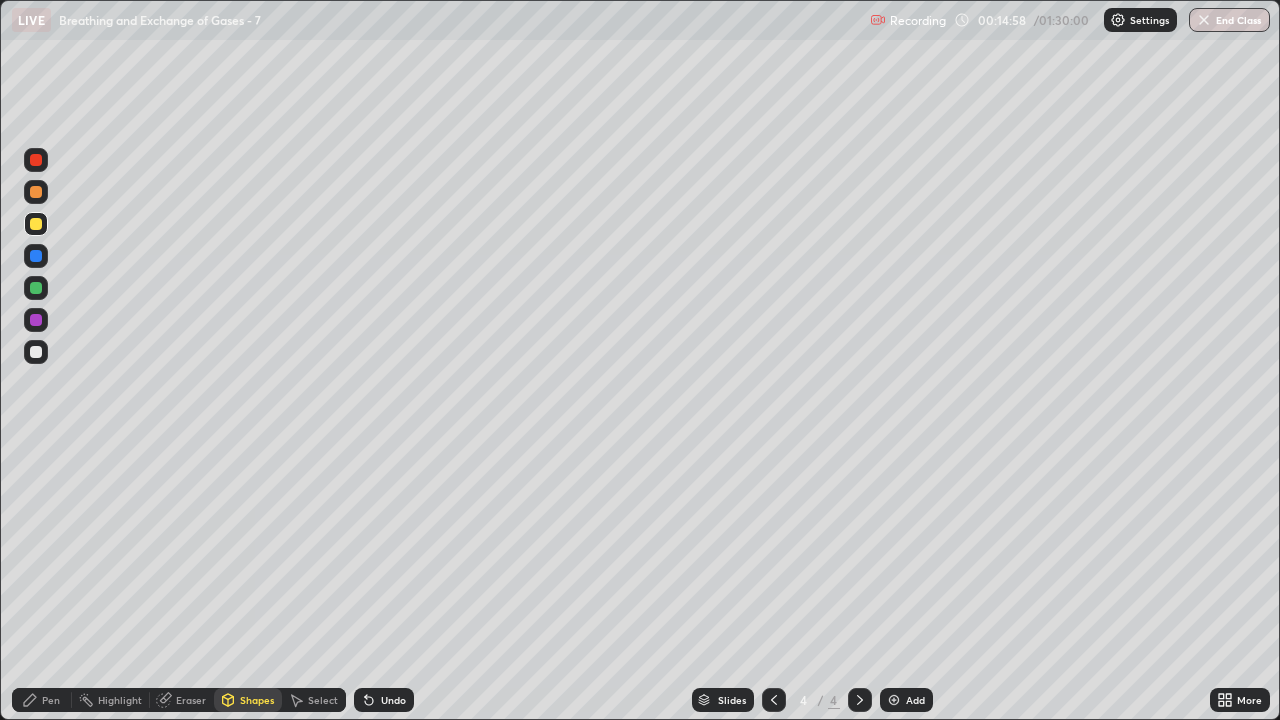 click on "Eraser" at bounding box center [191, 700] 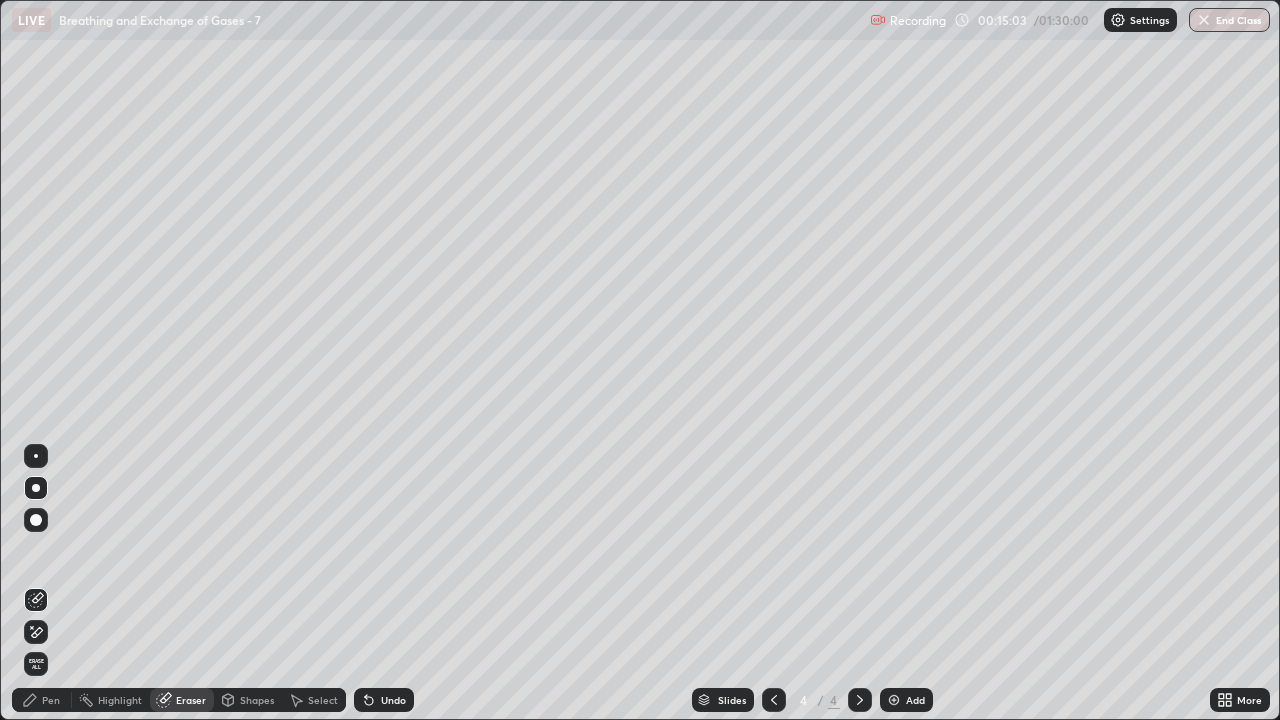 click on "Eraser" at bounding box center [191, 700] 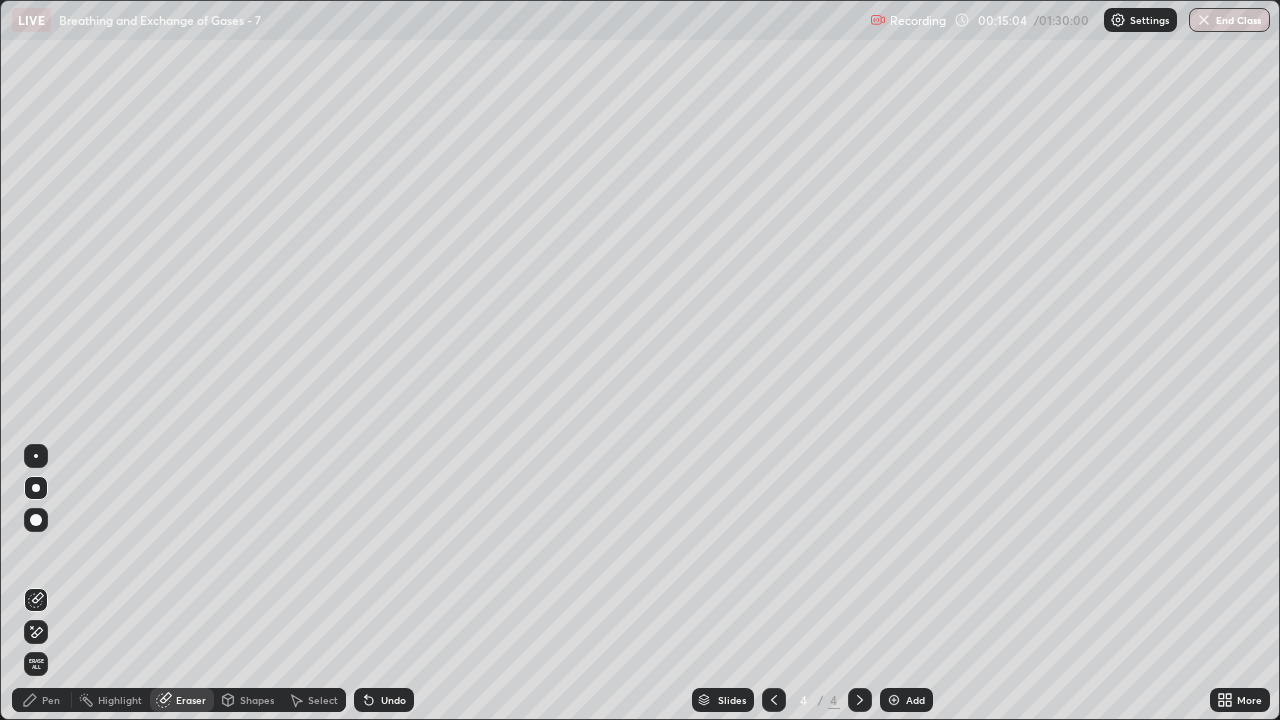 click on "Shapes" at bounding box center (257, 700) 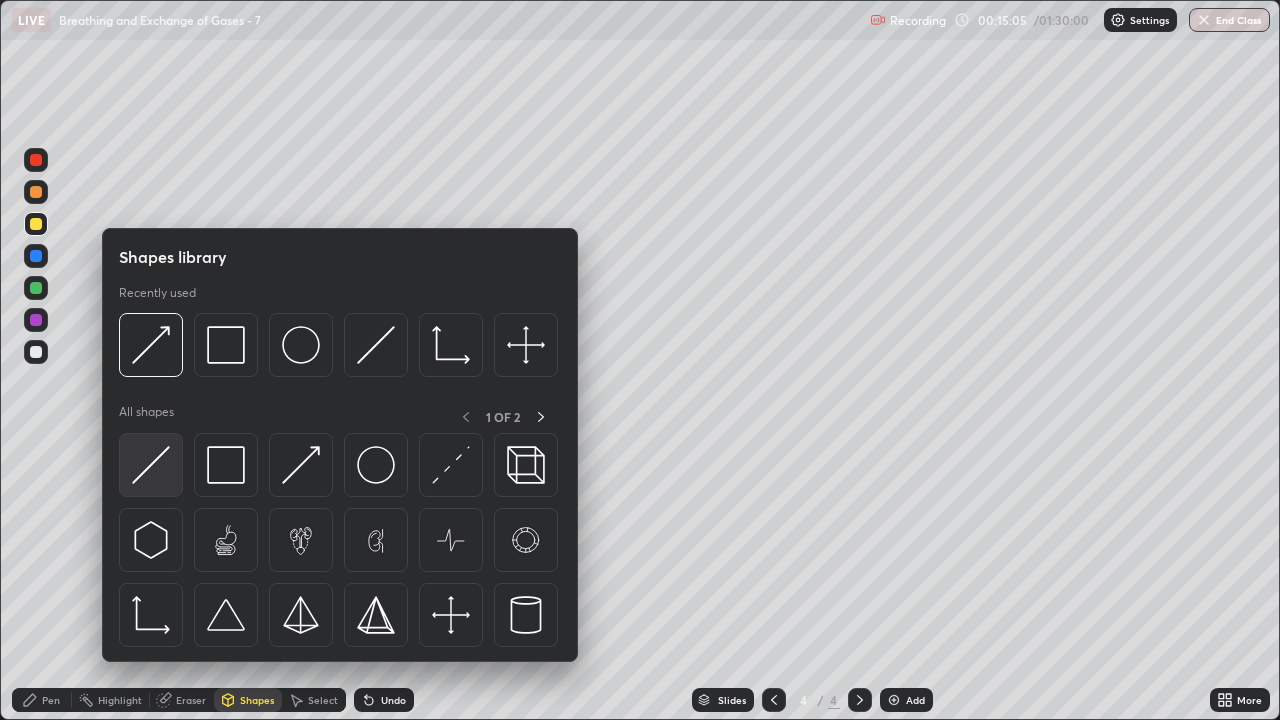 click at bounding box center (151, 465) 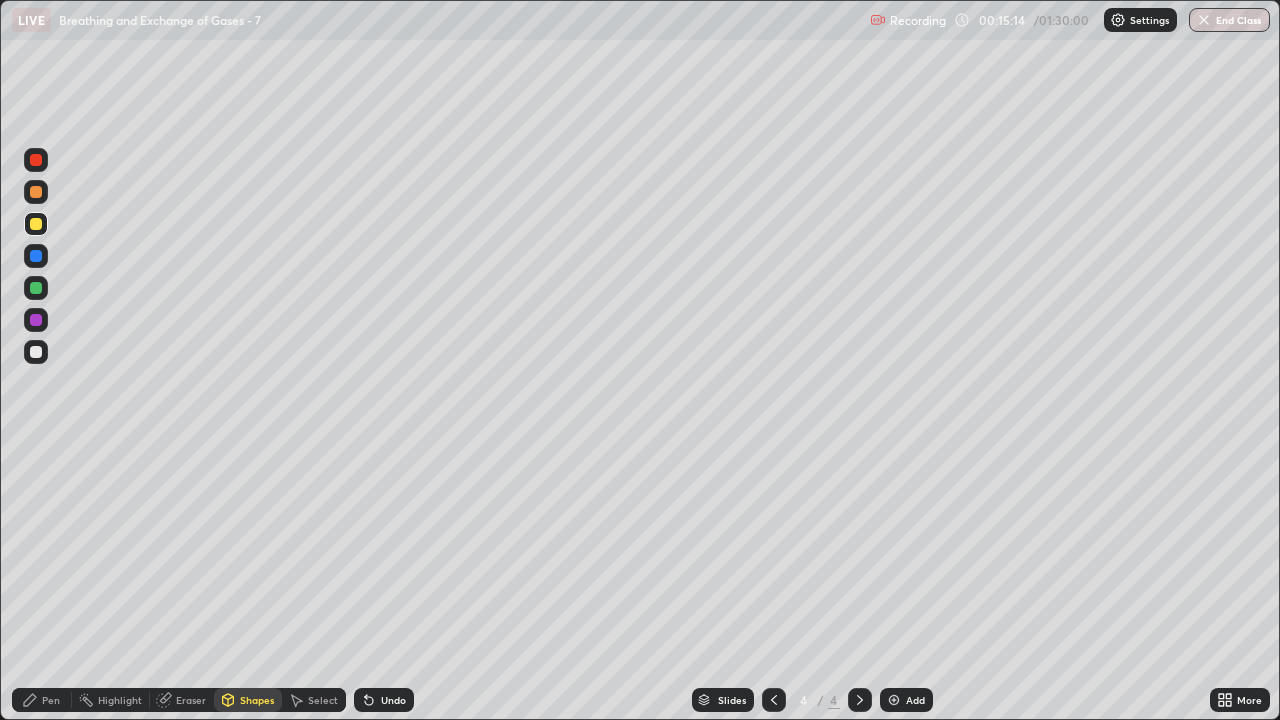 click on "Pen" at bounding box center (51, 700) 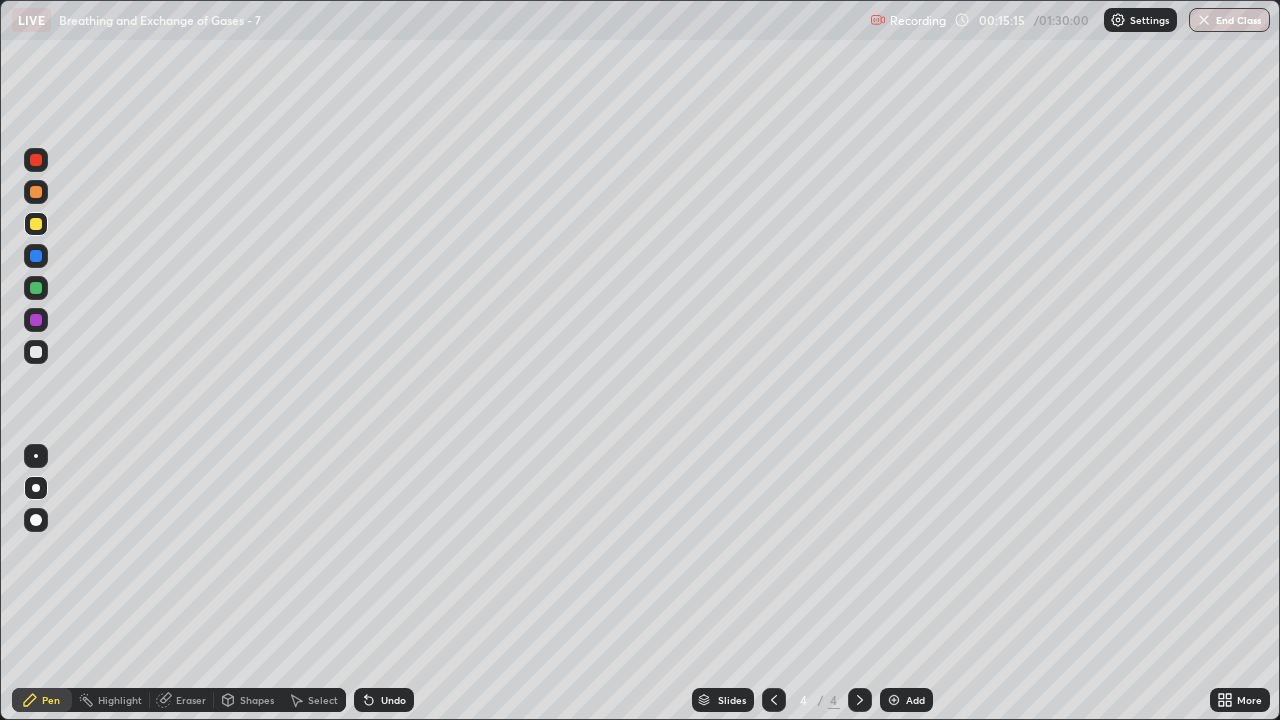click at bounding box center [36, 224] 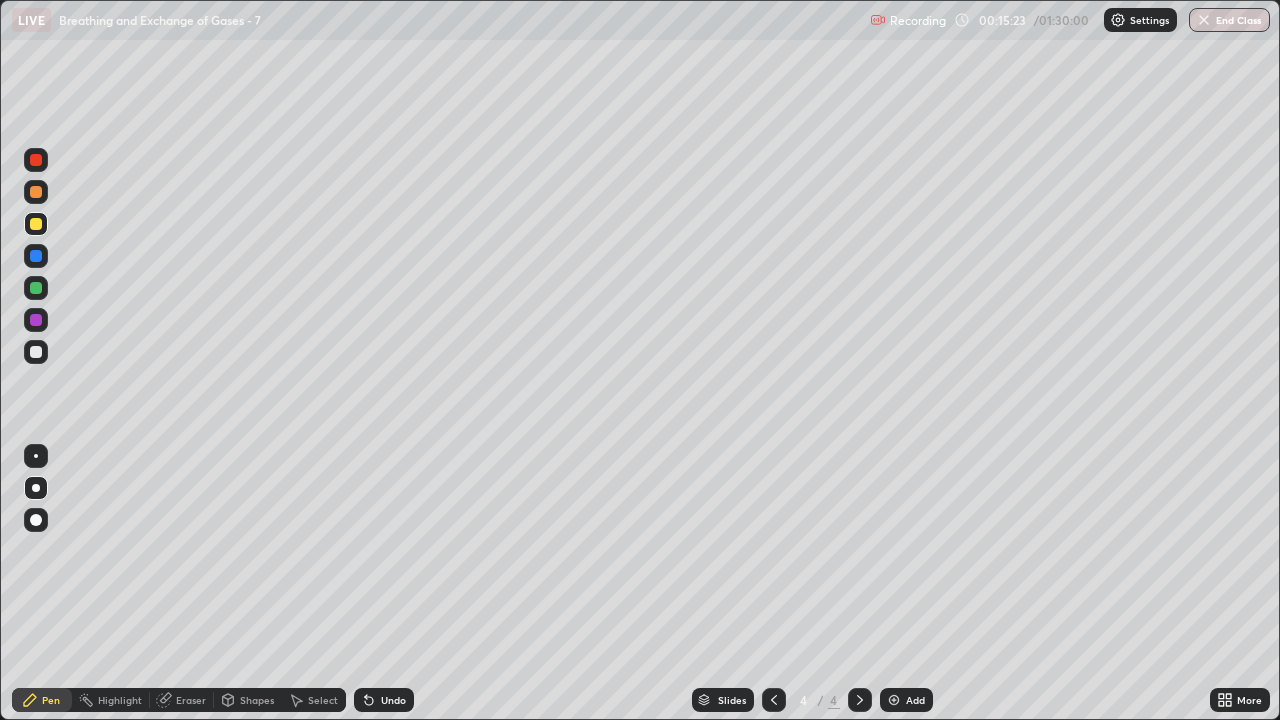 click on "Eraser" at bounding box center (191, 700) 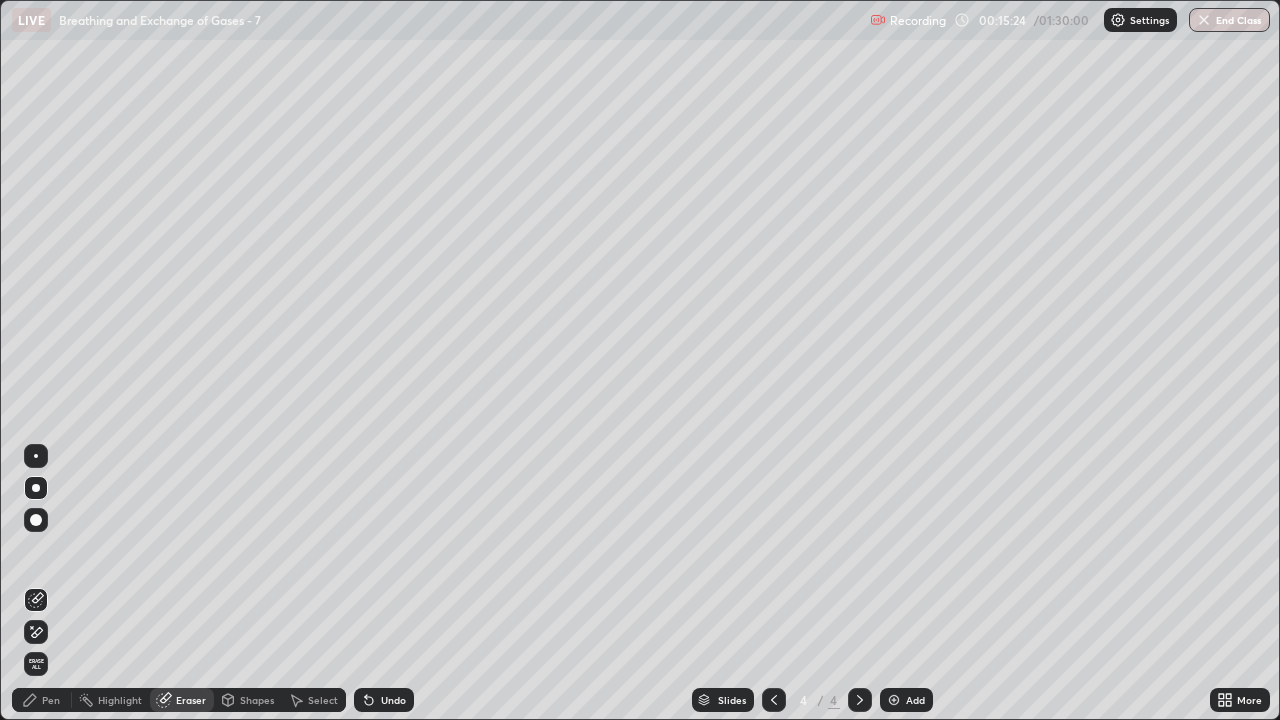 click 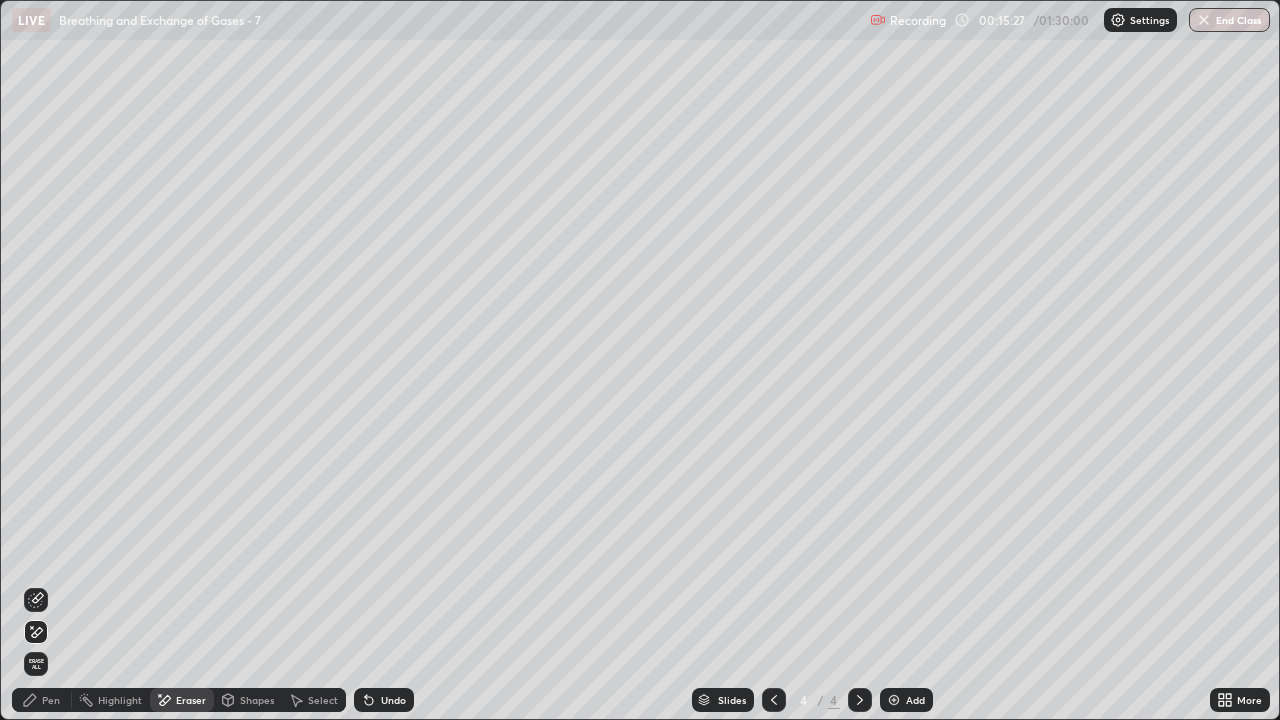 click on "Pen" at bounding box center [51, 700] 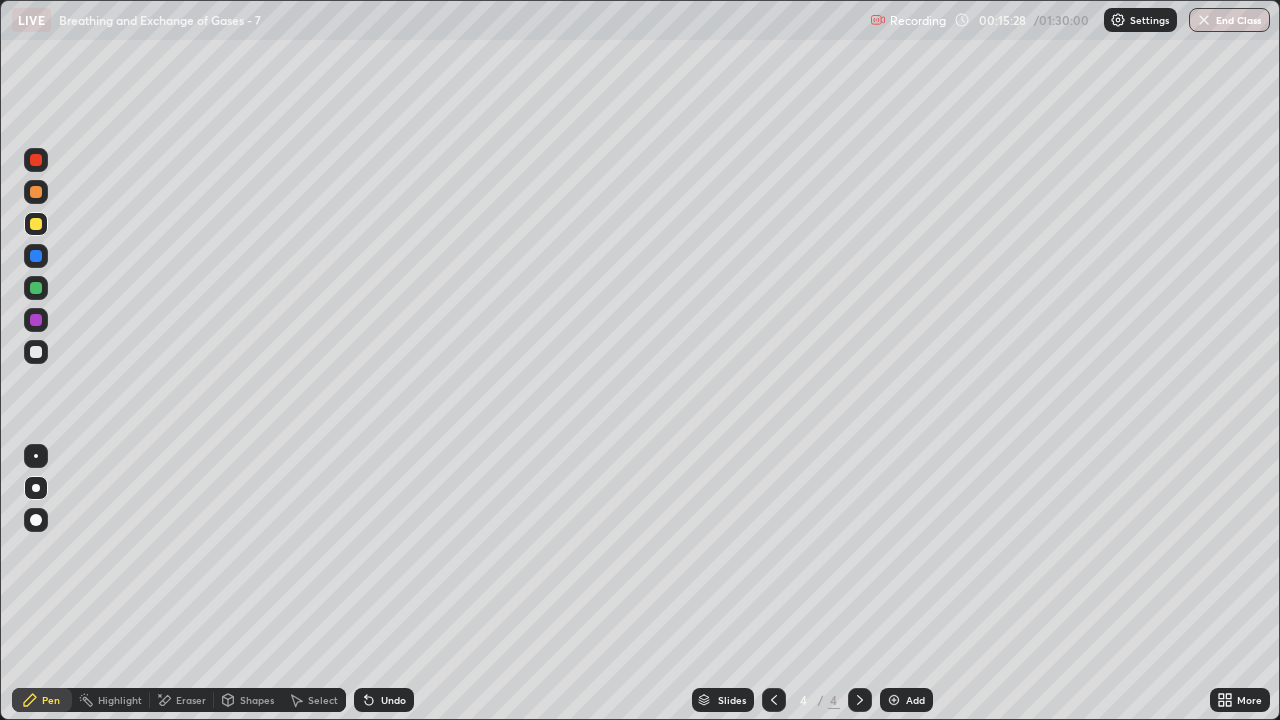 click on "Shapes" at bounding box center [257, 700] 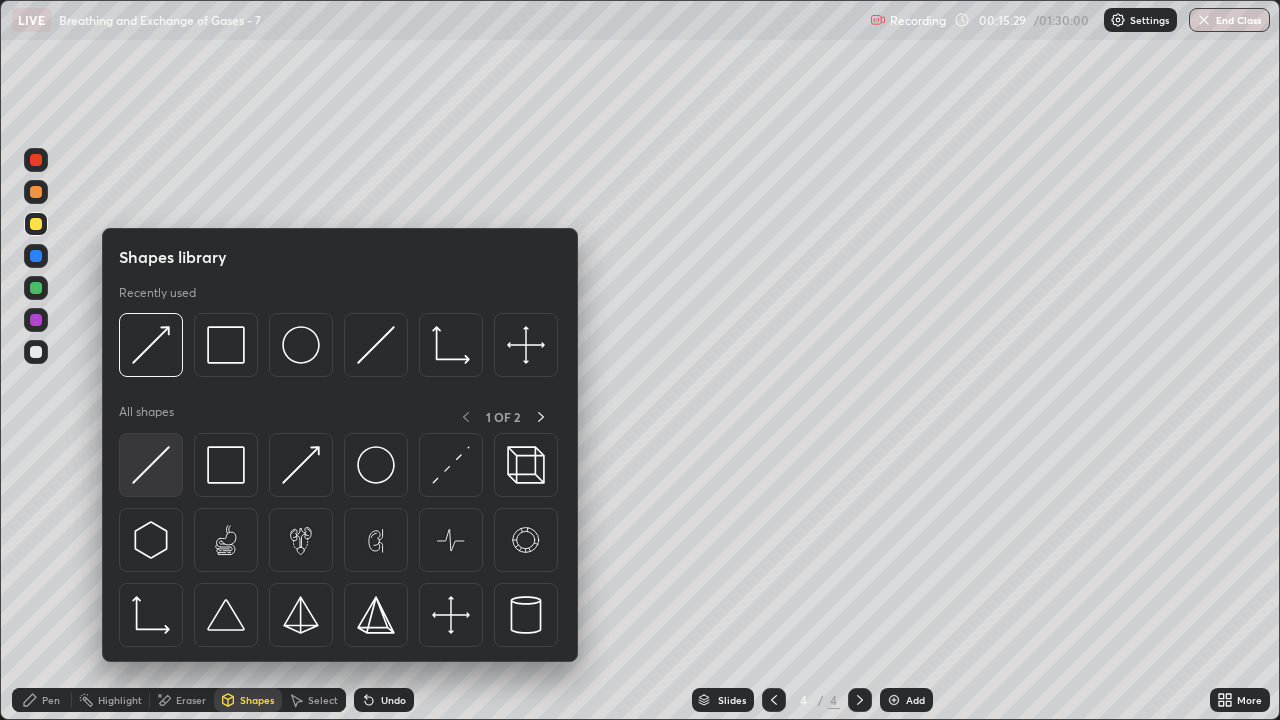 click at bounding box center [151, 465] 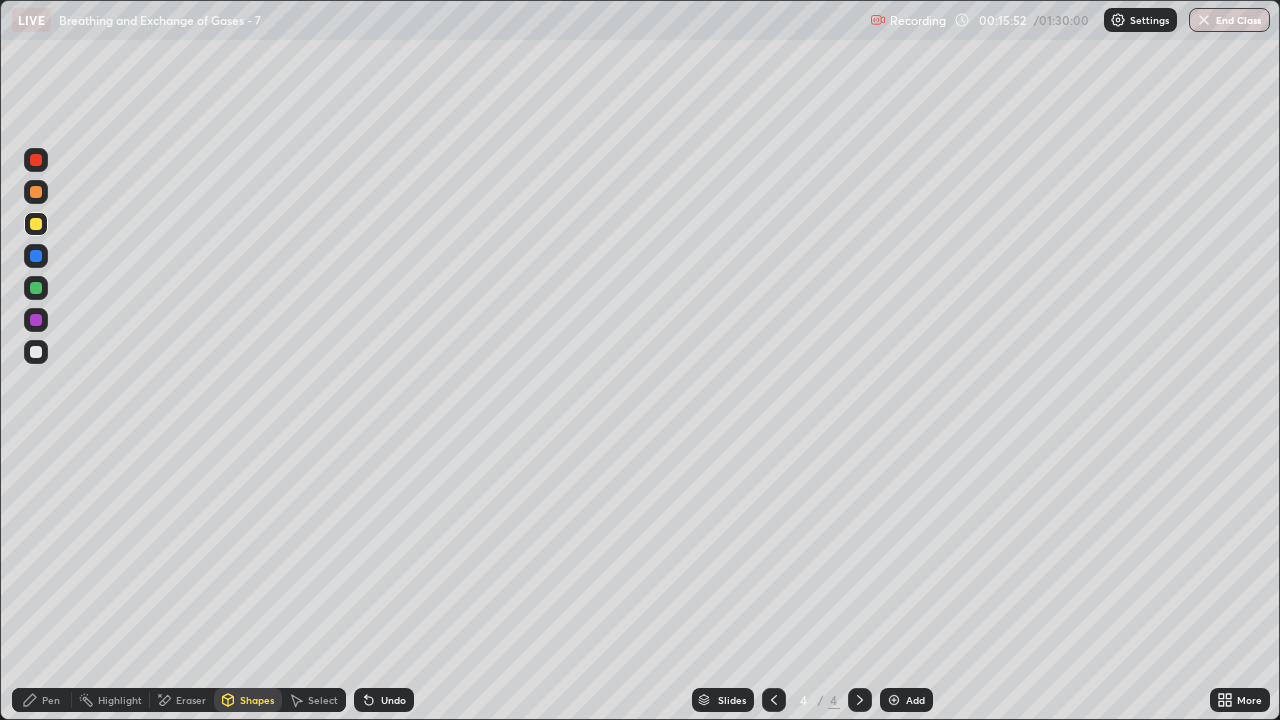 click on "Pen" at bounding box center [51, 700] 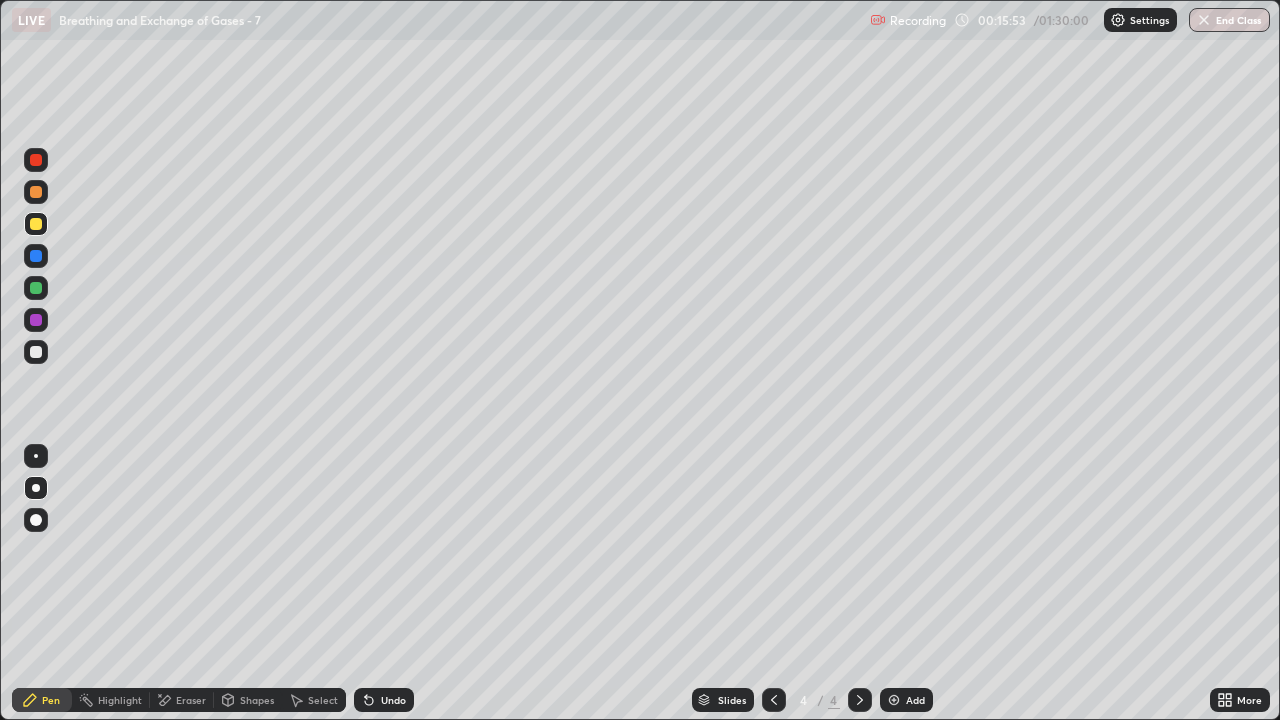 click at bounding box center (36, 352) 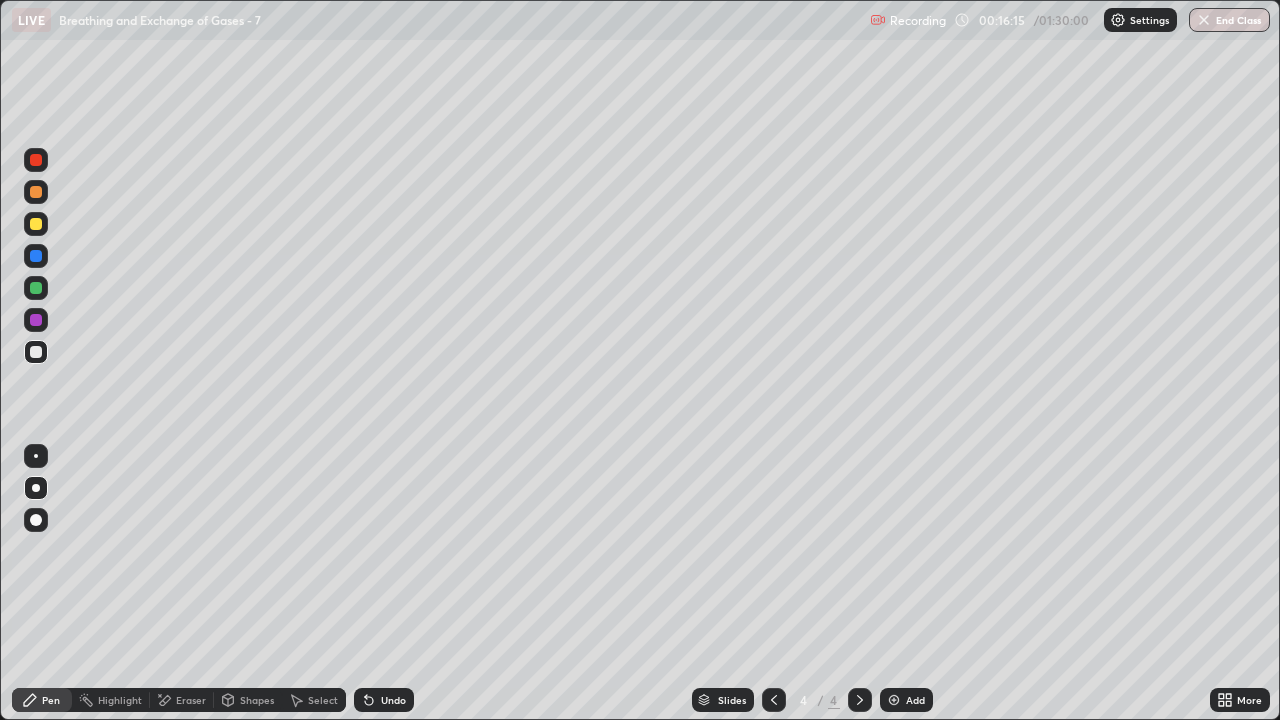 click at bounding box center (36, 224) 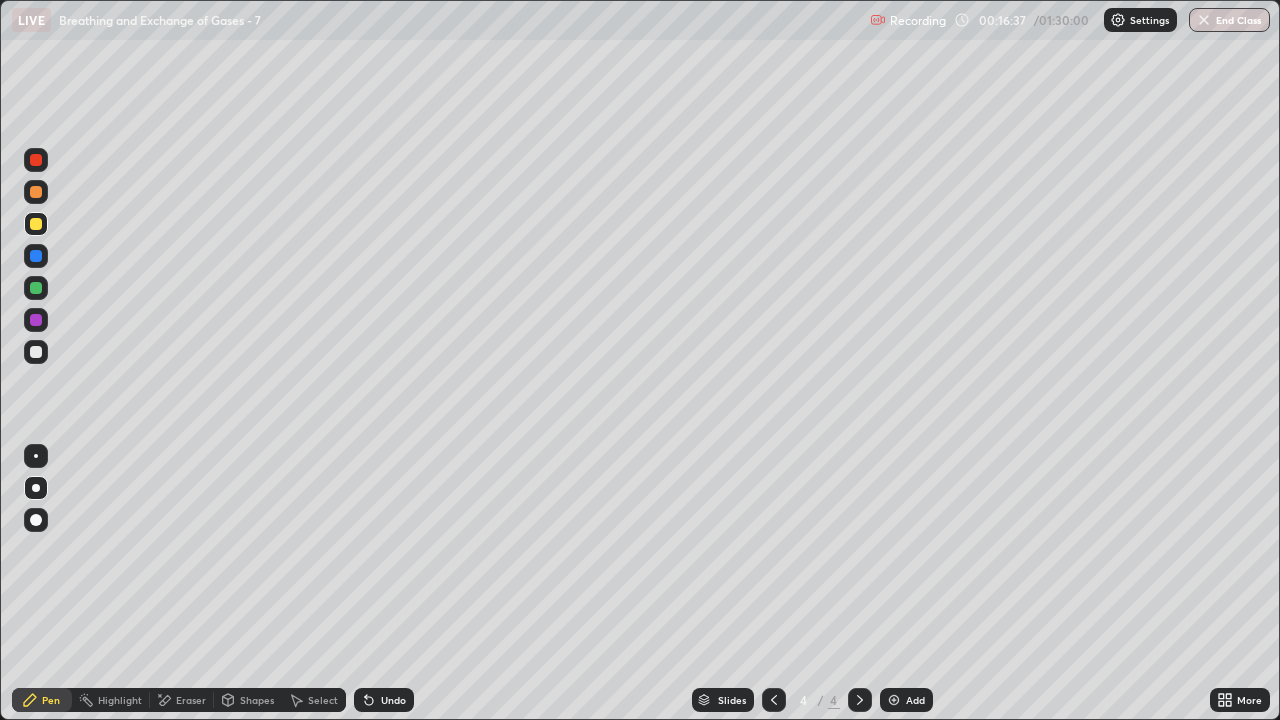 click at bounding box center [36, 352] 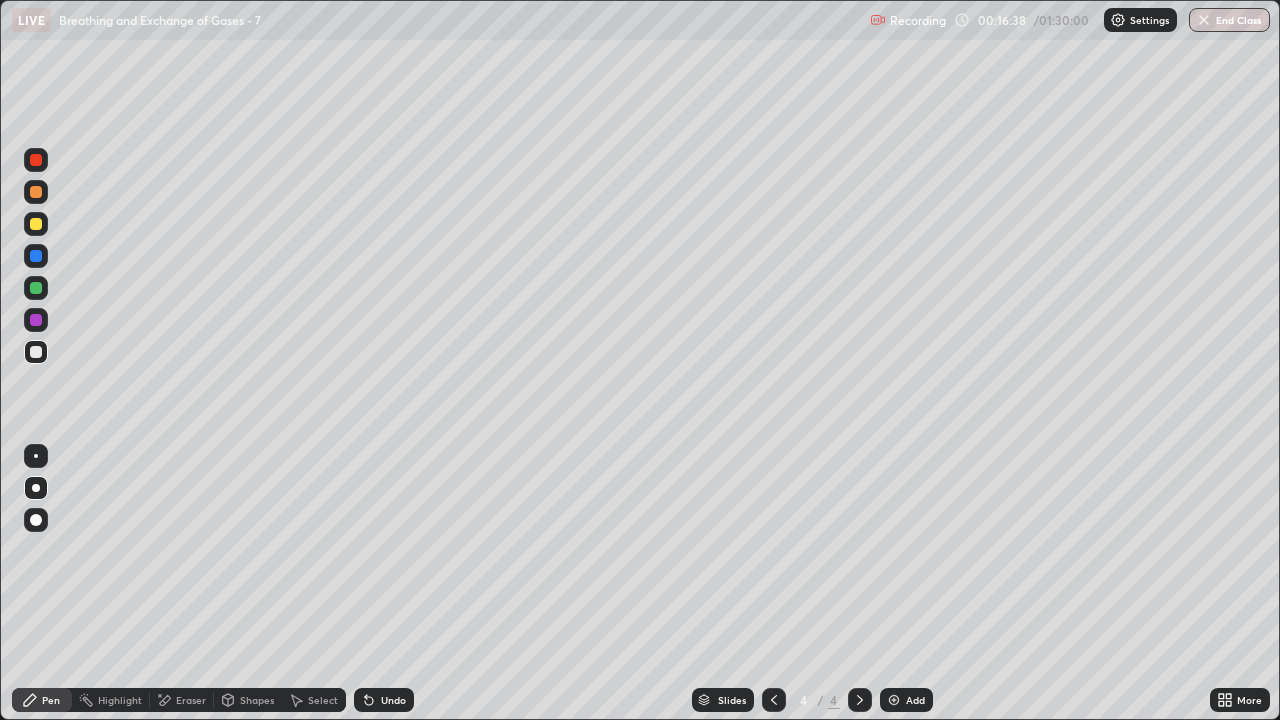click at bounding box center [36, 224] 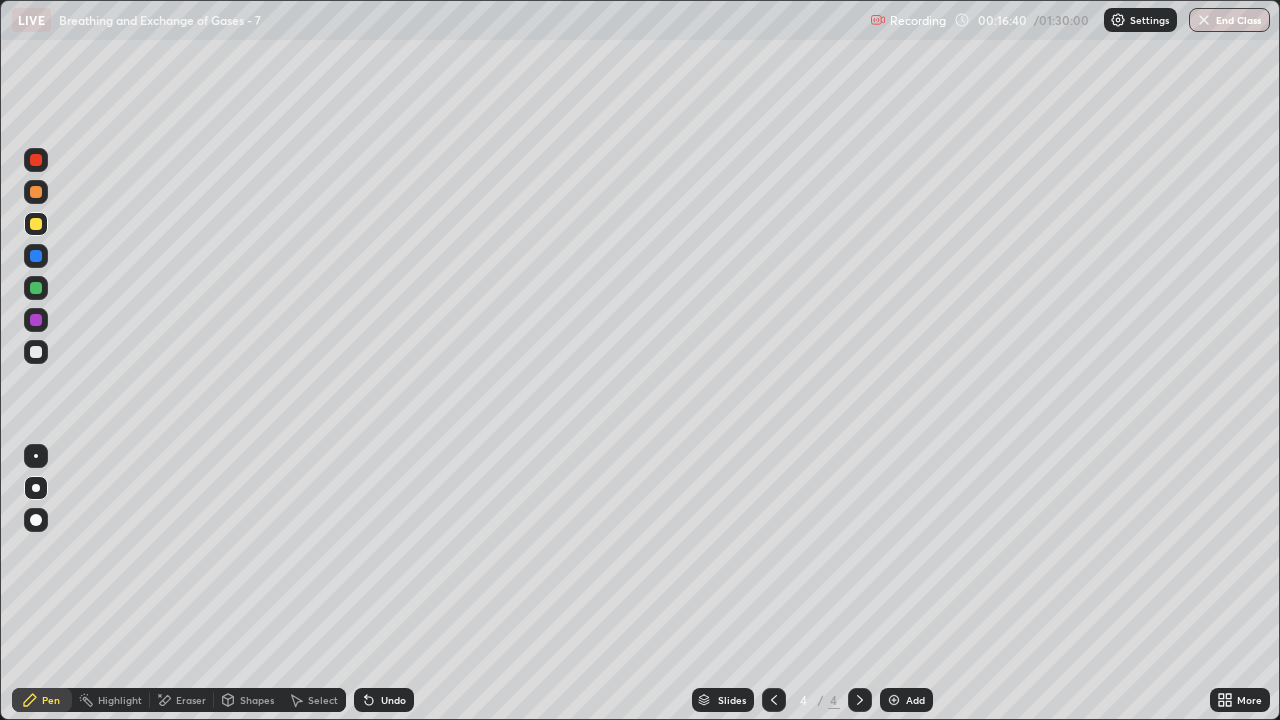 click on "Shapes" at bounding box center (257, 700) 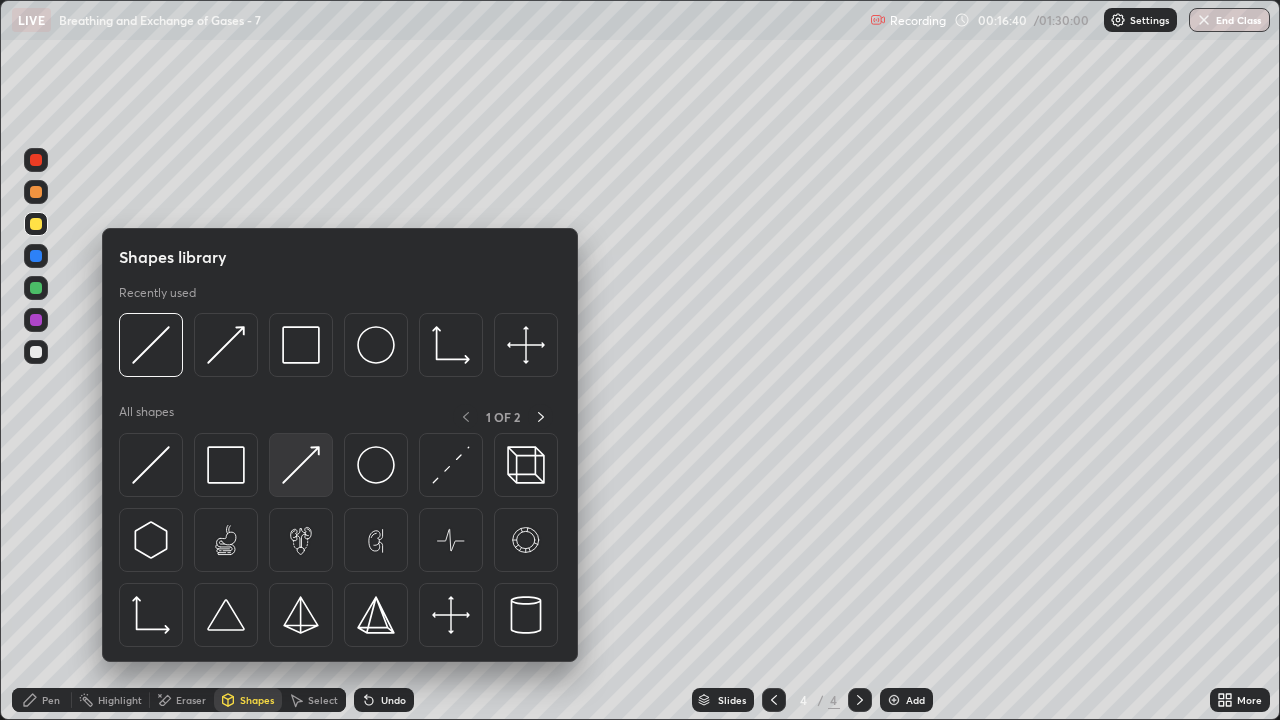 click at bounding box center (301, 465) 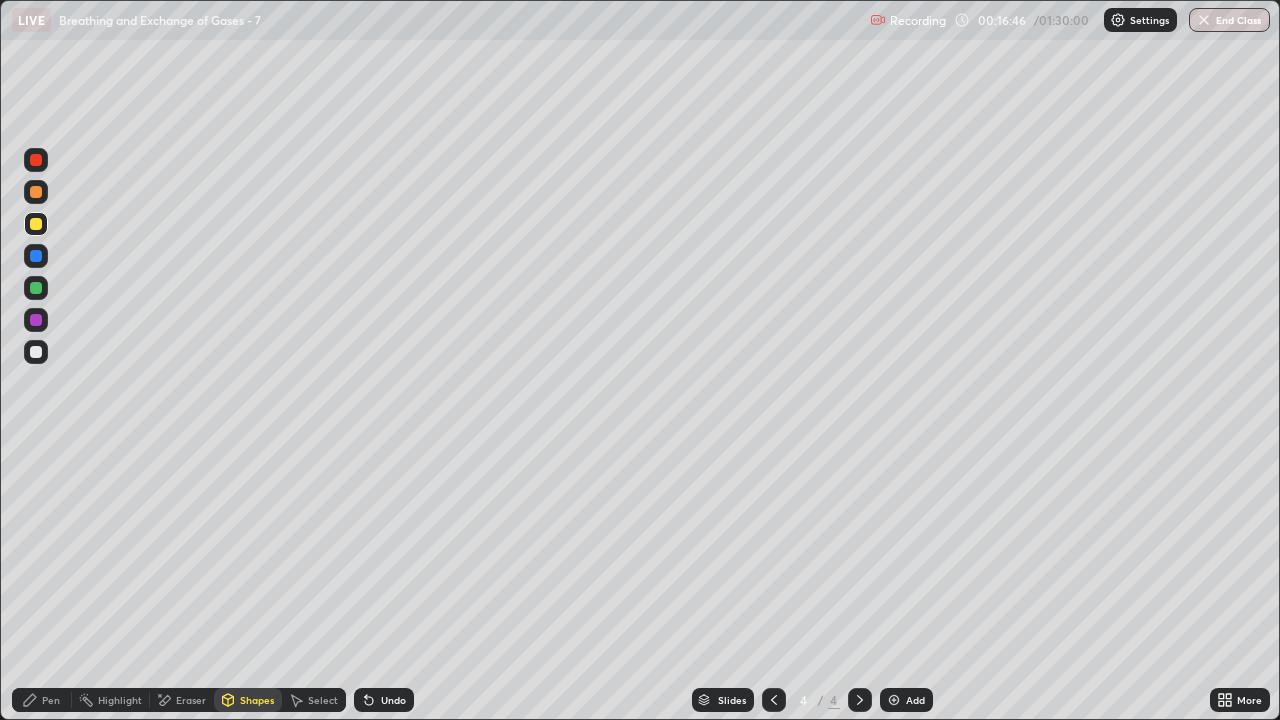 click on "Pen" at bounding box center (51, 700) 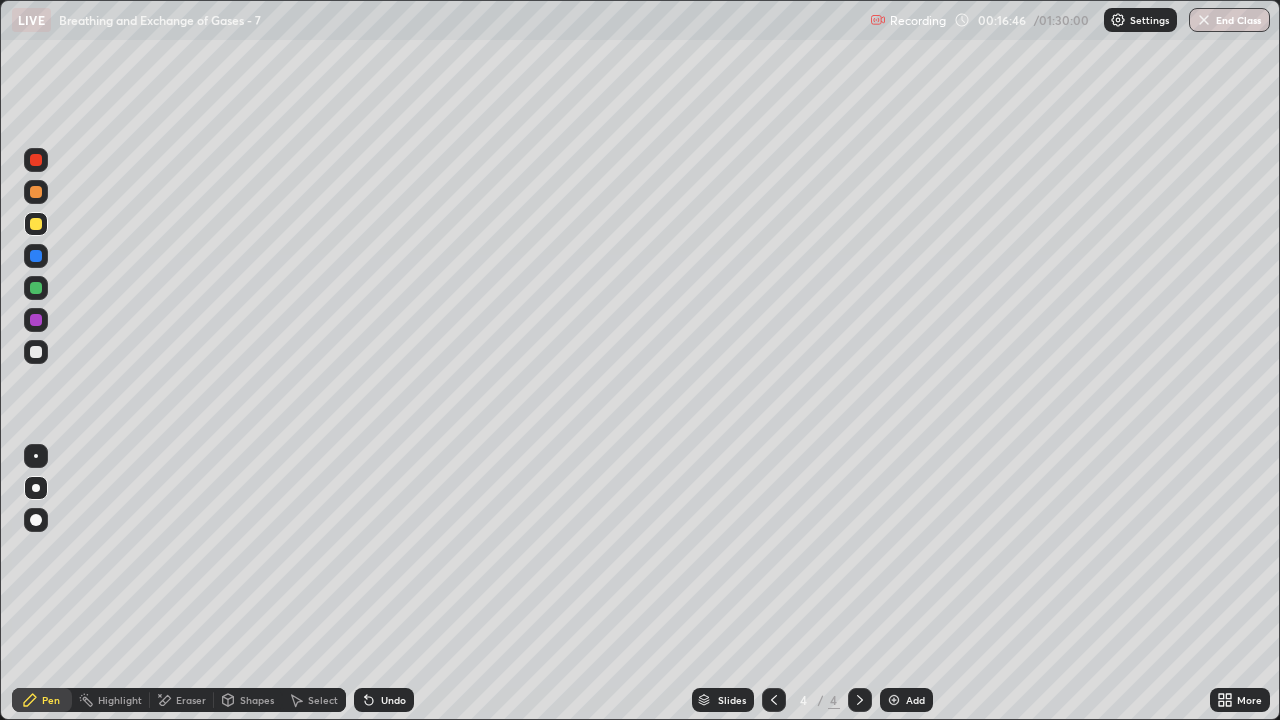 click on "Pen" at bounding box center [51, 700] 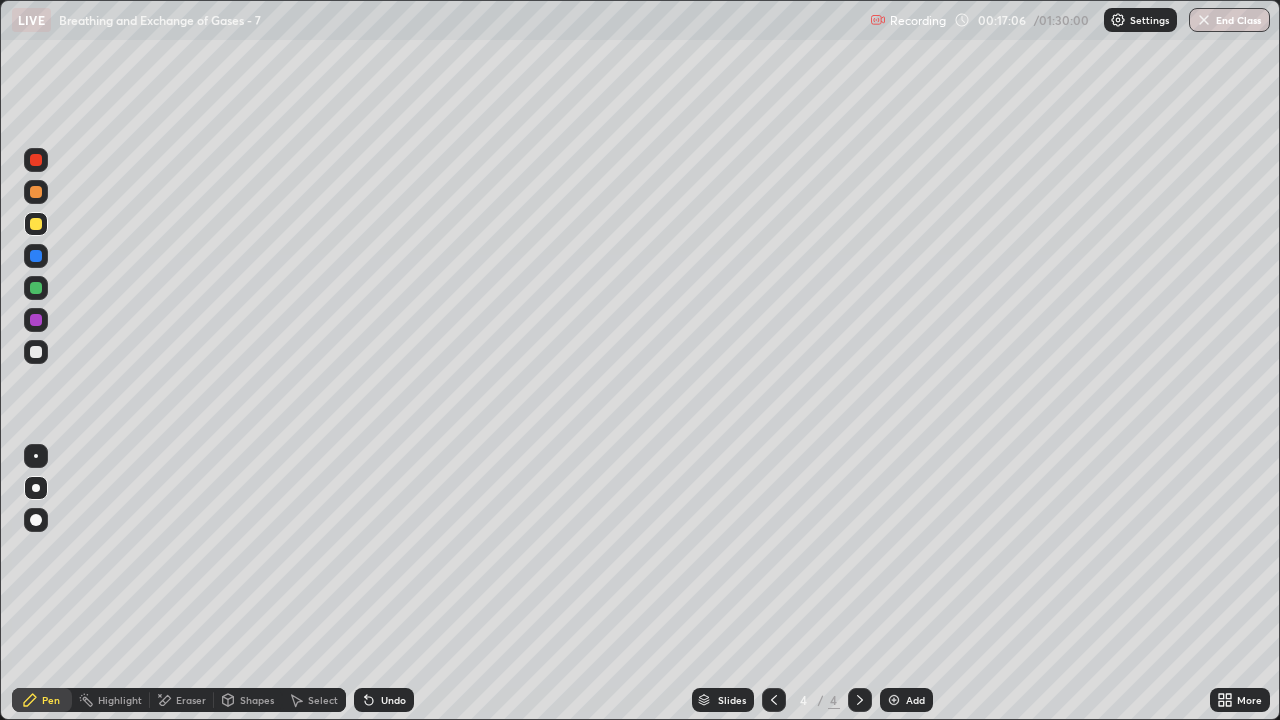 click on "Highlight" at bounding box center [120, 700] 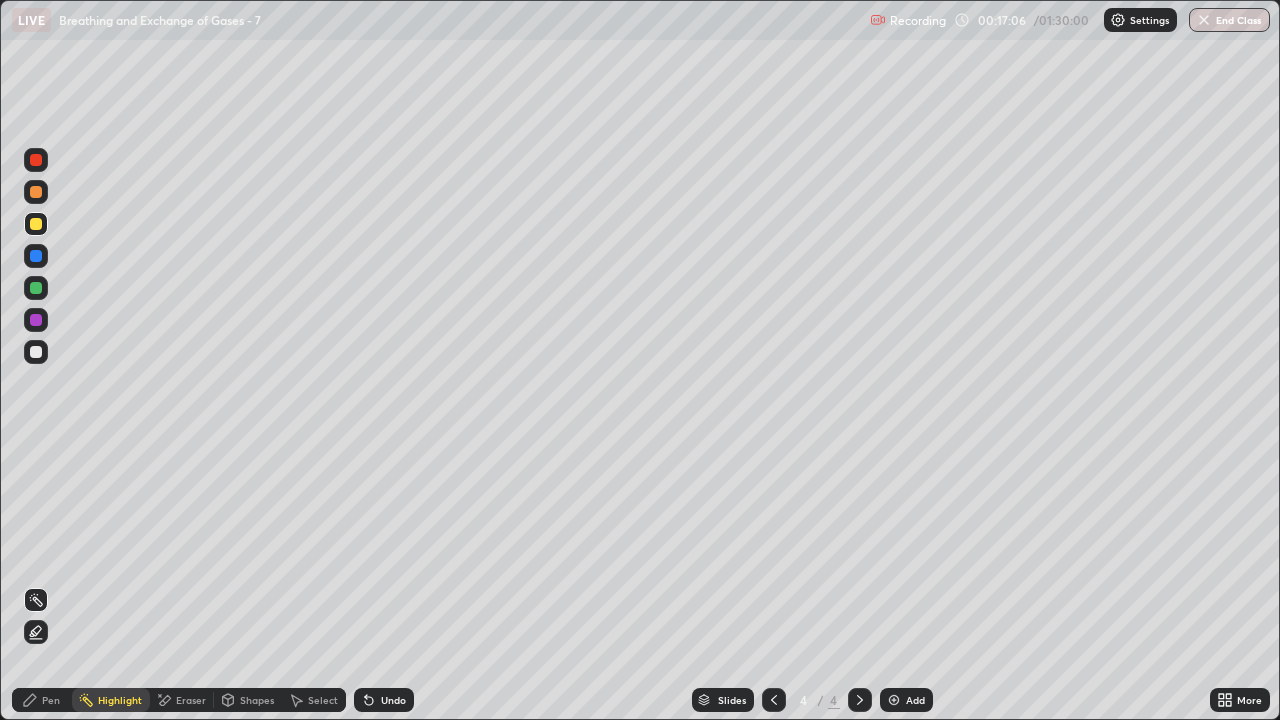 click on "Eraser" at bounding box center [191, 700] 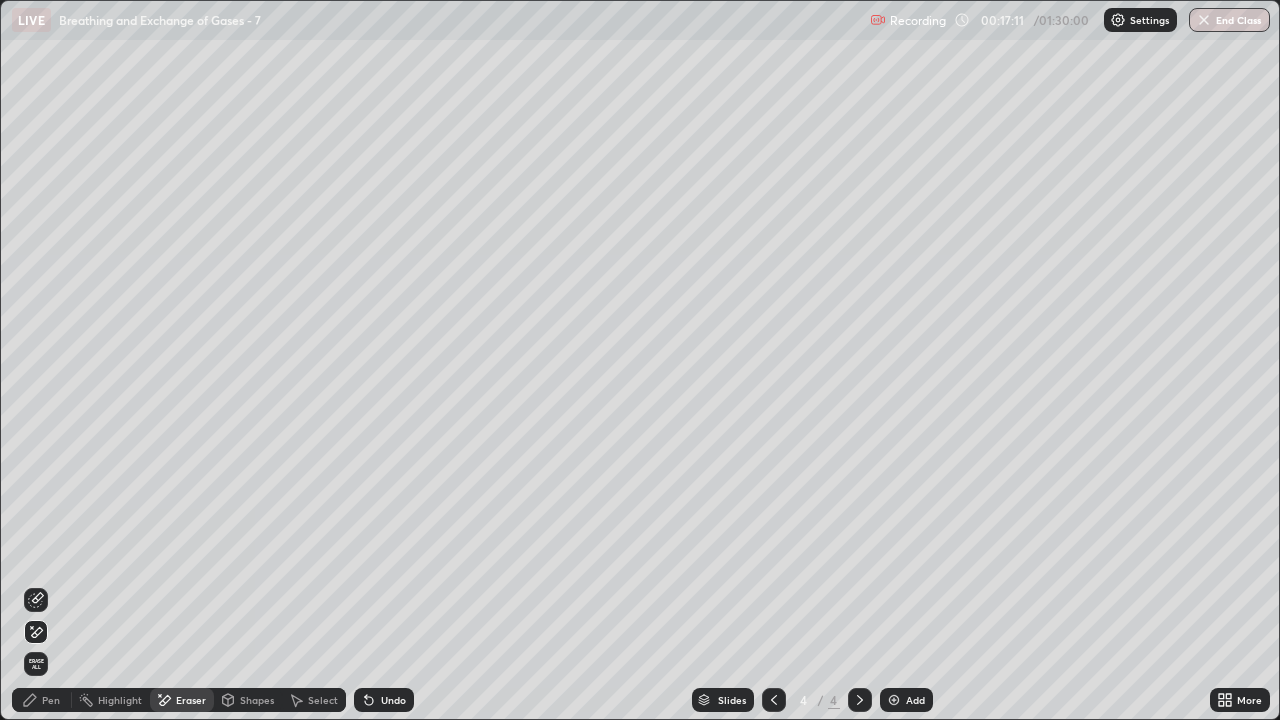 click on "Pen" at bounding box center [42, 700] 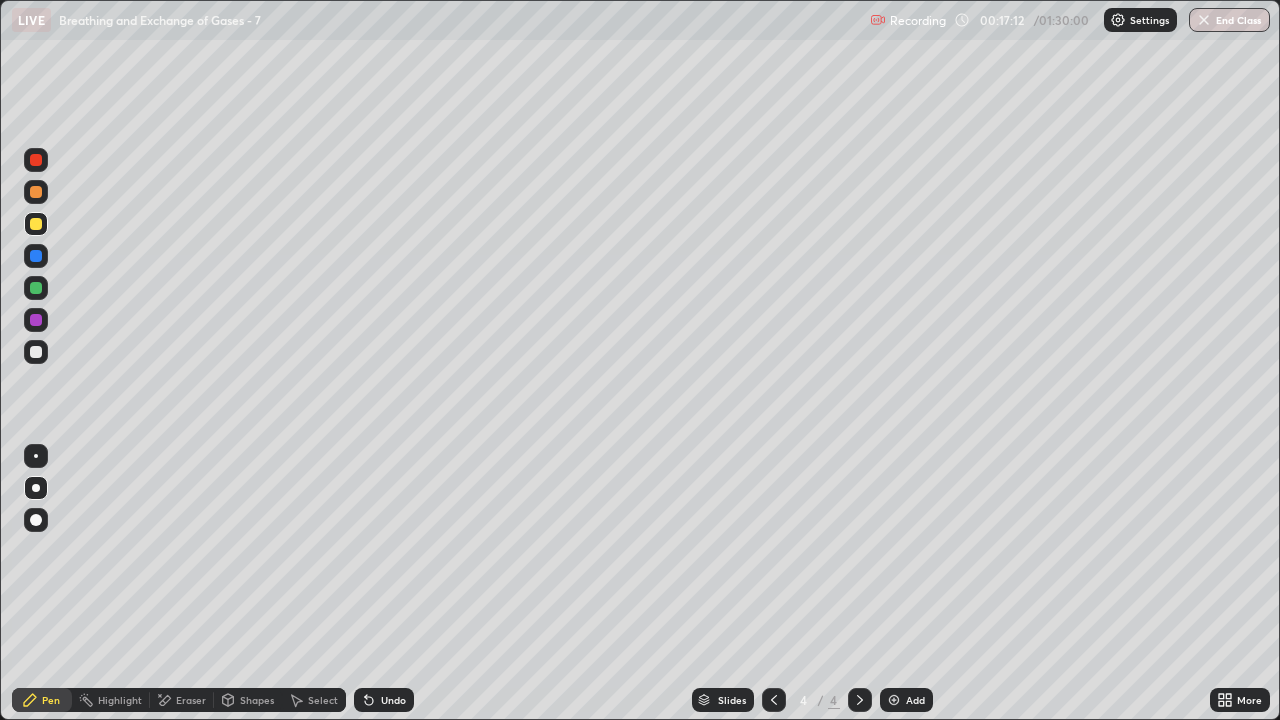 click at bounding box center [36, 352] 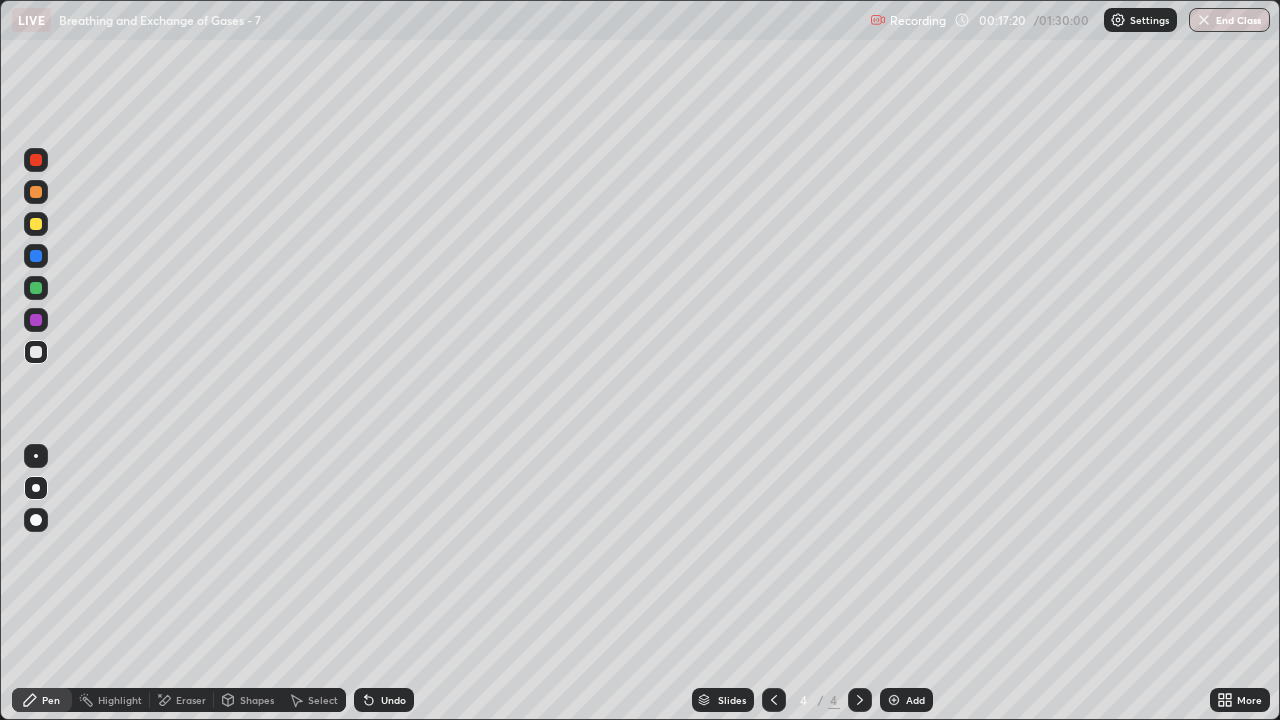 click on "Eraser" at bounding box center (191, 700) 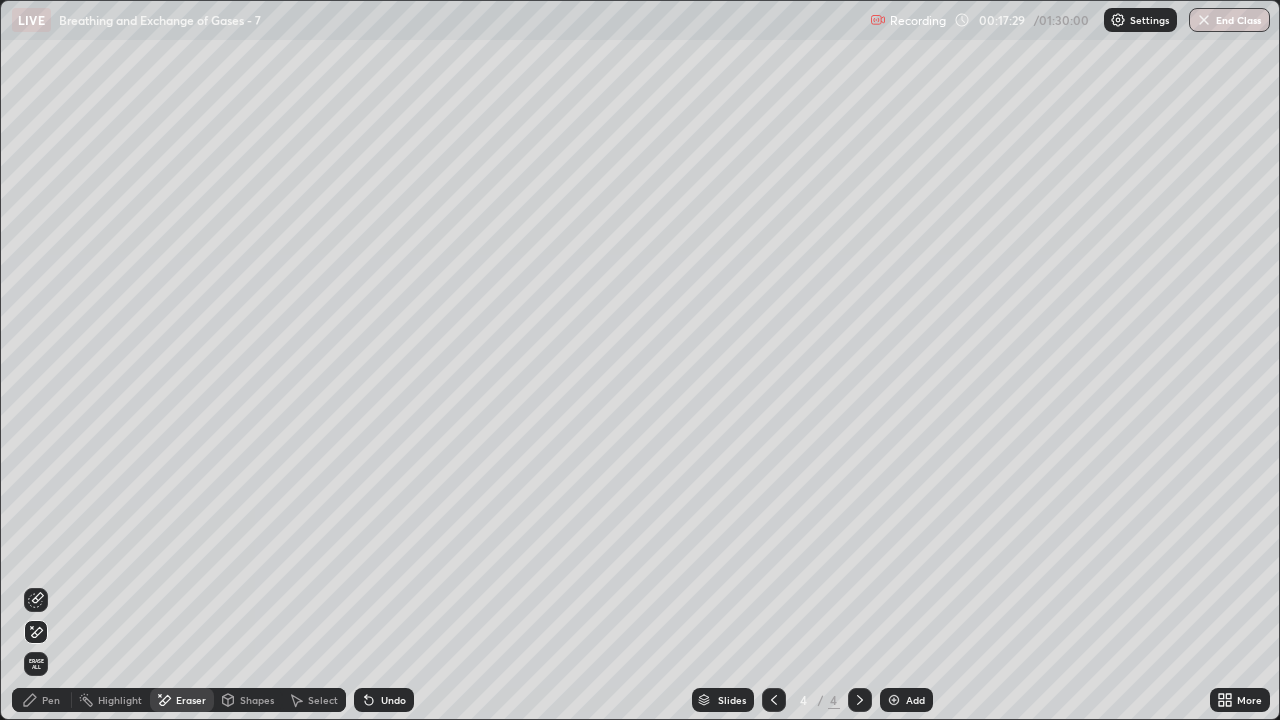 click on "Pen" at bounding box center [51, 700] 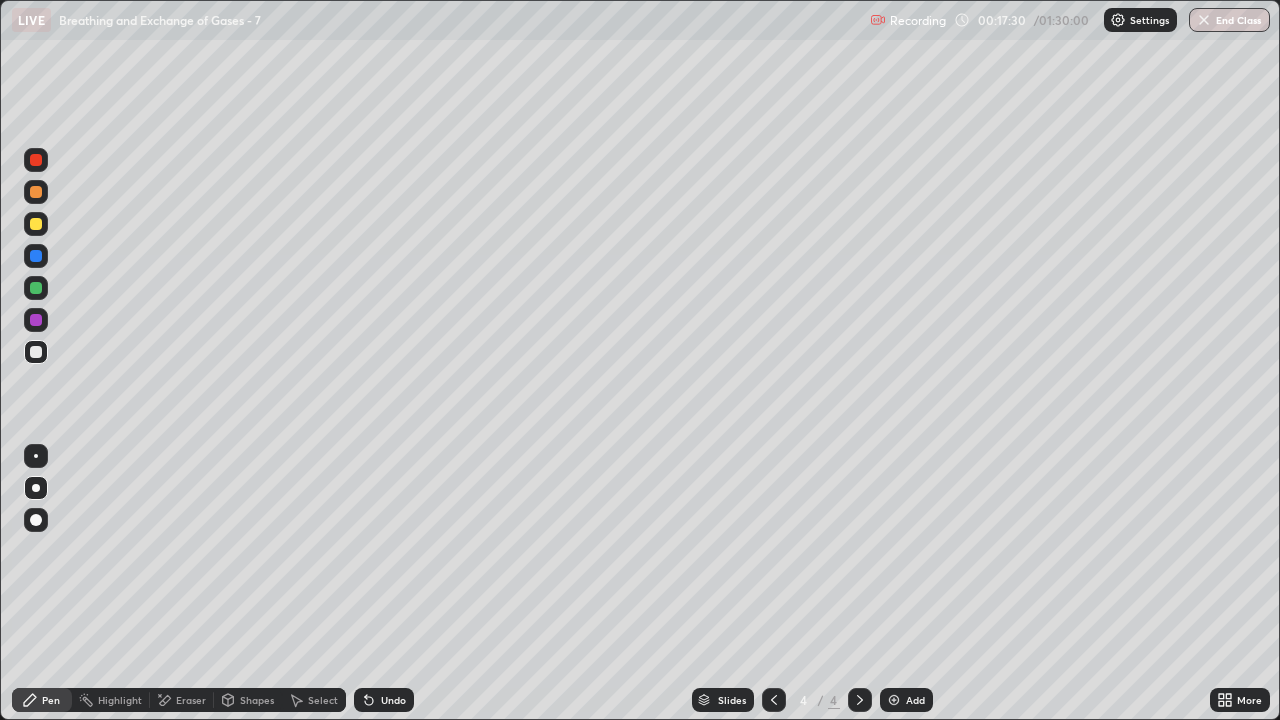 click at bounding box center [36, 456] 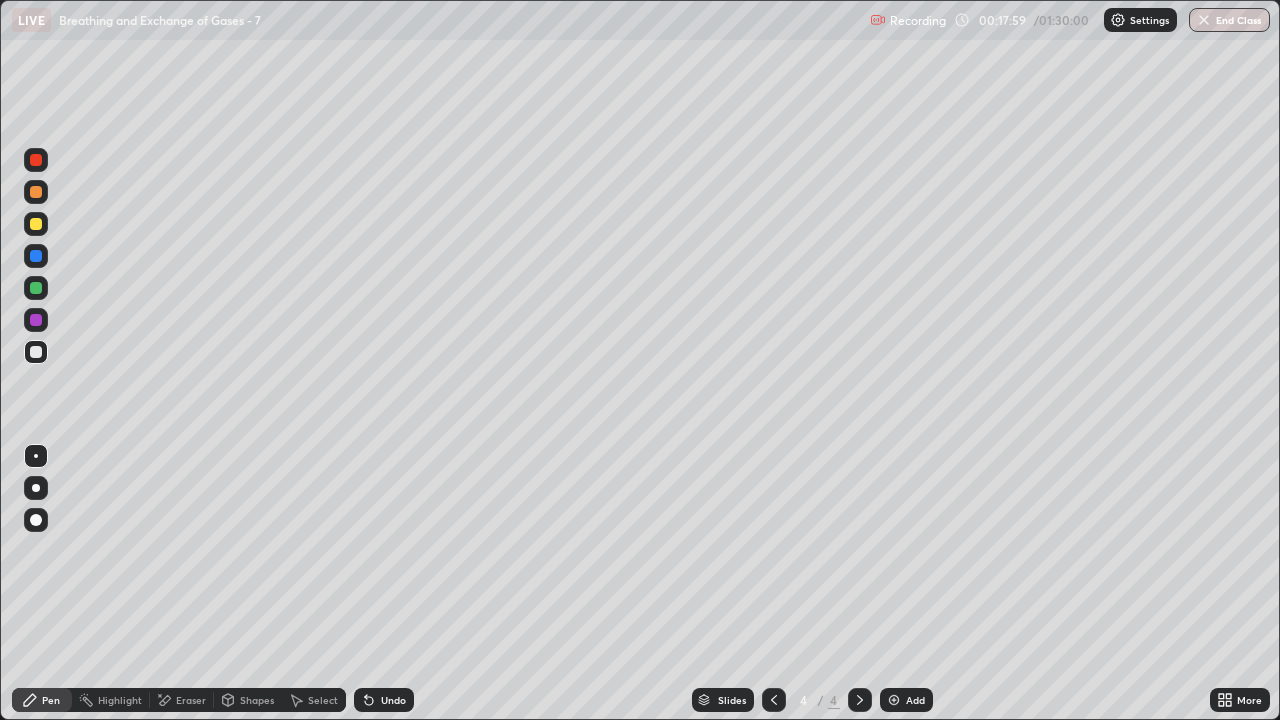 click at bounding box center [36, 224] 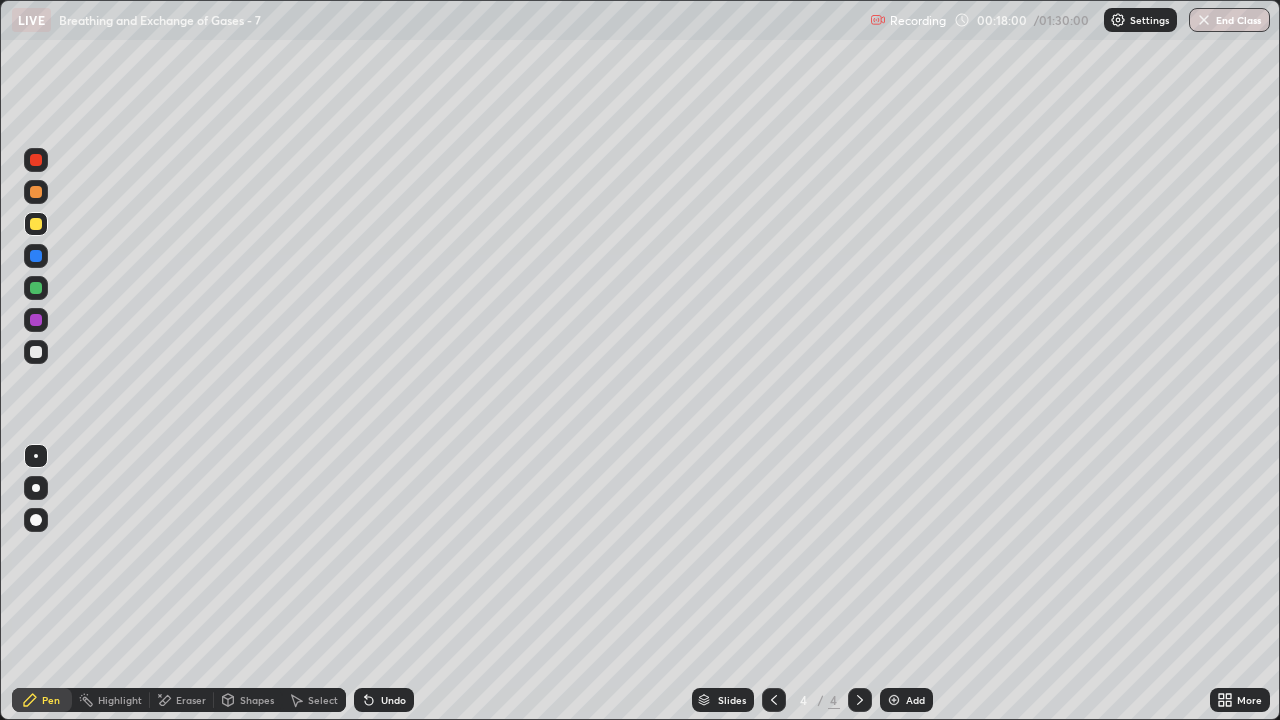 click on "Pen" at bounding box center (51, 700) 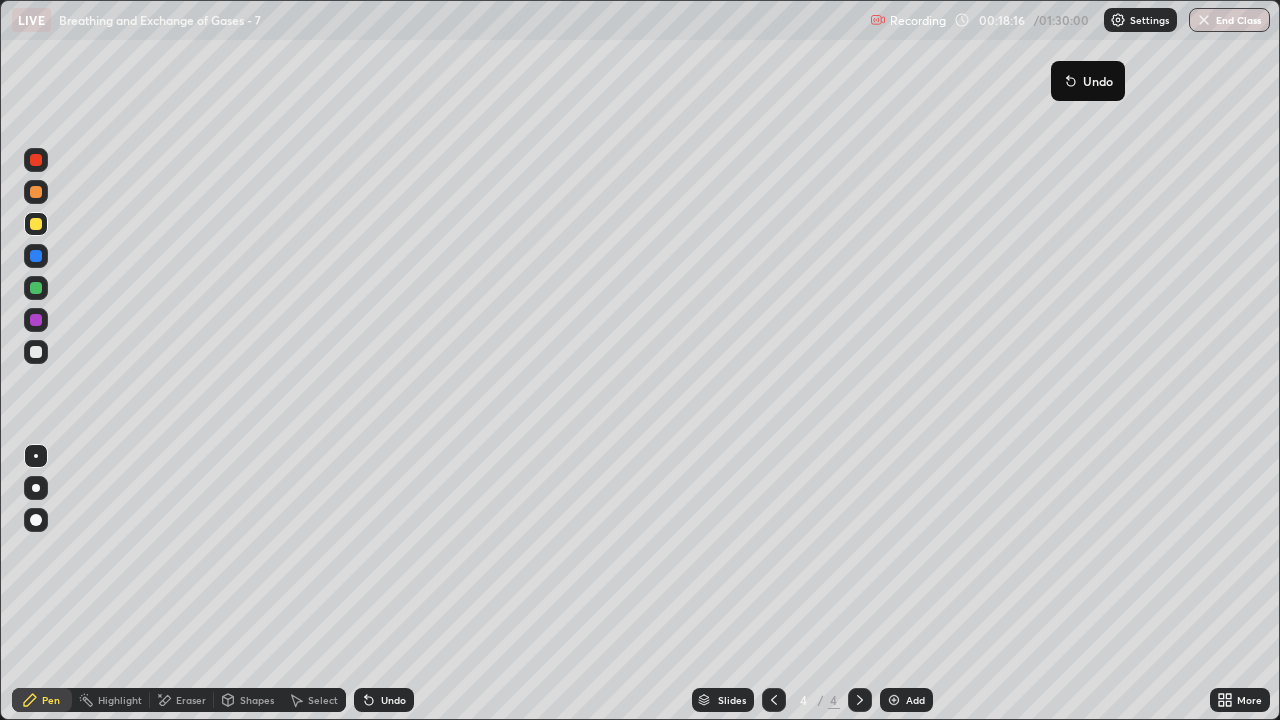 click on "Undo" at bounding box center [1088, 81] 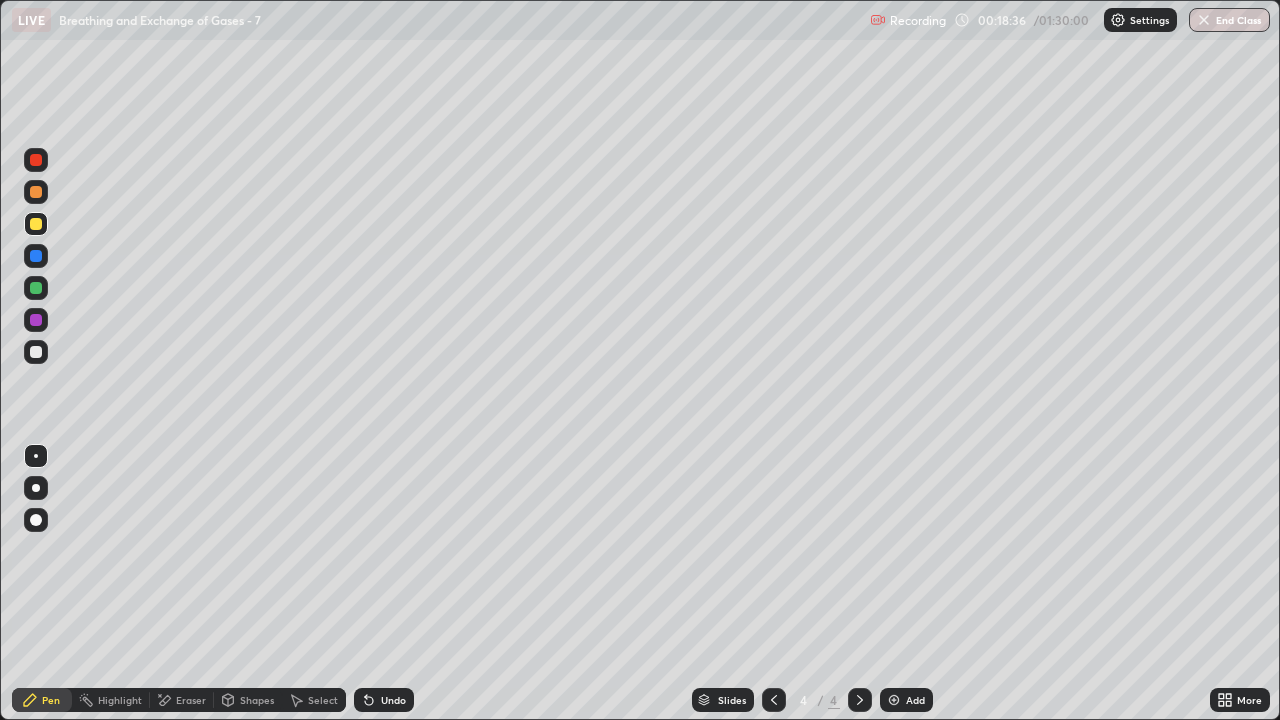 click at bounding box center [36, 224] 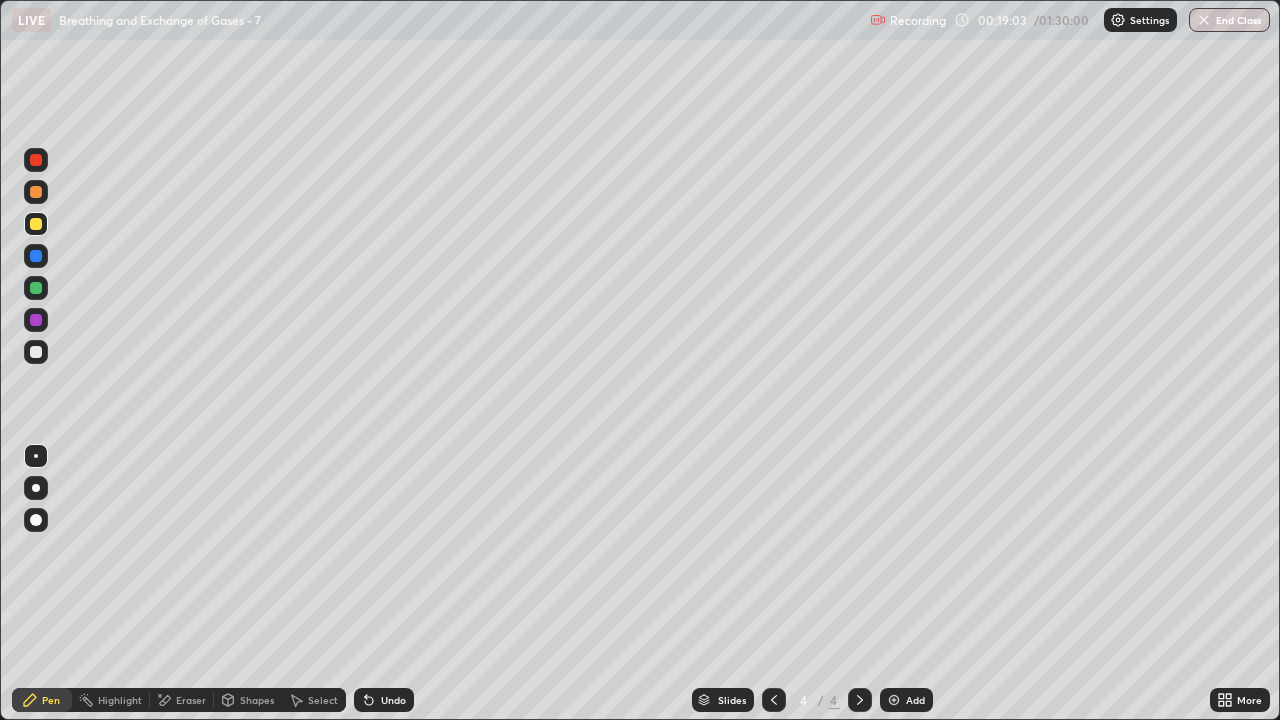 click on "Eraser" at bounding box center (191, 700) 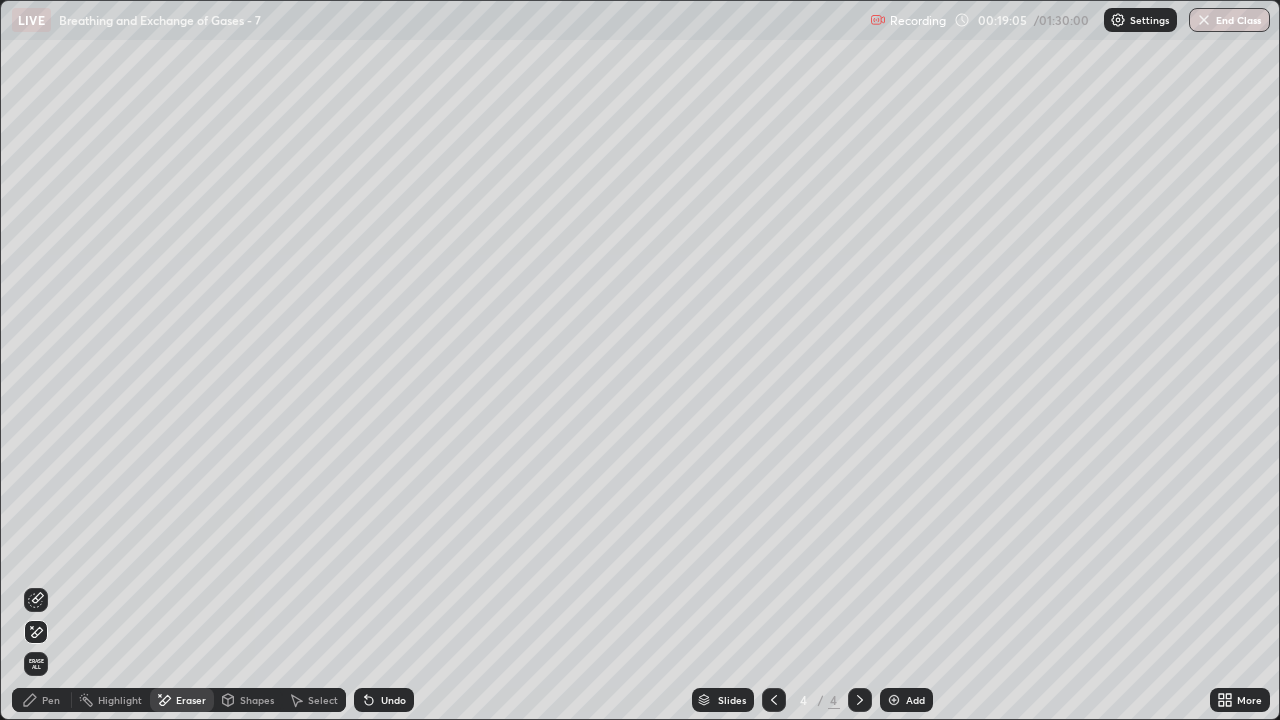 click on "Shapes" at bounding box center (257, 700) 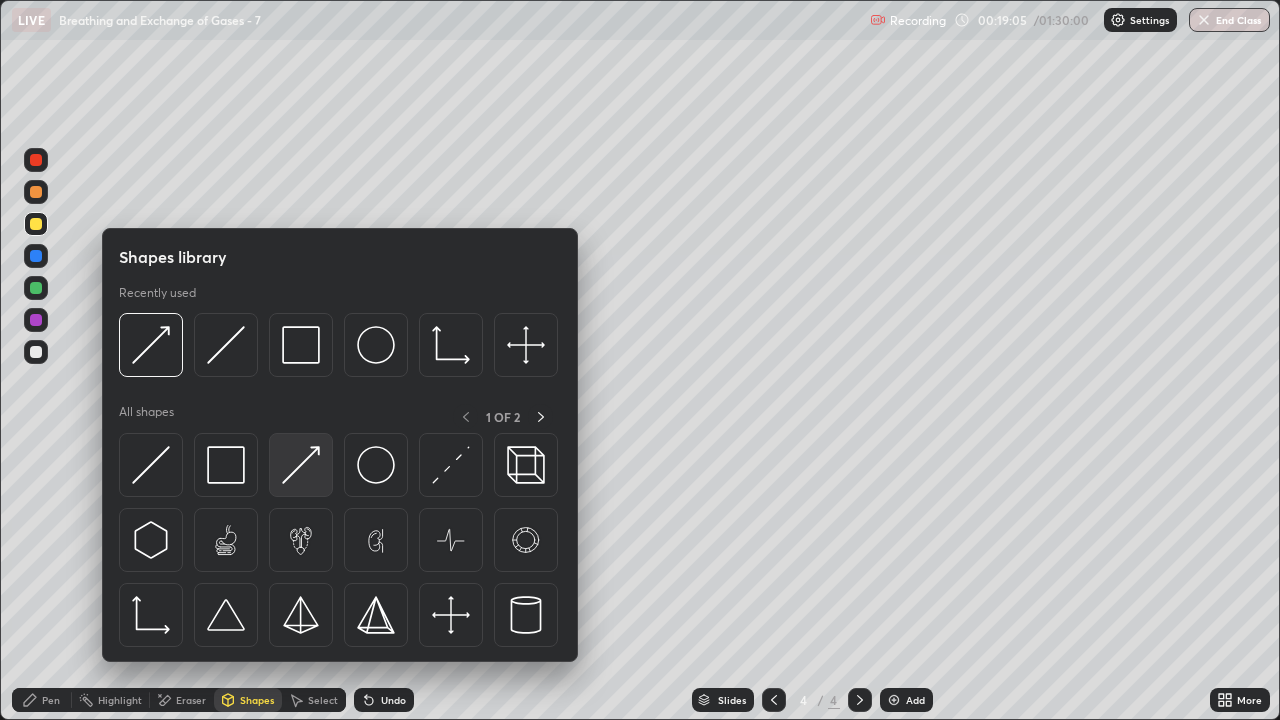 click at bounding box center [301, 465] 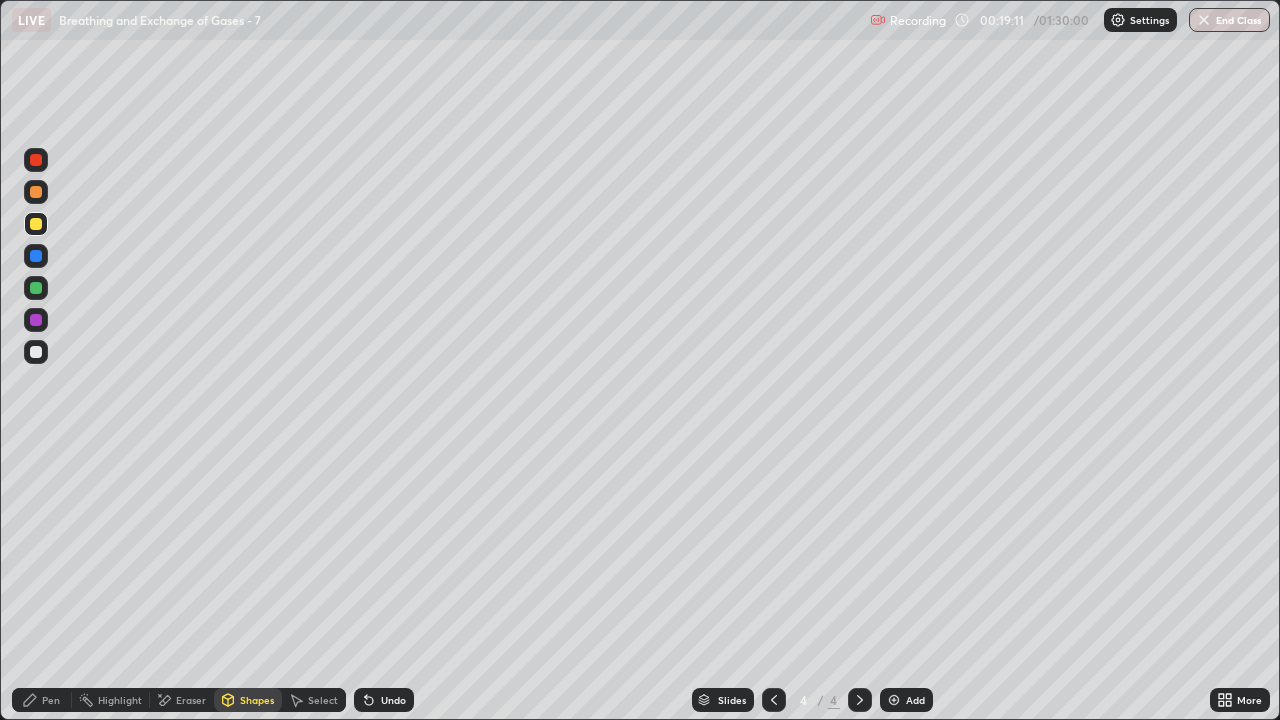 click on "Eraser" at bounding box center [191, 700] 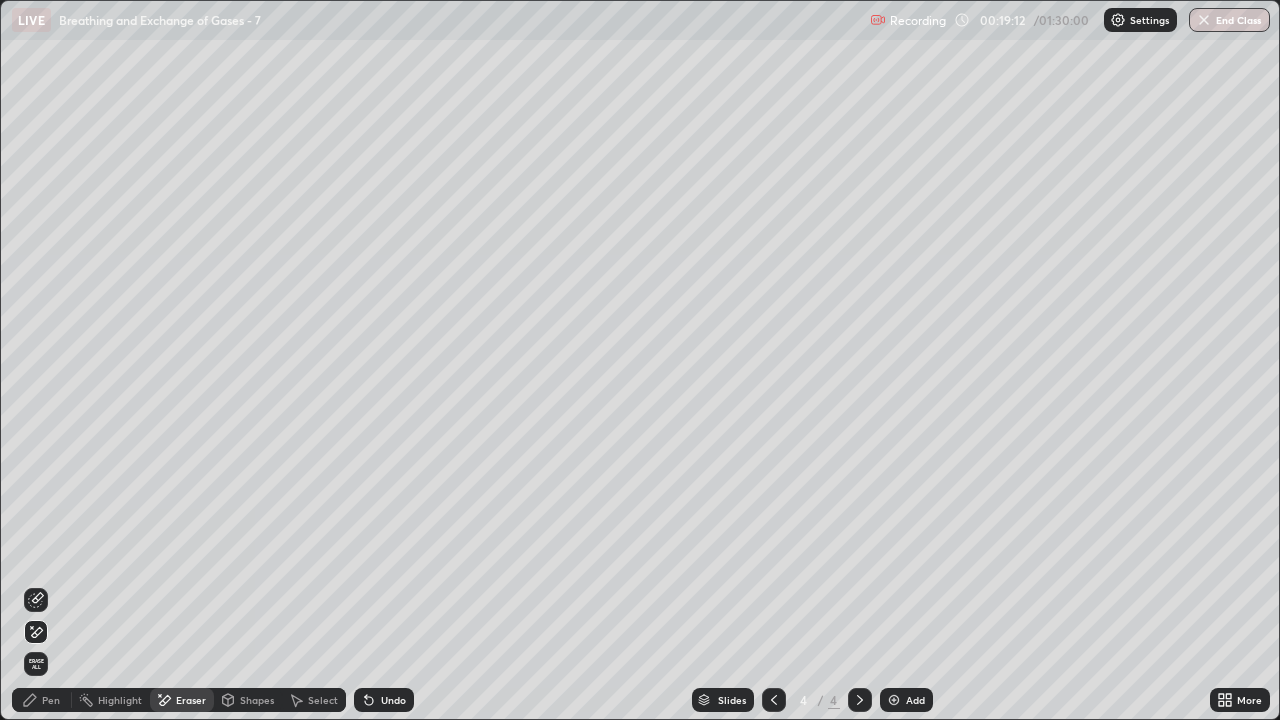 click on "Pen" at bounding box center (51, 700) 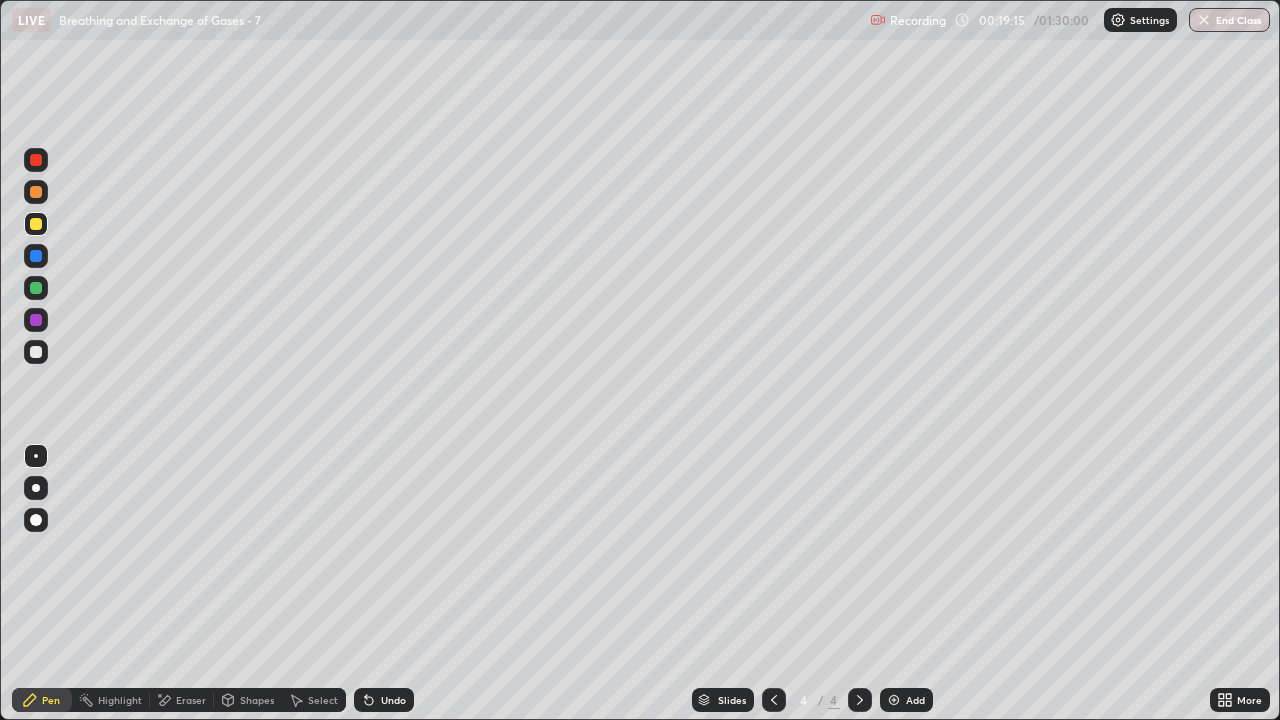 click on "Eraser" at bounding box center [191, 700] 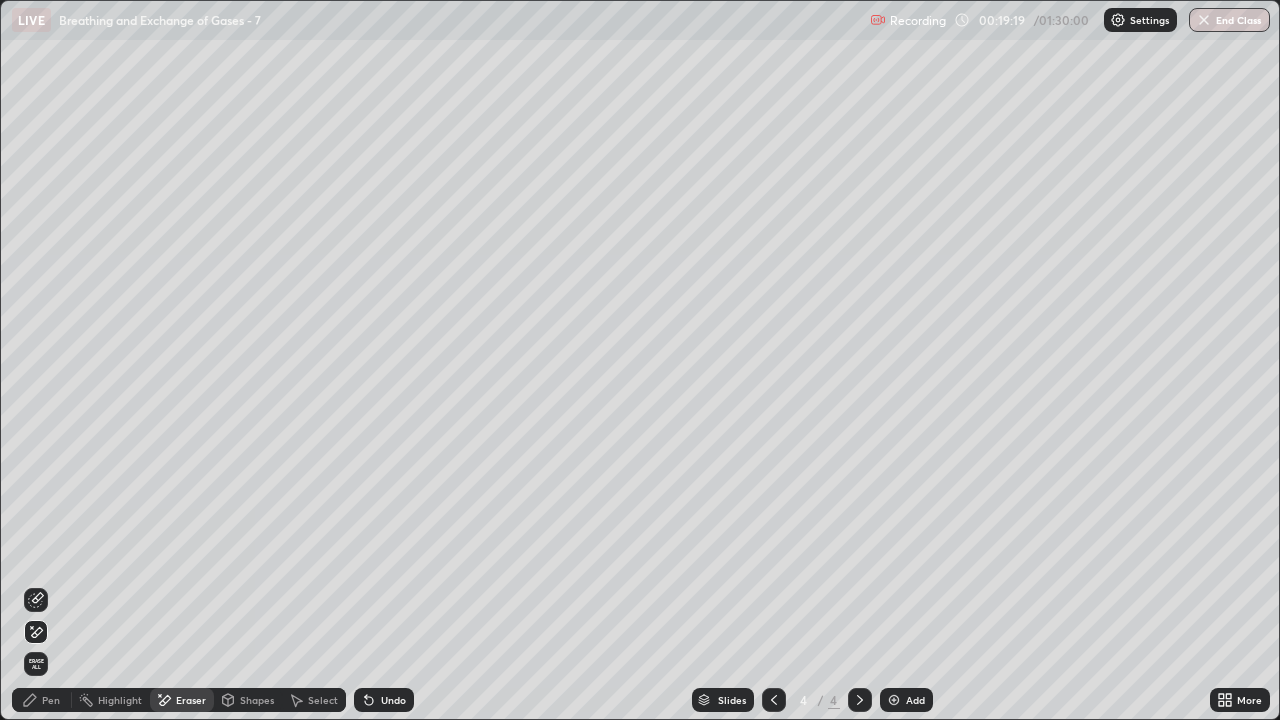 click on "Pen" at bounding box center [51, 700] 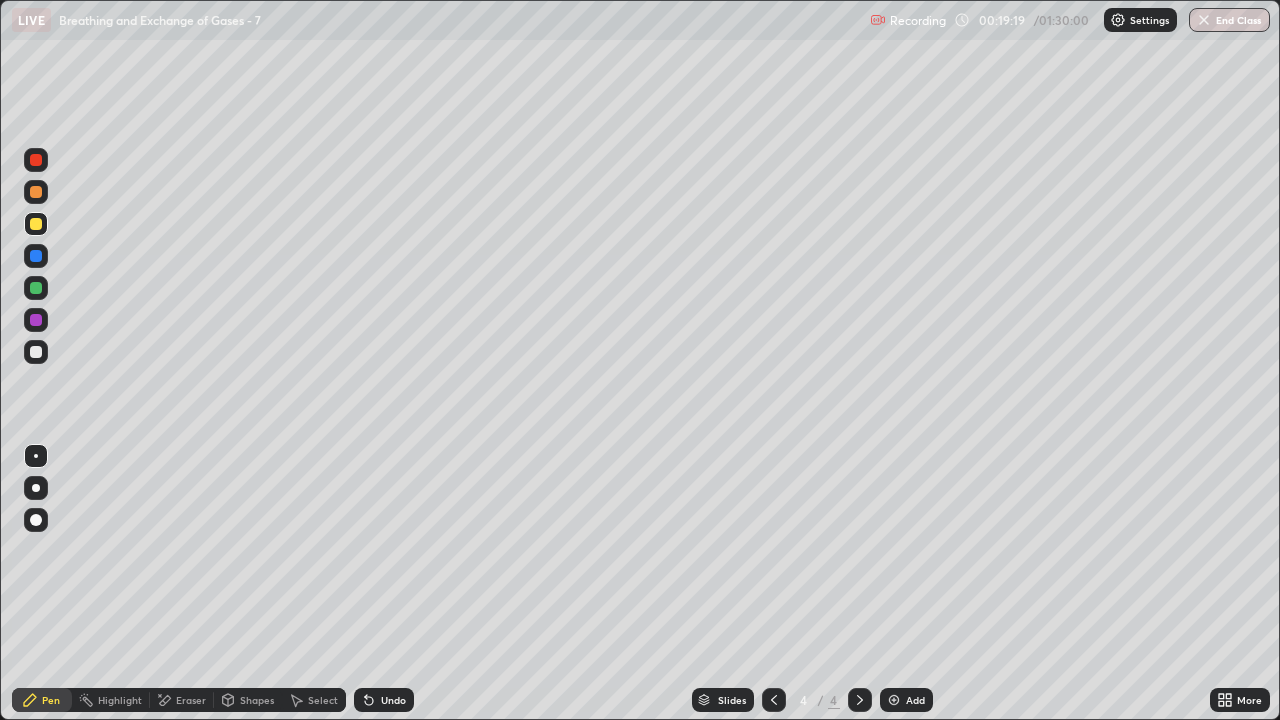 click on "Pen" at bounding box center [42, 700] 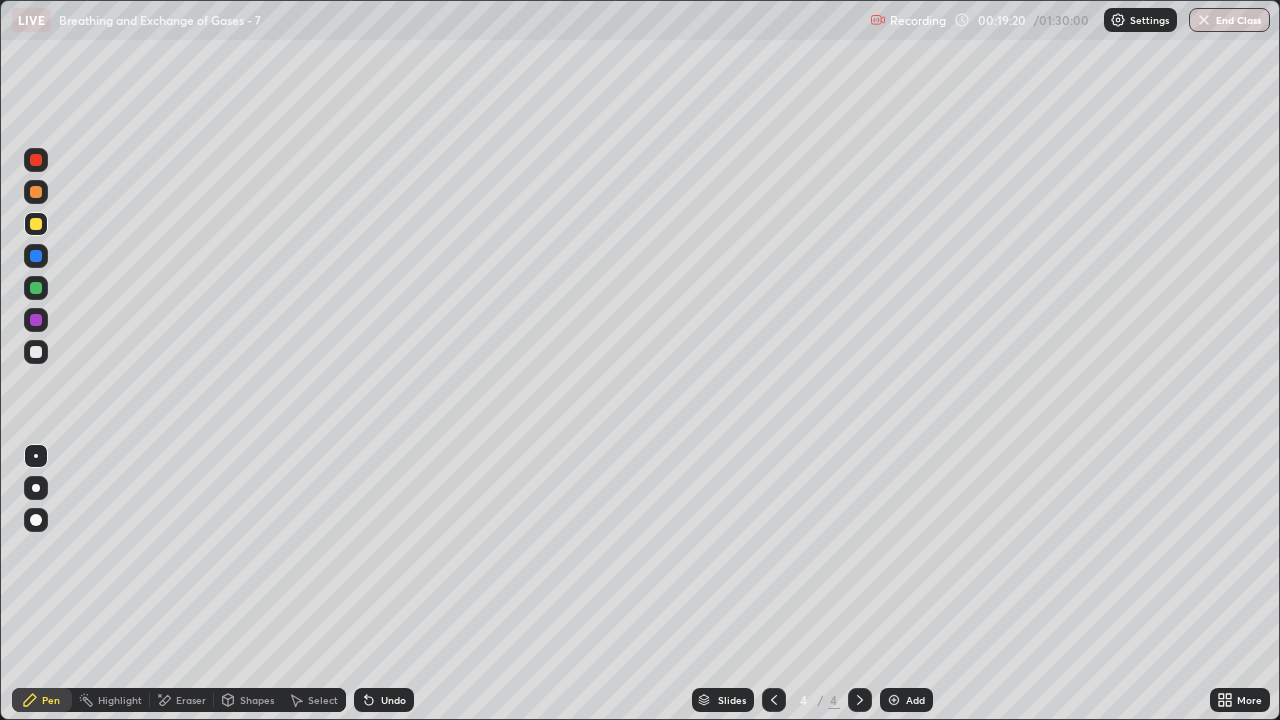 click at bounding box center (36, 224) 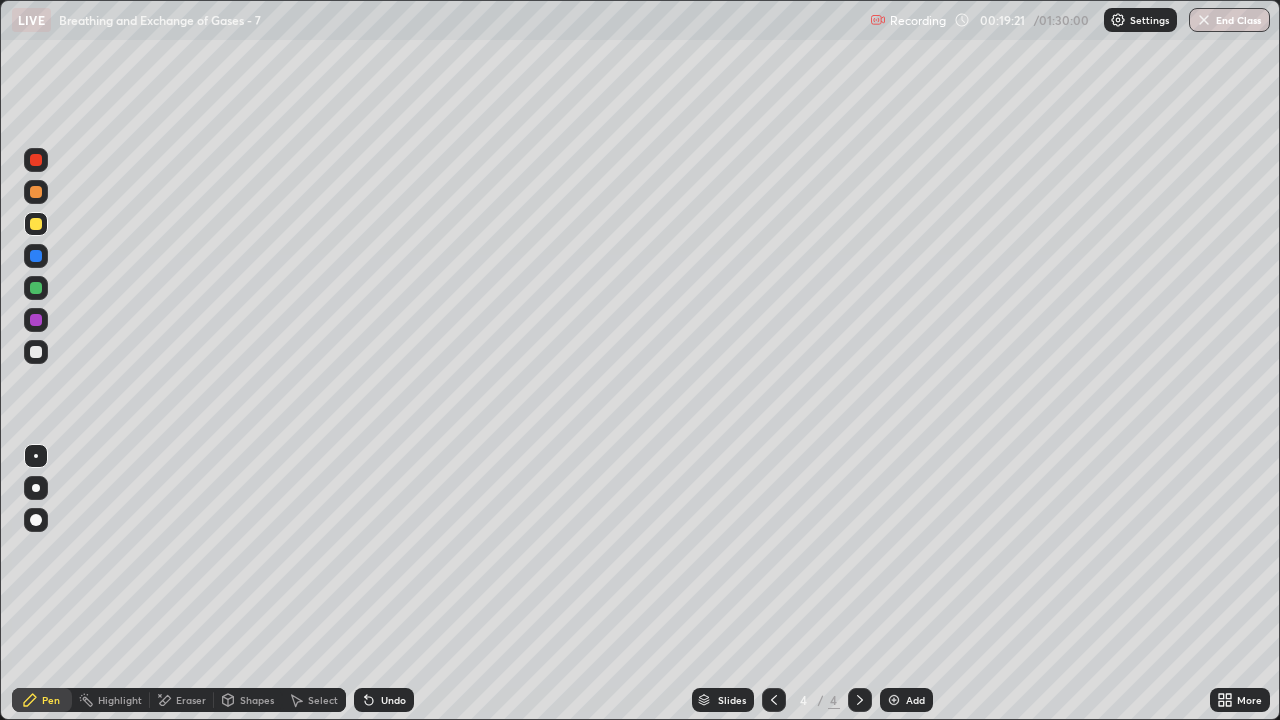 click at bounding box center (36, 488) 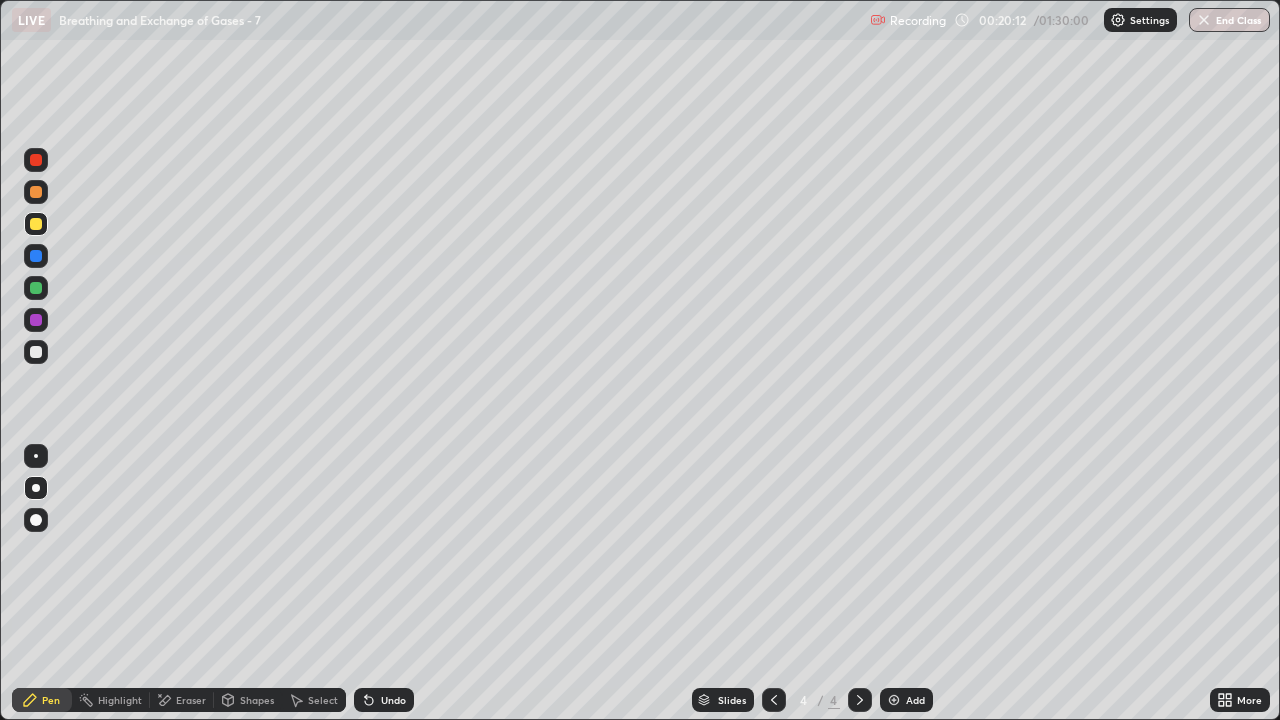 click on "Eraser" at bounding box center (191, 700) 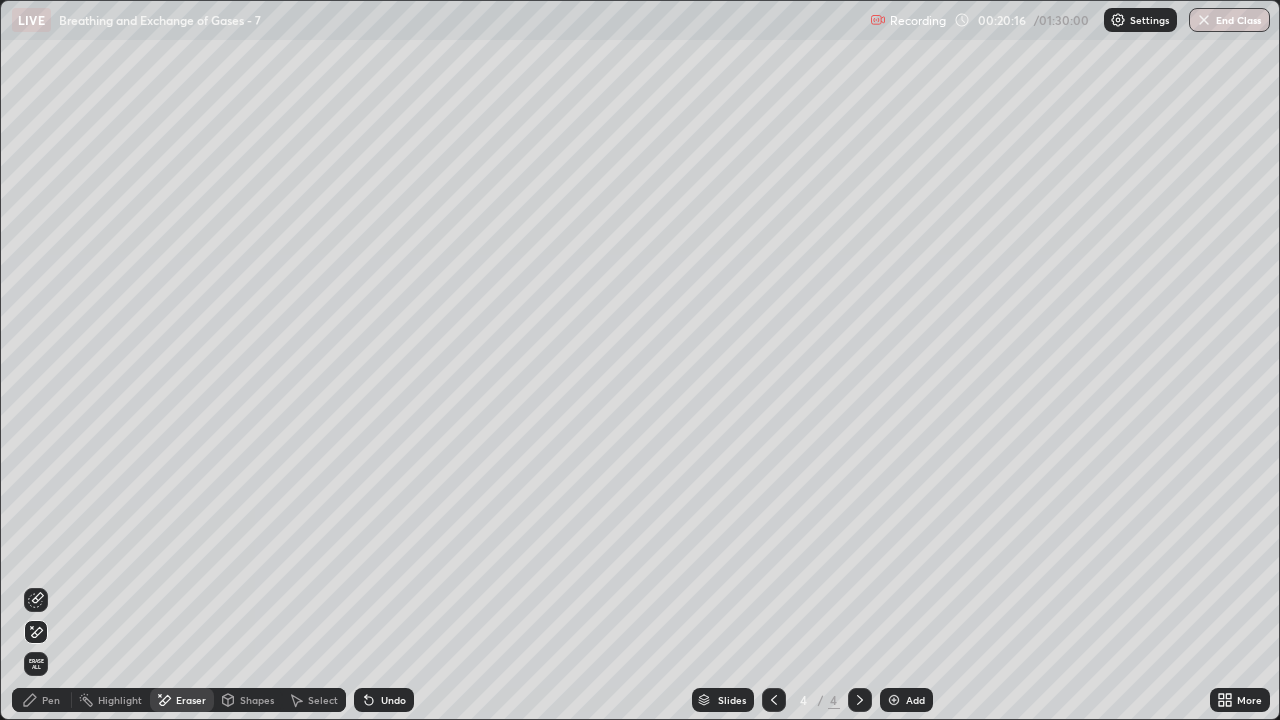 click on "Pen" at bounding box center (42, 700) 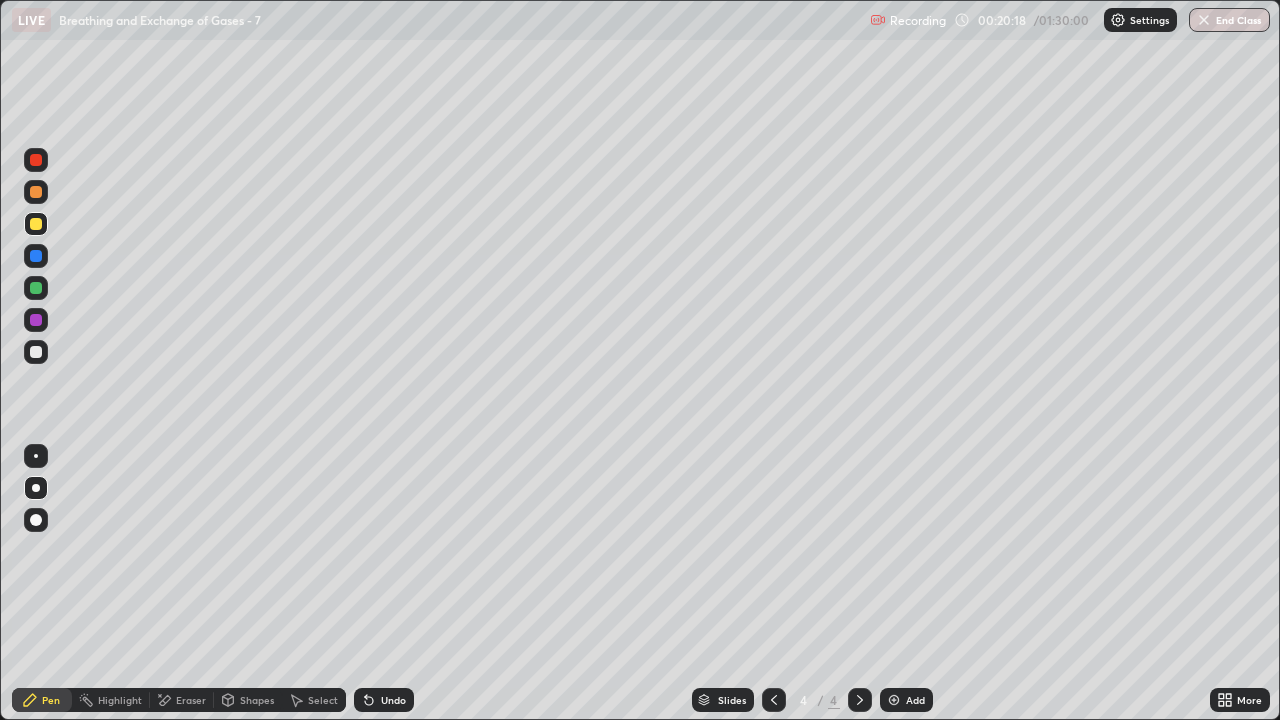 click at bounding box center (36, 192) 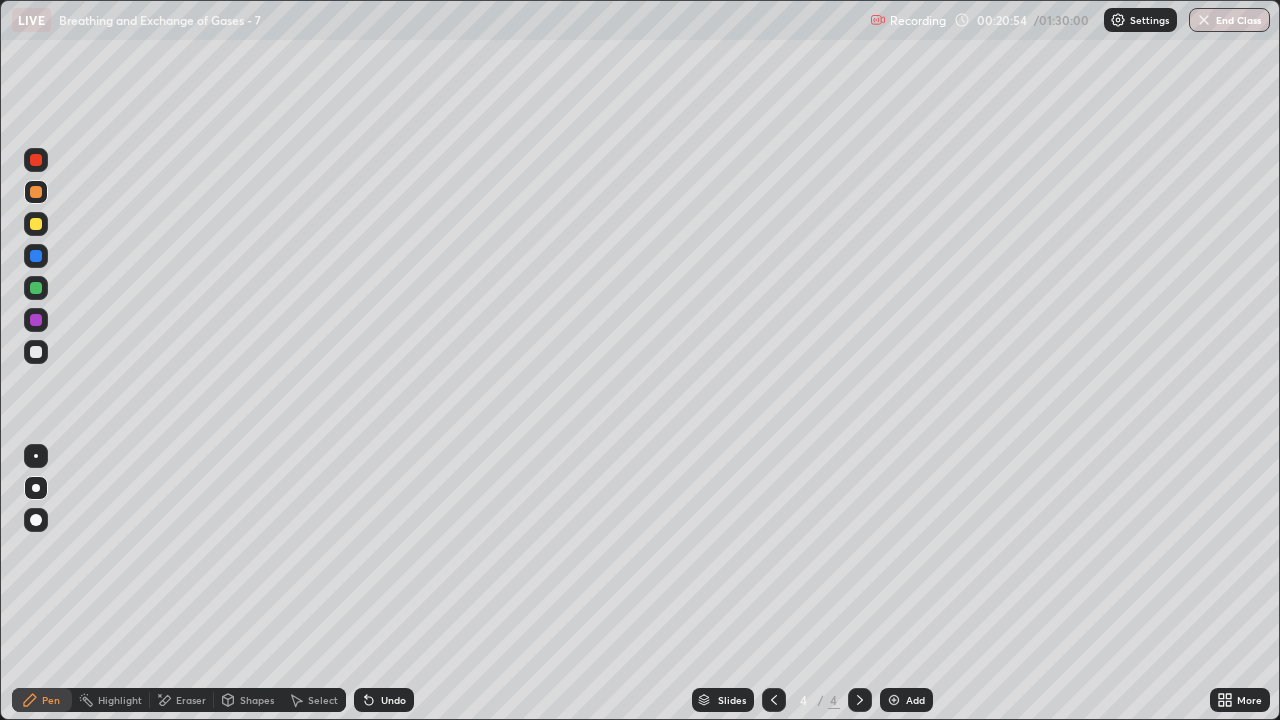 click at bounding box center [36, 352] 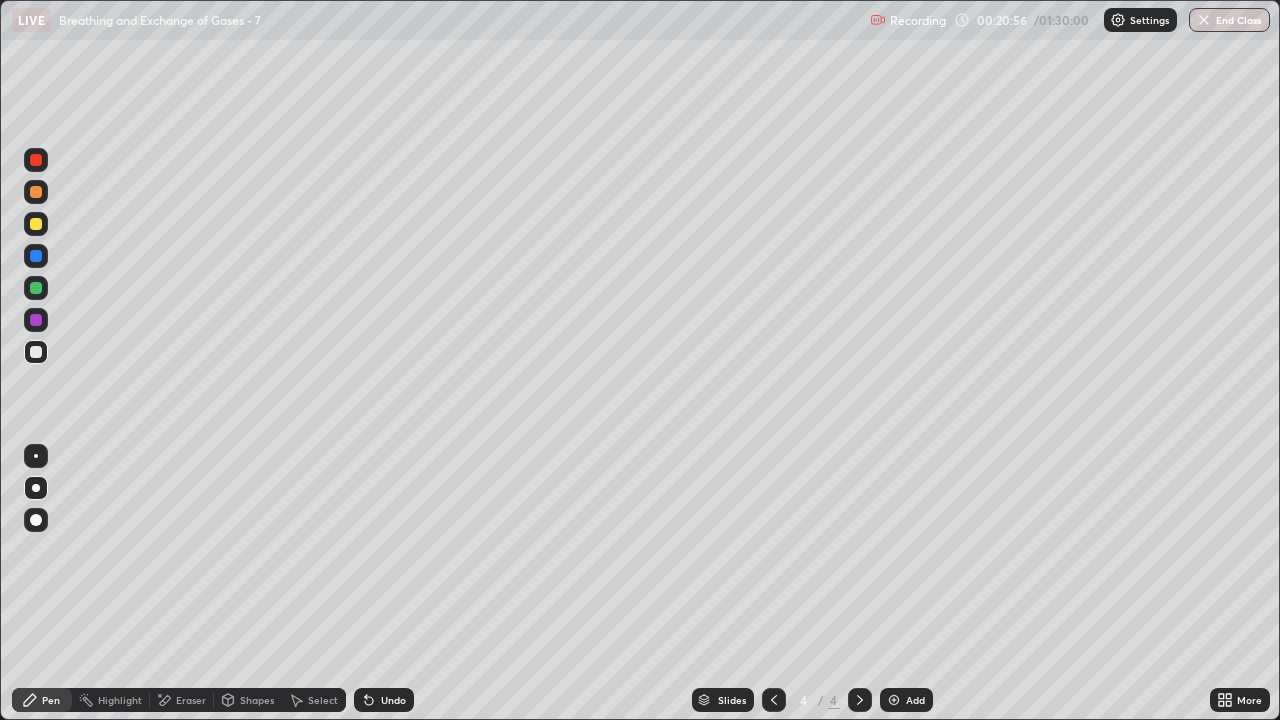 click on "Pen" at bounding box center [42, 700] 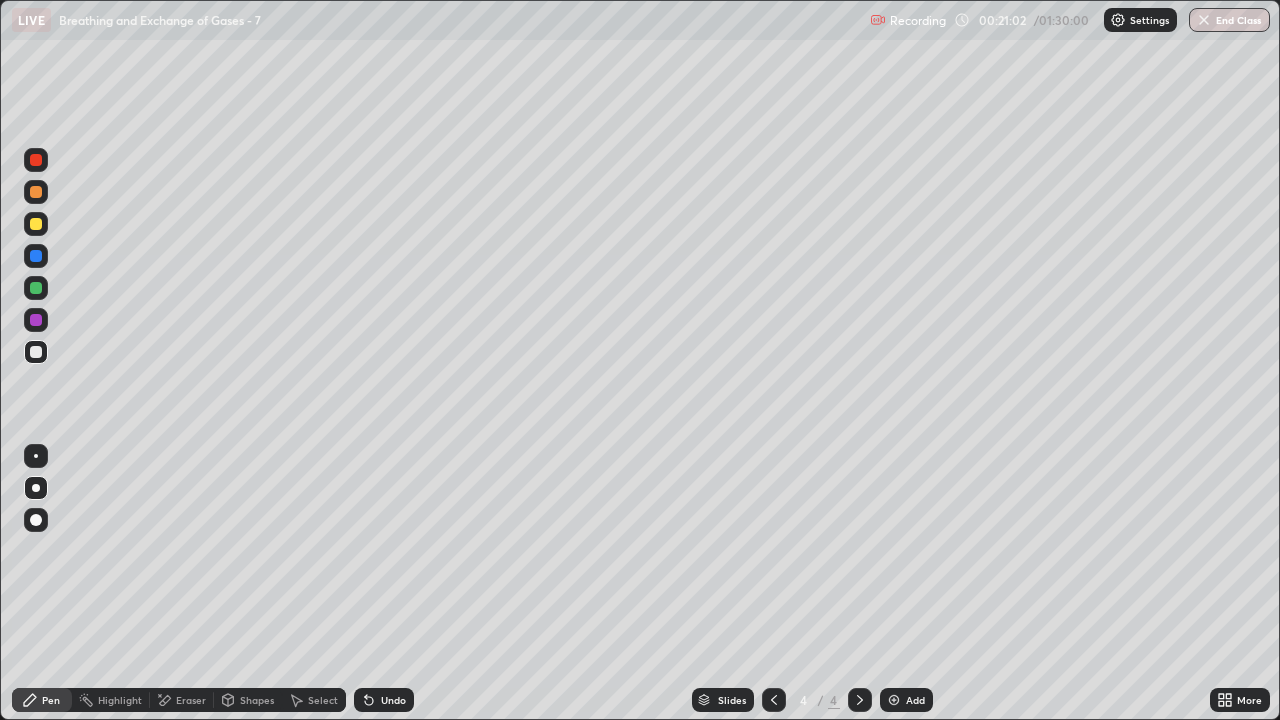 click at bounding box center [36, 192] 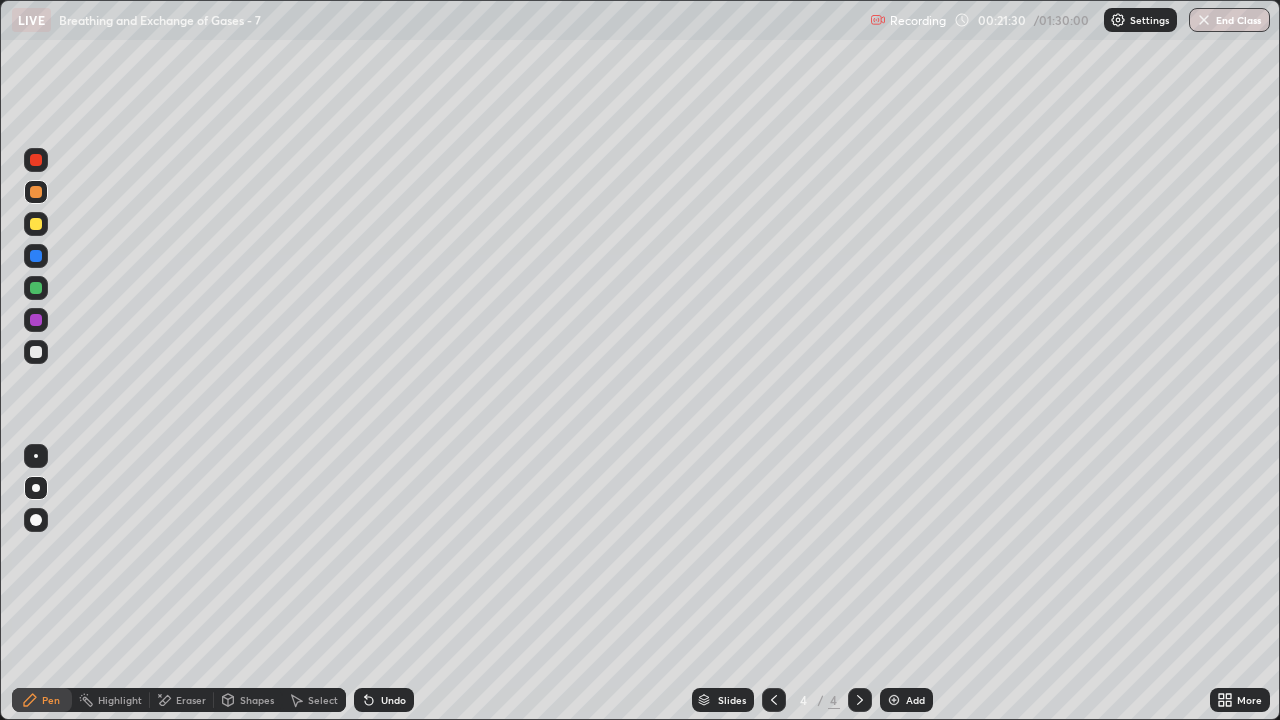 click at bounding box center (36, 288) 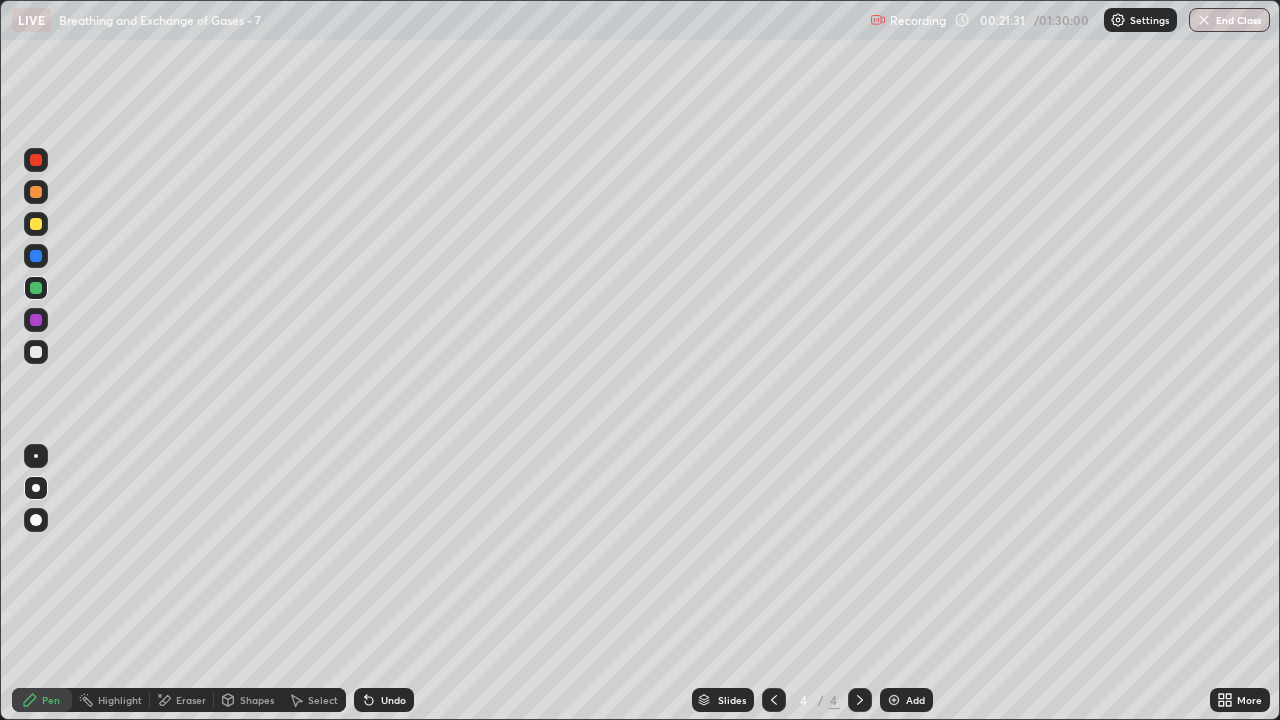 click on "Shapes" at bounding box center (257, 700) 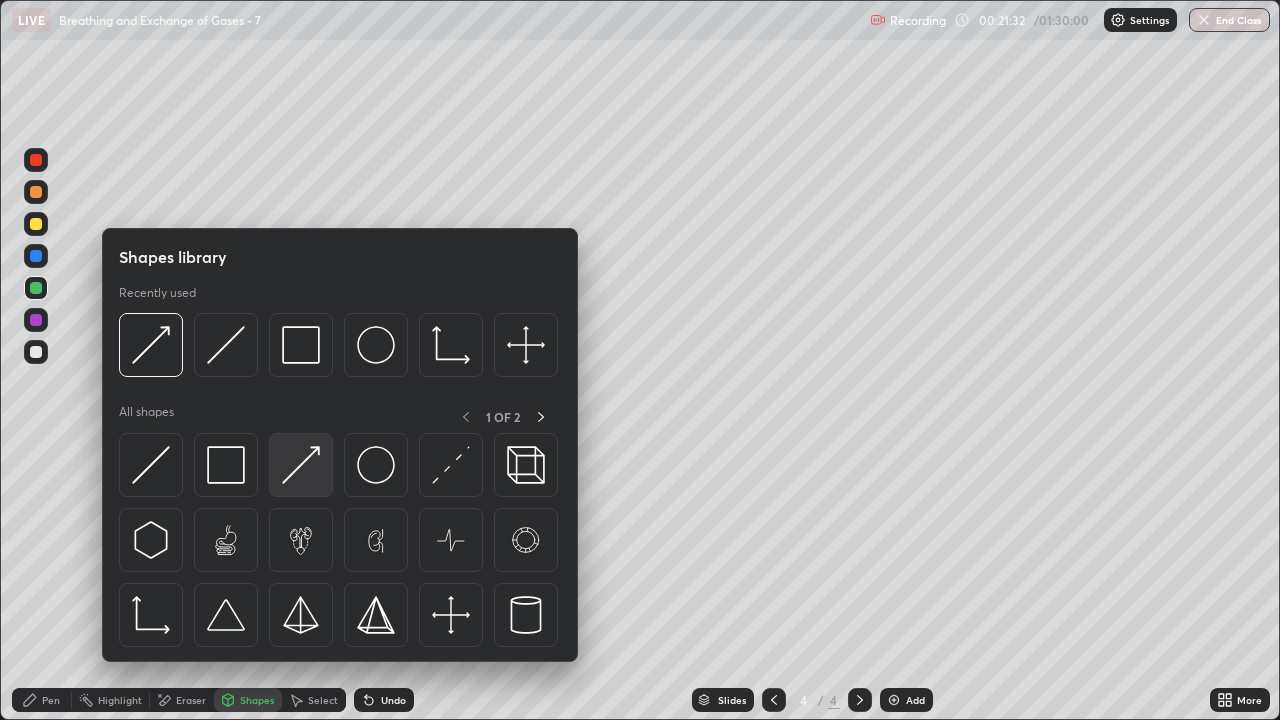 click at bounding box center (301, 465) 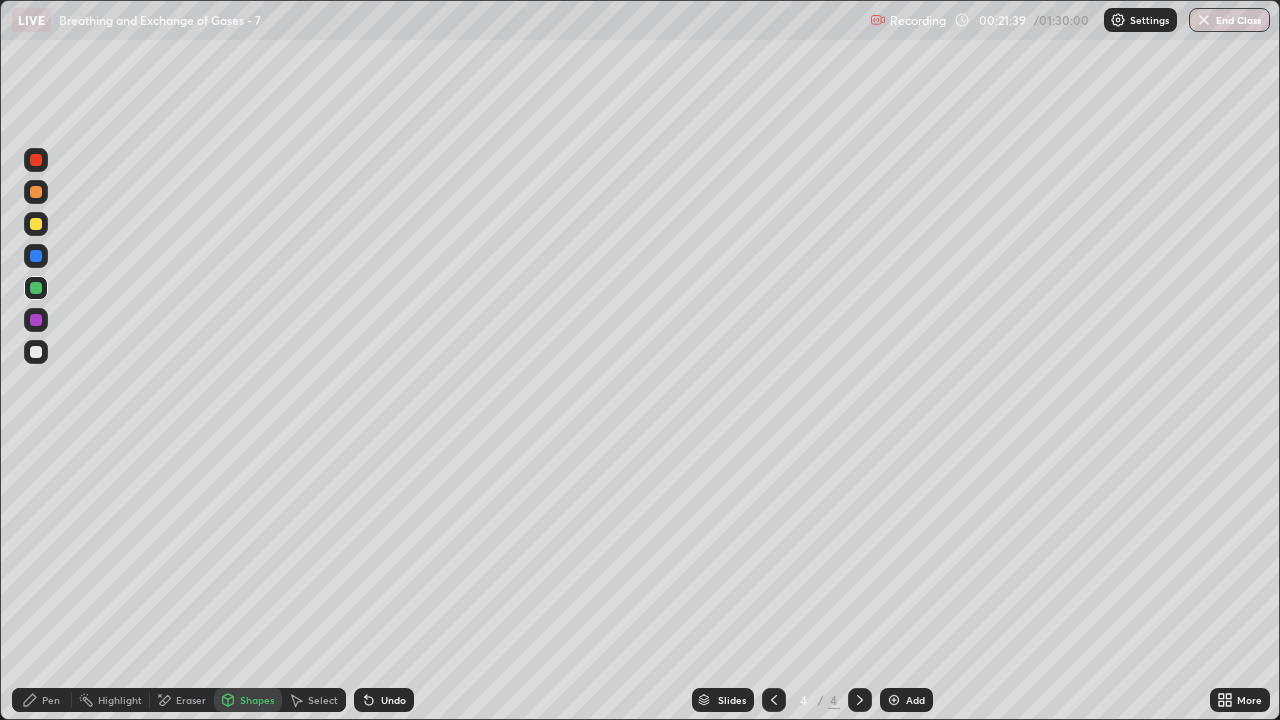 click on "Pen" at bounding box center [51, 700] 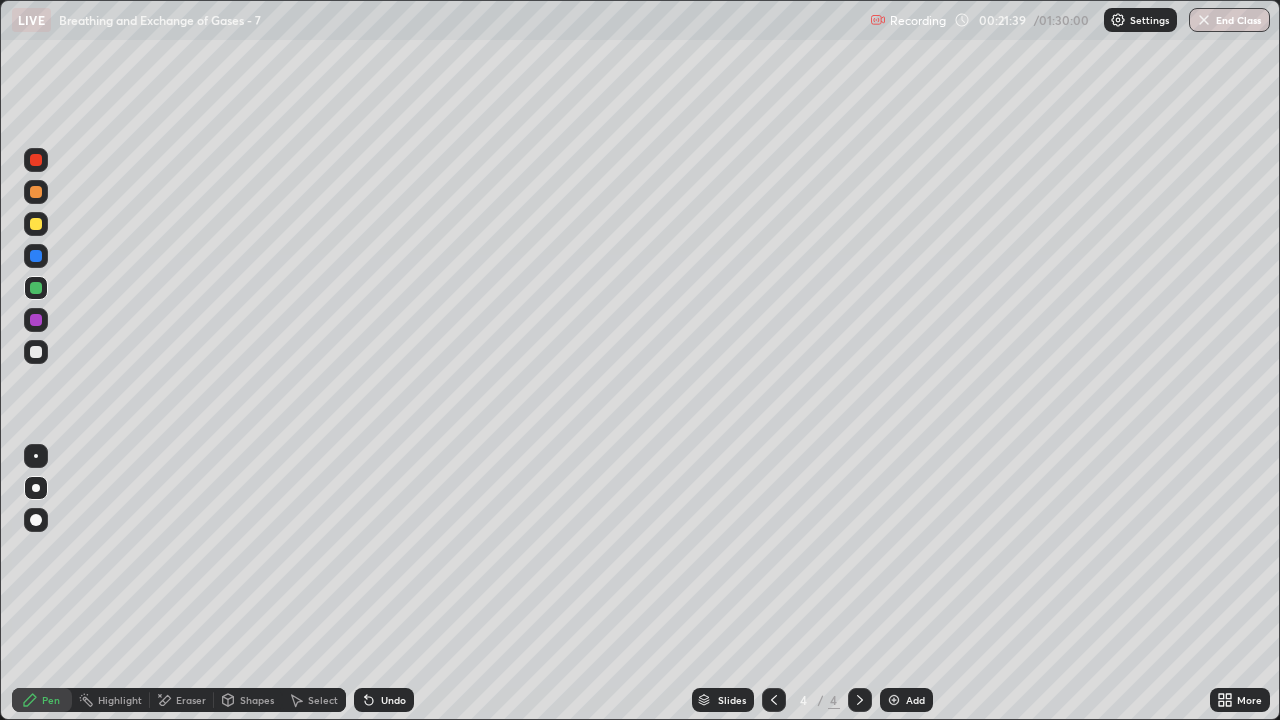 click on "Pen" at bounding box center (51, 700) 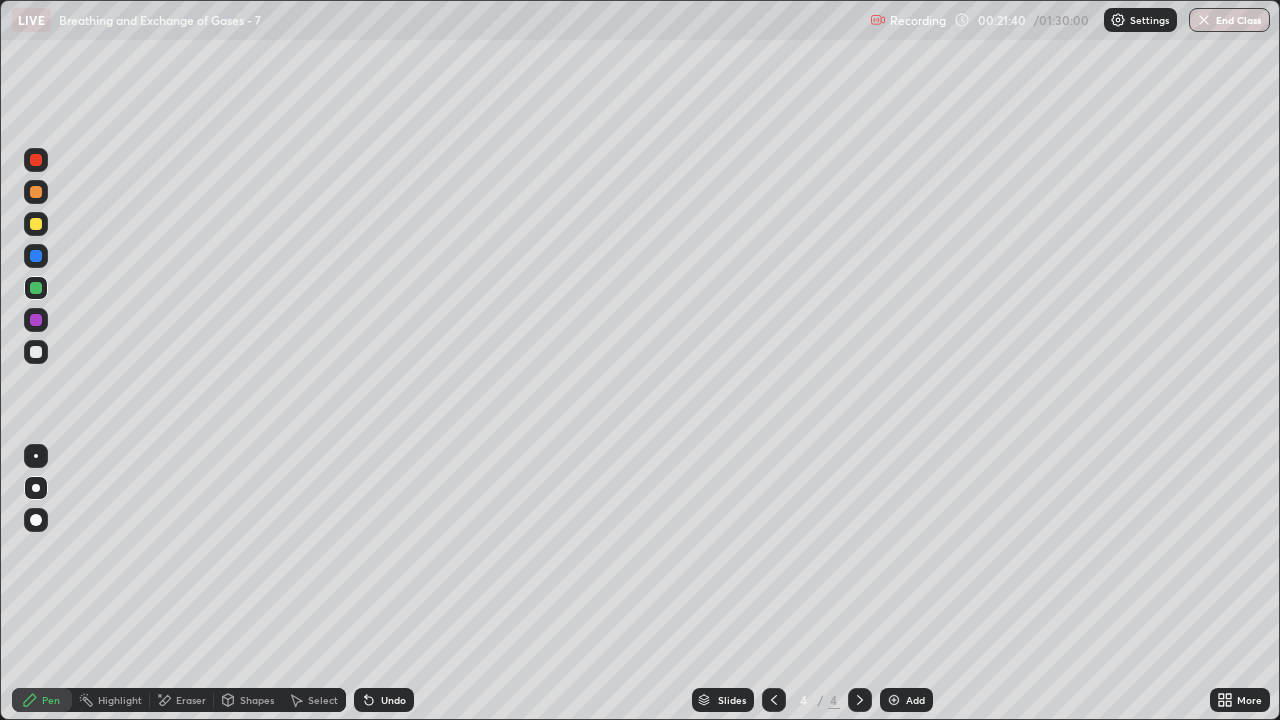 click at bounding box center (36, 224) 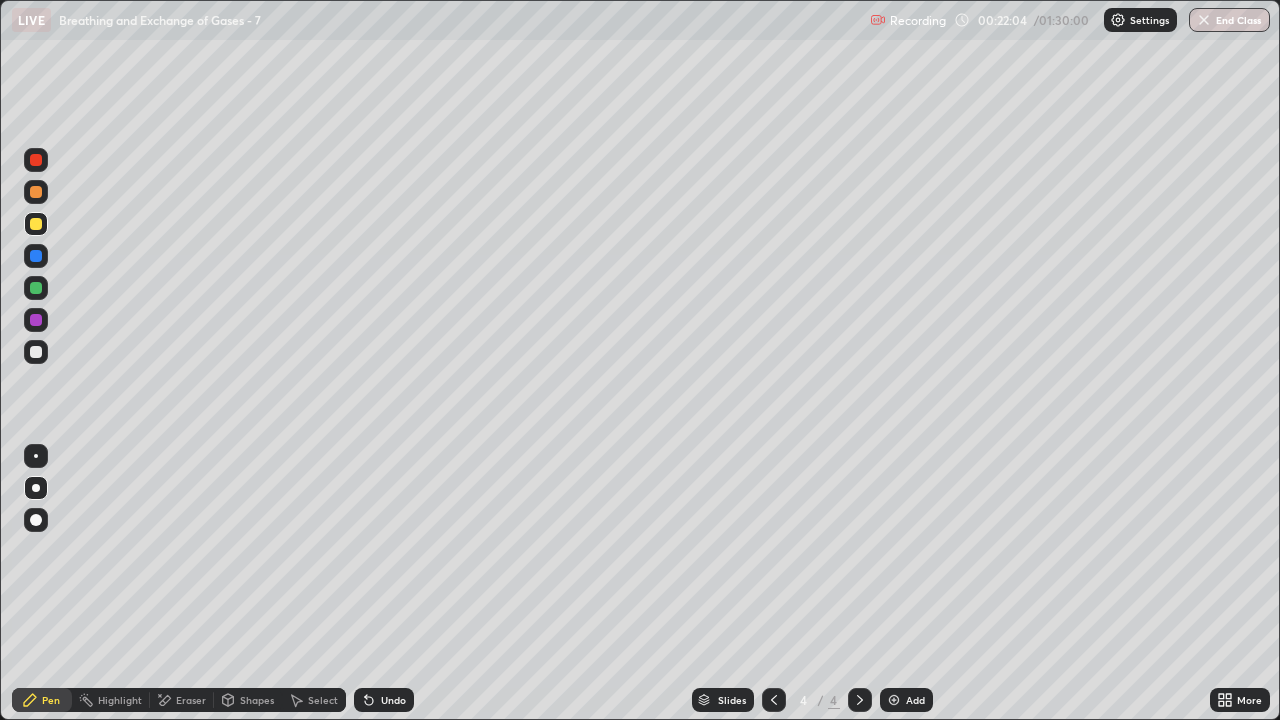 click at bounding box center [36, 320] 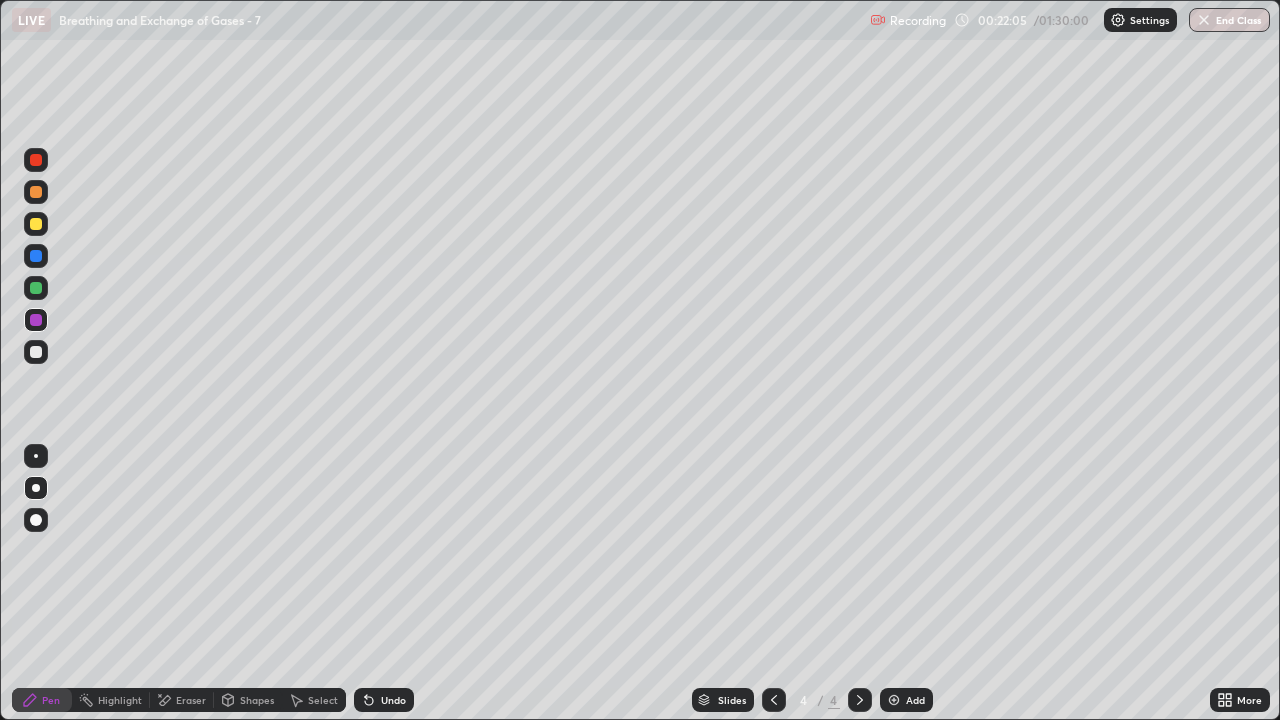 click on "Pen" at bounding box center (42, 700) 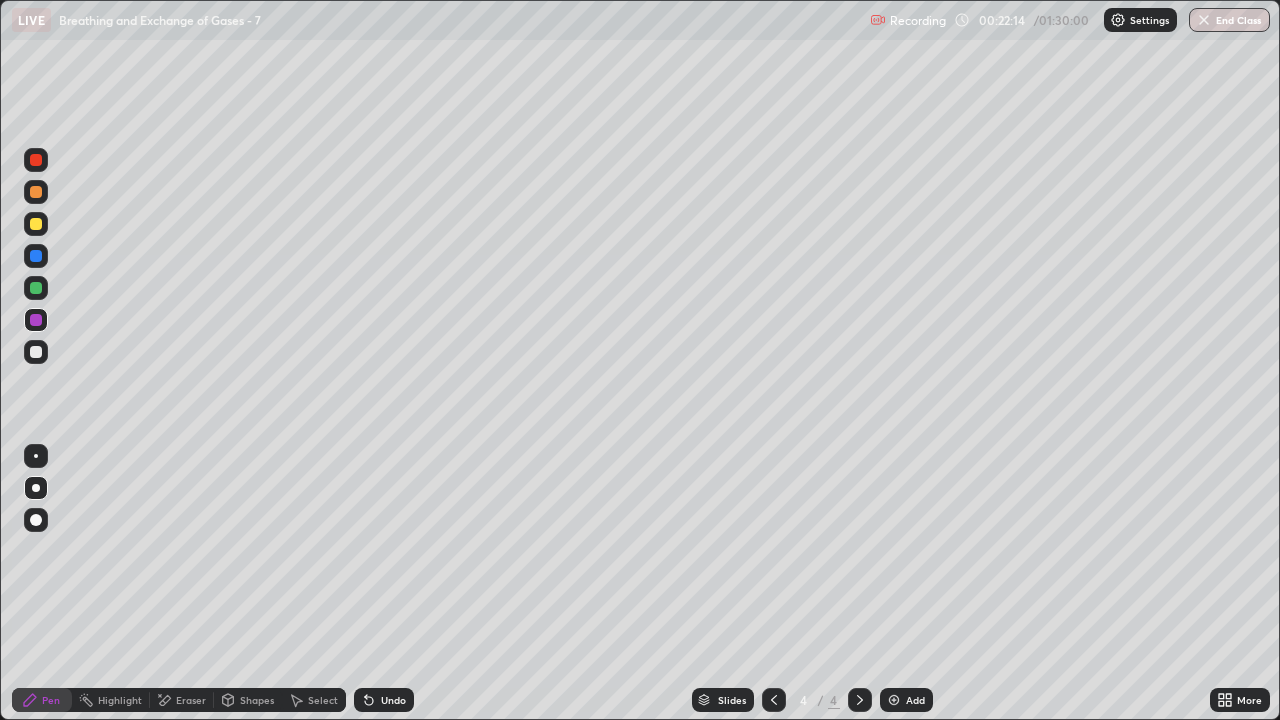 click on "Eraser" at bounding box center (191, 700) 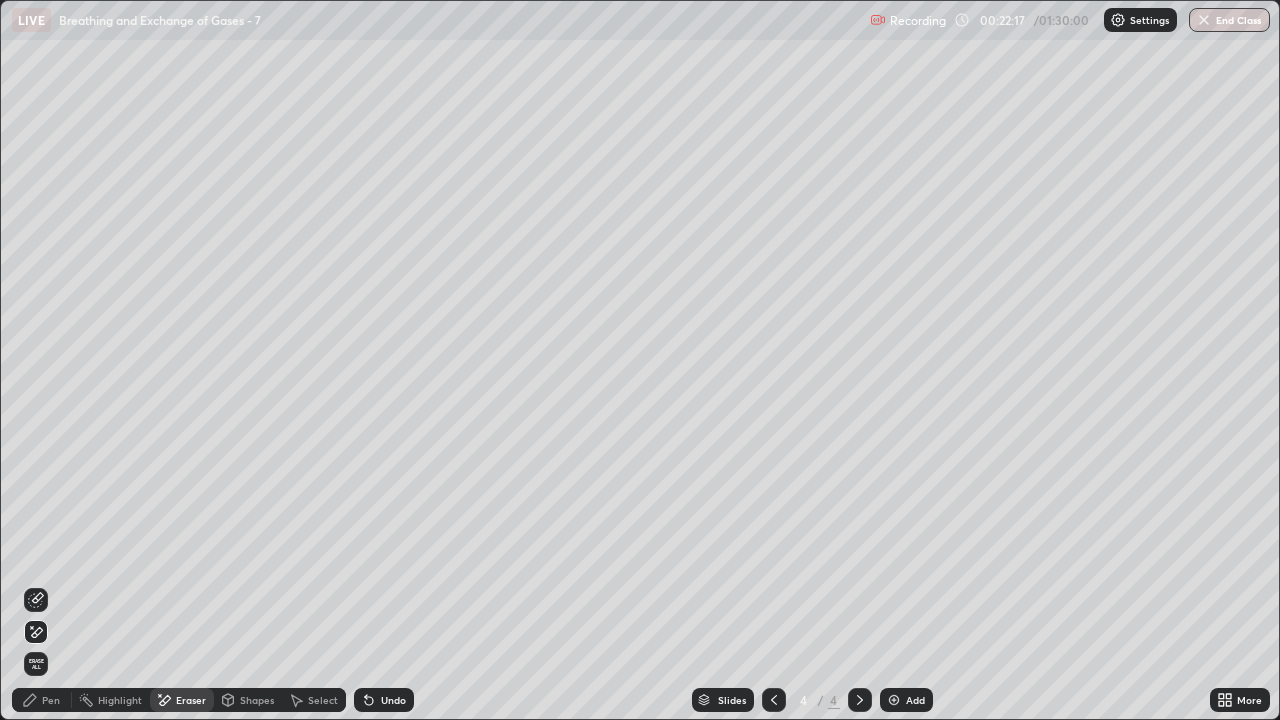 click on "Pen" at bounding box center (51, 700) 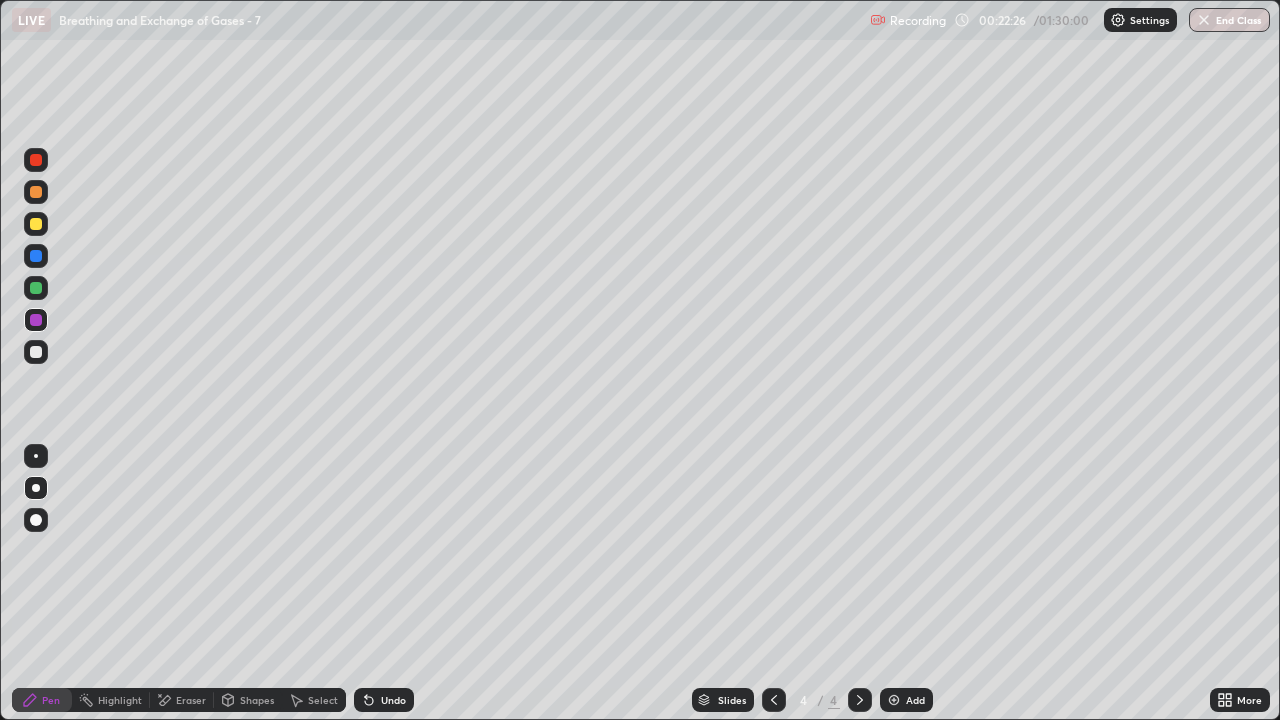 click on "Eraser" at bounding box center (182, 700) 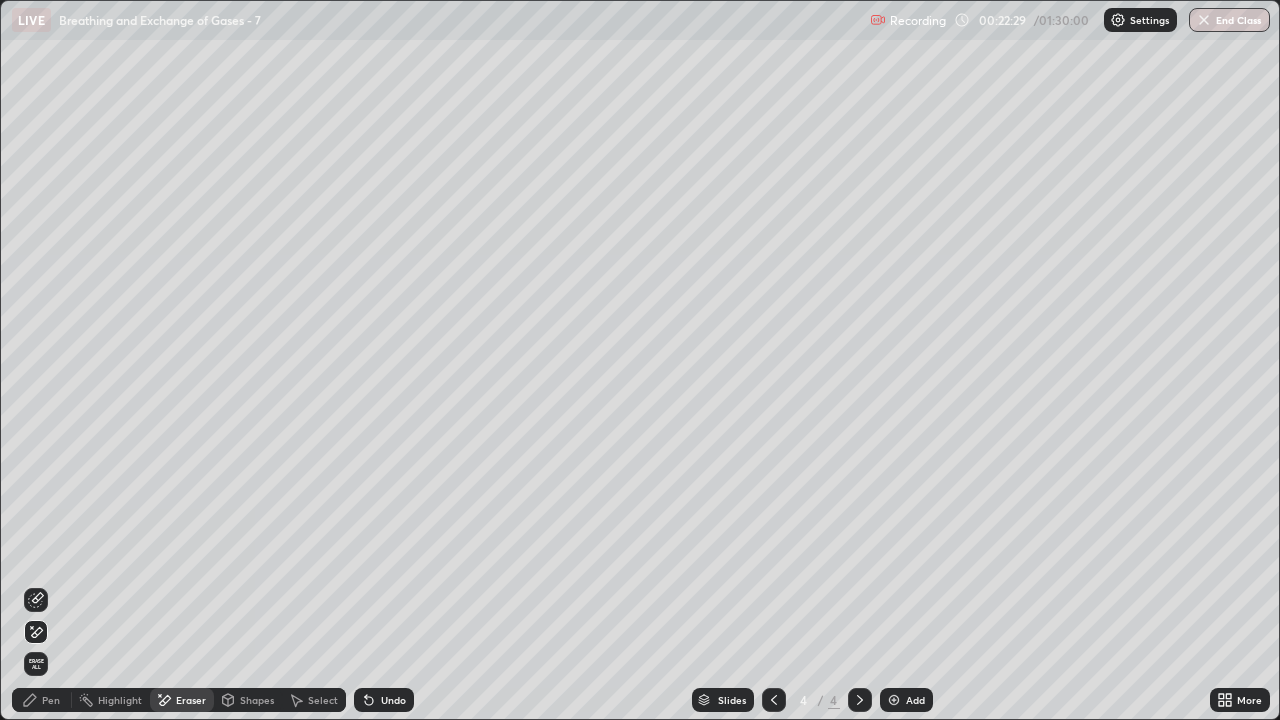 click on "Pen" at bounding box center (51, 700) 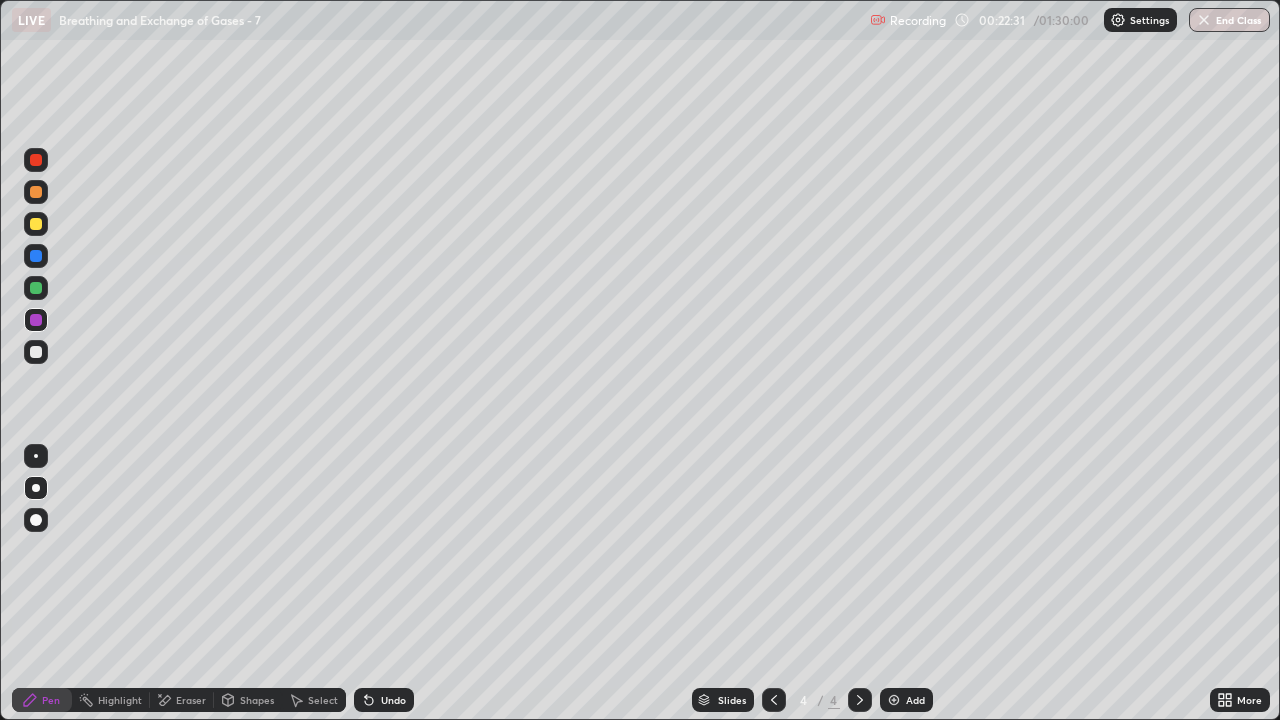 click on "Eraser" at bounding box center [191, 700] 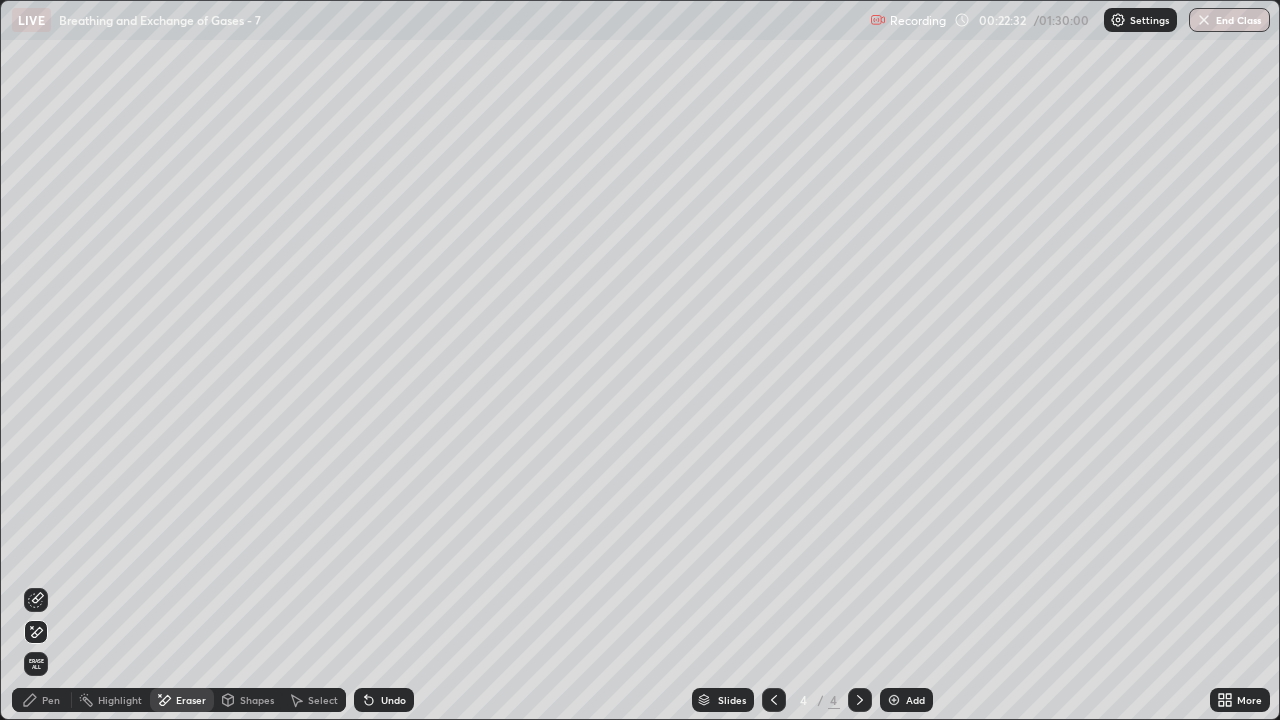 click on "Pen" at bounding box center (51, 700) 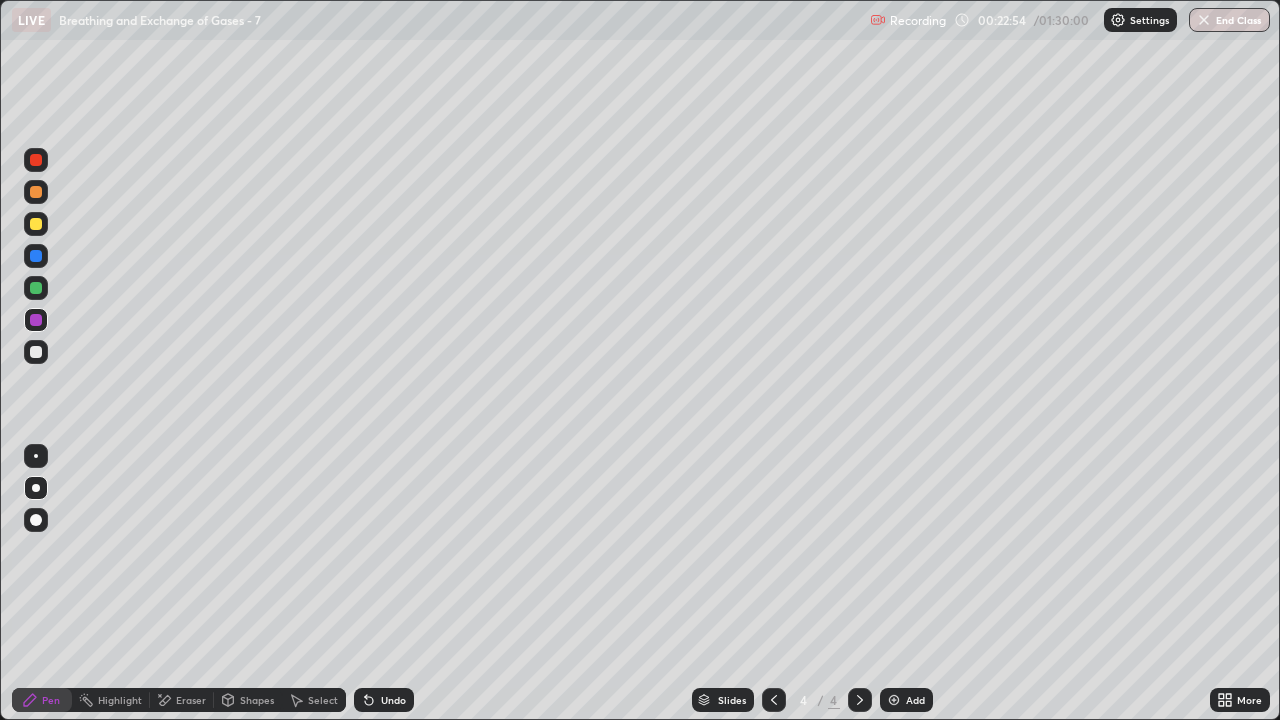 click at bounding box center (36, 288) 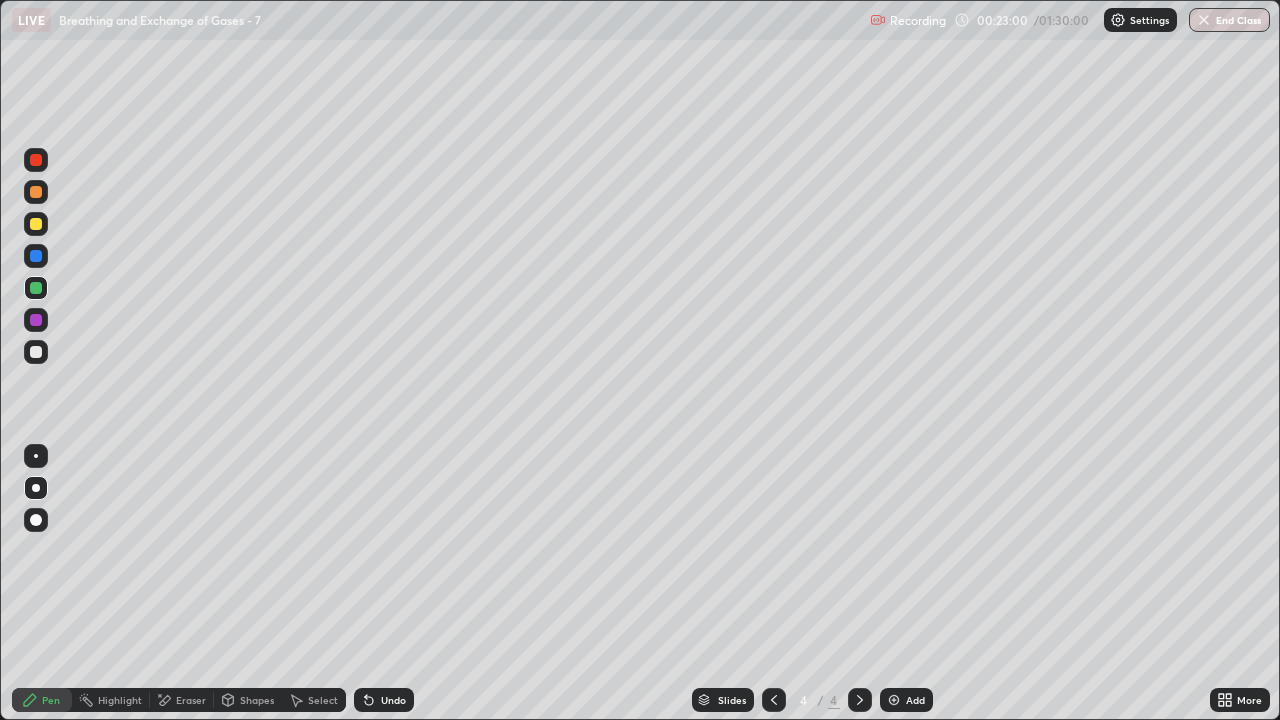 click on "Eraser" at bounding box center (191, 700) 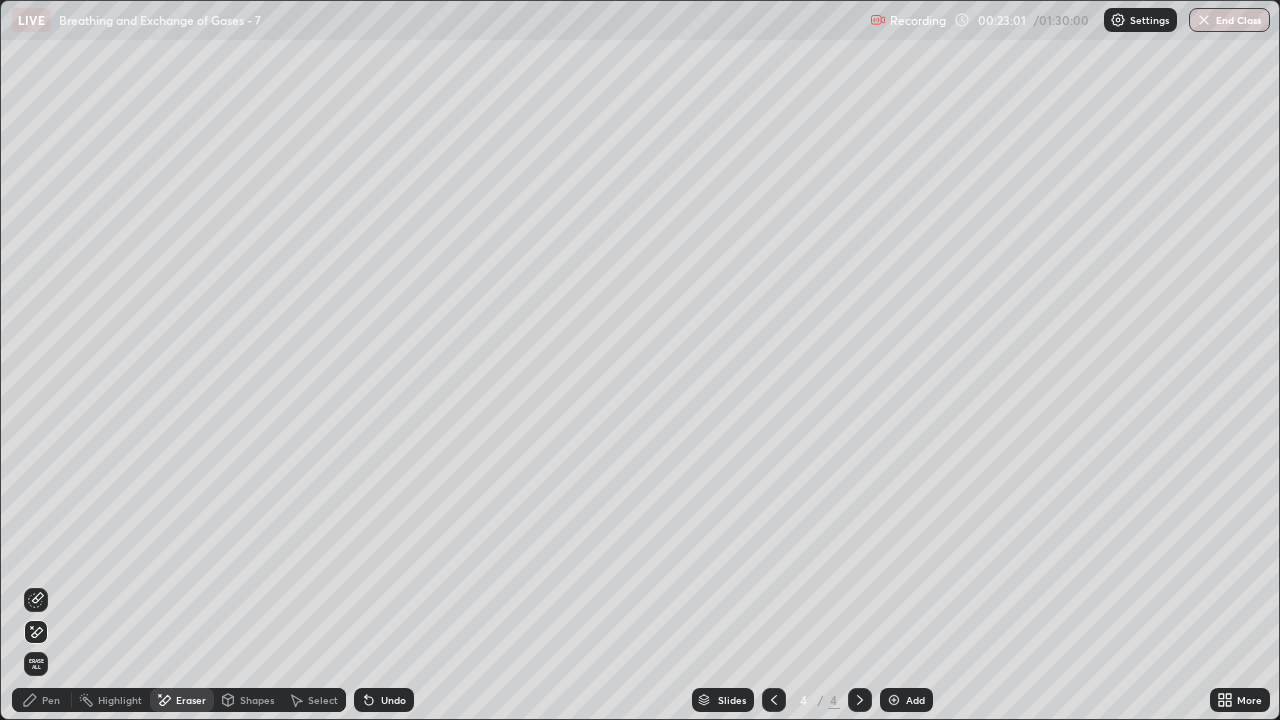click 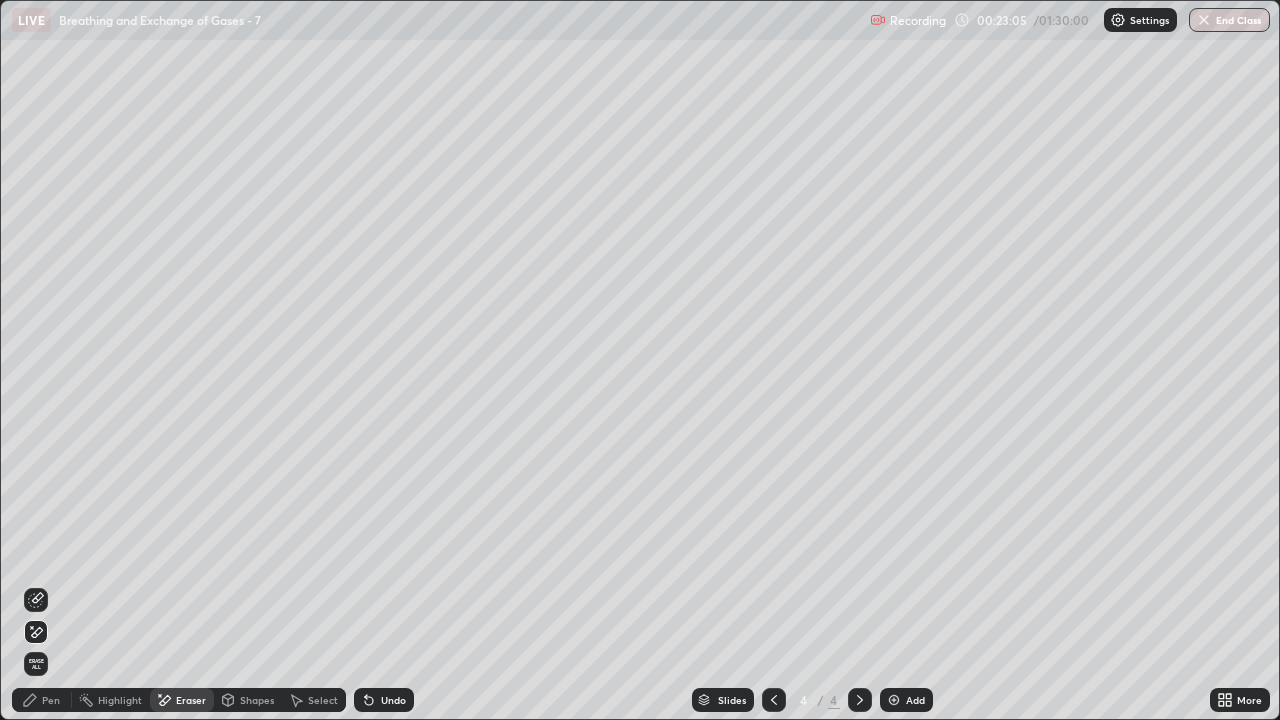 click on "Shapes" at bounding box center [257, 700] 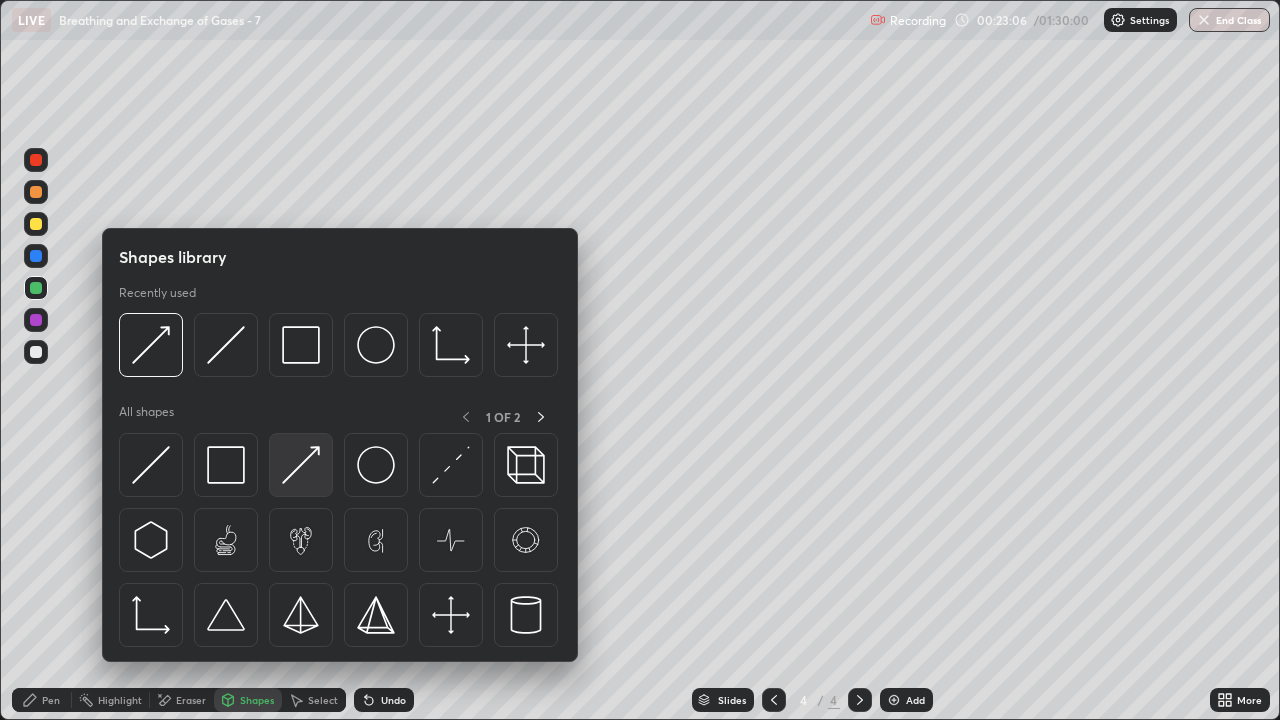 click at bounding box center (301, 465) 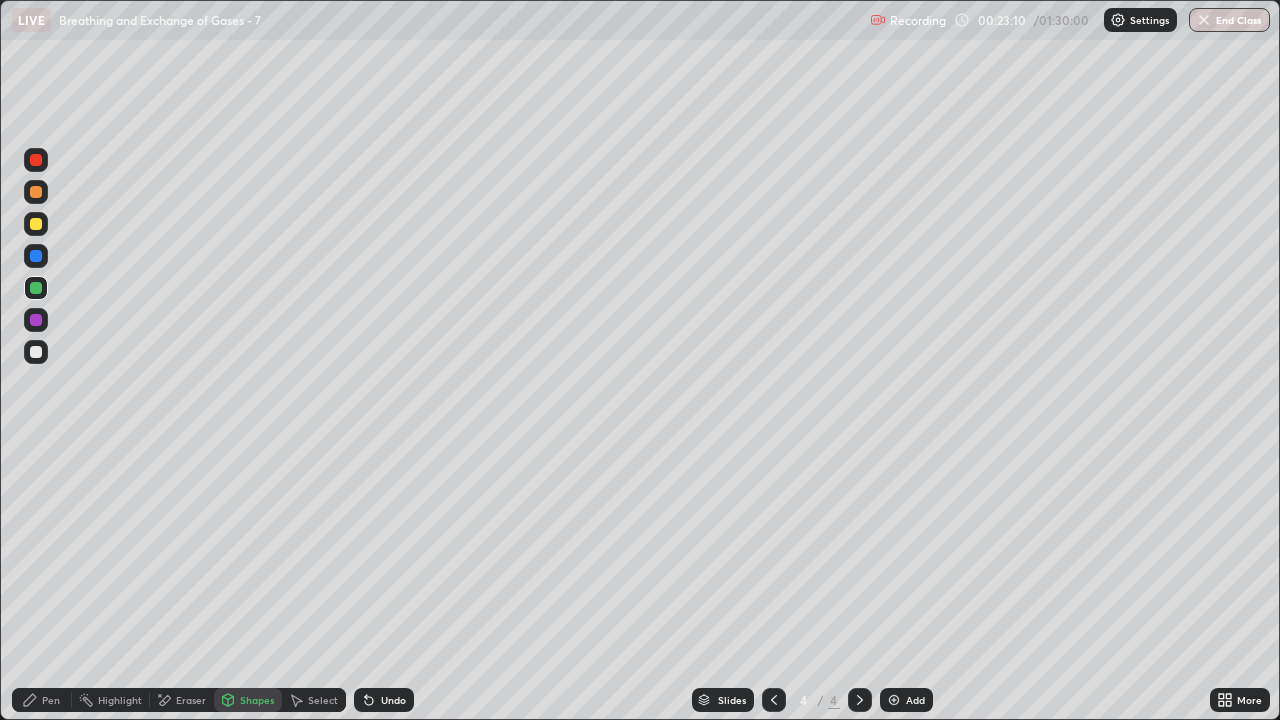 click on "Pen" at bounding box center [51, 700] 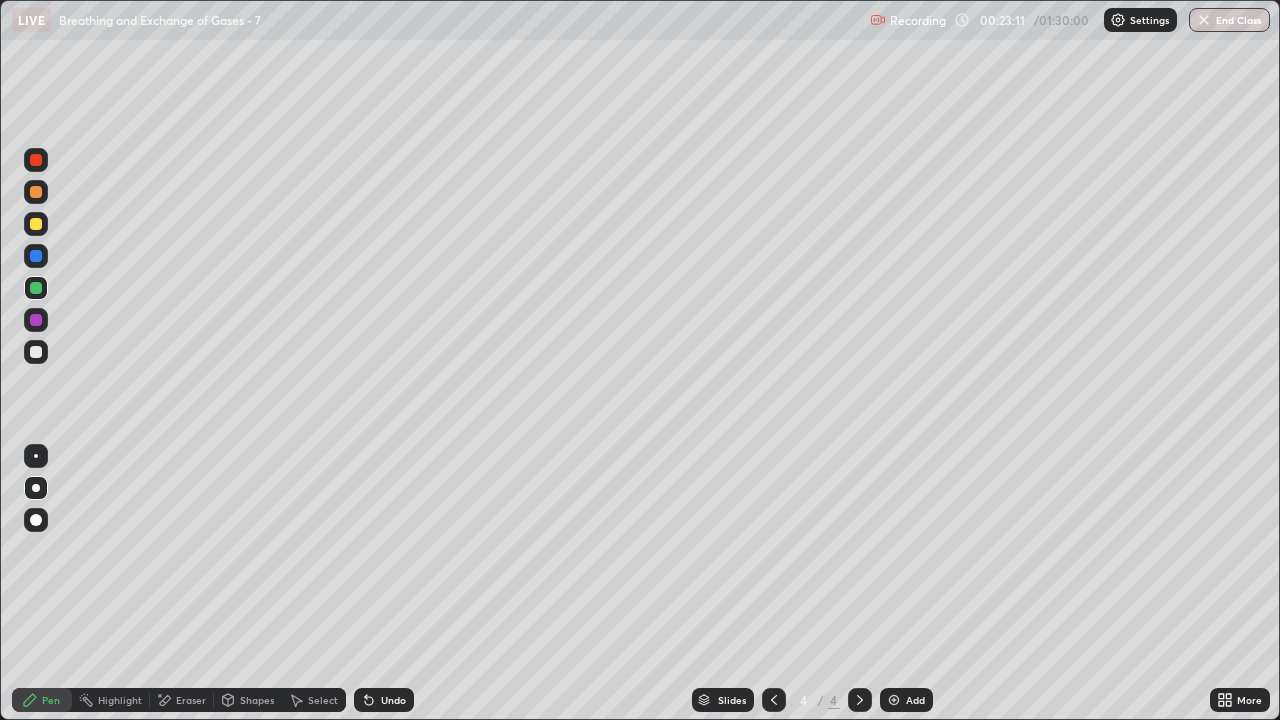click at bounding box center (36, 320) 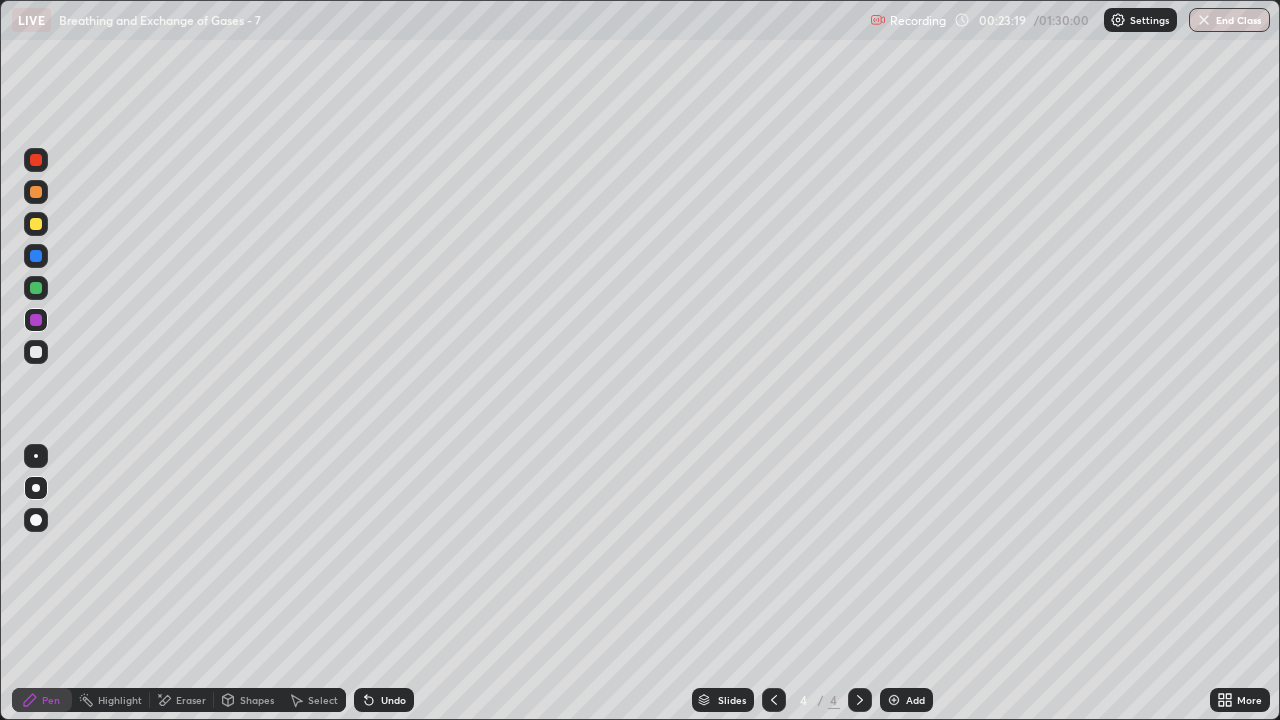 click at bounding box center (36, 288) 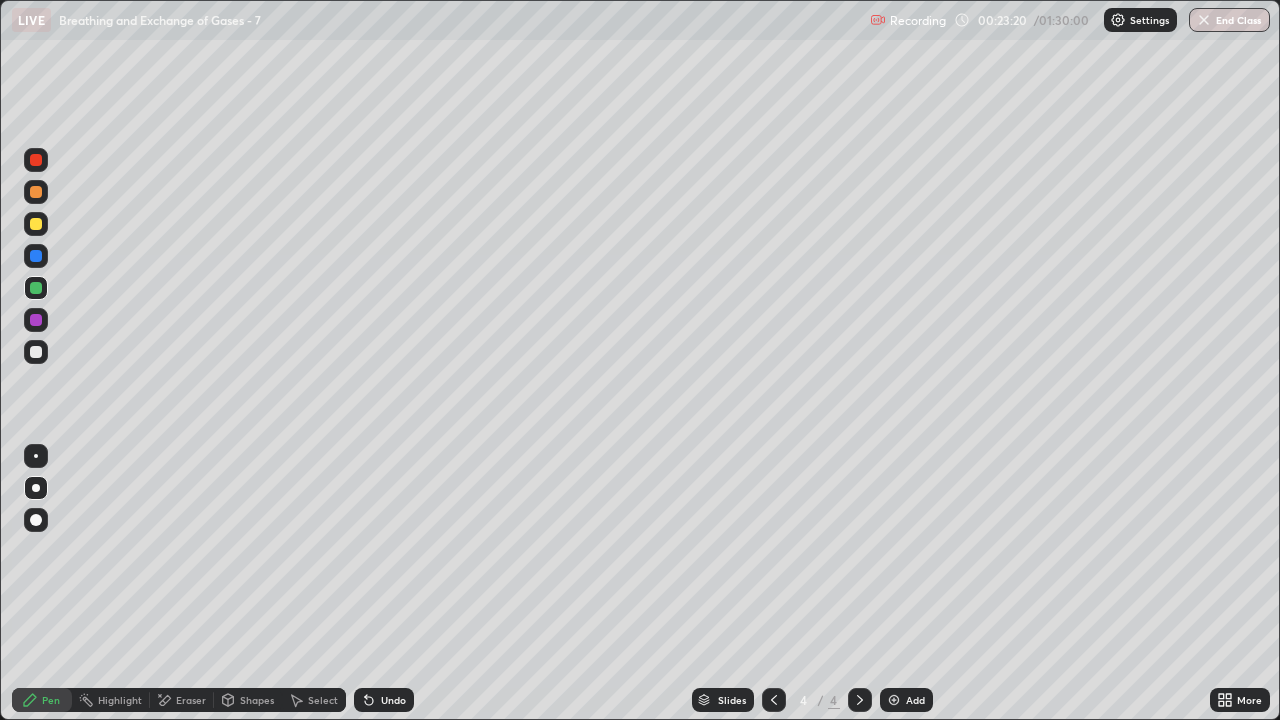 click on "Pen" at bounding box center (42, 700) 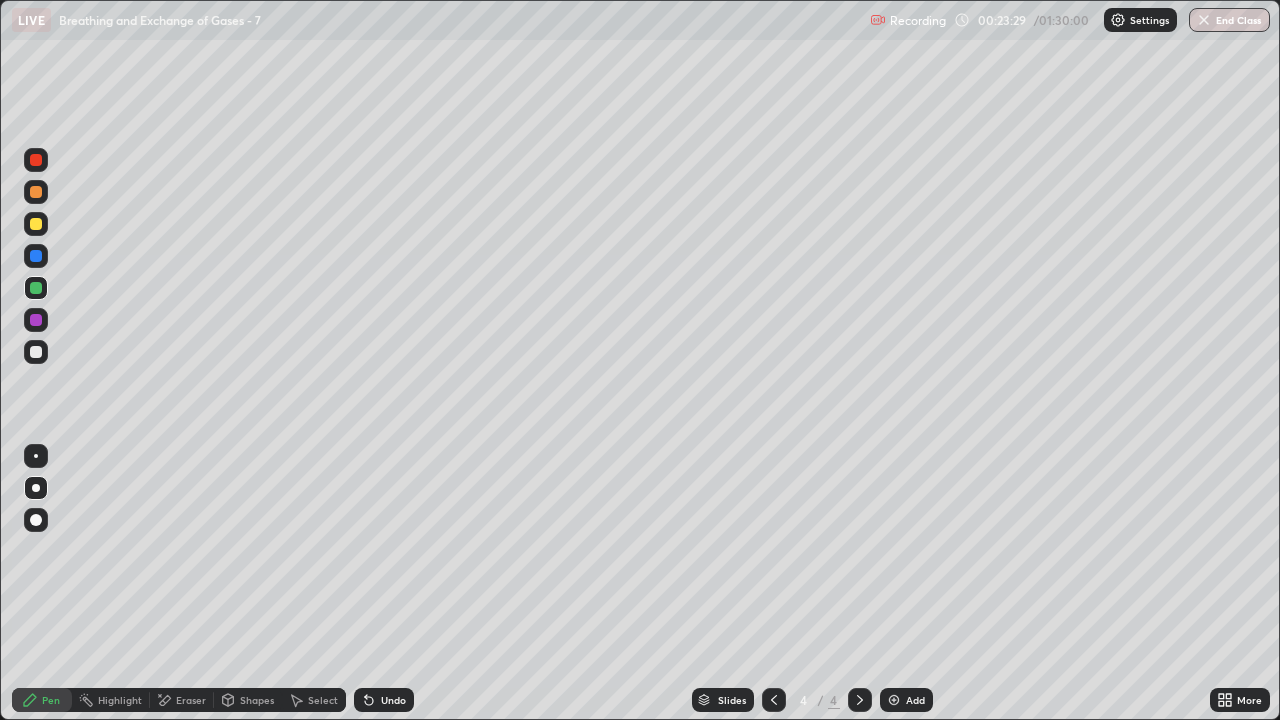 click on "Eraser" at bounding box center [191, 700] 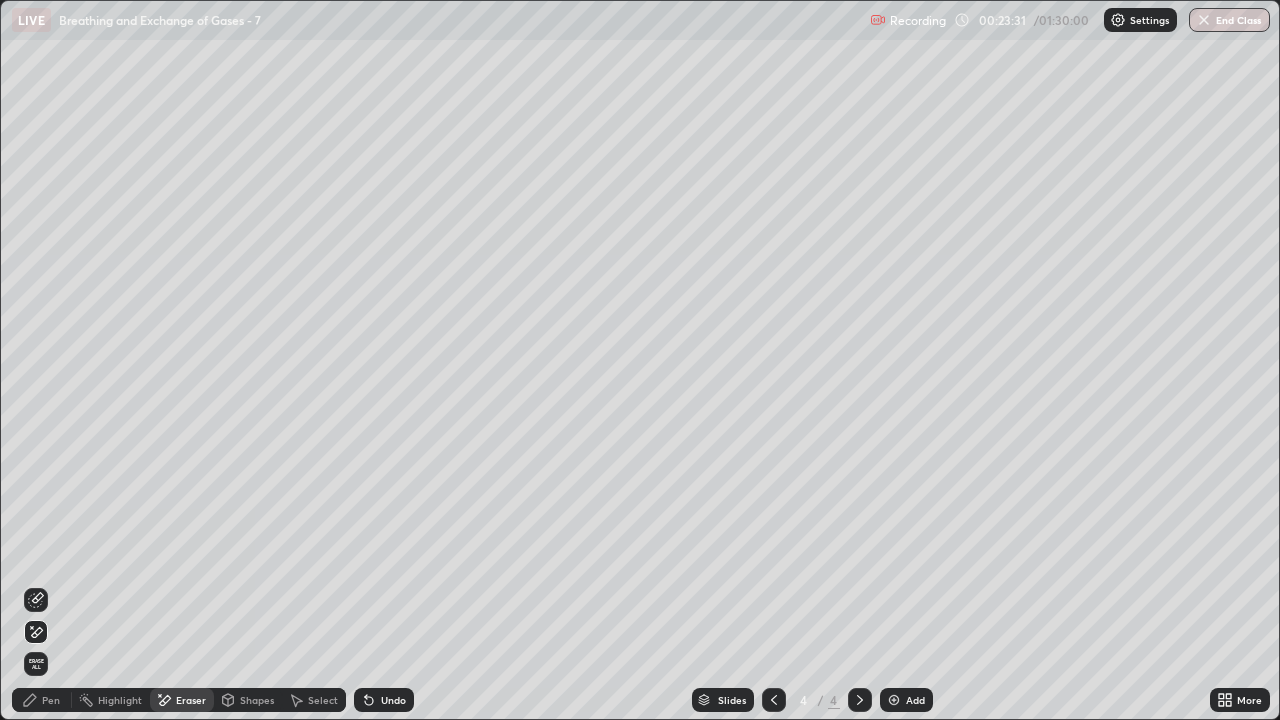 click 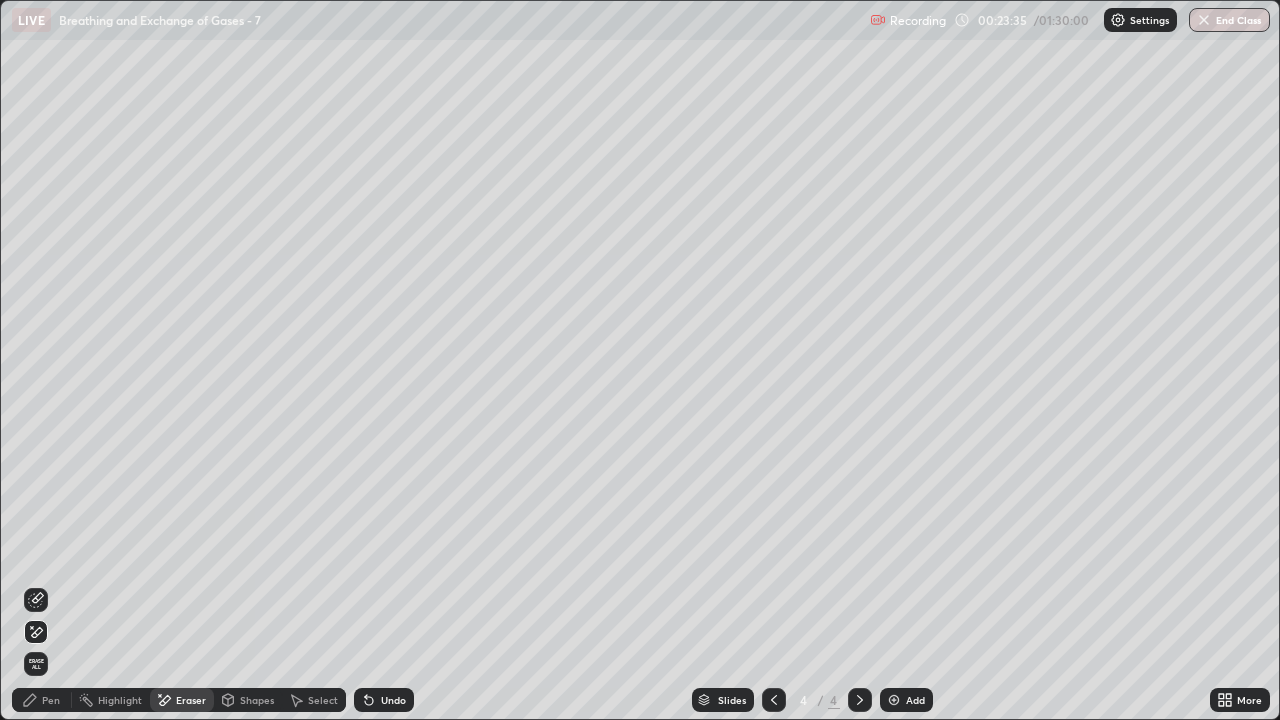 click 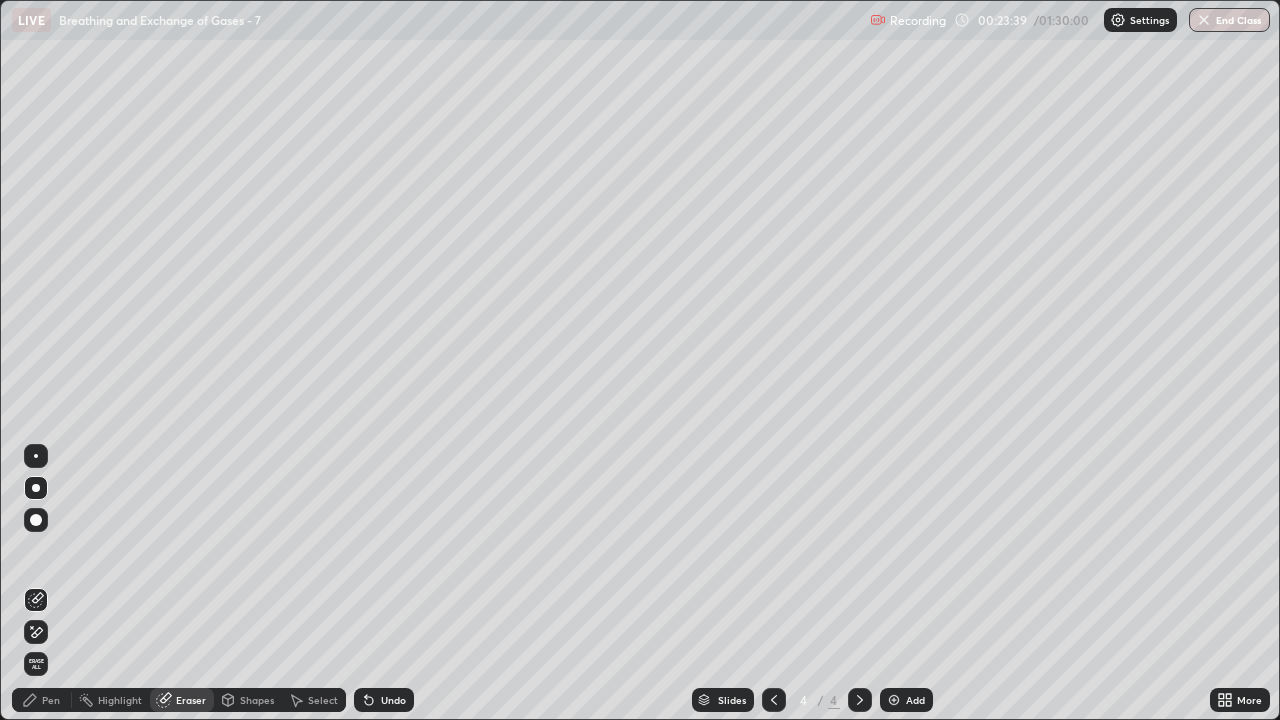 click 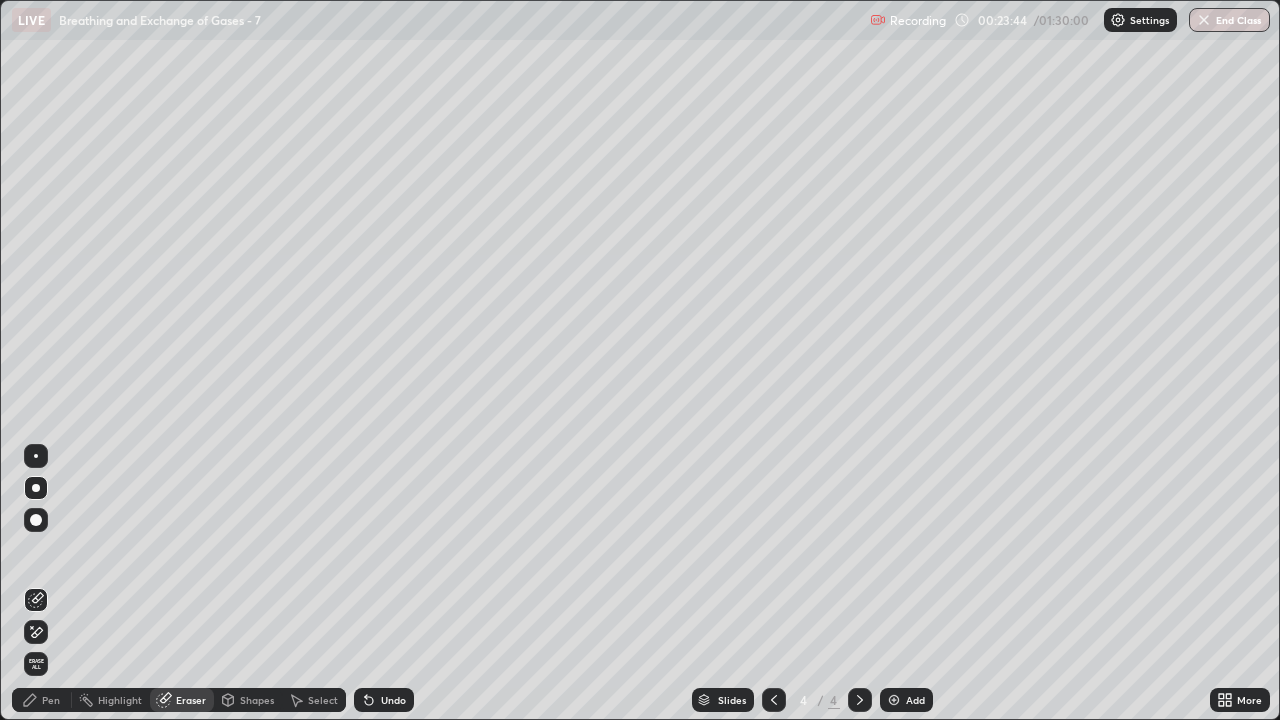 click 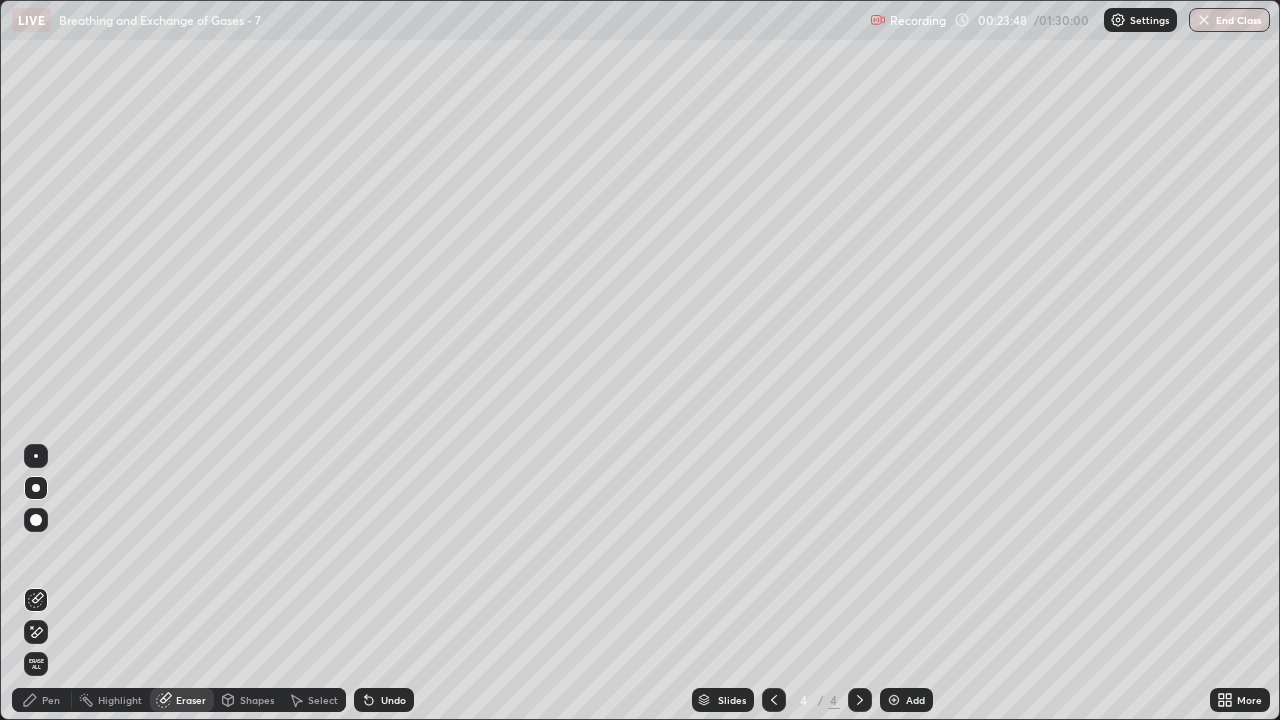 click on "Pen" at bounding box center (42, 700) 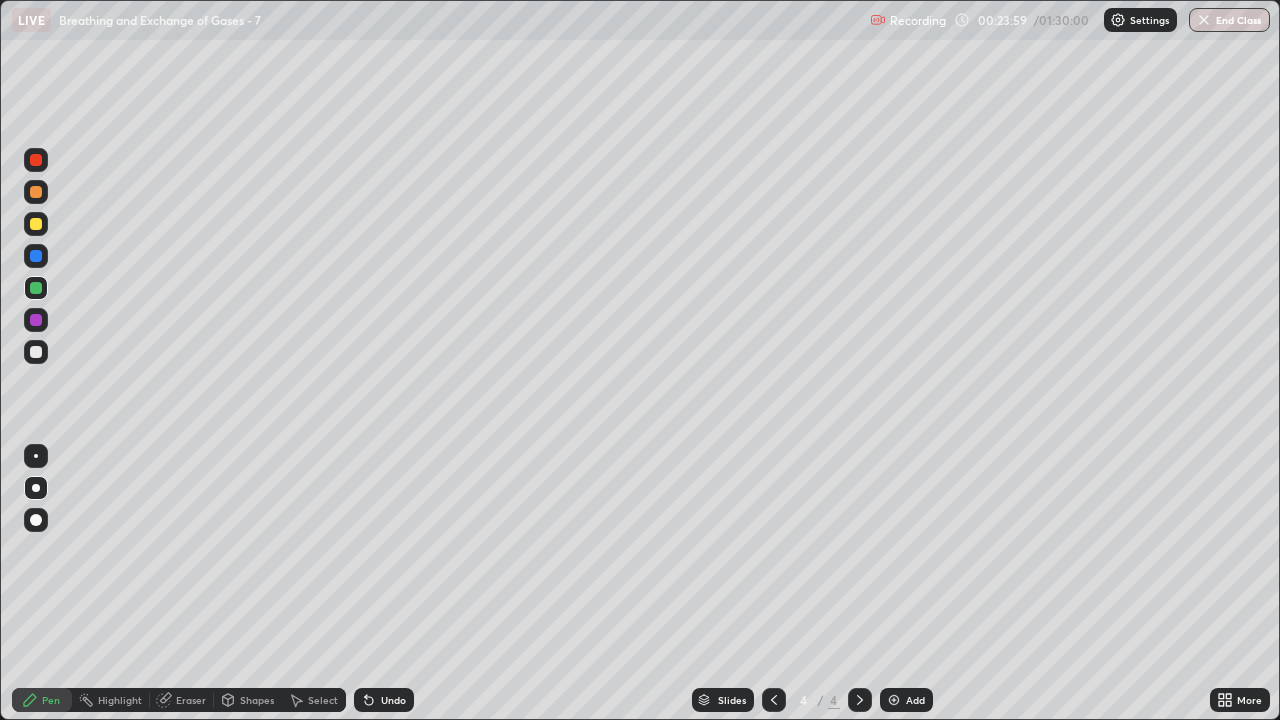 click on "Shapes" at bounding box center (257, 700) 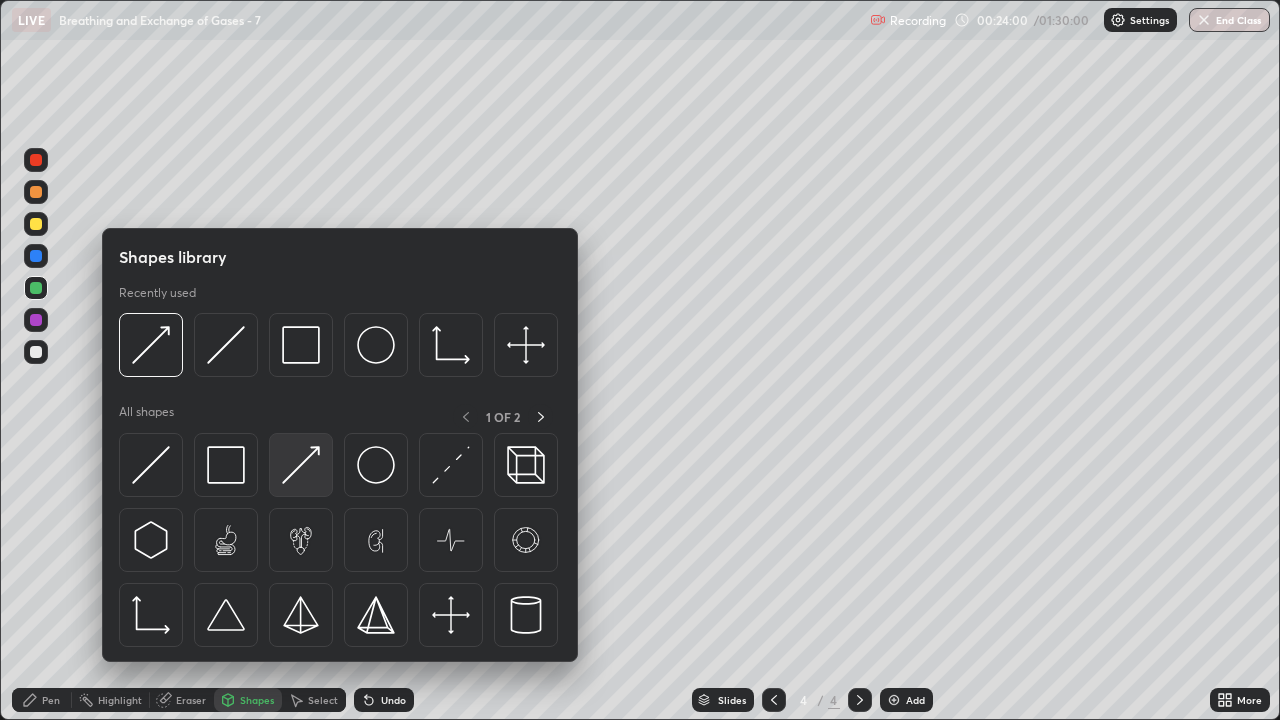 click at bounding box center (301, 465) 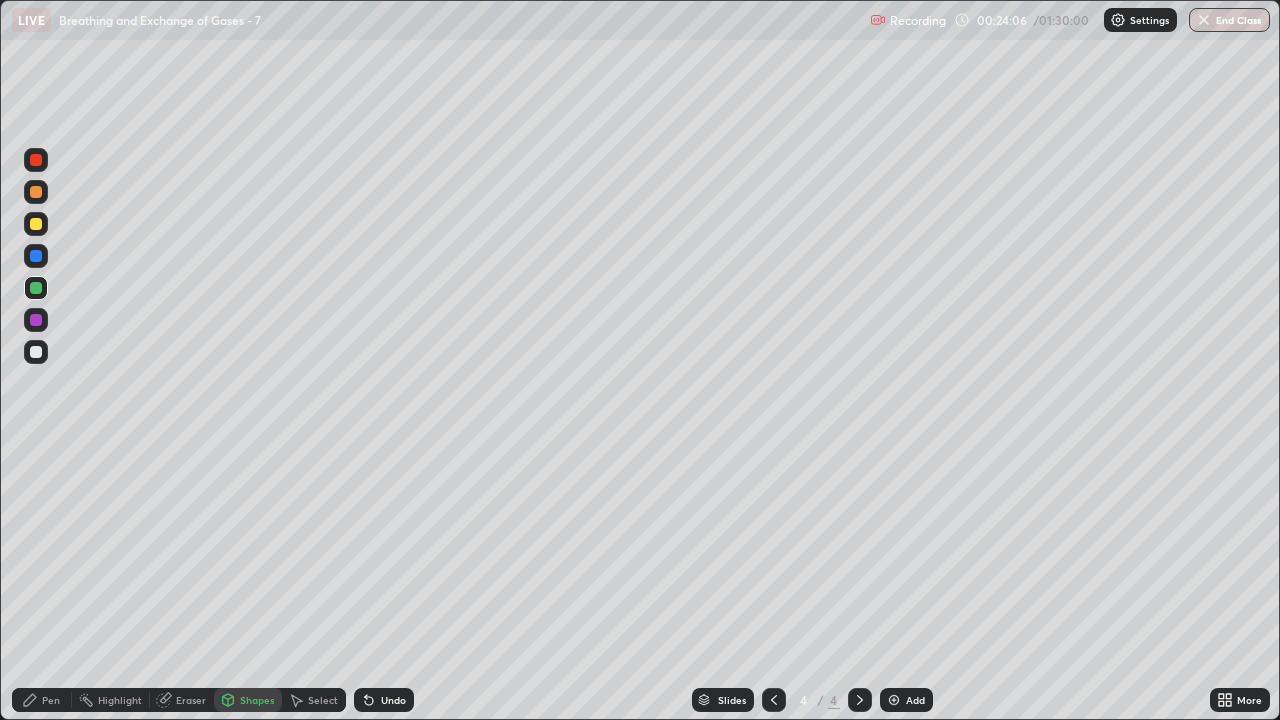click on "Pen" at bounding box center [51, 700] 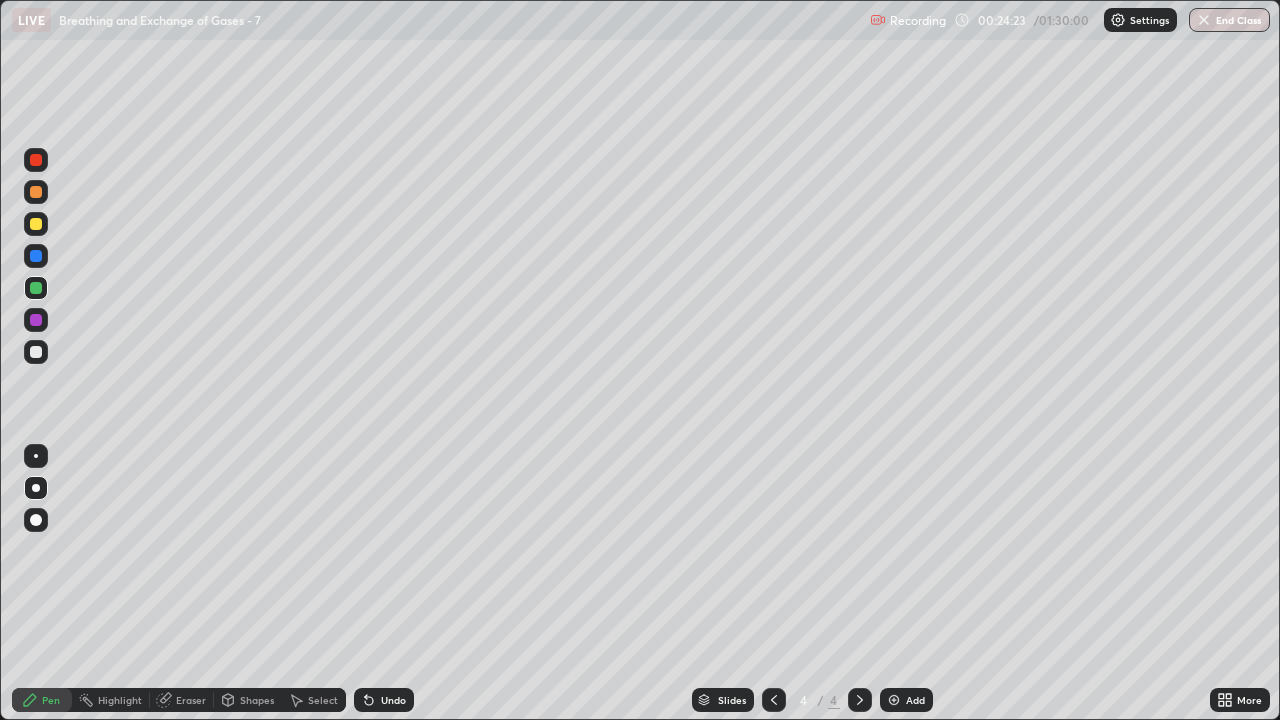 click on "Shapes" at bounding box center [257, 700] 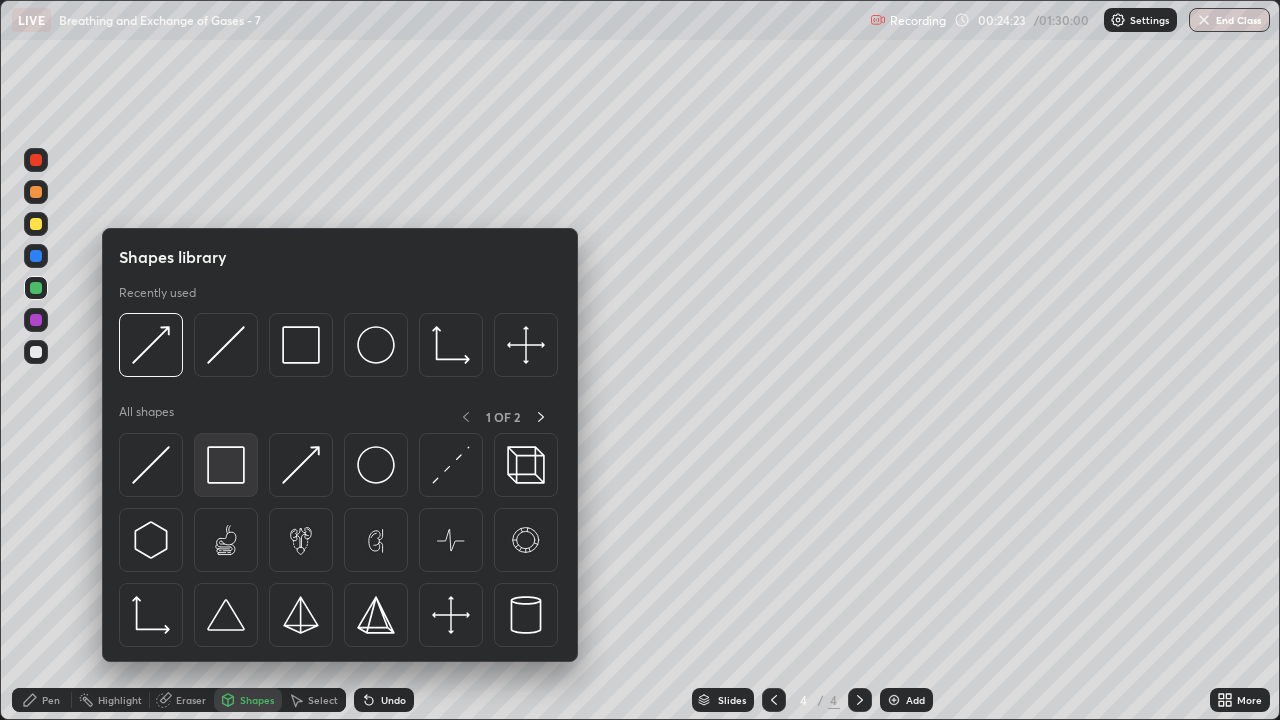 click at bounding box center (226, 465) 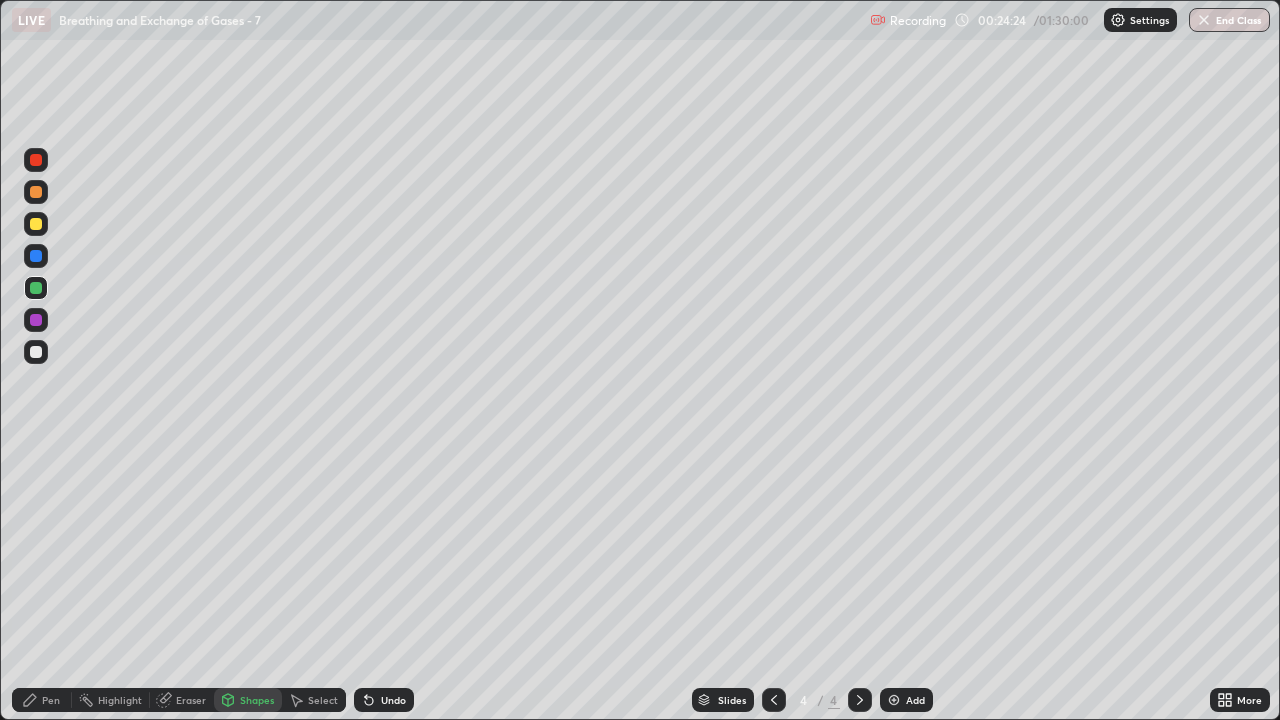 click at bounding box center (36, 352) 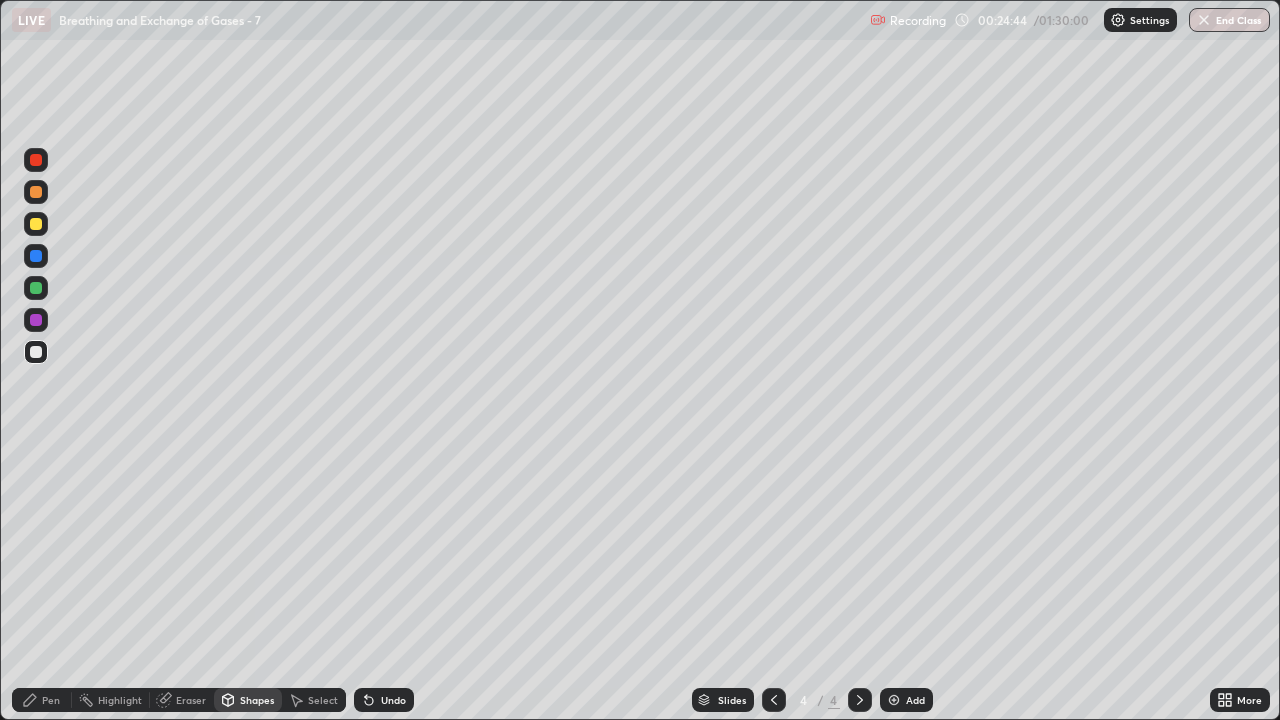 click at bounding box center (36, 352) 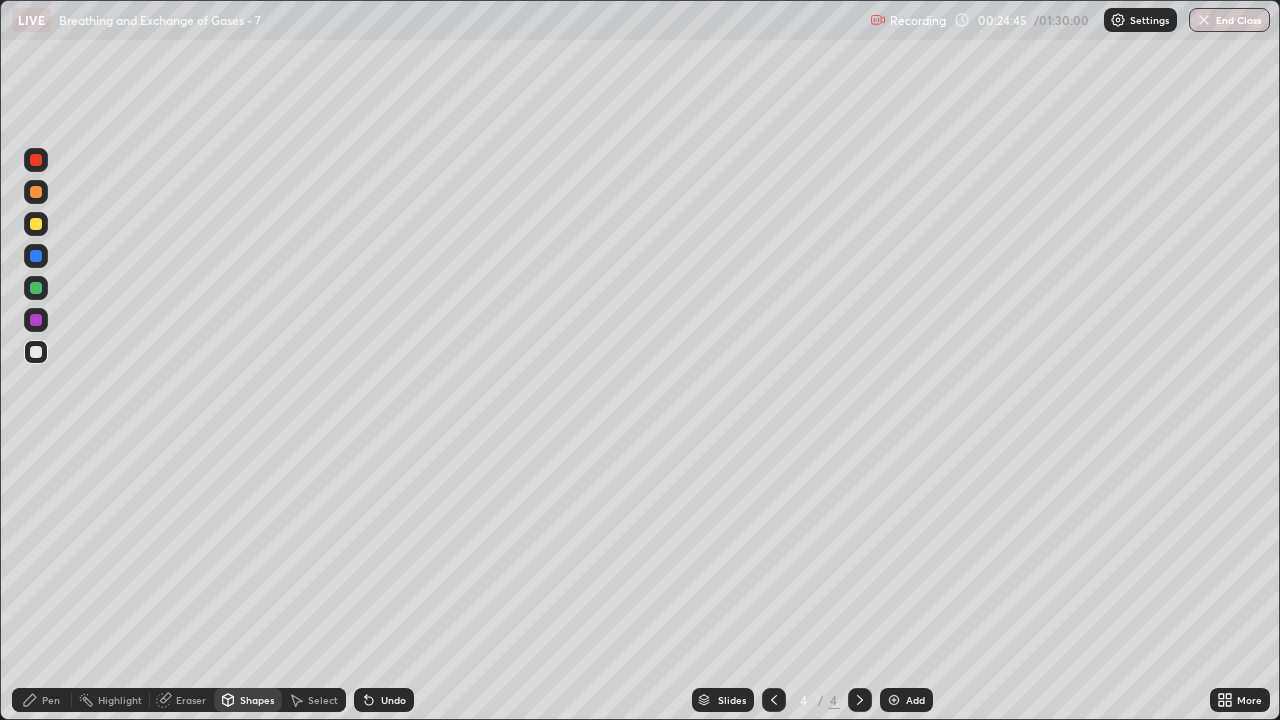 click at bounding box center [36, 288] 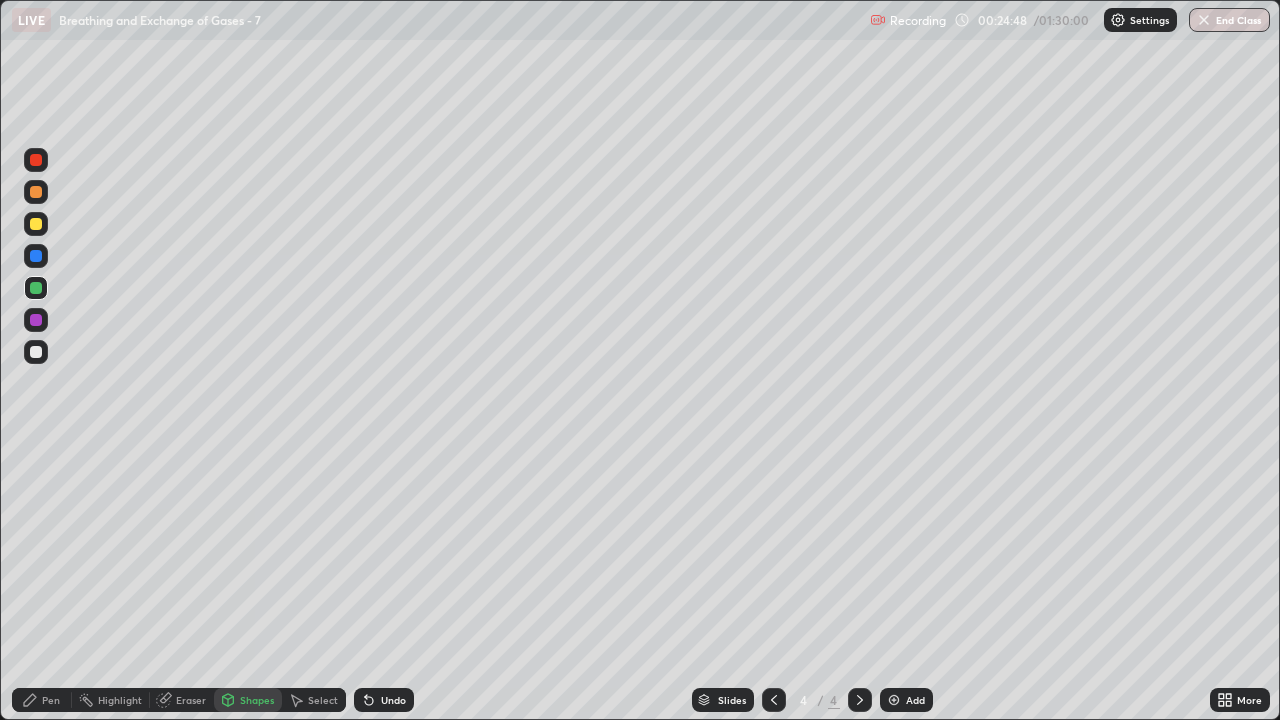 click at bounding box center [36, 224] 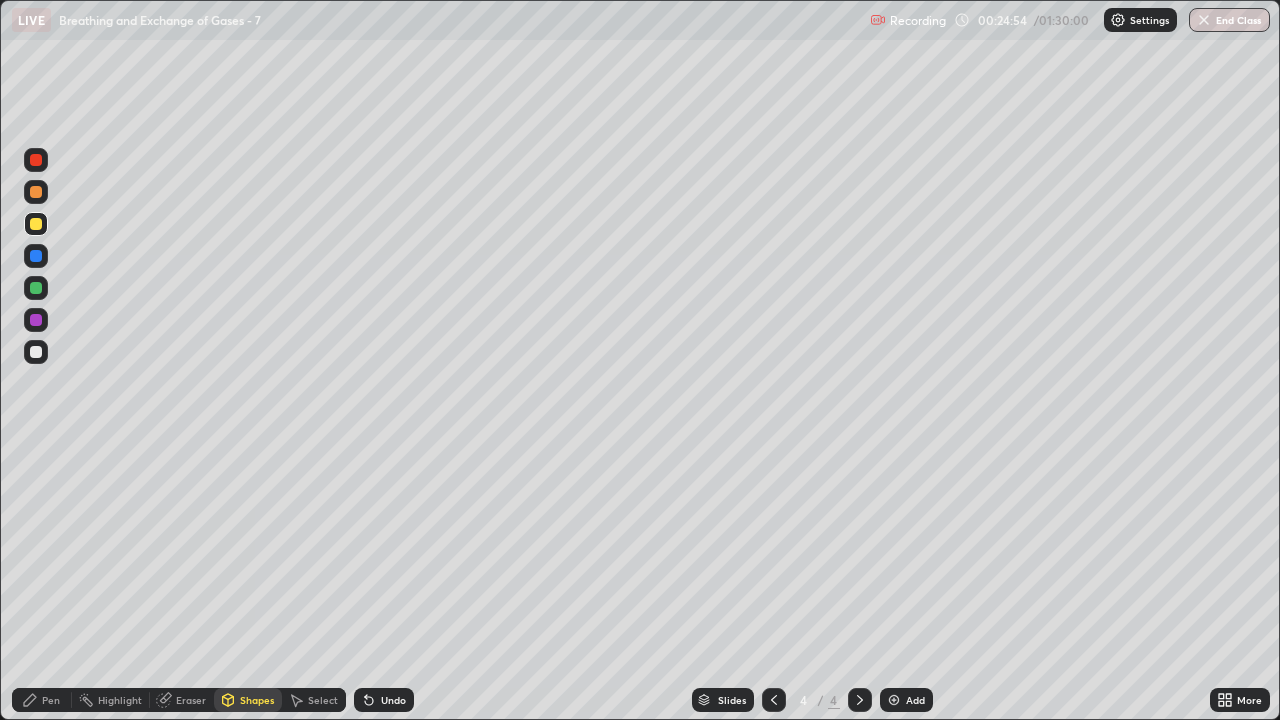 click on "Pen" at bounding box center (51, 700) 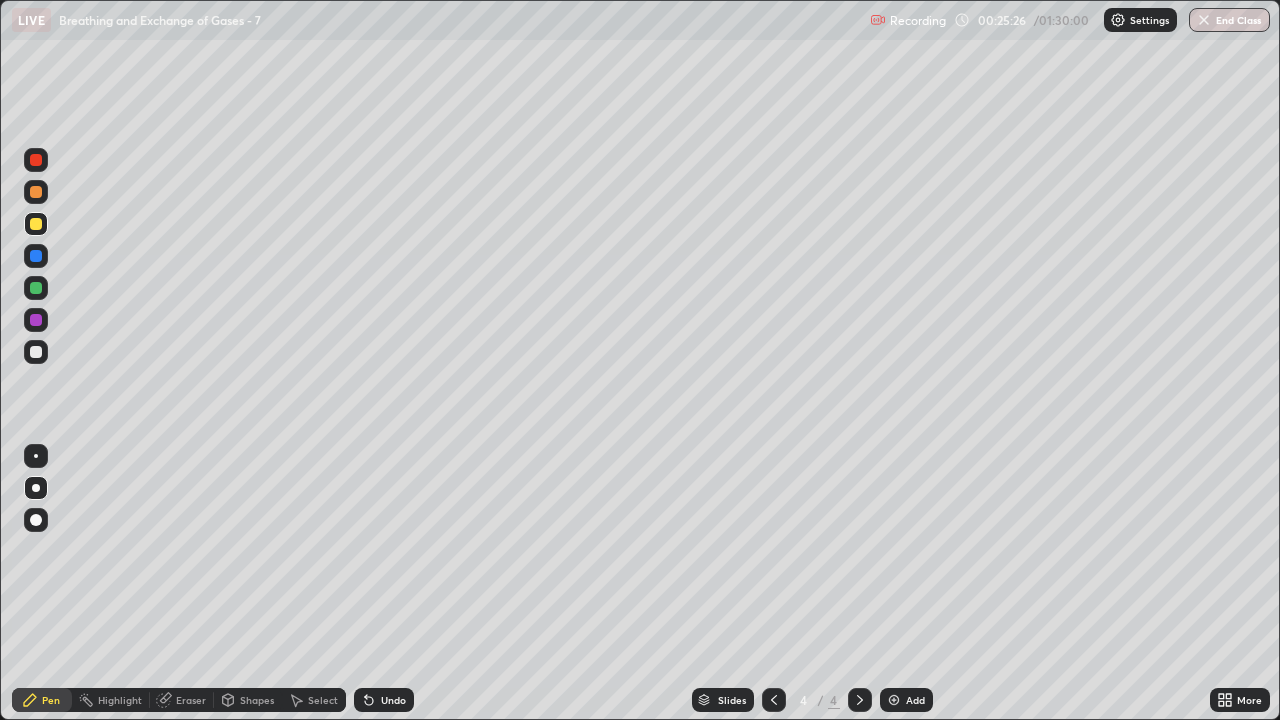 click at bounding box center (36, 352) 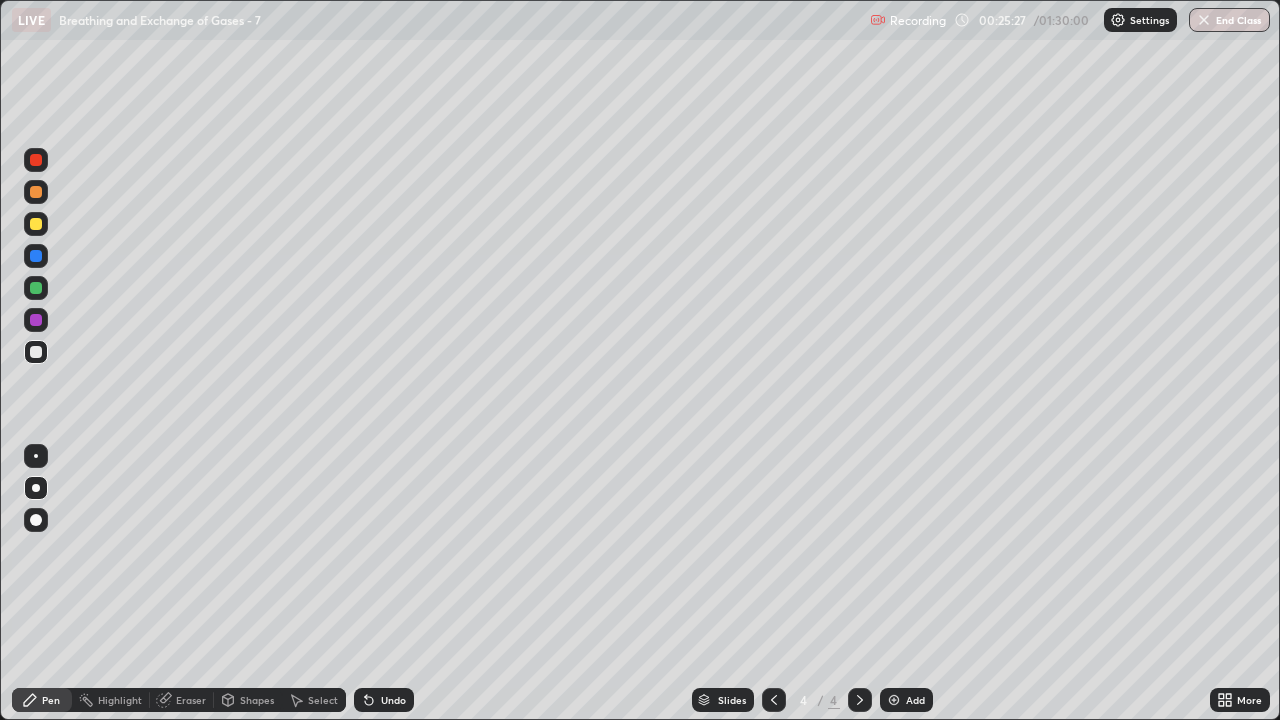 click on "Shapes" at bounding box center [257, 700] 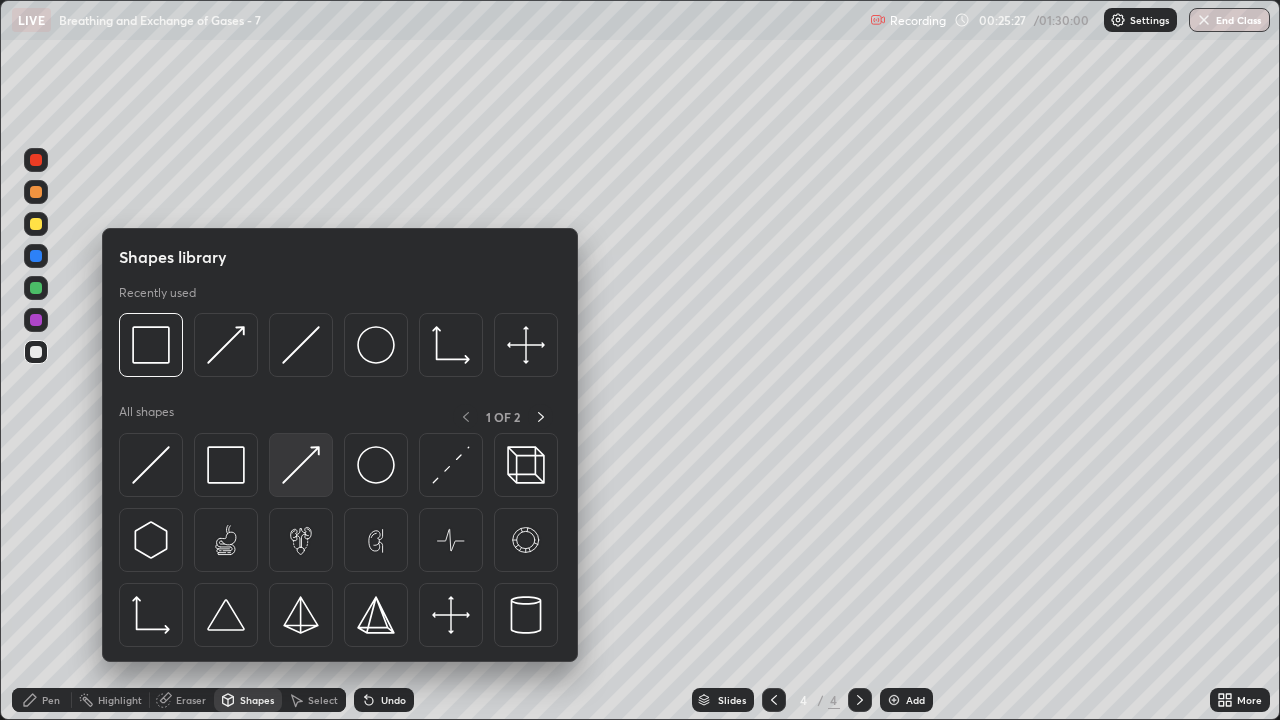 click at bounding box center [301, 465] 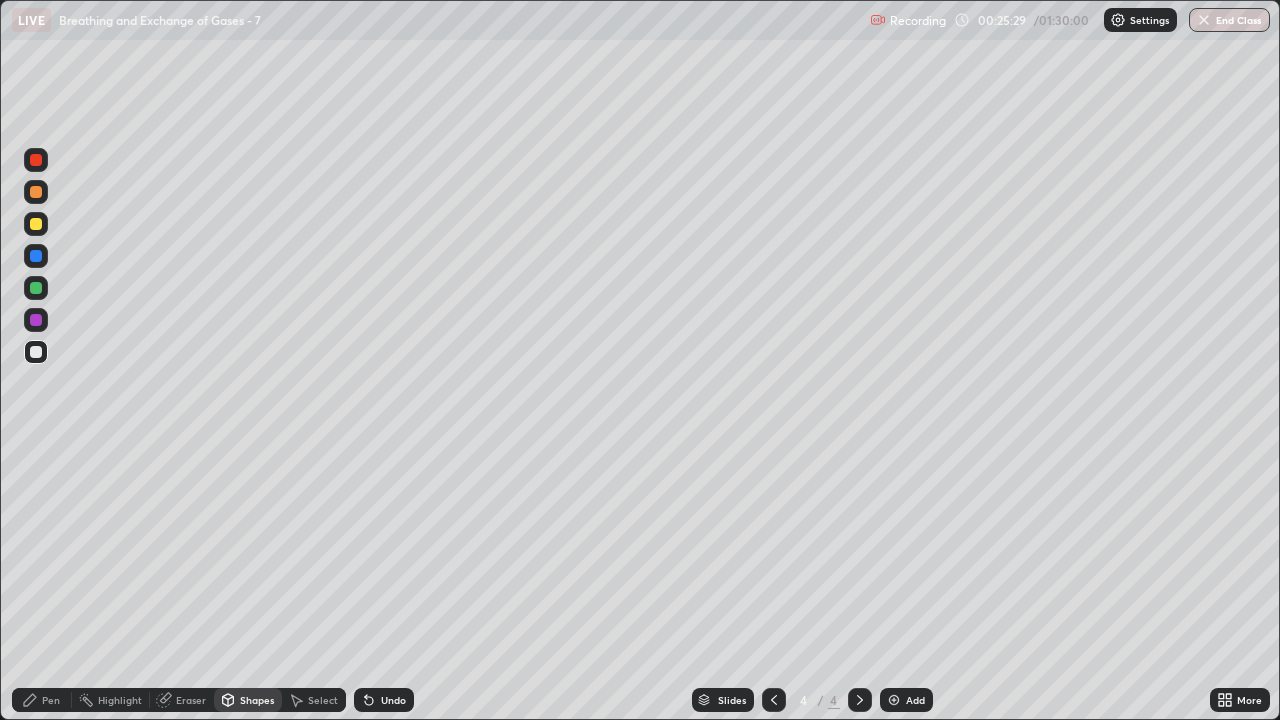 click on "Pen" at bounding box center (42, 700) 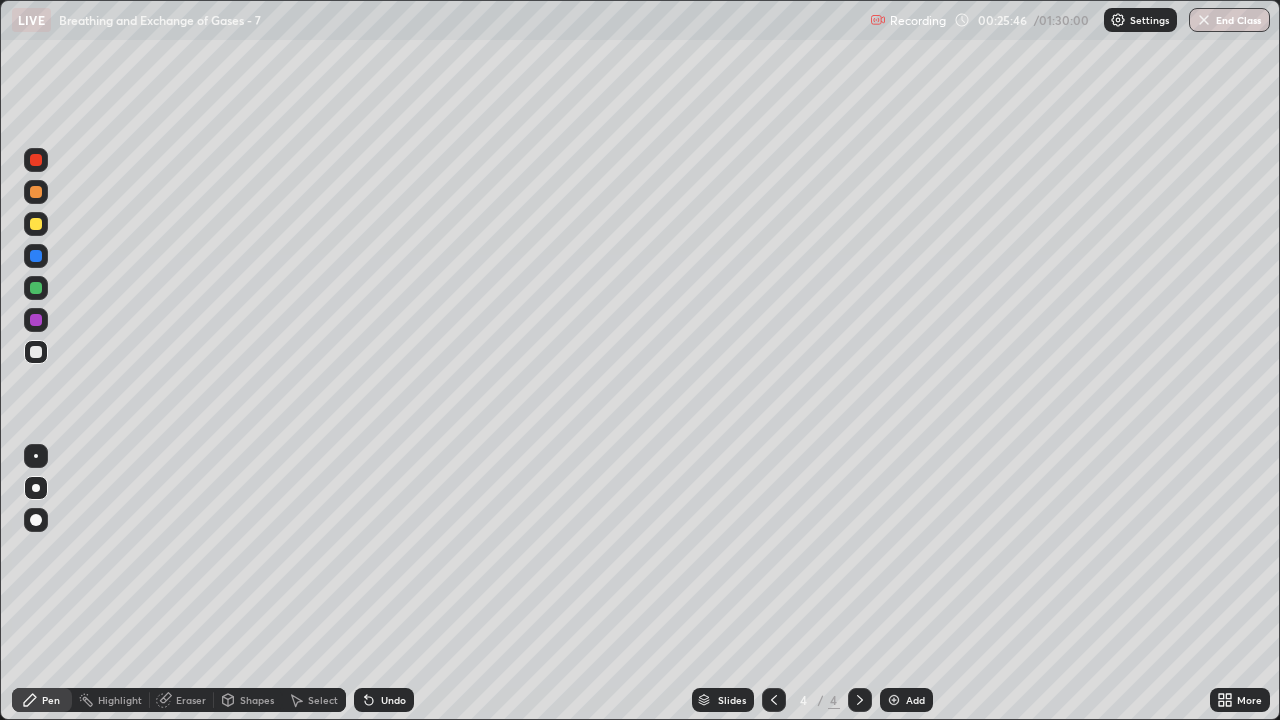 click at bounding box center [36, 224] 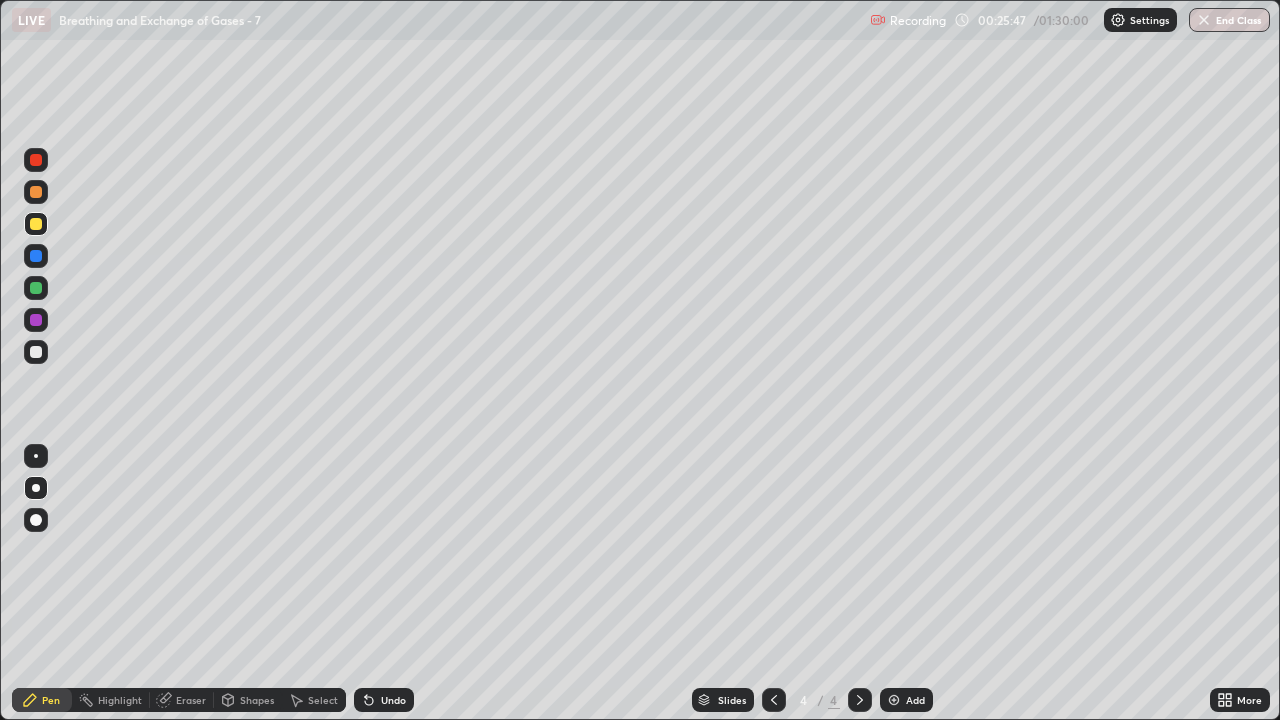 click on "Shapes" at bounding box center [248, 700] 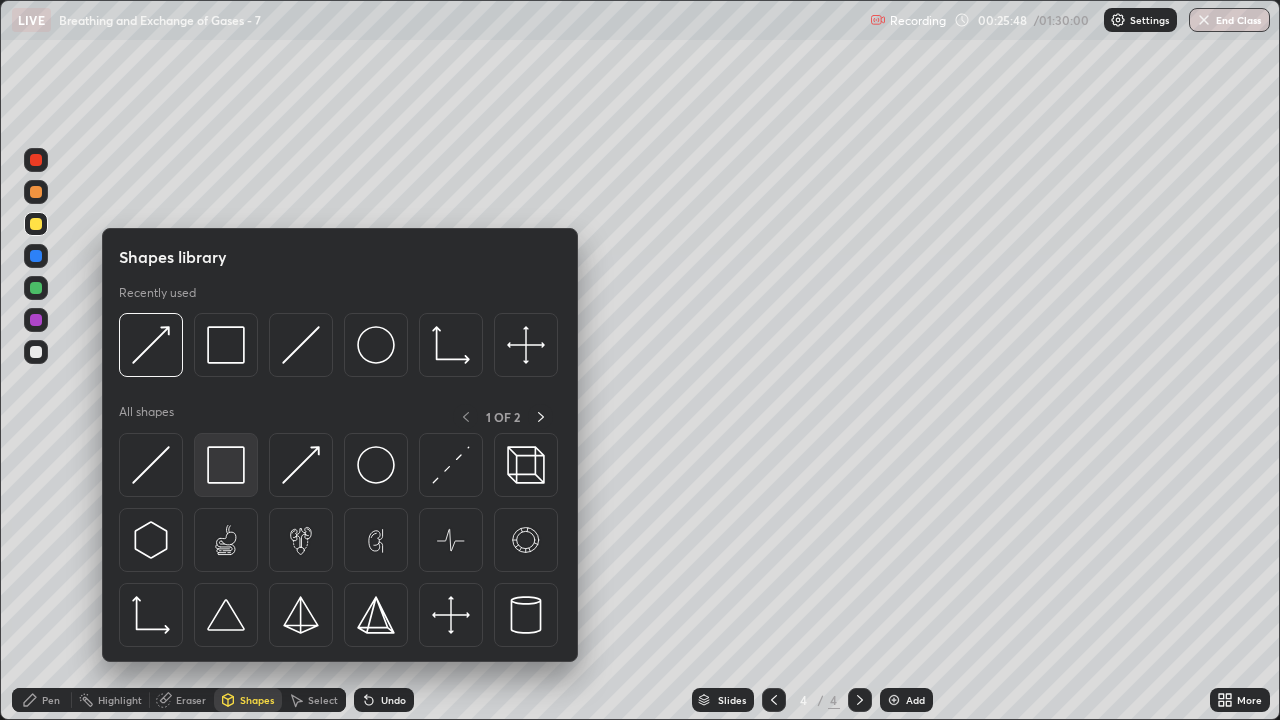 click at bounding box center [226, 465] 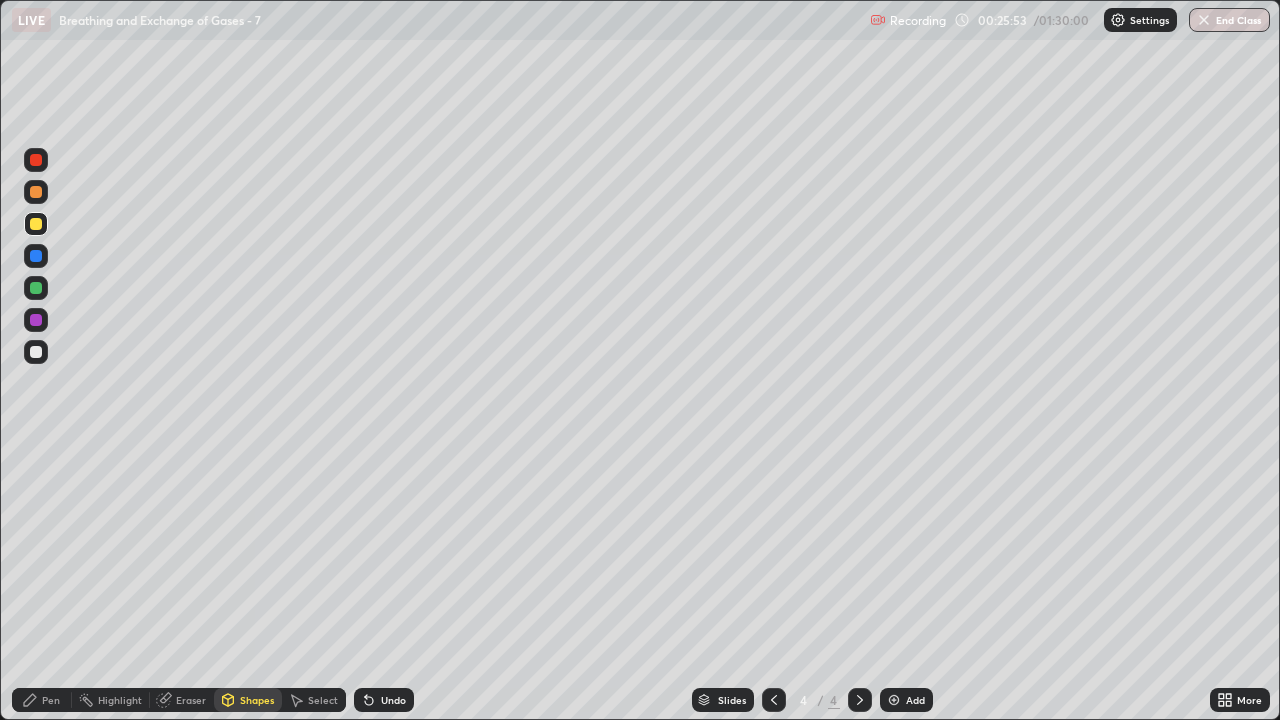 click on "Eraser" at bounding box center [191, 700] 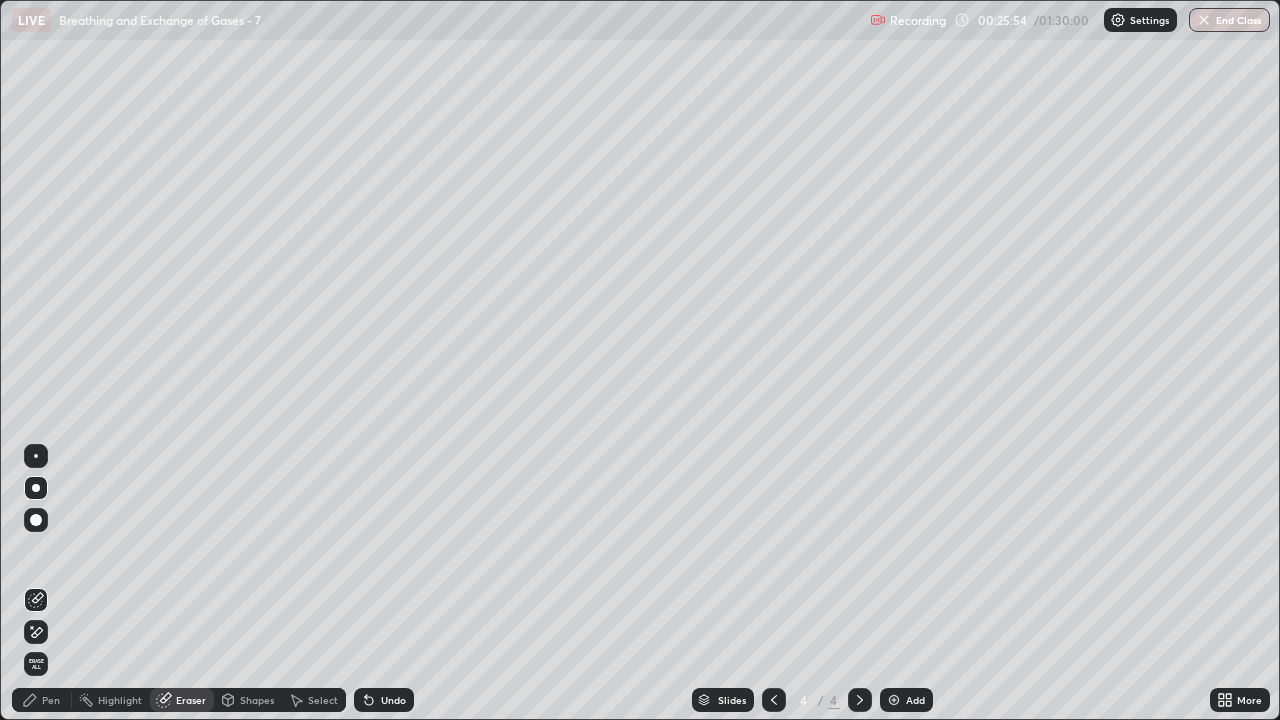click 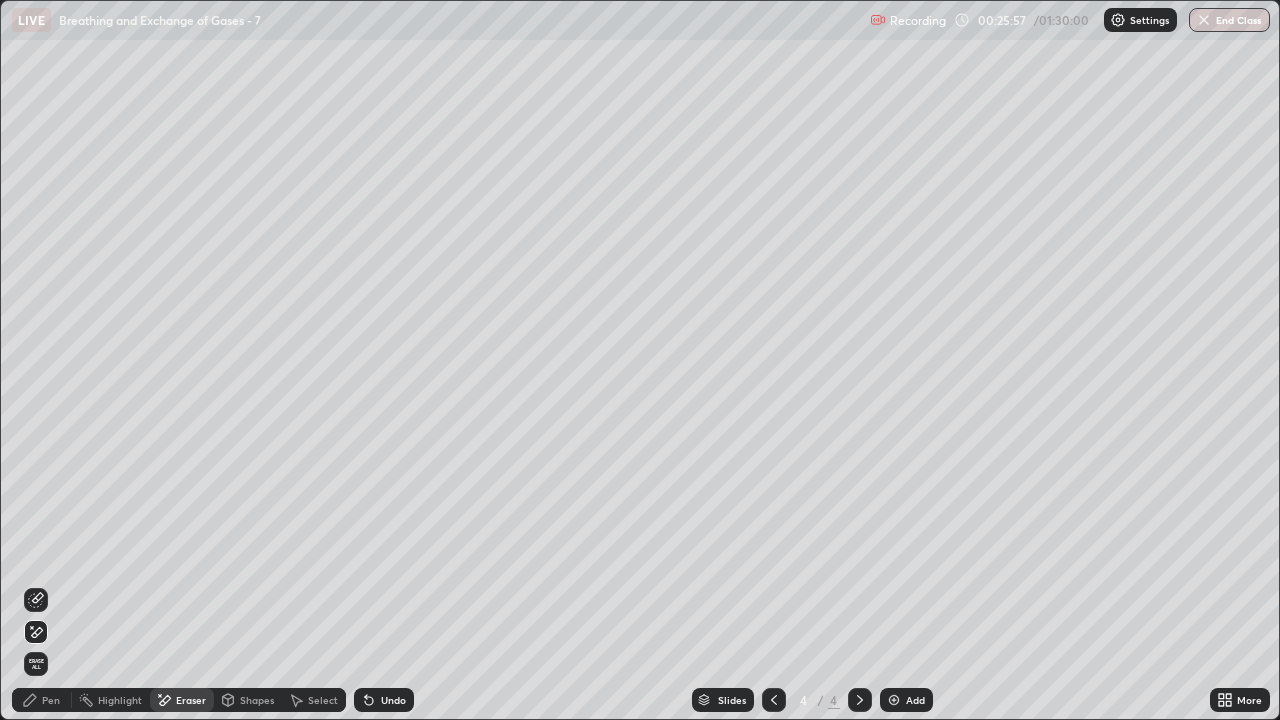 click on "Eraser" at bounding box center (191, 700) 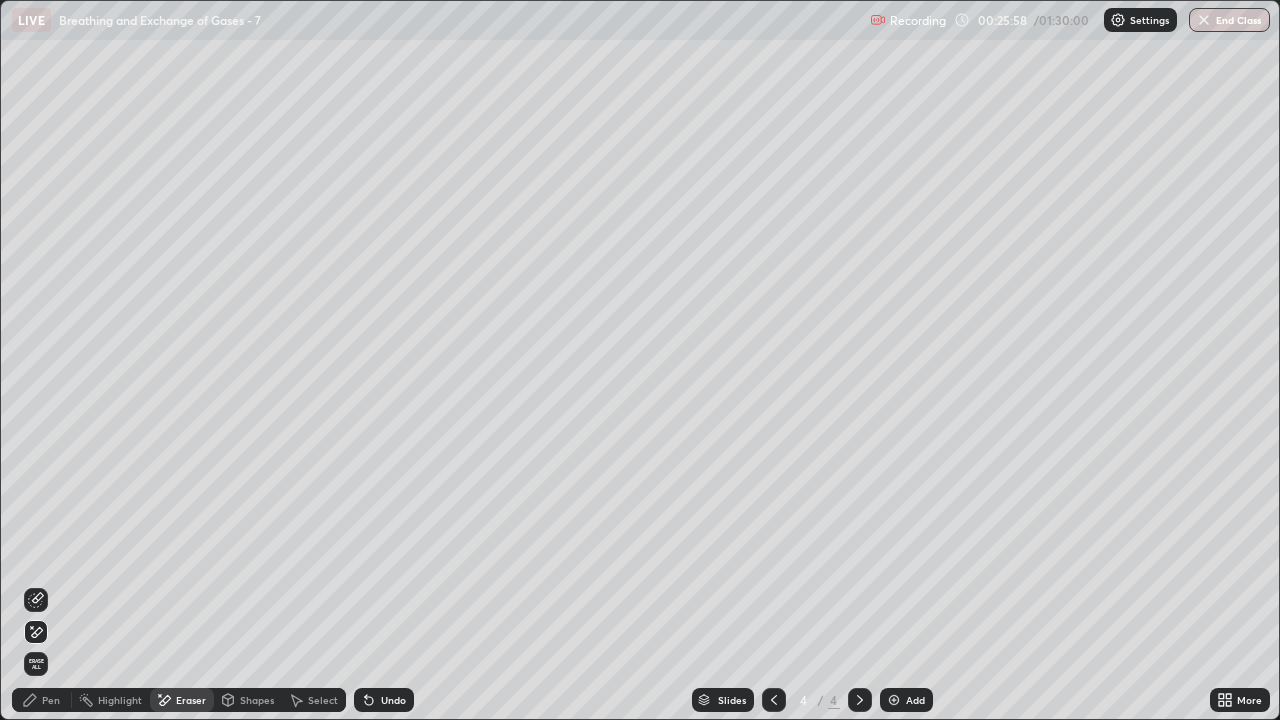 click on "Eraser" at bounding box center (191, 700) 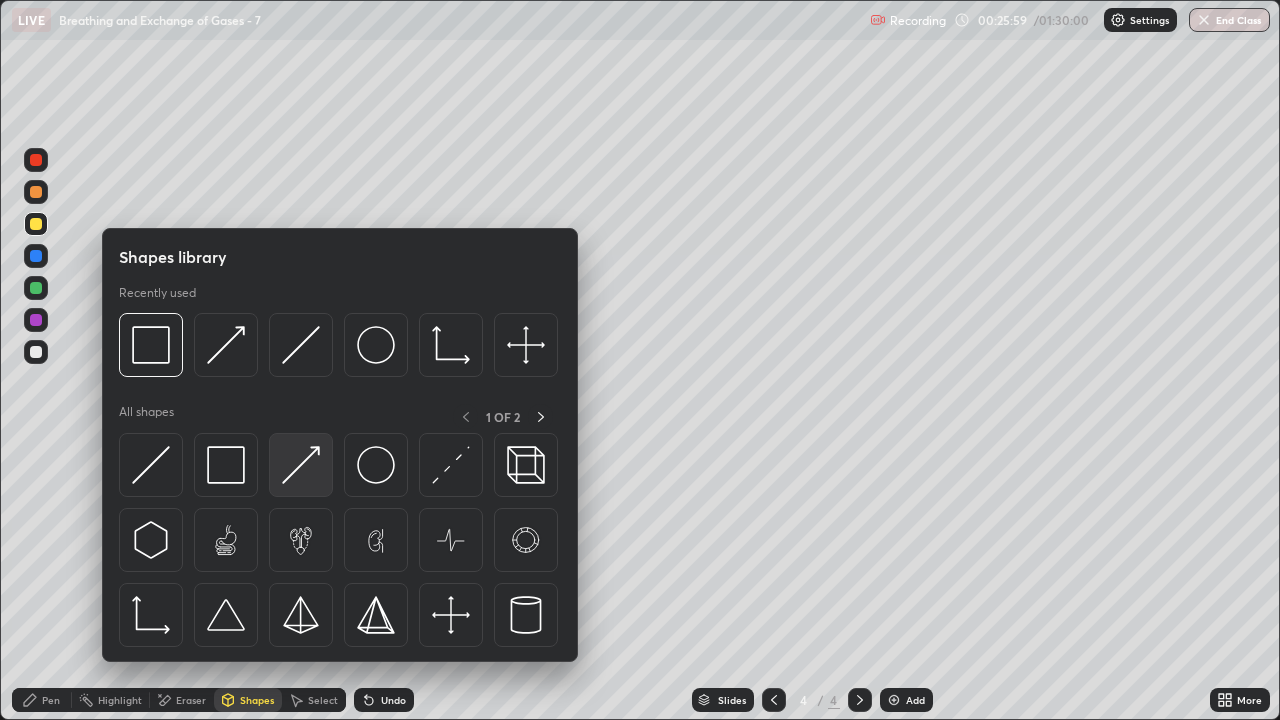 click at bounding box center (301, 465) 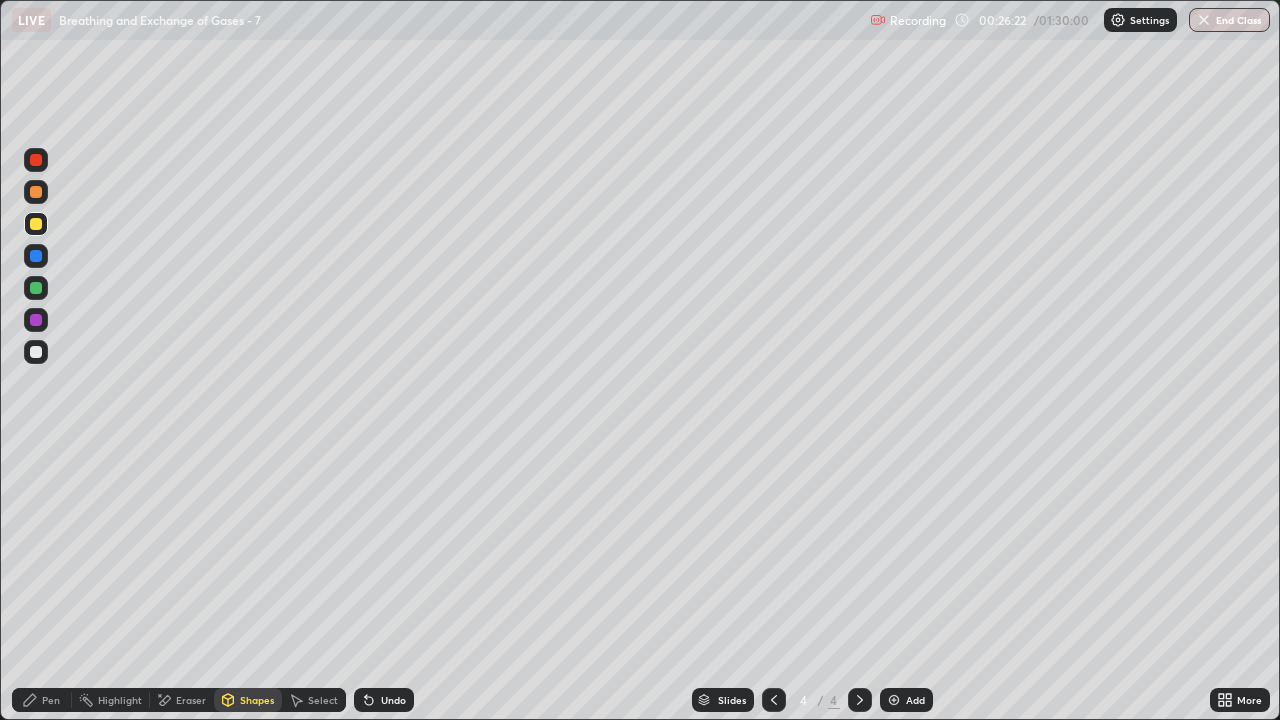 click on "Pen" at bounding box center [51, 700] 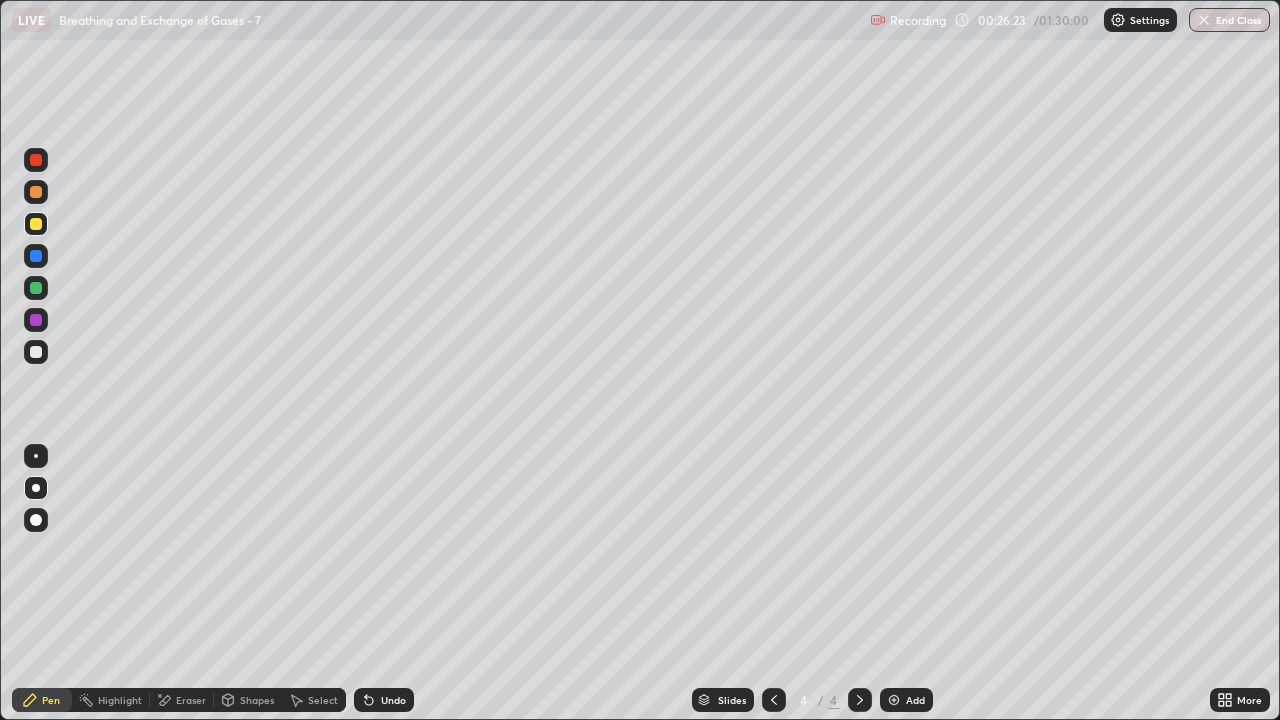 click at bounding box center (36, 224) 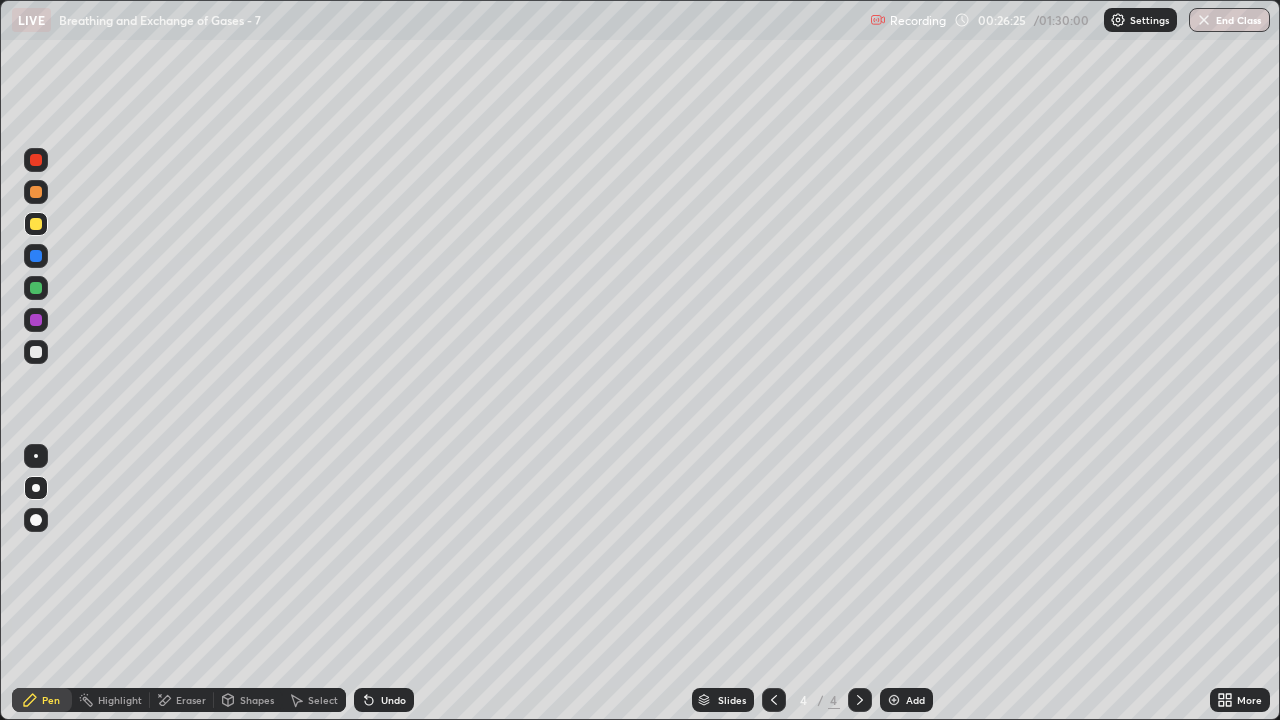 click at bounding box center [36, 224] 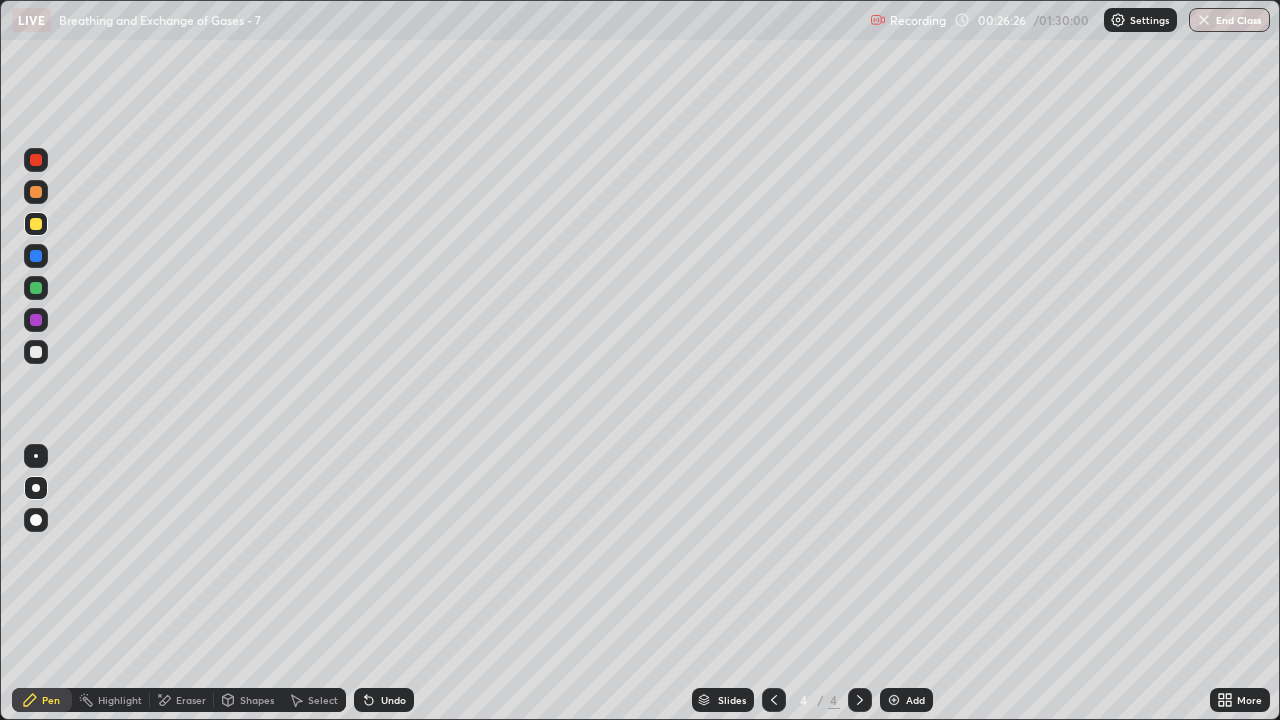 click on "Shapes" at bounding box center (257, 700) 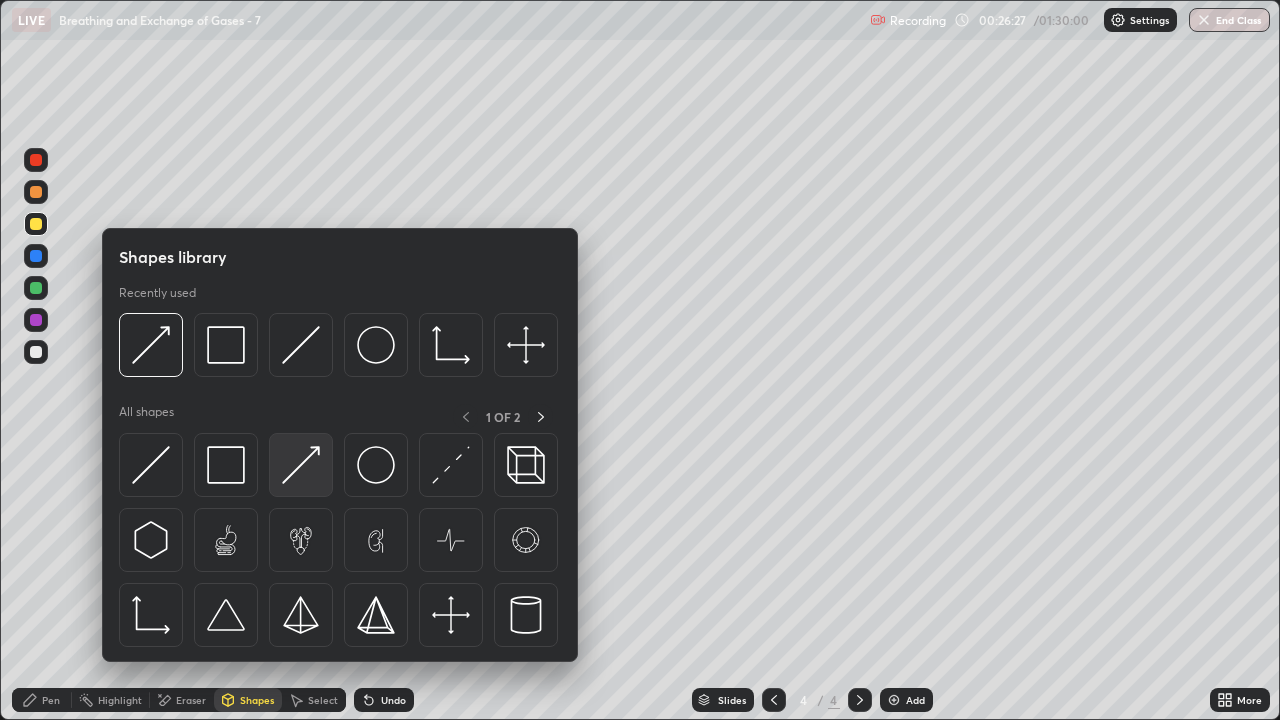 click at bounding box center (301, 465) 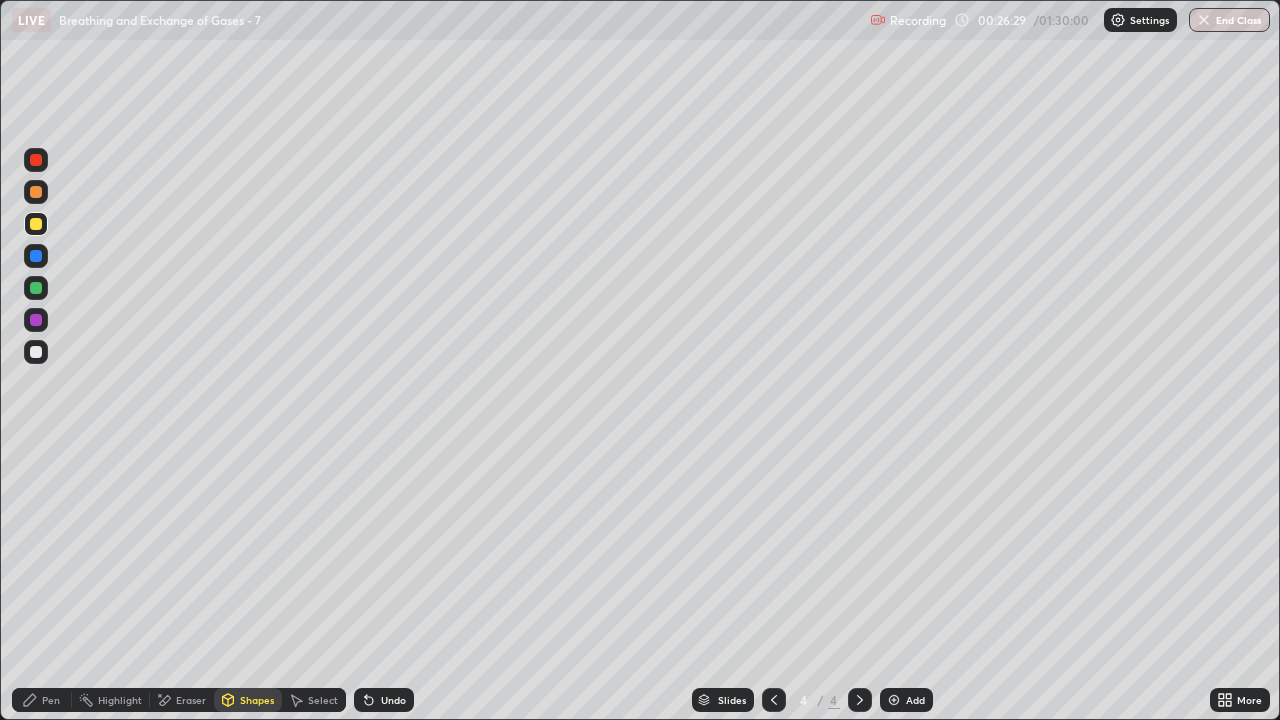 click on "Pen" at bounding box center [51, 700] 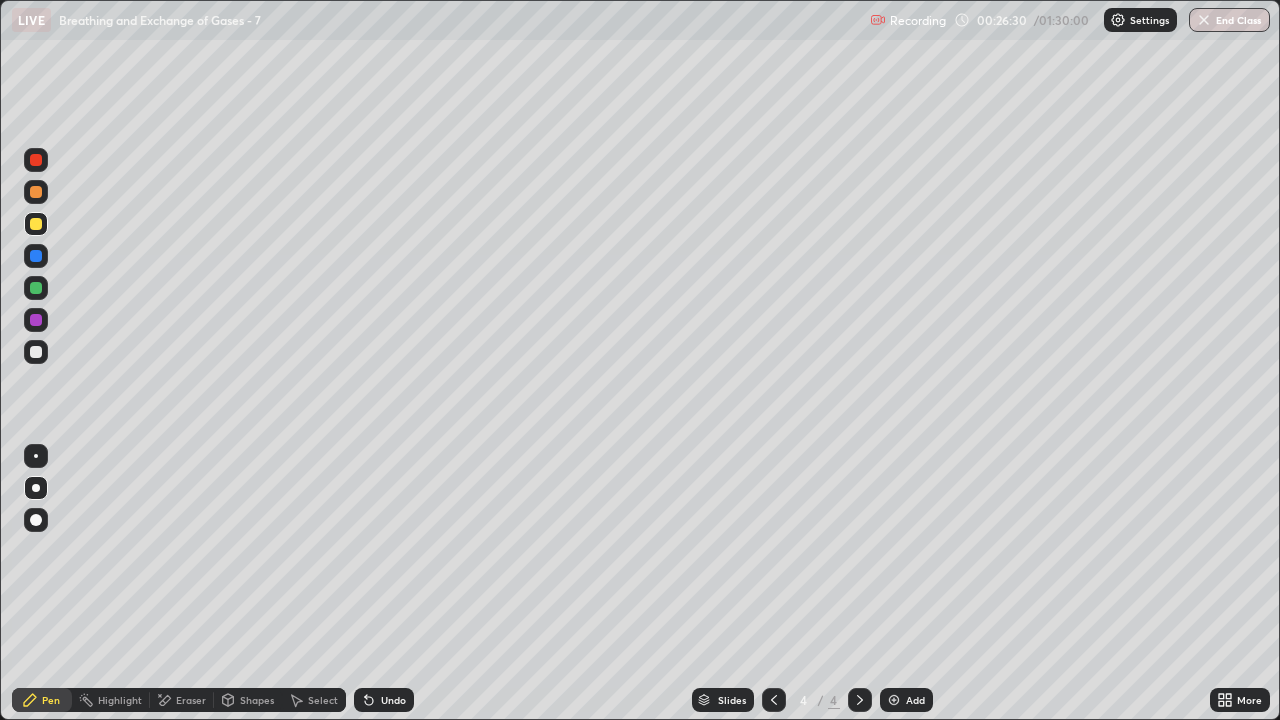 click on "Pen" at bounding box center [51, 700] 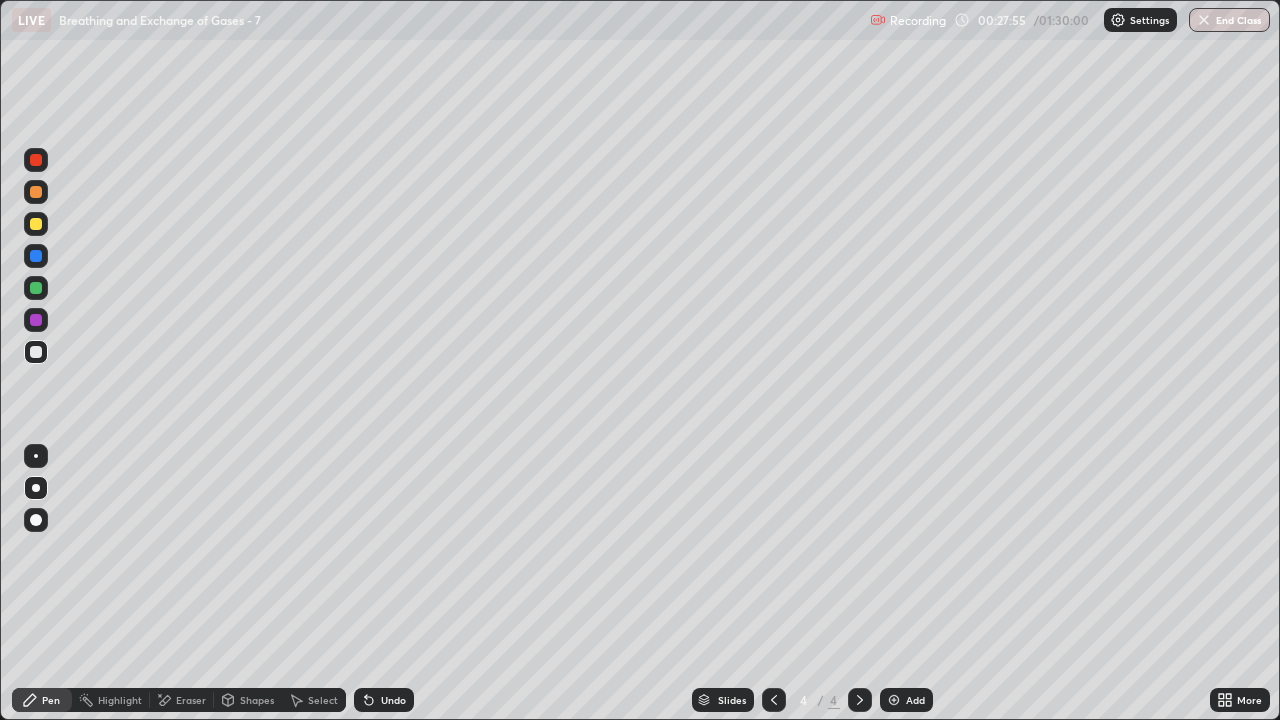 click on "Shapes" at bounding box center (257, 700) 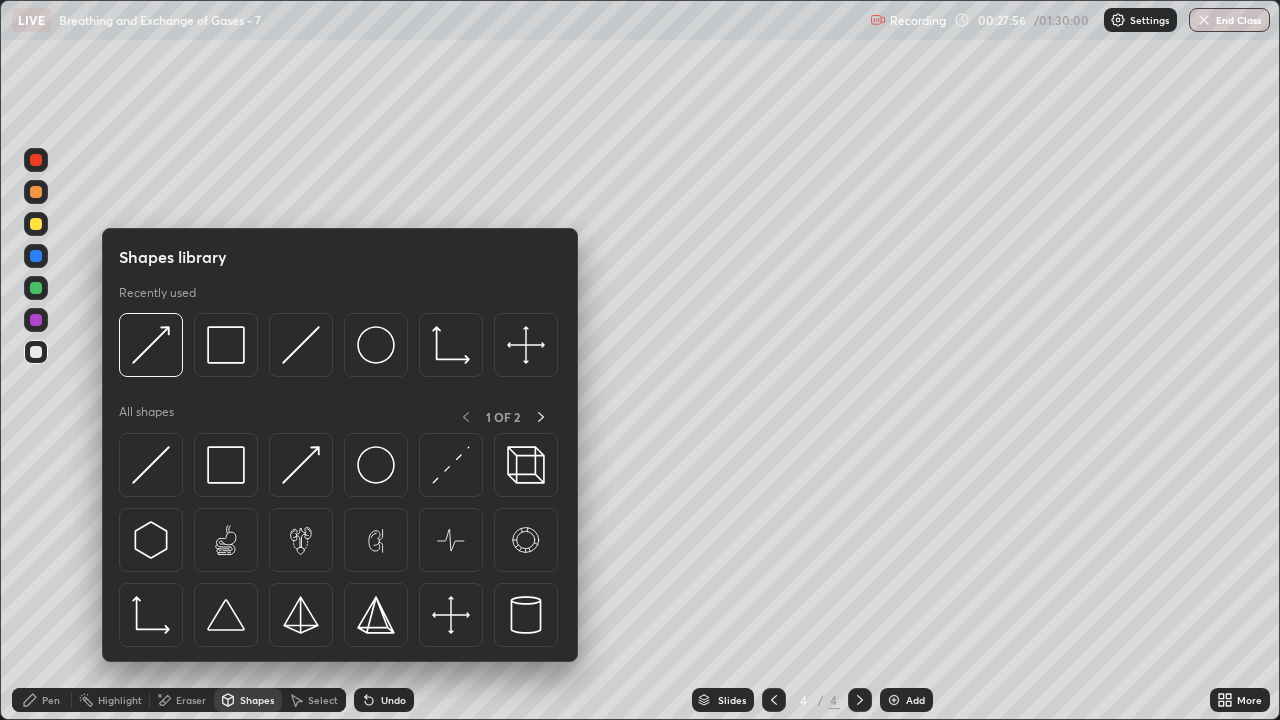 click on "Eraser" at bounding box center (191, 700) 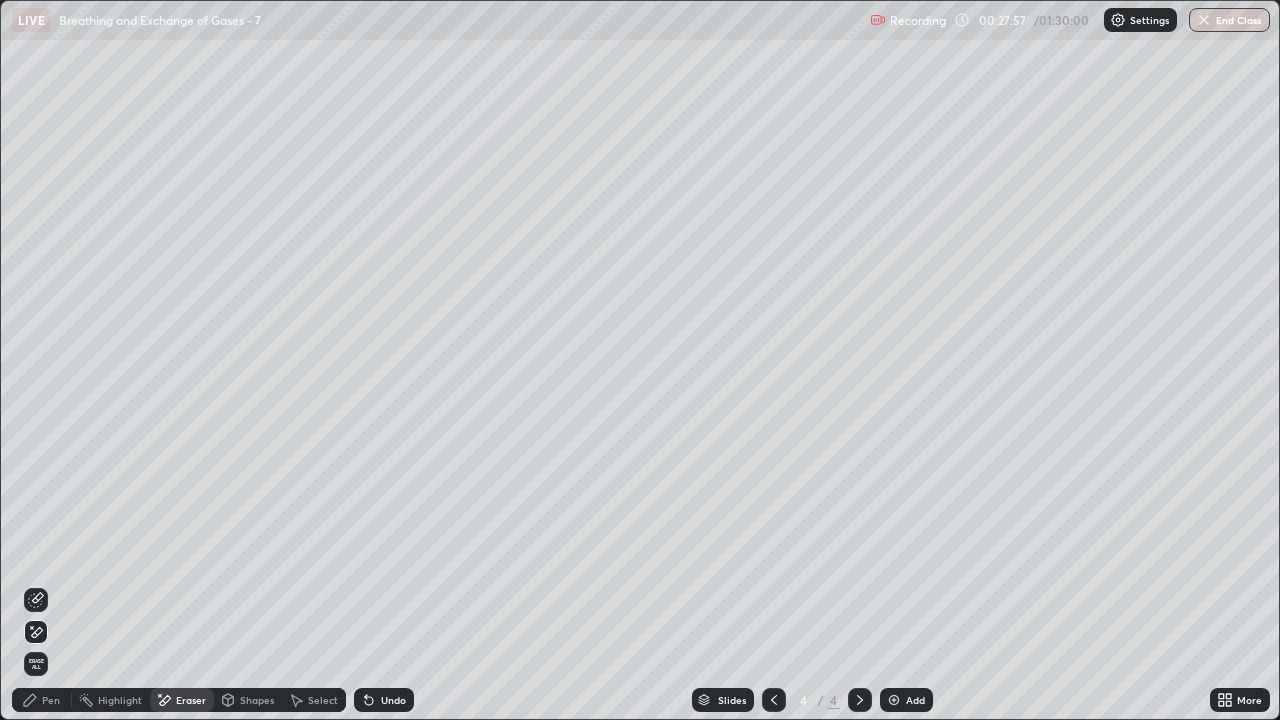 click 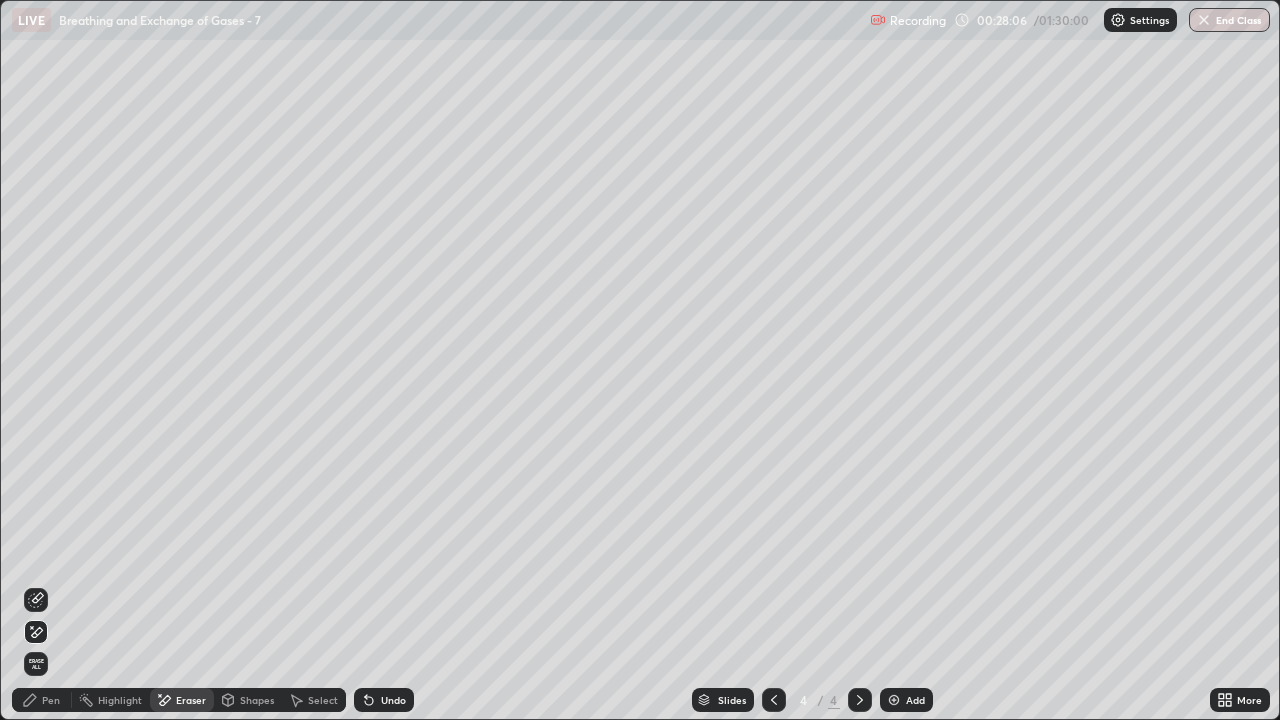 click on "Undo" at bounding box center (384, 700) 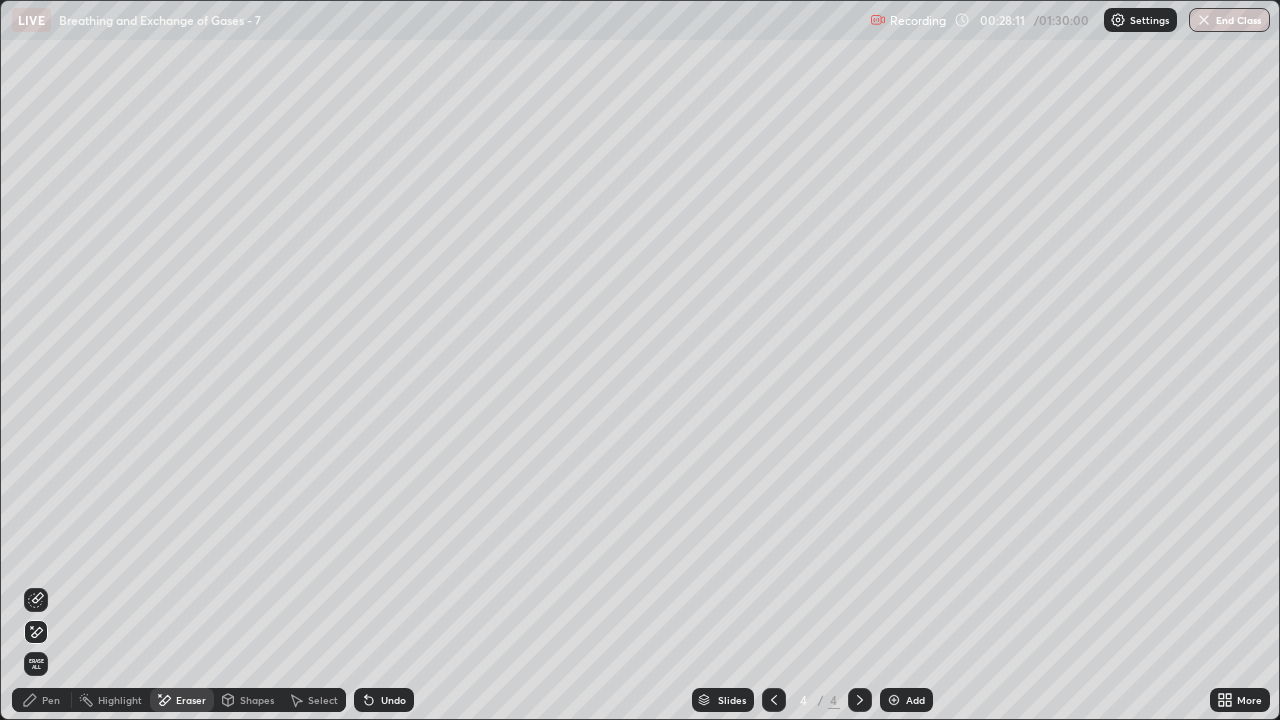 click on "Shapes" at bounding box center (257, 700) 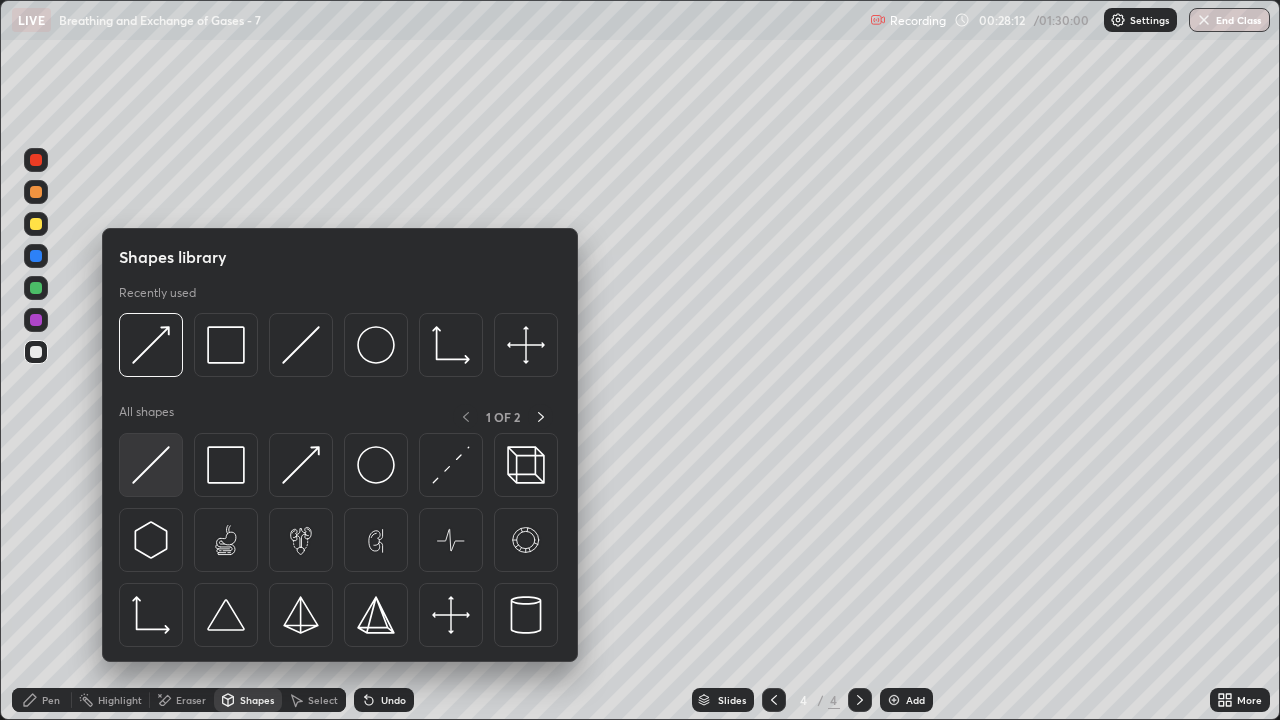 click at bounding box center (151, 465) 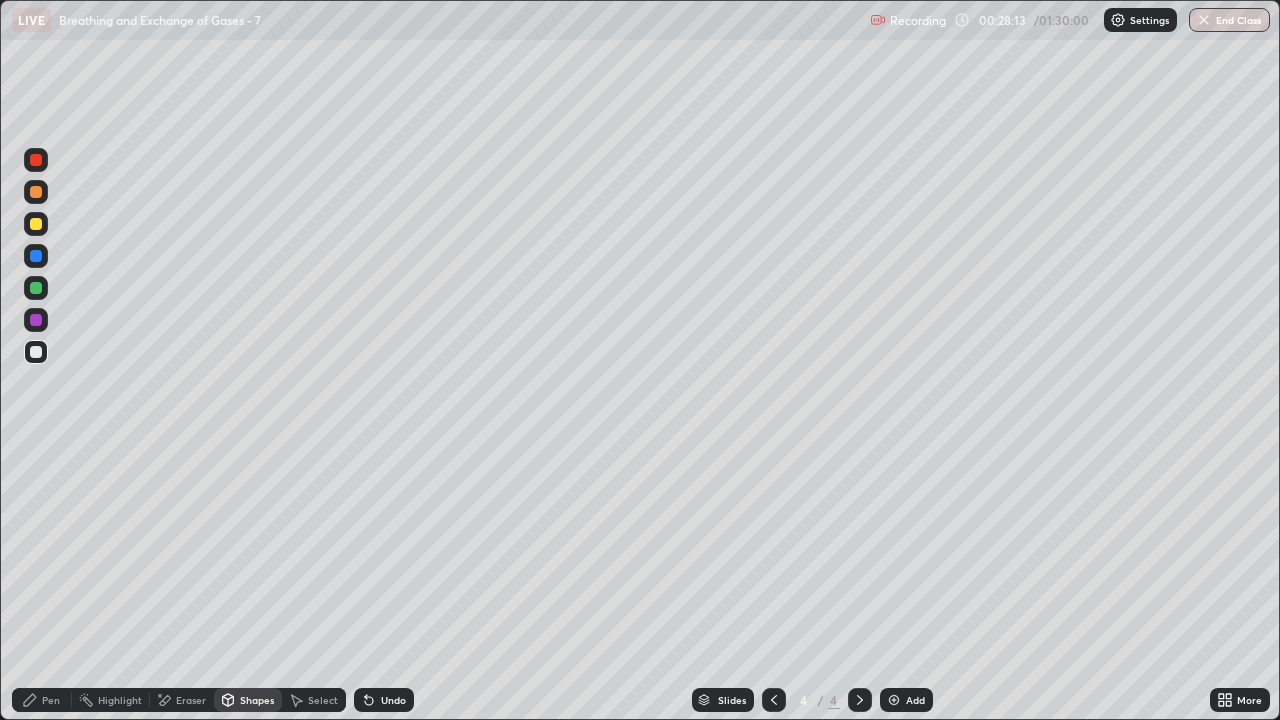 click at bounding box center (36, 224) 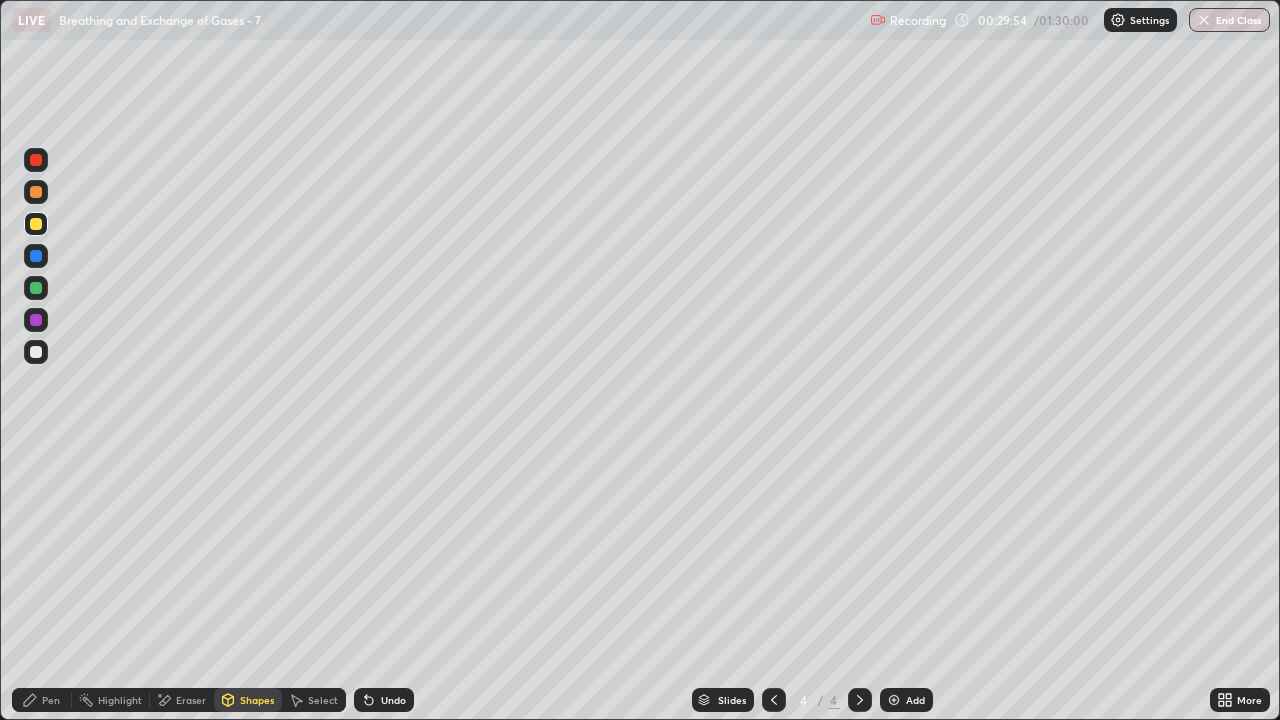 click on "Eraser" at bounding box center [191, 700] 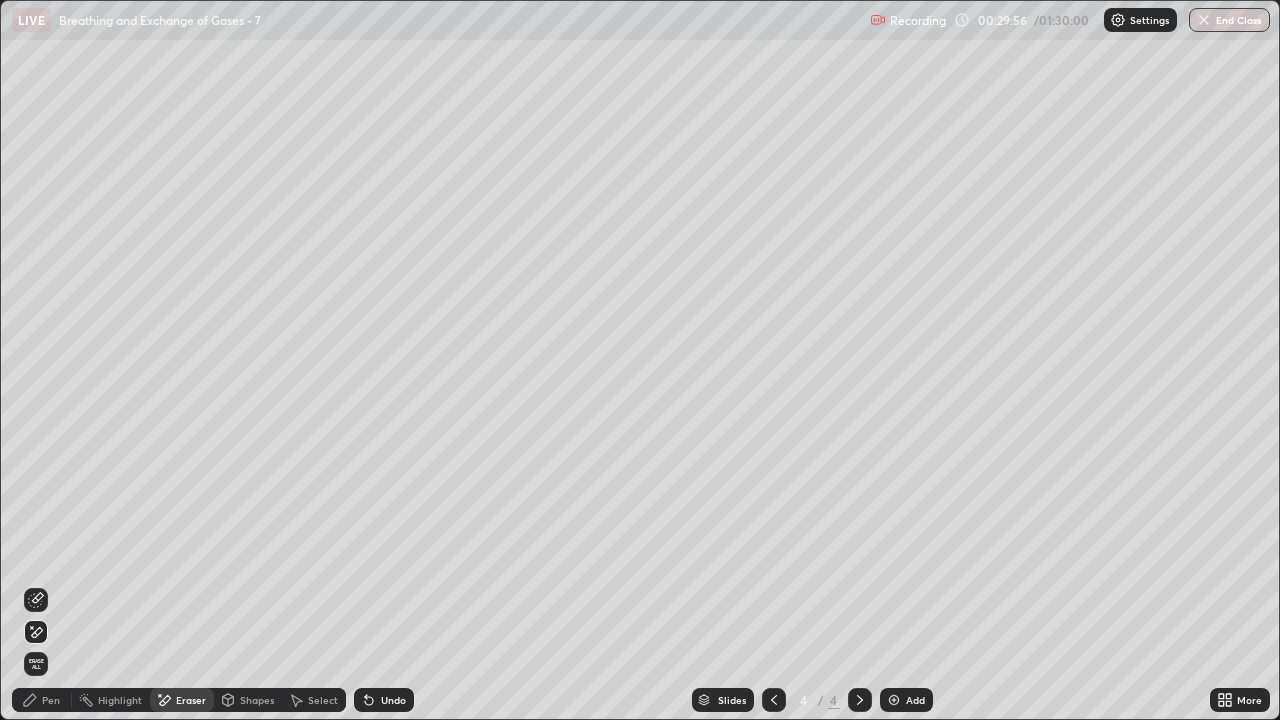 click 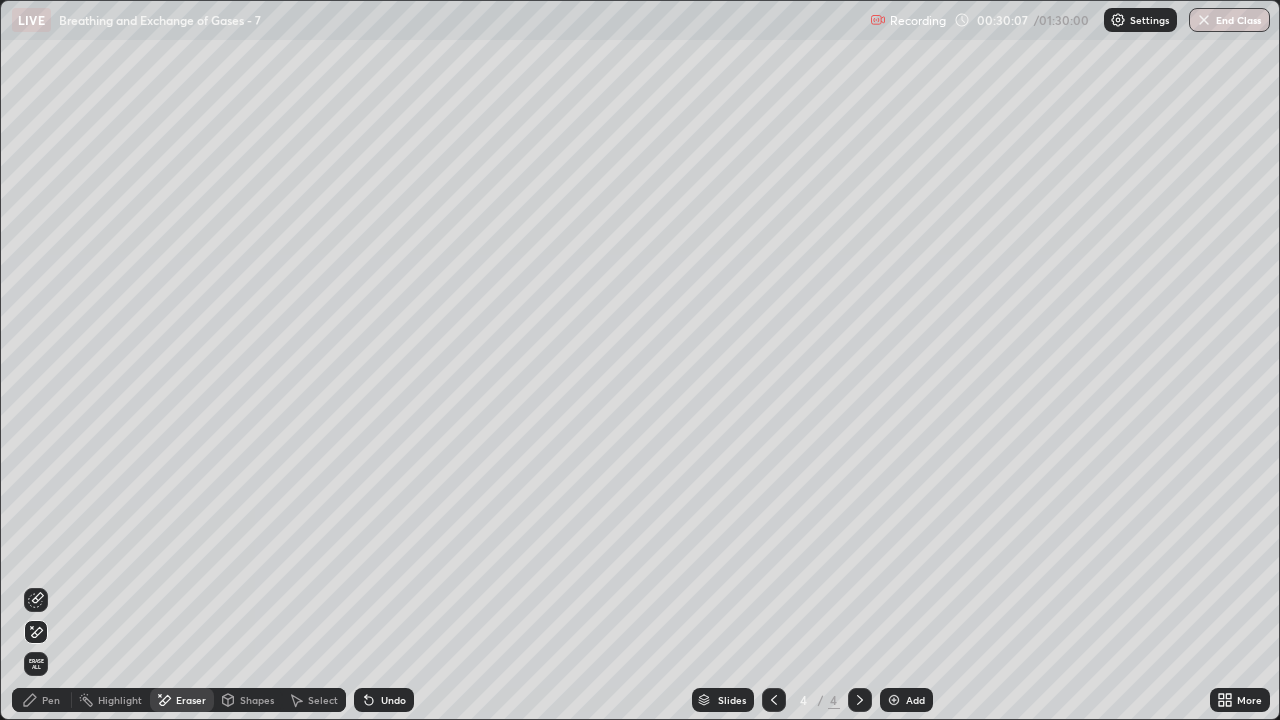 click on "Pen" at bounding box center (51, 700) 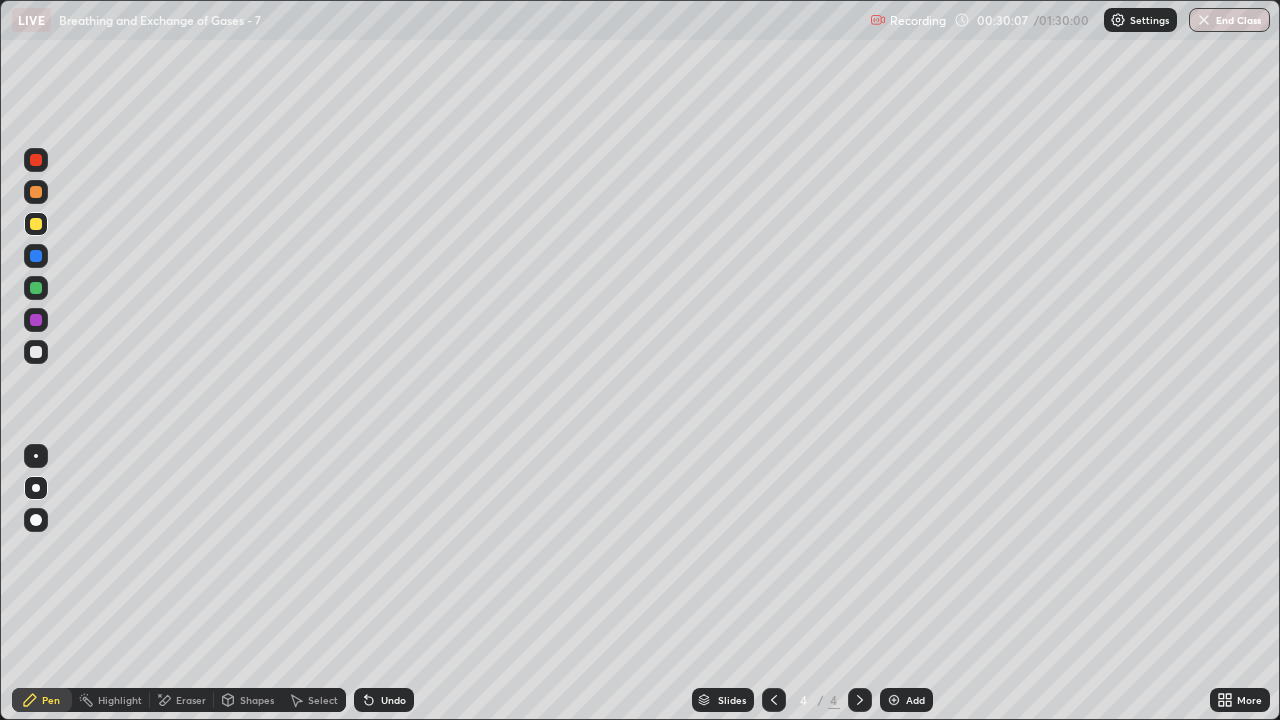 click on "Pen" at bounding box center [51, 700] 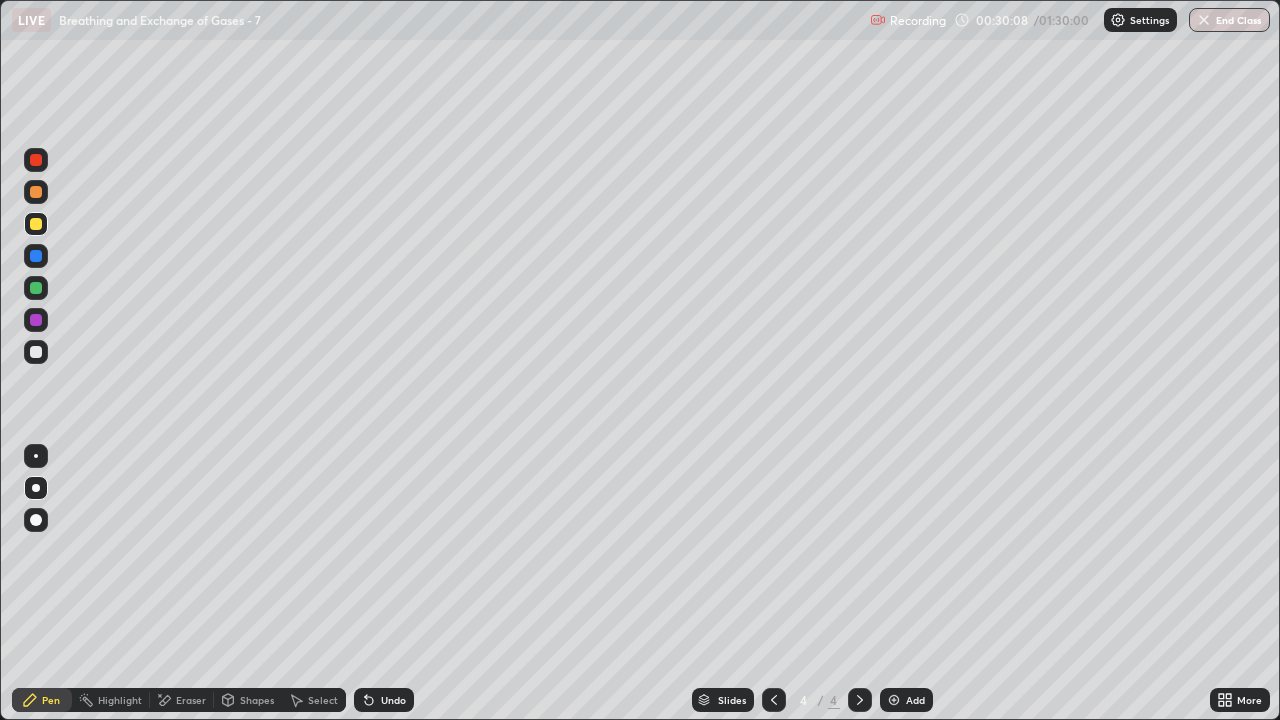 click at bounding box center (36, 224) 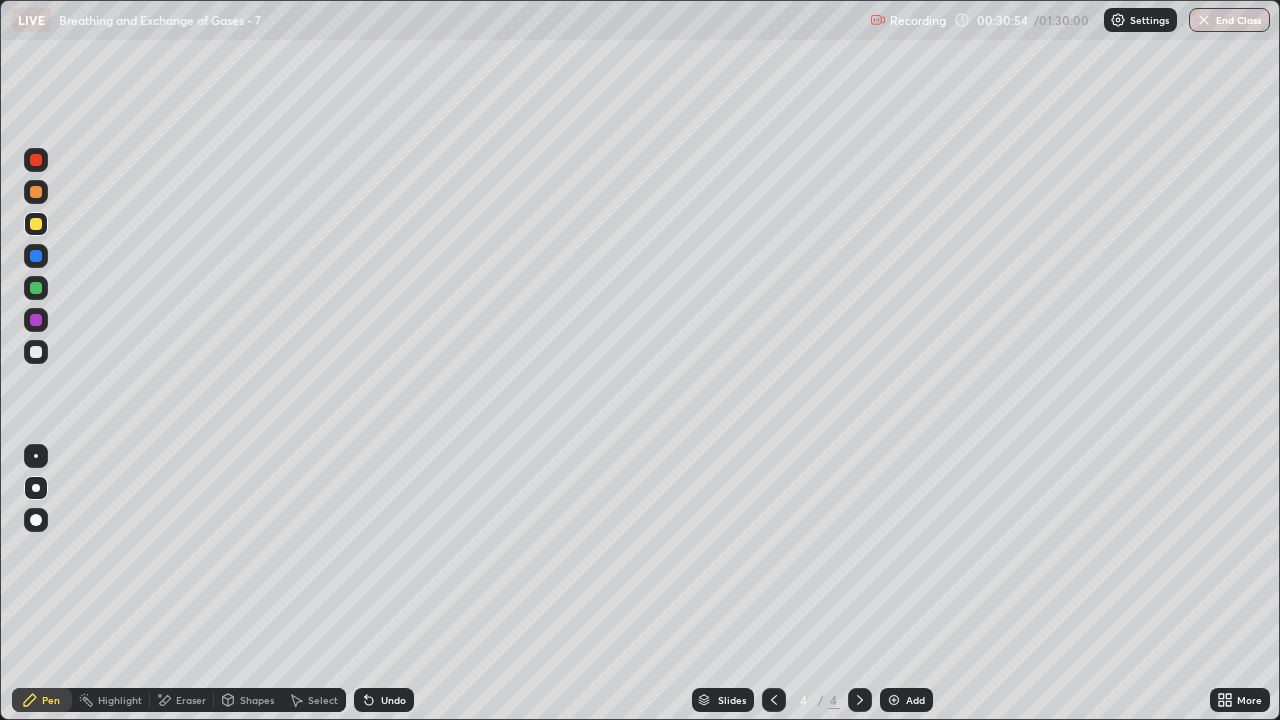 click at bounding box center [36, 192] 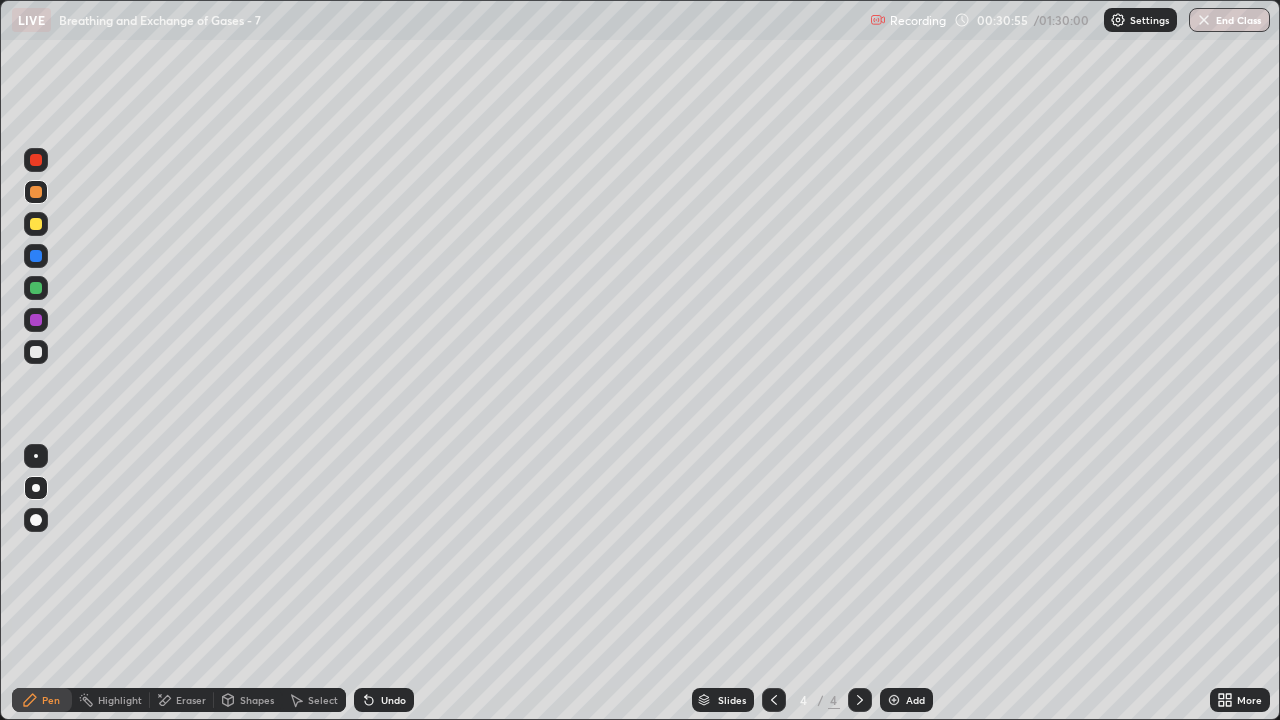 click on "Pen" at bounding box center (51, 700) 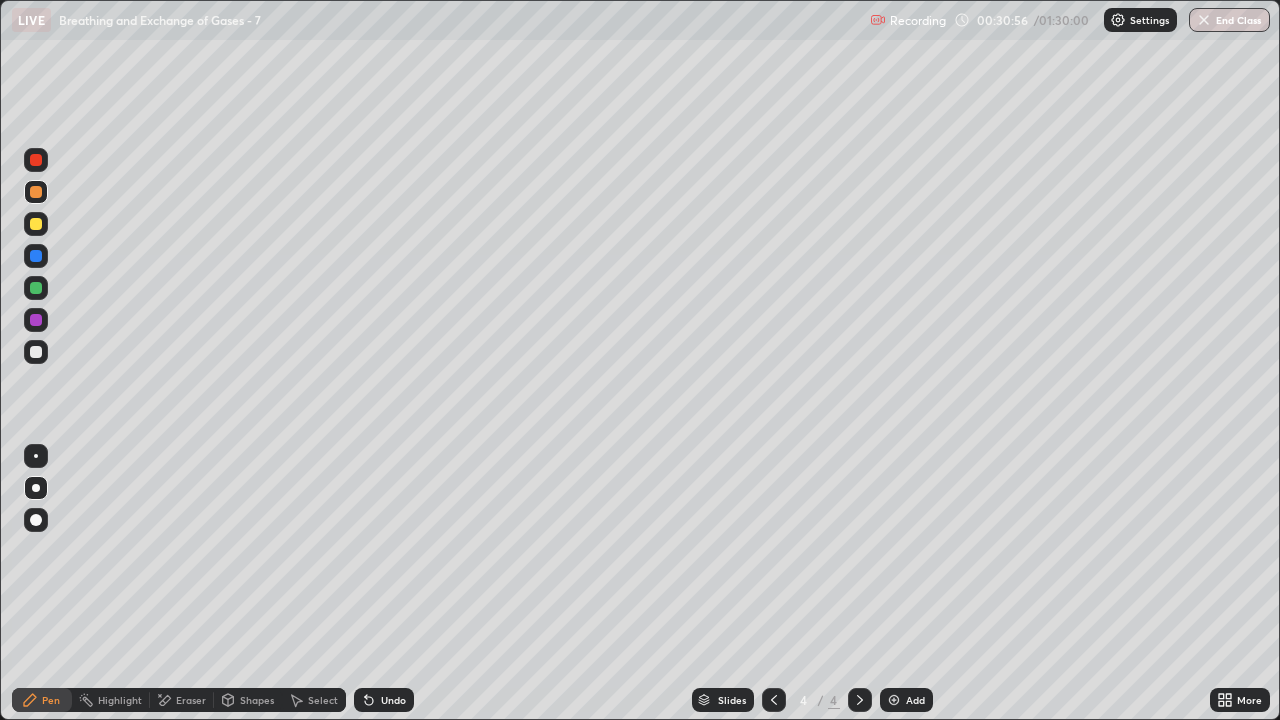 click at bounding box center (36, 352) 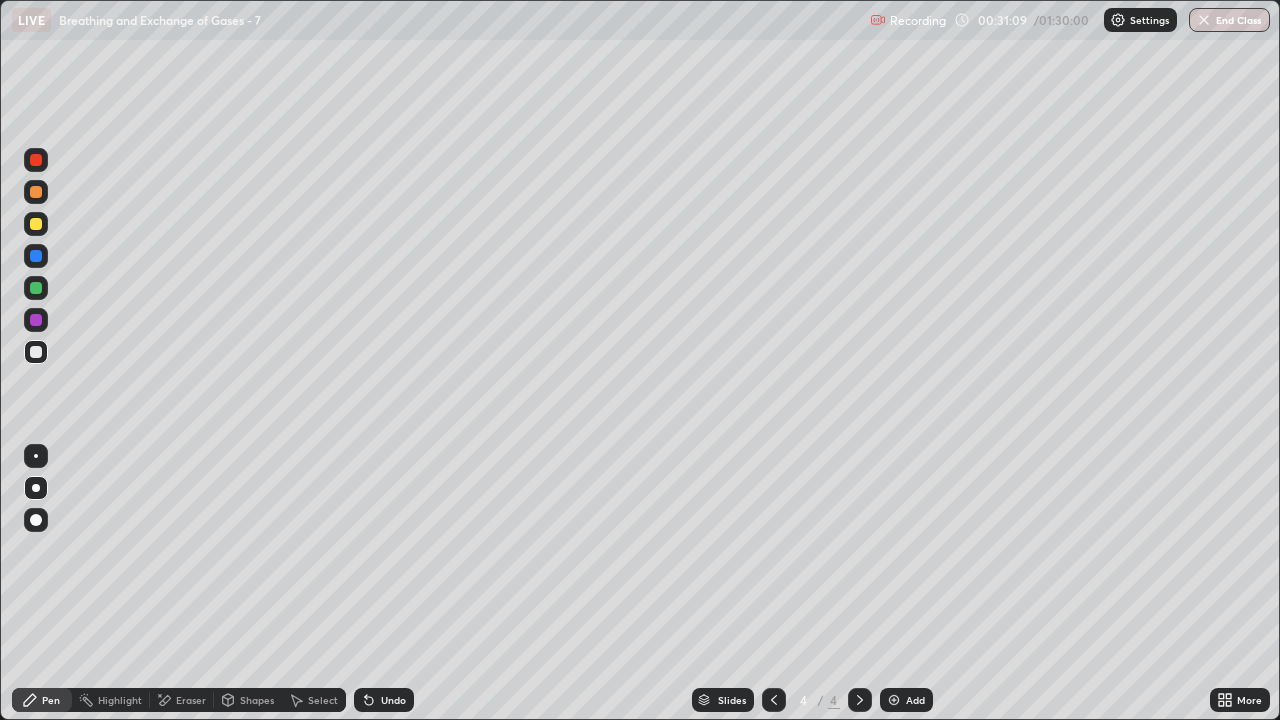 click at bounding box center (36, 224) 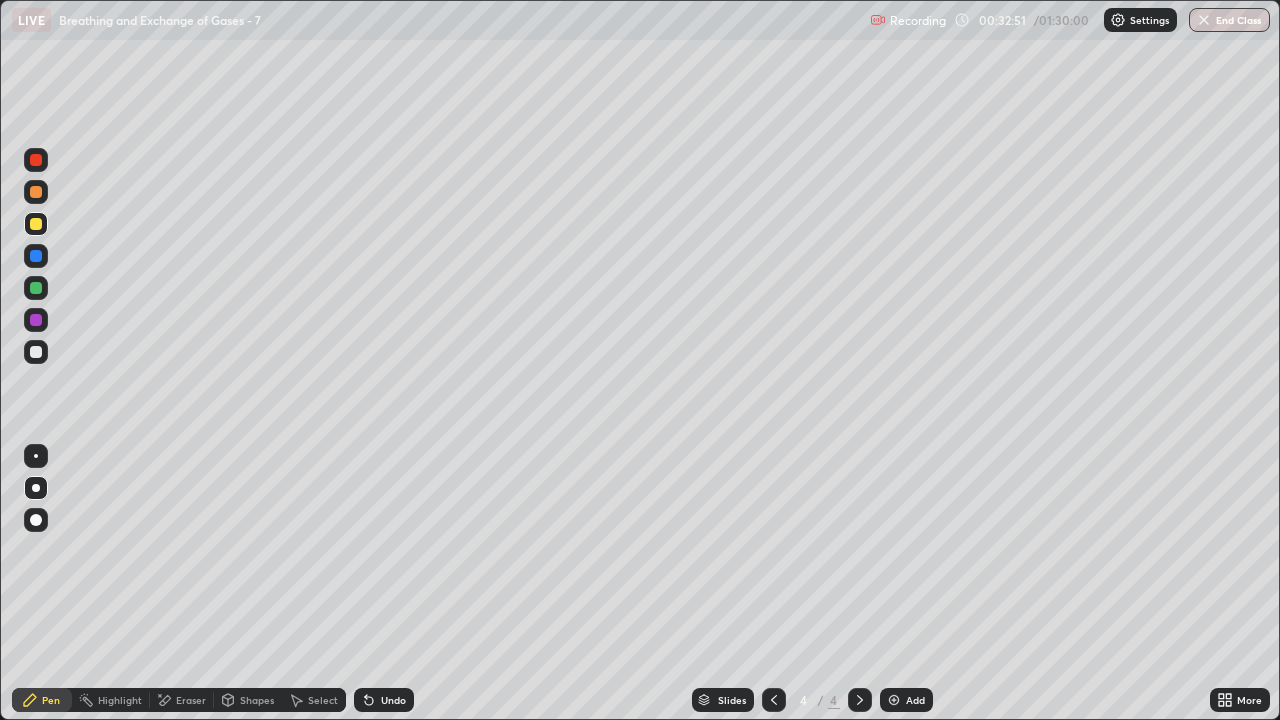 click on "Pen" at bounding box center (51, 700) 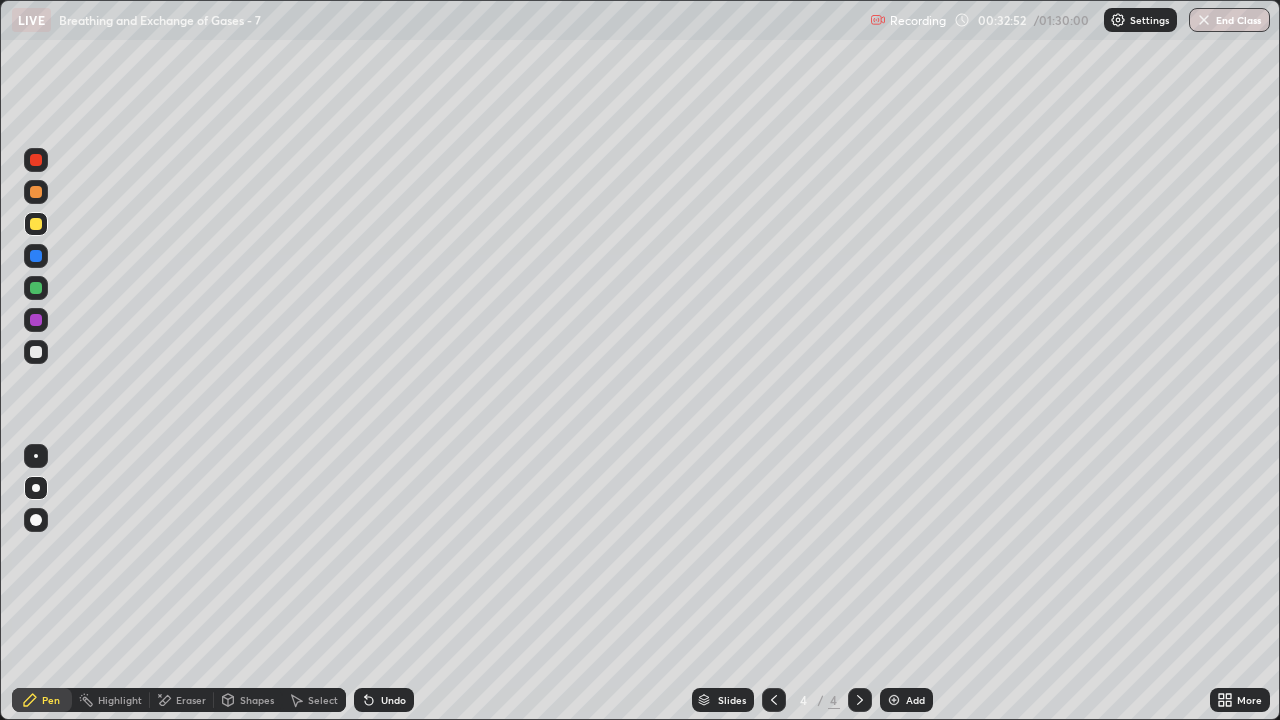 click at bounding box center [36, 224] 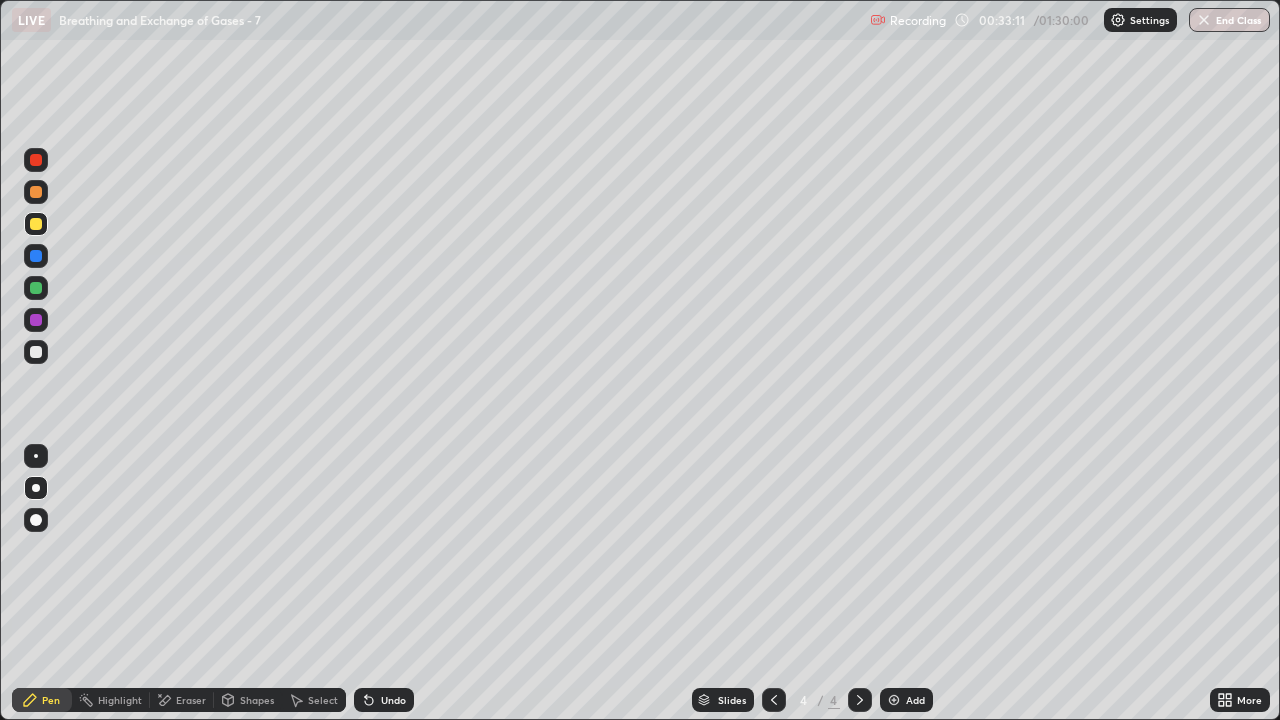 click at bounding box center (36, 352) 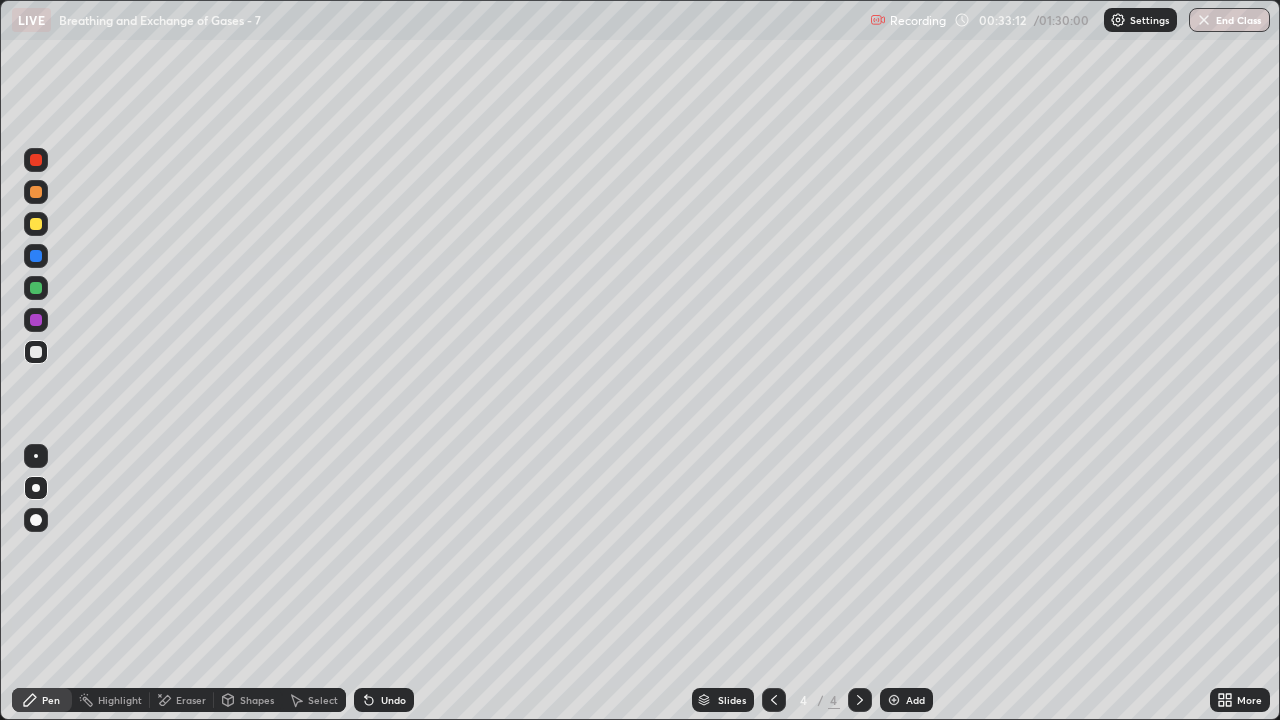 click 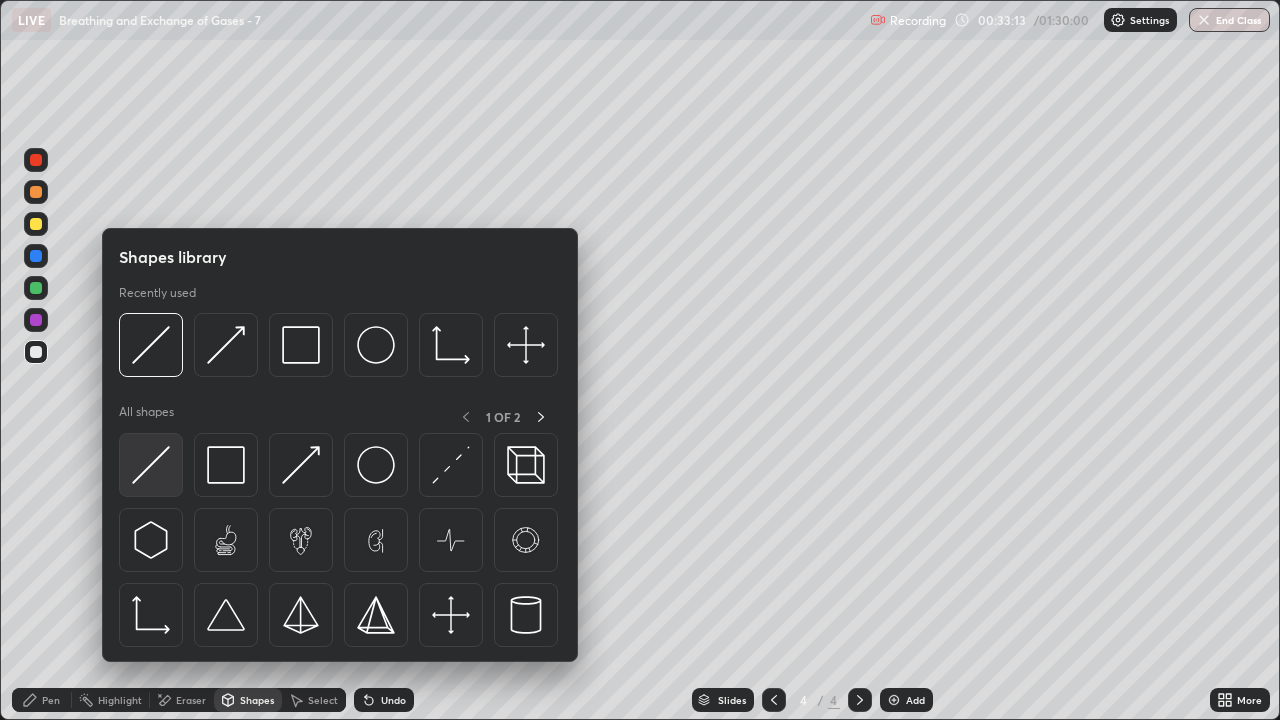 click at bounding box center (151, 465) 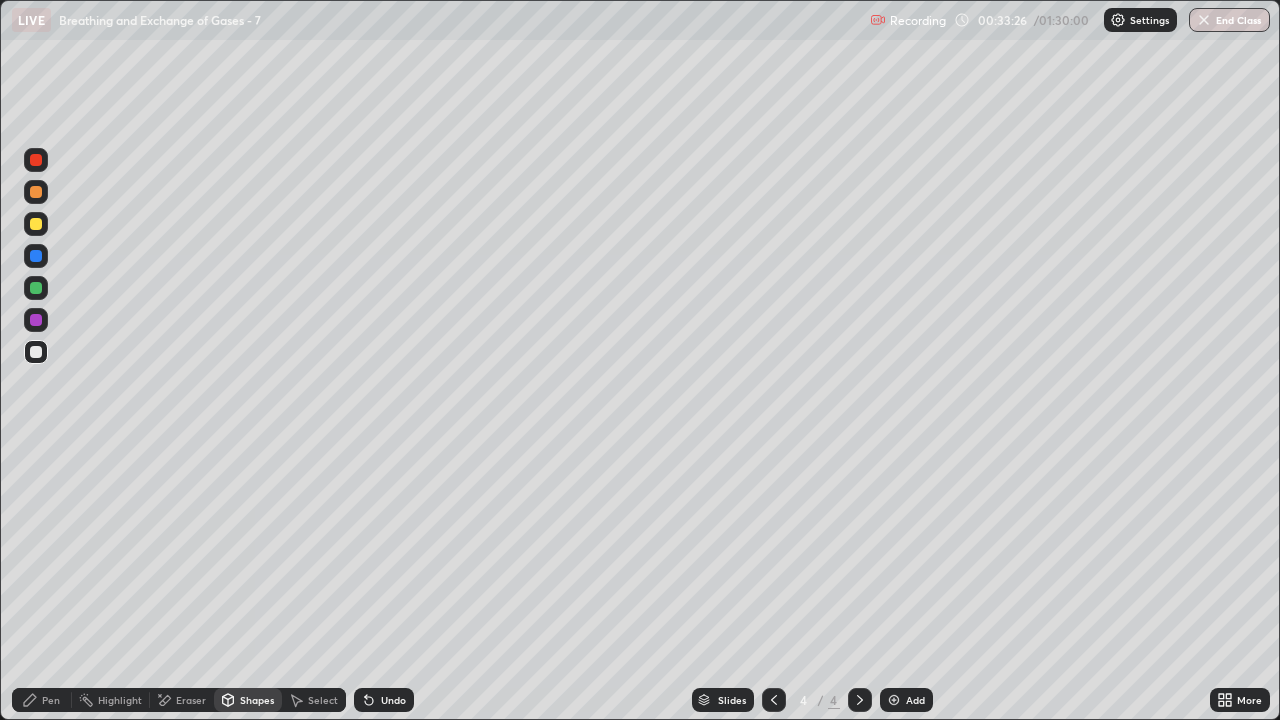 click on "Pen" at bounding box center (42, 700) 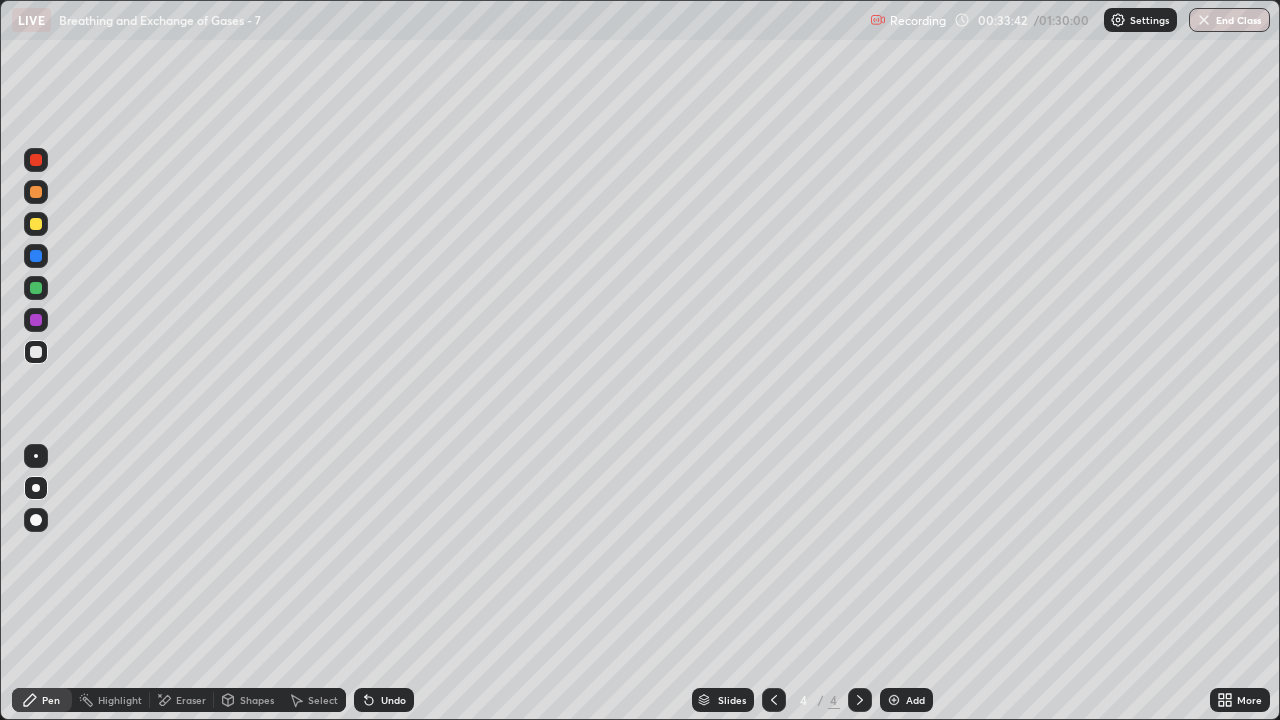 click on "Eraser" at bounding box center (191, 700) 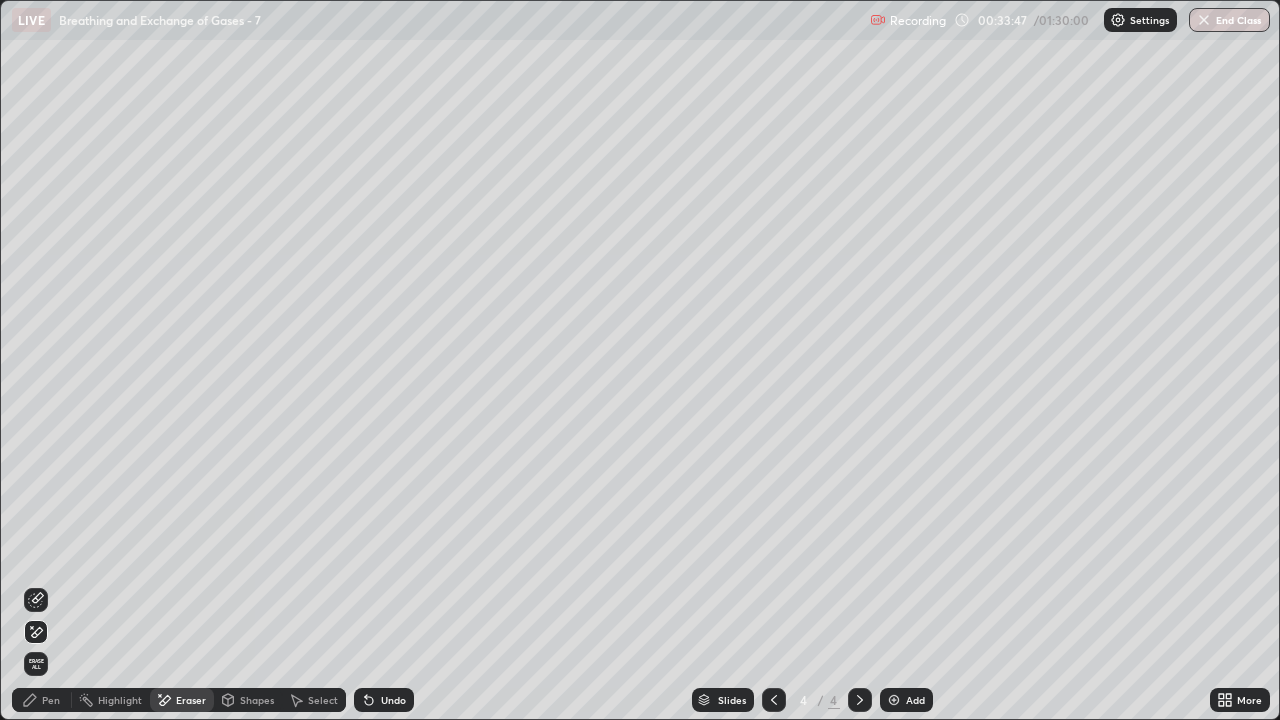 click on "Pen" at bounding box center [51, 700] 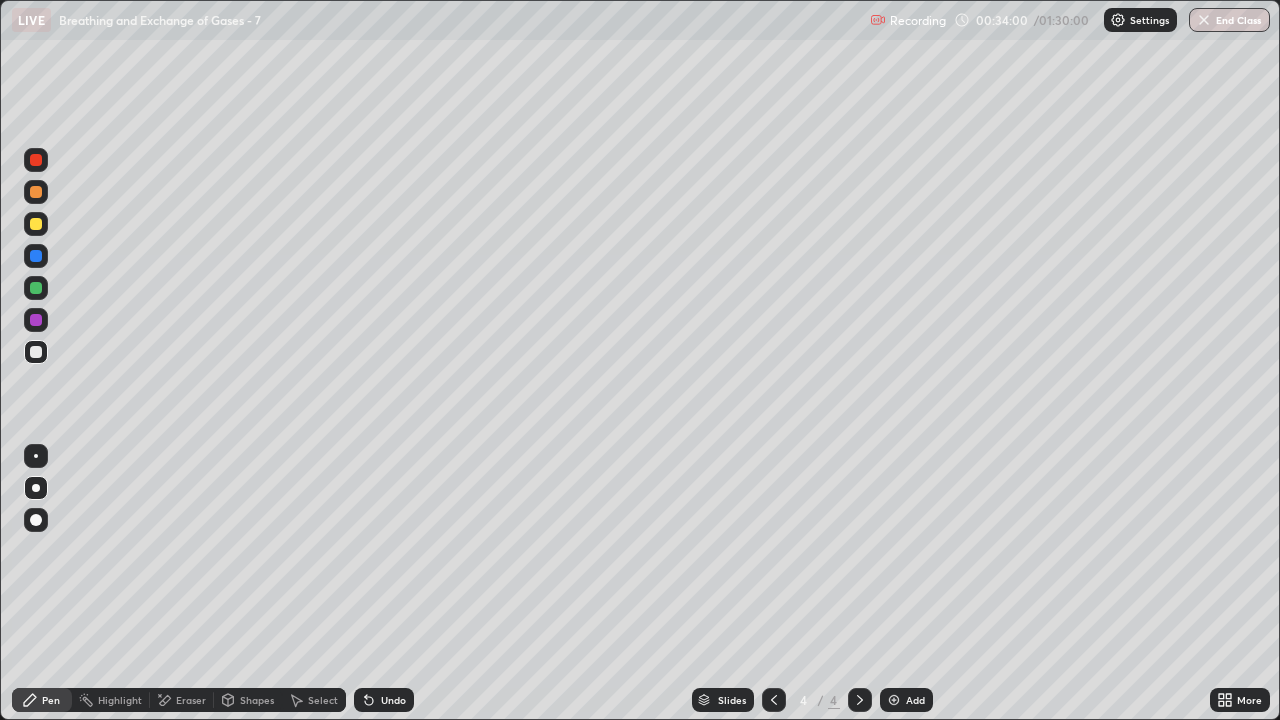 click on "Eraser" at bounding box center (191, 700) 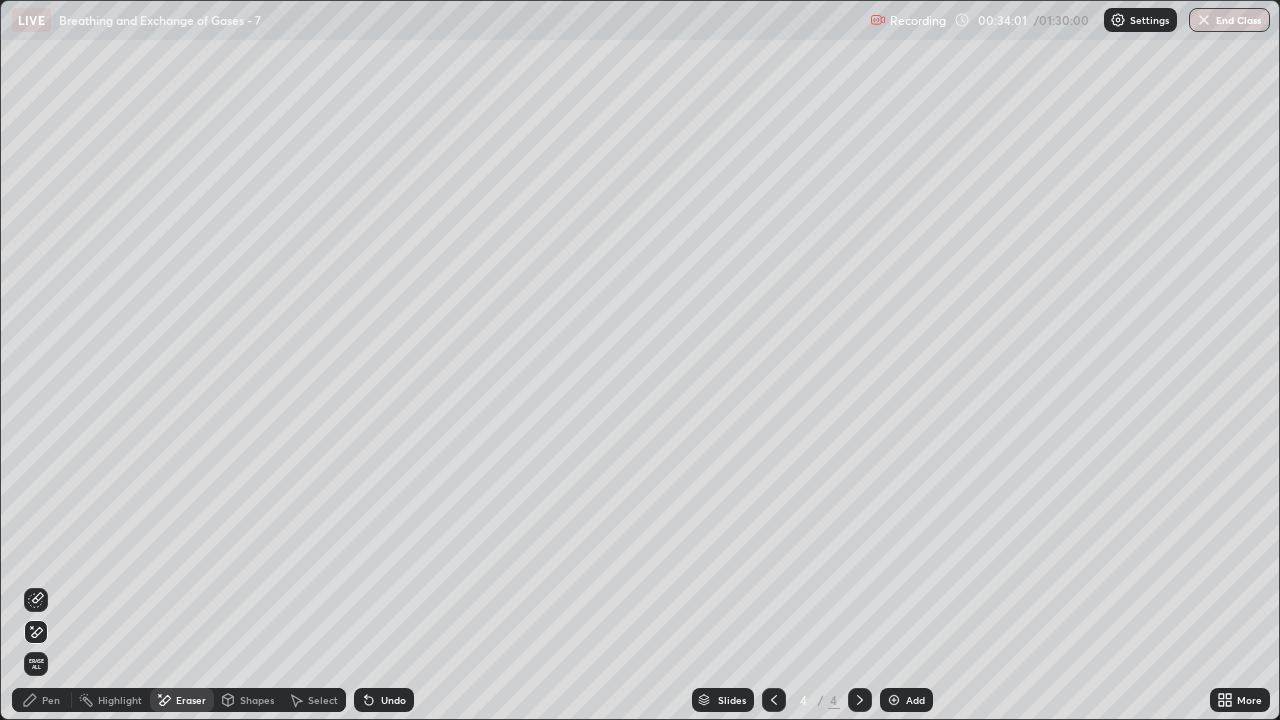 click 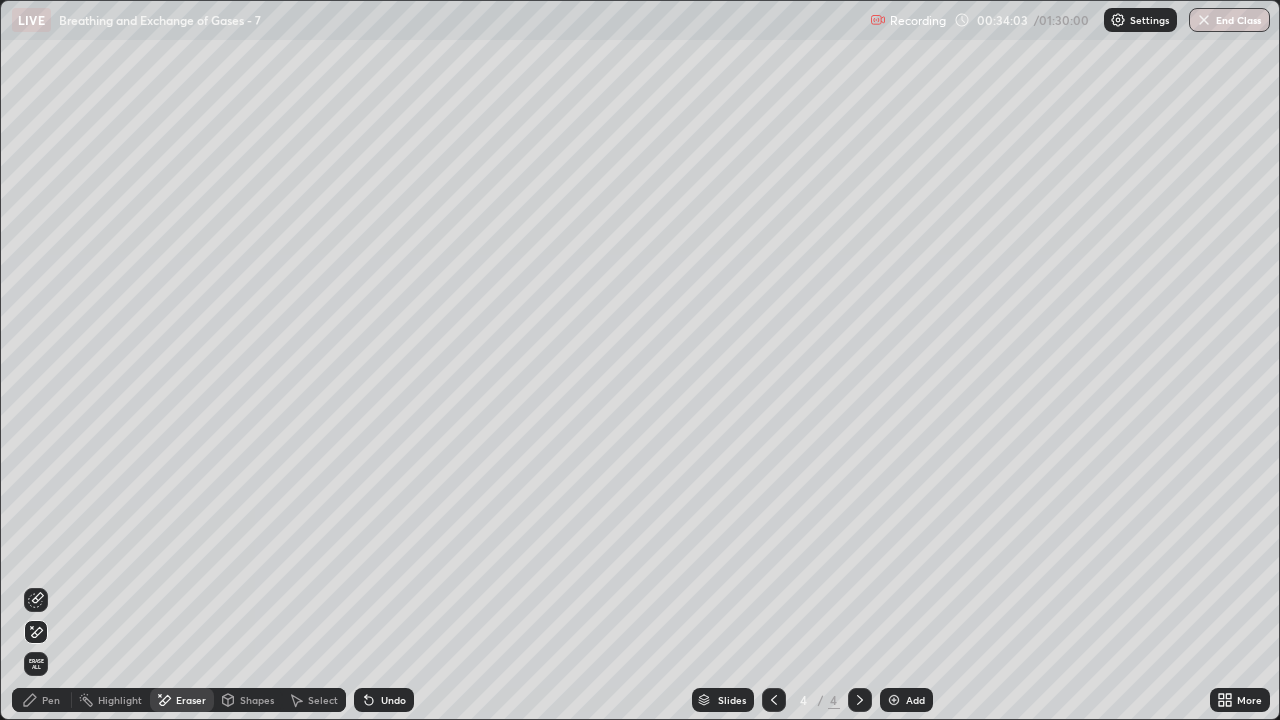 click 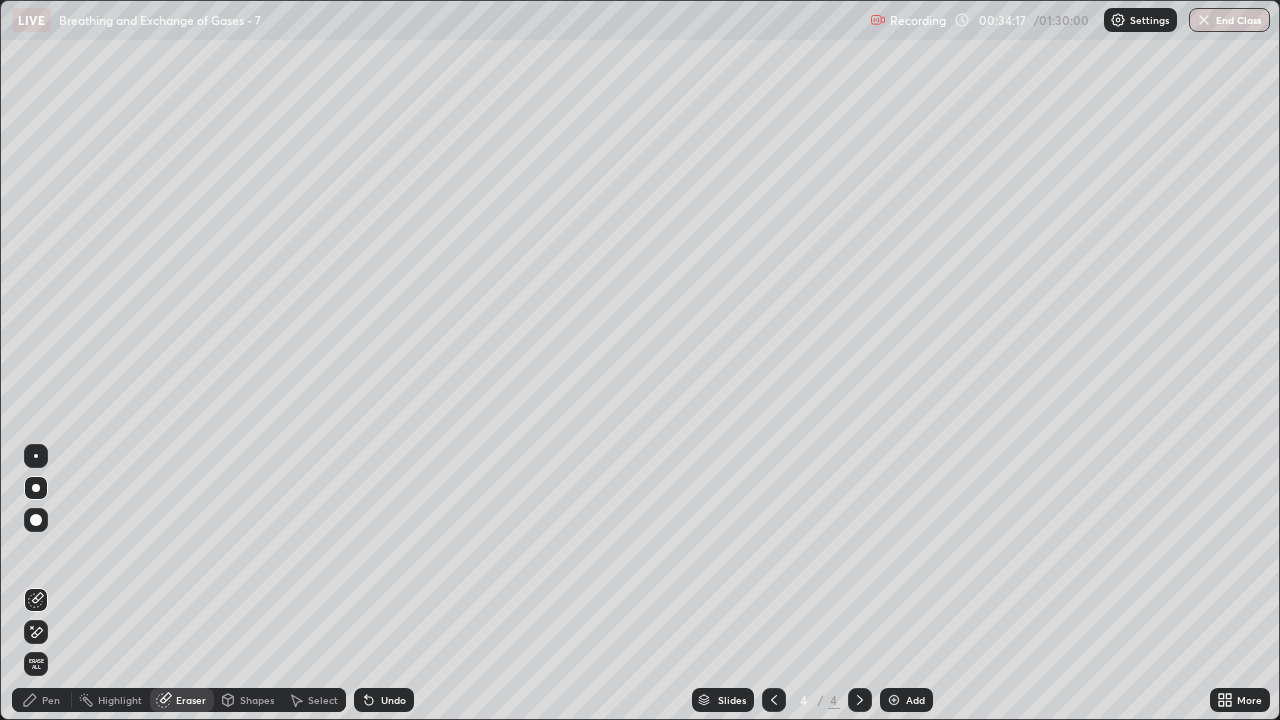 click on "Pen" at bounding box center [51, 700] 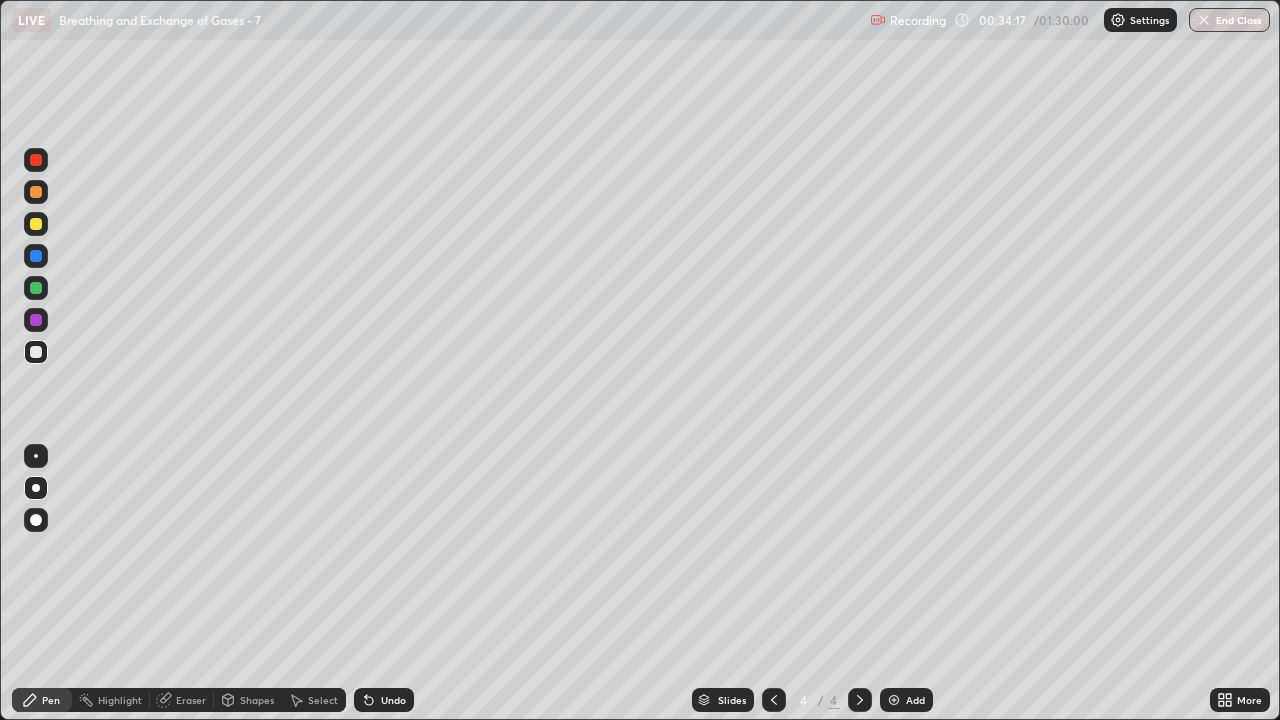 click on "Pen" at bounding box center [51, 700] 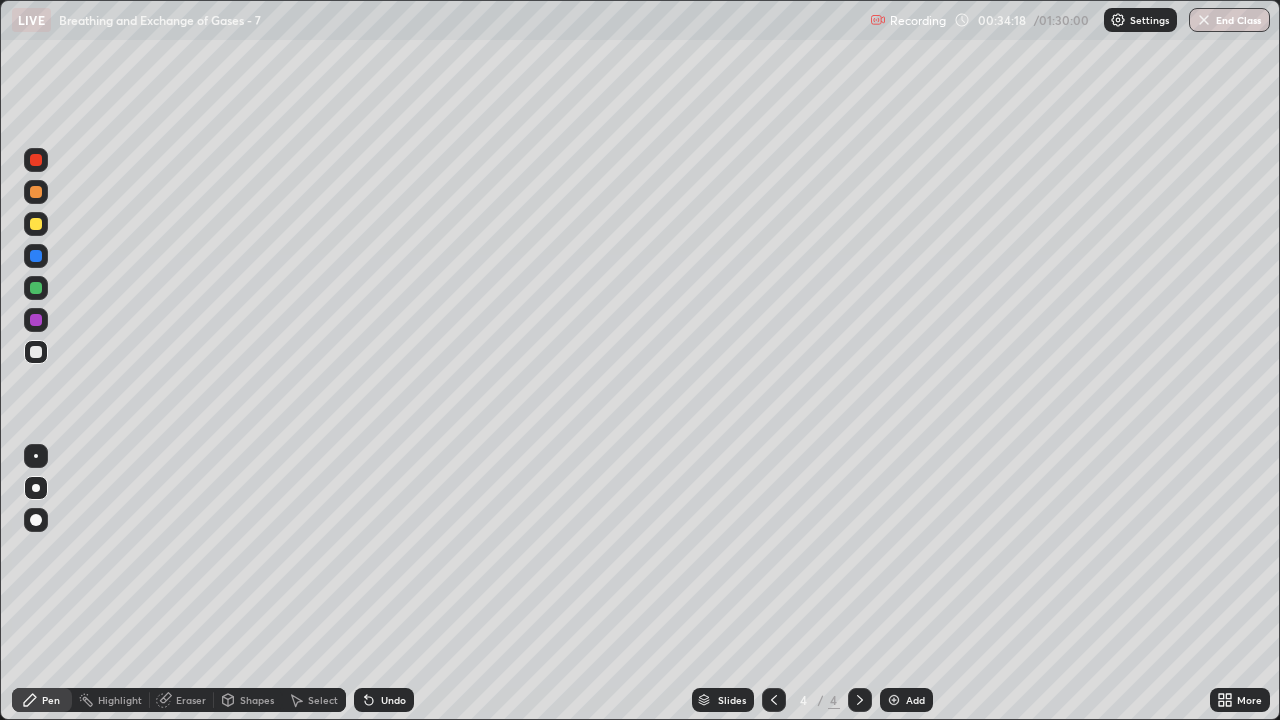click at bounding box center (36, 224) 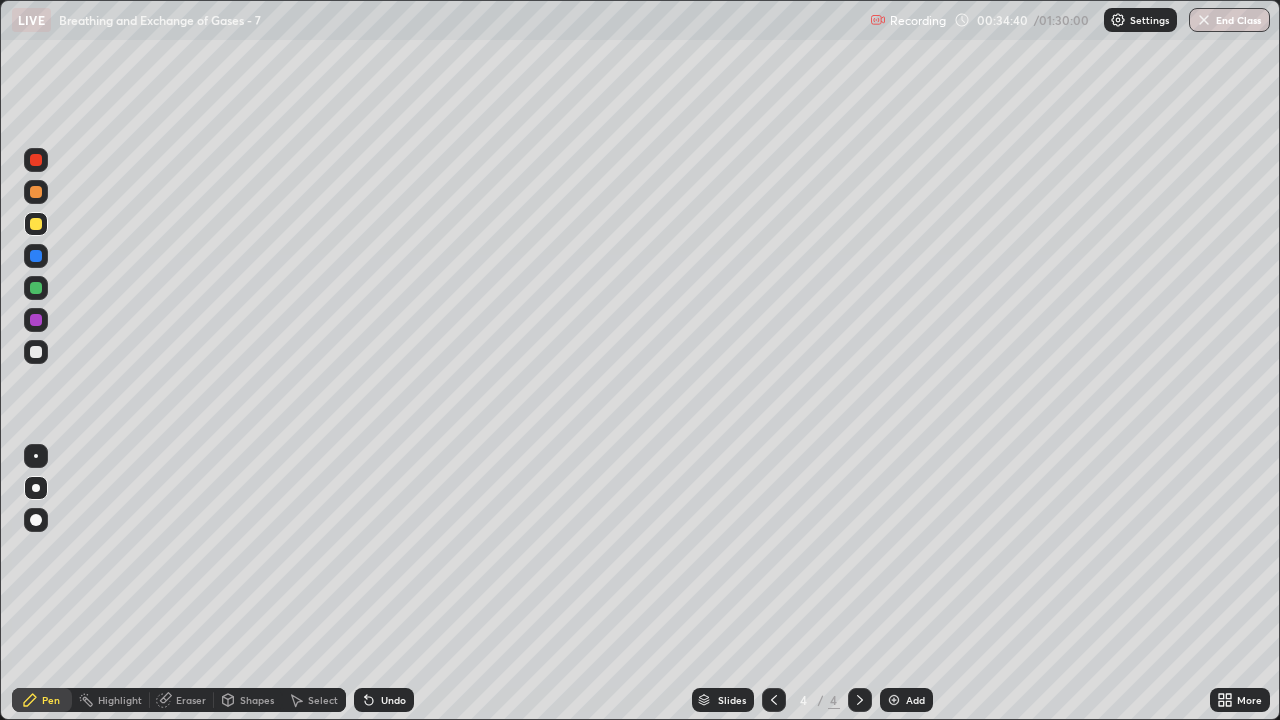 click at bounding box center [36, 352] 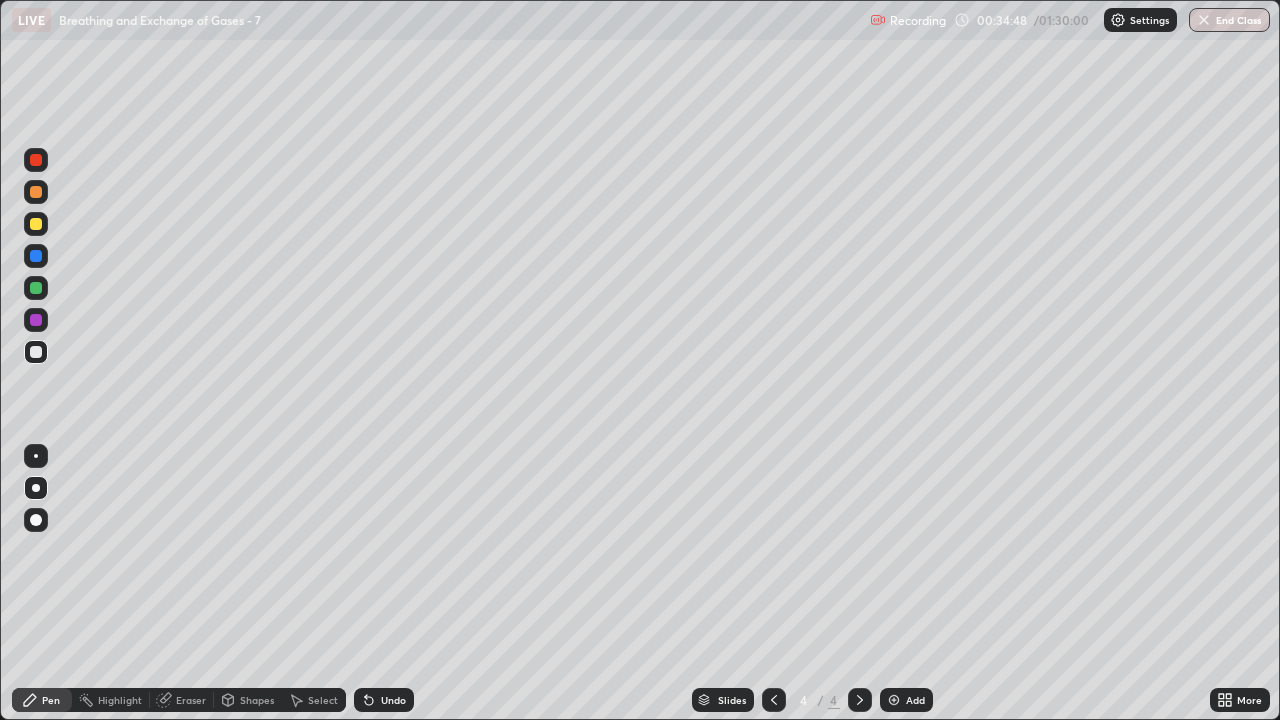 click at bounding box center (36, 224) 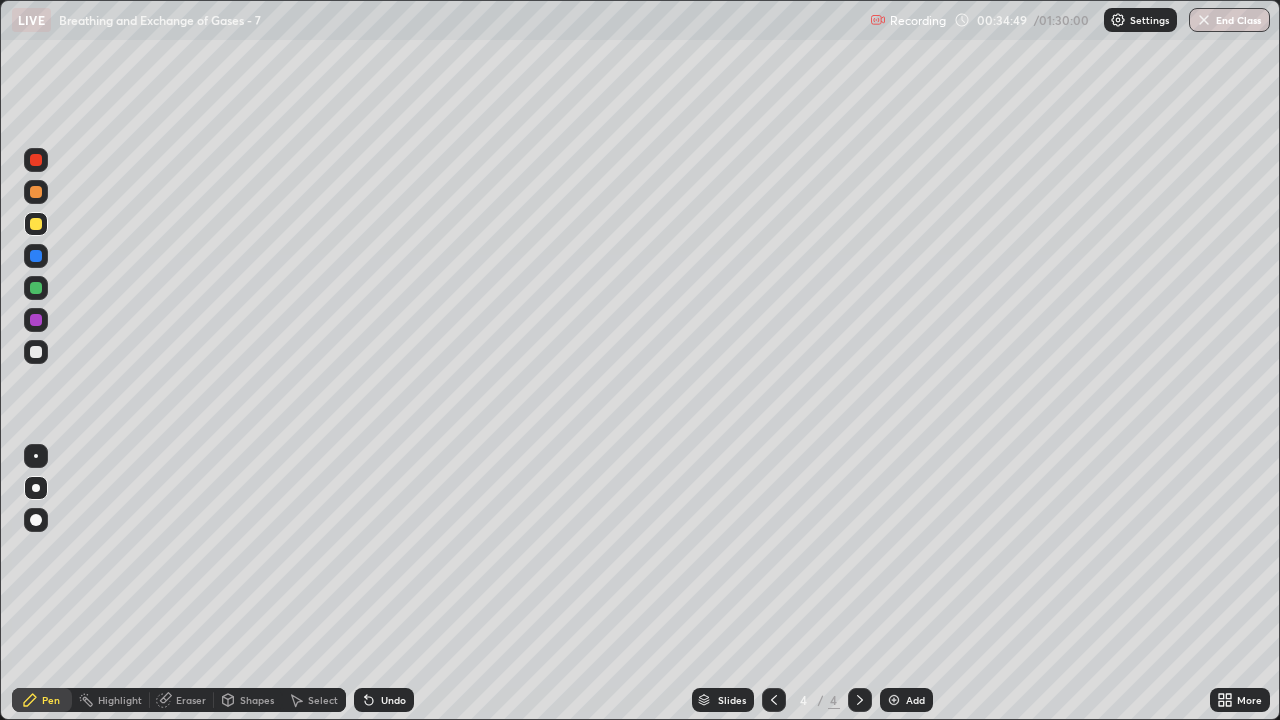 click 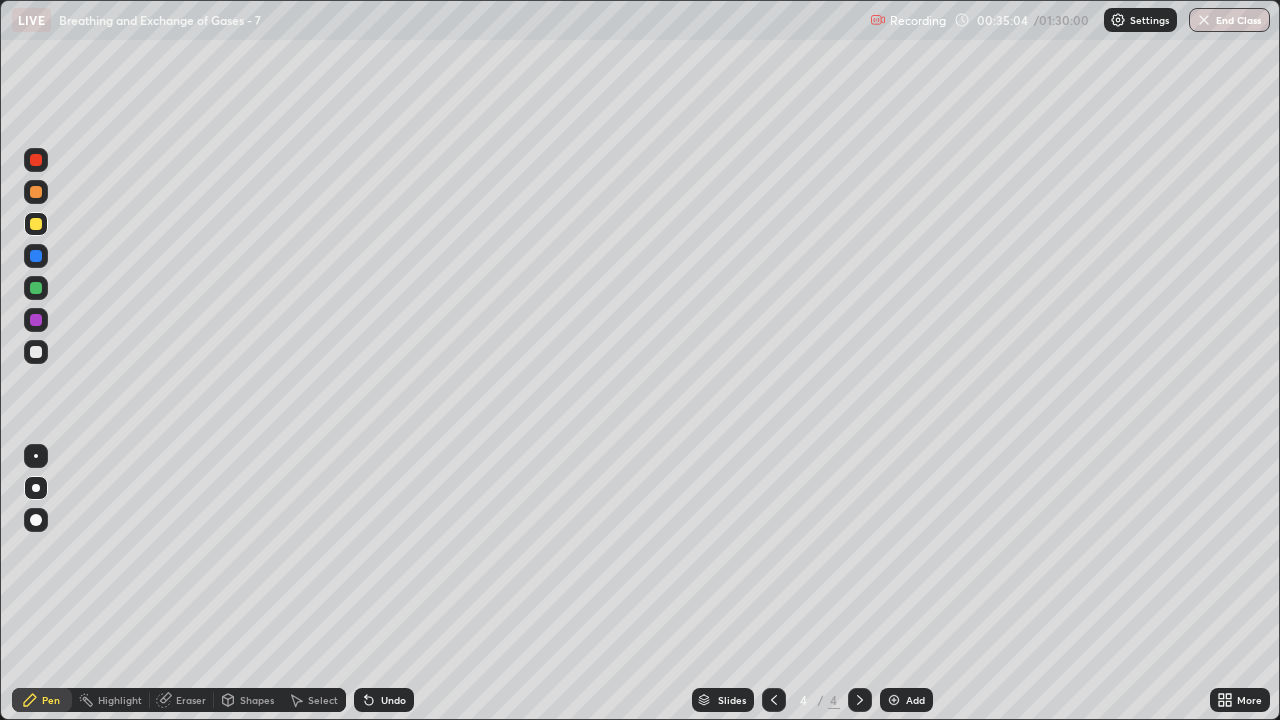 click on "Eraser" at bounding box center (191, 700) 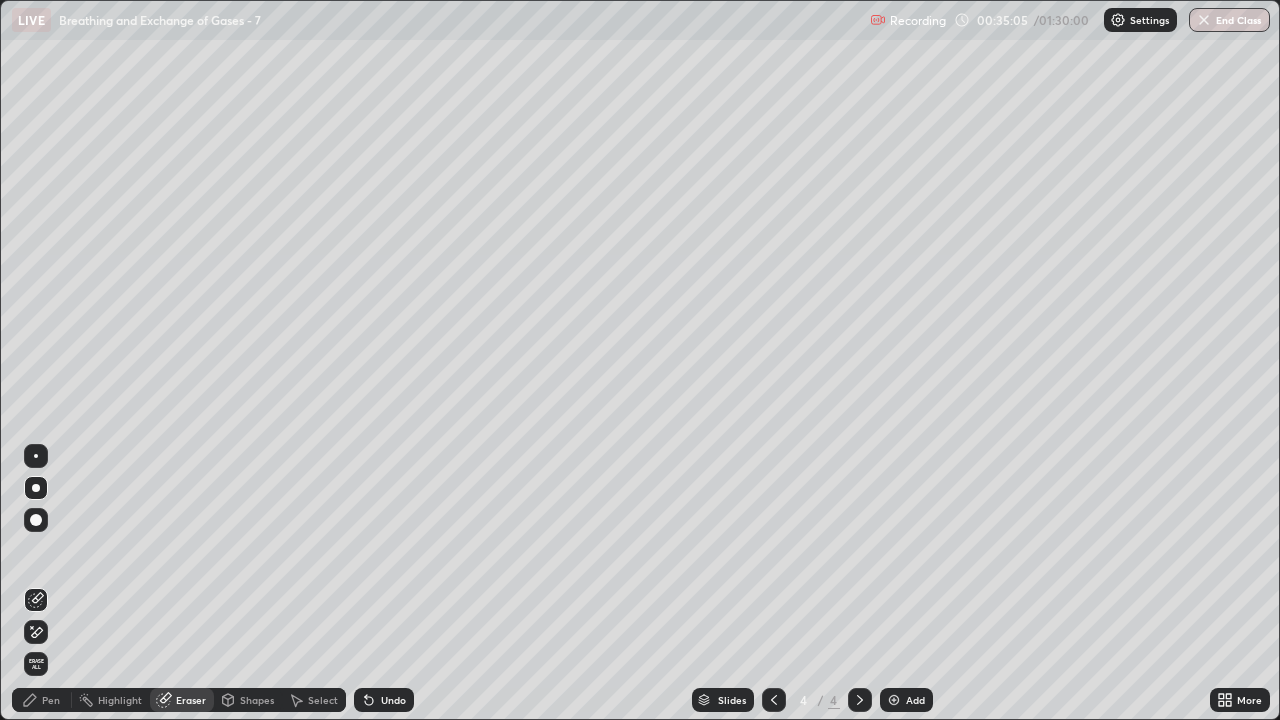 click 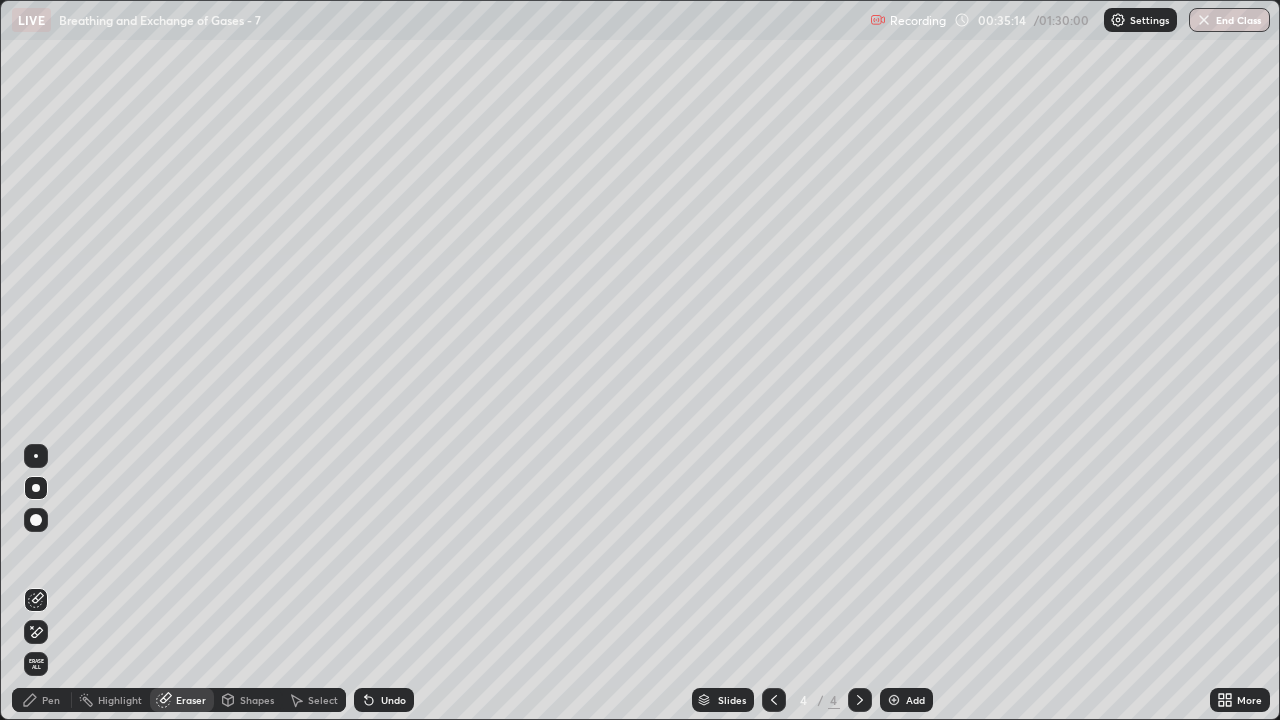 click on "Pen" at bounding box center (51, 700) 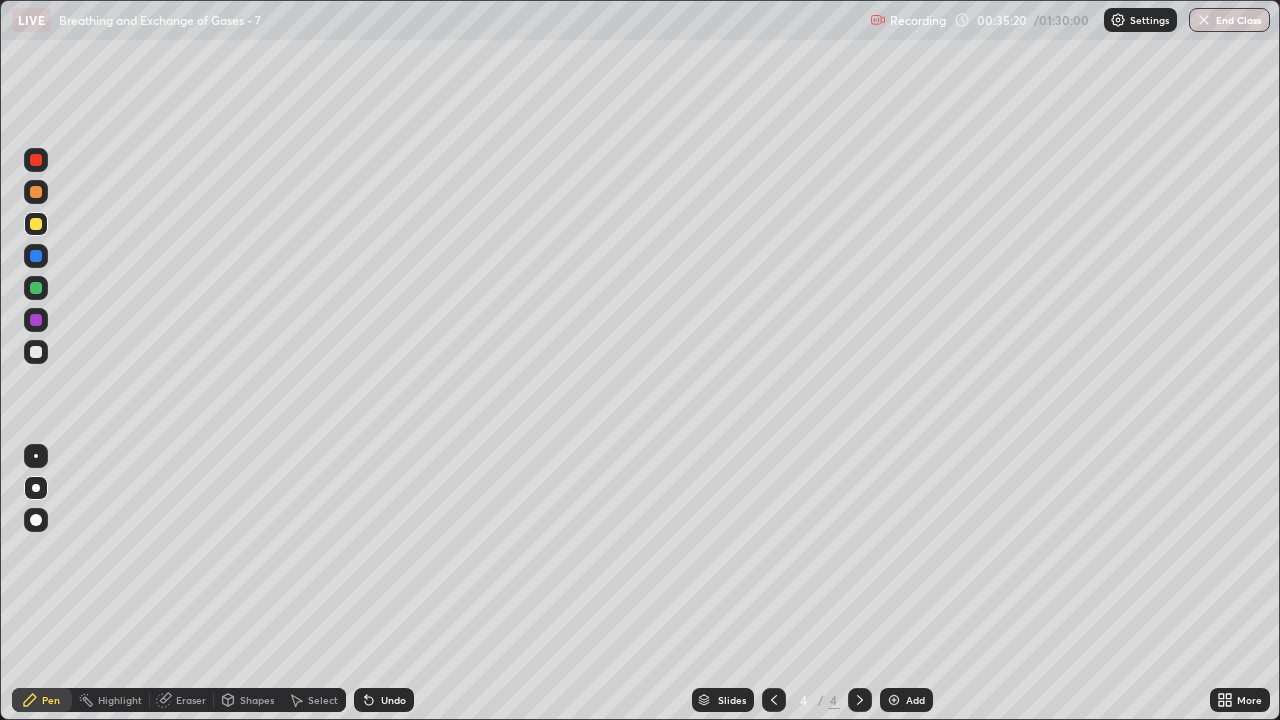 click at bounding box center [36, 288] 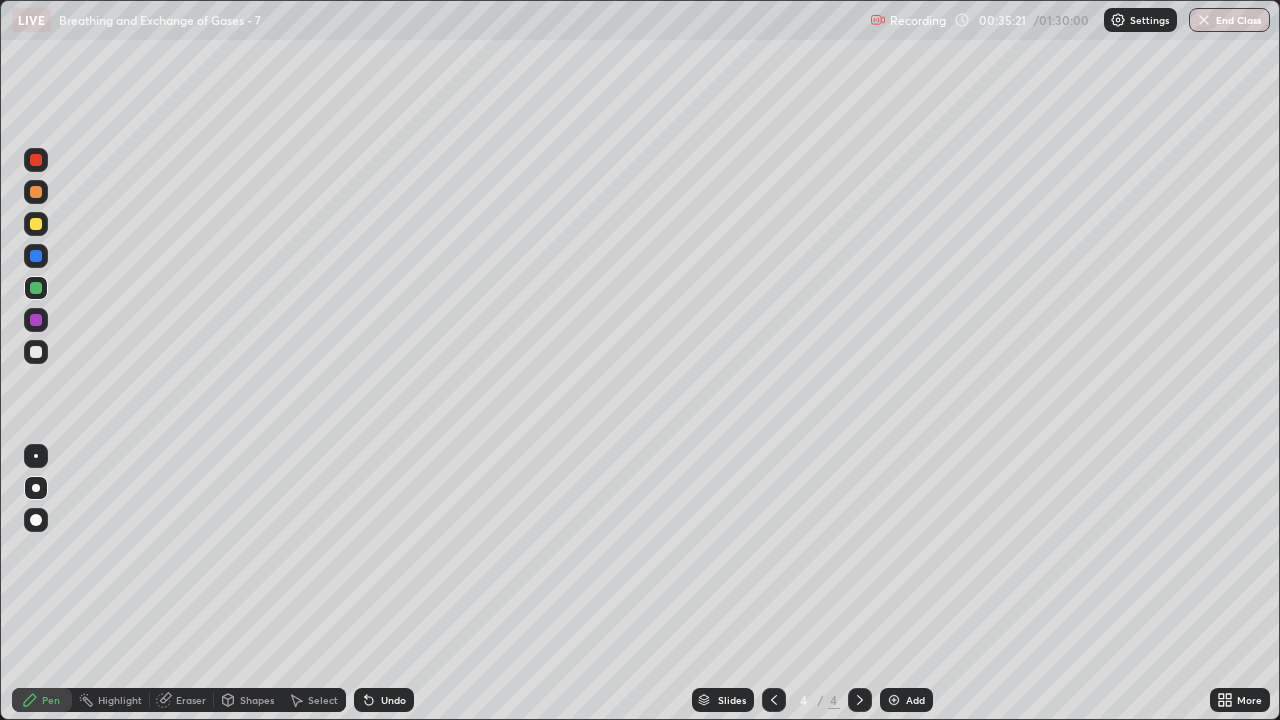 click on "Shapes" at bounding box center [257, 700] 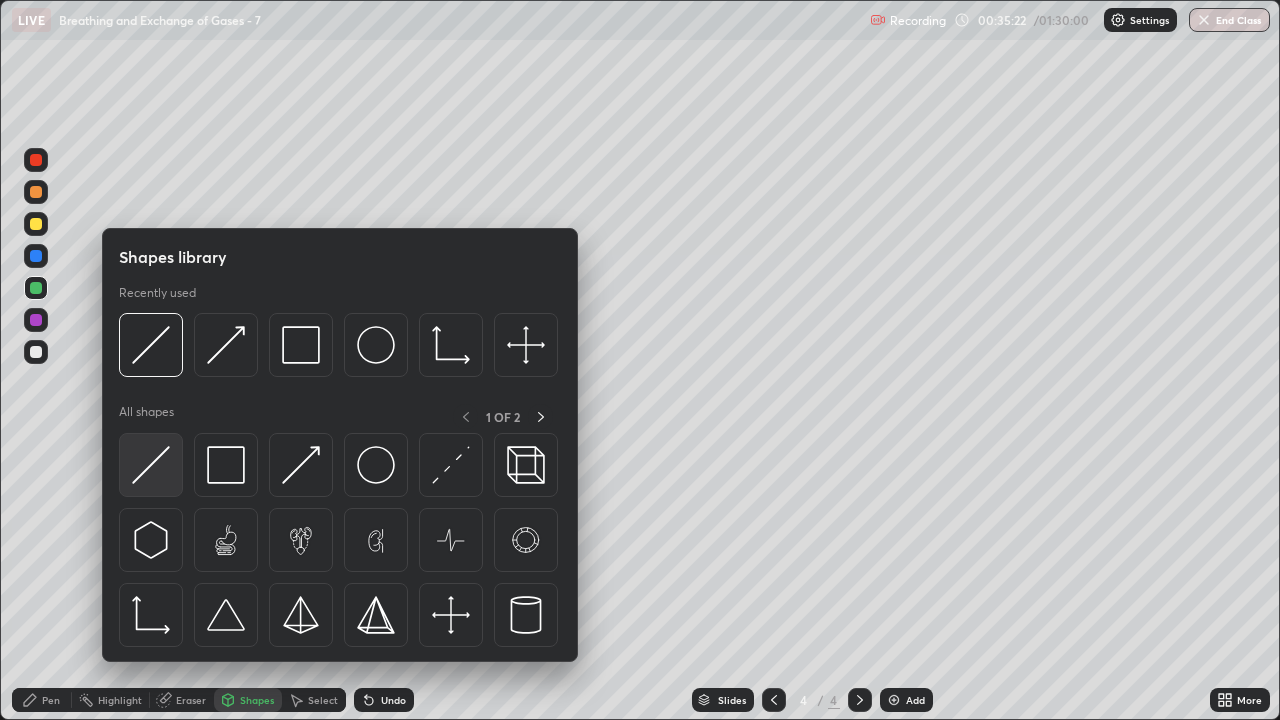 click at bounding box center (151, 465) 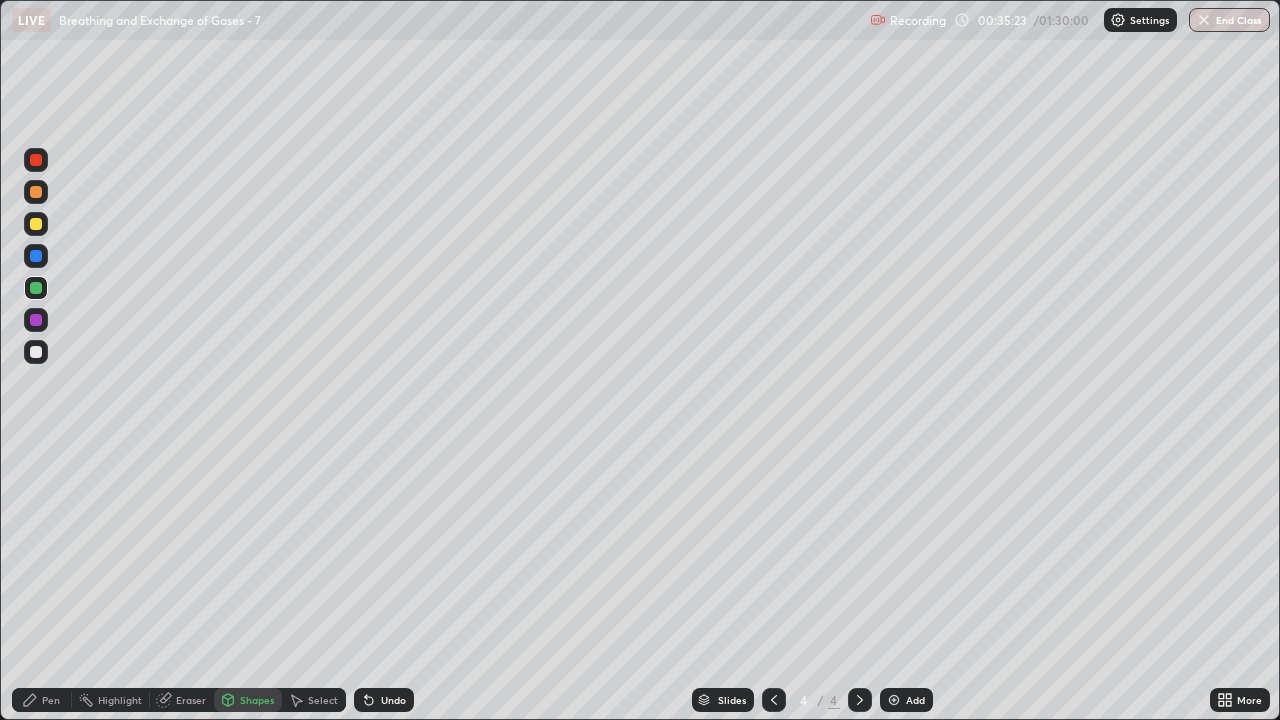 click on "Shapes" at bounding box center (257, 700) 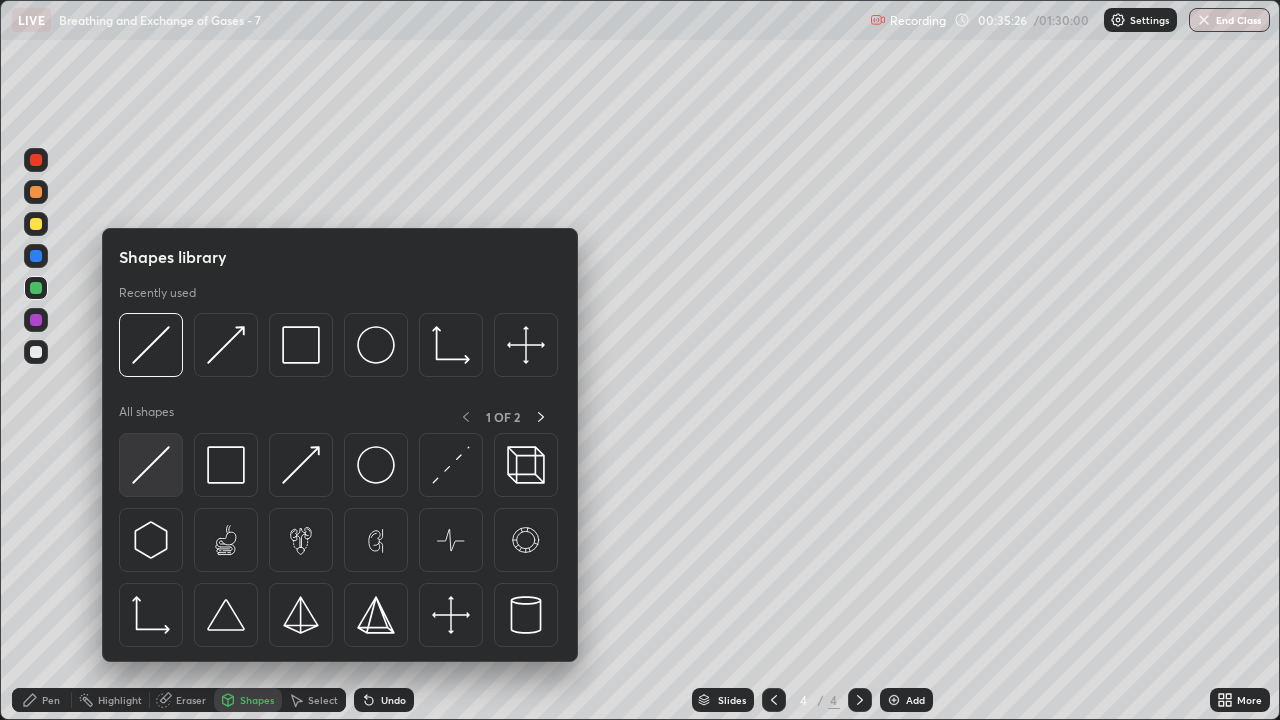 click at bounding box center [151, 465] 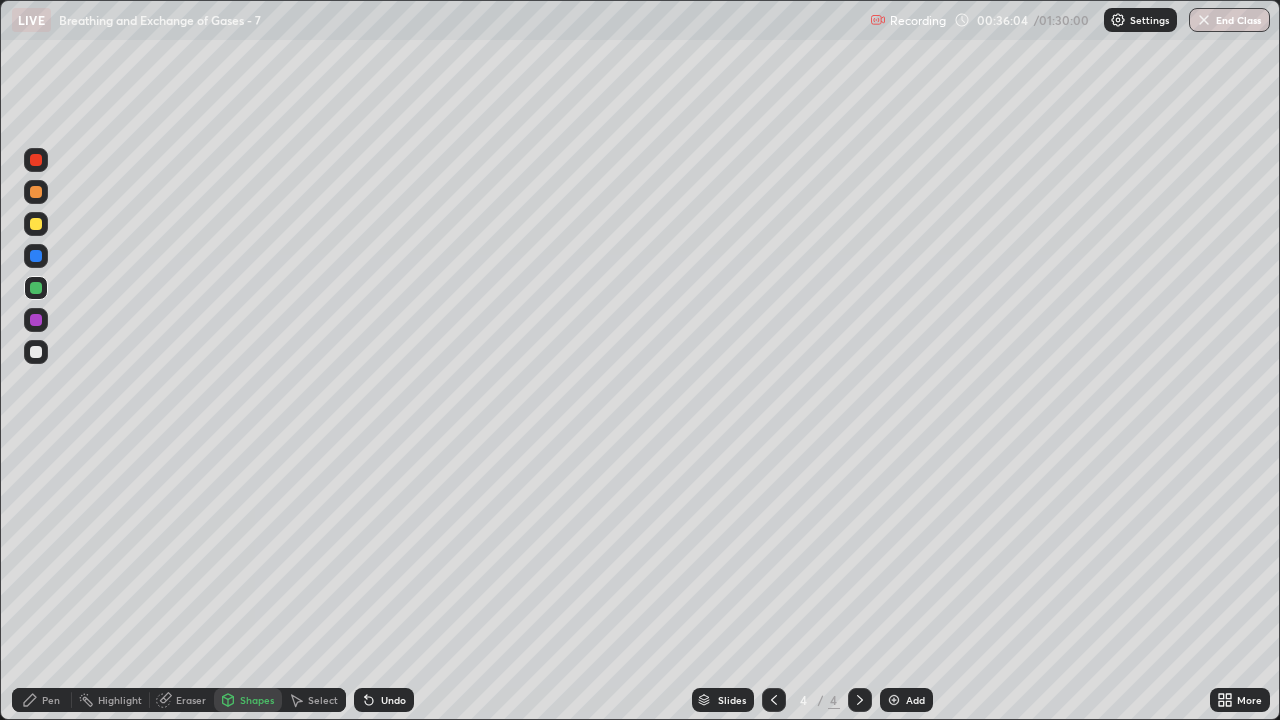 click on "Eraser" at bounding box center (182, 700) 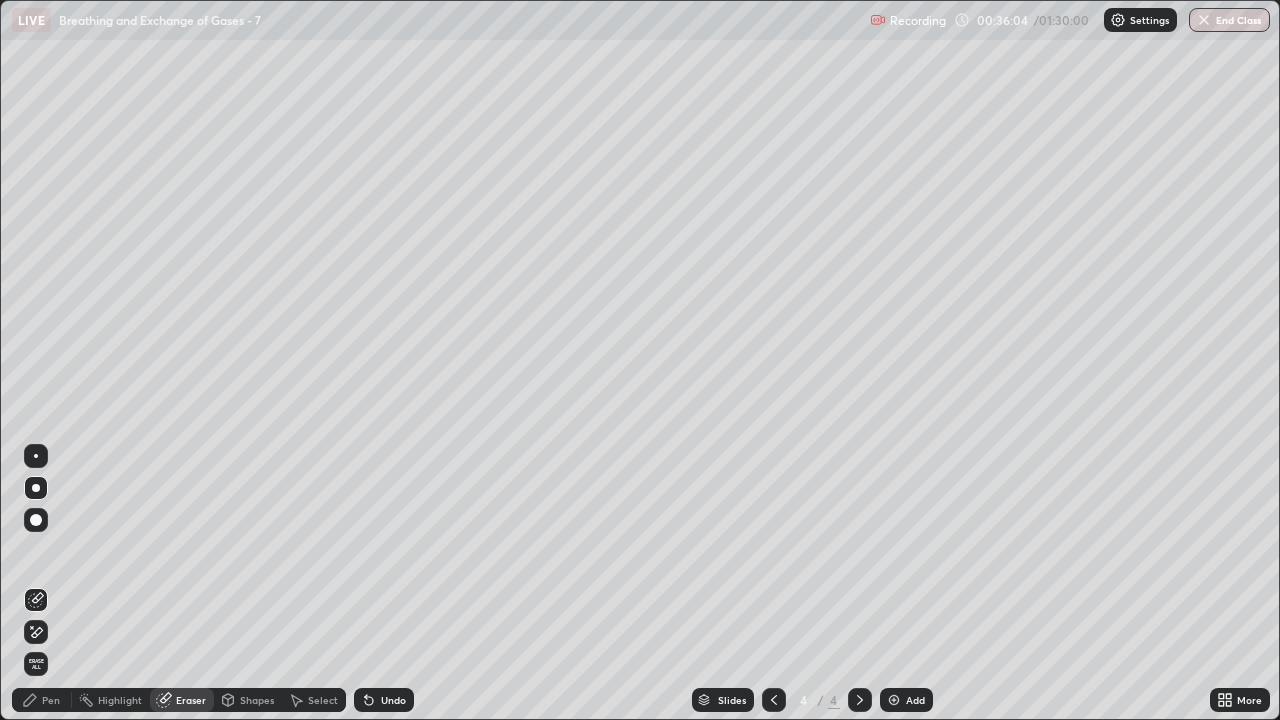click 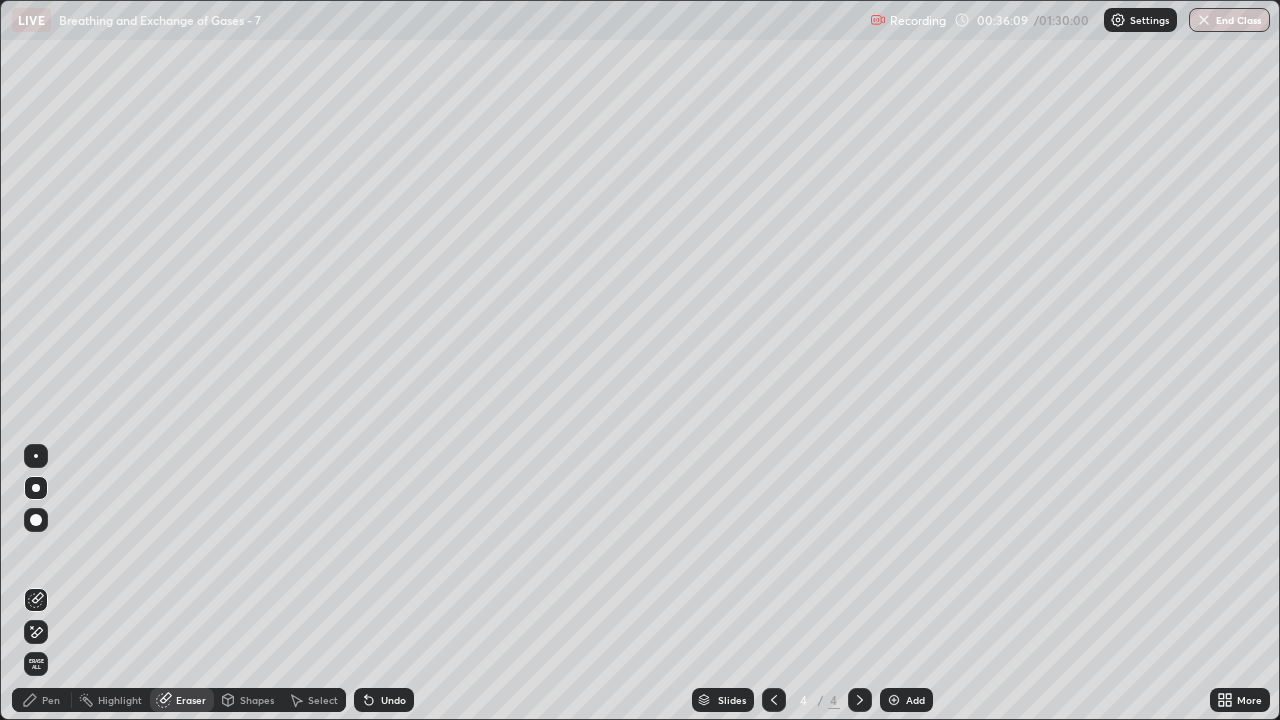 click on "Pen" at bounding box center (51, 700) 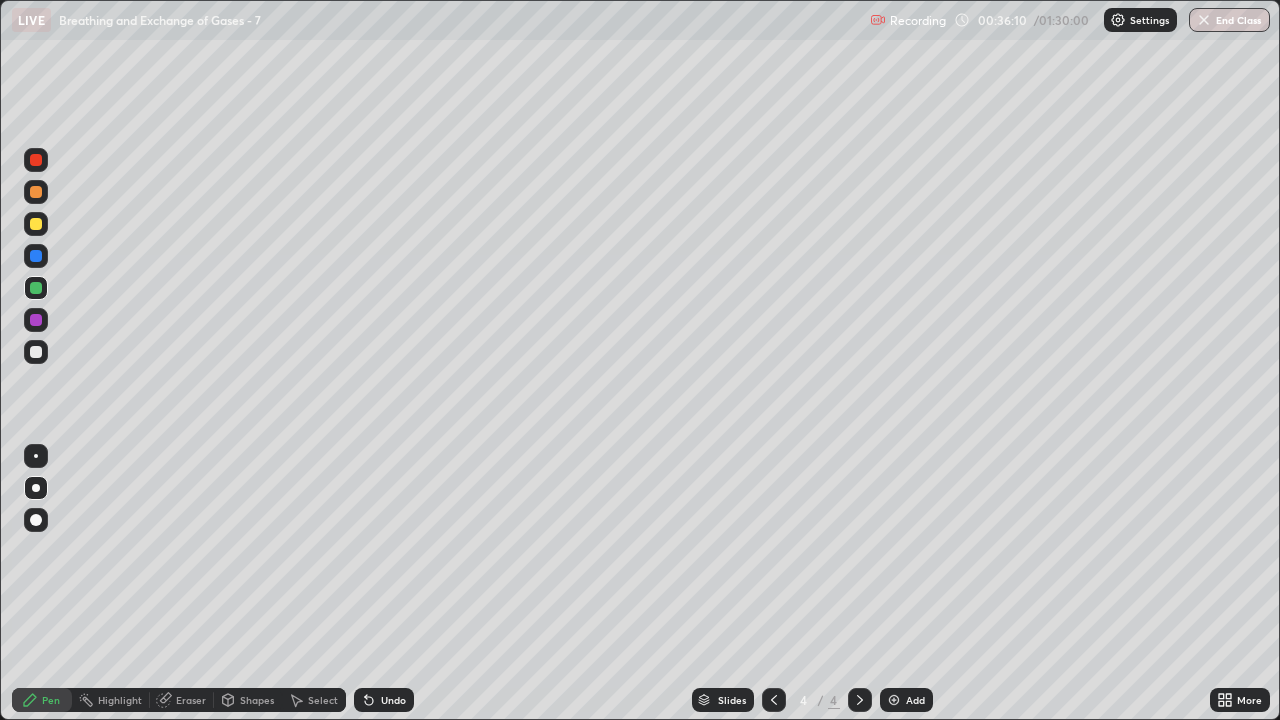 click at bounding box center (36, 224) 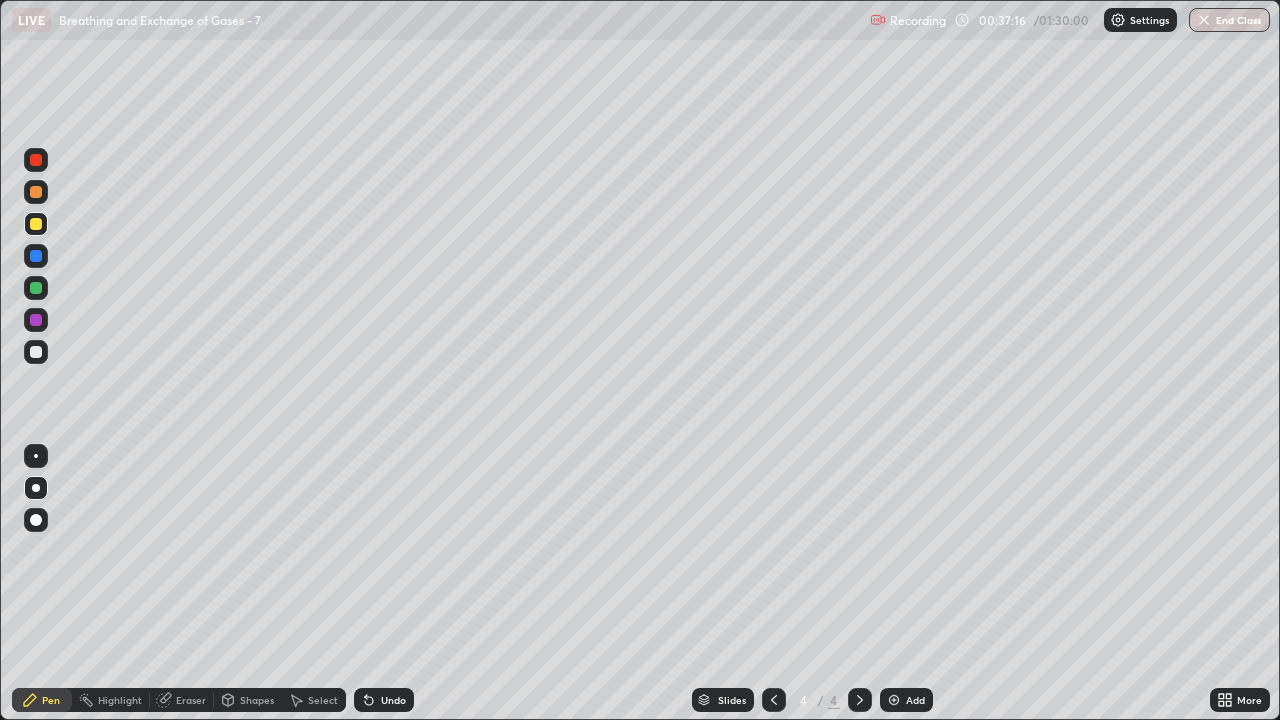 click on "Pen" at bounding box center (51, 700) 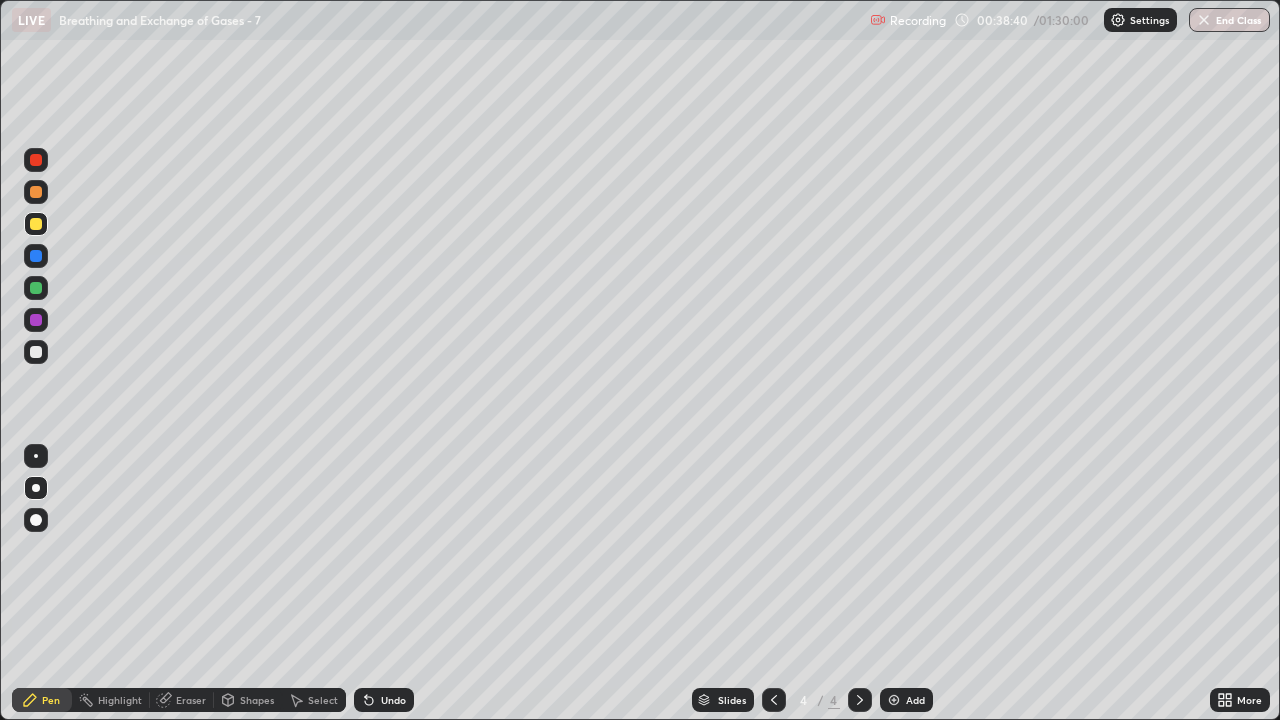 click at bounding box center (36, 224) 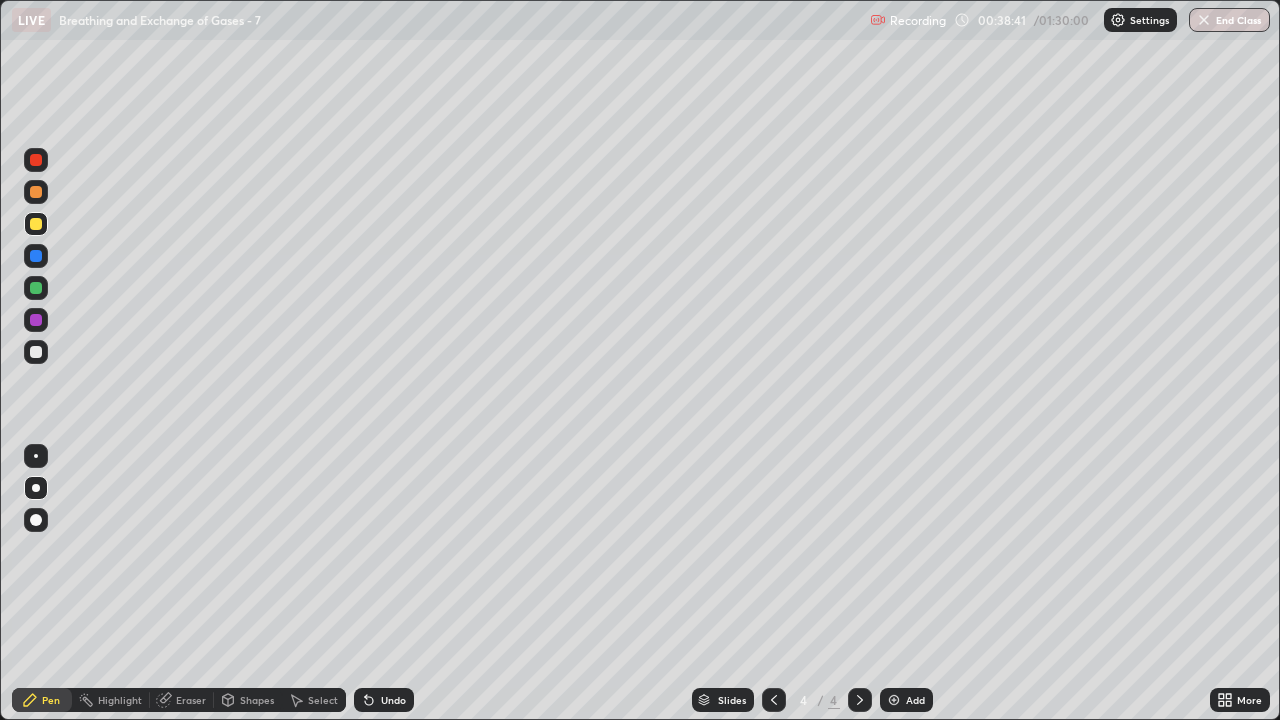 click on "Eraser" at bounding box center (191, 700) 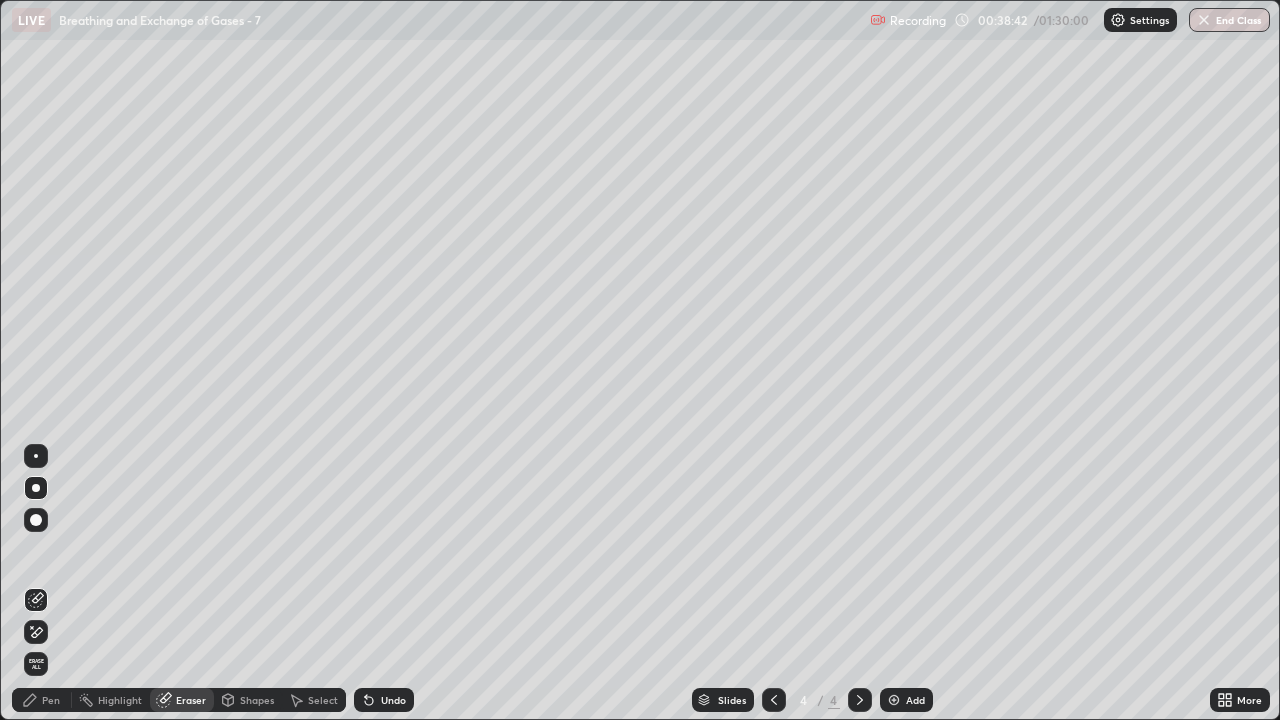 click on "Shapes" at bounding box center [248, 700] 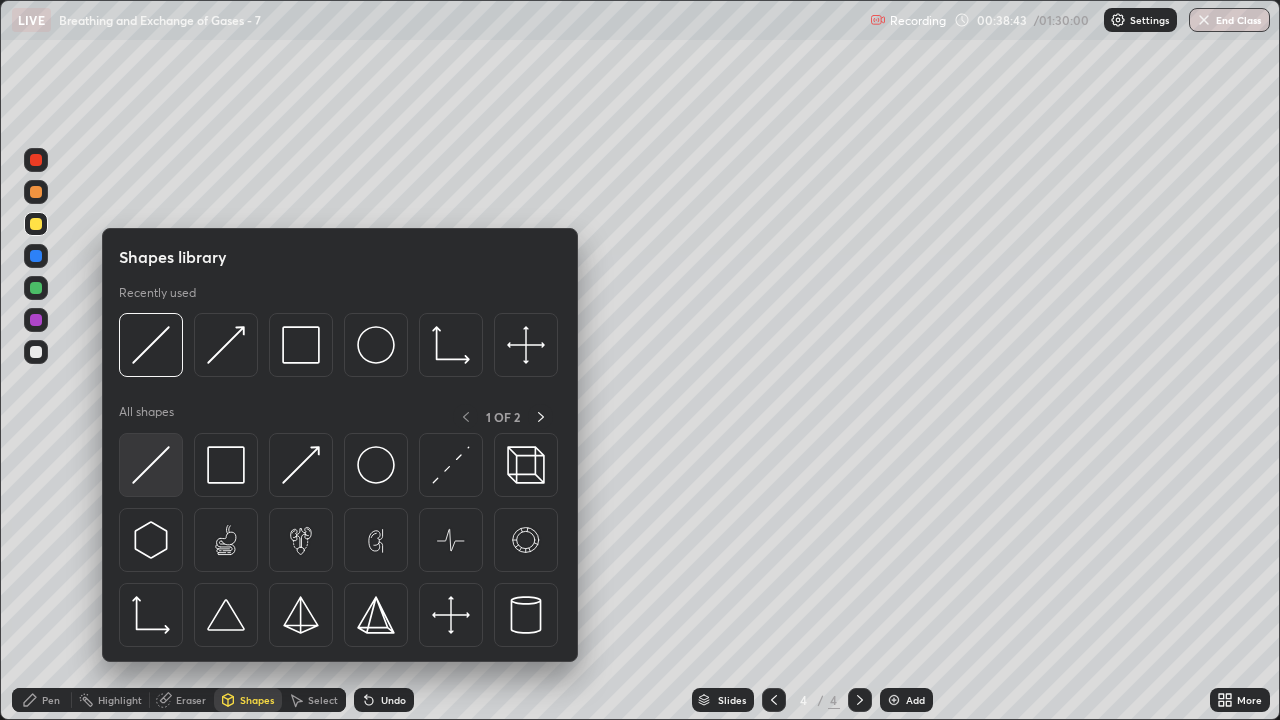click at bounding box center (151, 465) 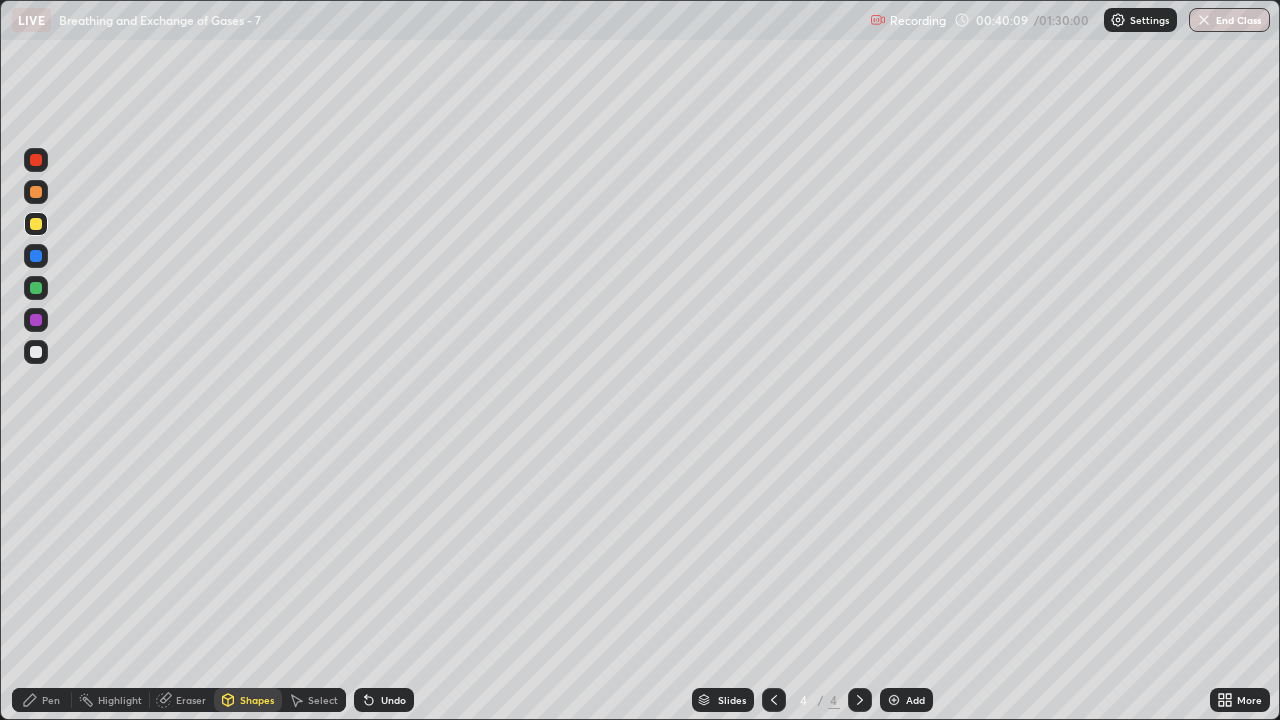 click 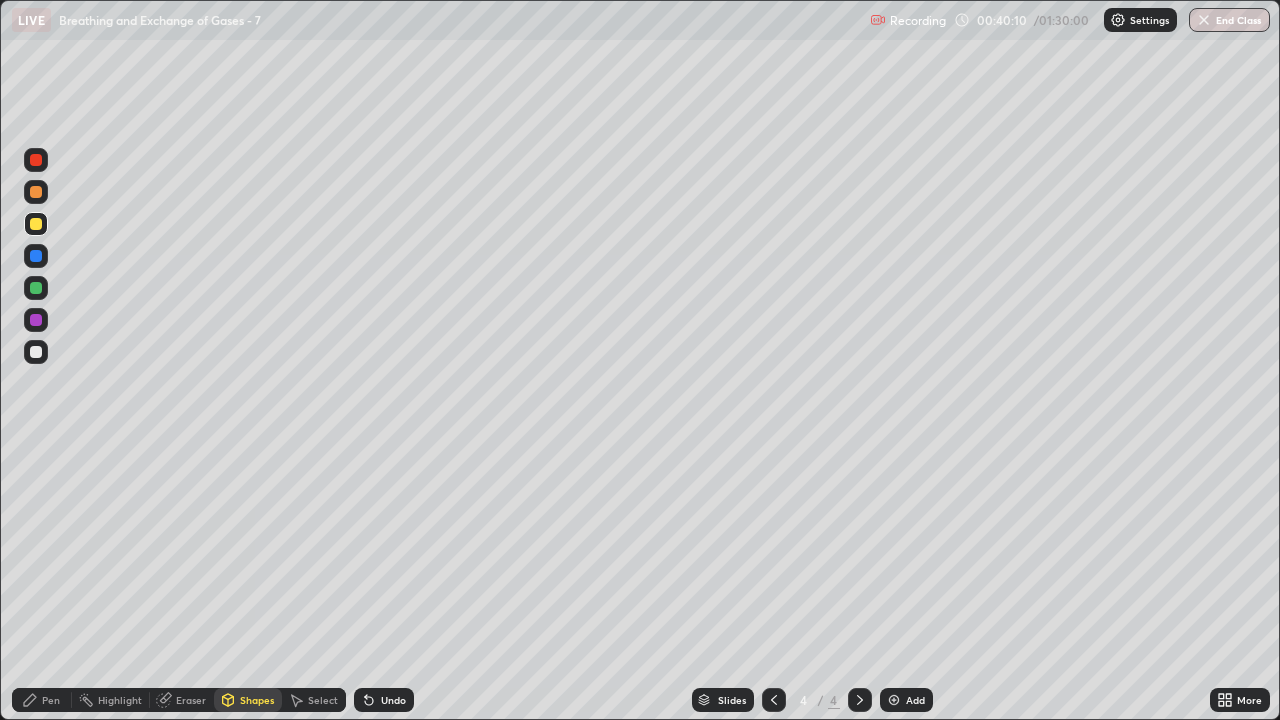 click at bounding box center (894, 700) 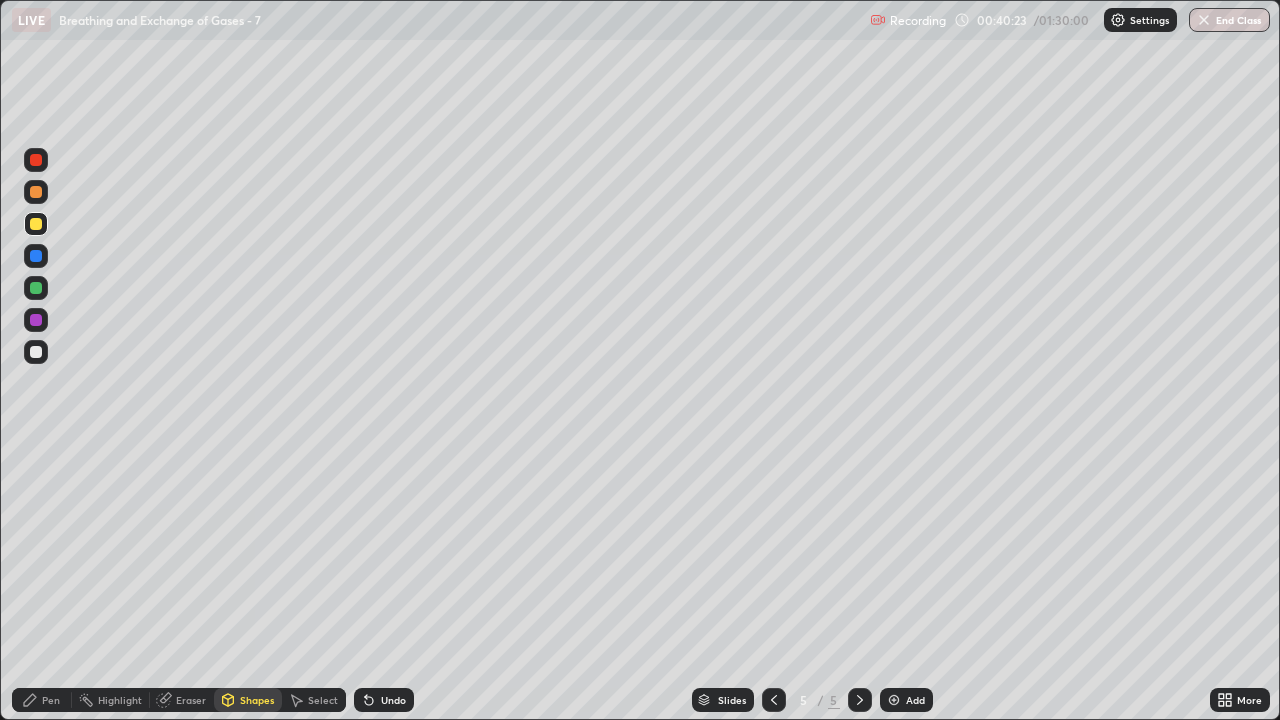 click at bounding box center (36, 192) 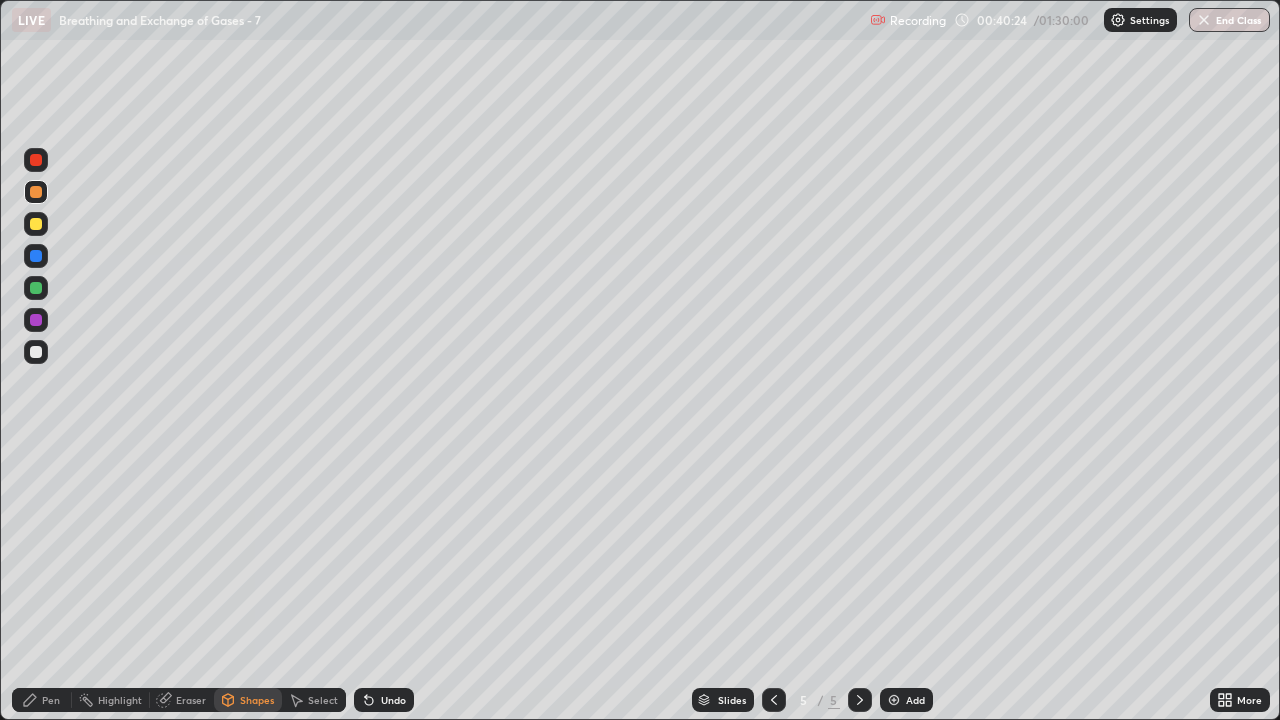 click on "Pen" at bounding box center [51, 700] 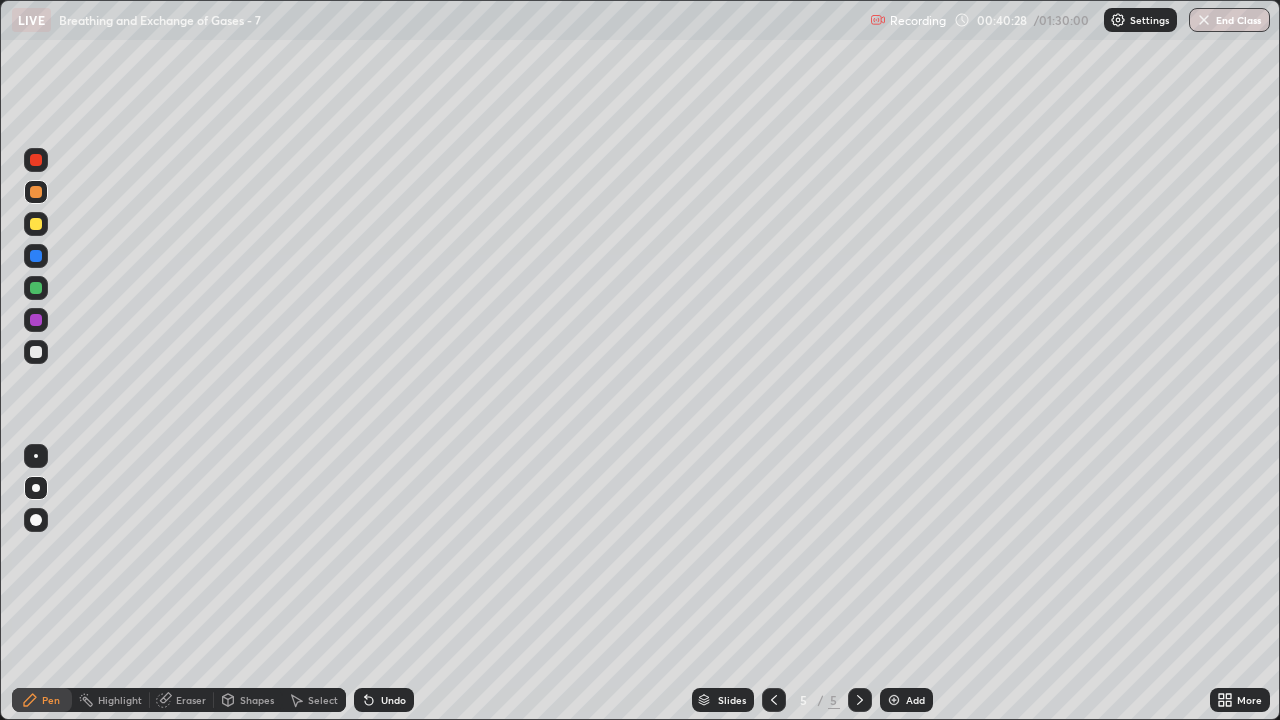 click on "Pen" at bounding box center (42, 700) 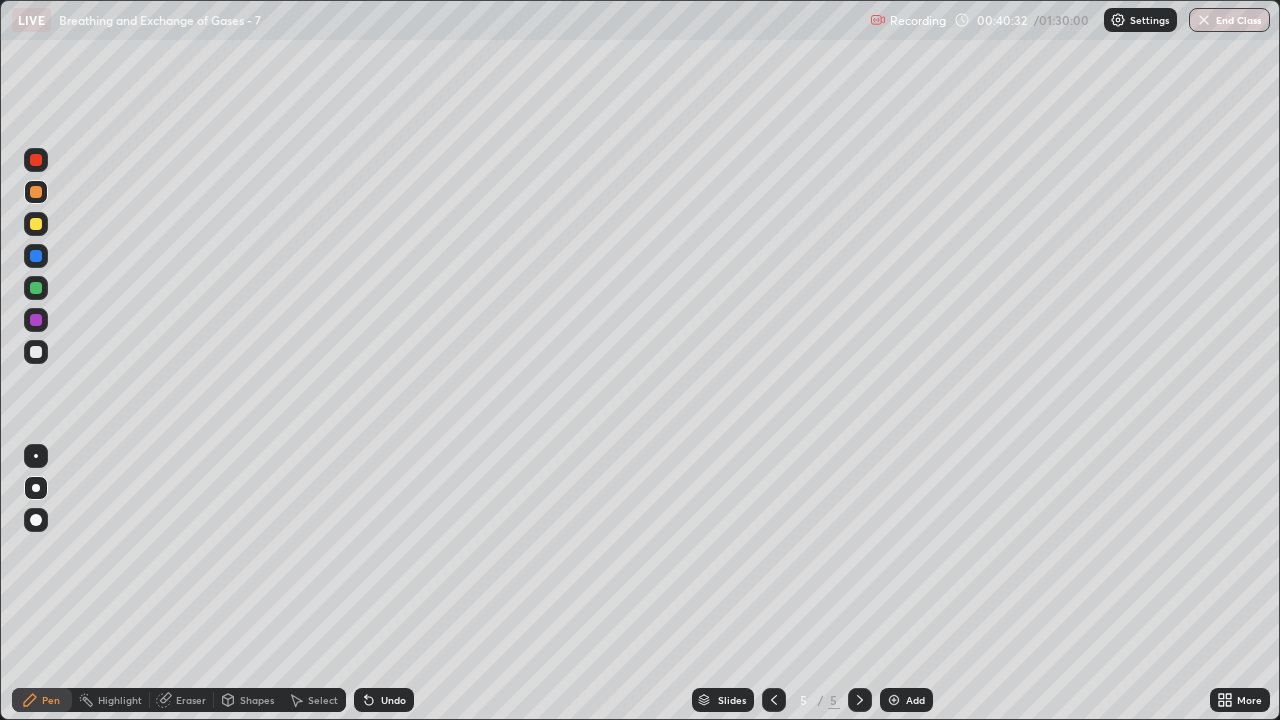 click on "Eraser" at bounding box center [191, 700] 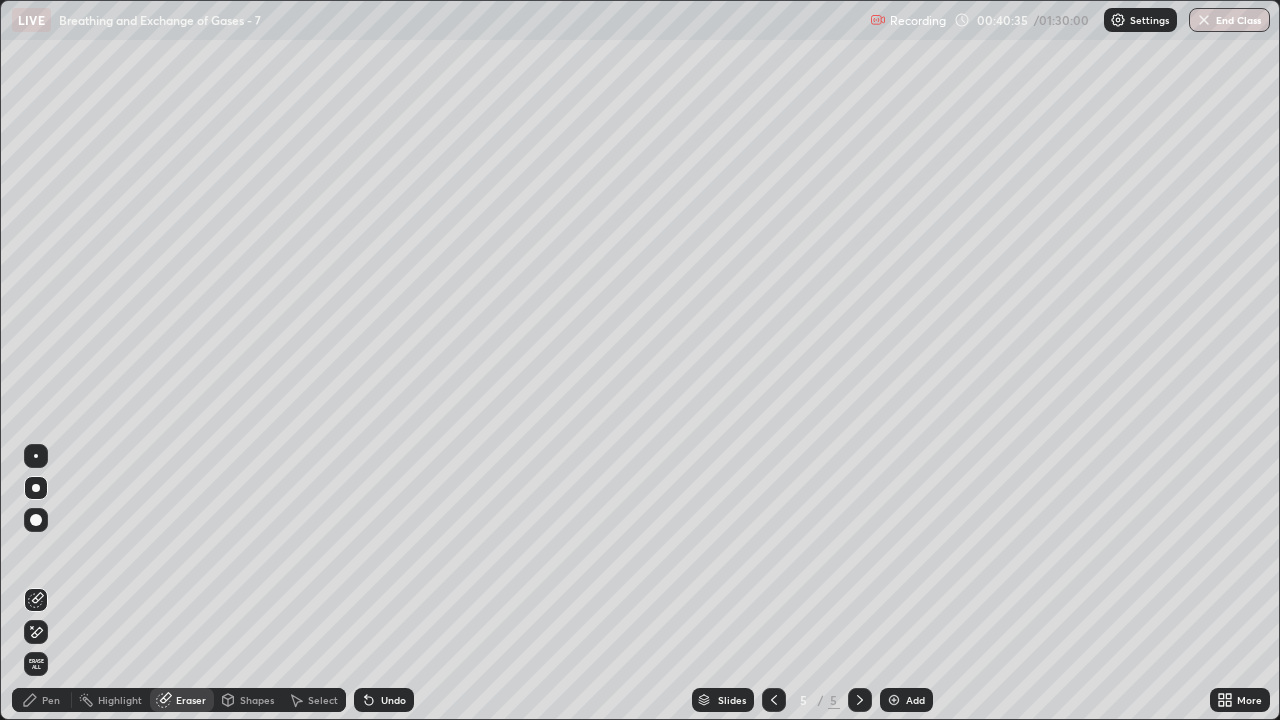 click on "Pen" at bounding box center [51, 700] 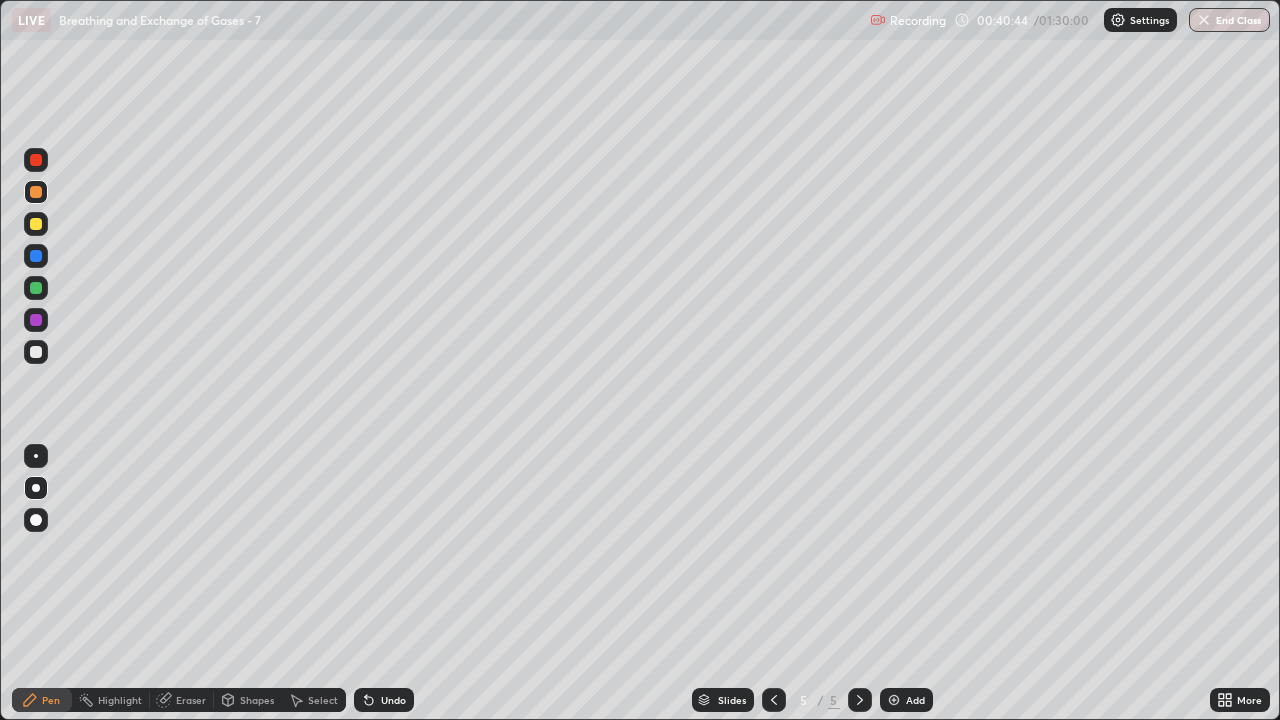 click at bounding box center (36, 224) 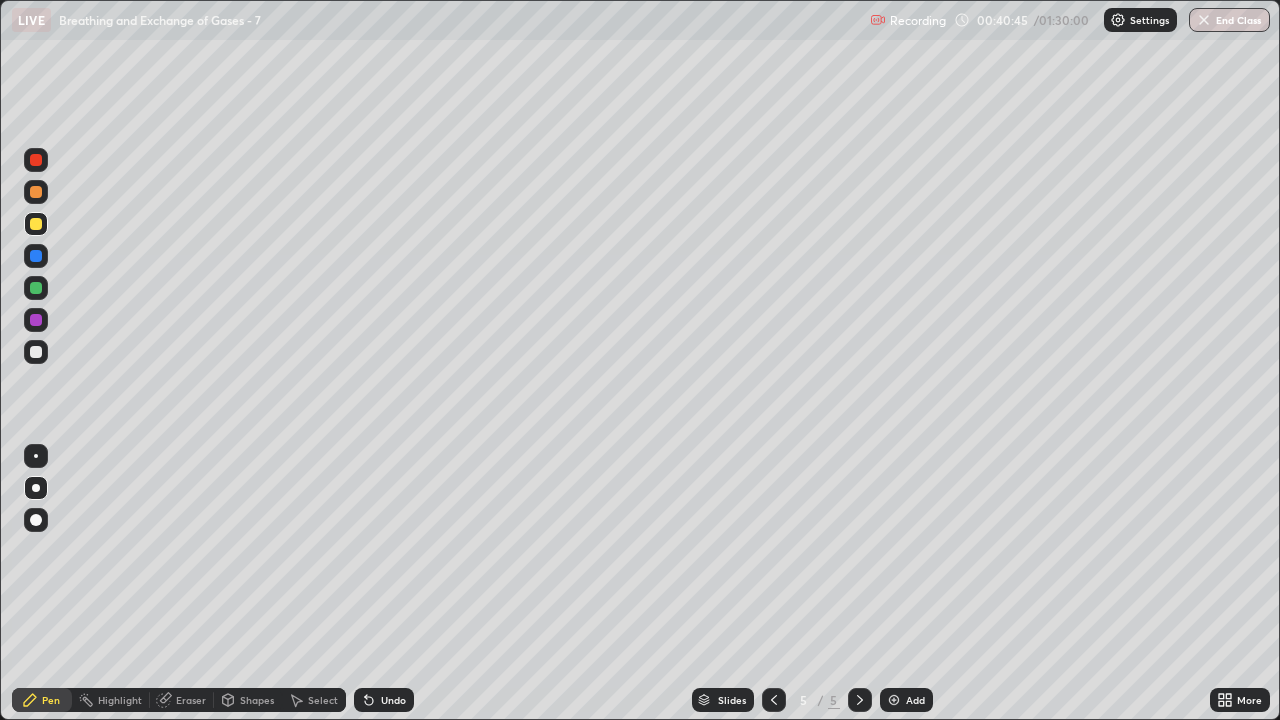 click on "Shapes" at bounding box center [257, 700] 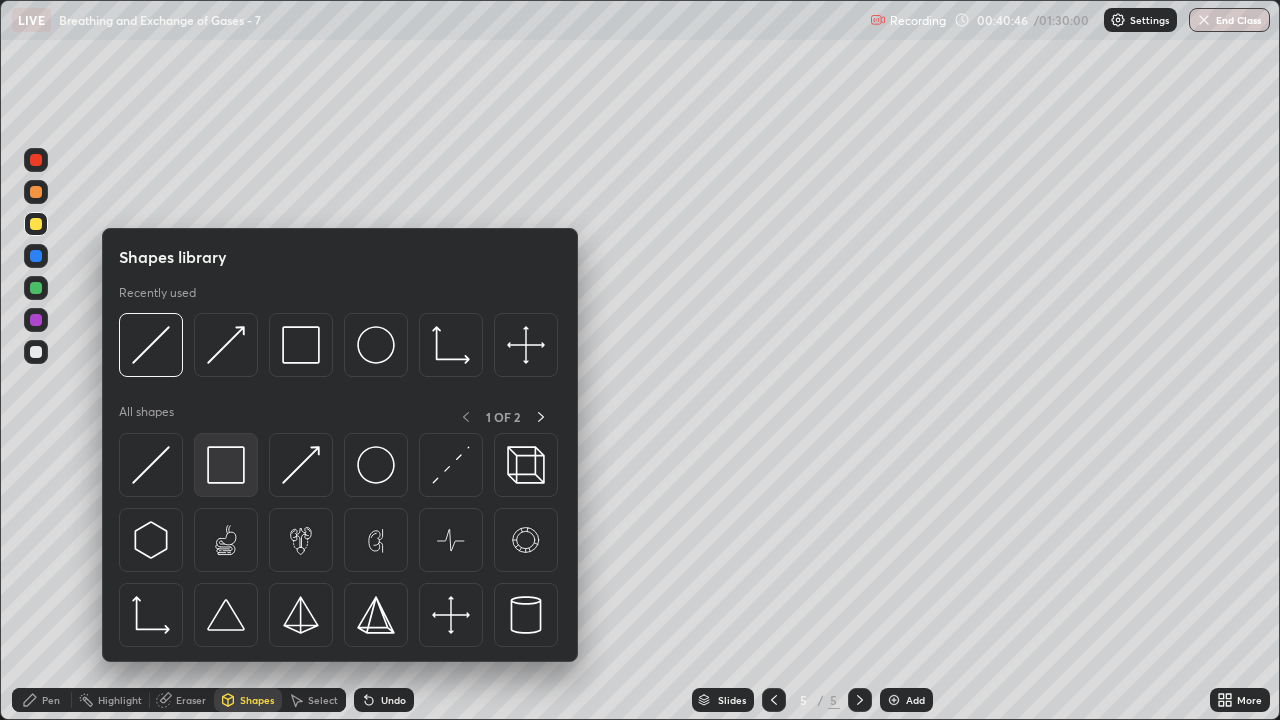 click at bounding box center [226, 465] 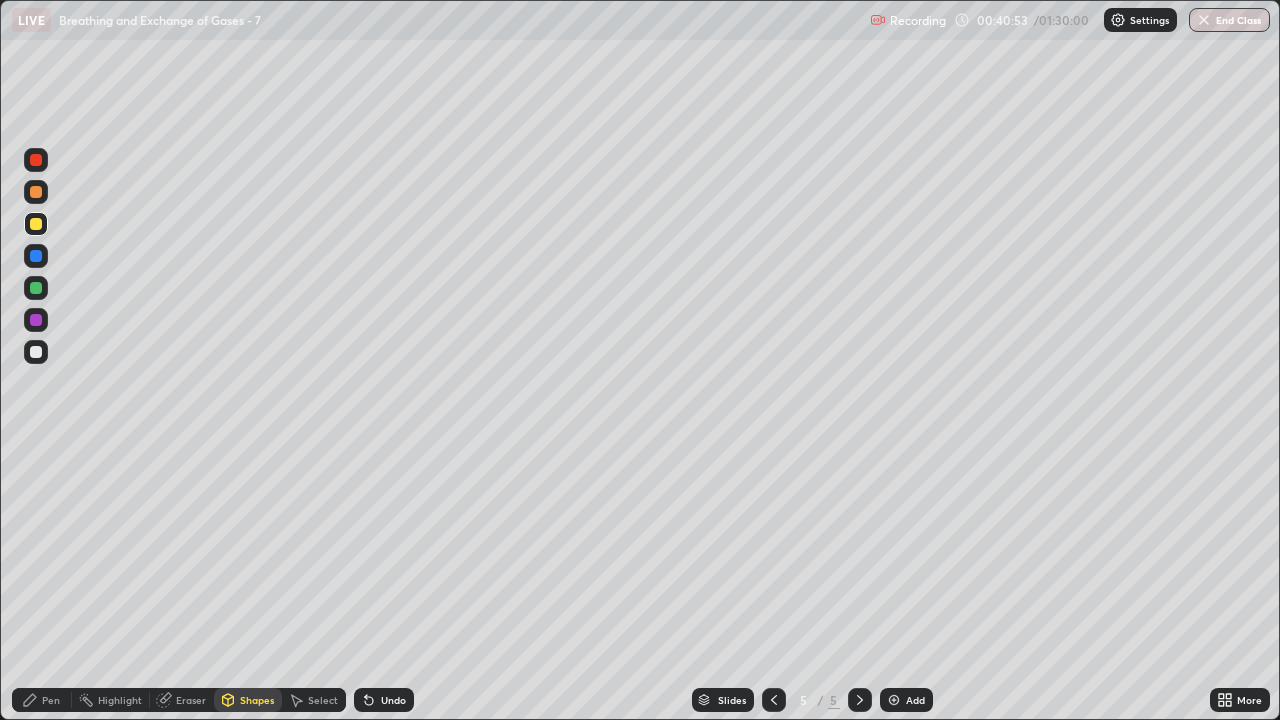 click on "Eraser" at bounding box center [191, 700] 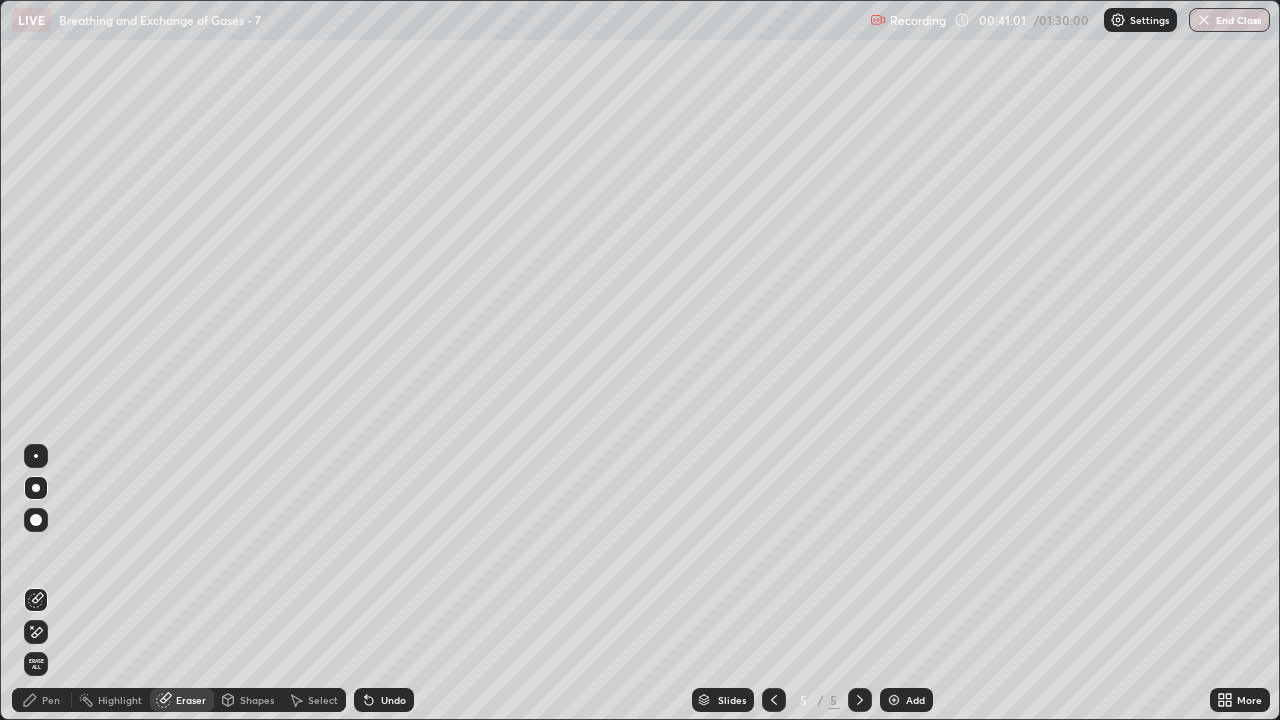 click on "Eraser" at bounding box center (191, 700) 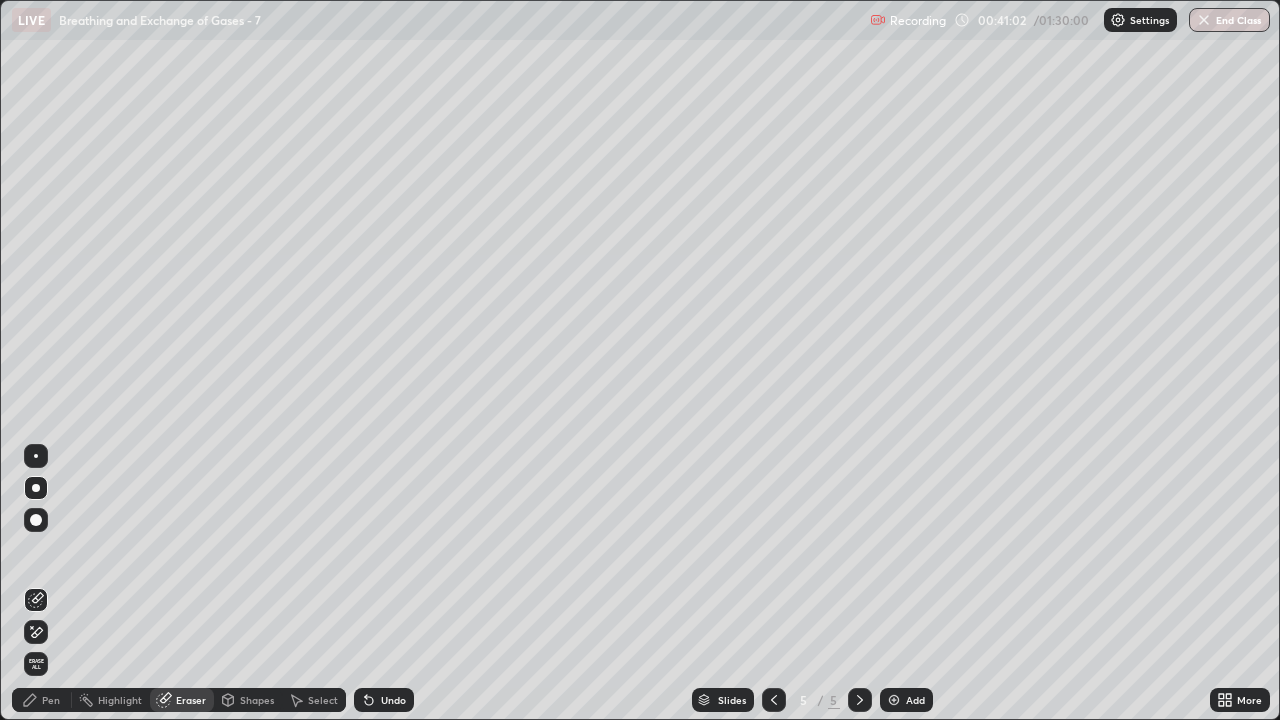 click 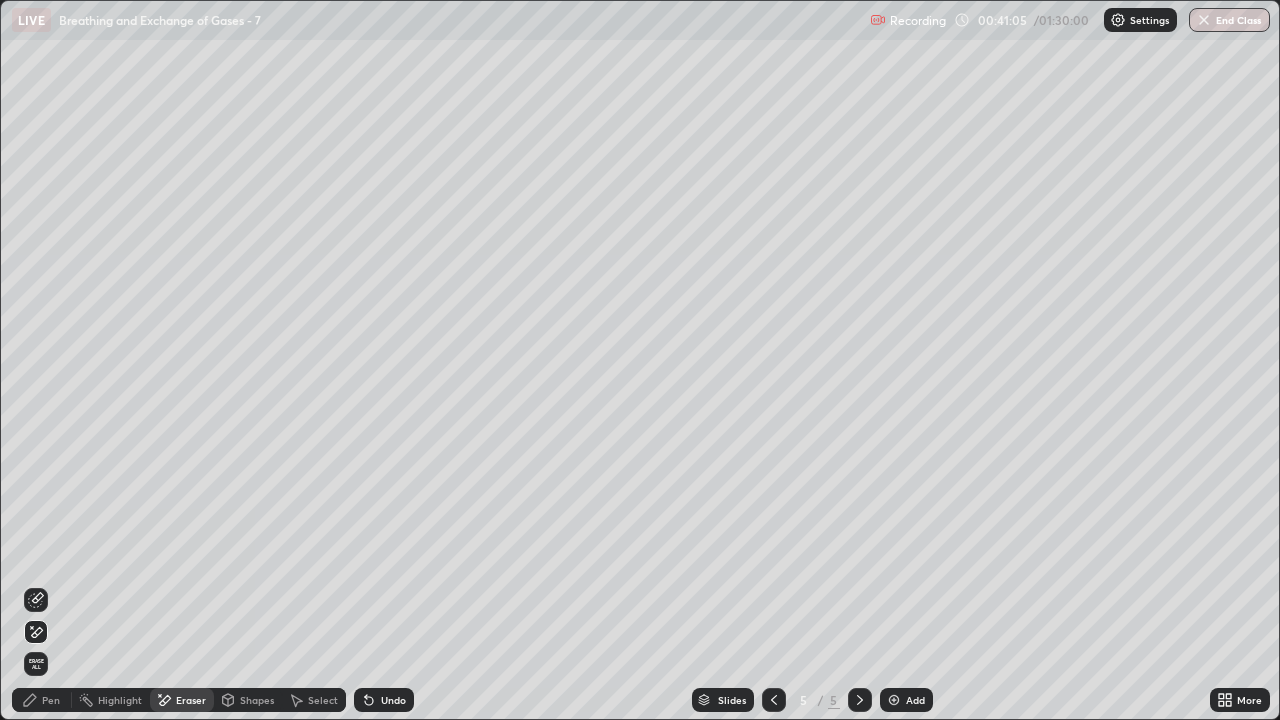 click on "Pen" at bounding box center [51, 700] 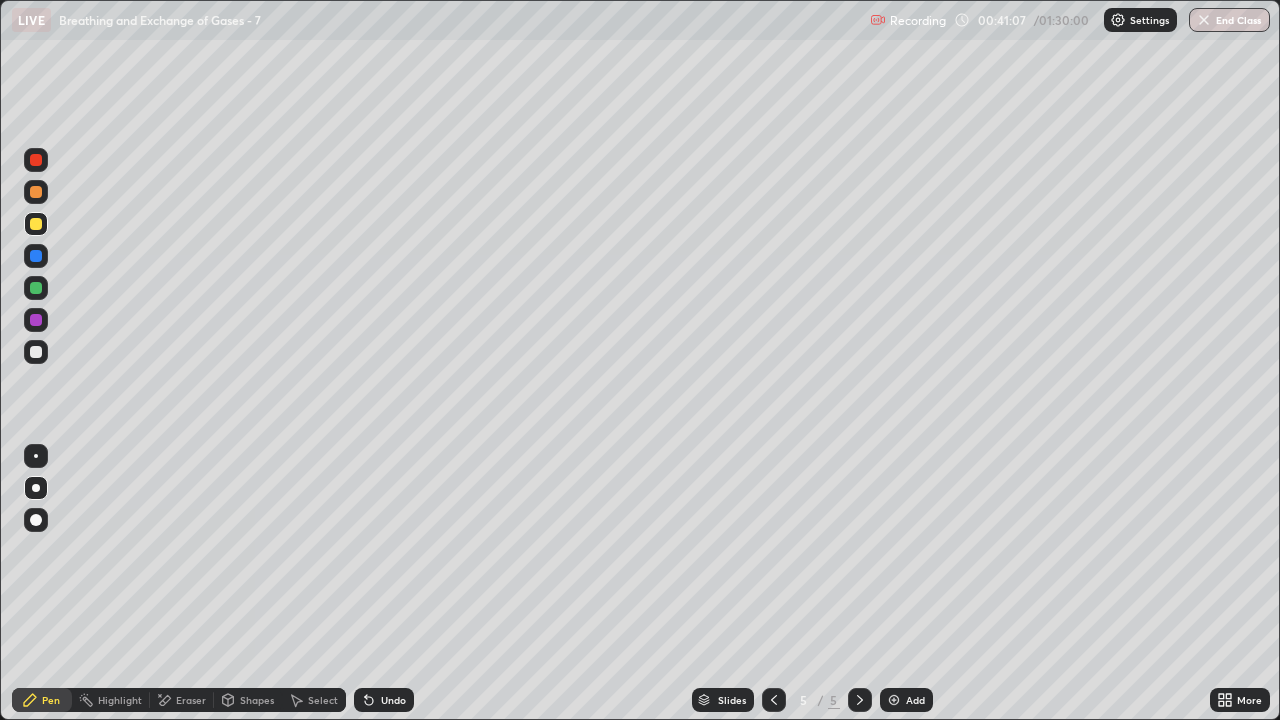 click at bounding box center [36, 192] 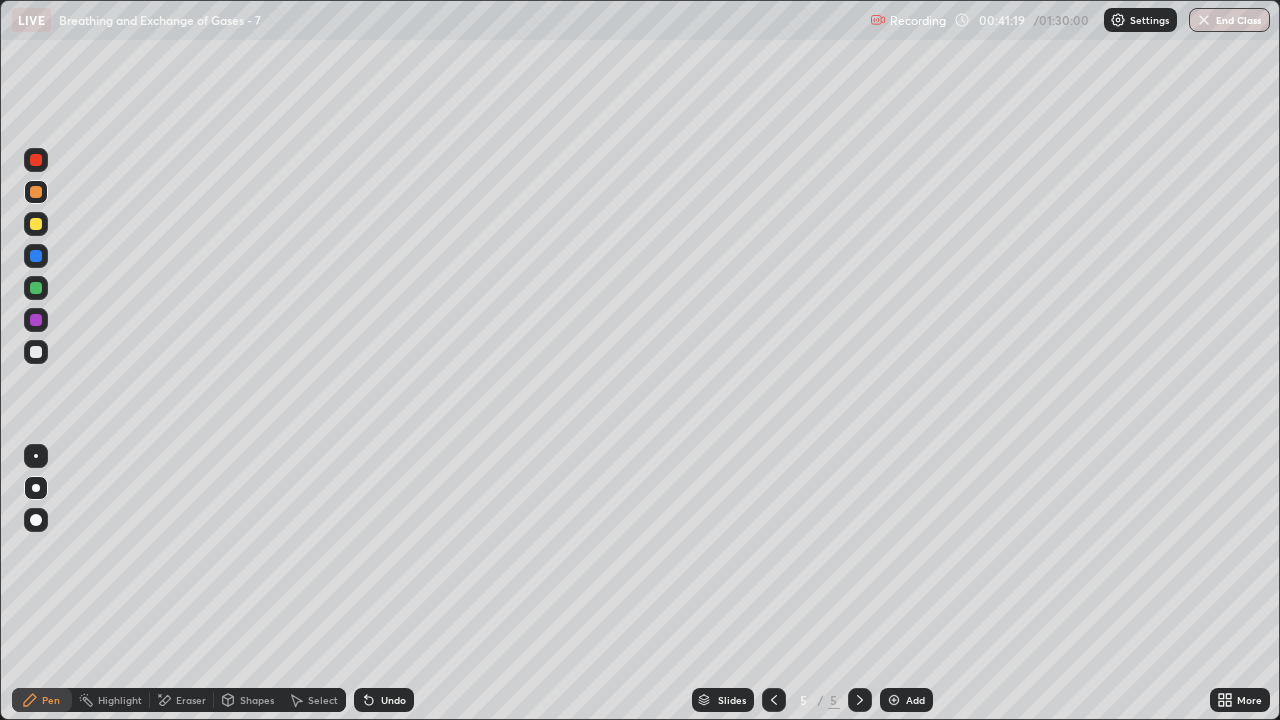 click on "Shapes" at bounding box center [248, 700] 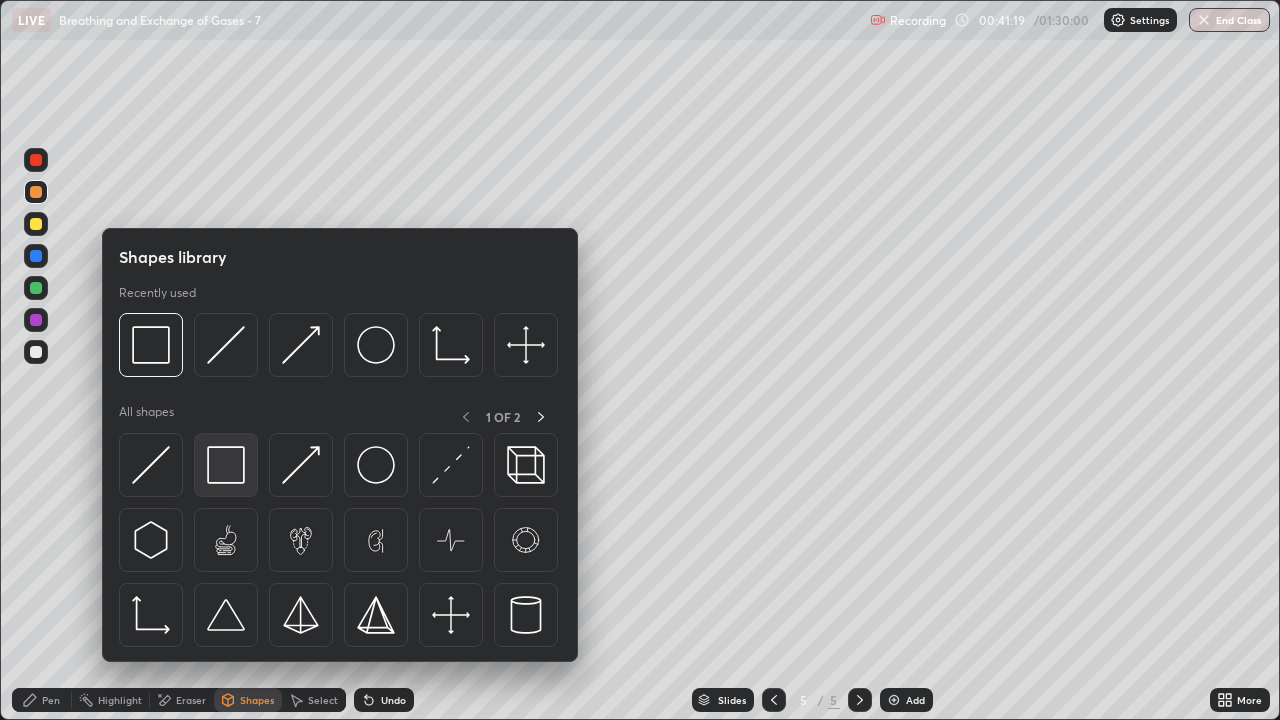 click at bounding box center (226, 465) 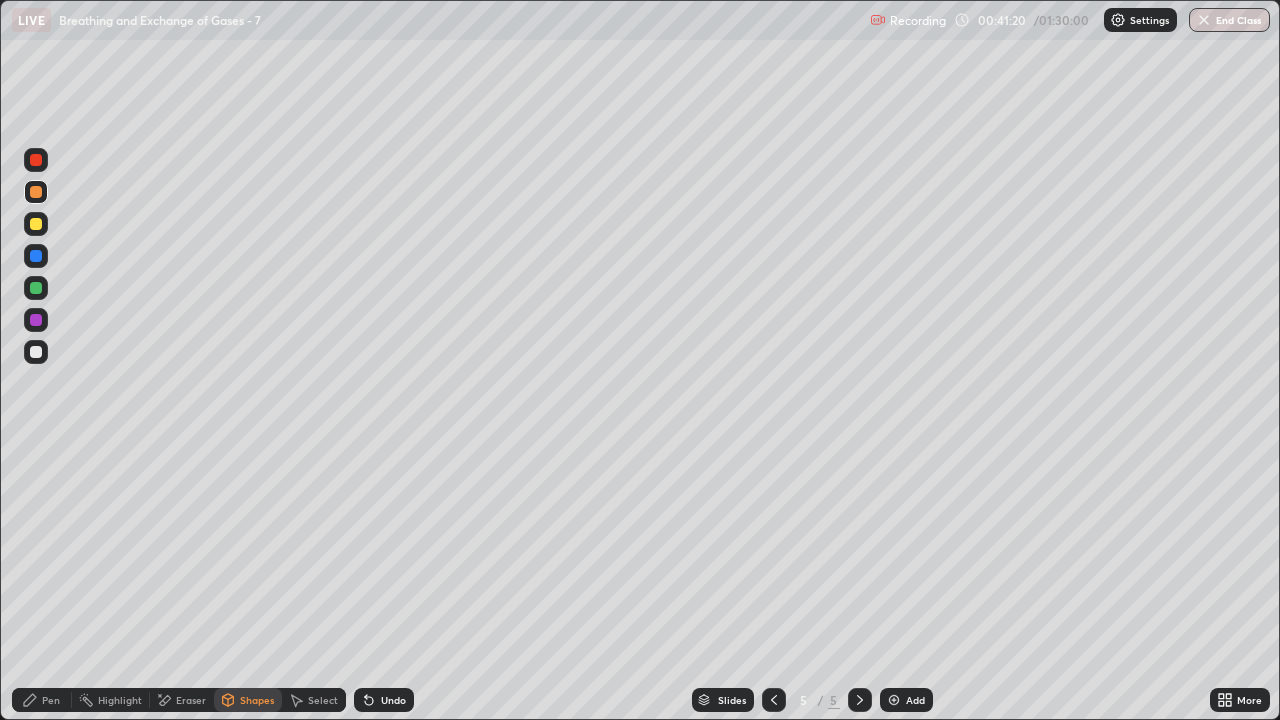 click at bounding box center [36, 224] 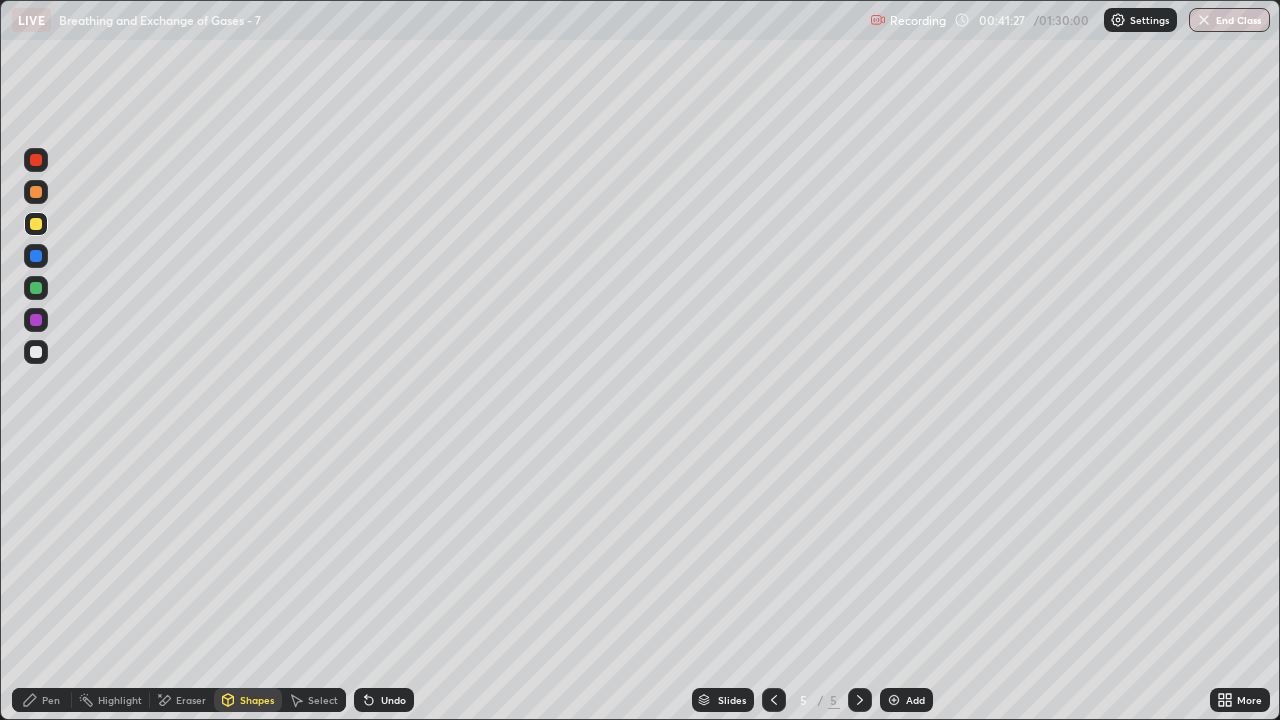 click on "Eraser" at bounding box center (191, 700) 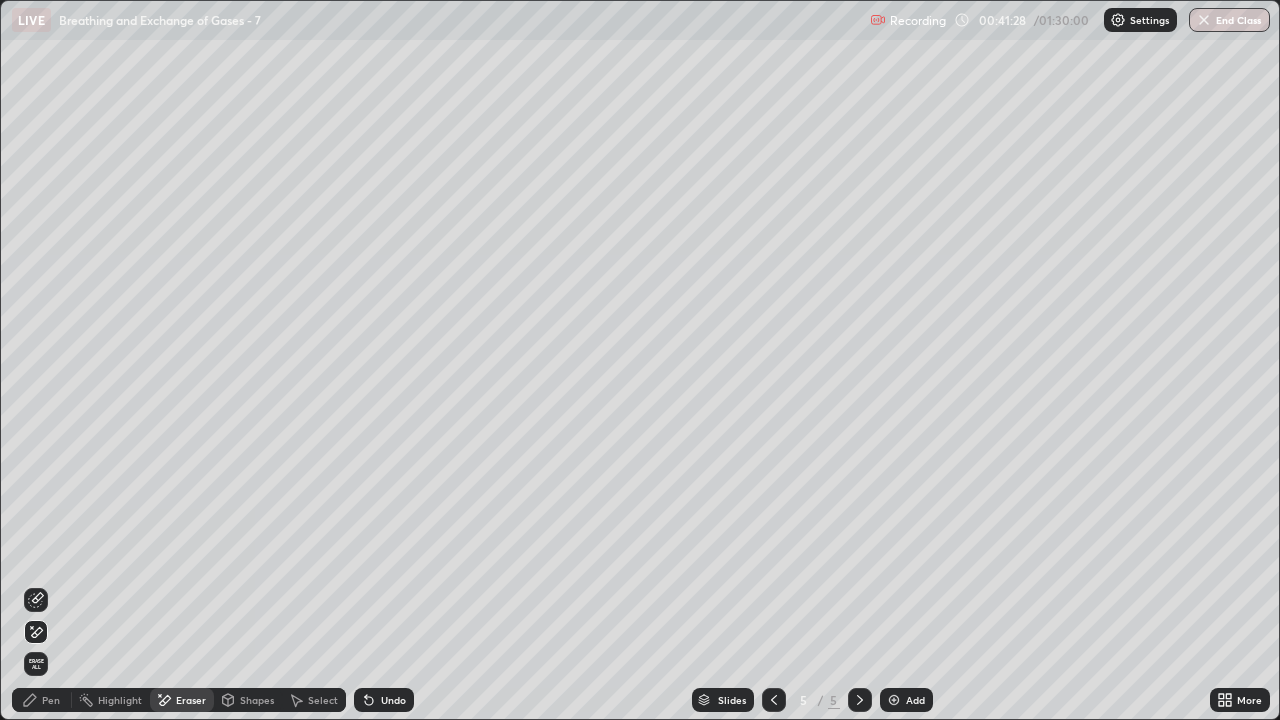 click 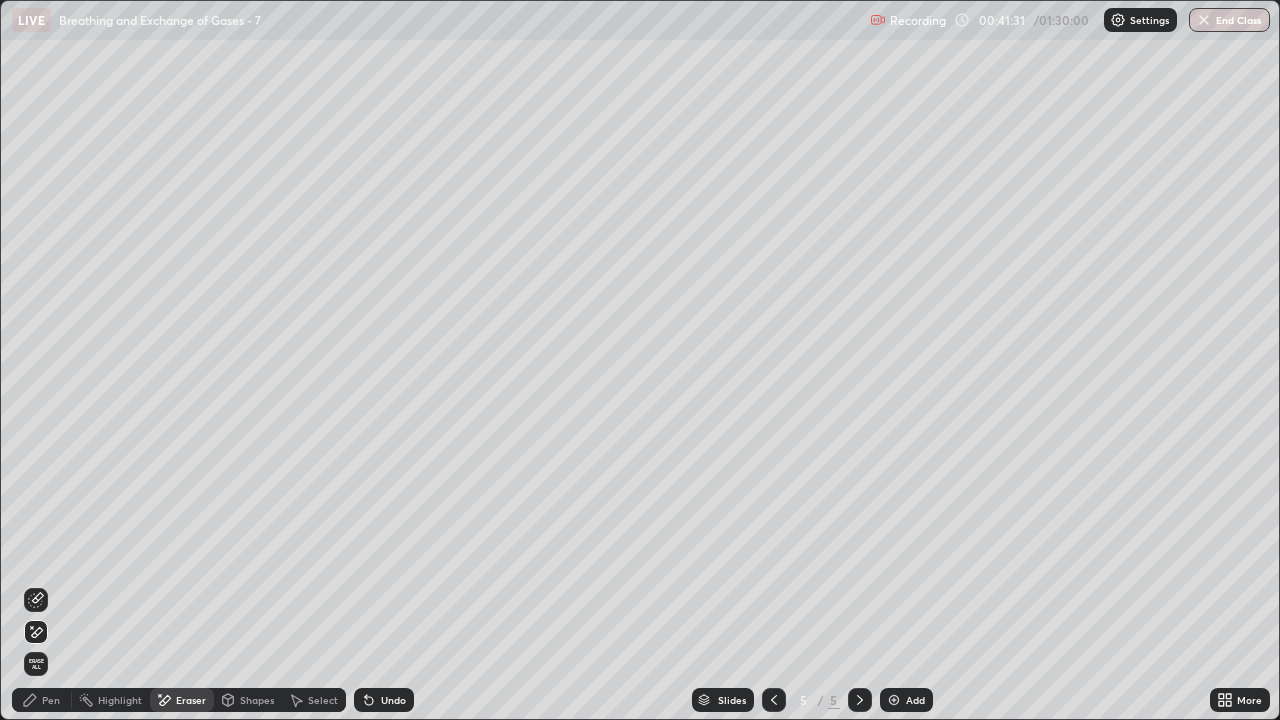 click on "Eraser" at bounding box center [191, 700] 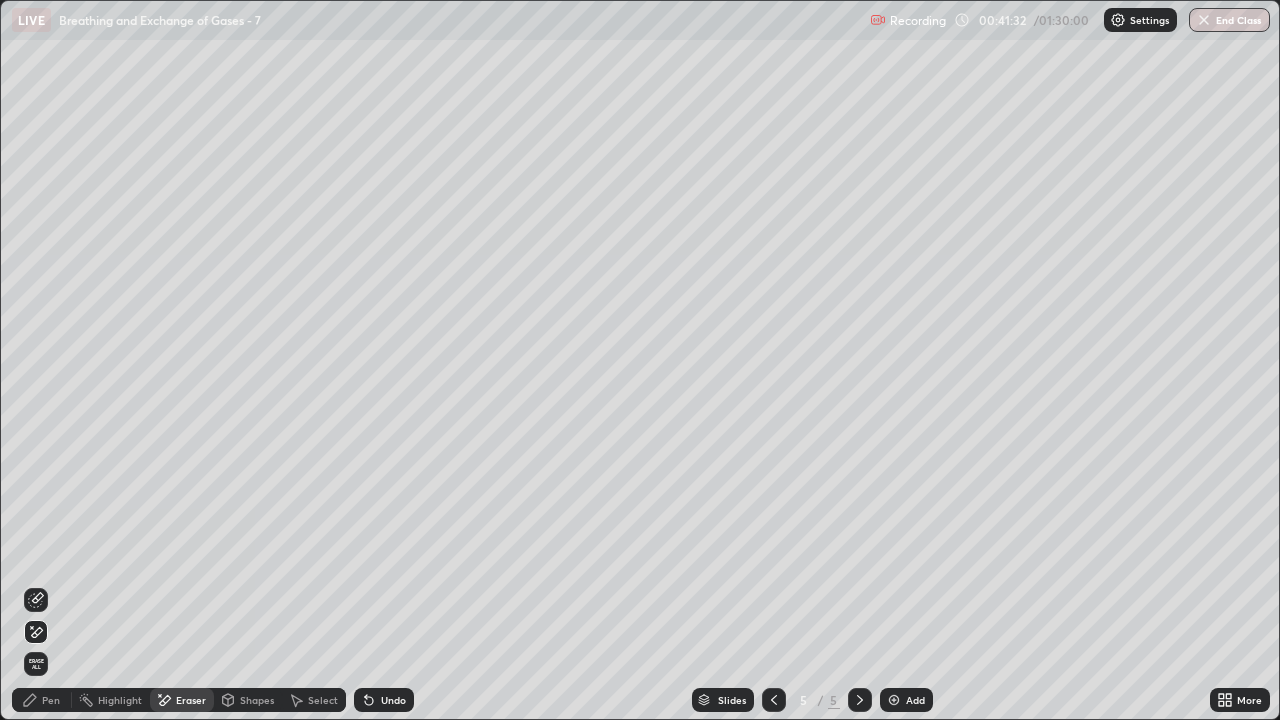 click on "Shapes" at bounding box center [257, 700] 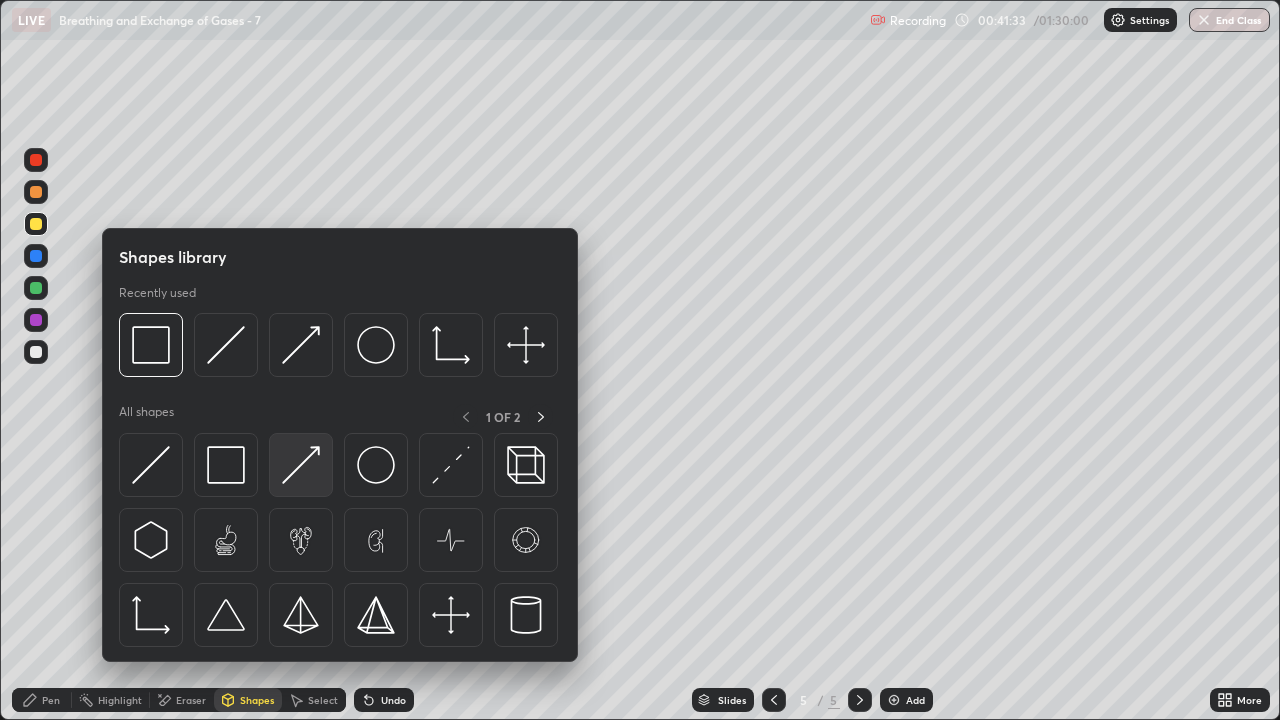 click at bounding box center [301, 465] 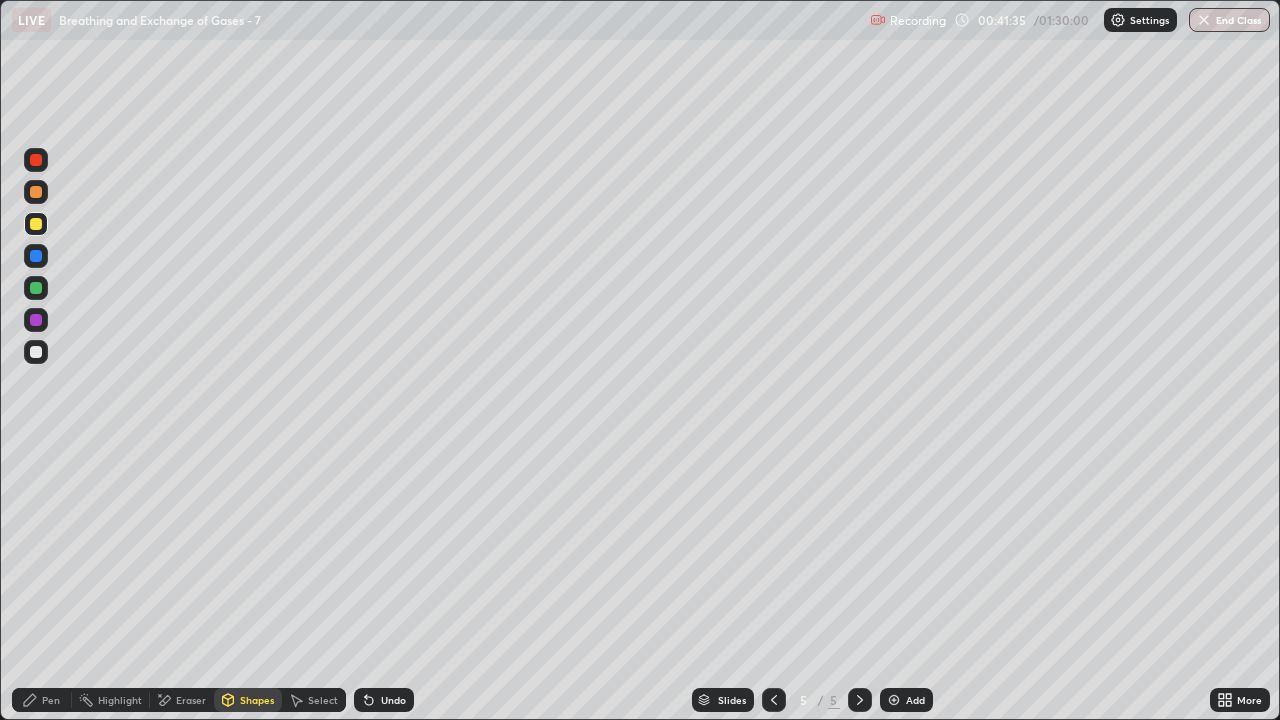 click at bounding box center [36, 352] 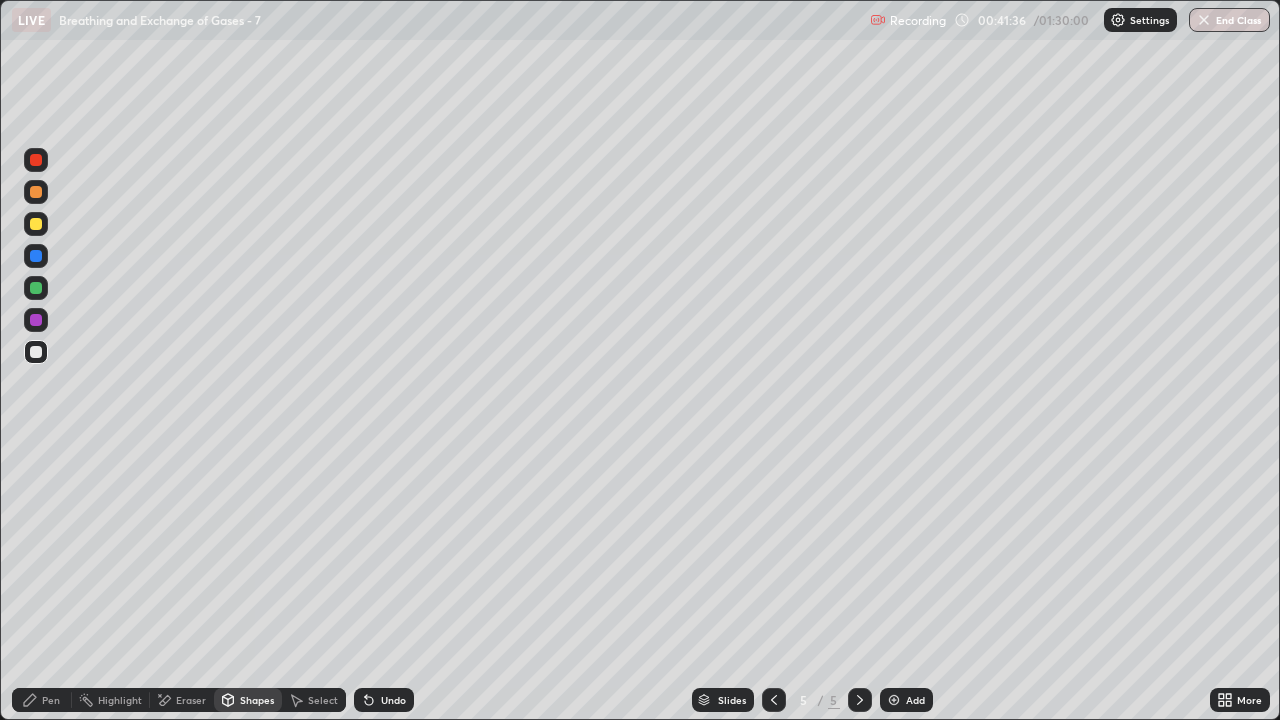 click at bounding box center [36, 352] 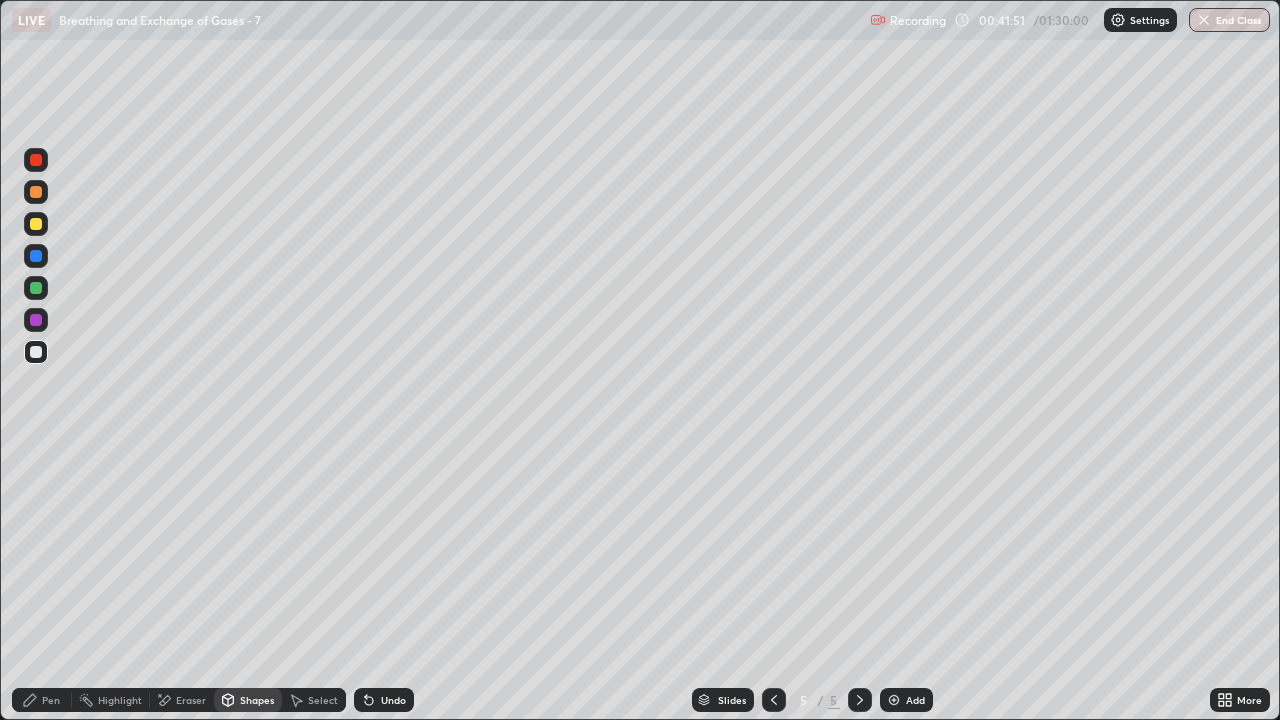 click at bounding box center (36, 352) 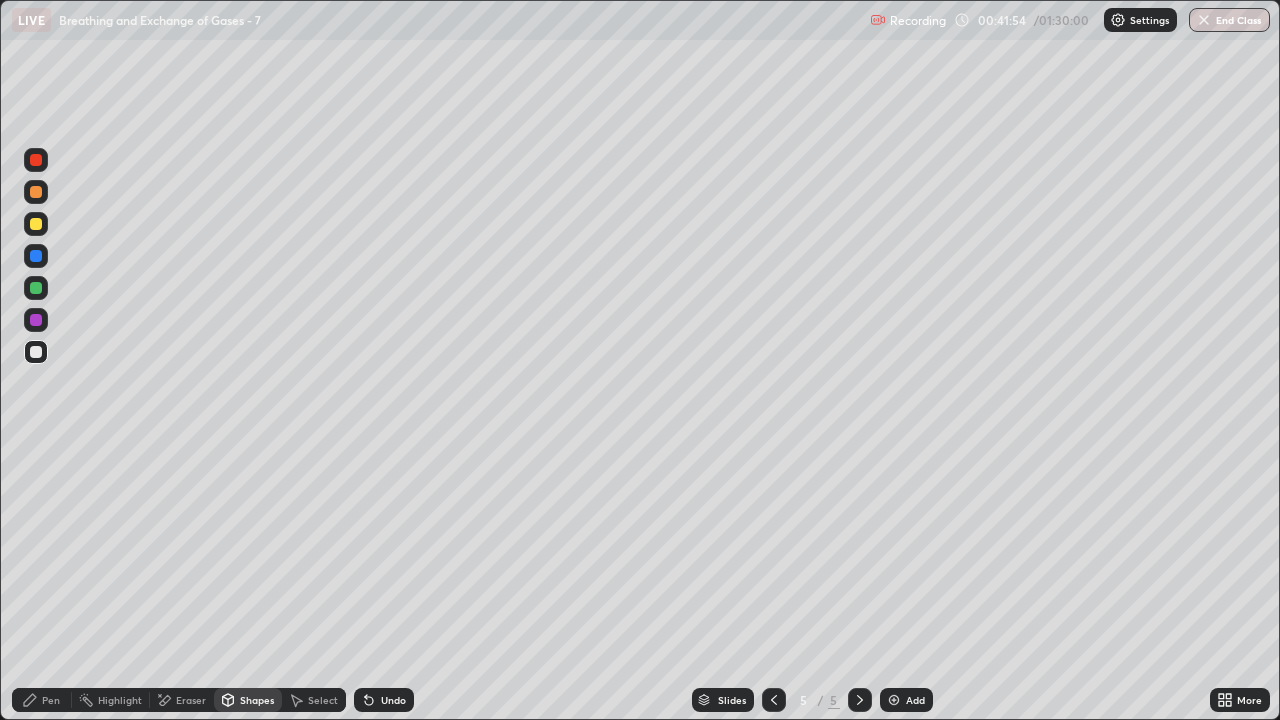 click on "Eraser" at bounding box center (182, 700) 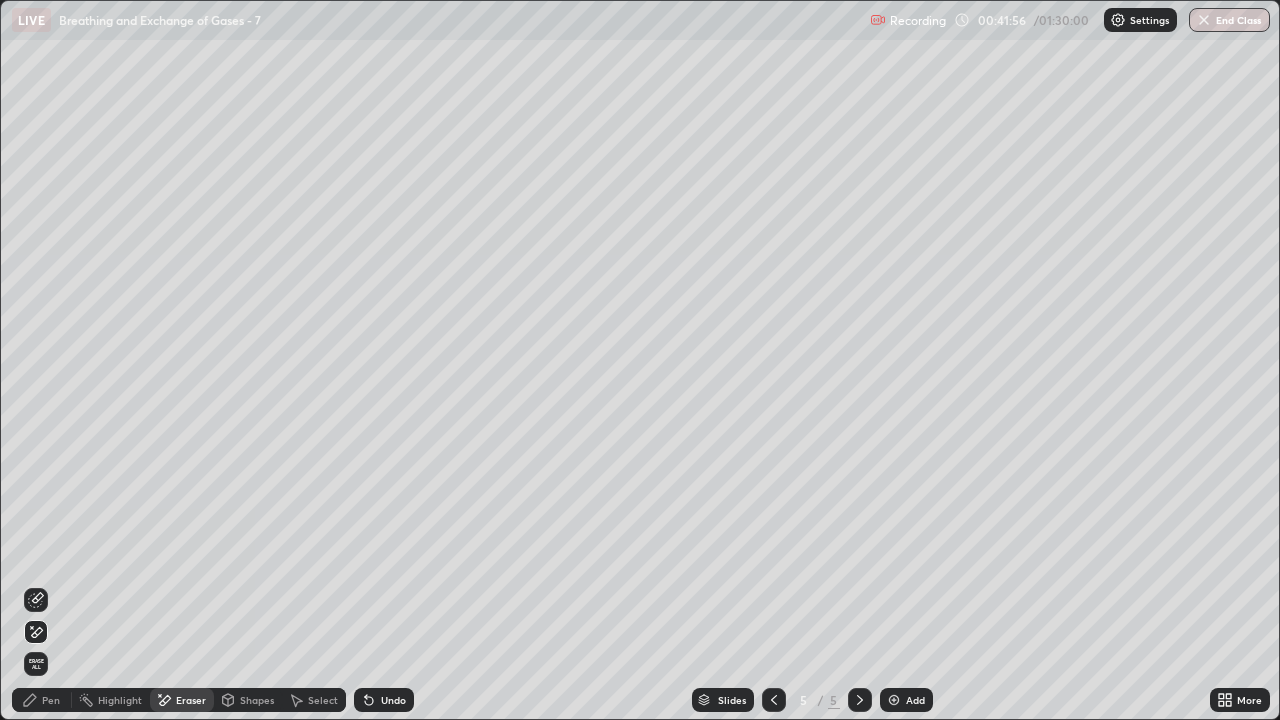 click on "Pen" at bounding box center [51, 700] 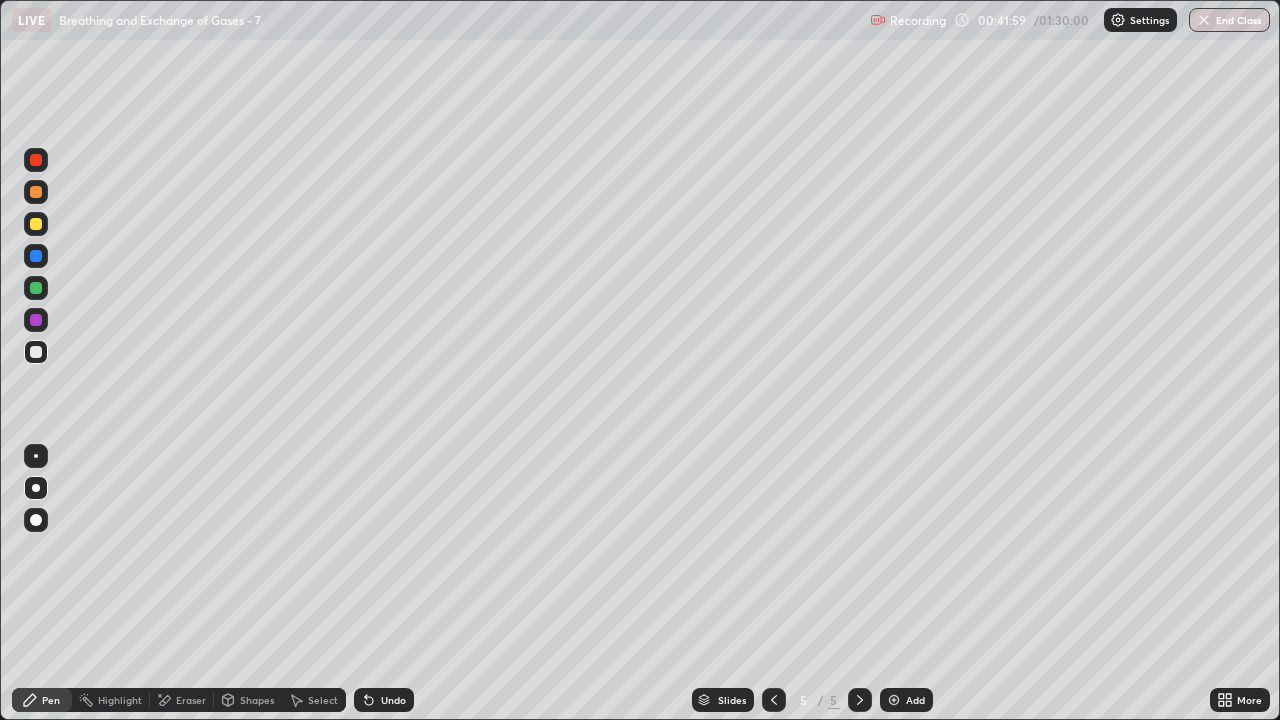click at bounding box center (36, 352) 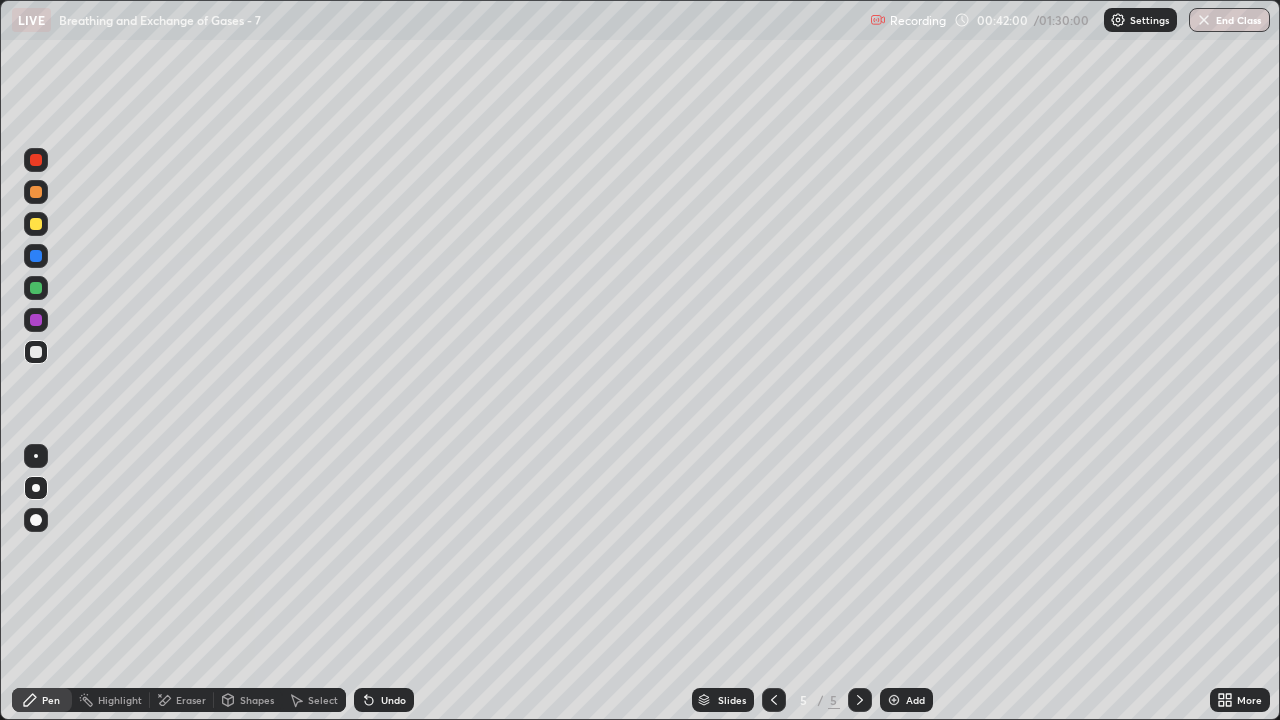 click on "Shapes" at bounding box center (257, 700) 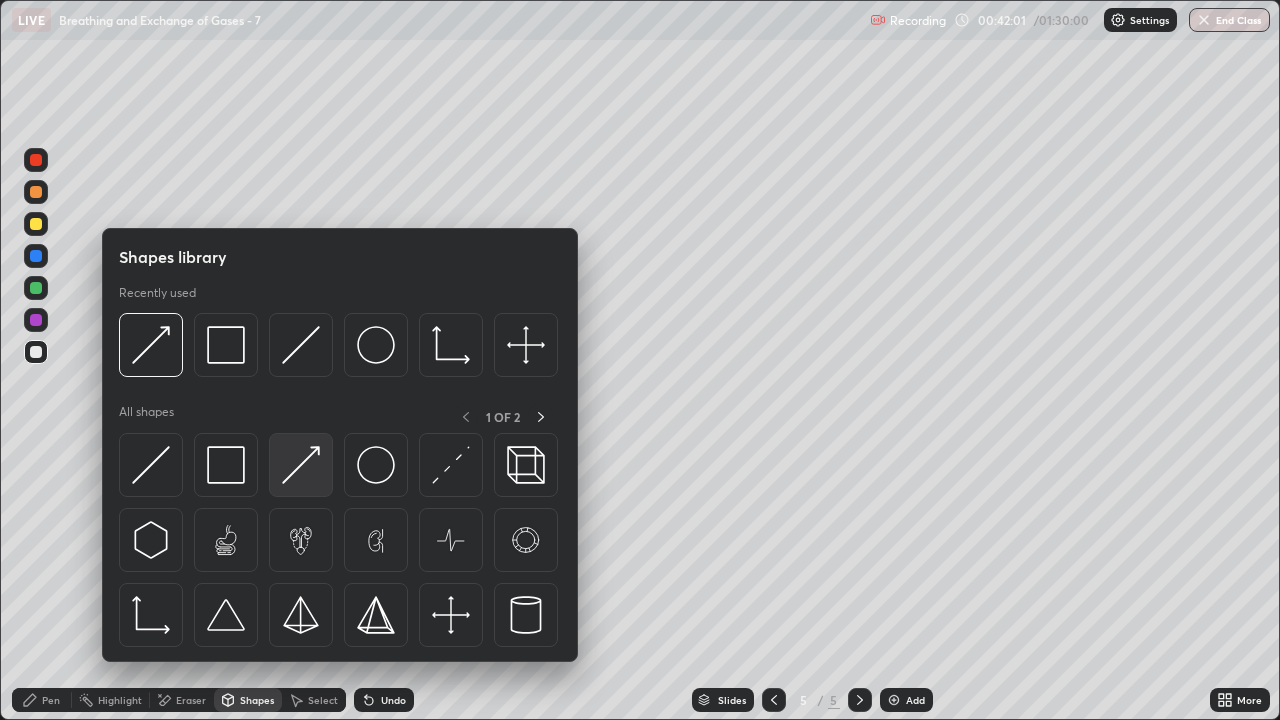 click at bounding box center (301, 465) 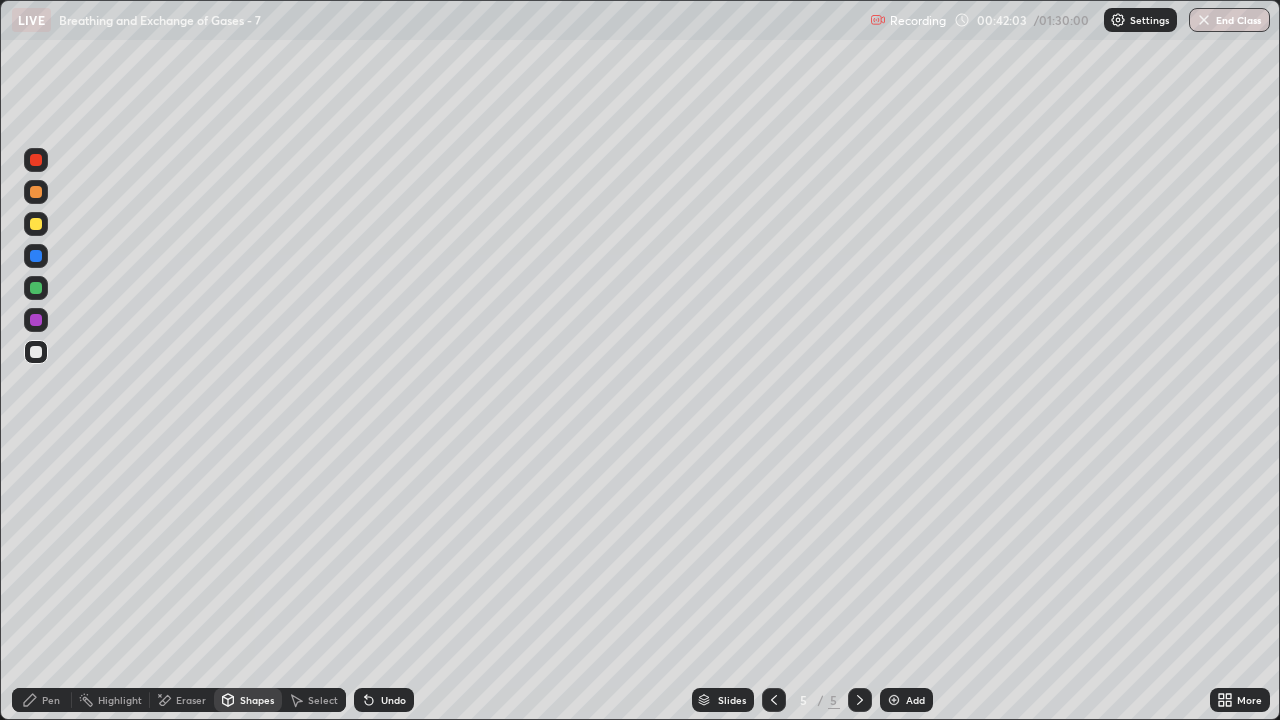 click at bounding box center (36, 224) 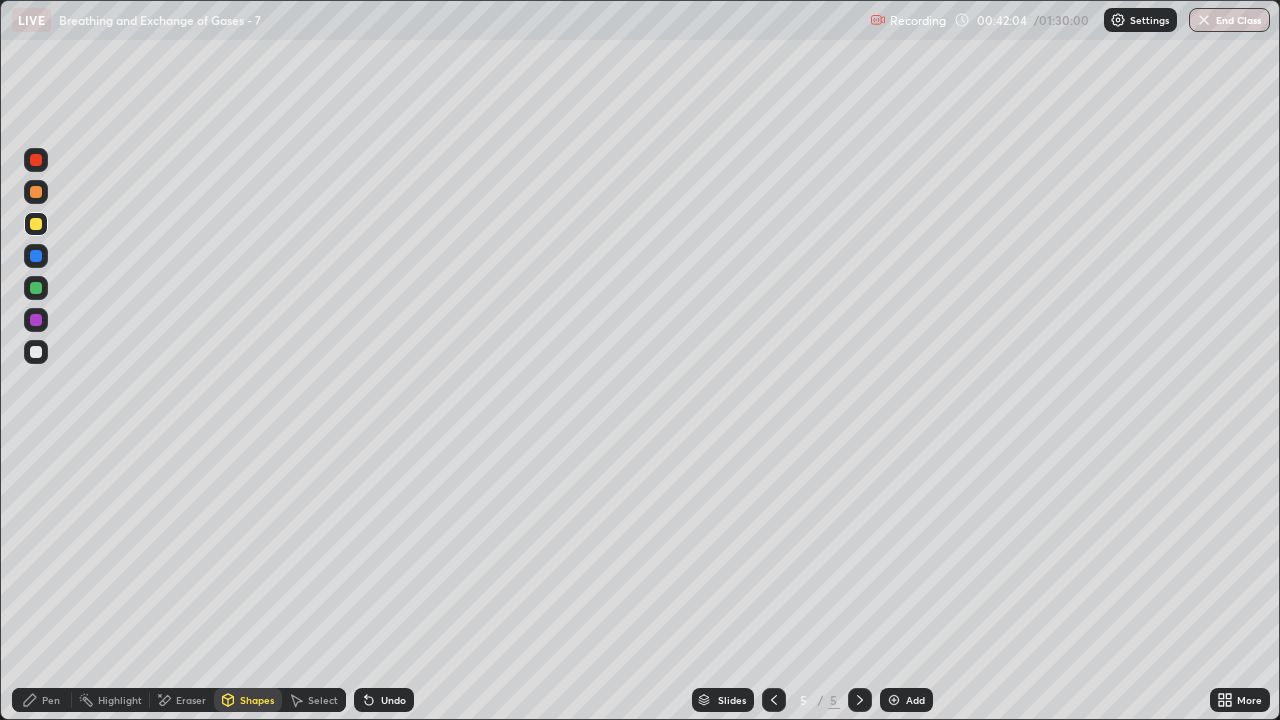click on "Shapes" at bounding box center [257, 700] 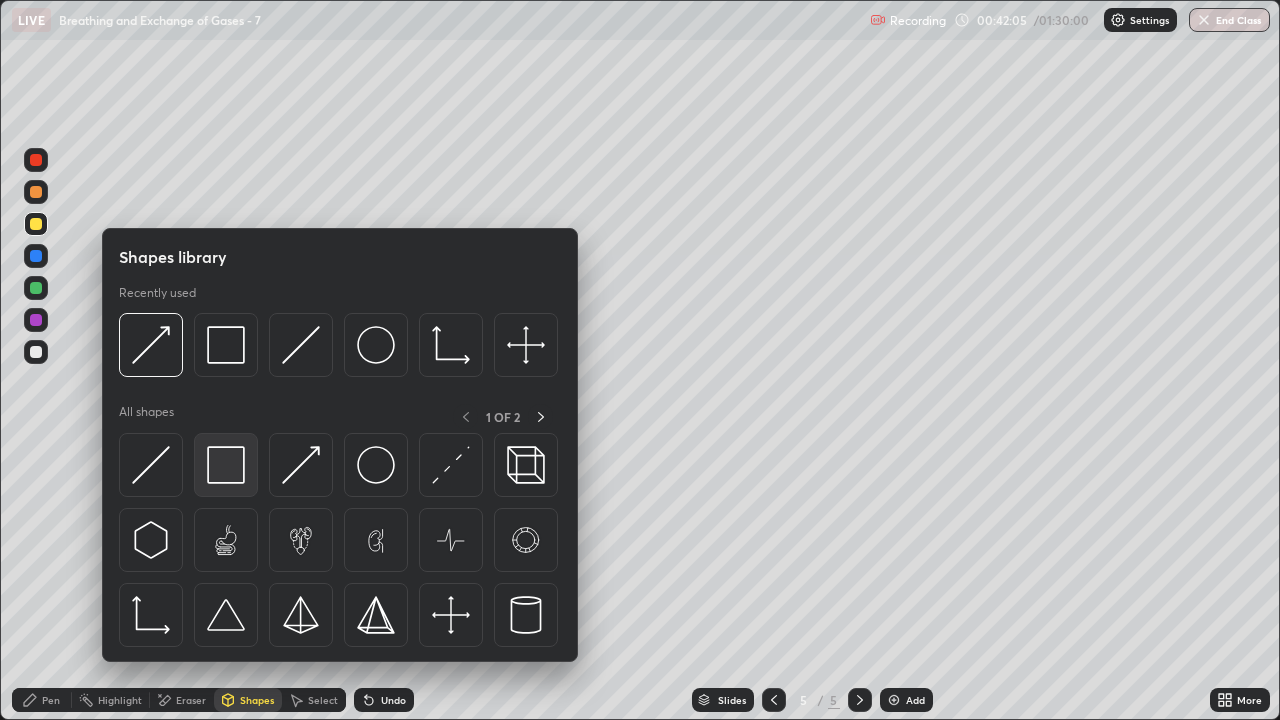 click at bounding box center [226, 465] 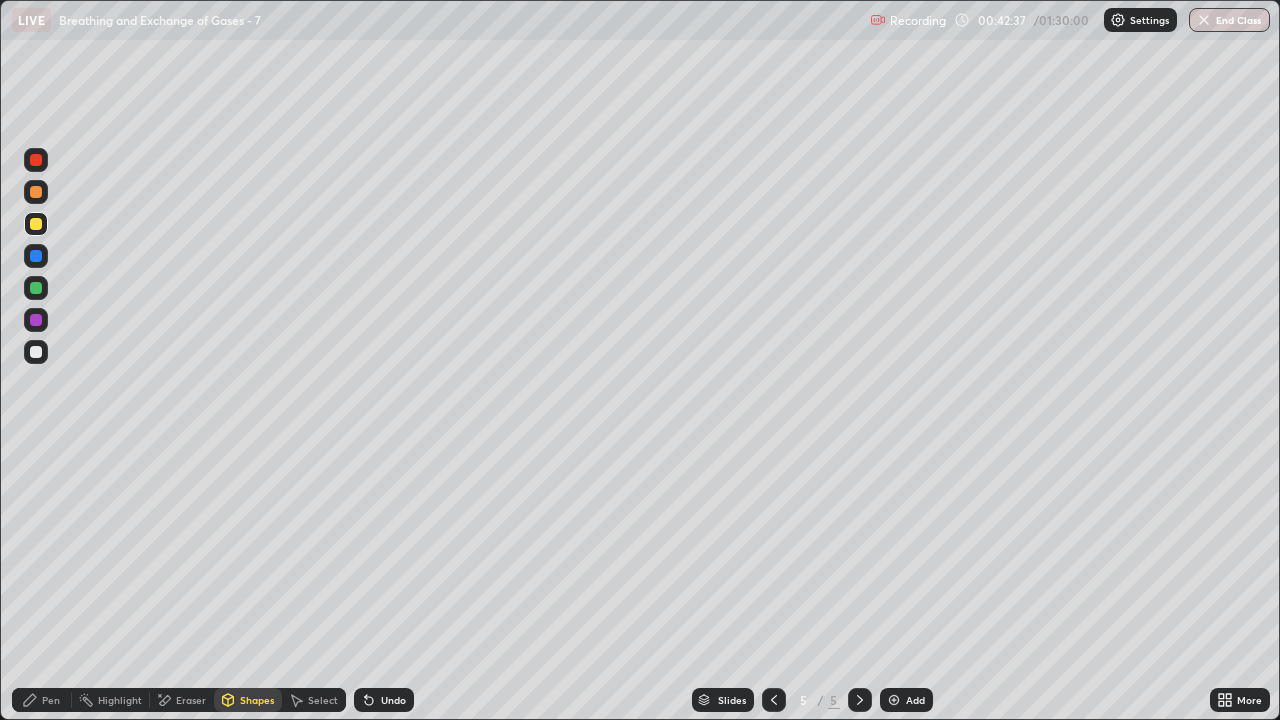 click on "Pen" at bounding box center (51, 700) 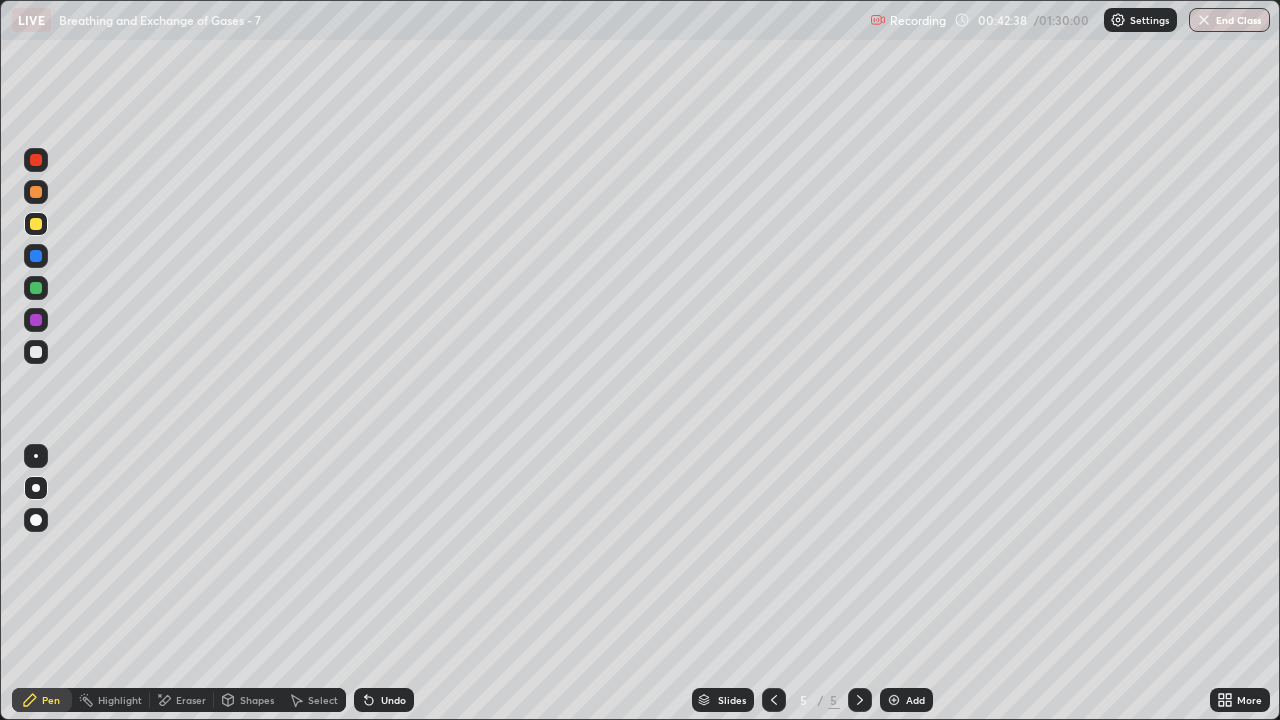 click at bounding box center [36, 352] 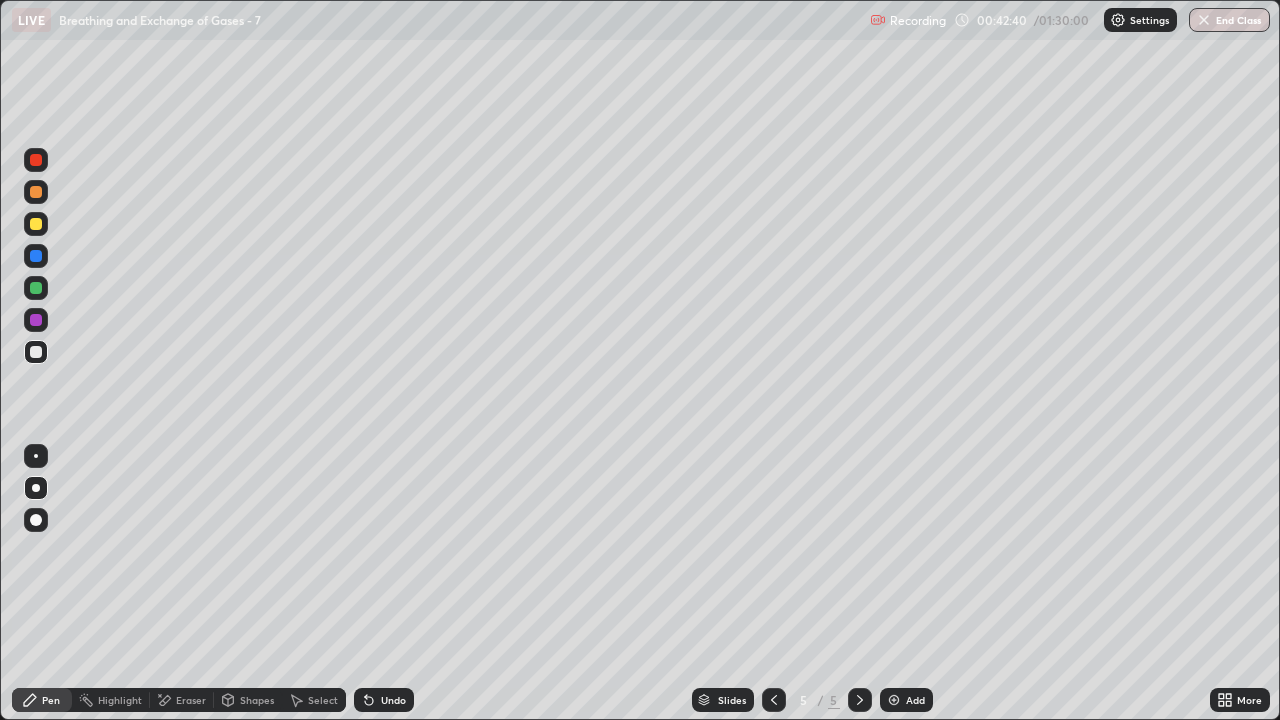 click on "Shapes" at bounding box center (257, 700) 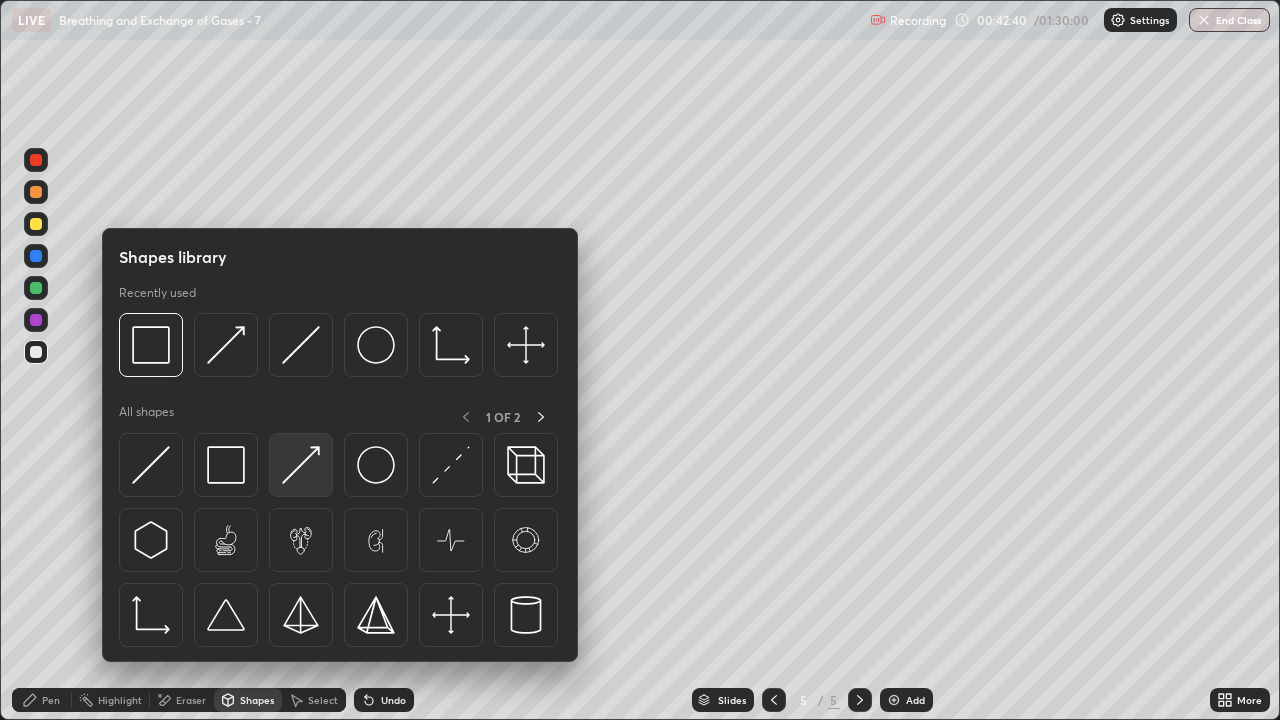 click at bounding box center [301, 465] 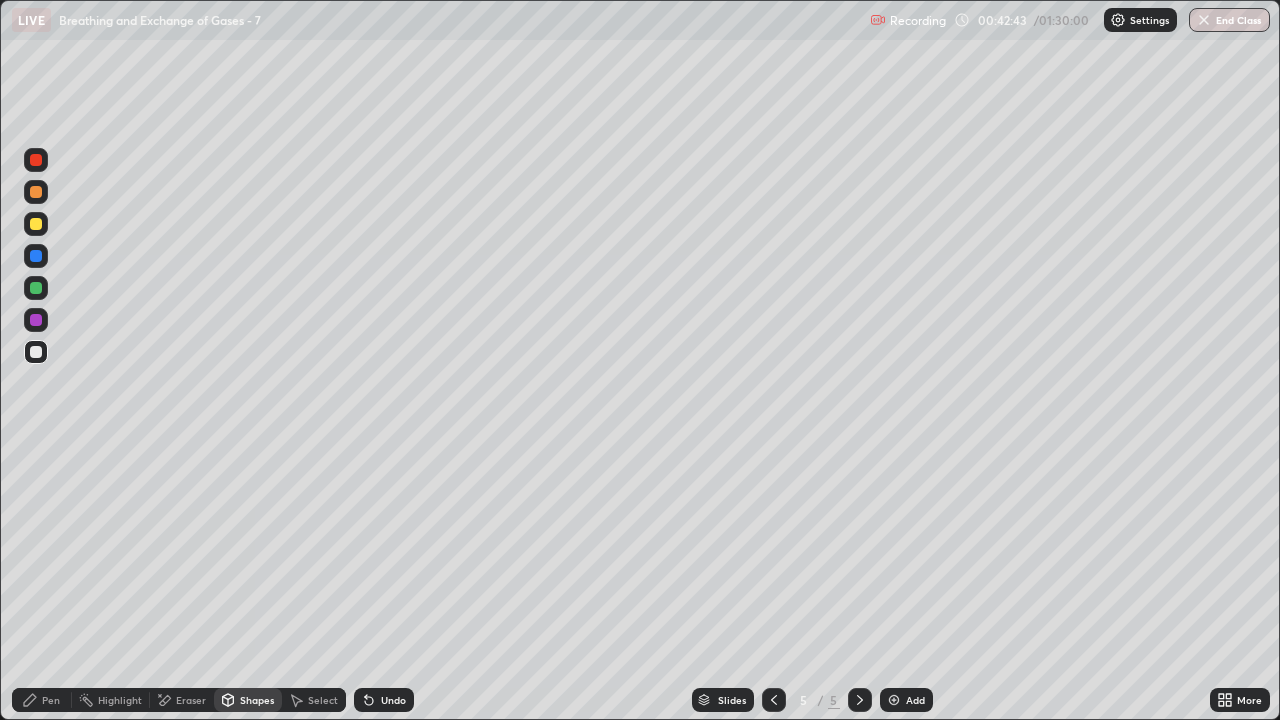 click at bounding box center (36, 224) 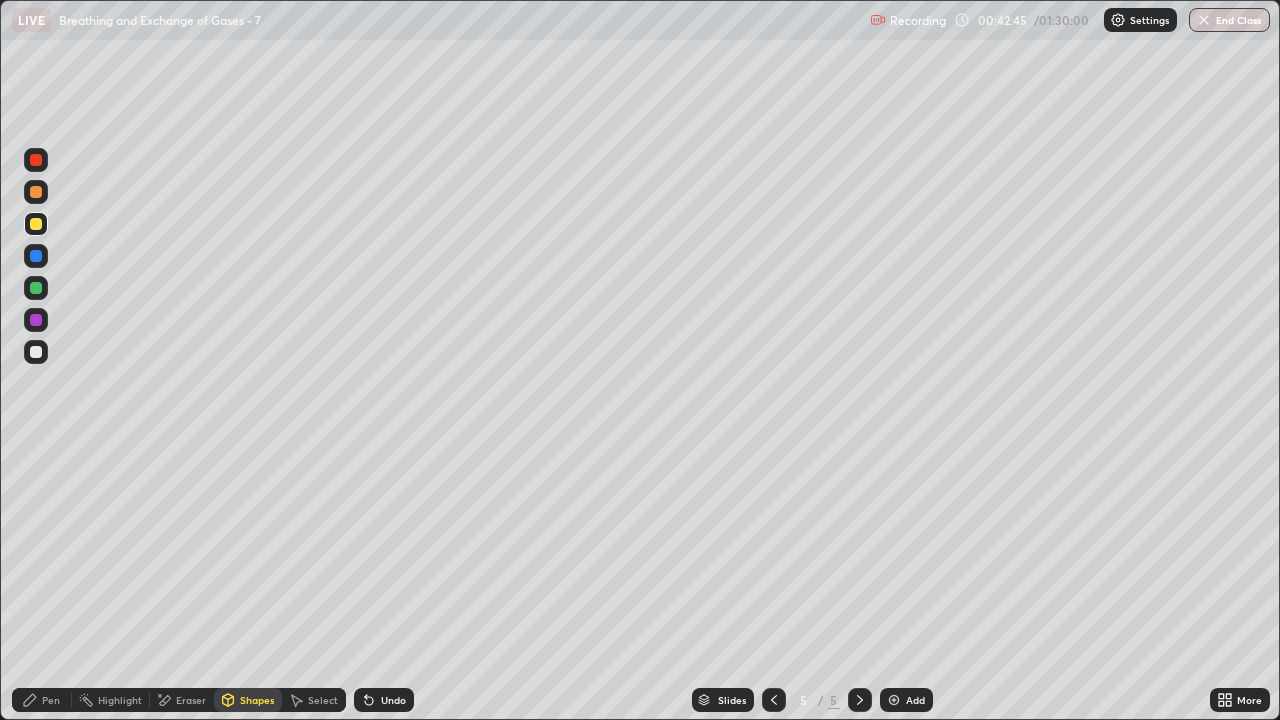 click on "Eraser" at bounding box center [182, 700] 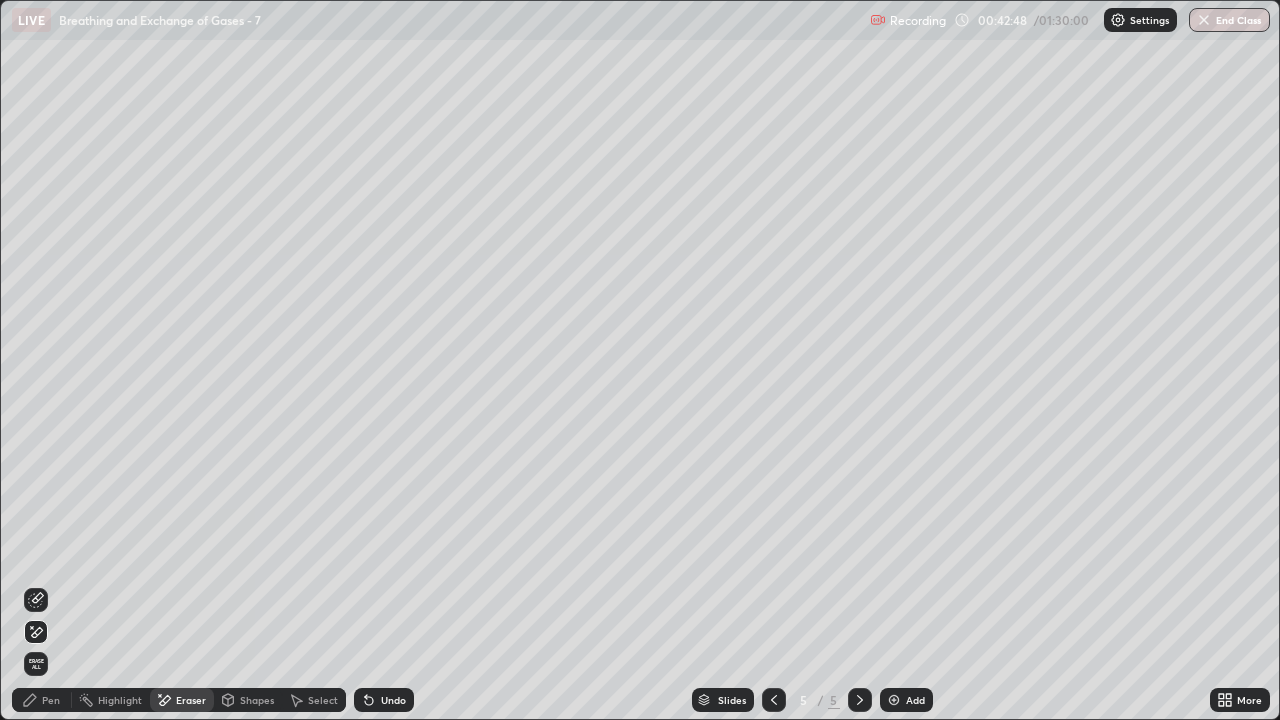 click on "Shapes" at bounding box center [257, 700] 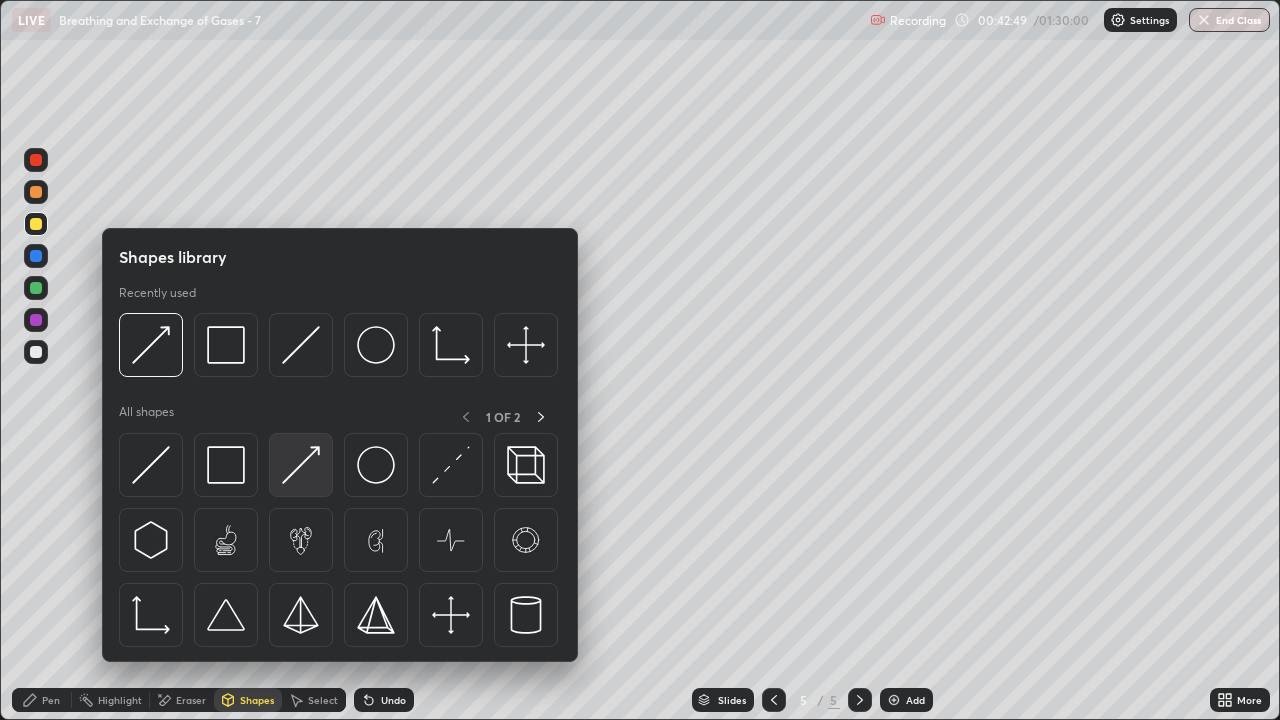 click at bounding box center [301, 465] 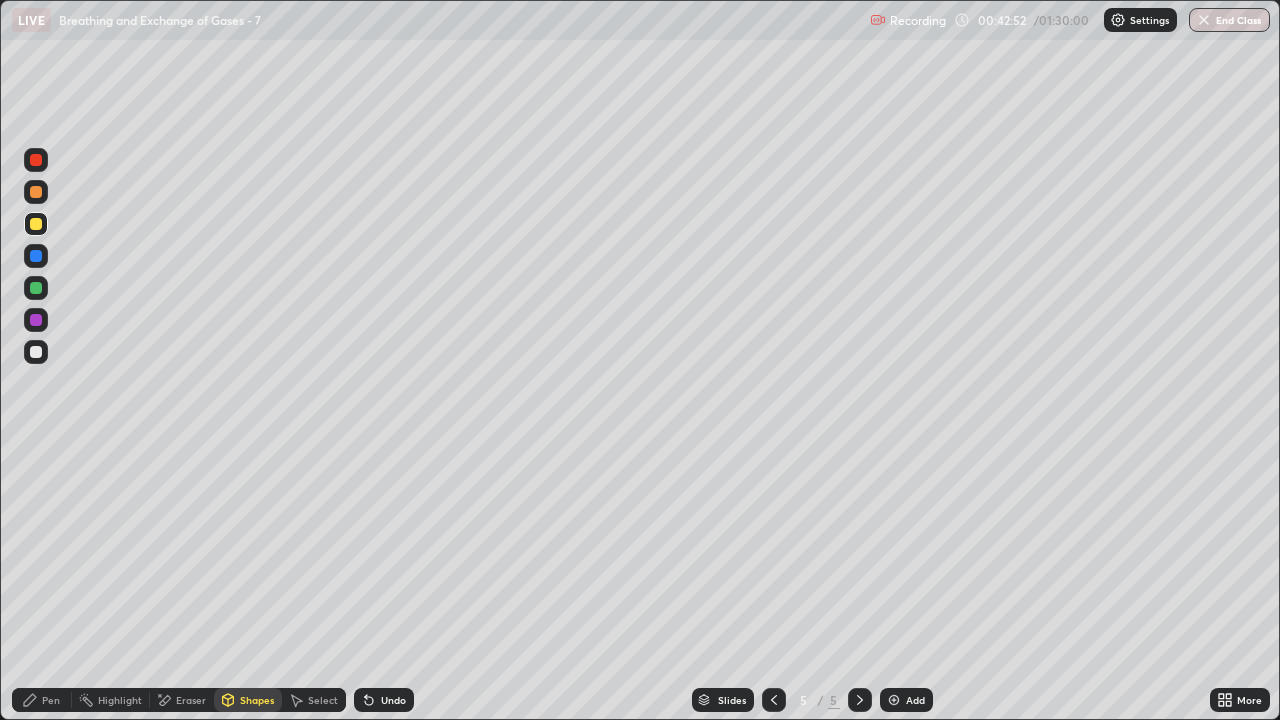 click on "Pen" at bounding box center [51, 700] 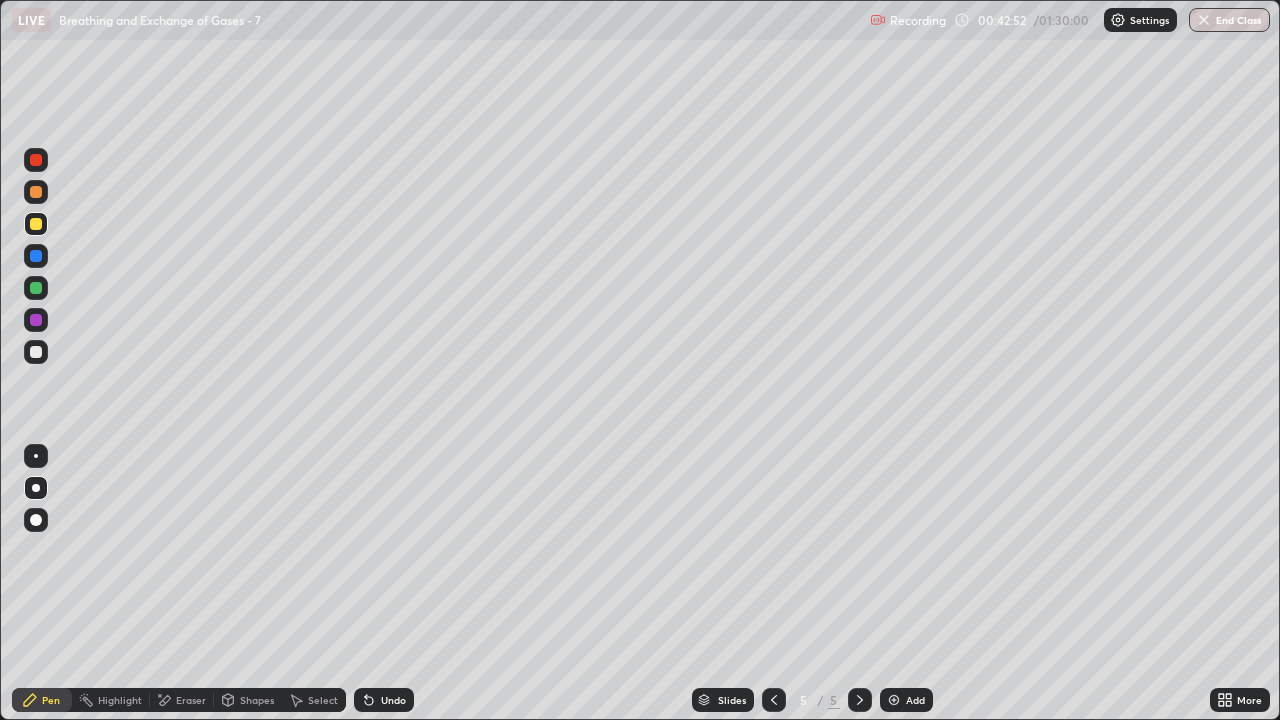 click on "Pen" at bounding box center (51, 700) 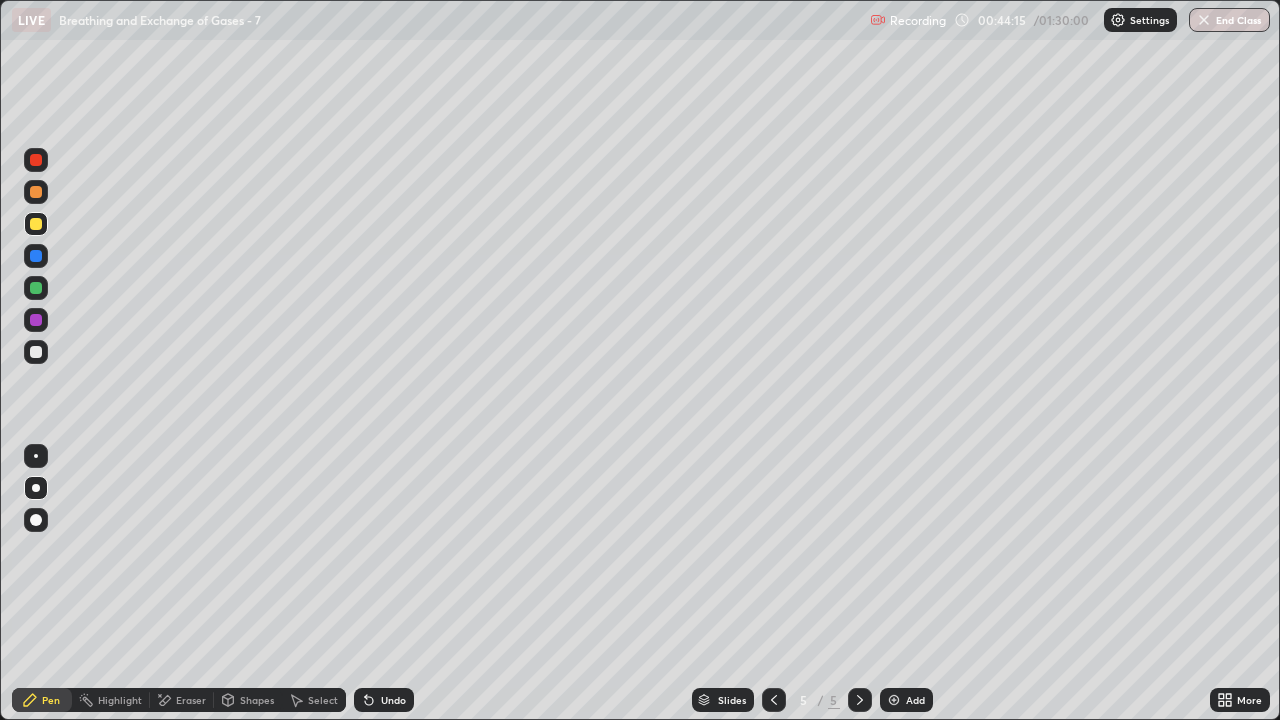 click at bounding box center (36, 352) 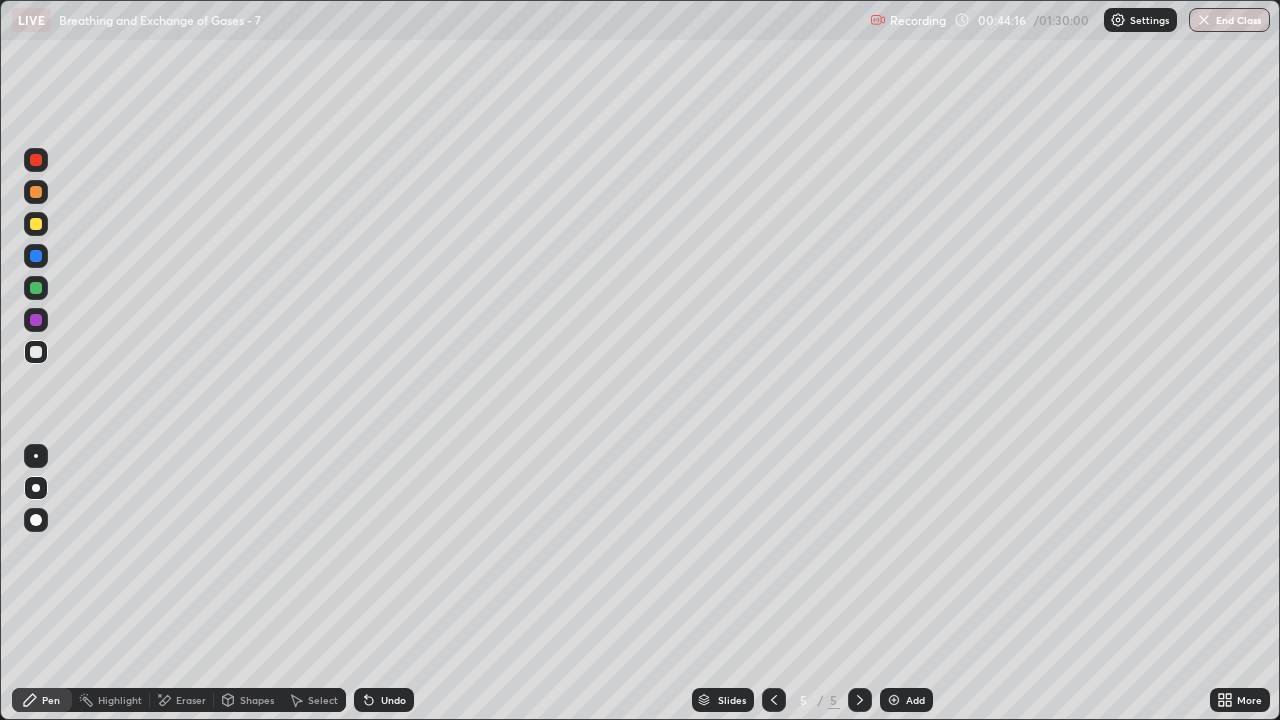 click on "Shapes" at bounding box center [257, 700] 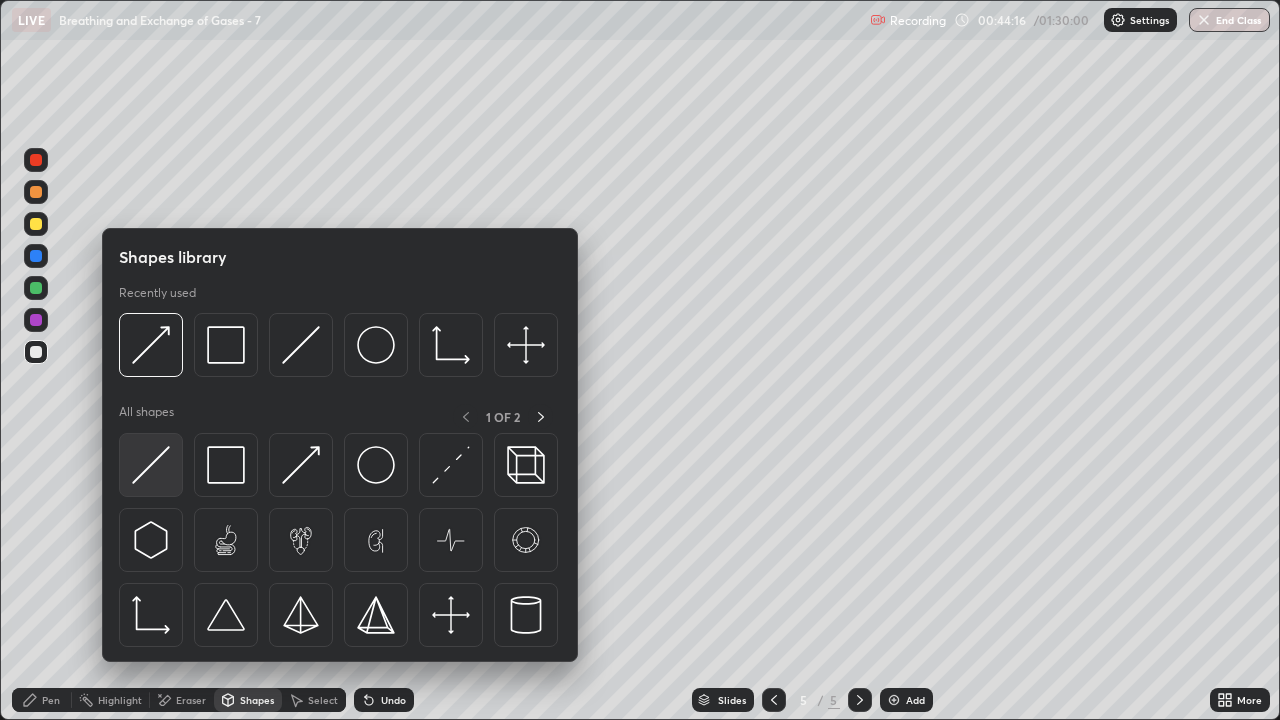 click at bounding box center [151, 465] 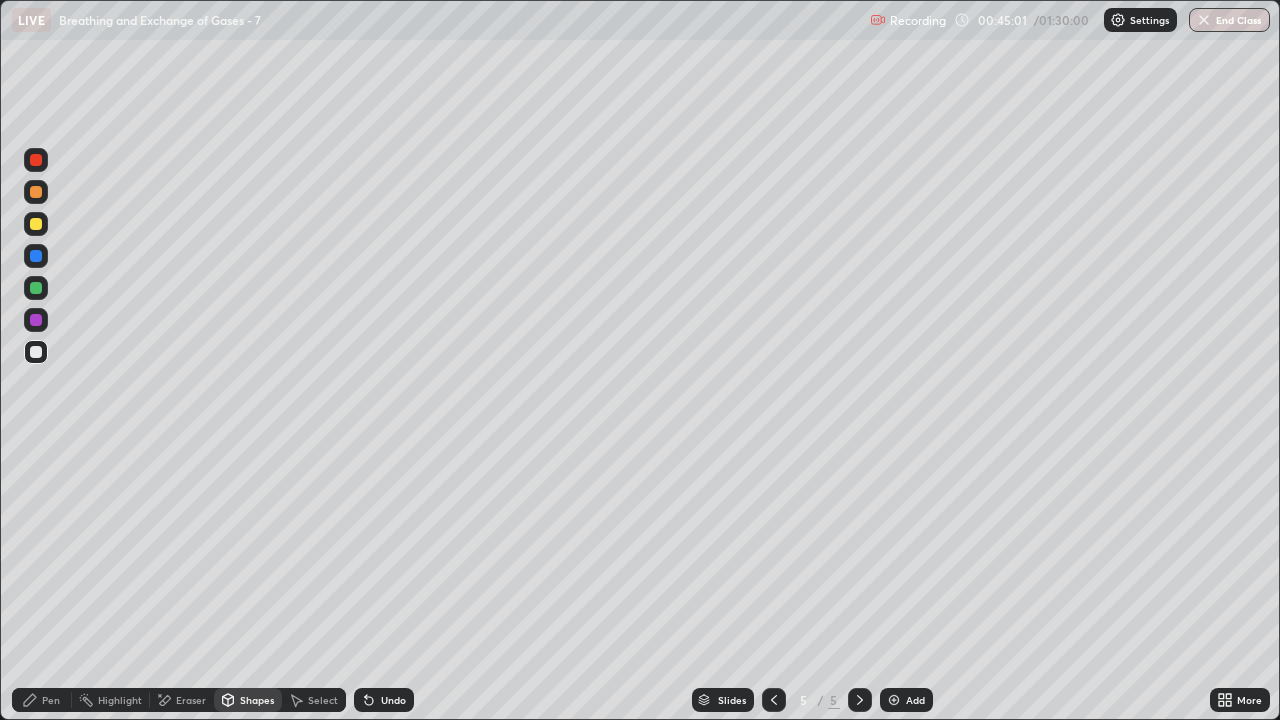 click at bounding box center [36, 192] 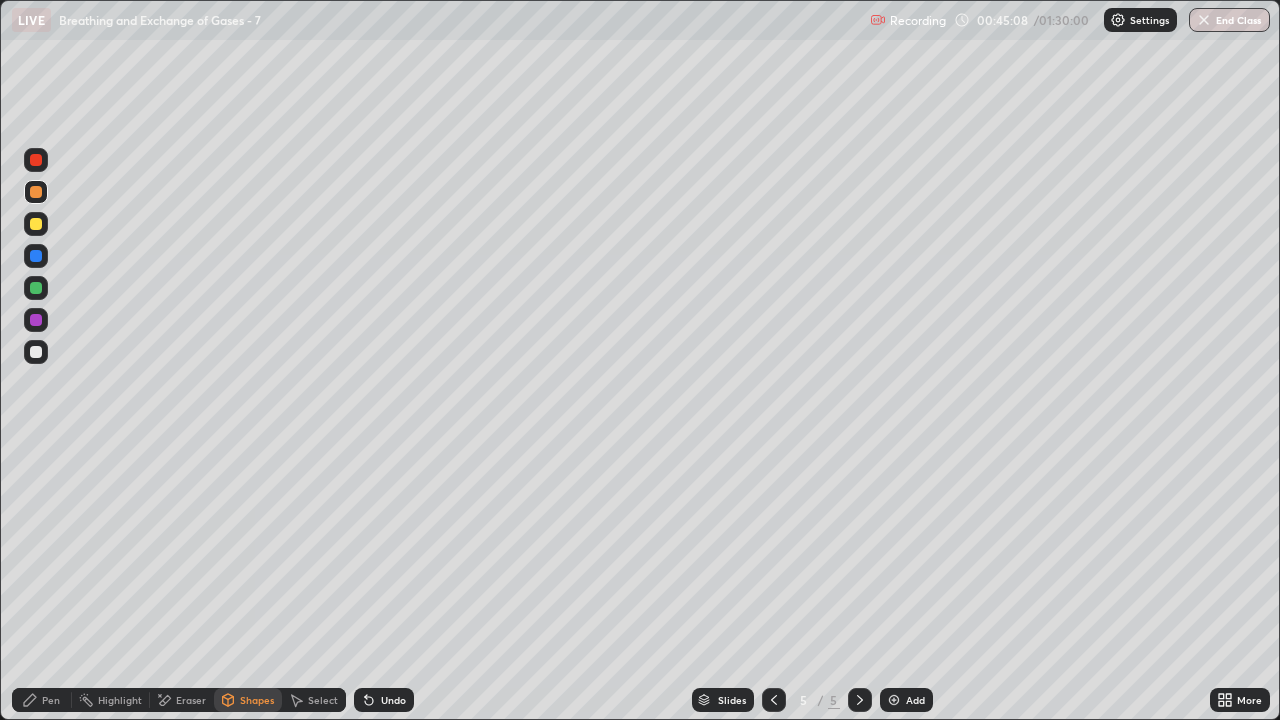 click at bounding box center (36, 192) 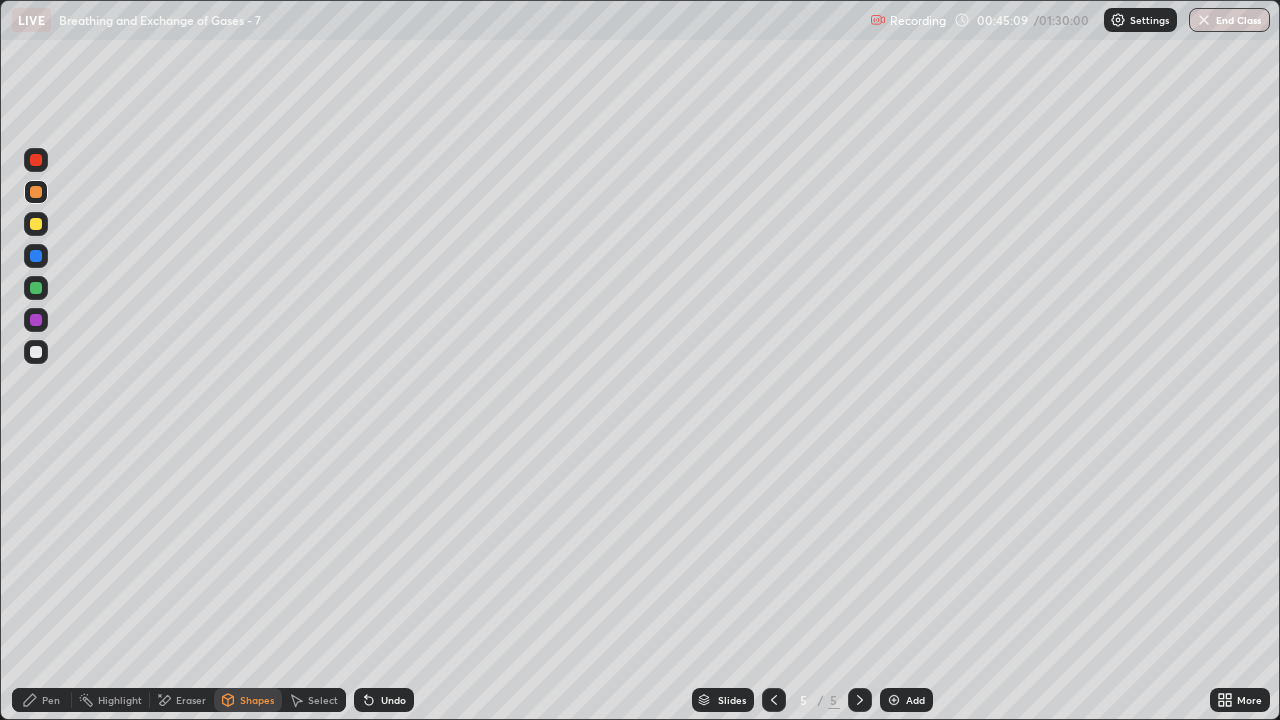 click on "Pen" at bounding box center (42, 700) 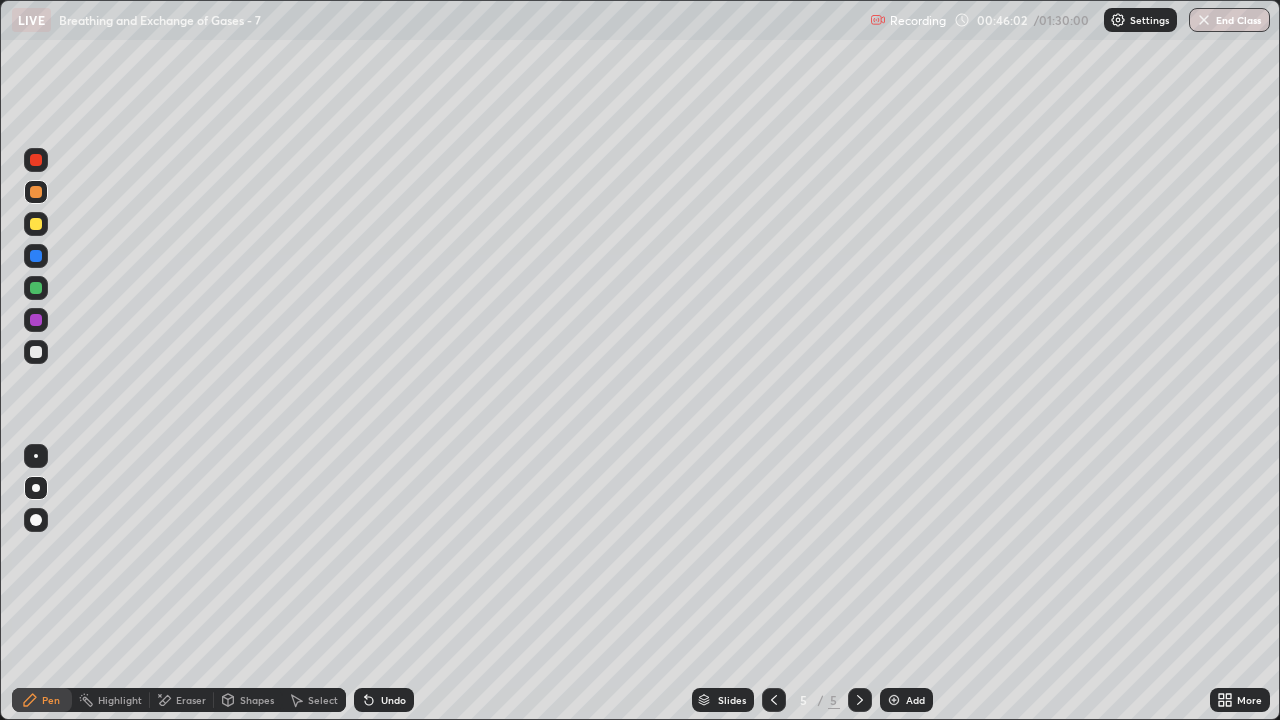 click on "Eraser" at bounding box center [191, 700] 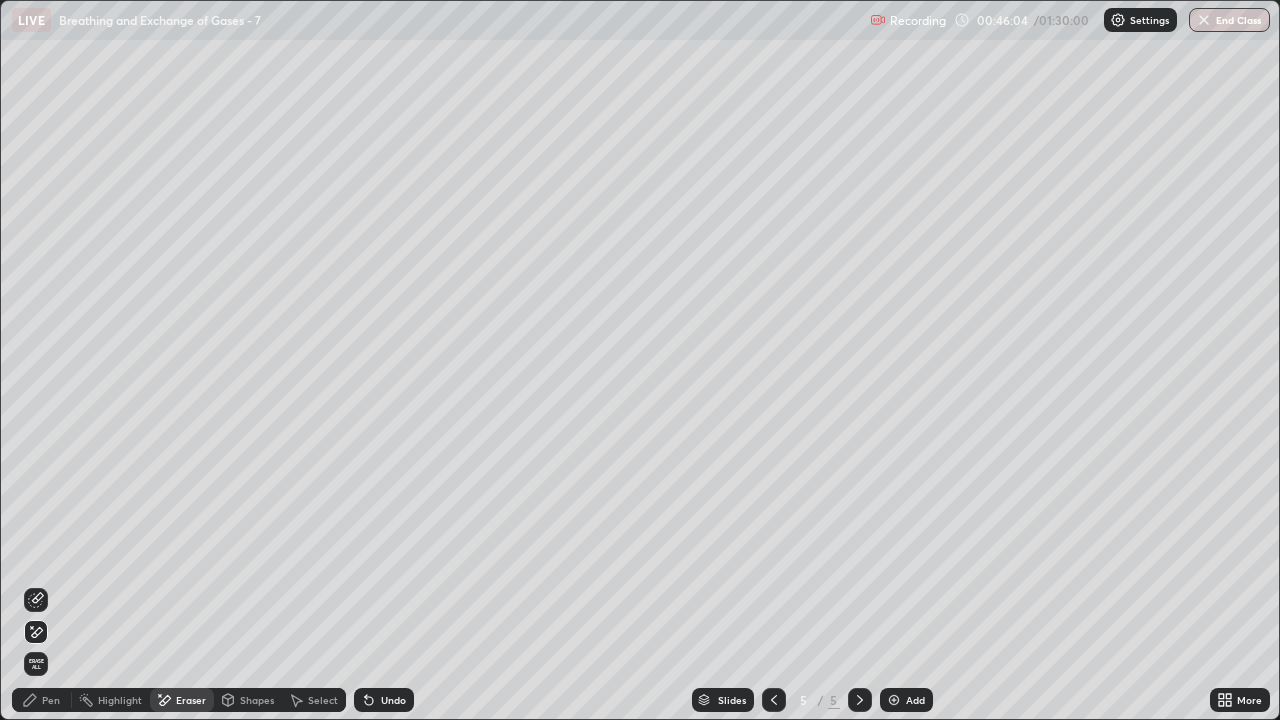 click on "Pen" at bounding box center [51, 700] 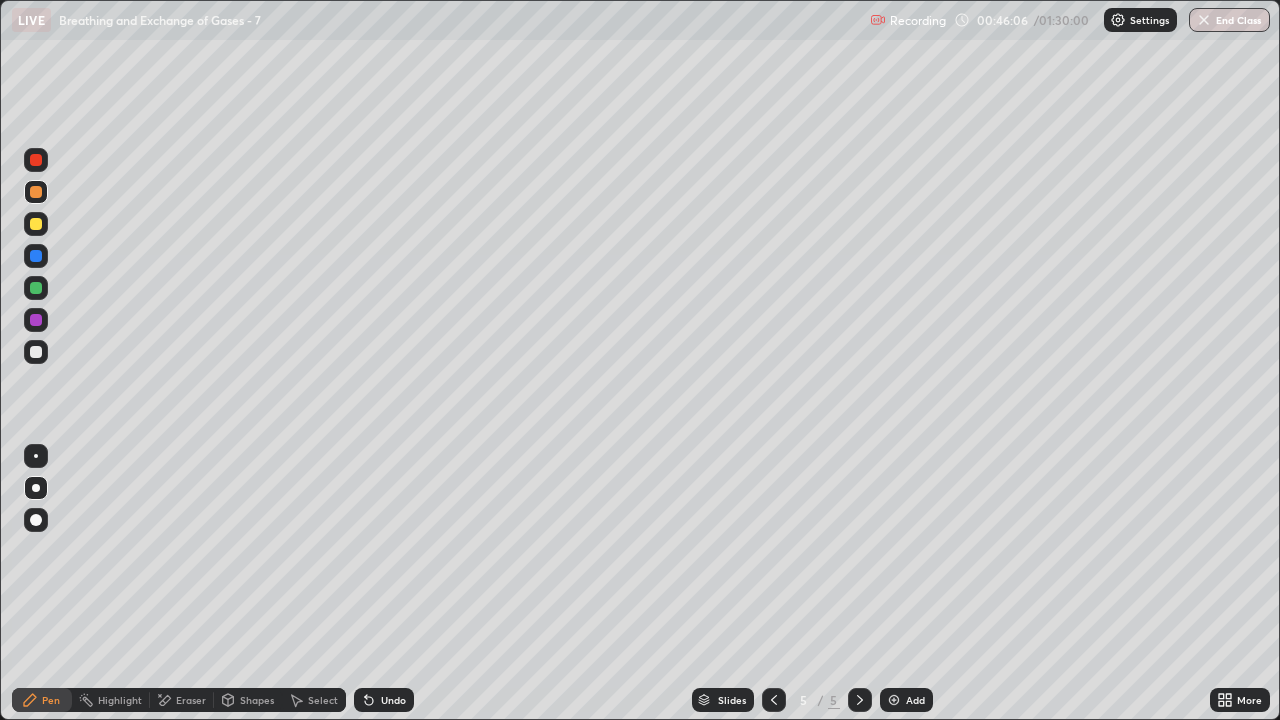 click on "Shapes" at bounding box center [257, 700] 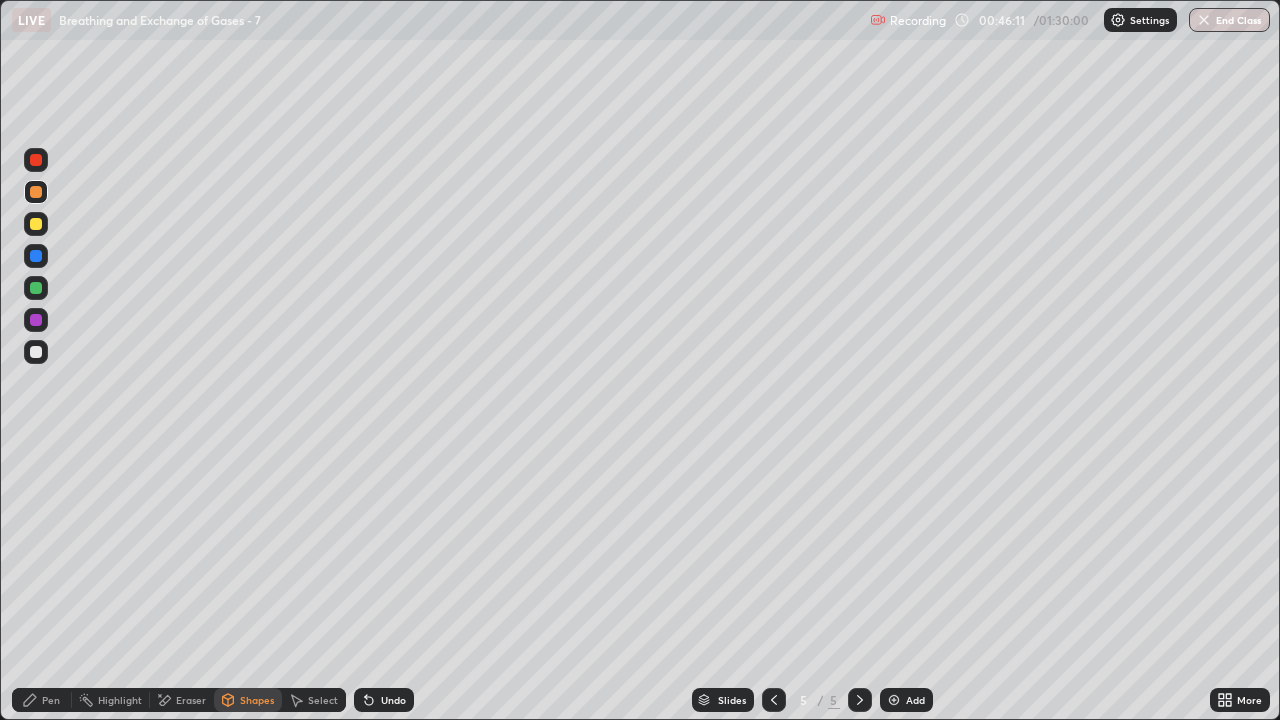 click on "Eraser" at bounding box center [191, 700] 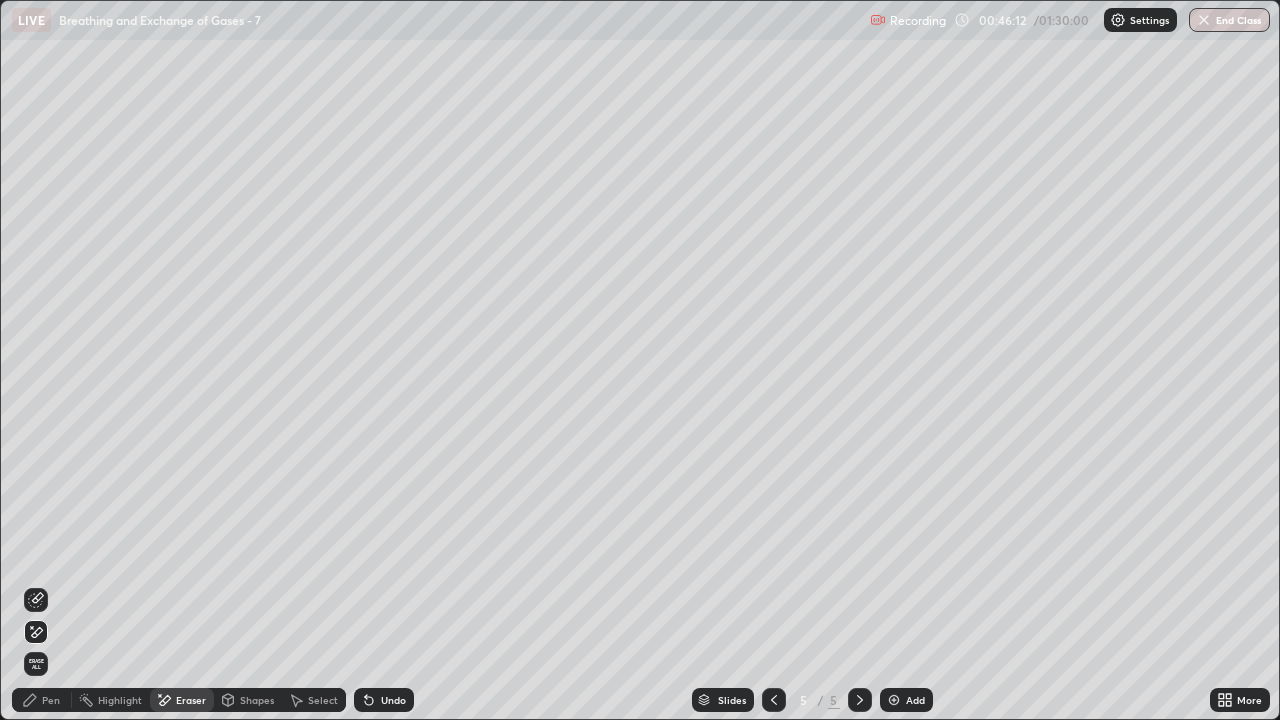 click 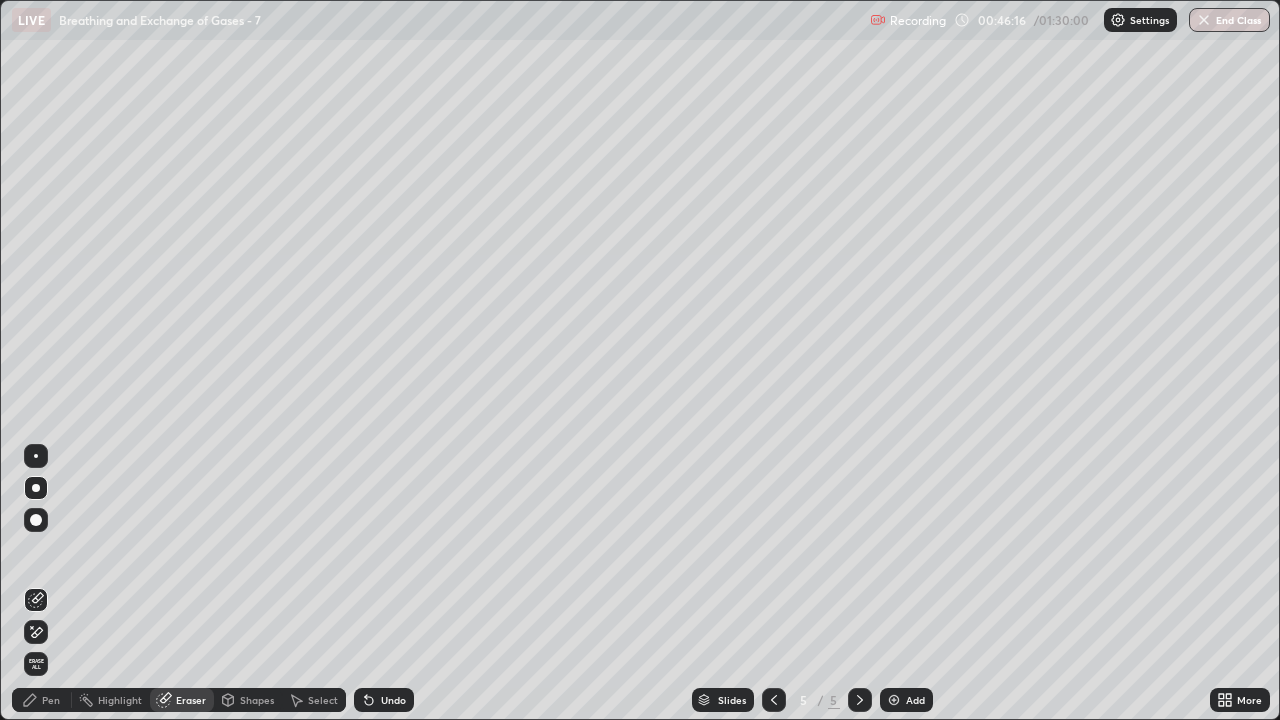 click on "Pen" at bounding box center [51, 700] 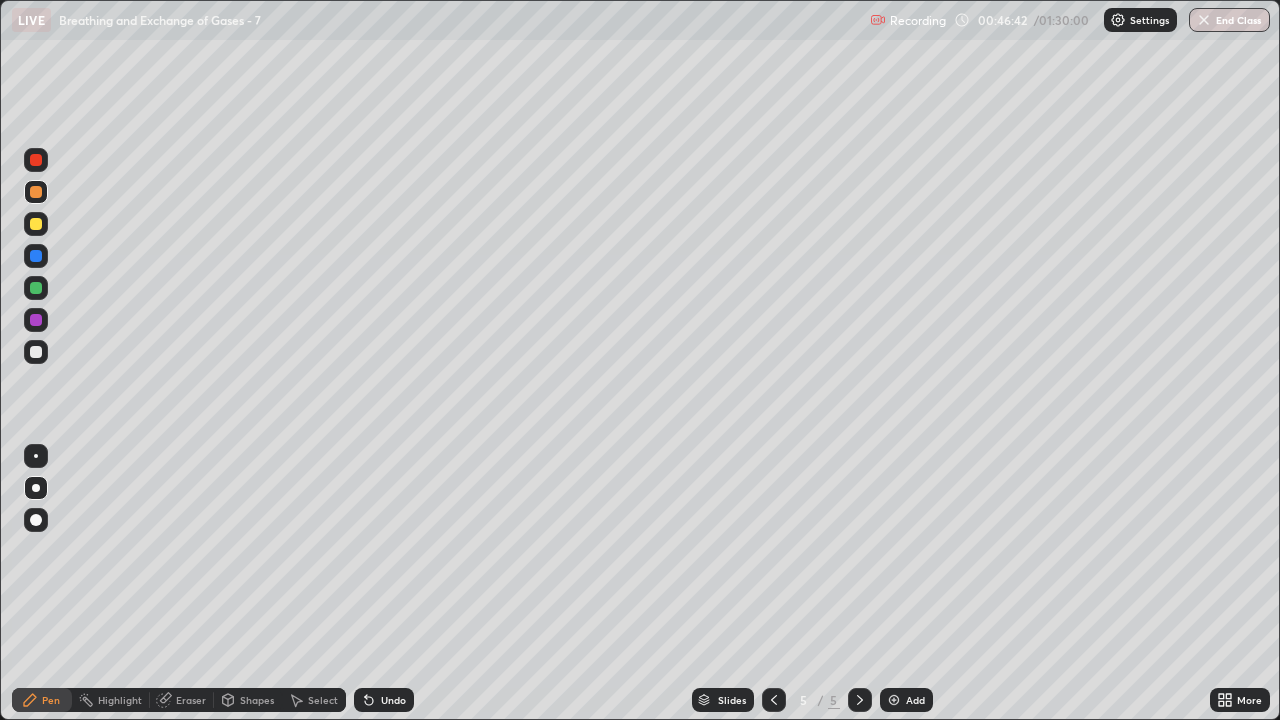 click on "Shapes" at bounding box center [257, 700] 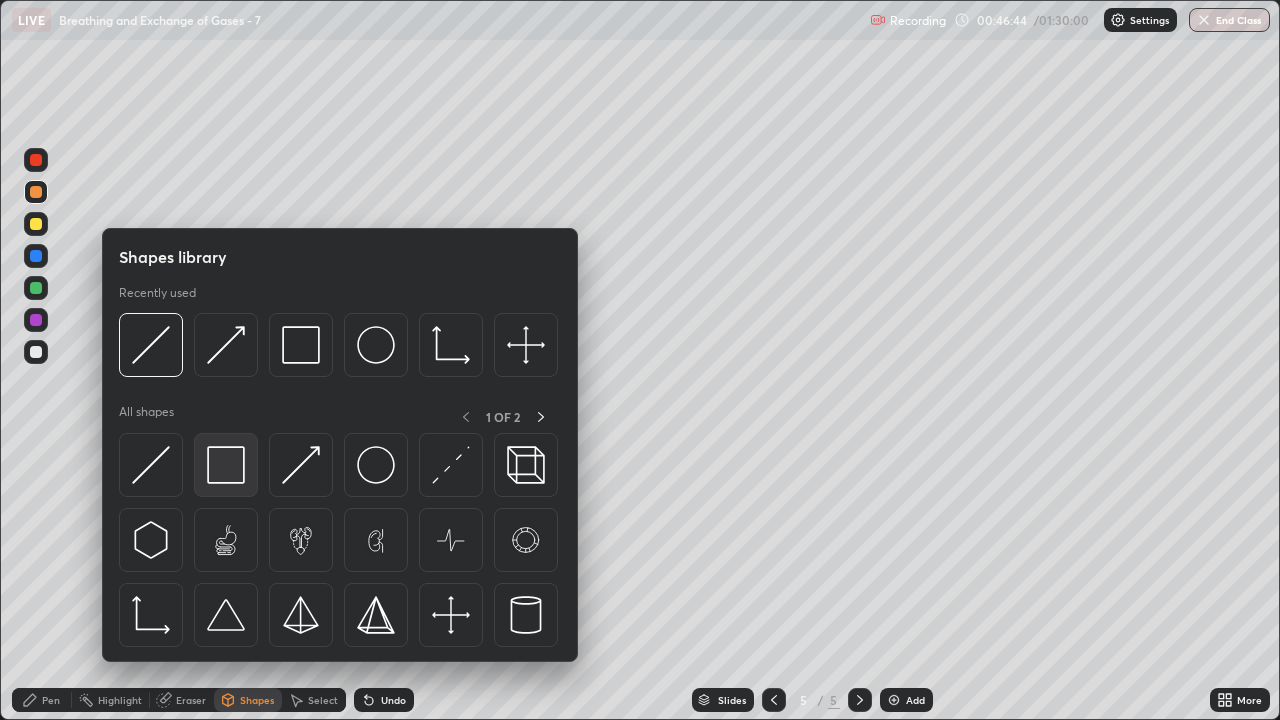 click at bounding box center (226, 465) 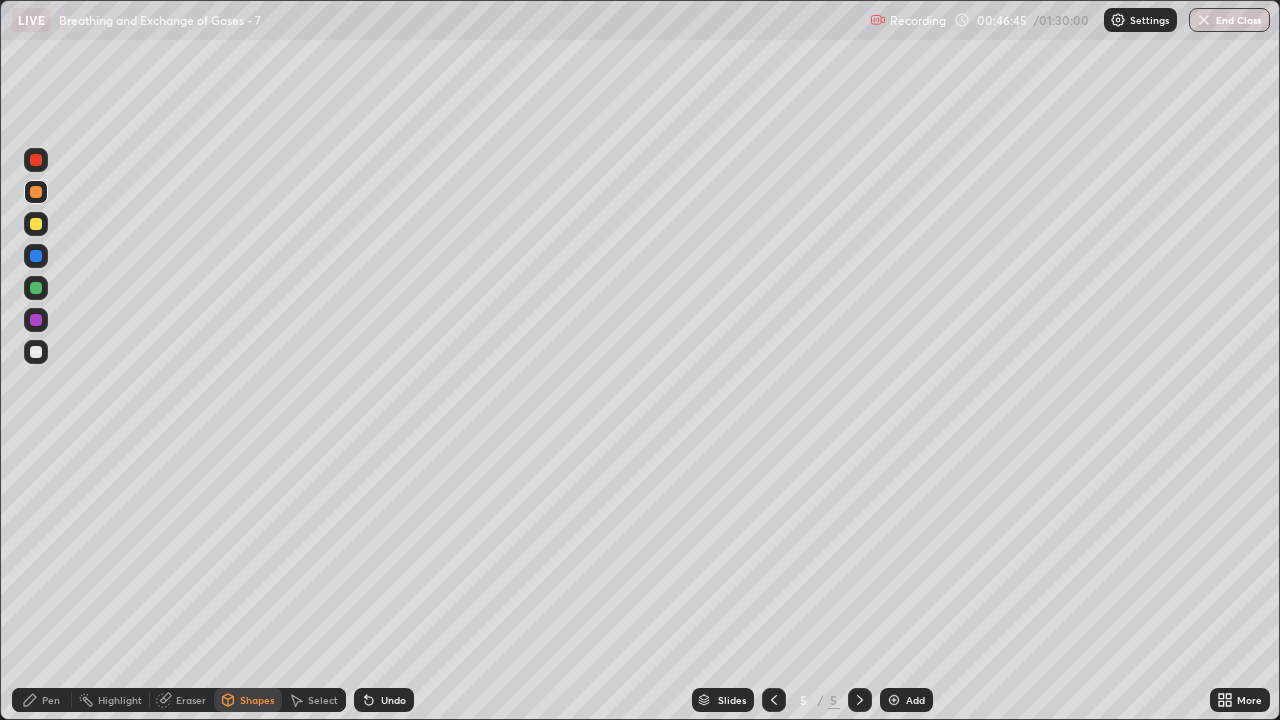 click at bounding box center [36, 224] 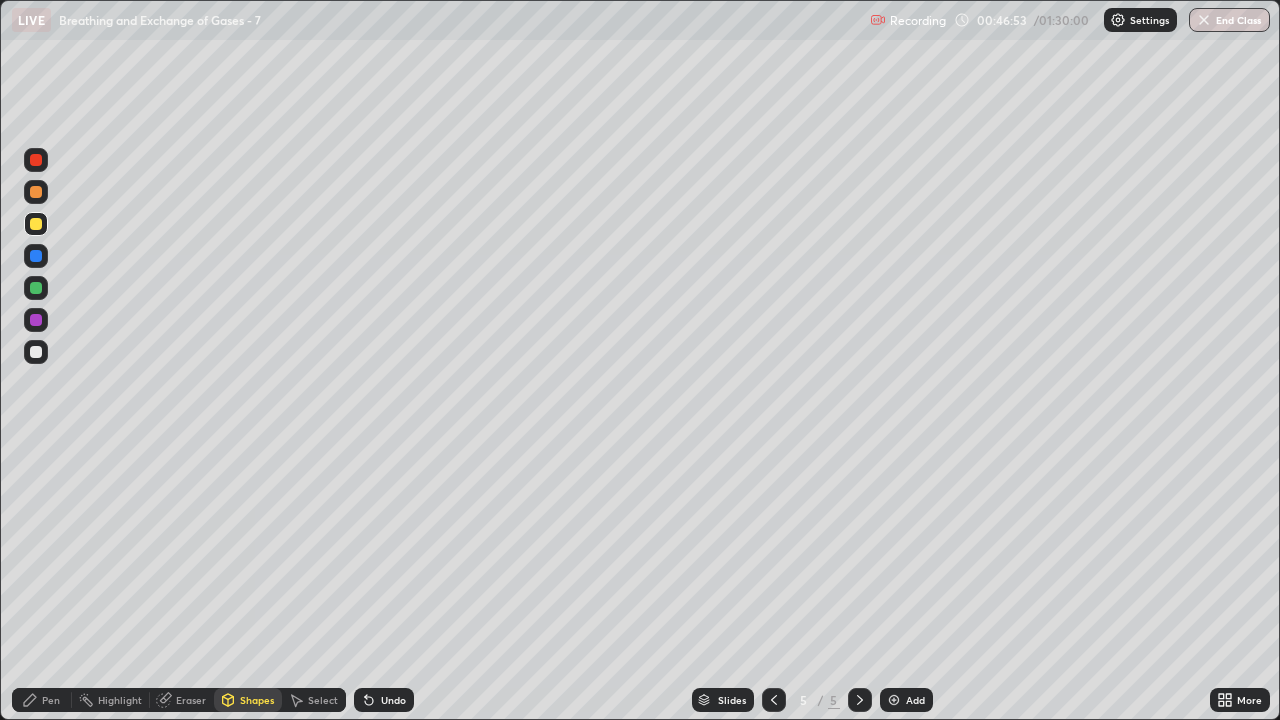 click on "Pen" at bounding box center (51, 700) 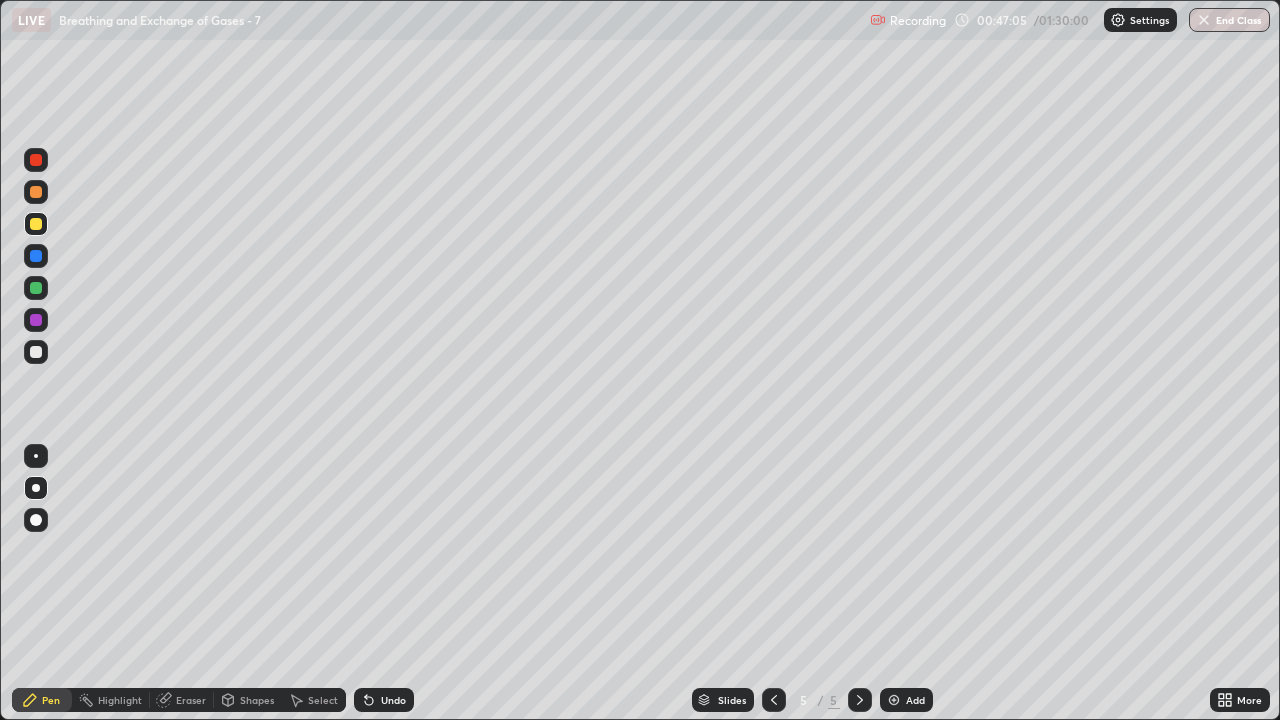 click on "Shapes" at bounding box center (257, 700) 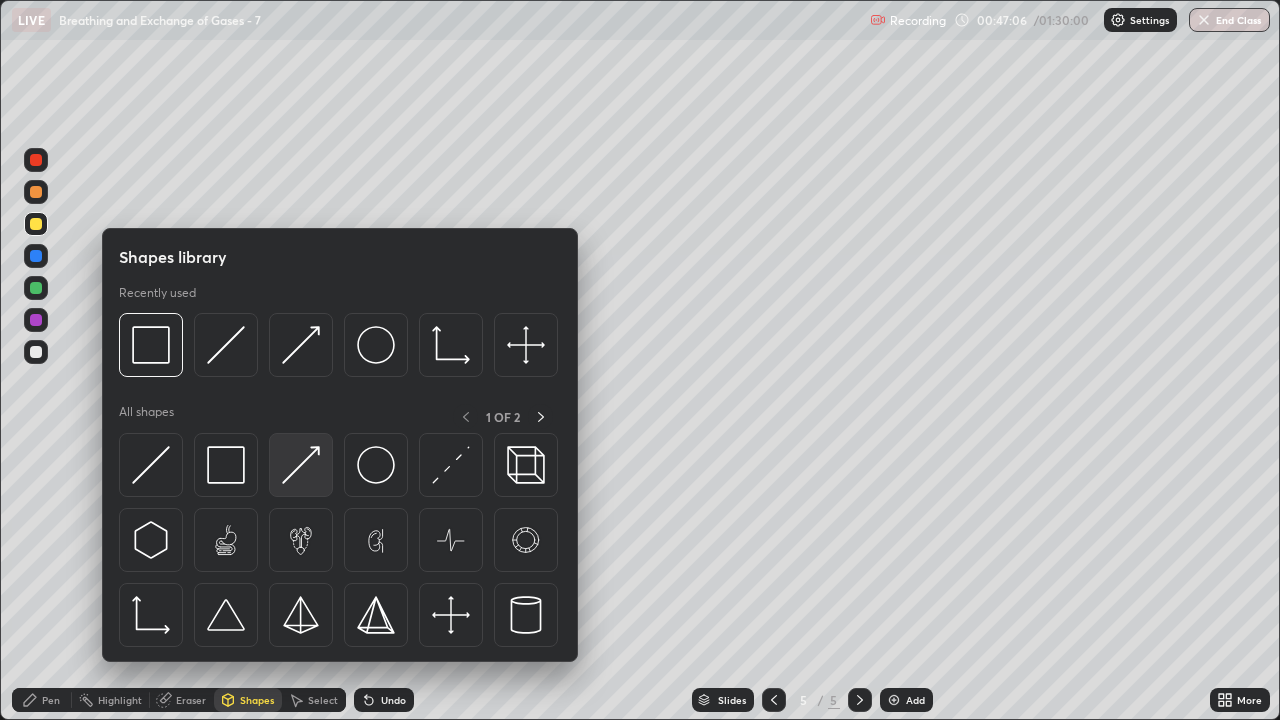 click at bounding box center (301, 465) 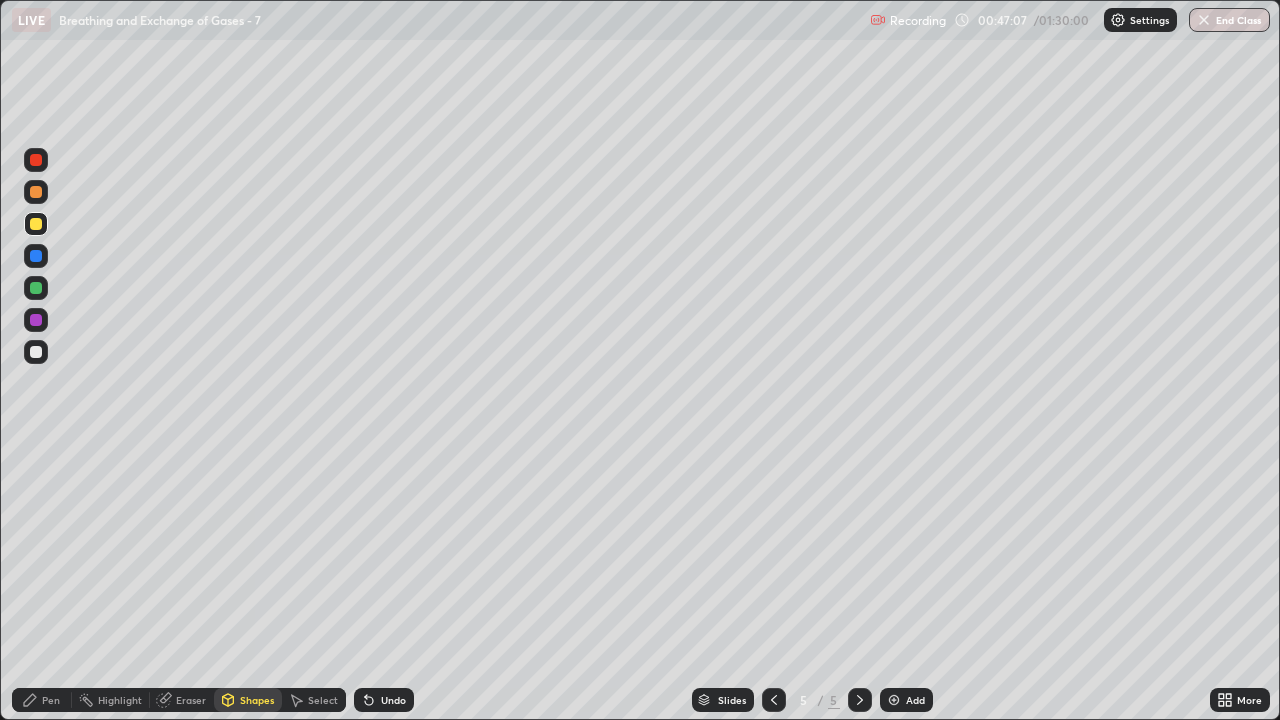 click at bounding box center (36, 352) 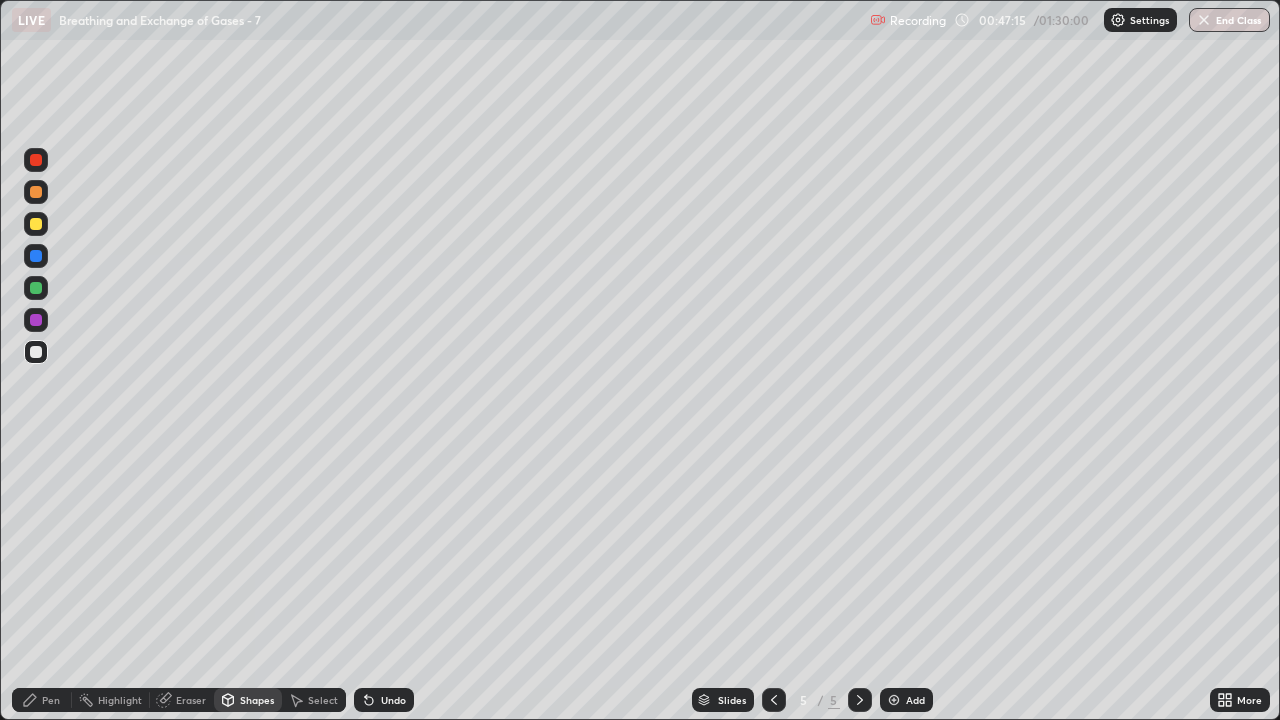 click on "Pen" at bounding box center (51, 700) 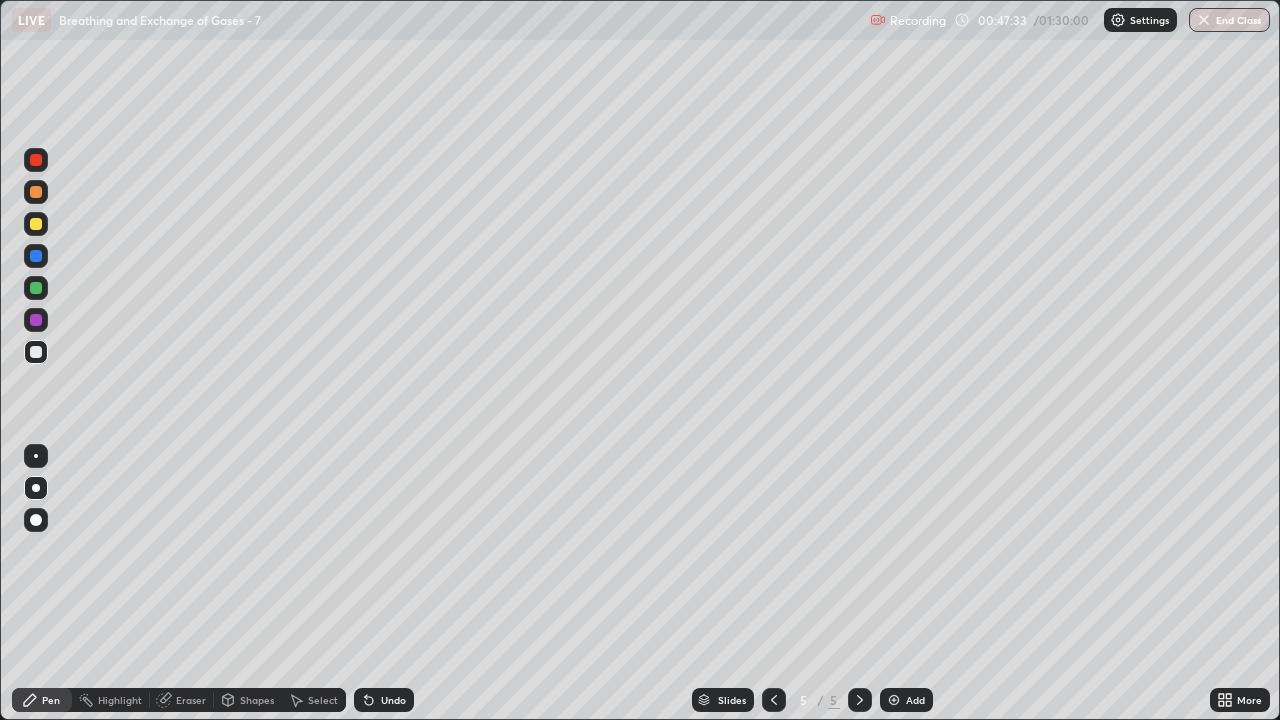click at bounding box center (36, 288) 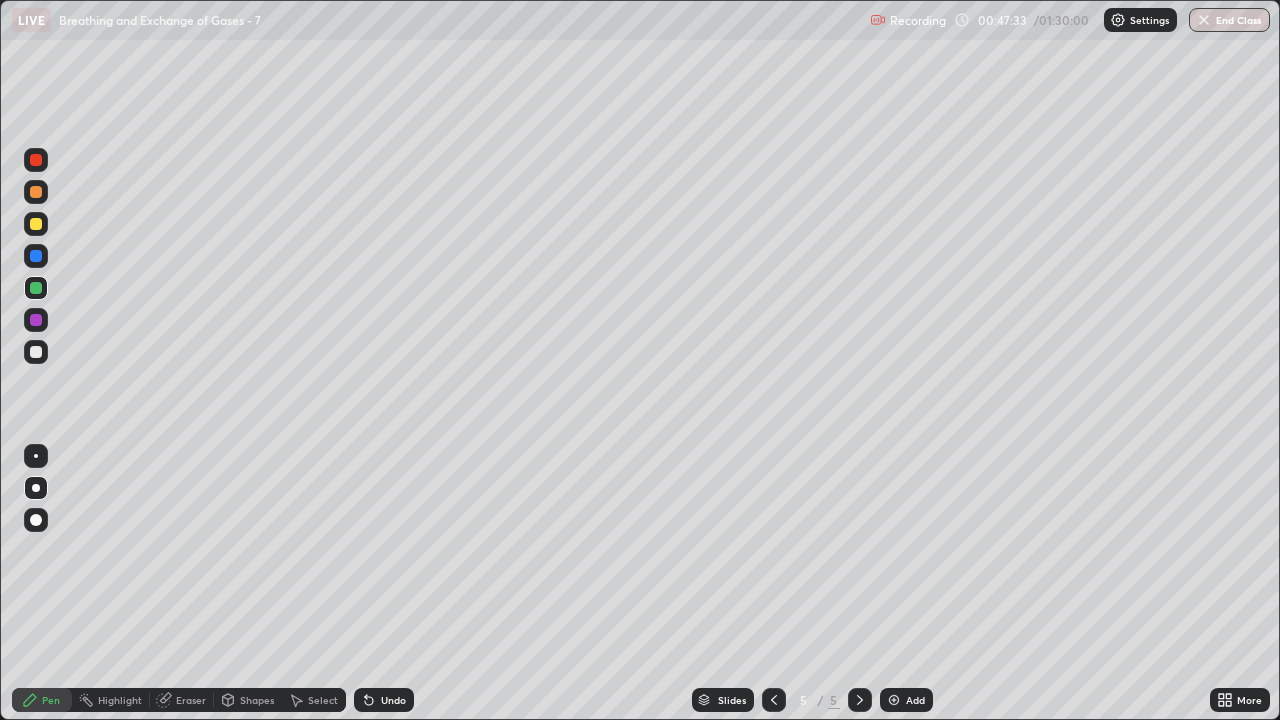 click at bounding box center (36, 224) 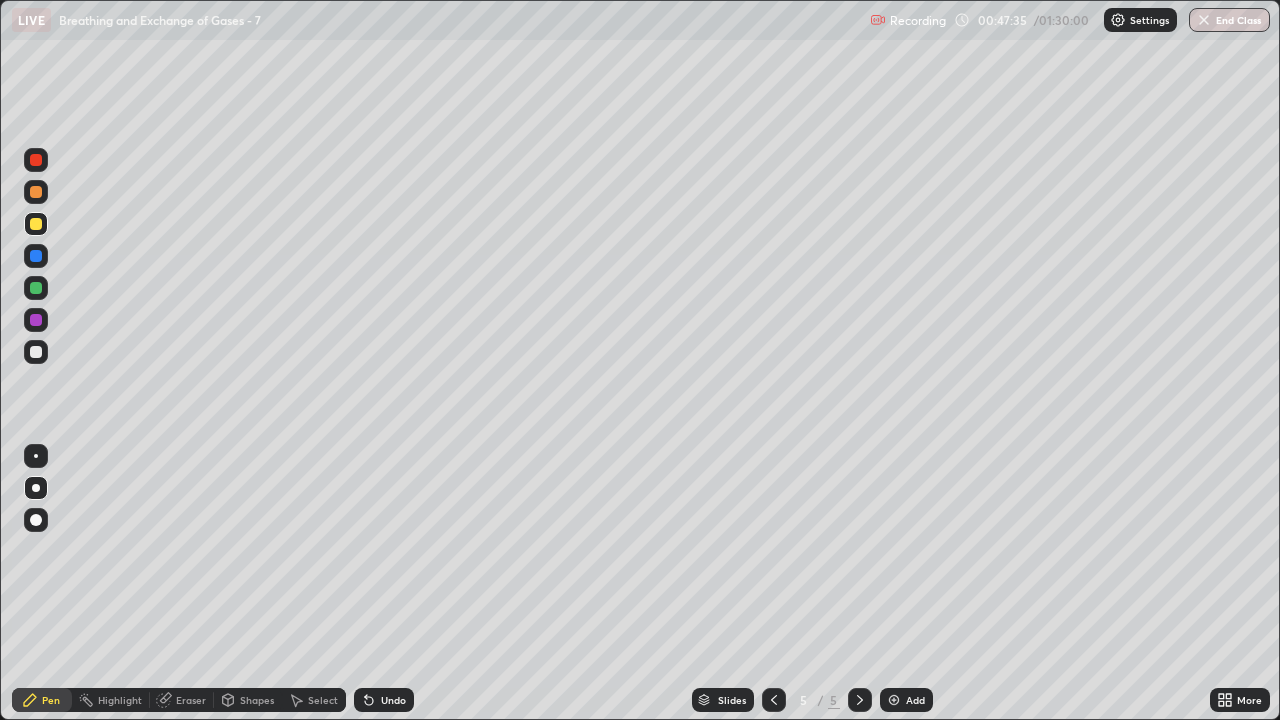 click on "Pen" at bounding box center [51, 700] 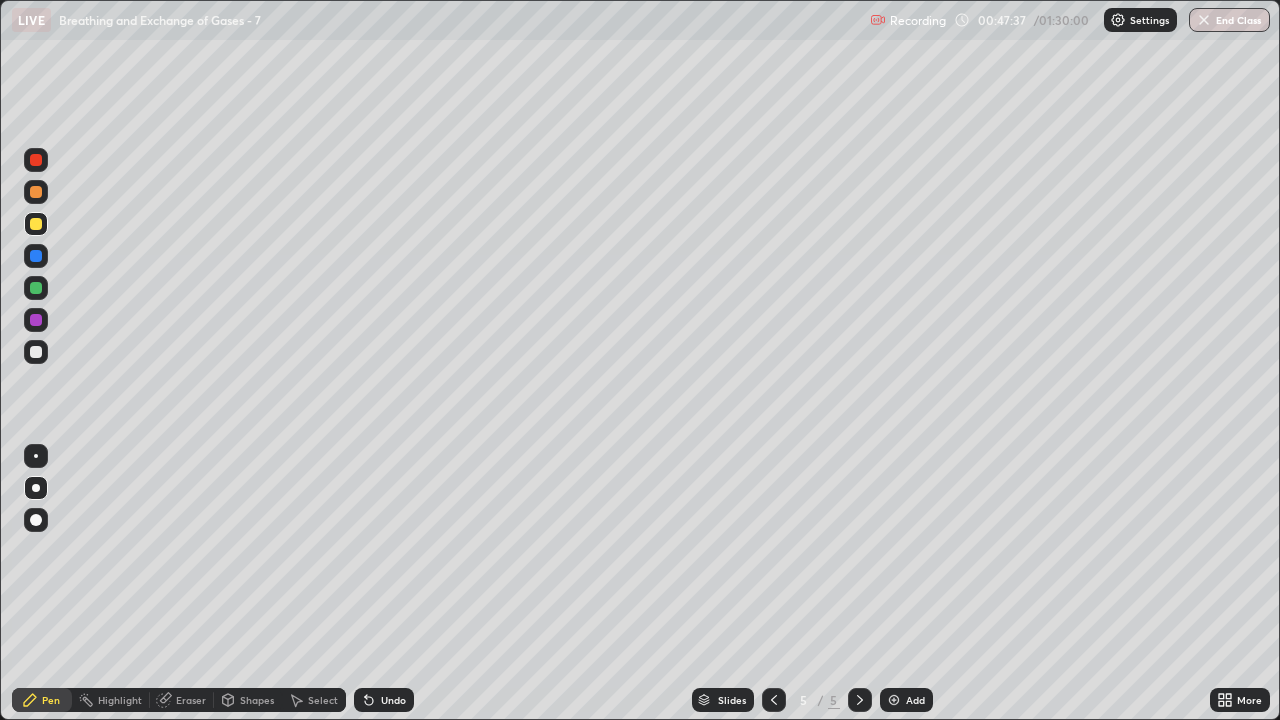 click at bounding box center (36, 288) 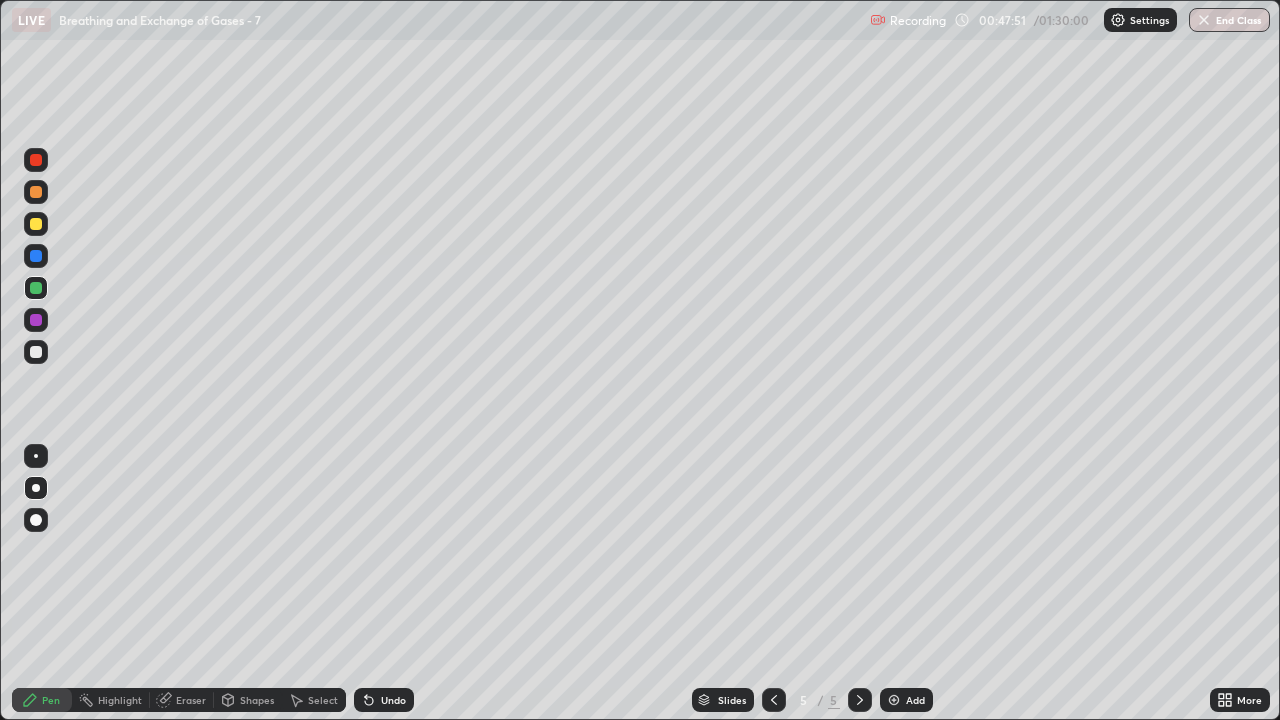 click on "Eraser" at bounding box center (191, 700) 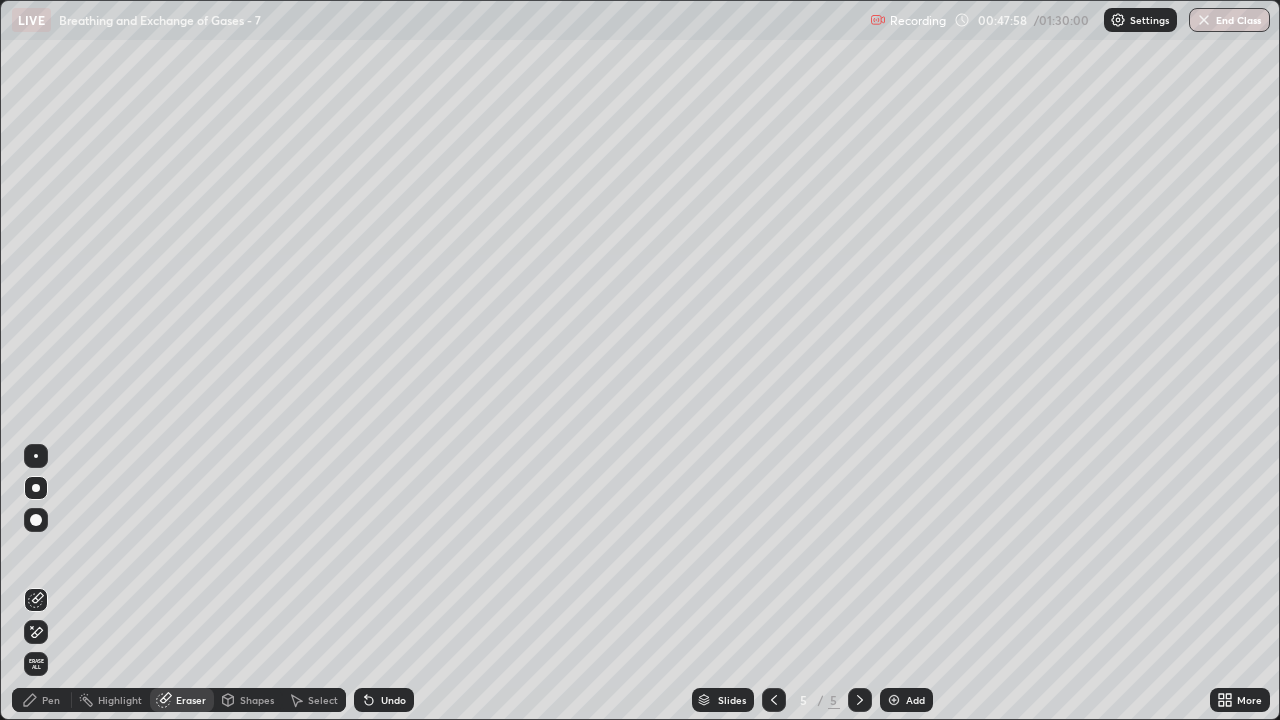 click on "Pen" at bounding box center (42, 700) 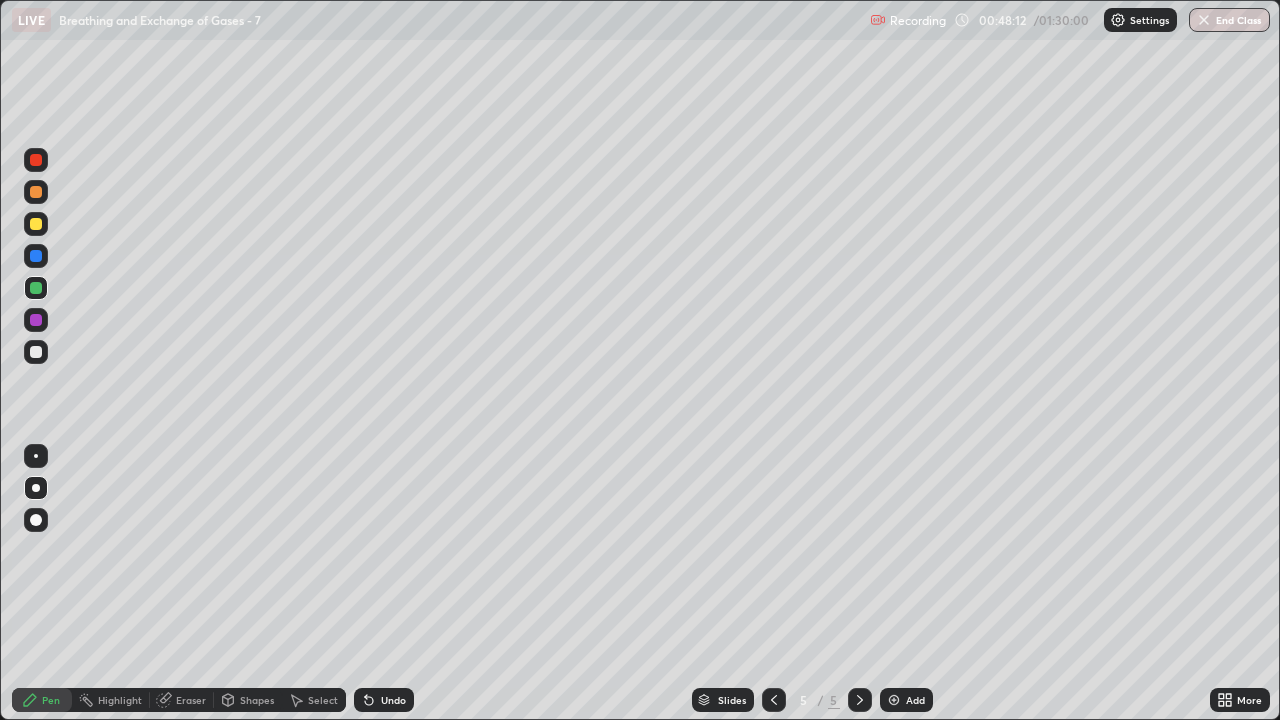 click at bounding box center (36, 192) 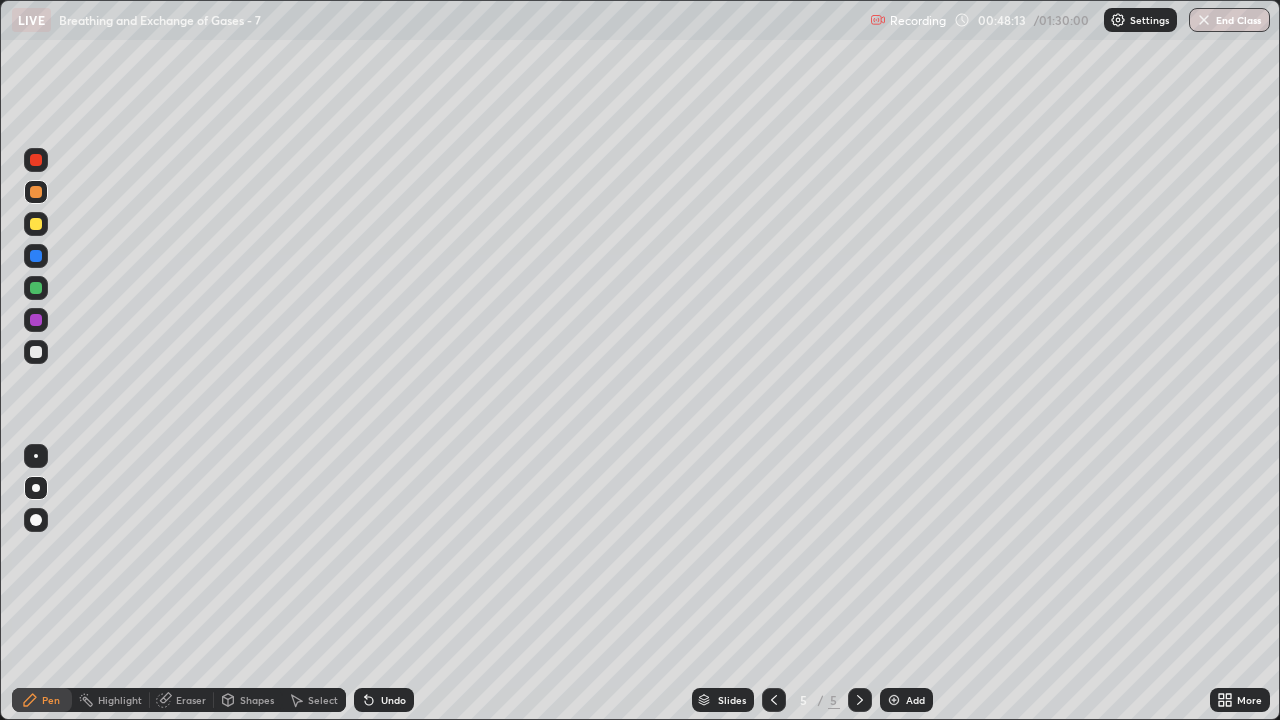 click on "Pen" at bounding box center (51, 700) 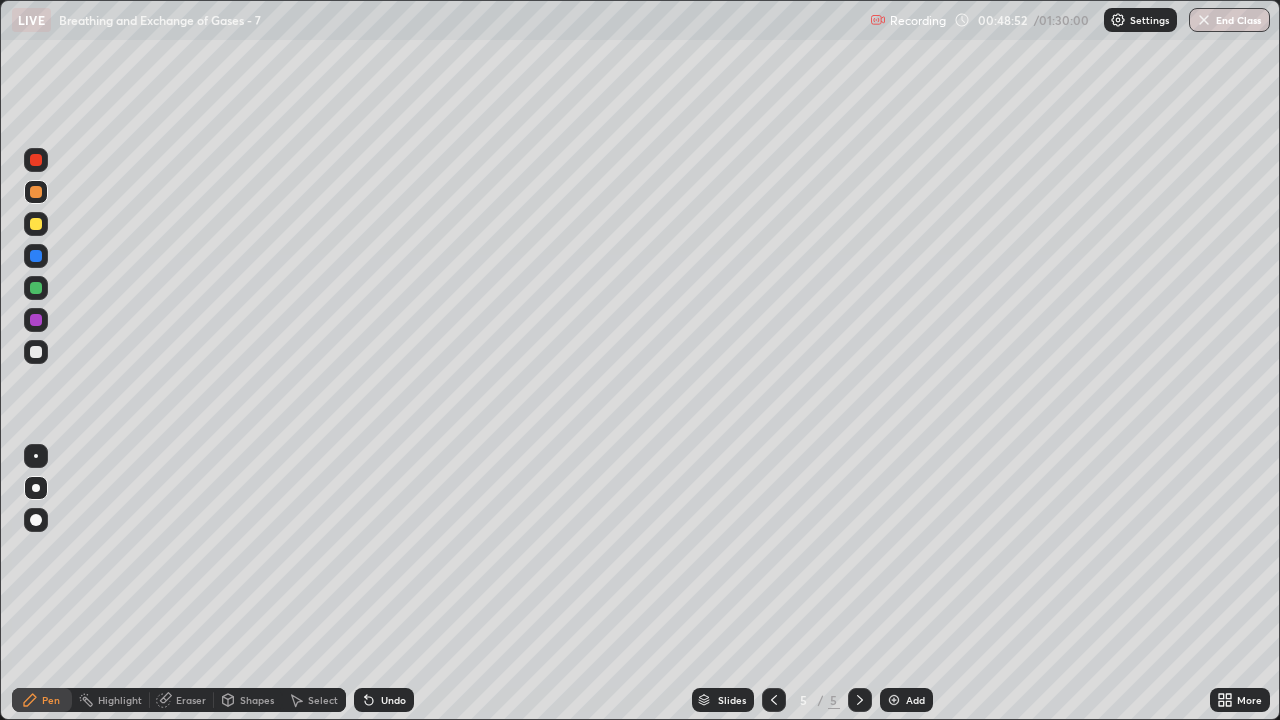 click at bounding box center [36, 352] 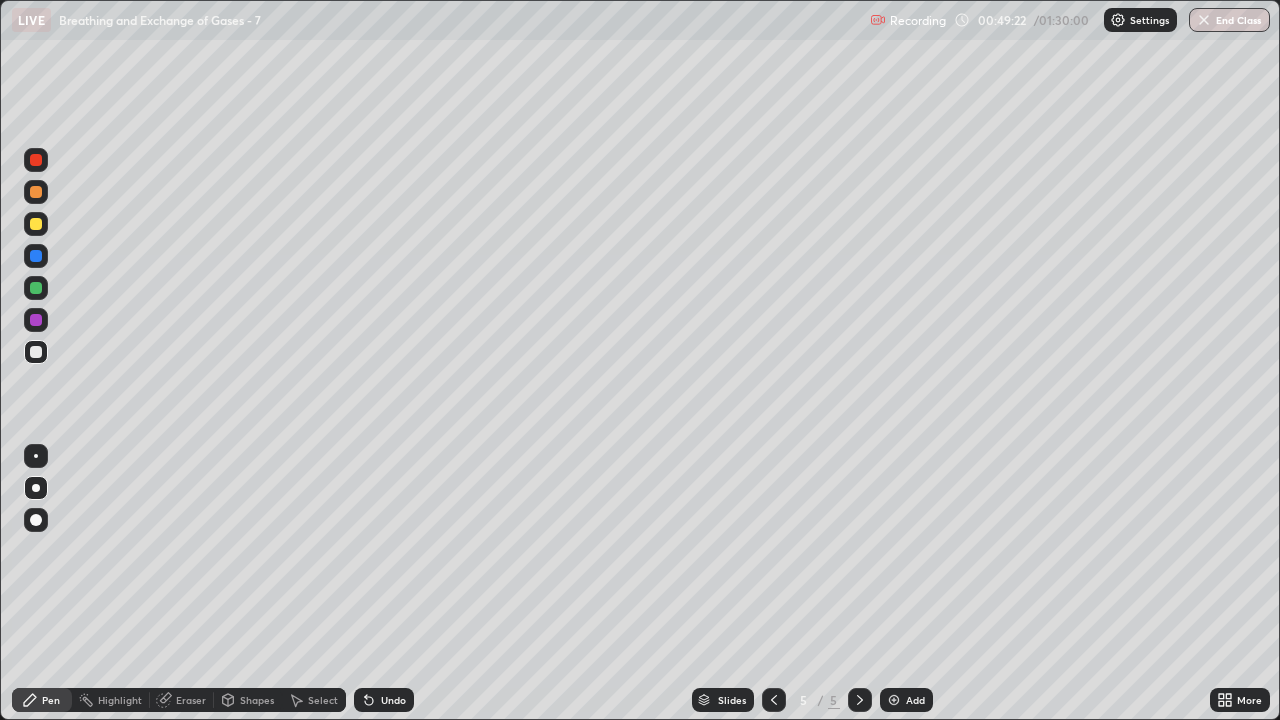 click on "Pen" at bounding box center [51, 700] 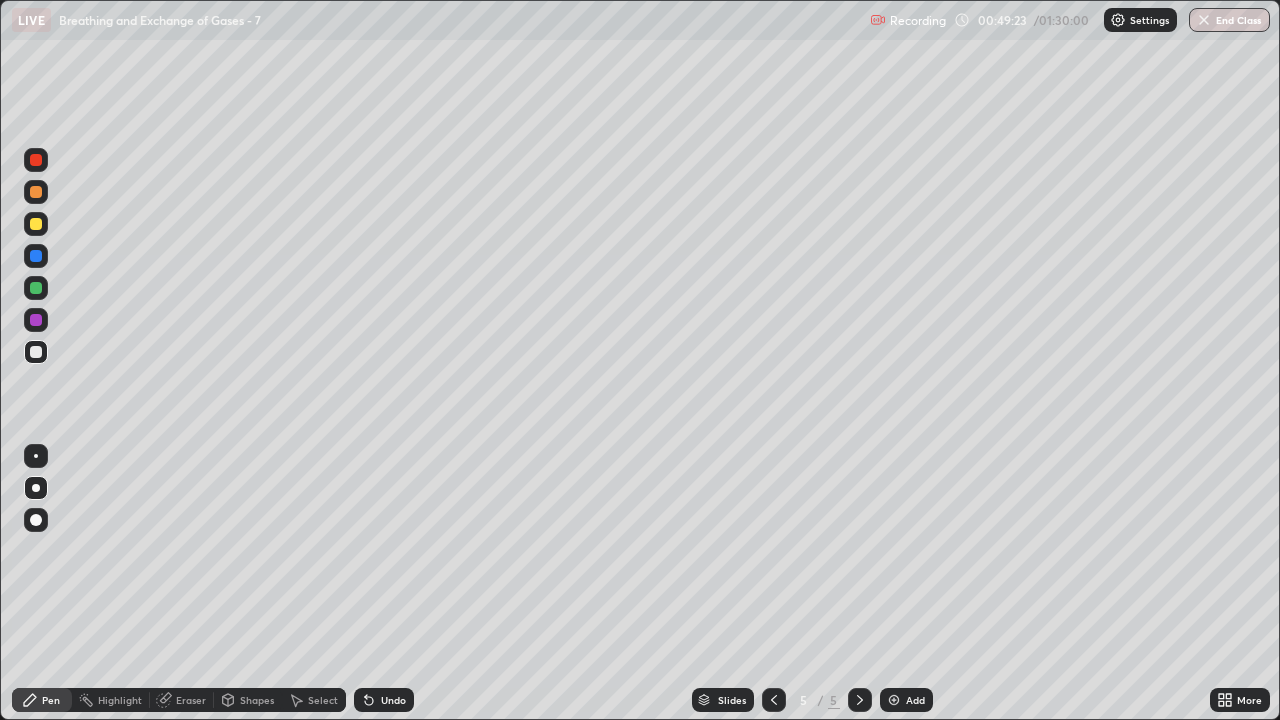 click at bounding box center [36, 224] 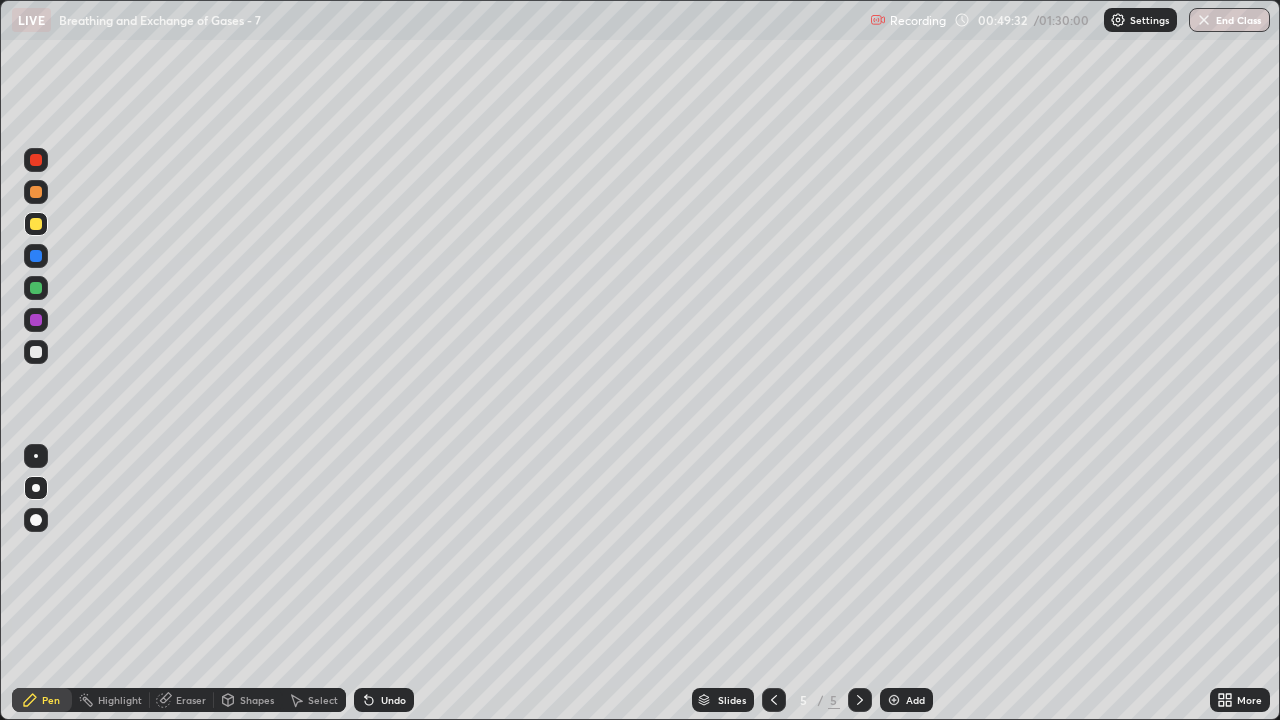 click at bounding box center (36, 352) 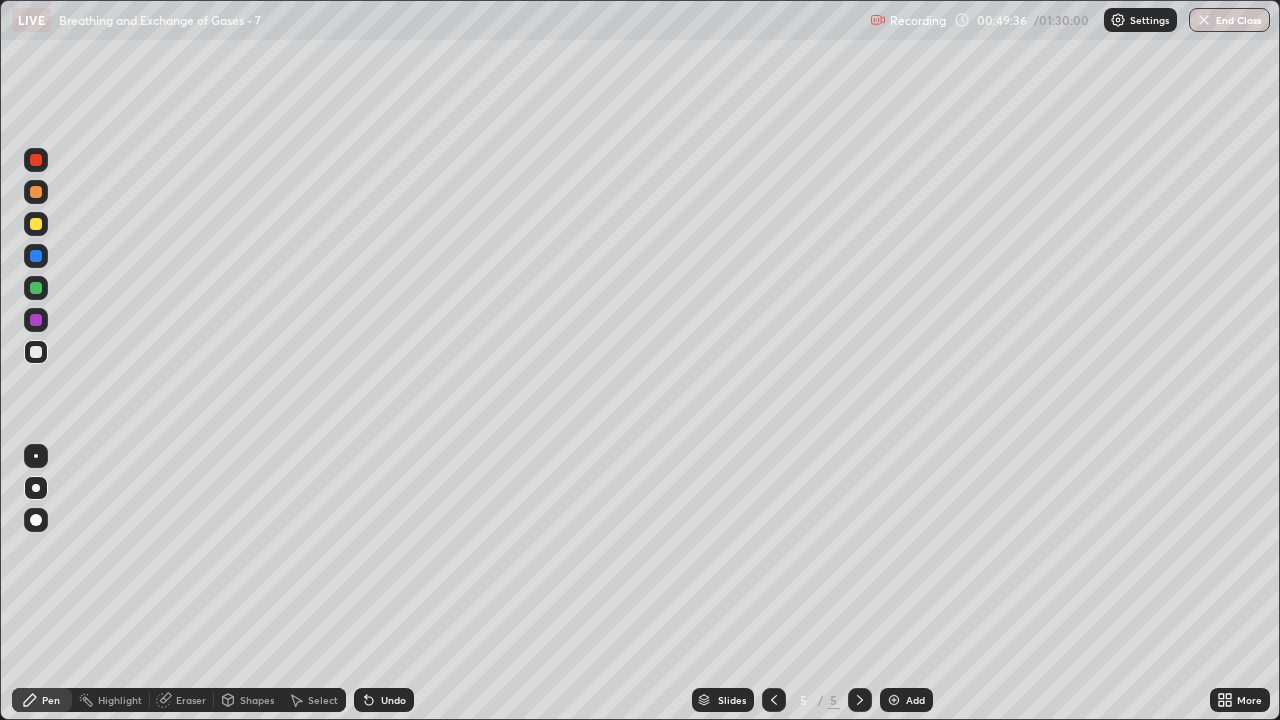 click at bounding box center [36, 224] 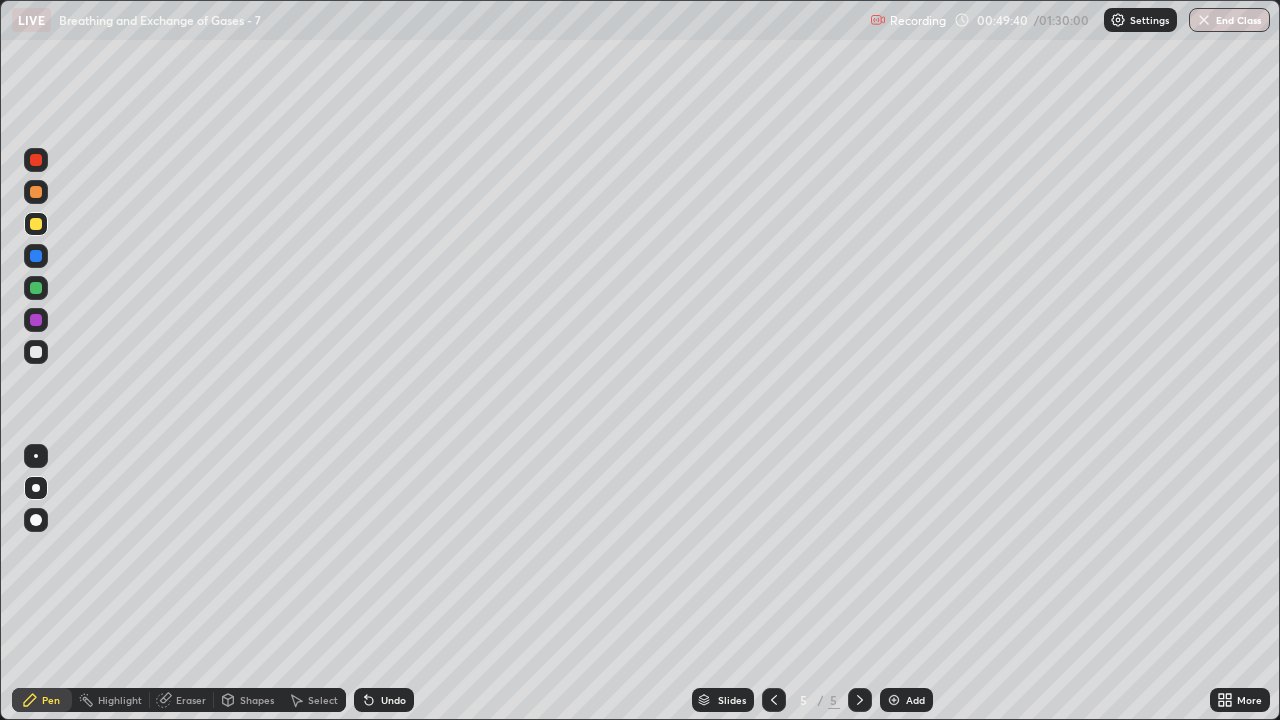 click on "Eraser" at bounding box center [191, 700] 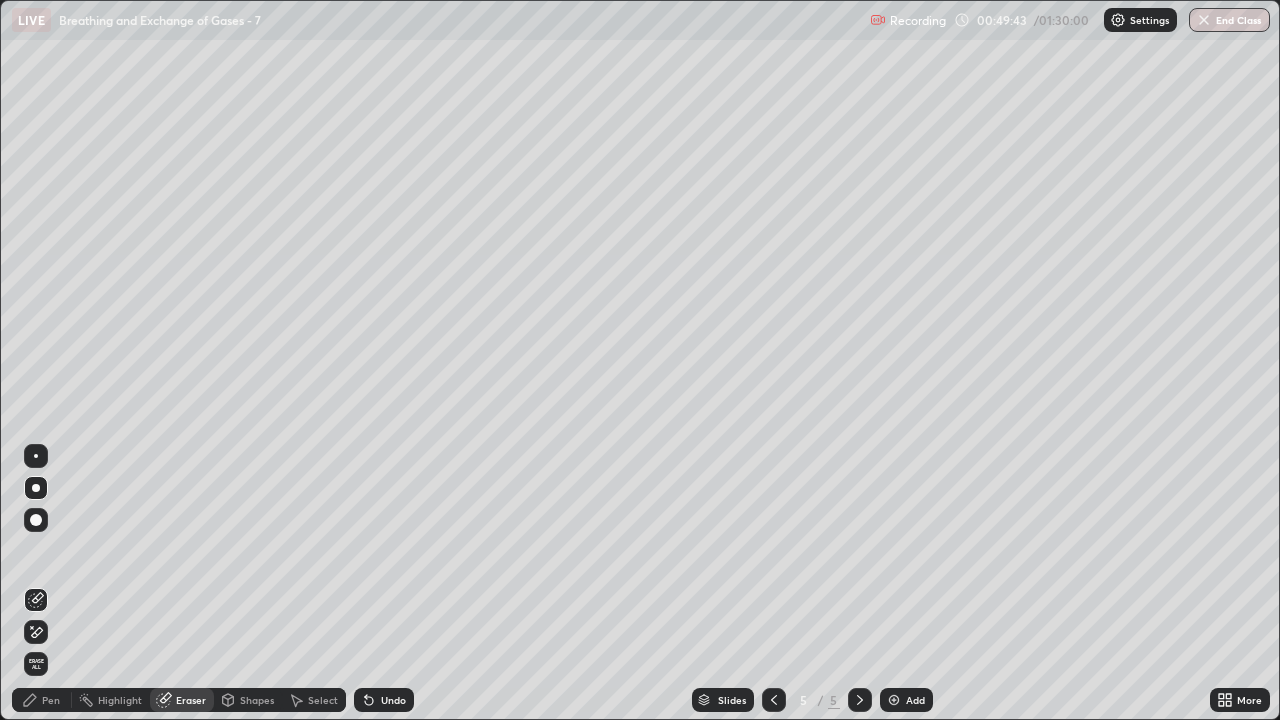 click on "Pen" at bounding box center (51, 700) 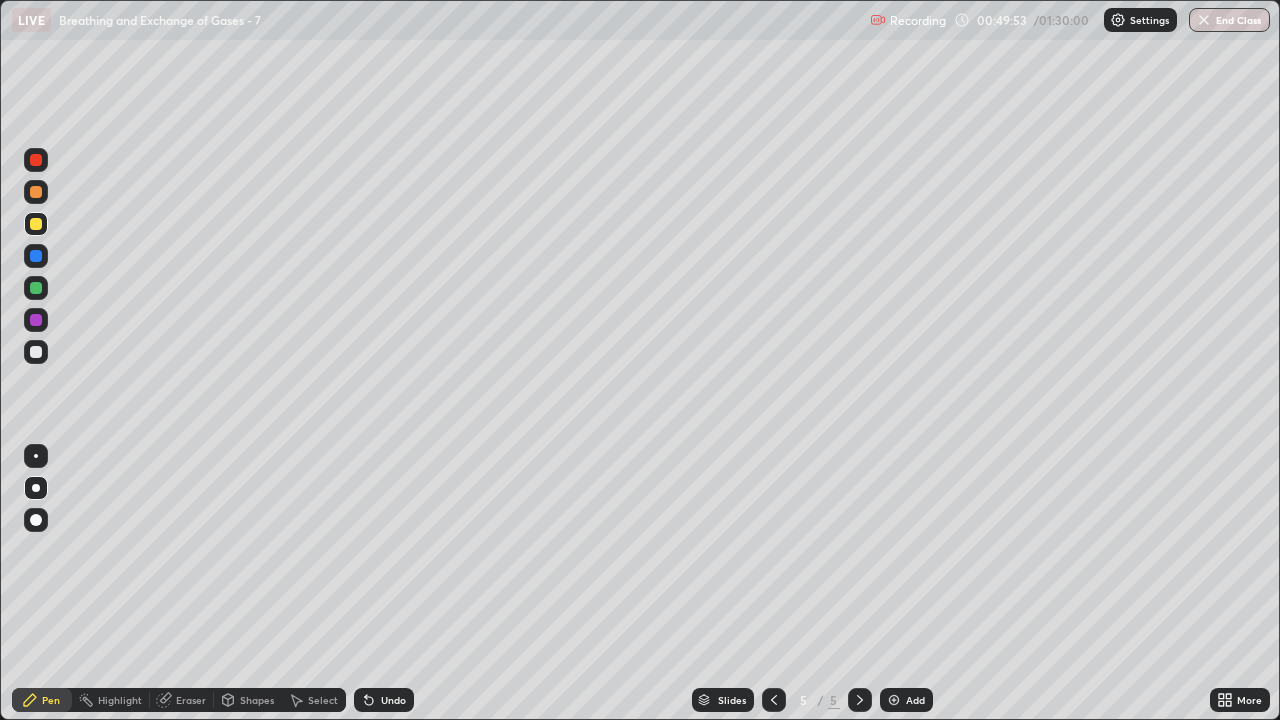 click at bounding box center [36, 224] 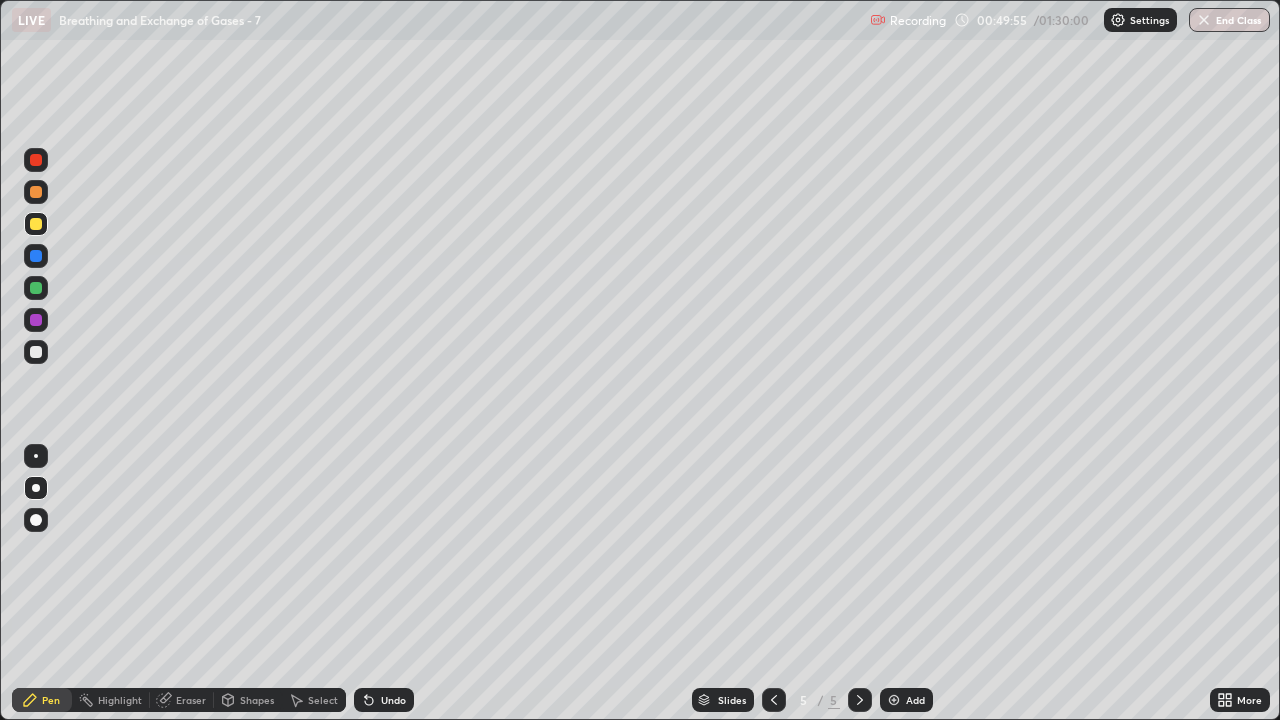 click at bounding box center [36, 352] 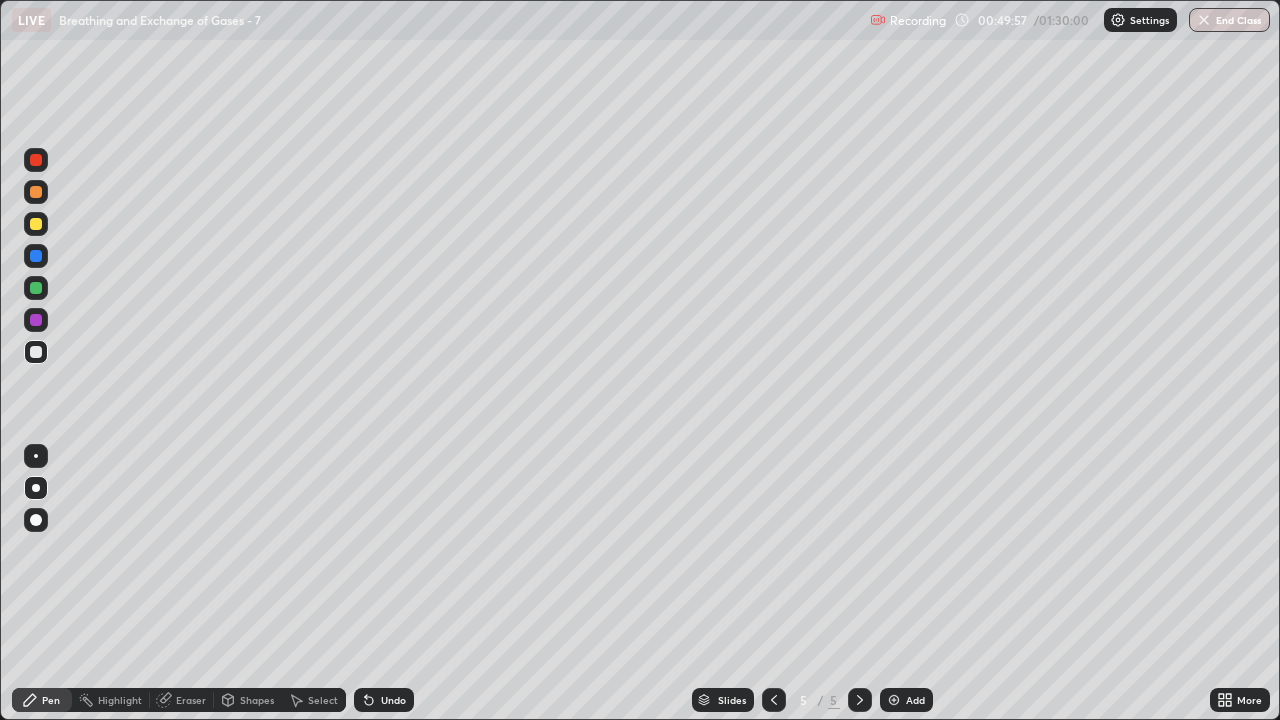 click on "Shapes" at bounding box center (257, 700) 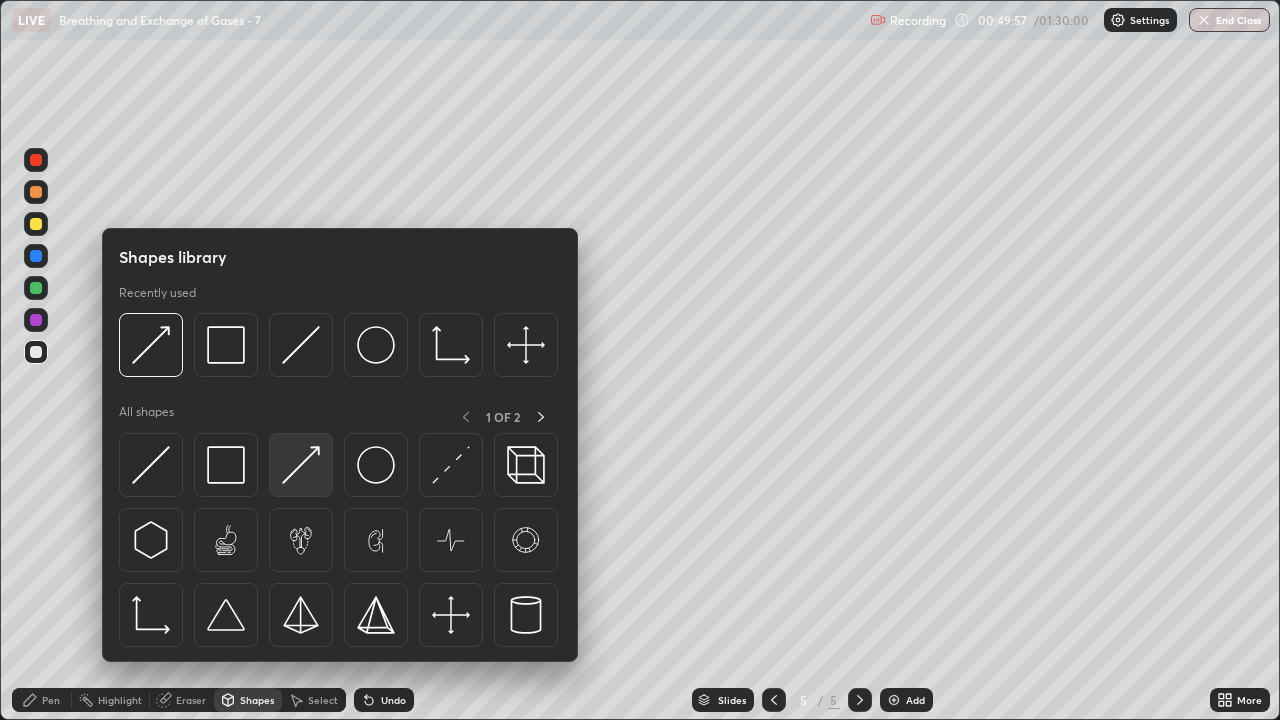 click at bounding box center [301, 465] 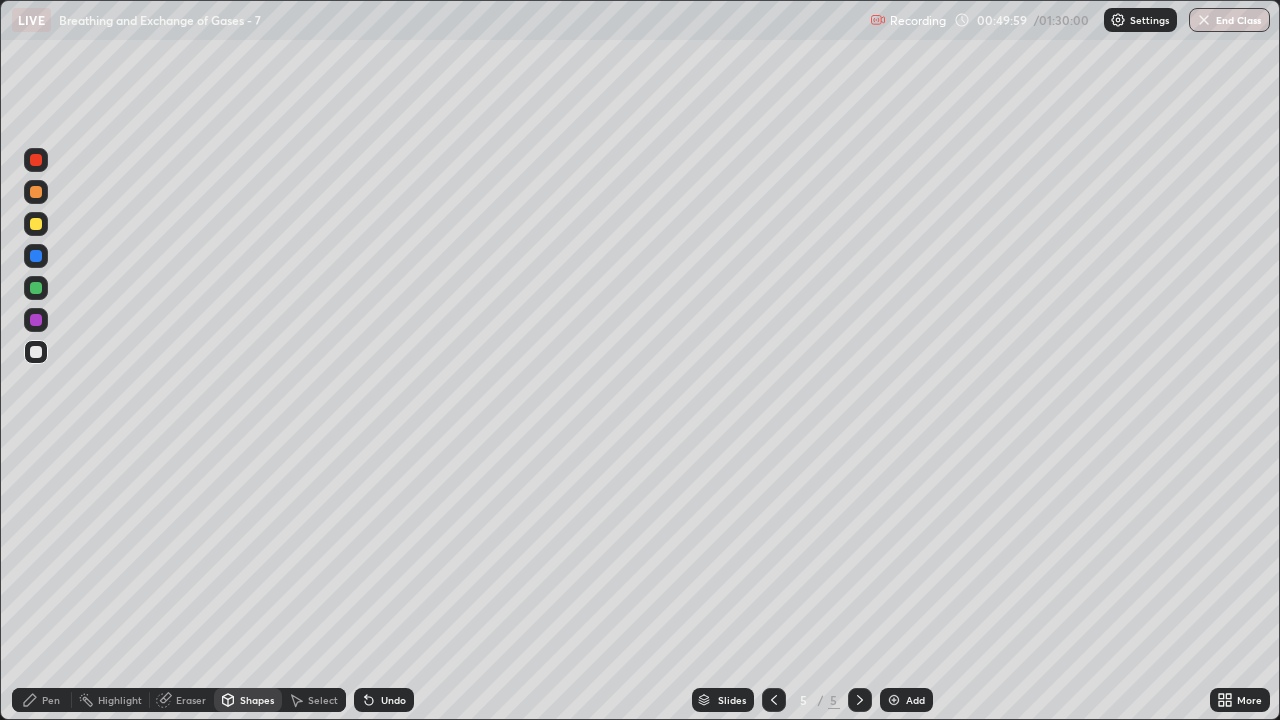 click on "Pen" at bounding box center [51, 700] 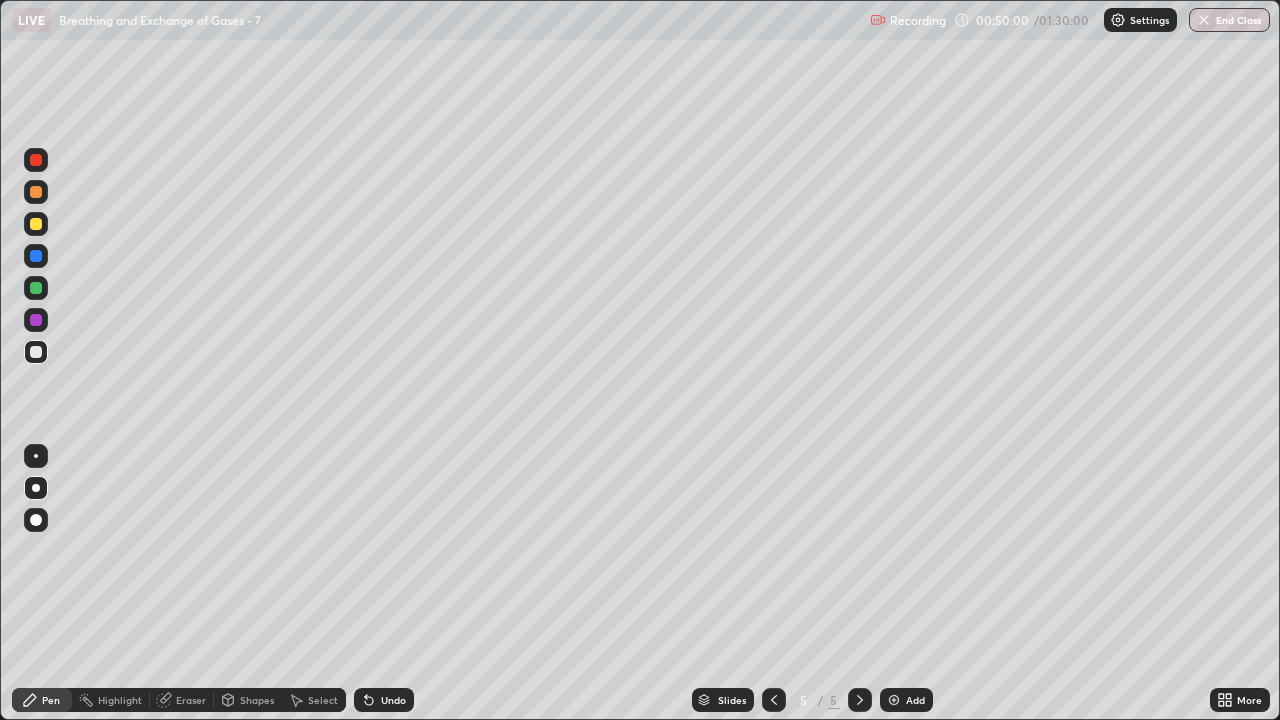 click on "Shapes" at bounding box center [257, 700] 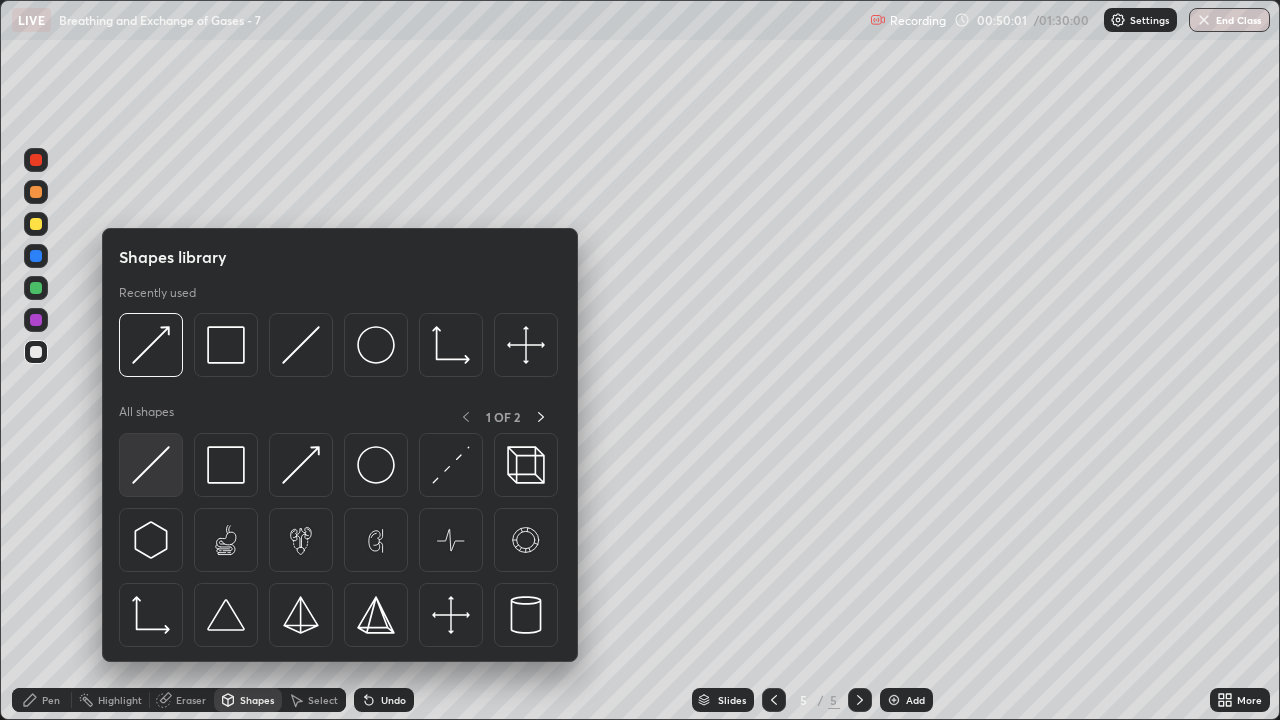 click at bounding box center (151, 465) 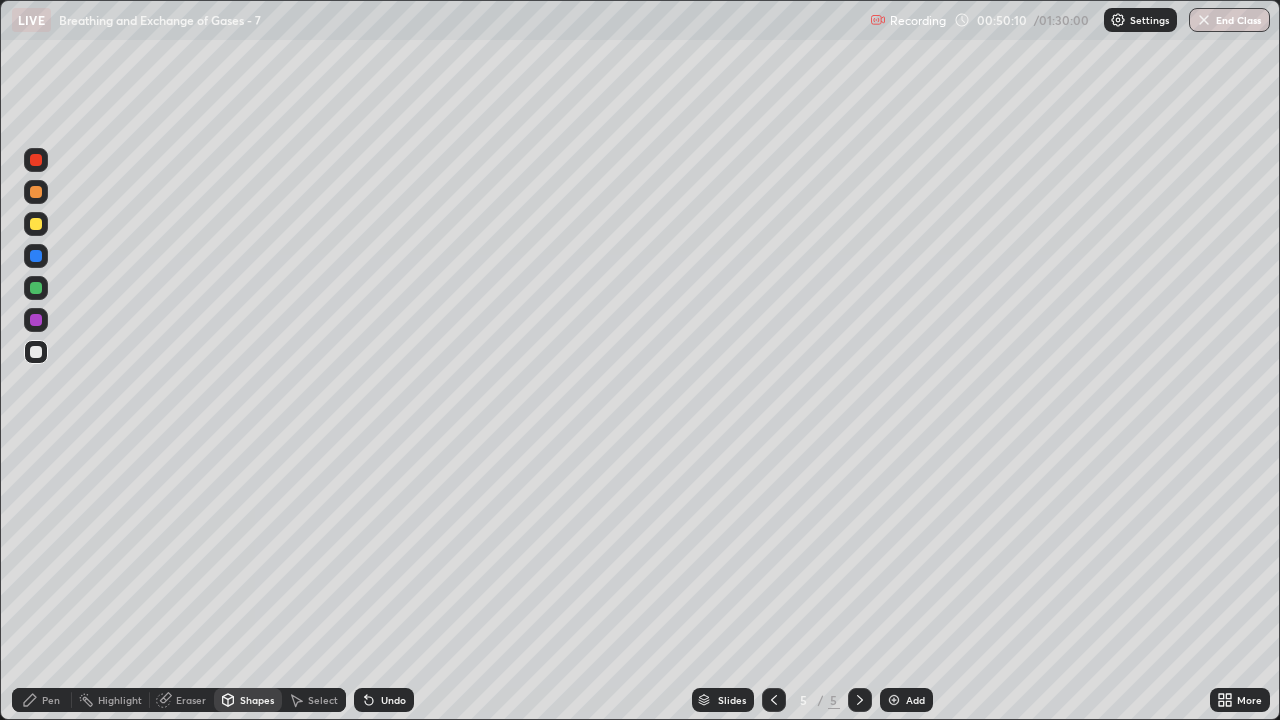 click at bounding box center [36, 288] 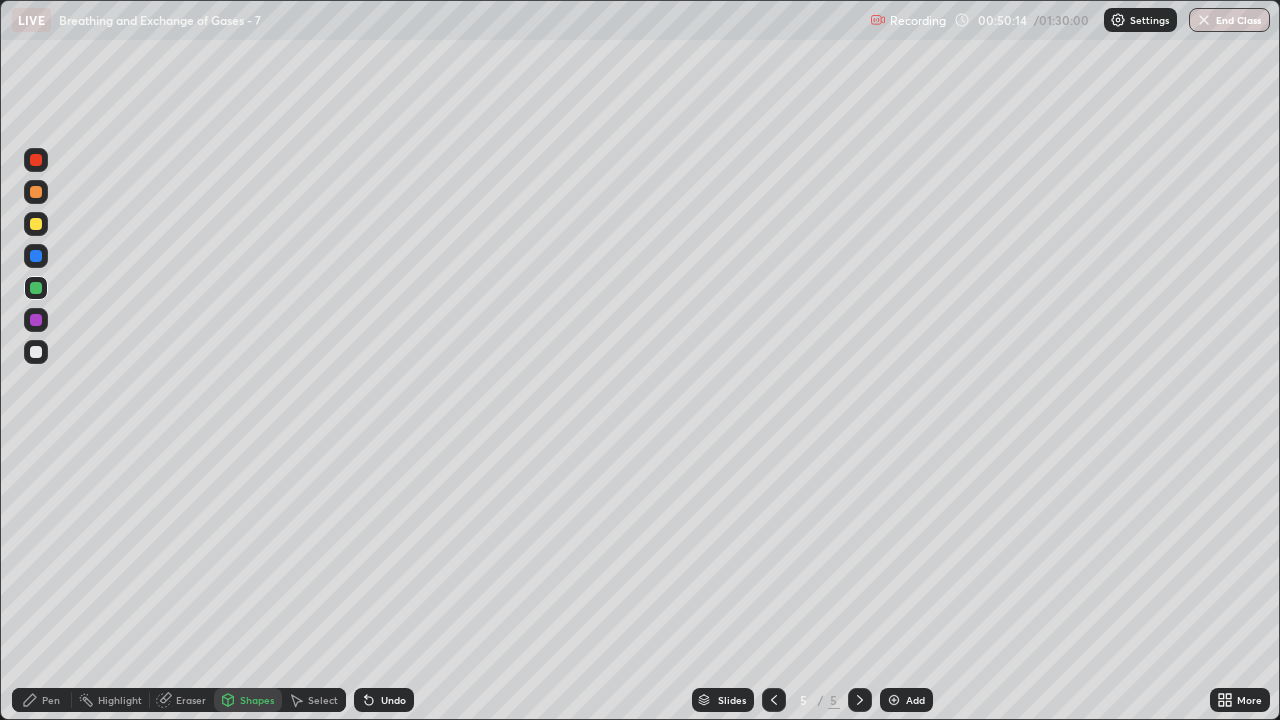 click on "Pen" at bounding box center (51, 700) 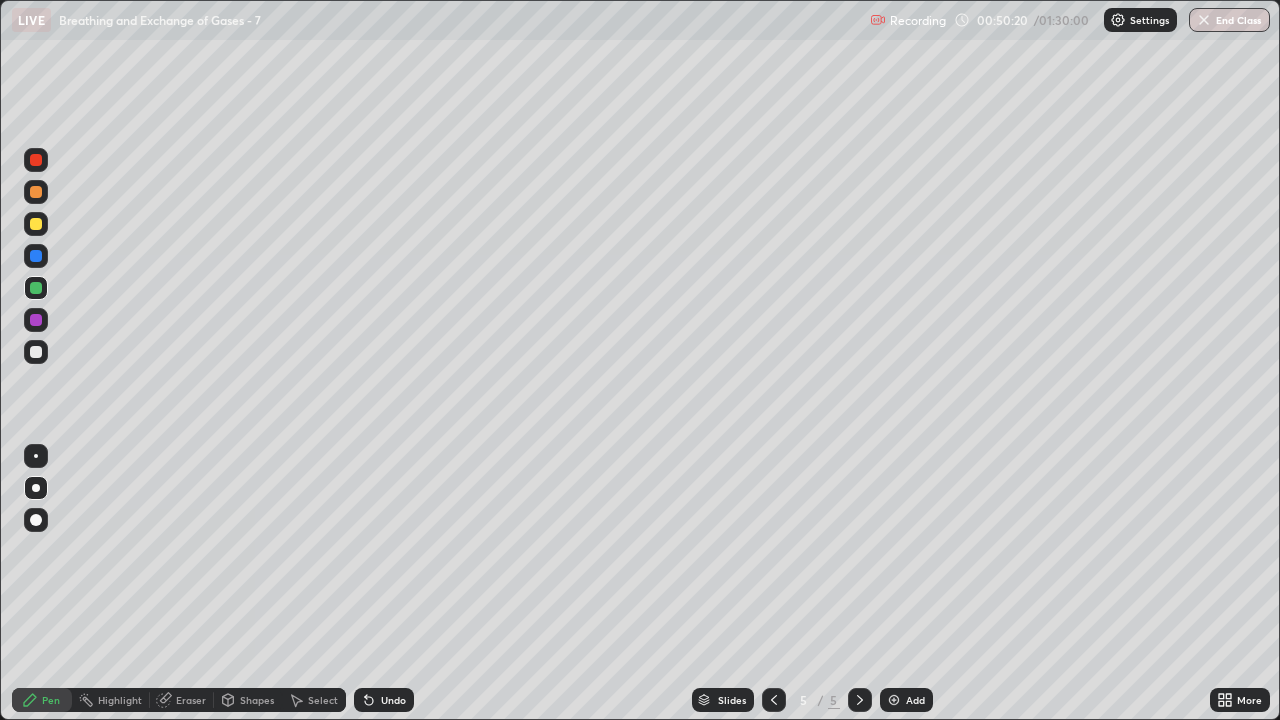 click at bounding box center [36, 224] 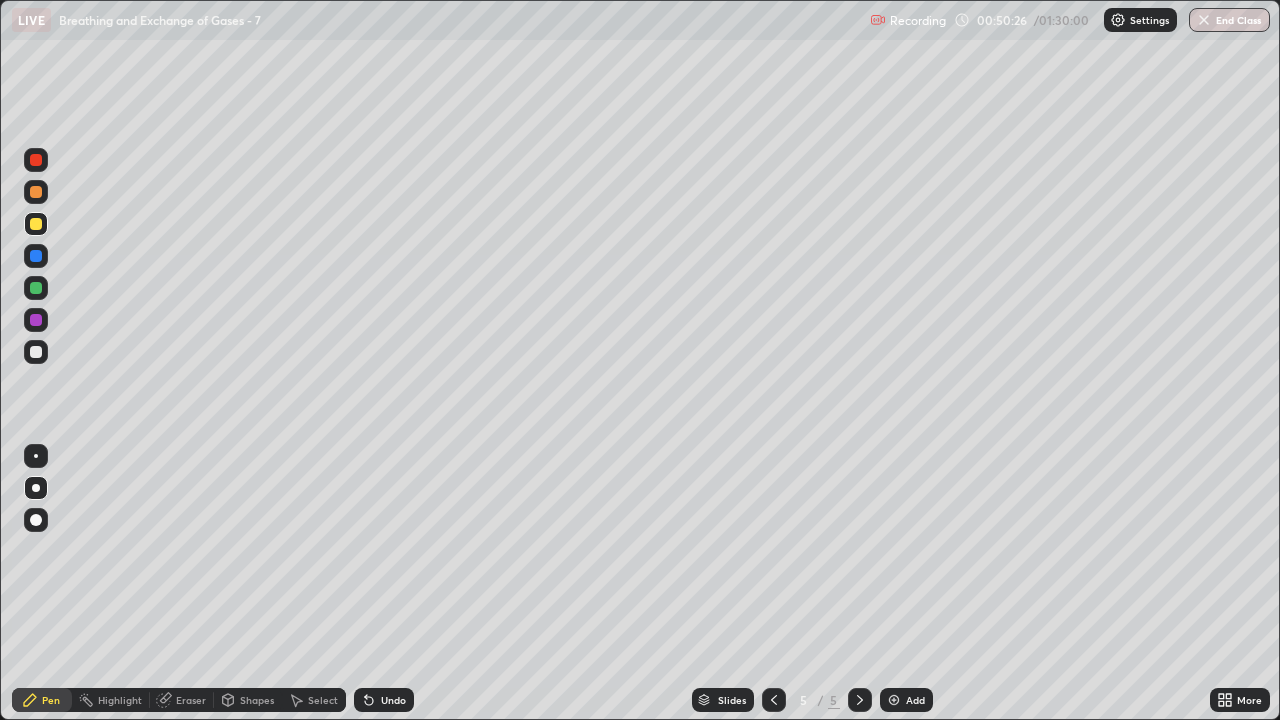 click at bounding box center (36, 352) 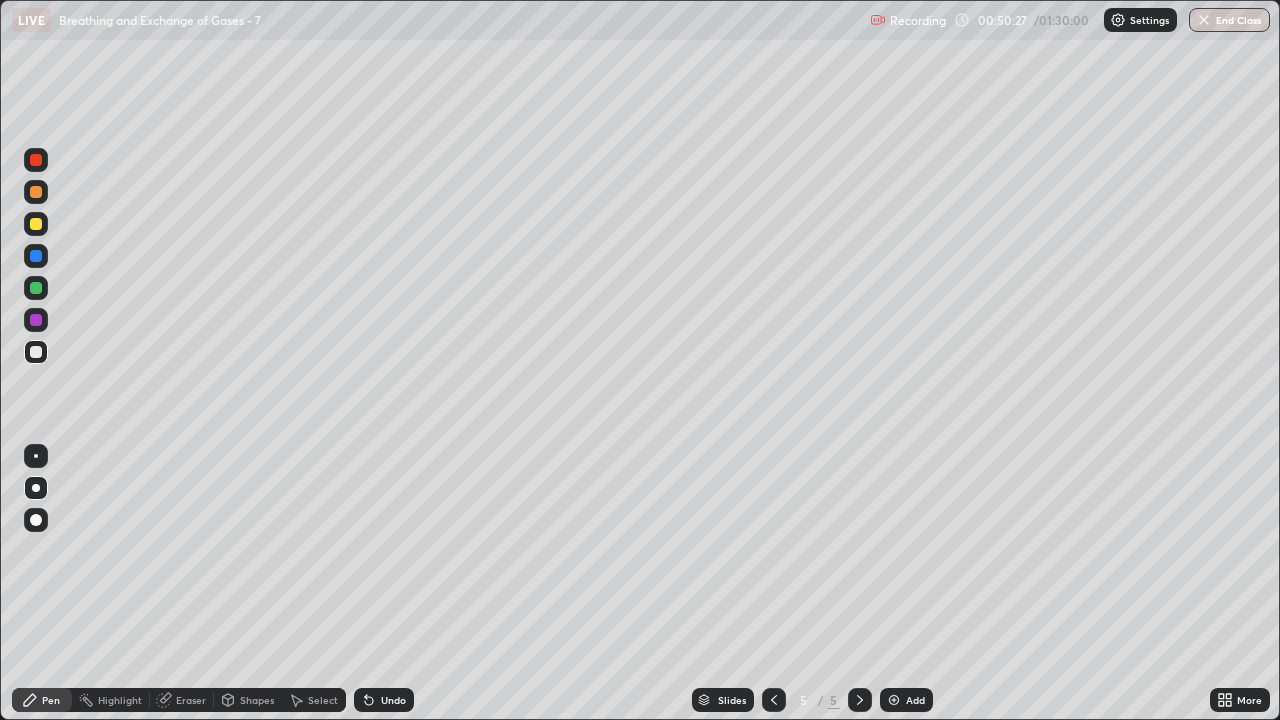 click on "Shapes" at bounding box center (248, 700) 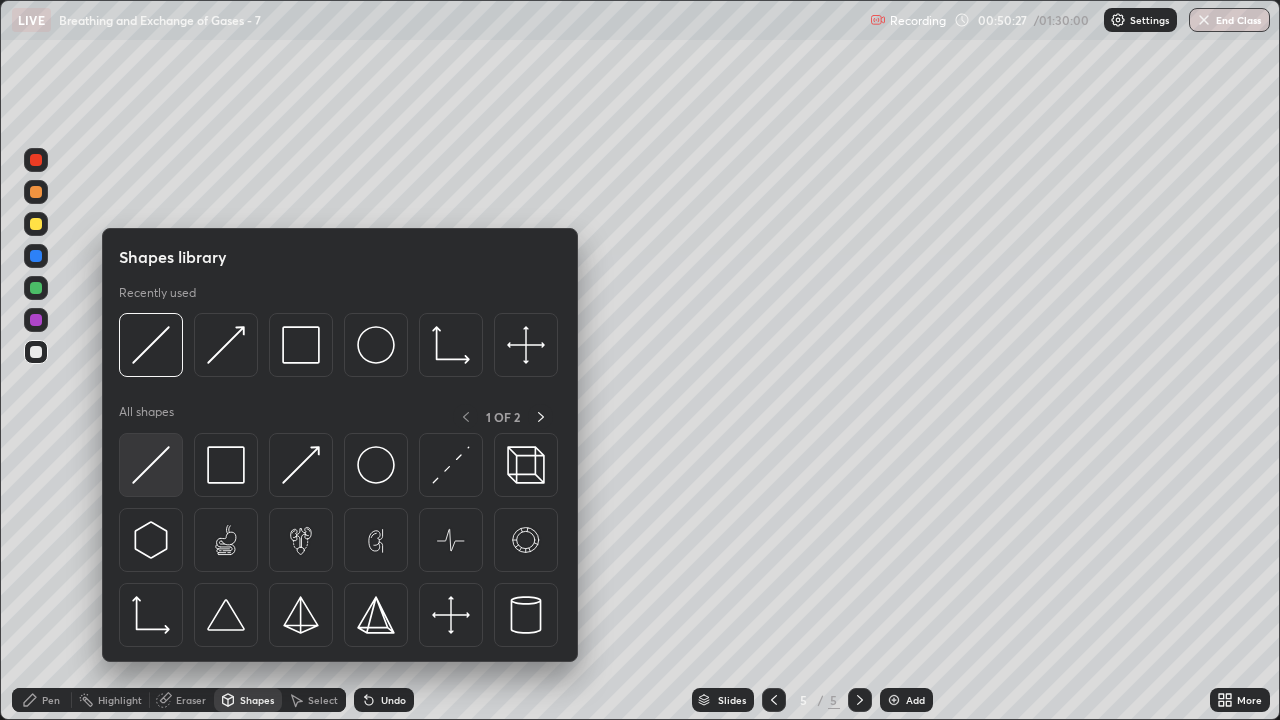 click at bounding box center [151, 465] 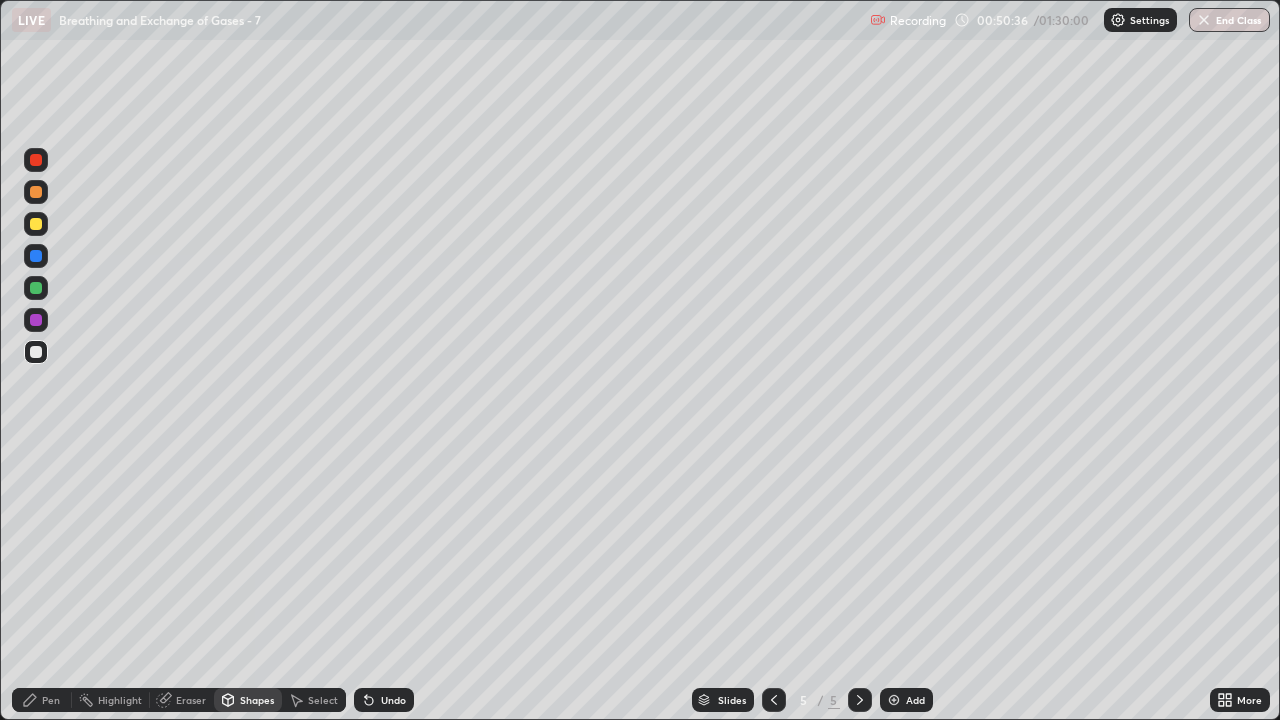 click on "Pen" at bounding box center [51, 700] 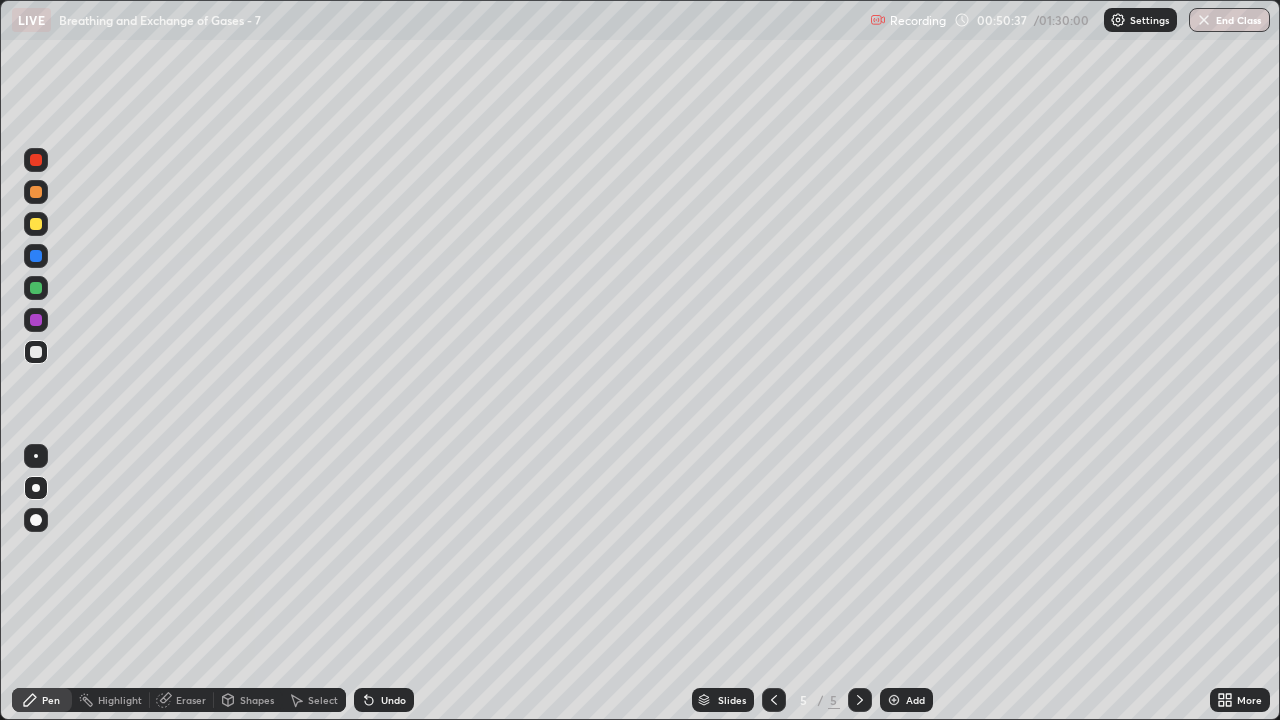 click at bounding box center (36, 224) 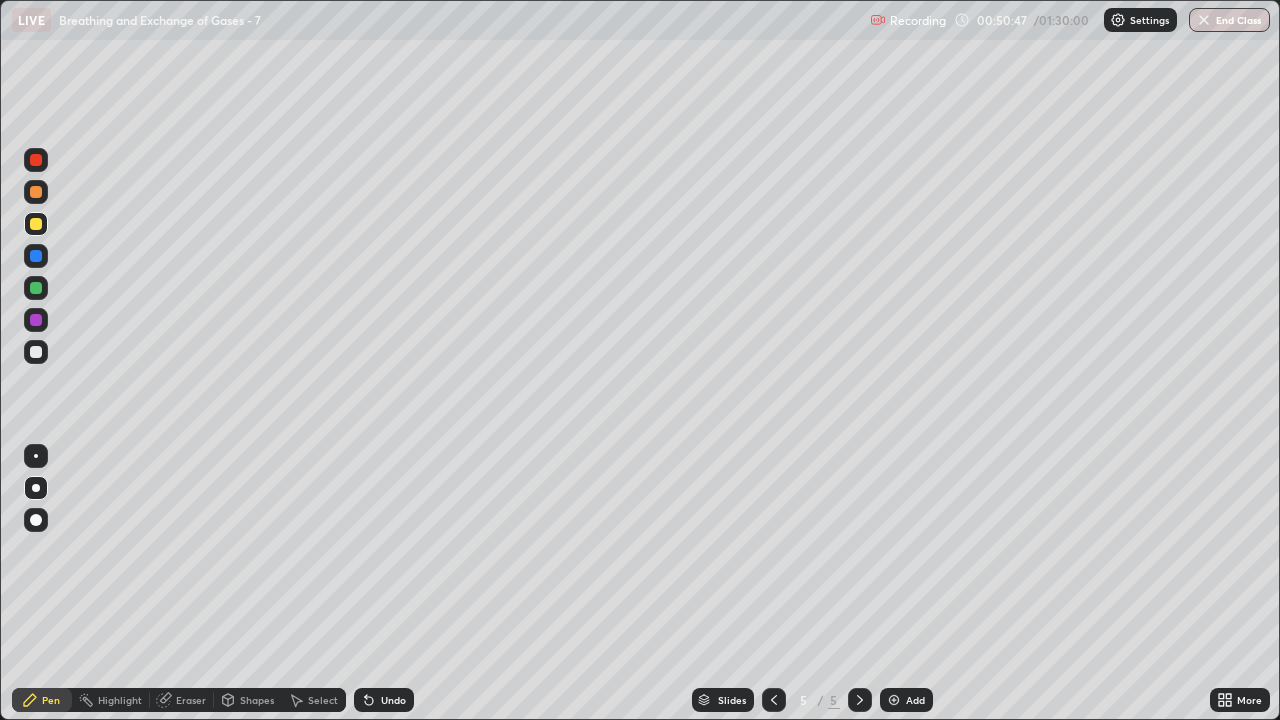 click at bounding box center [36, 288] 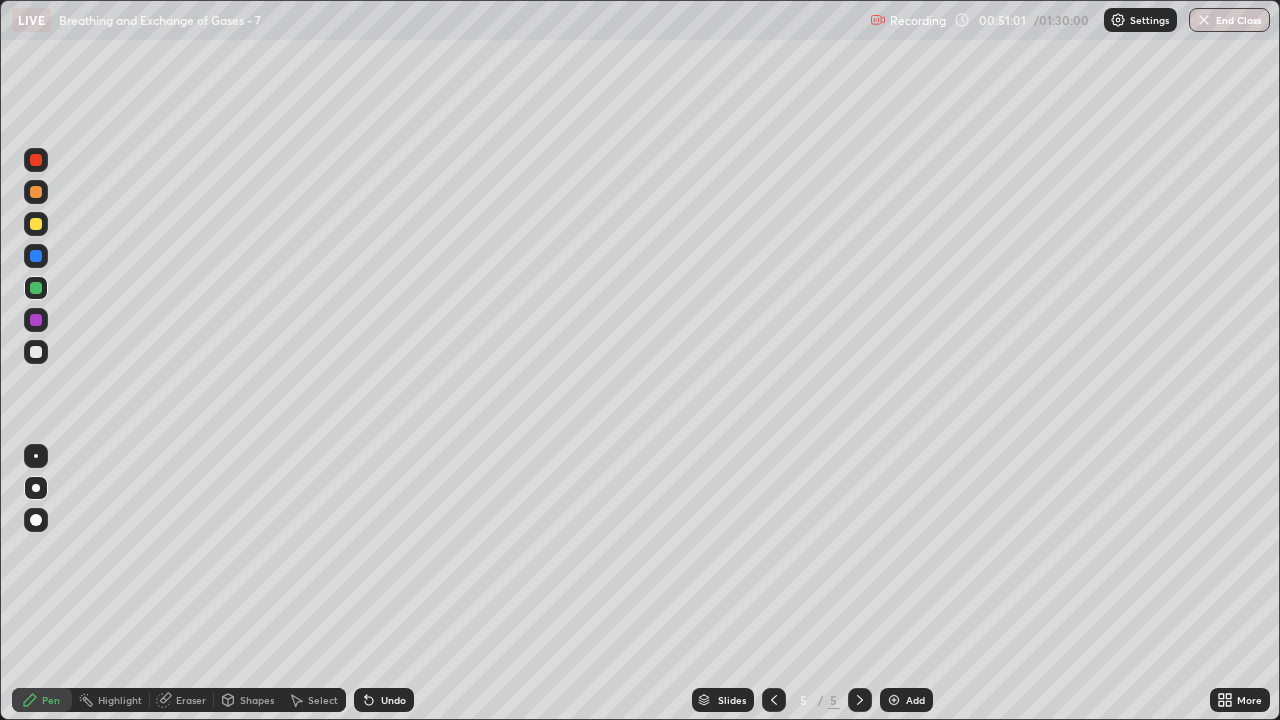 click at bounding box center (36, 352) 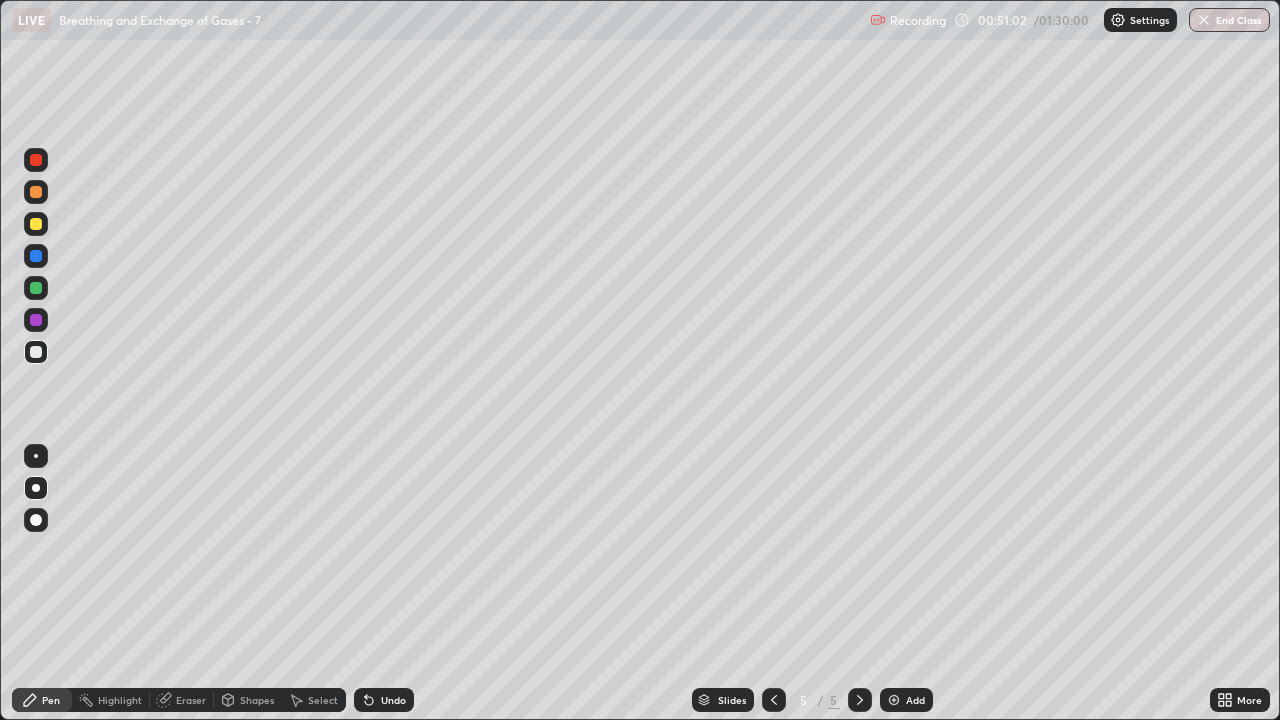 click on "Shapes" at bounding box center (257, 700) 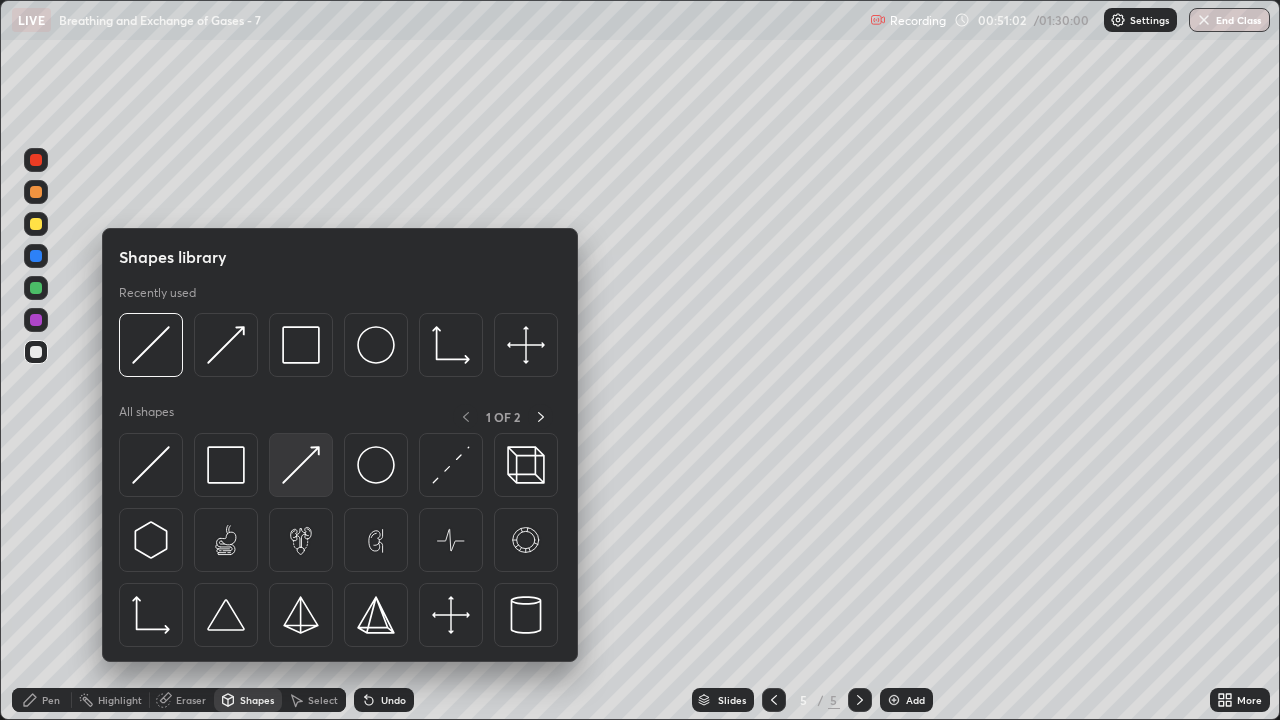 click at bounding box center (301, 465) 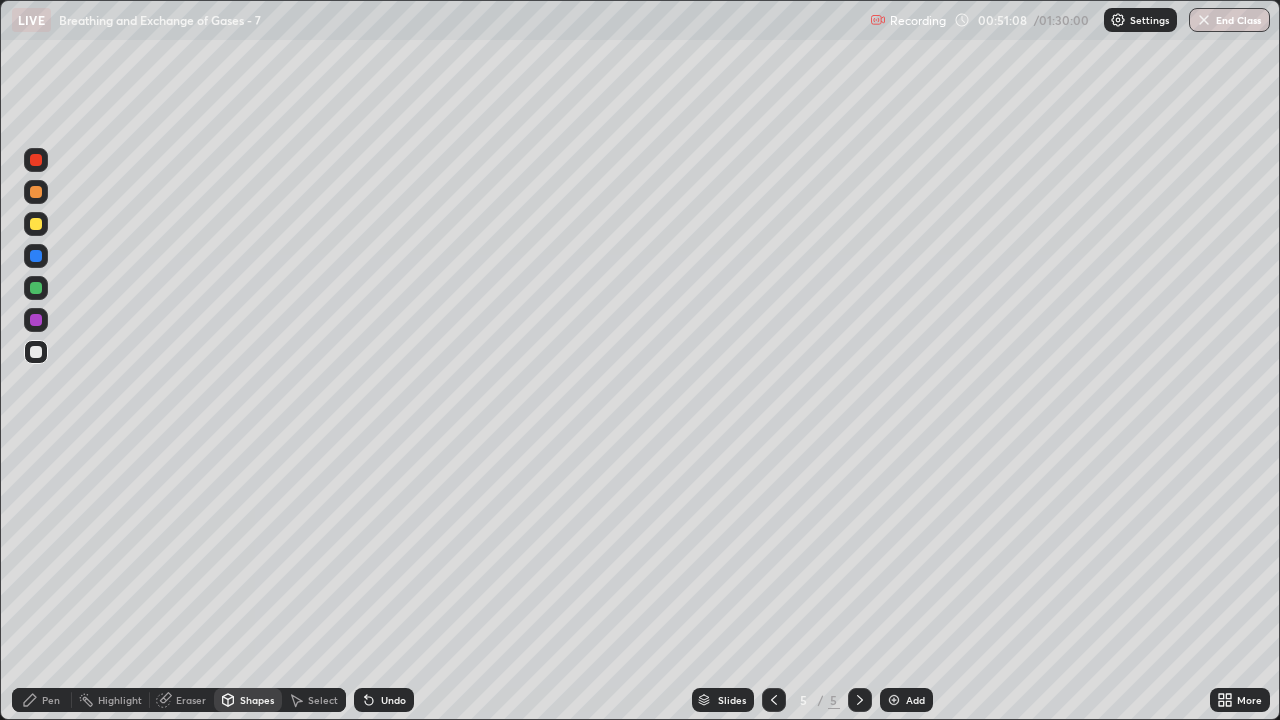 click on "Pen" at bounding box center [51, 700] 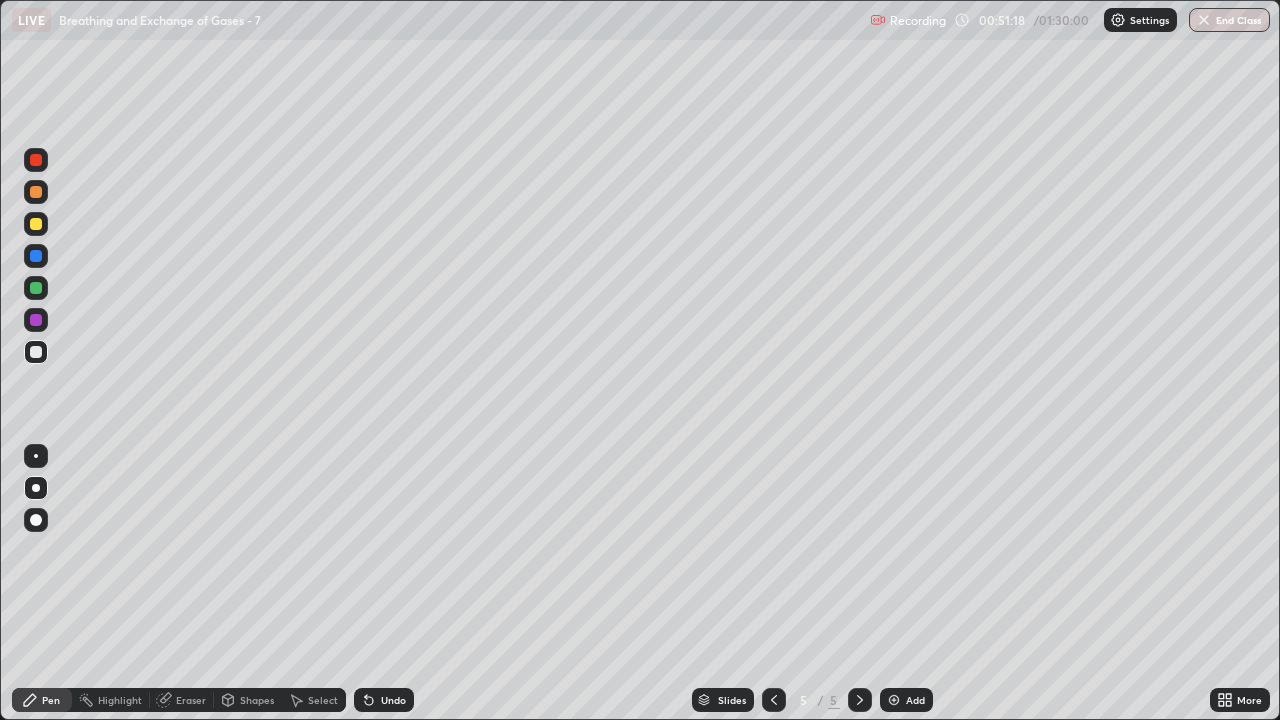 click at bounding box center (36, 352) 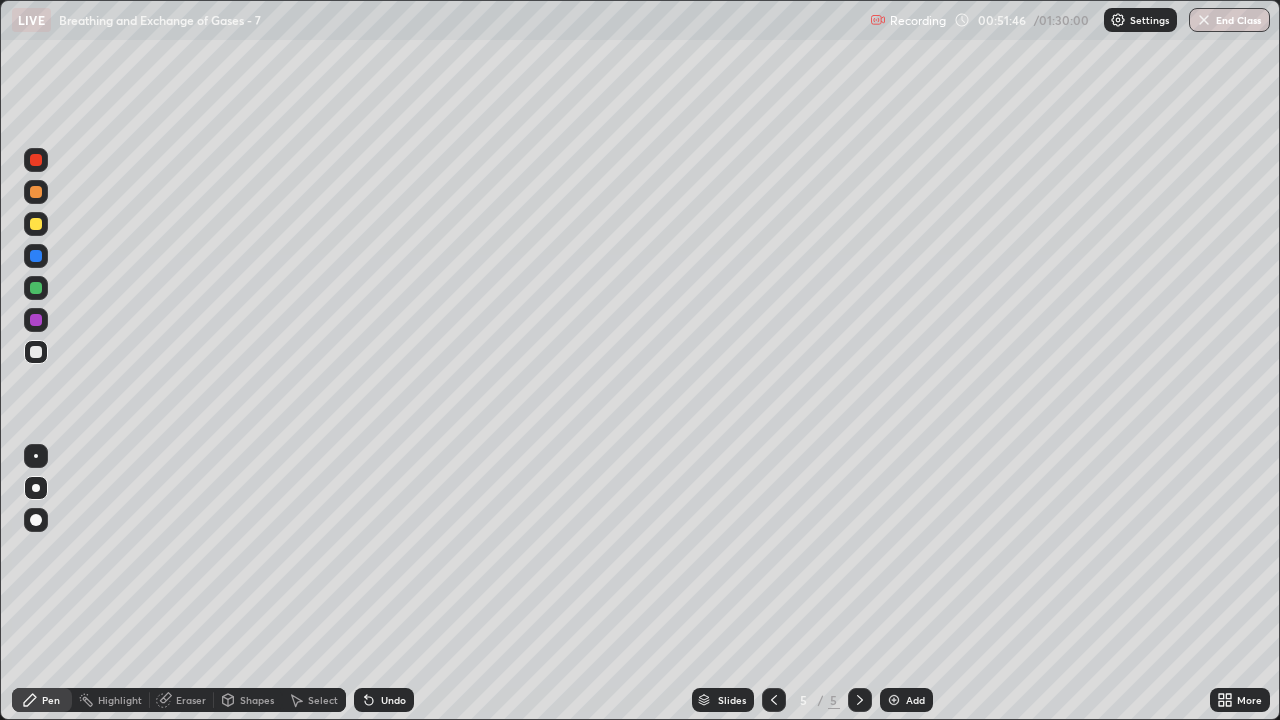 click at bounding box center [36, 352] 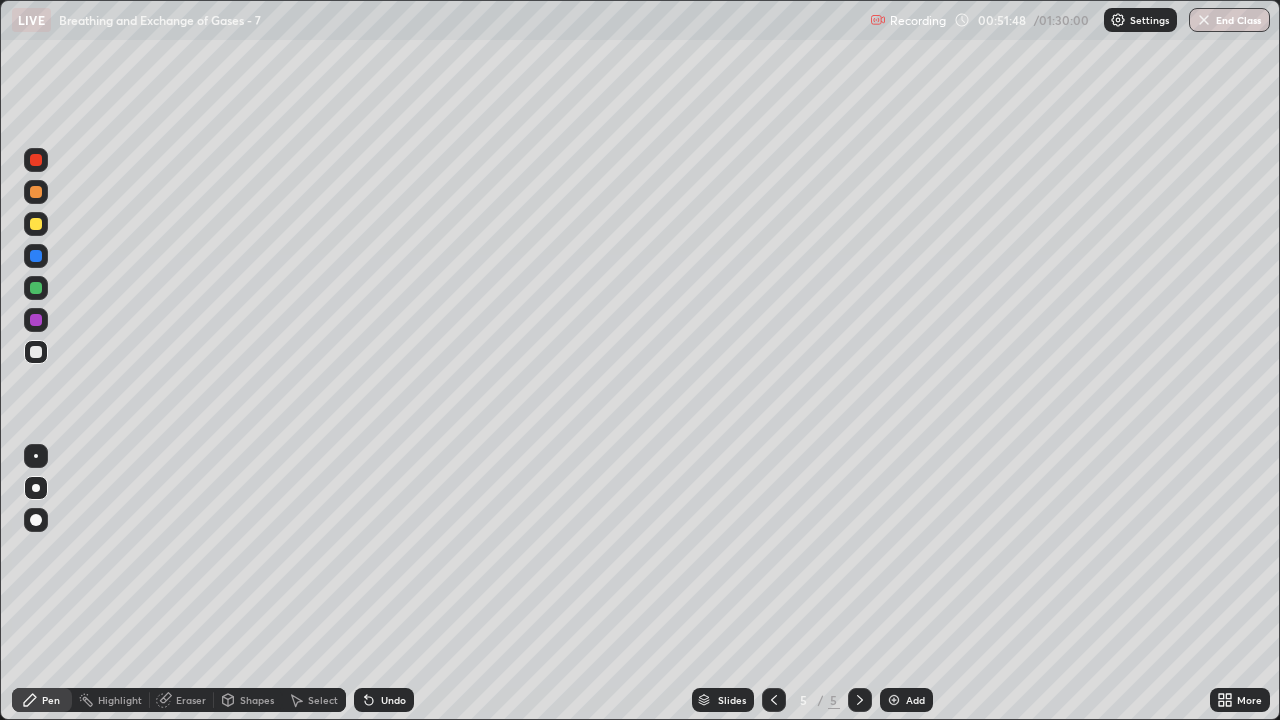 click on "Pen" at bounding box center [51, 700] 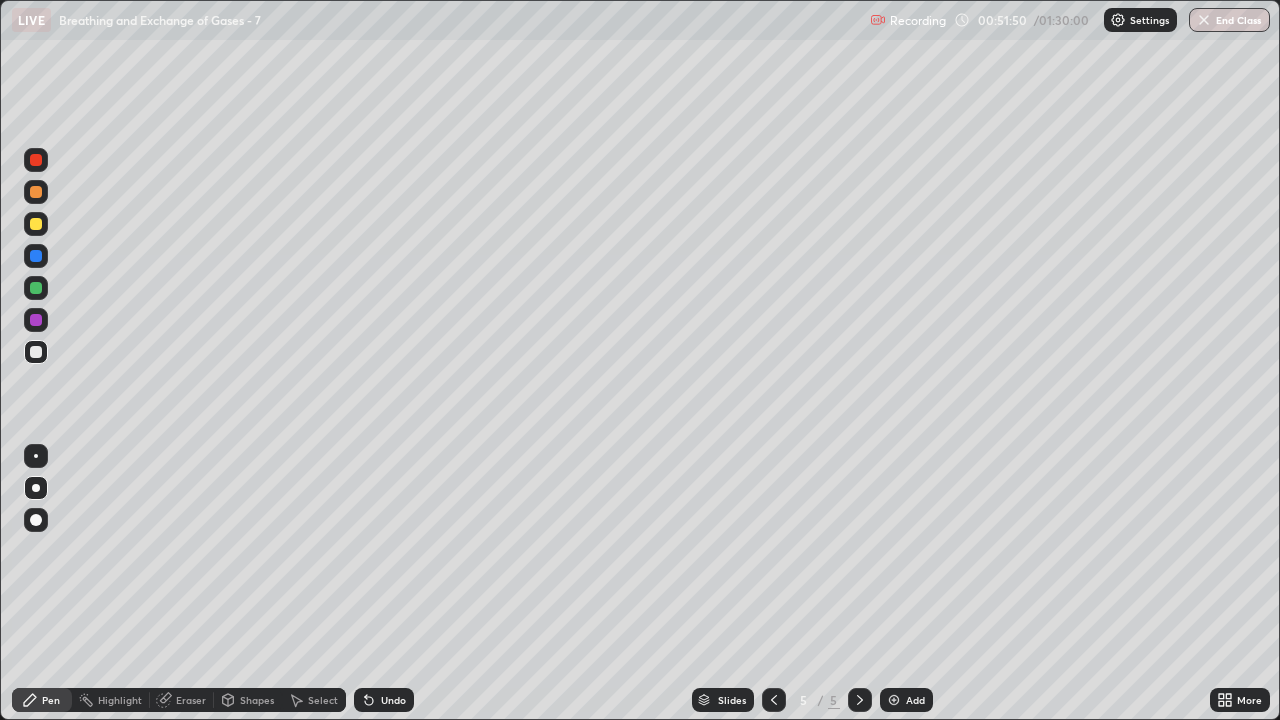 click at bounding box center (36, 224) 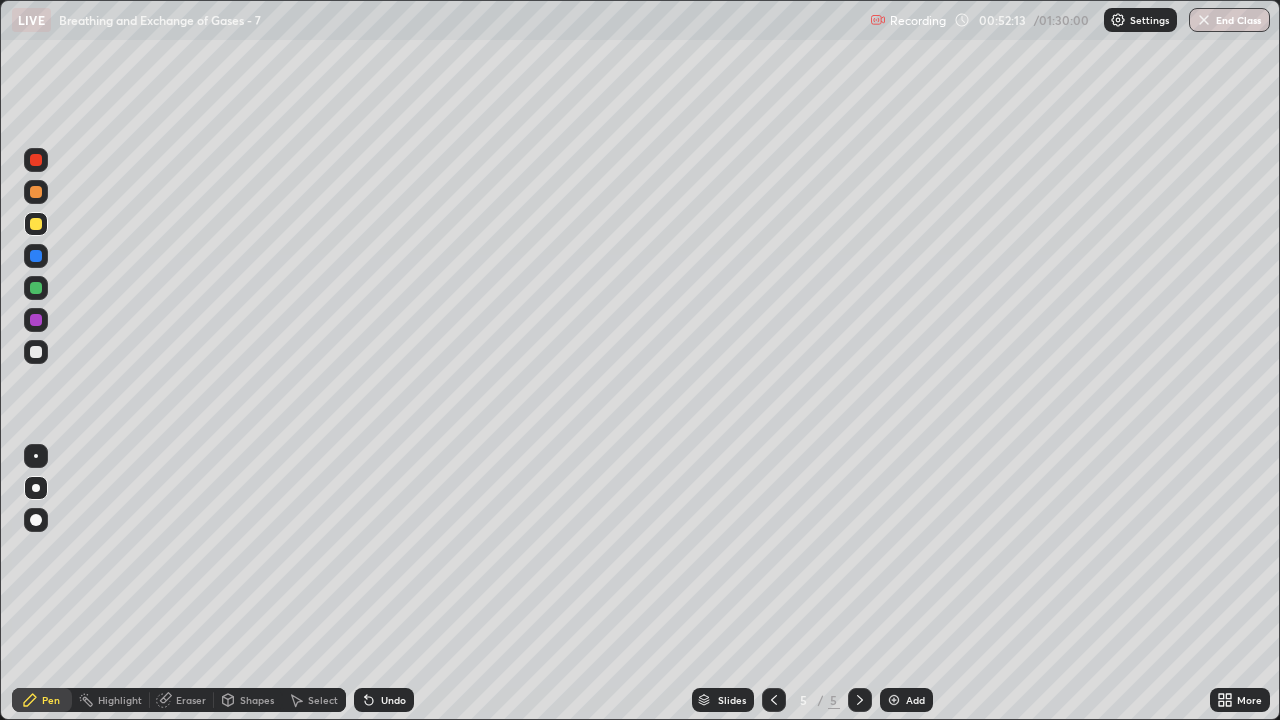 click on "Shapes" at bounding box center (257, 700) 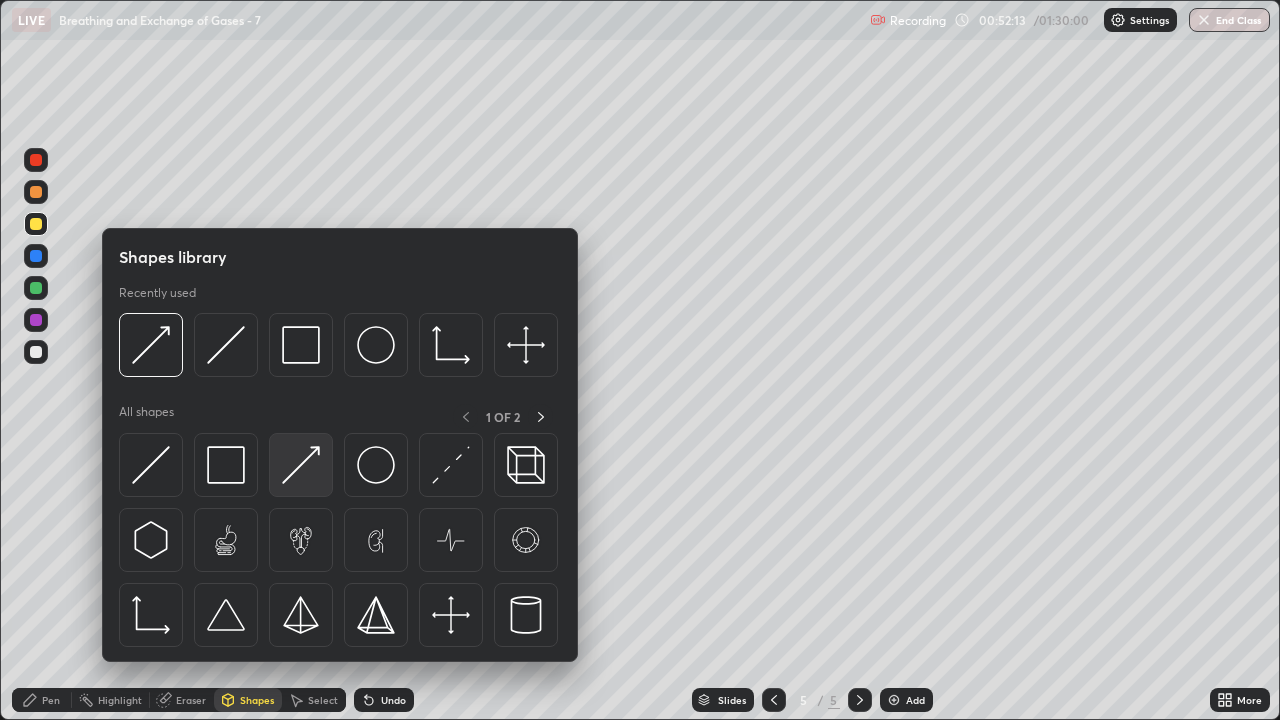 click at bounding box center [301, 465] 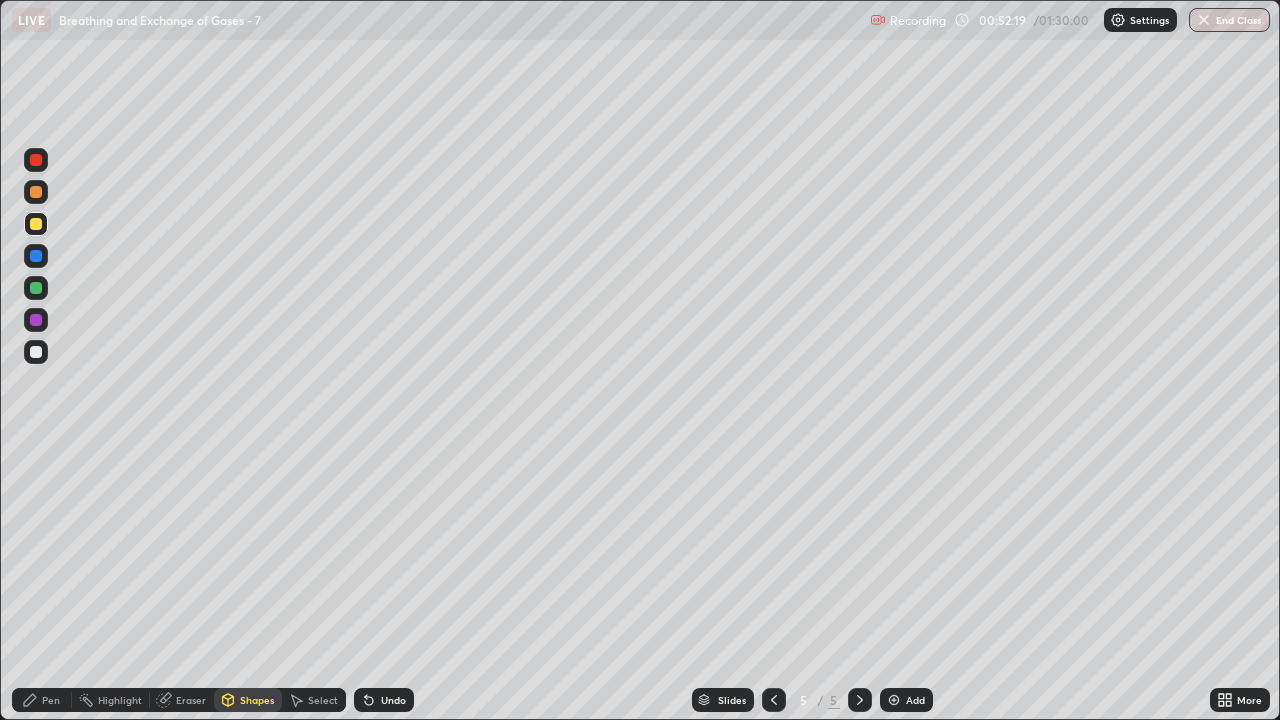 click on "Eraser" at bounding box center (191, 700) 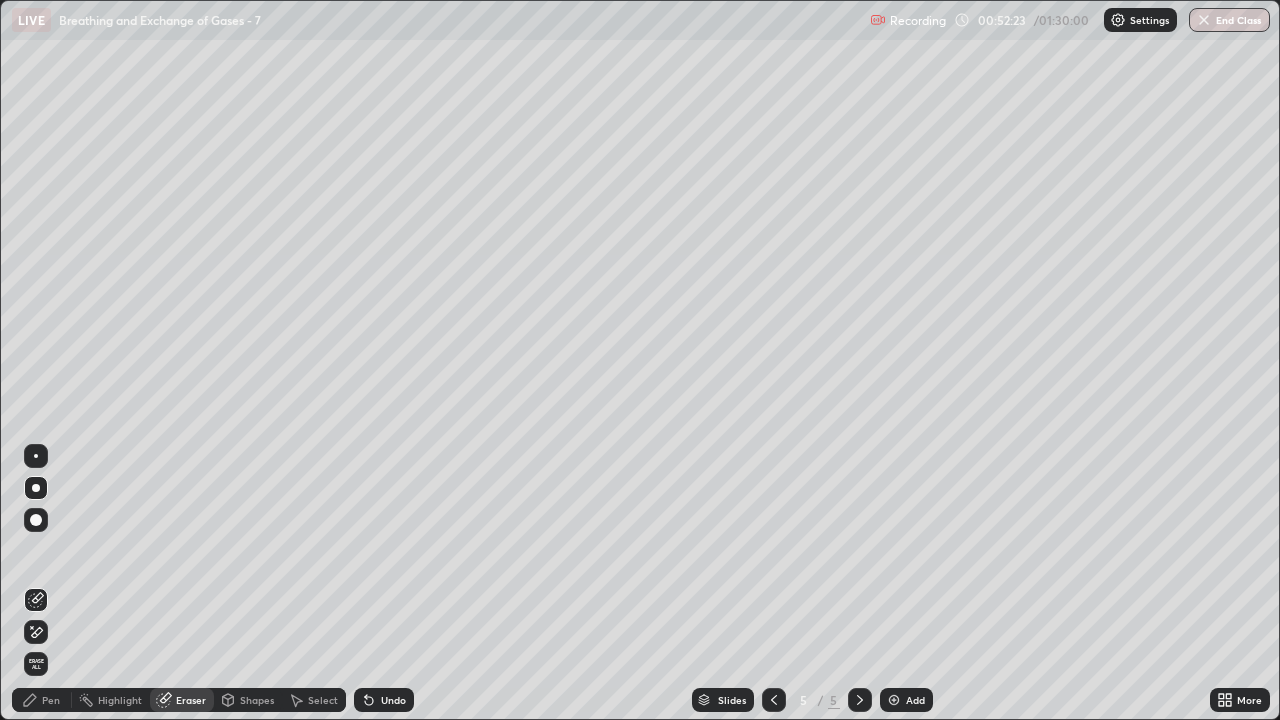 click on "Eraser" at bounding box center (191, 700) 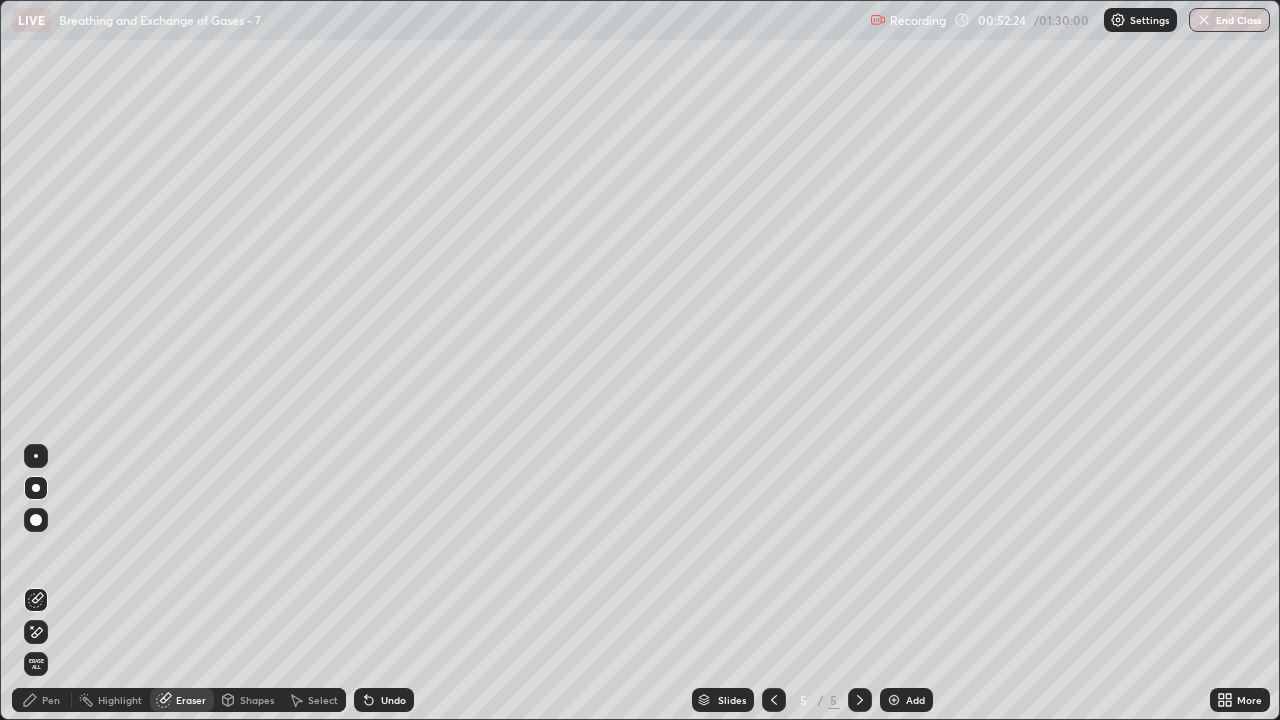 click on "Shapes" at bounding box center [257, 700] 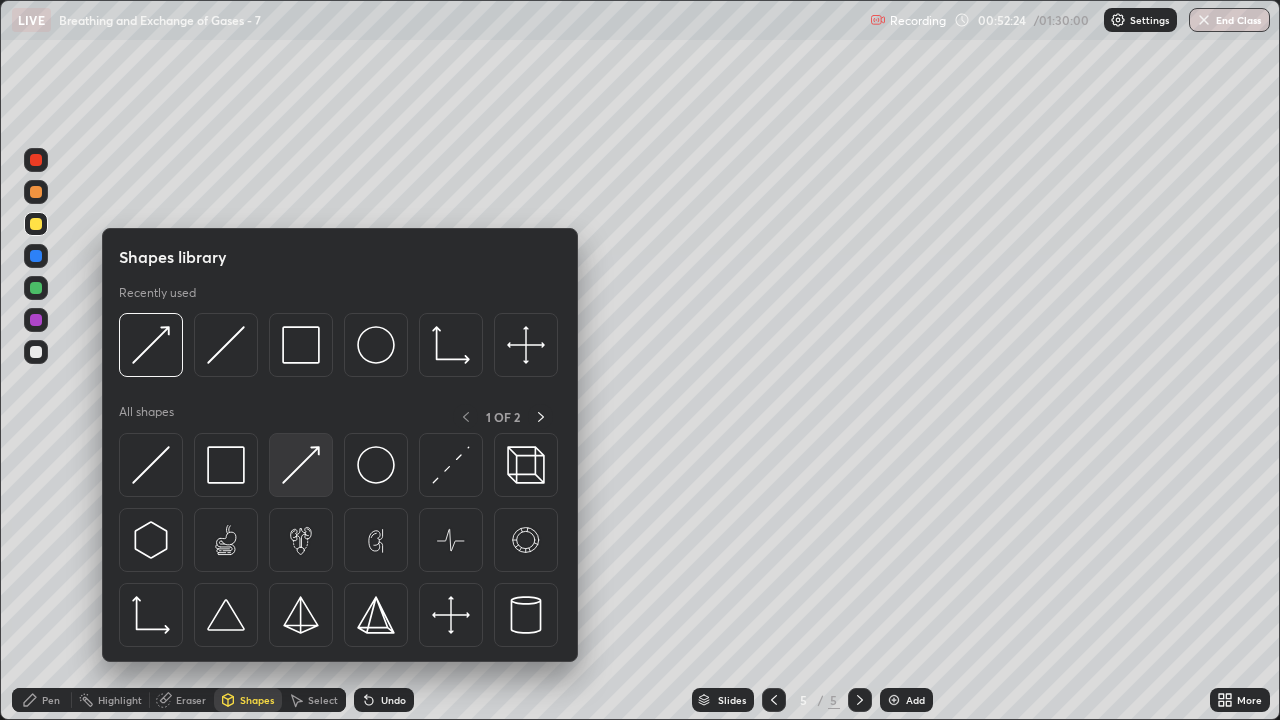 click at bounding box center [301, 465] 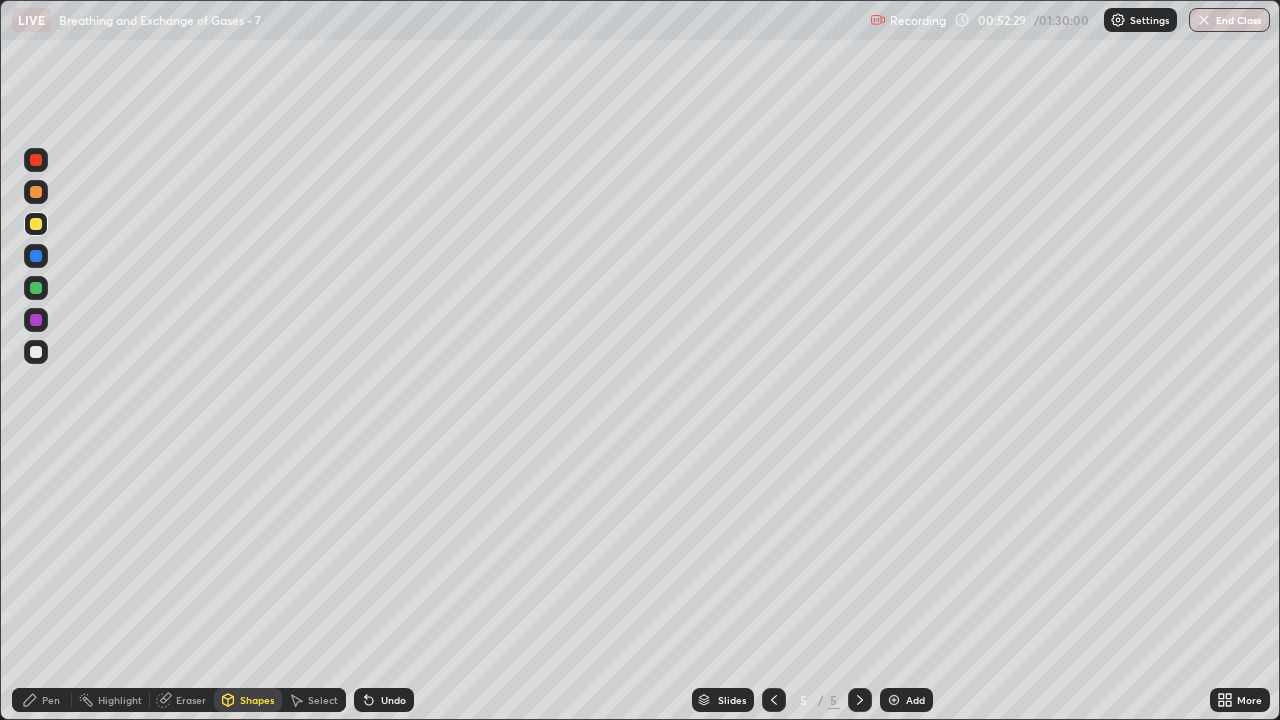 click on "Eraser" at bounding box center (191, 700) 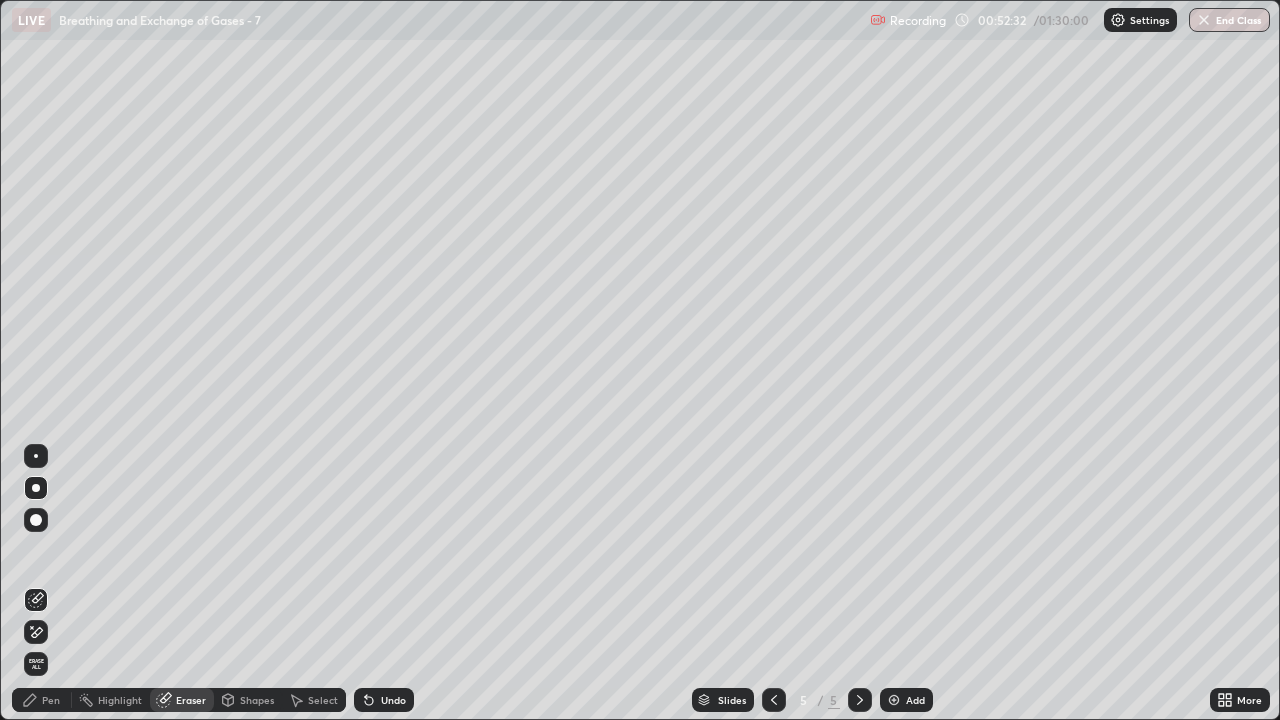 click 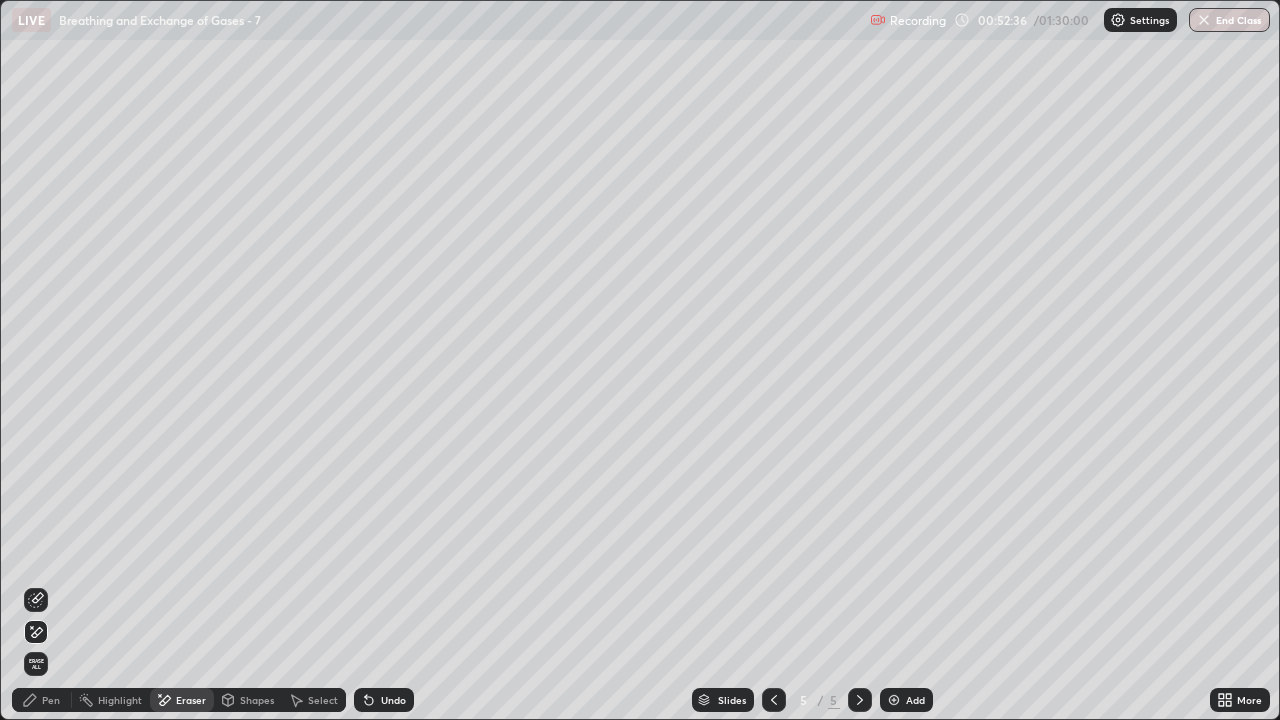 click 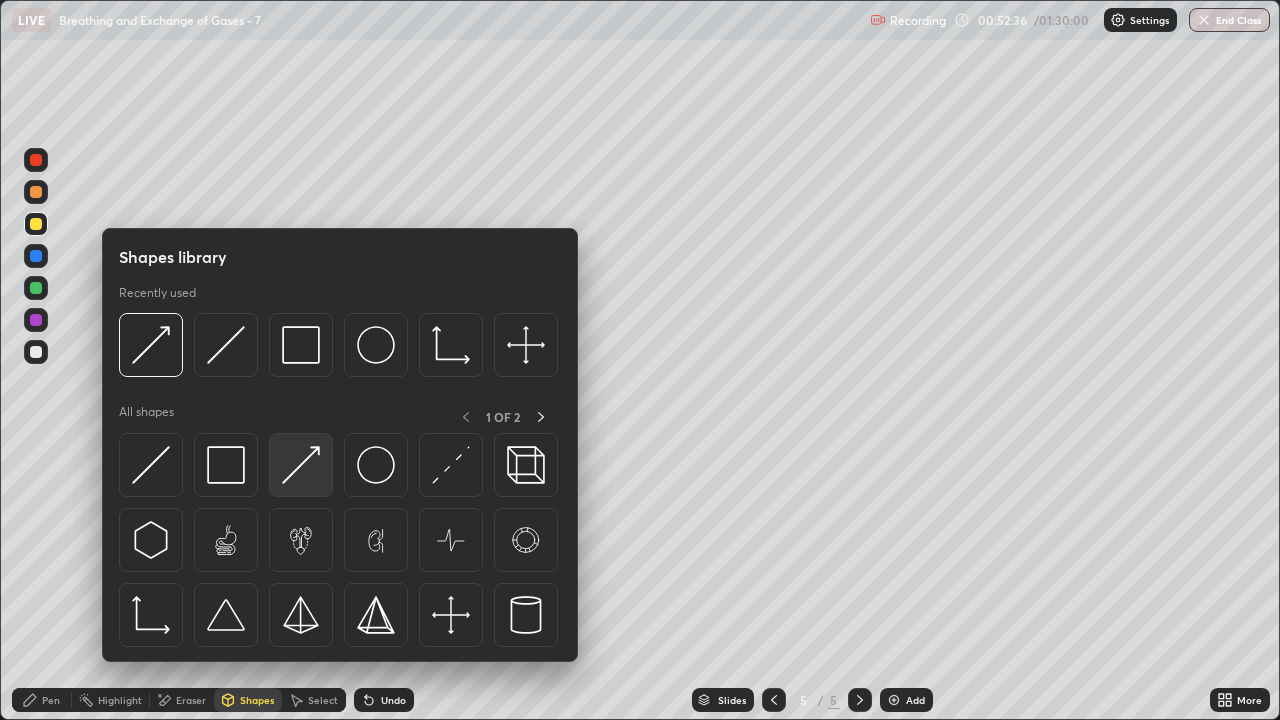 click at bounding box center [301, 465] 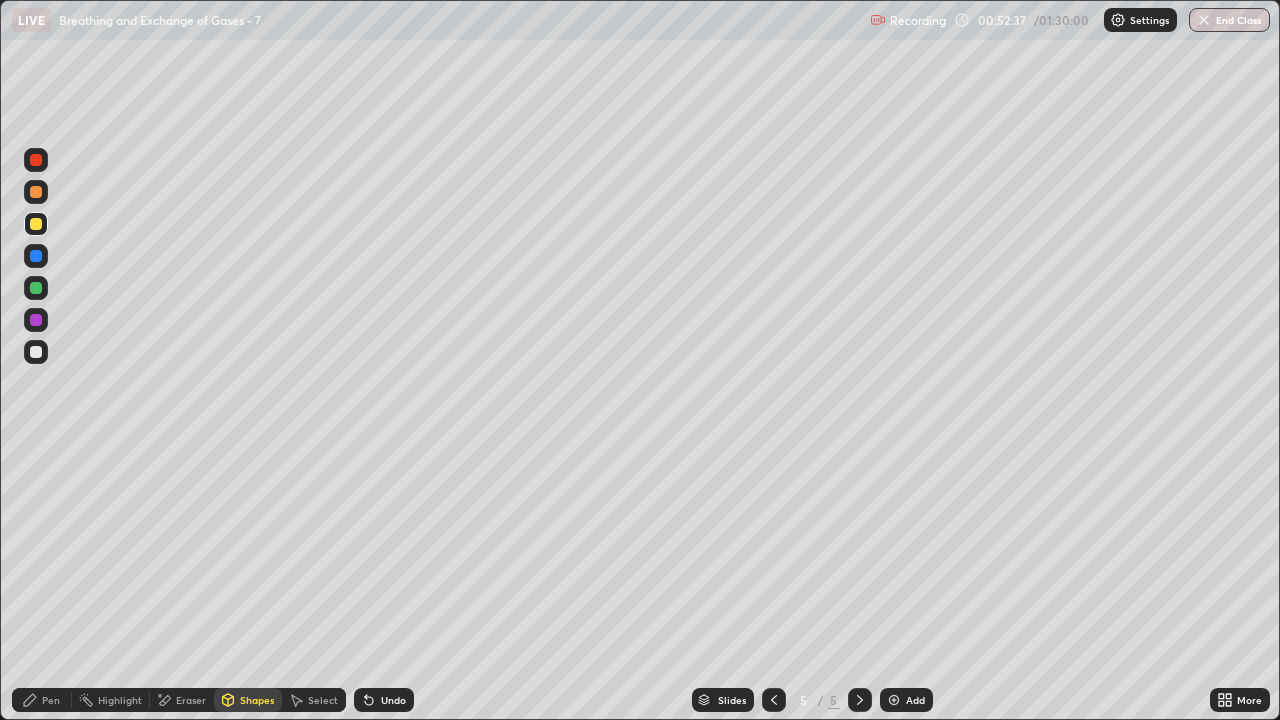 click at bounding box center (36, 352) 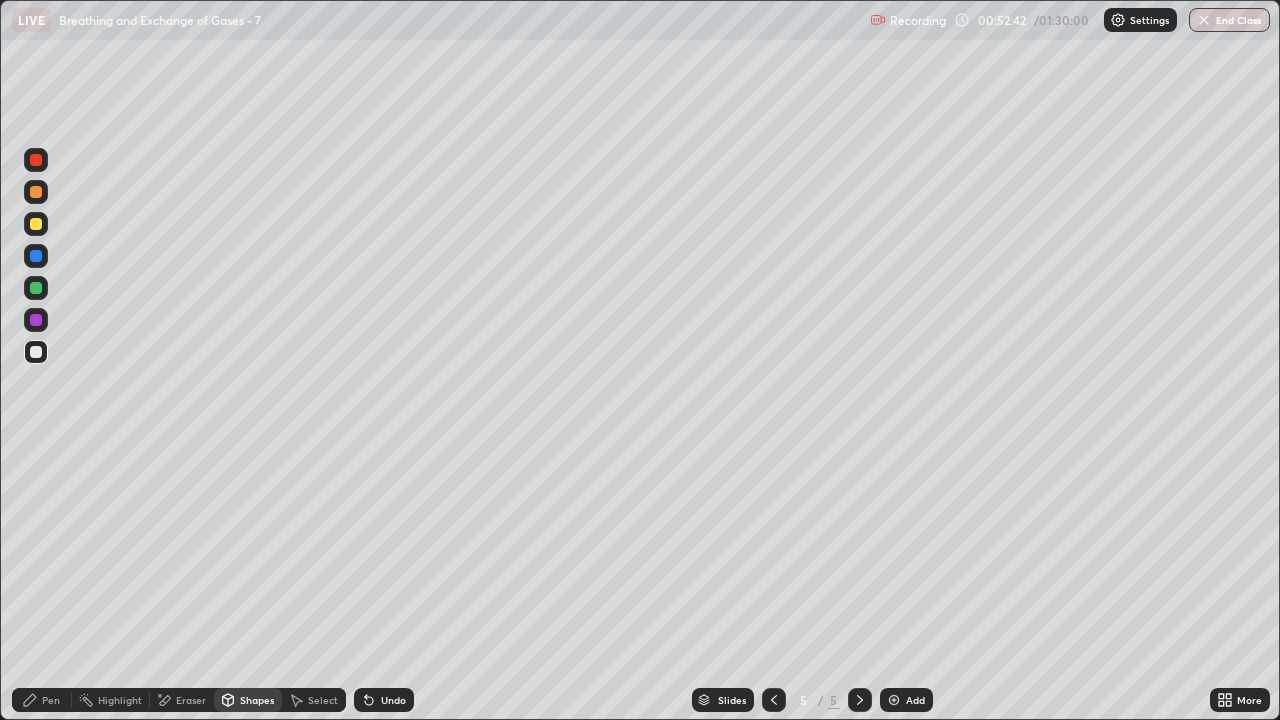 click on "Pen" at bounding box center (42, 700) 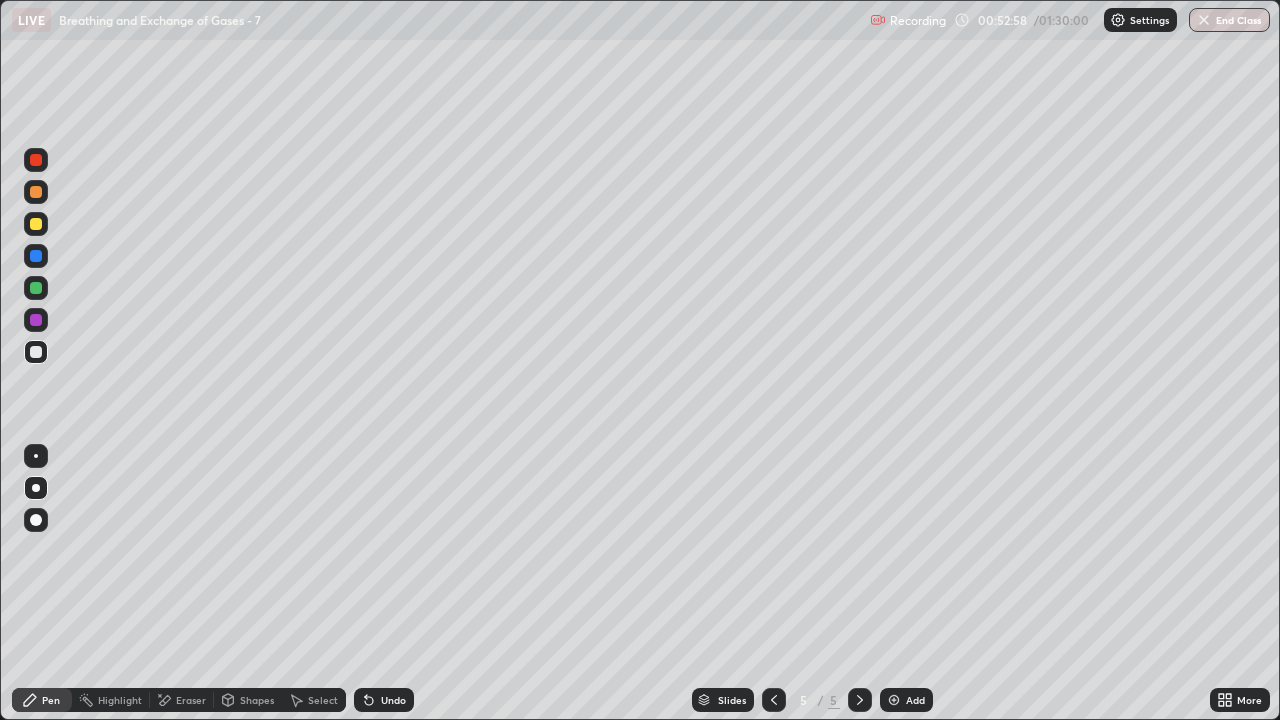 click at bounding box center (36, 288) 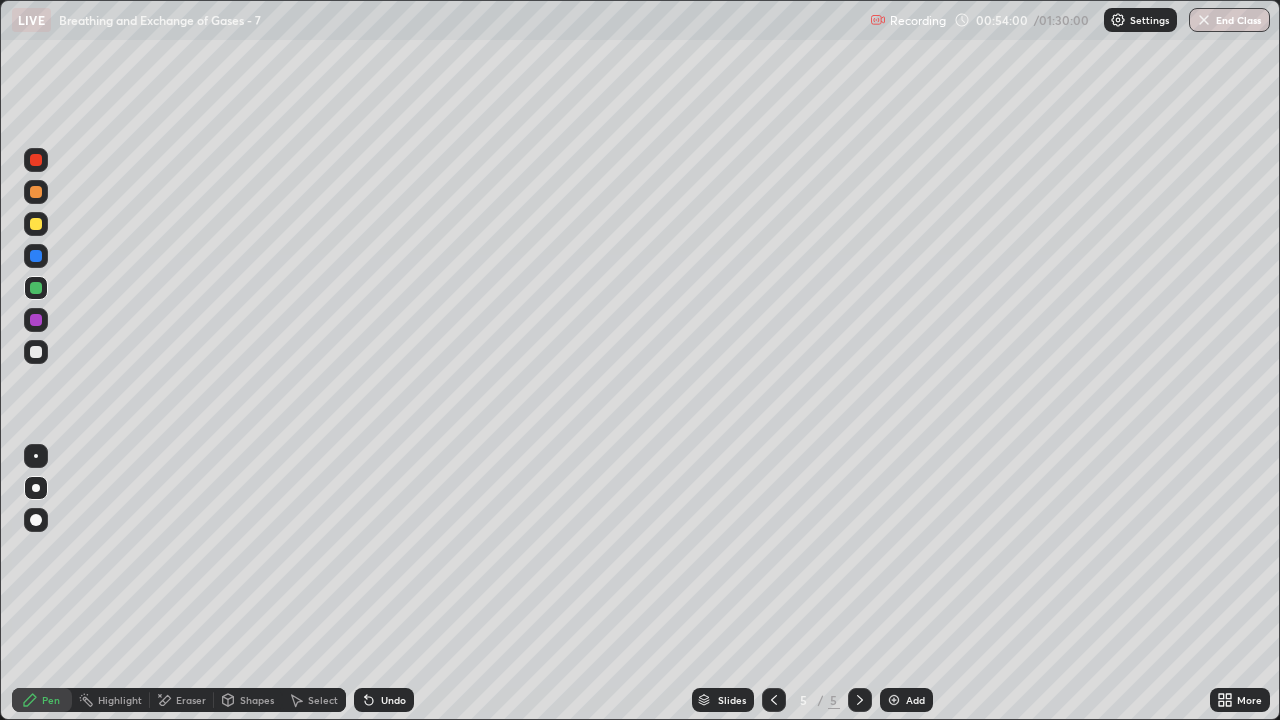 click 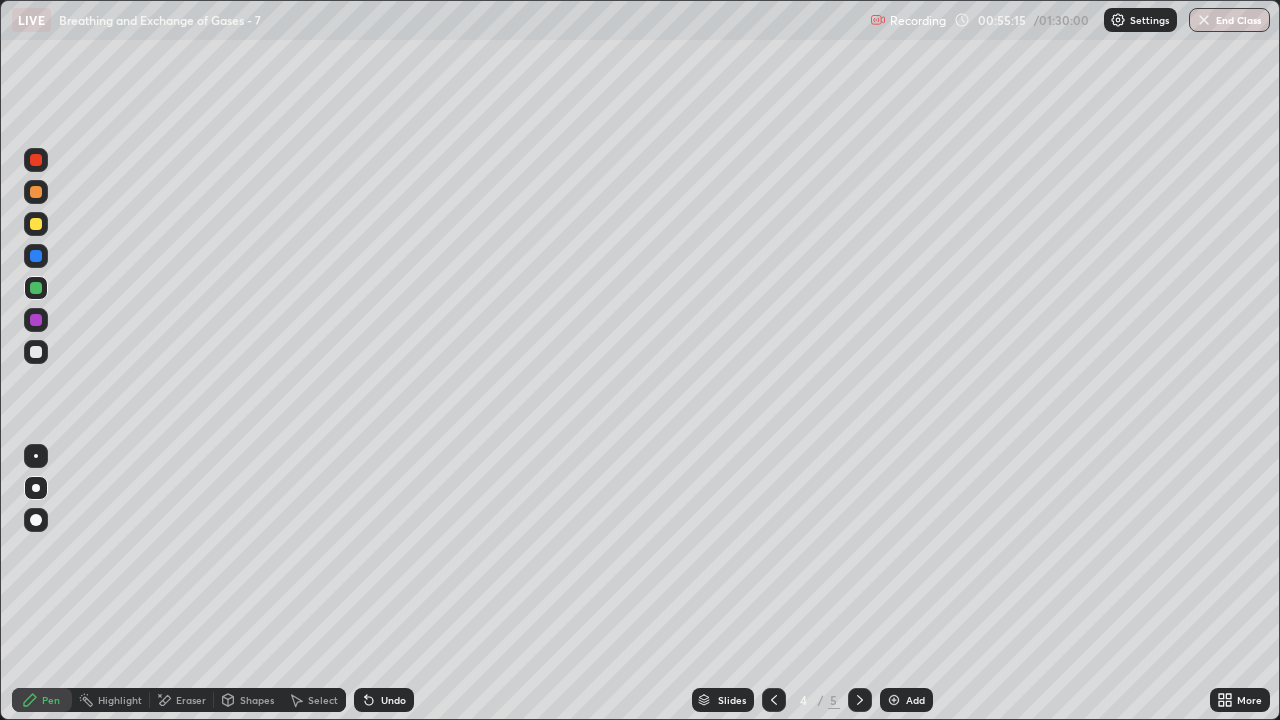 click on "Pen" at bounding box center [51, 700] 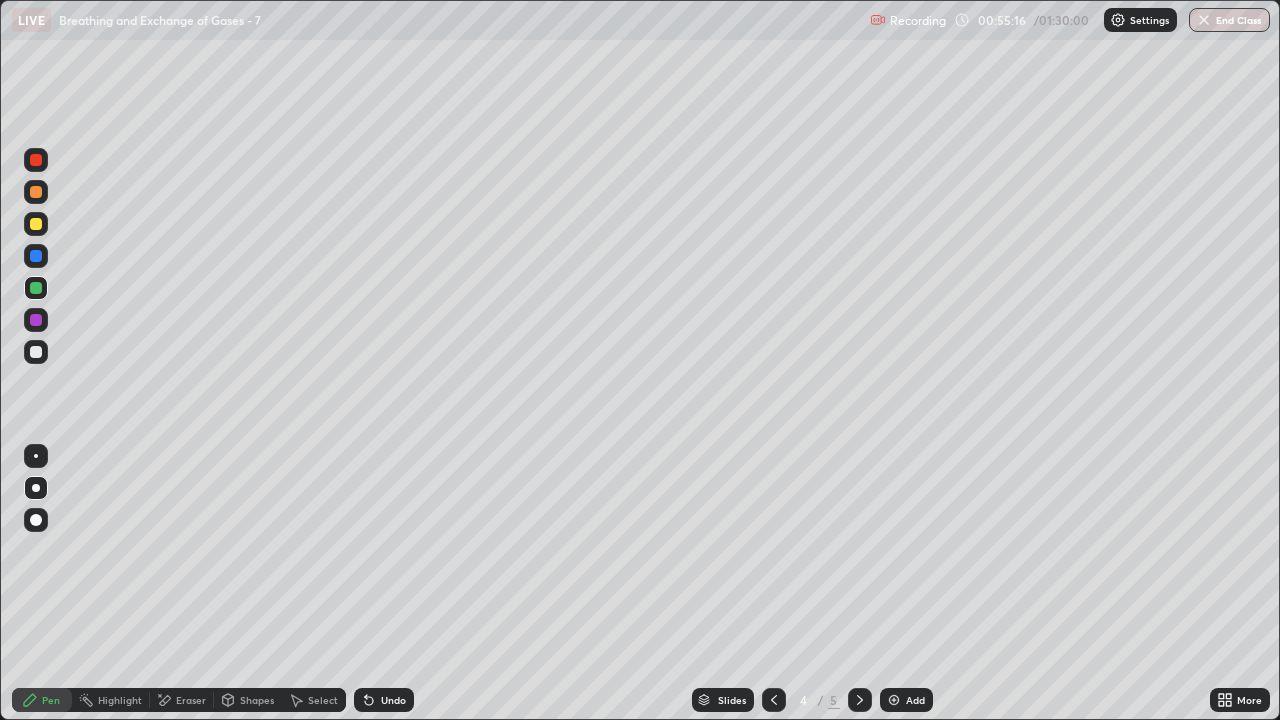 click at bounding box center (36, 288) 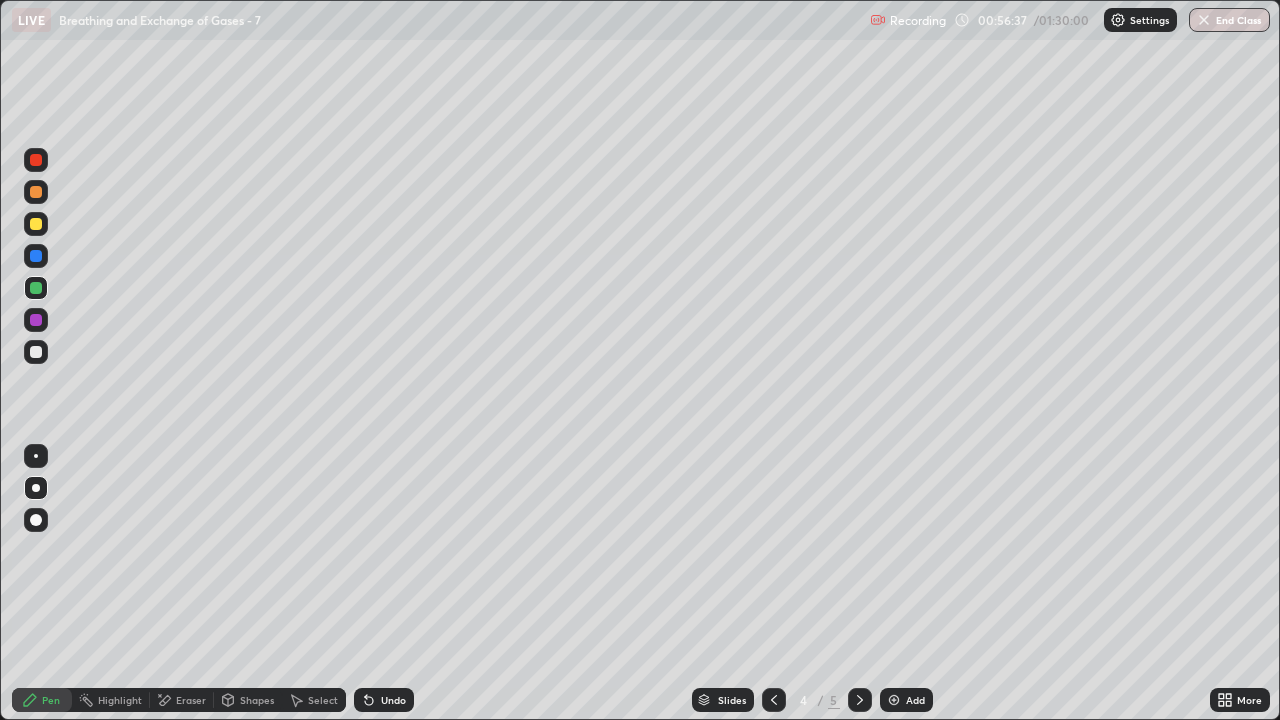 click on "Pen" at bounding box center (42, 700) 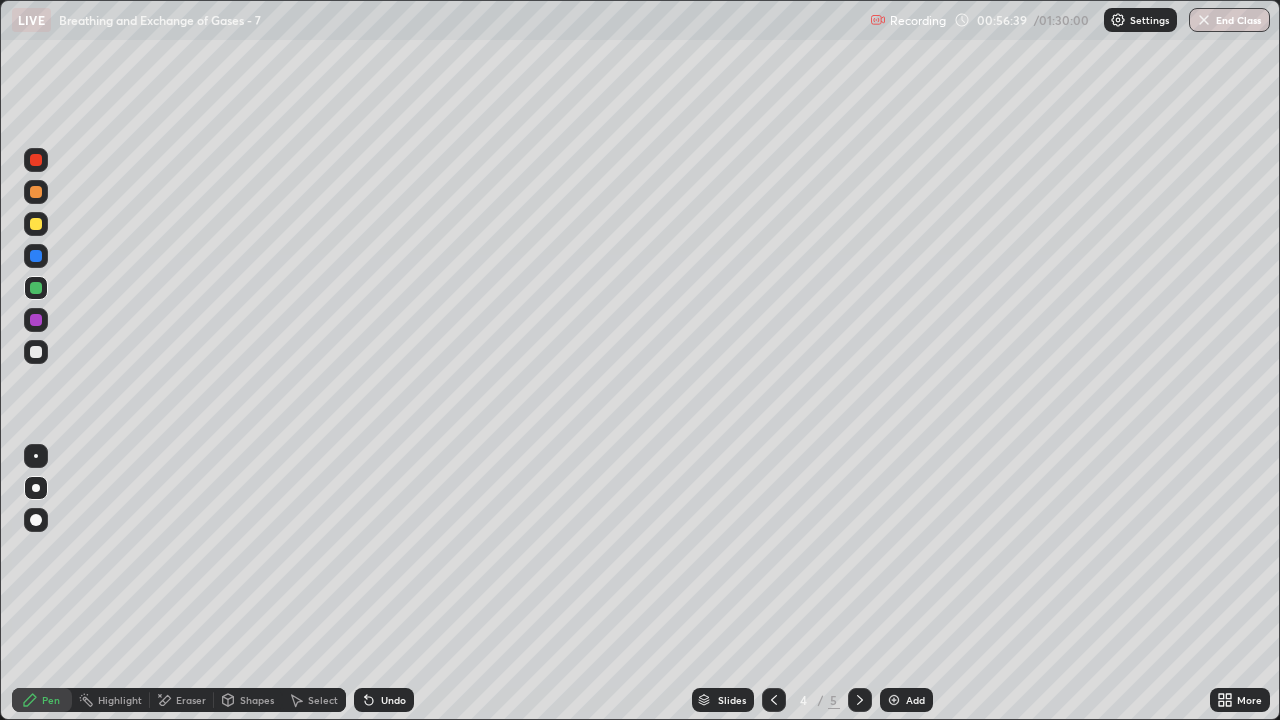 click at bounding box center [36, 224] 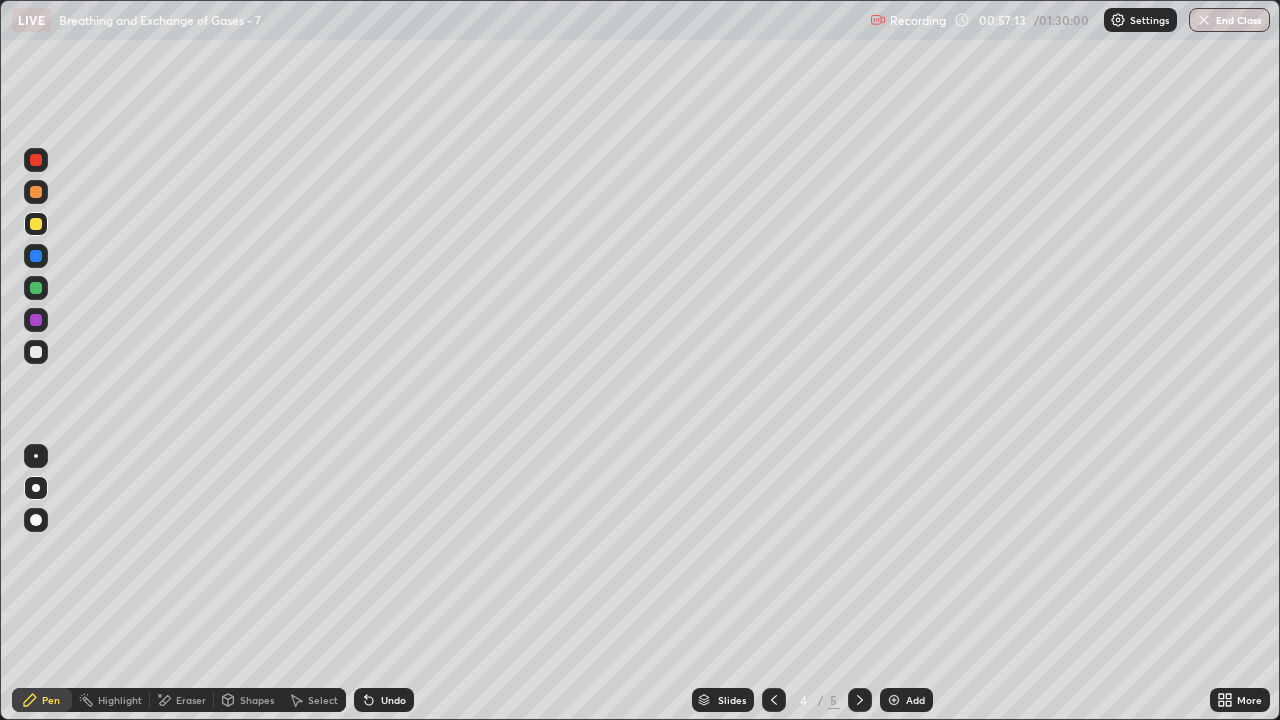 click 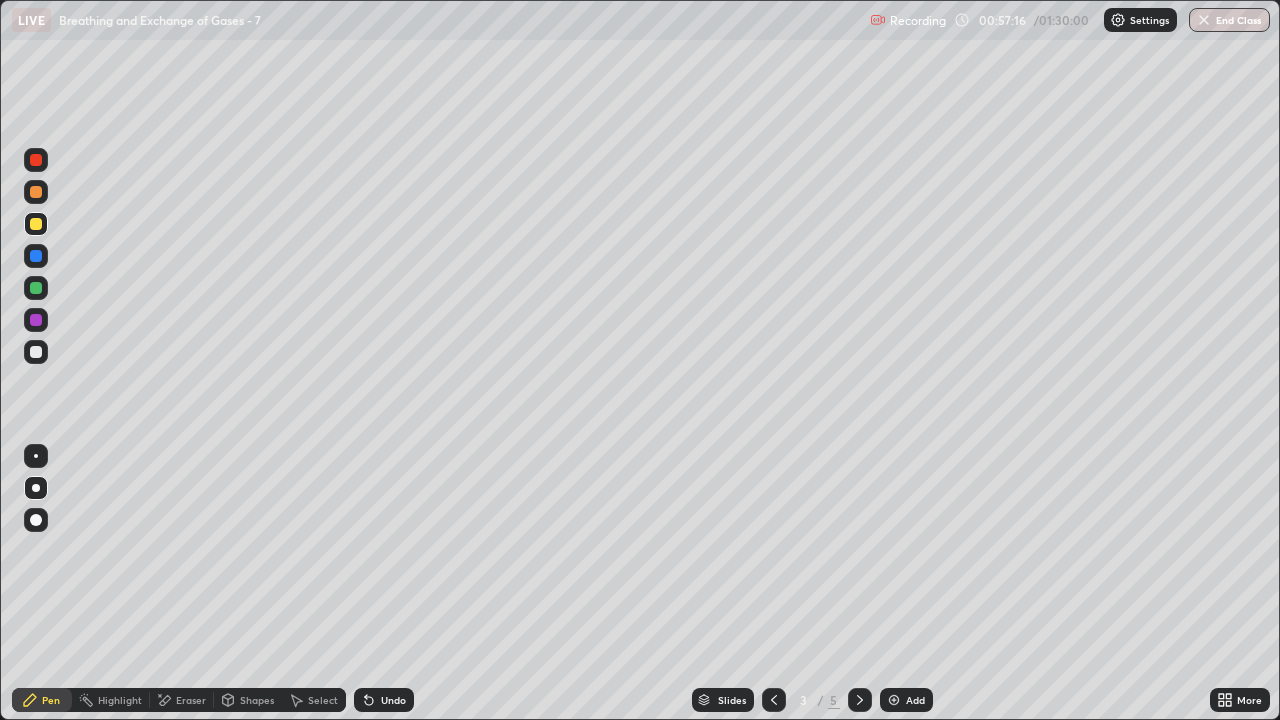 click 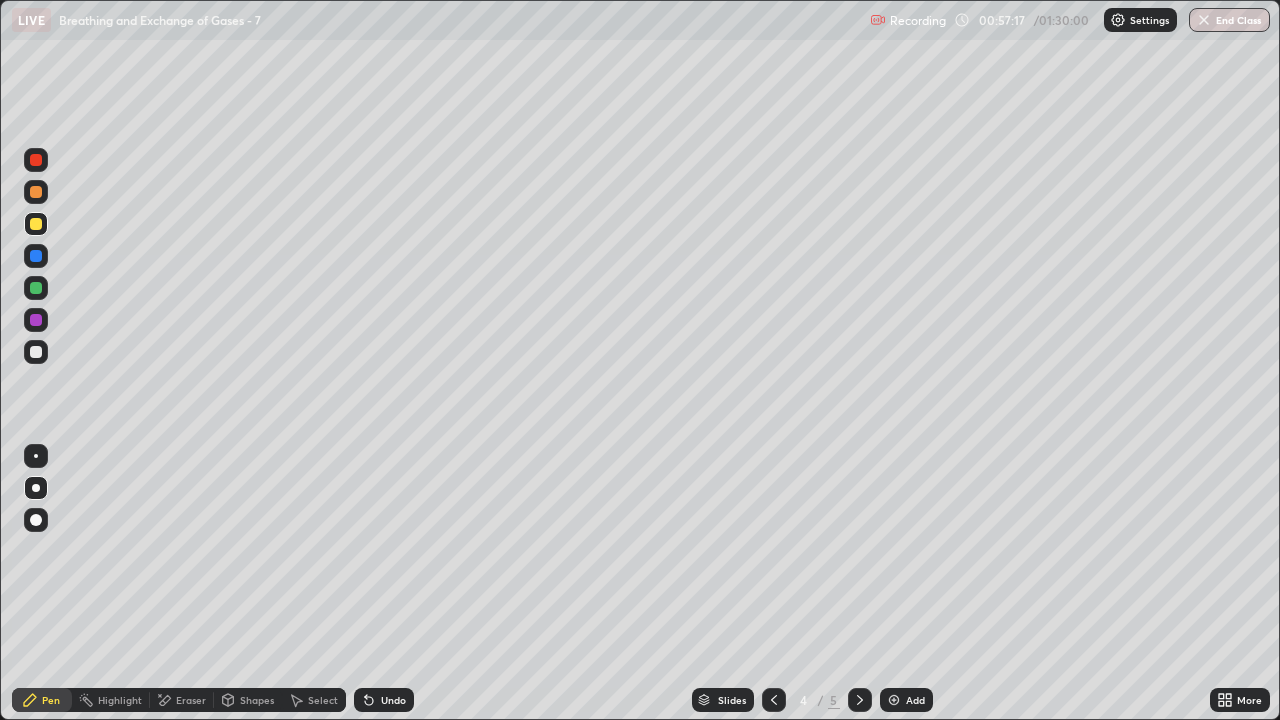 click 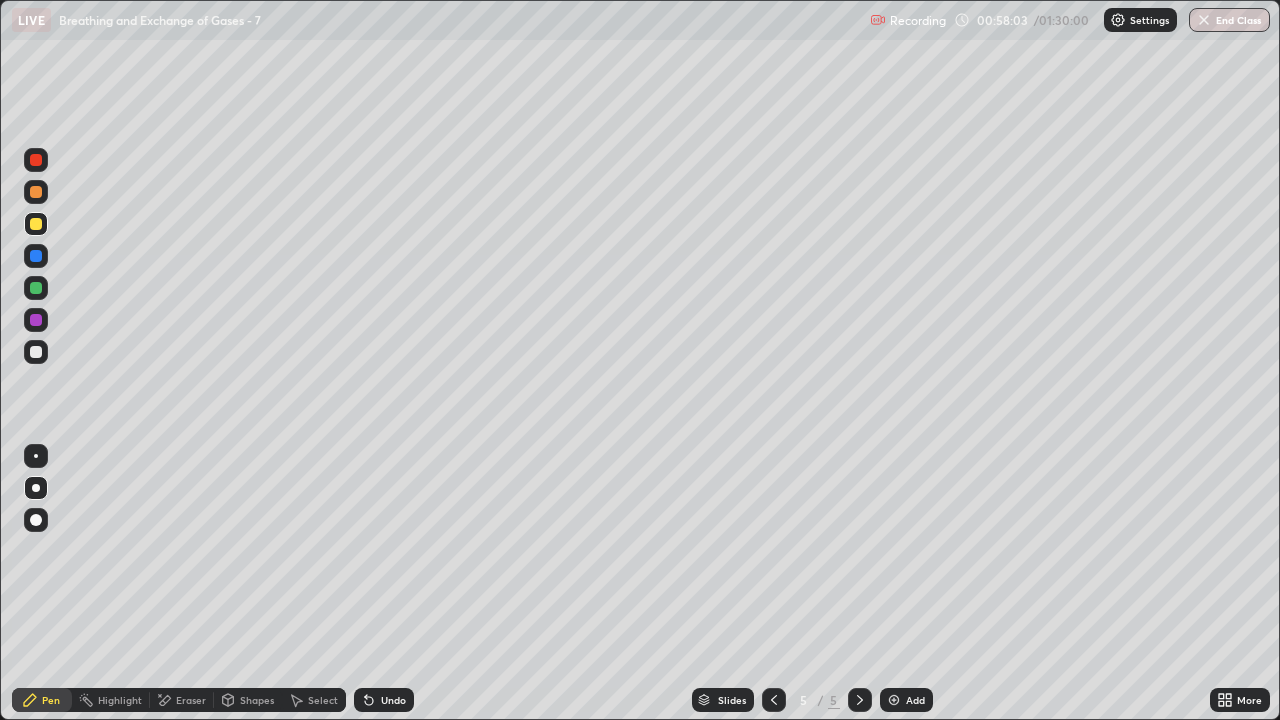 click at bounding box center [36, 192] 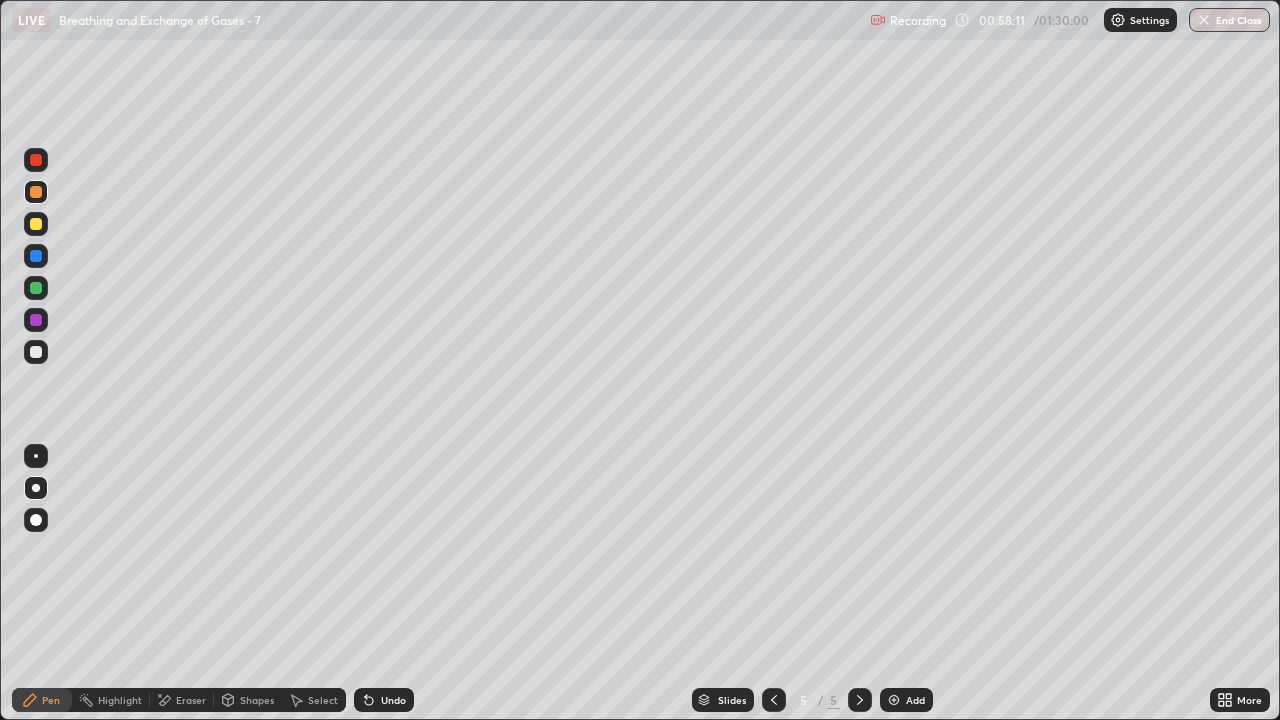 click on "Pen" at bounding box center (51, 700) 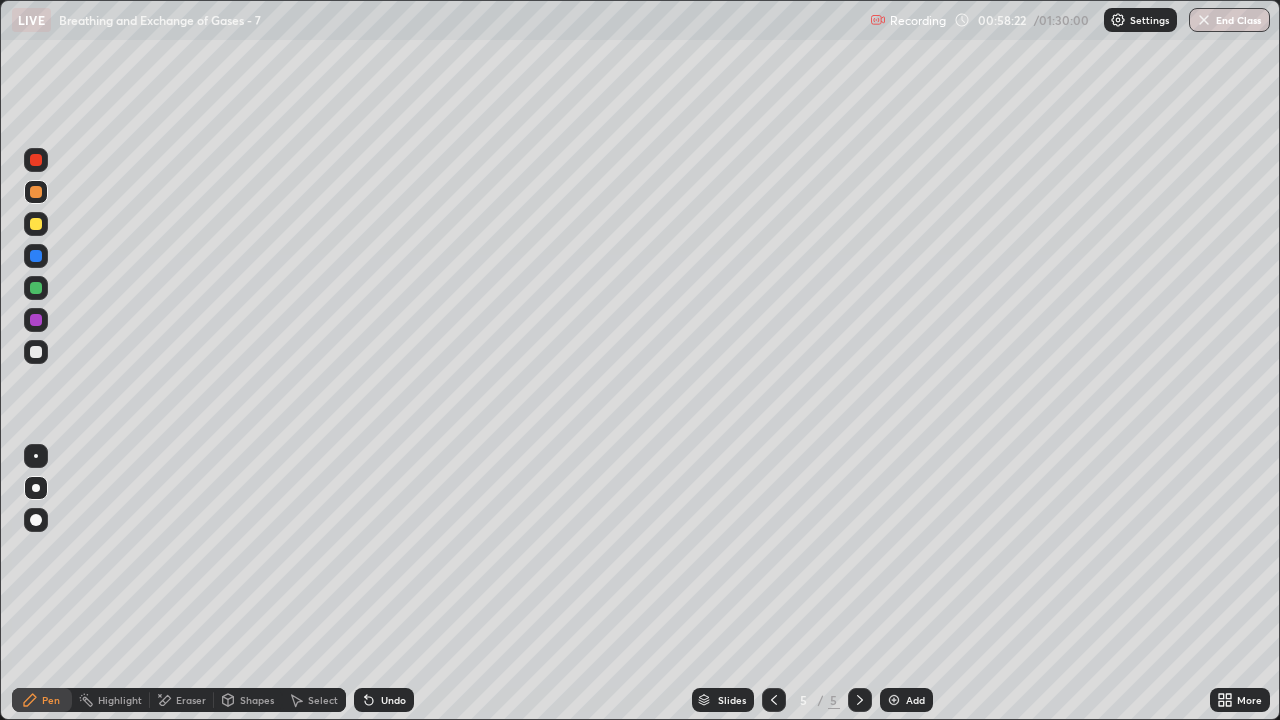 click on "Eraser" at bounding box center (191, 700) 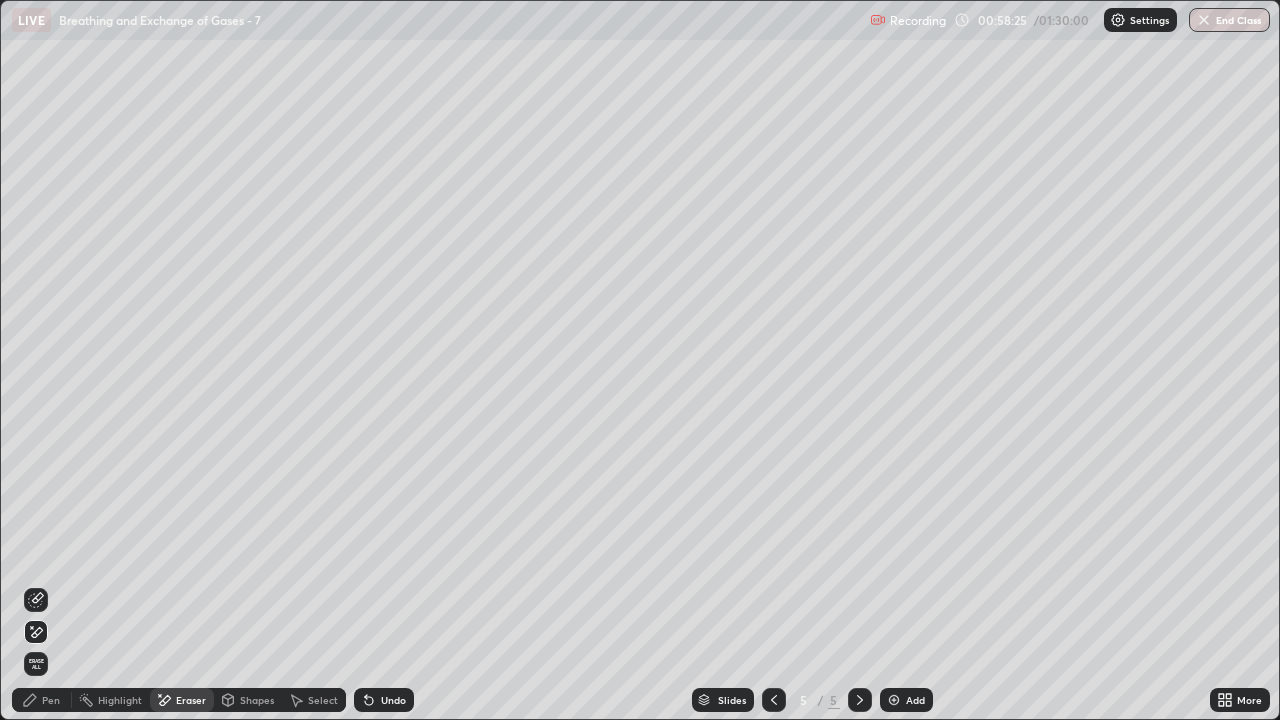 click on "Pen" at bounding box center (51, 700) 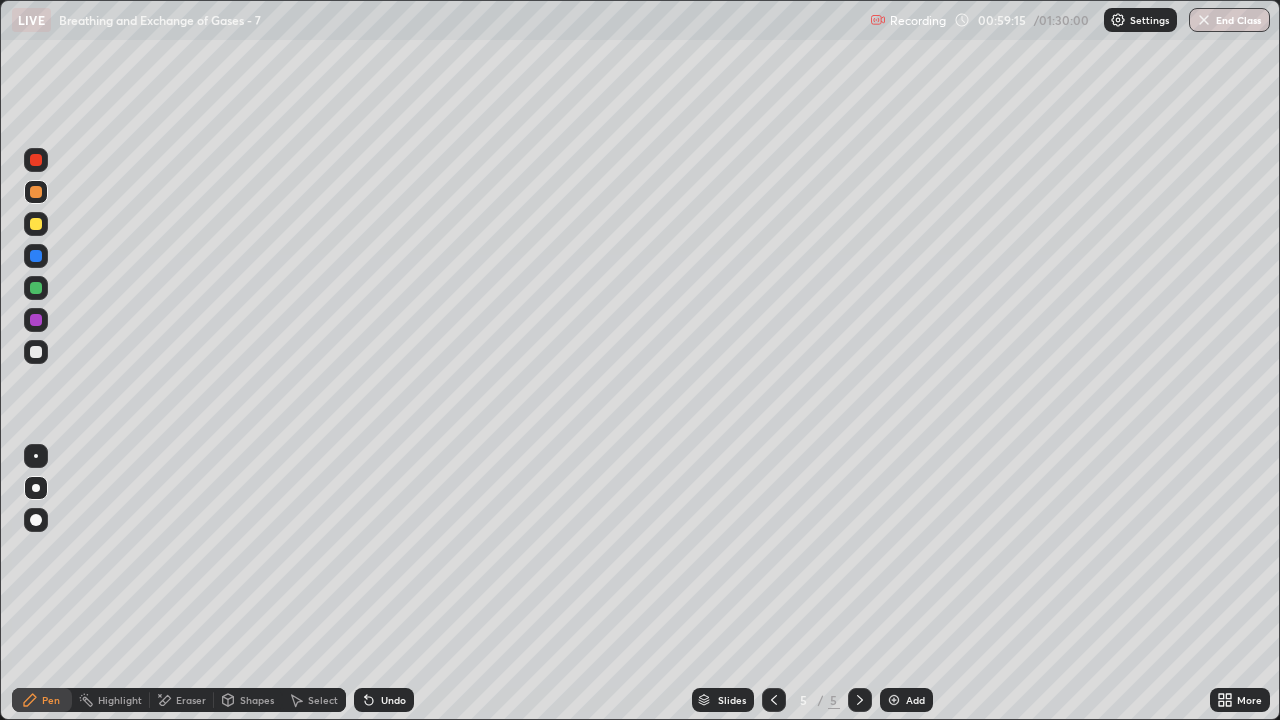 click at bounding box center (36, 352) 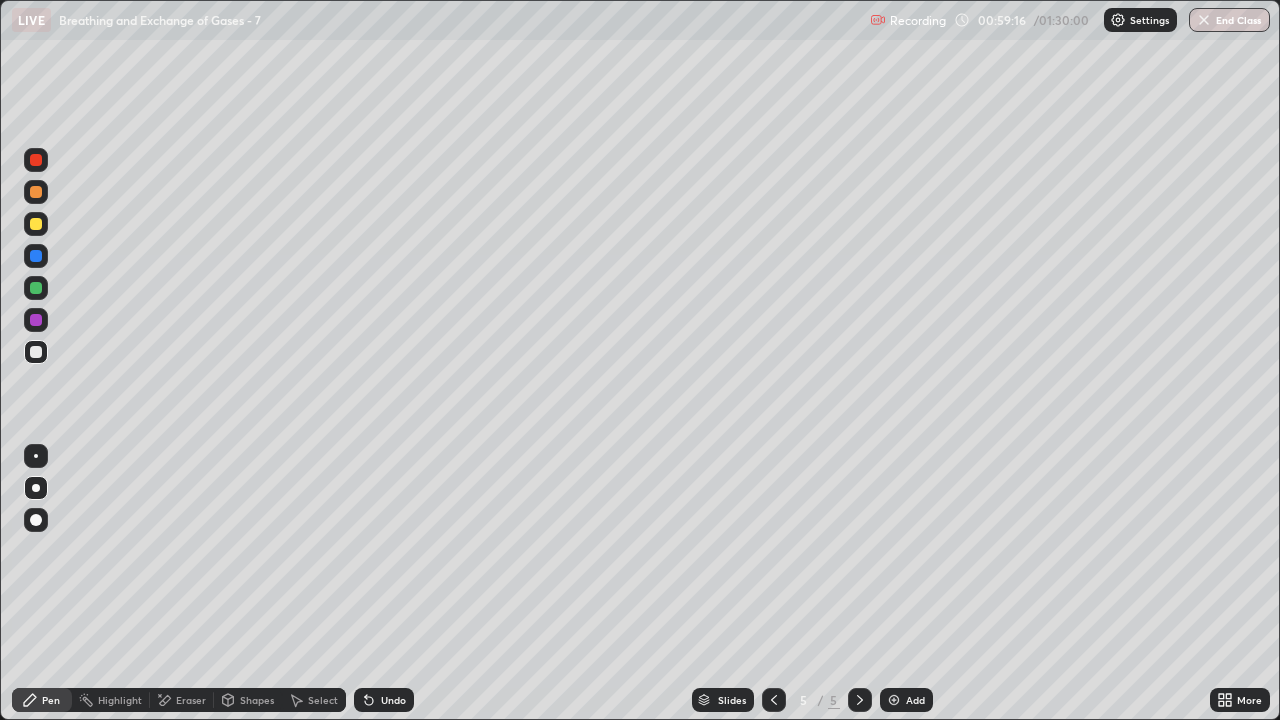 click on "Shapes" at bounding box center (257, 700) 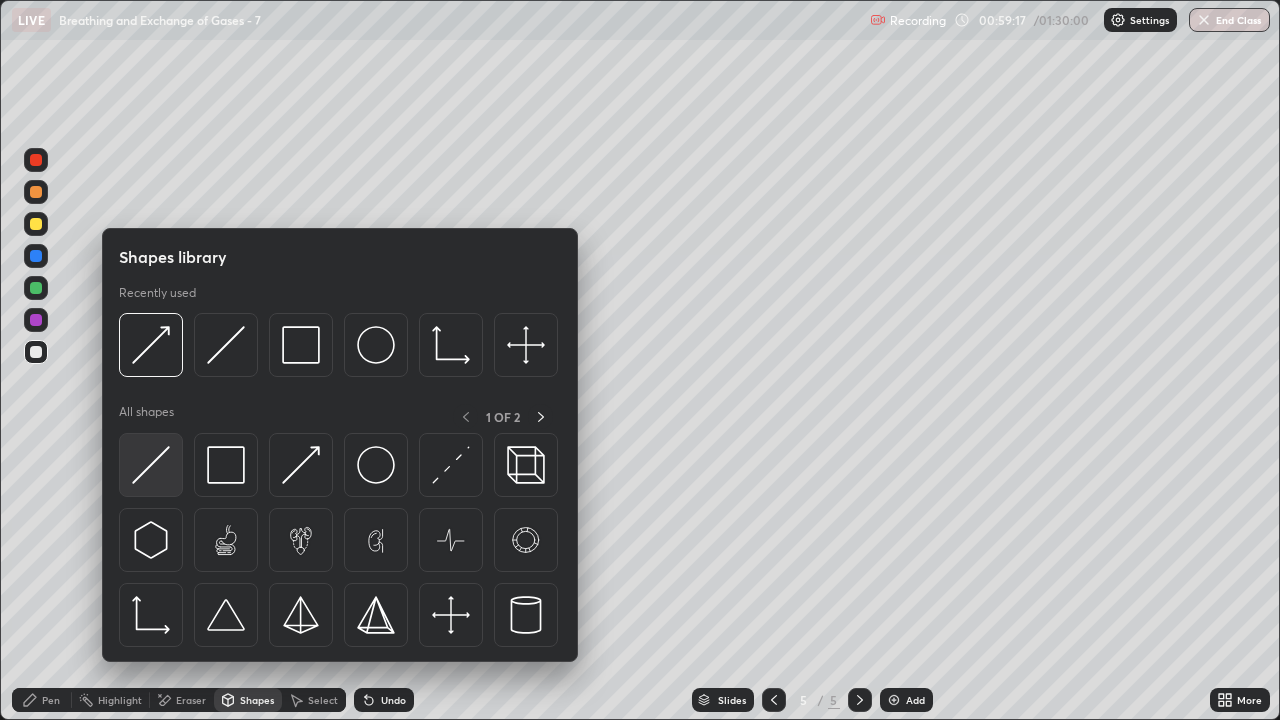 click at bounding box center (151, 465) 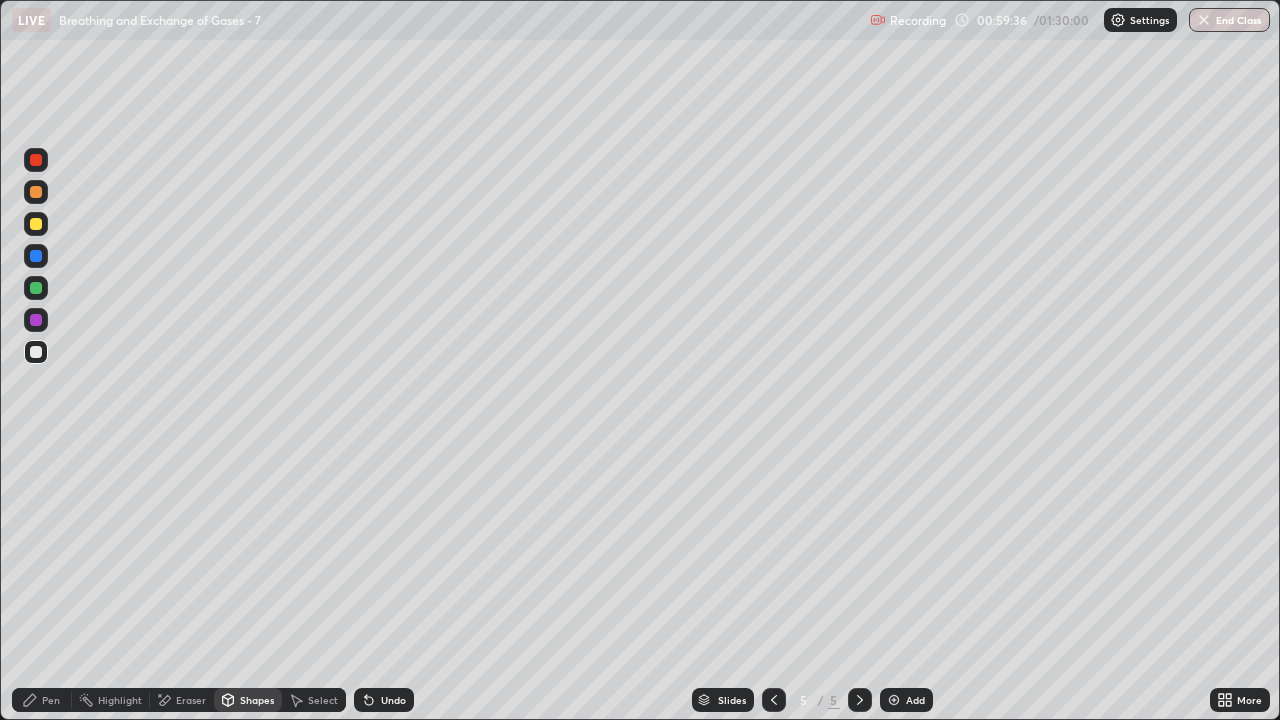 click on "Eraser" at bounding box center (191, 700) 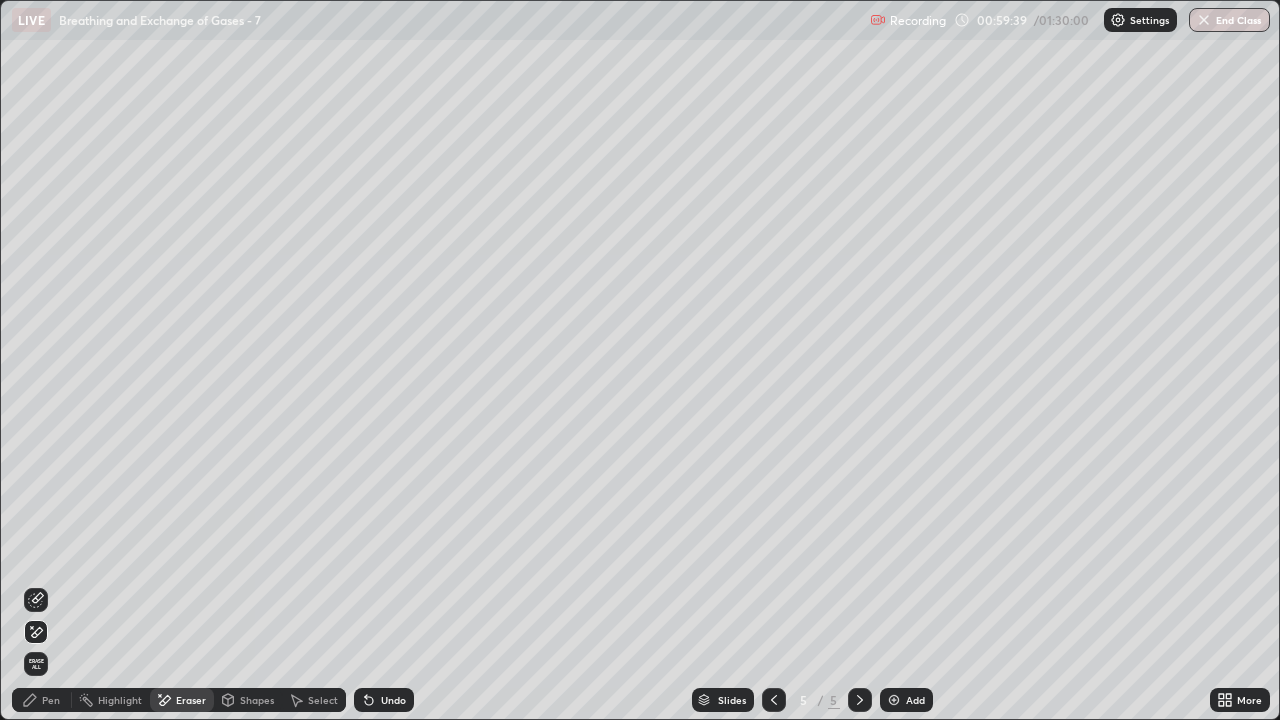 click on "Shapes" at bounding box center (257, 700) 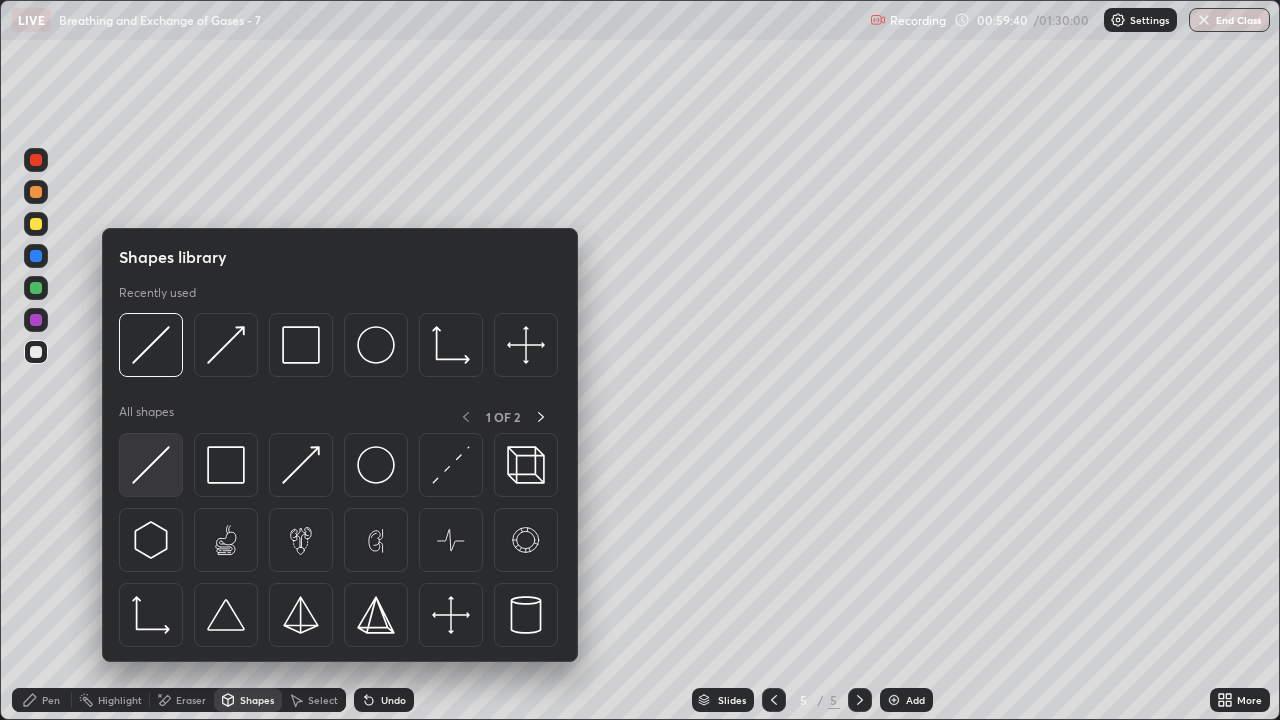 click at bounding box center (151, 465) 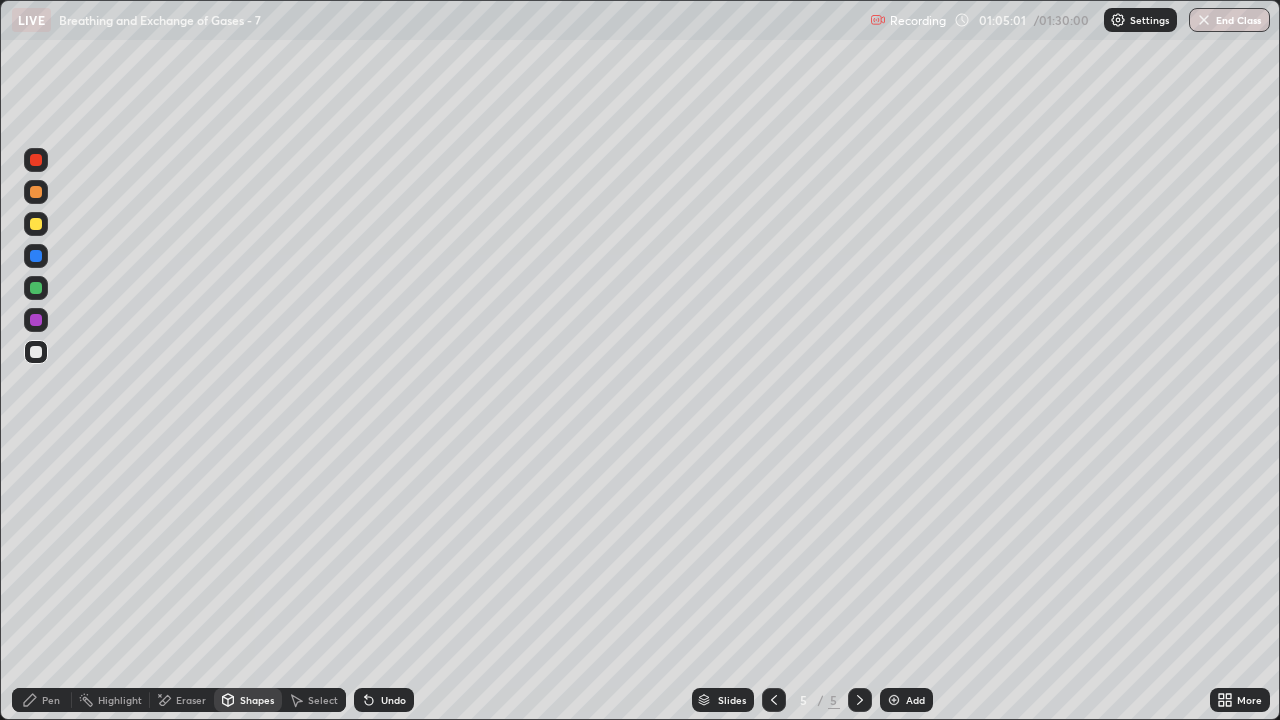 click 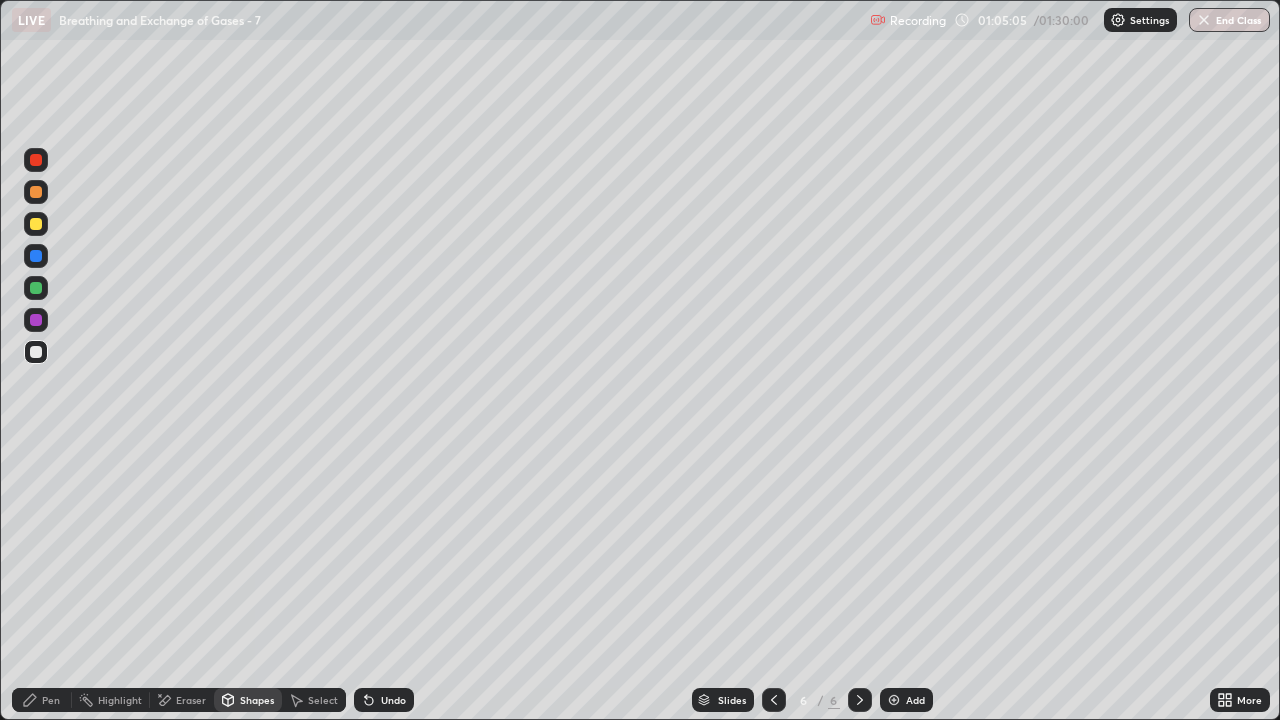 click at bounding box center (36, 192) 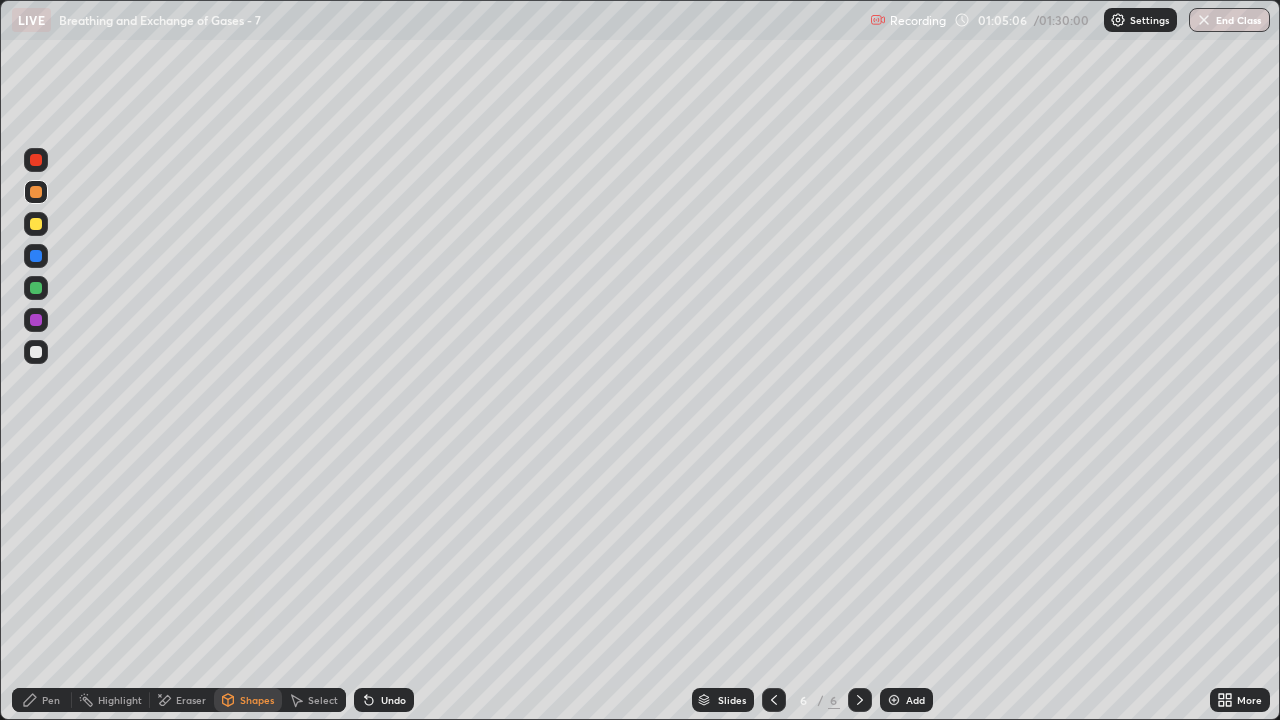 click on "Pen" at bounding box center (51, 700) 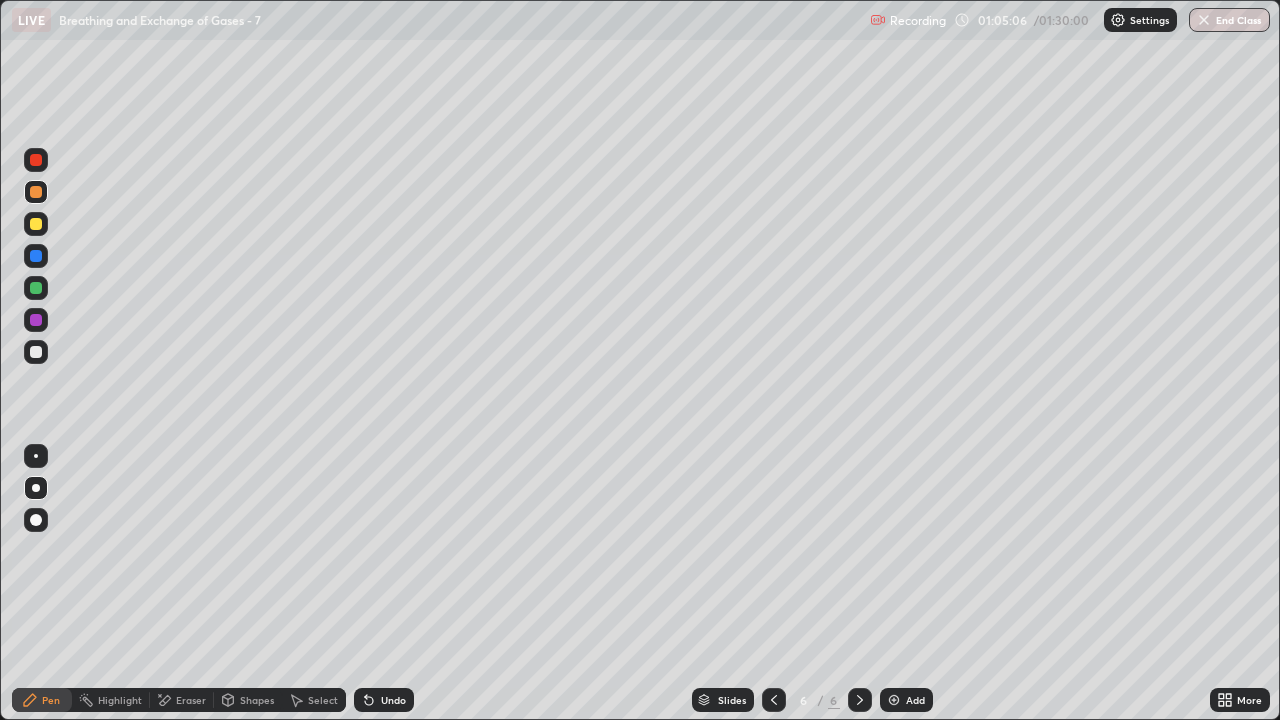 click on "Pen" at bounding box center [51, 700] 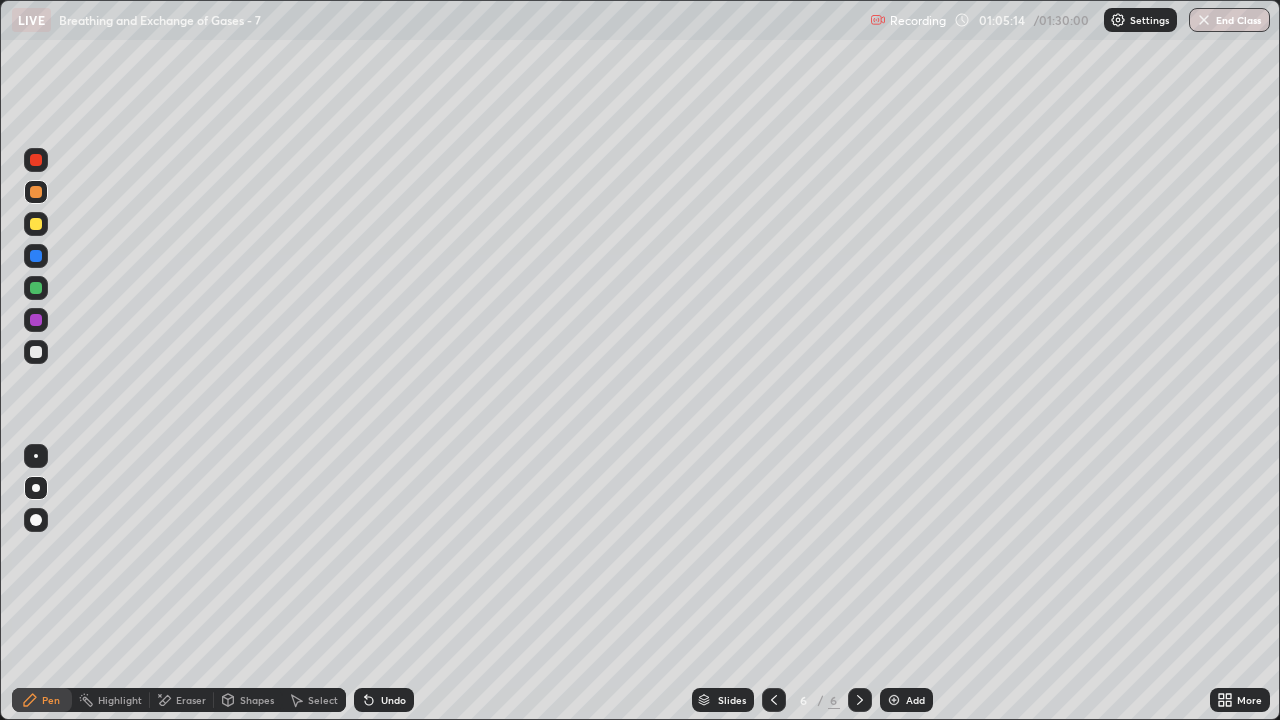 click at bounding box center (36, 224) 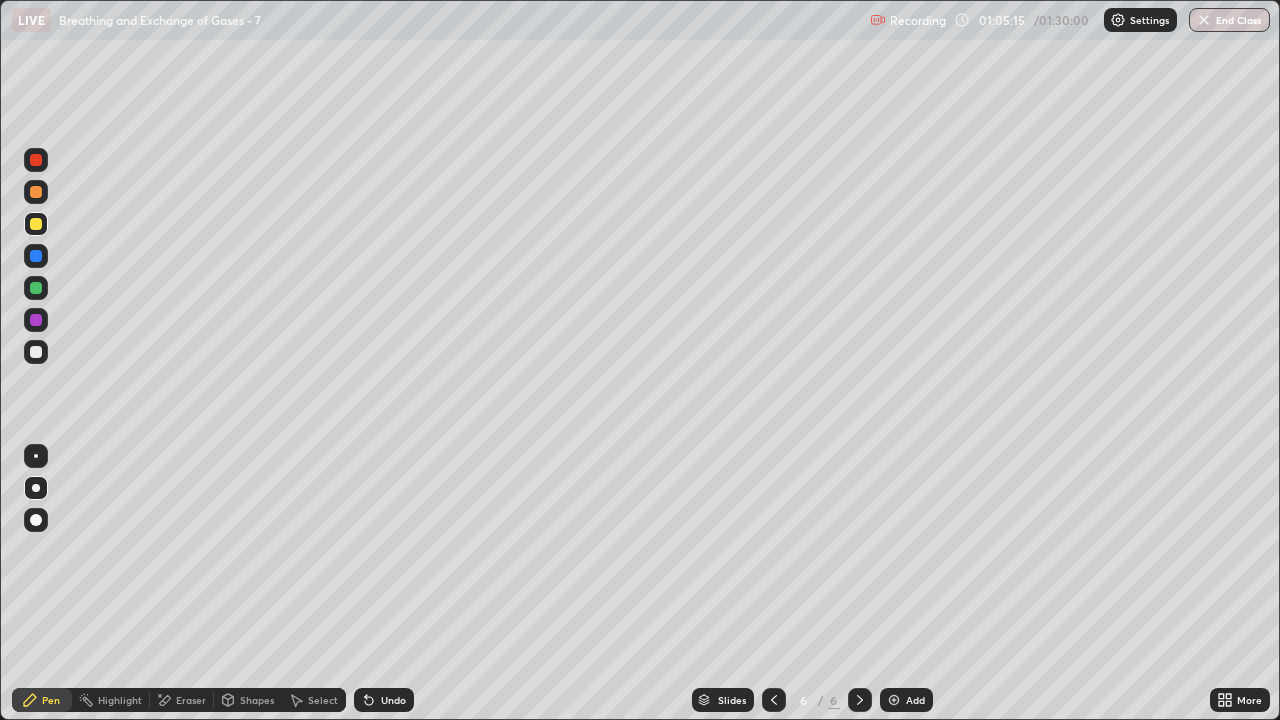 click on "Shapes" at bounding box center [257, 700] 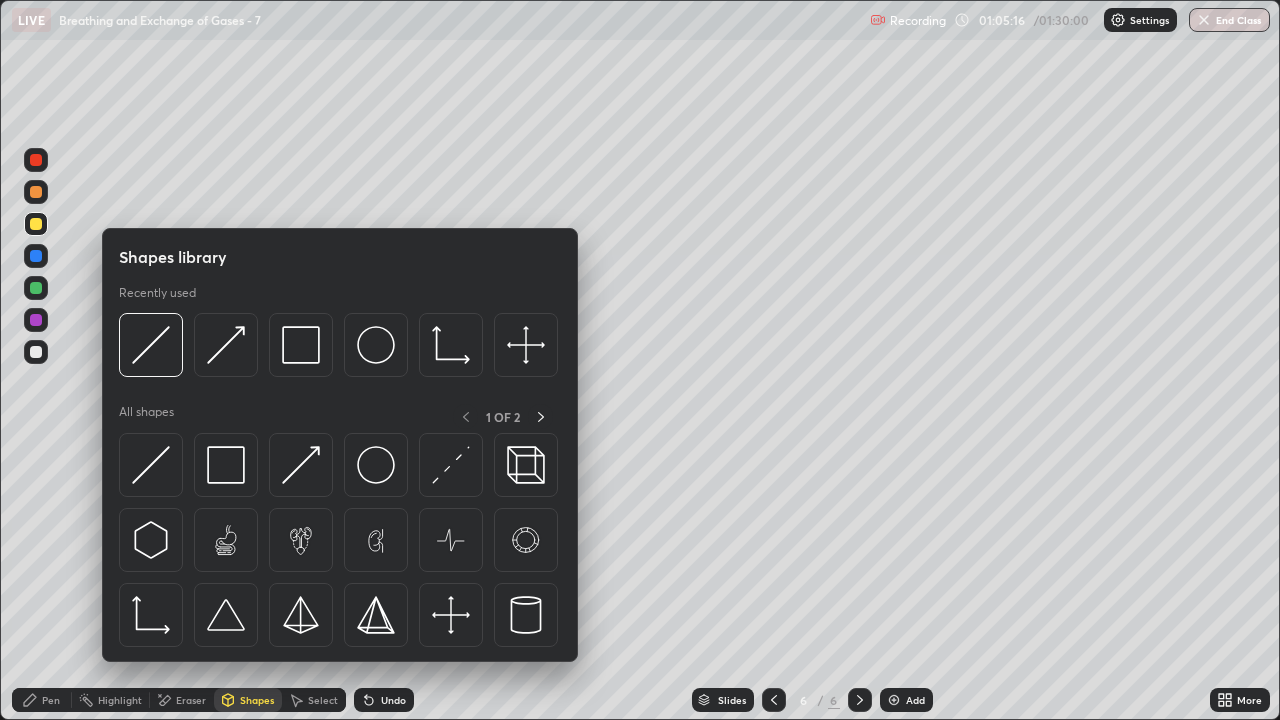 click at bounding box center (226, 465) 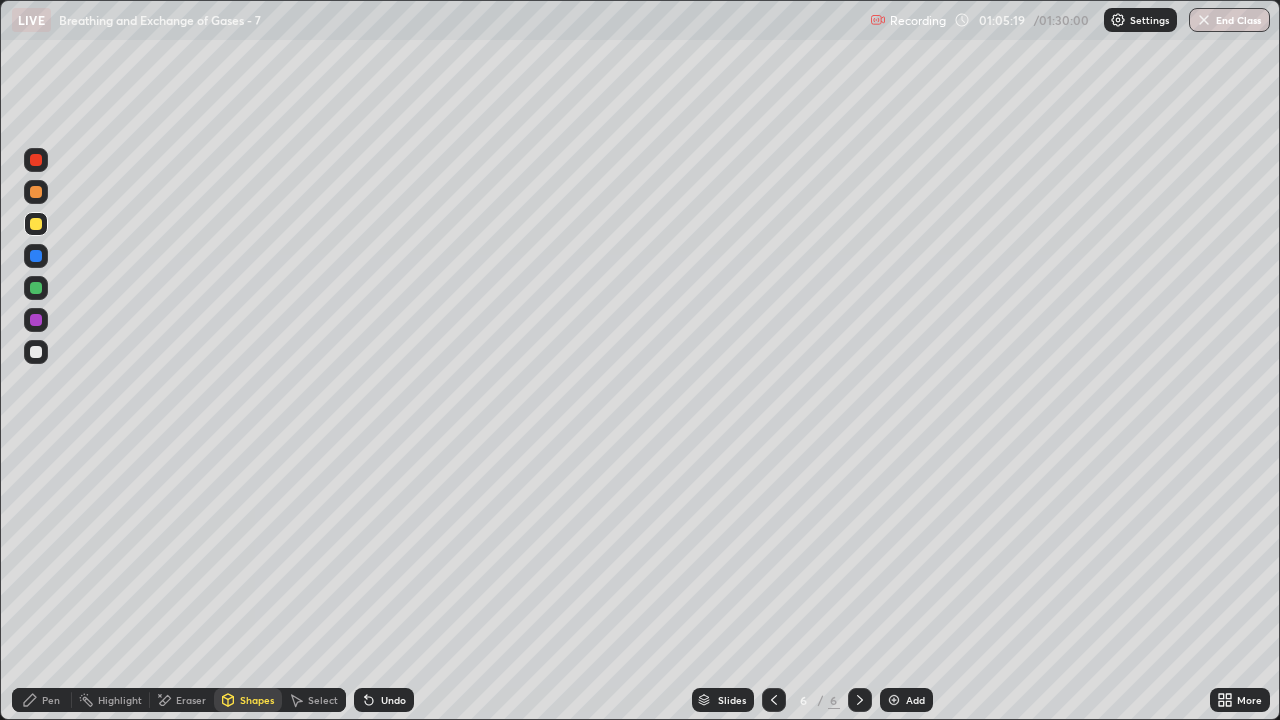 click at bounding box center (36, 192) 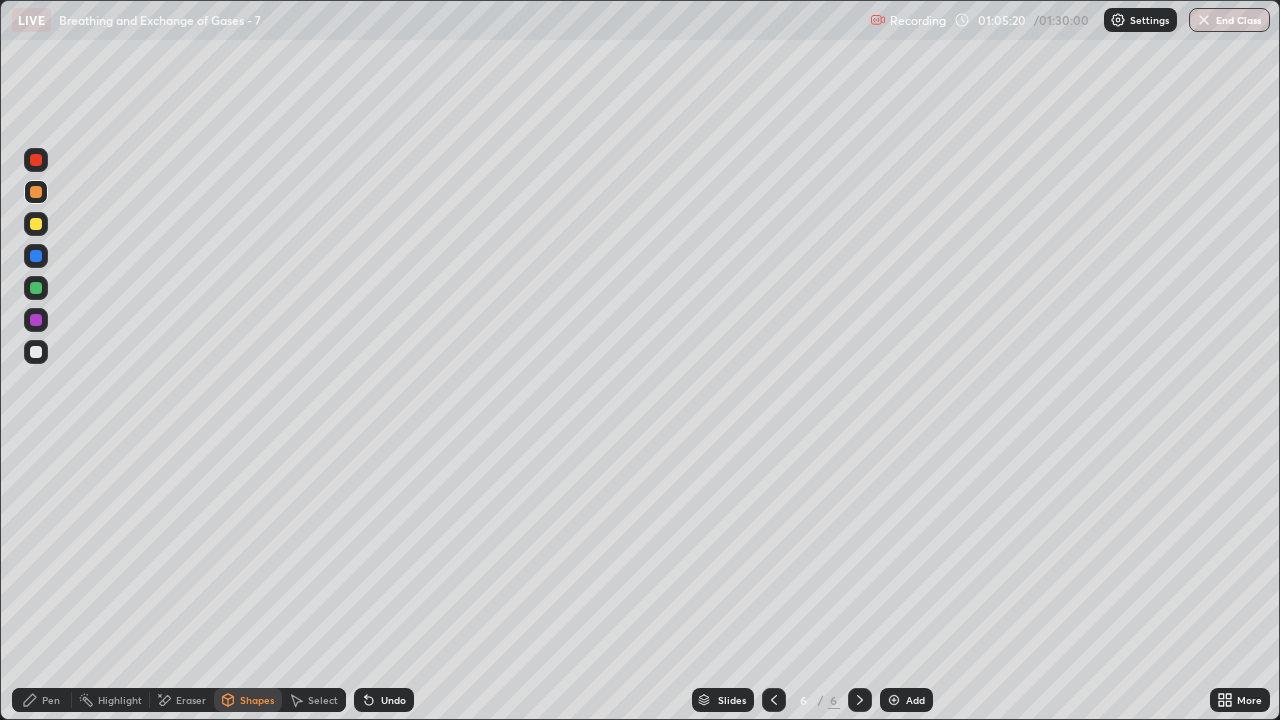 click on "Pen" at bounding box center (51, 700) 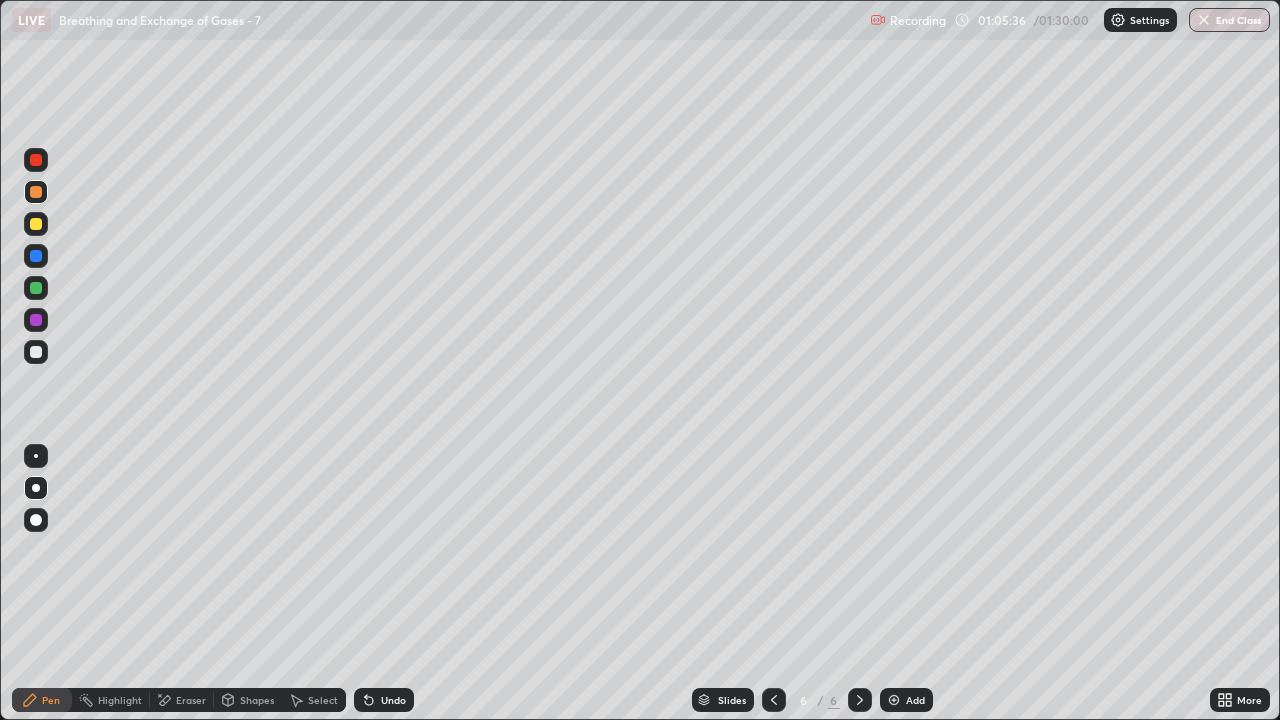 click at bounding box center [36, 352] 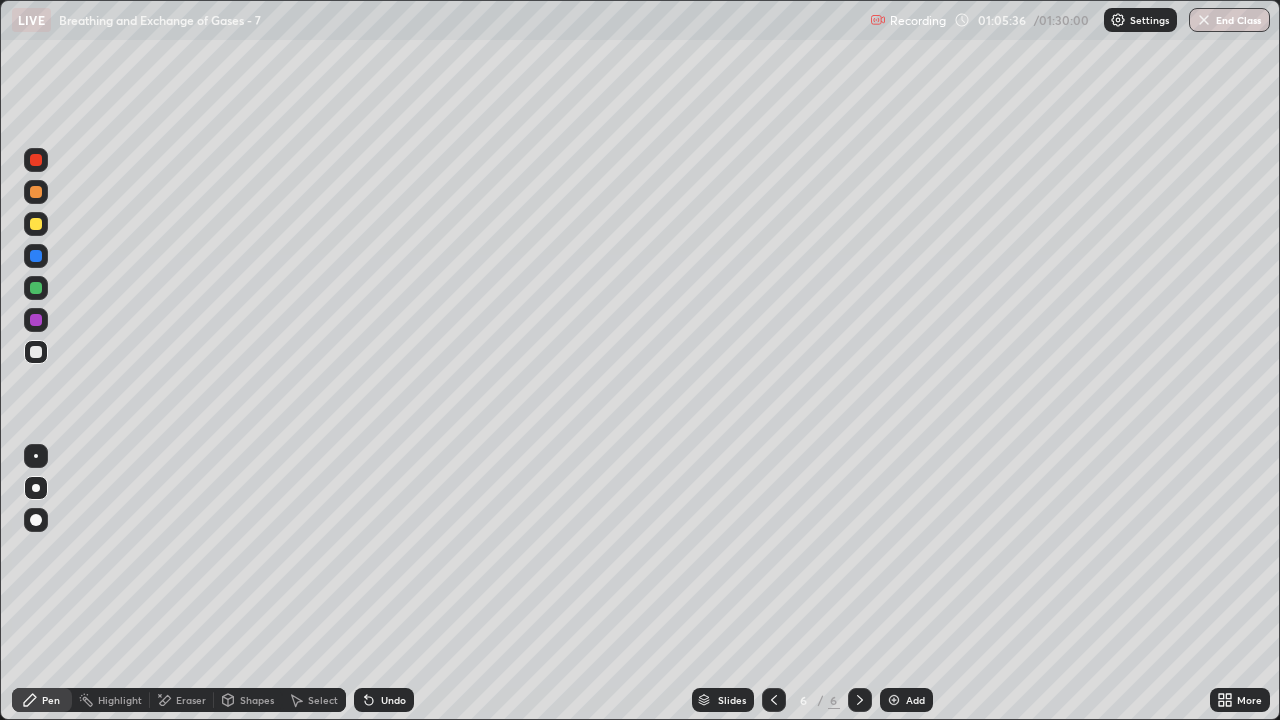click on "Pen" at bounding box center (42, 700) 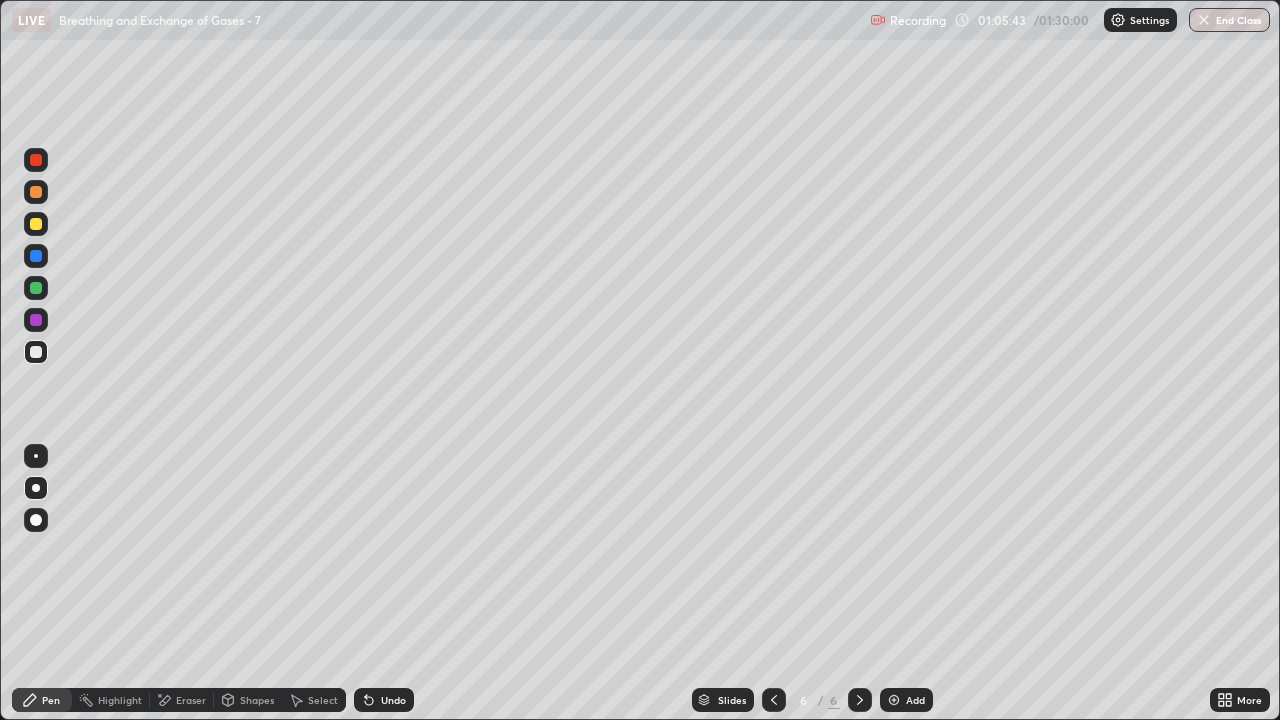click at bounding box center (36, 224) 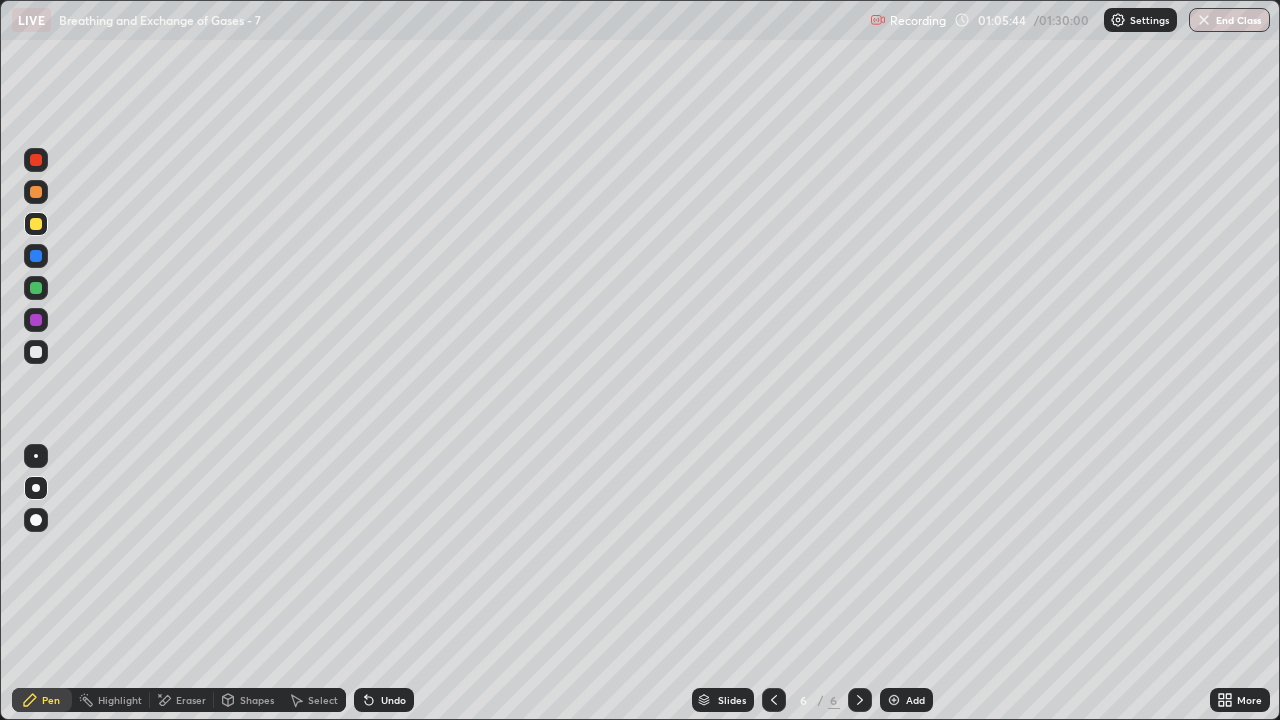 click on "Shapes" at bounding box center [257, 700] 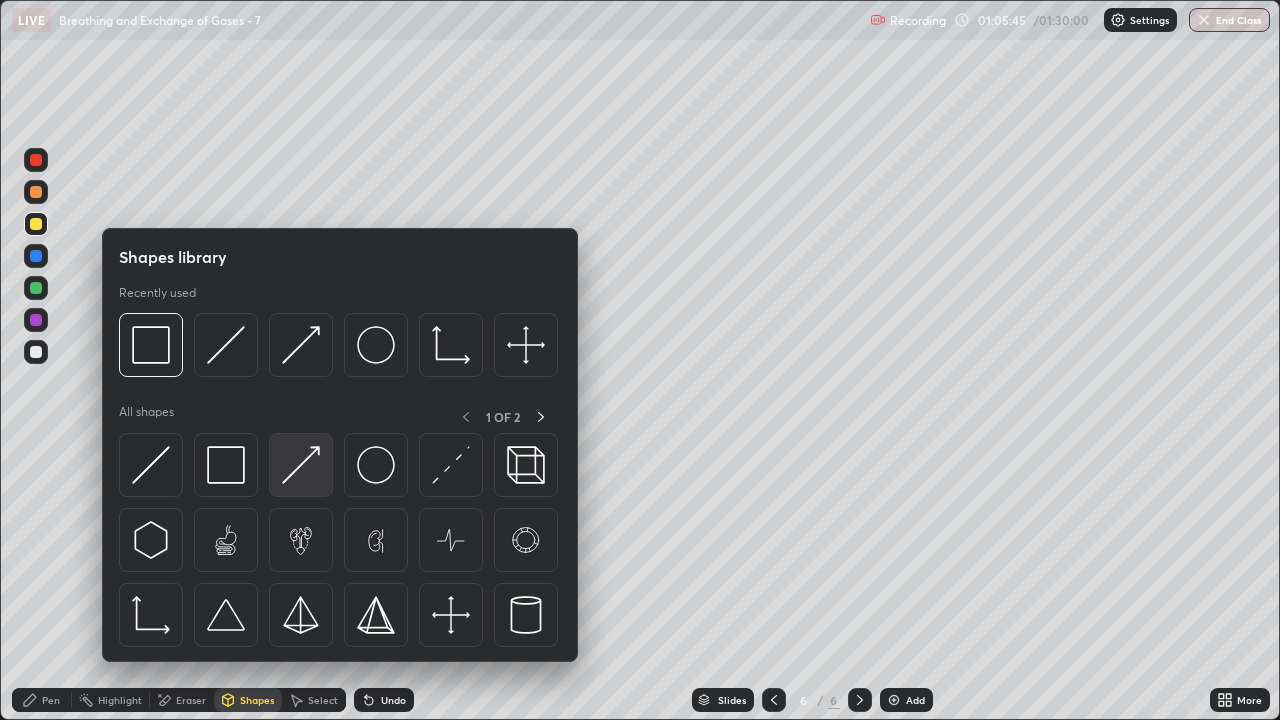 click at bounding box center [301, 465] 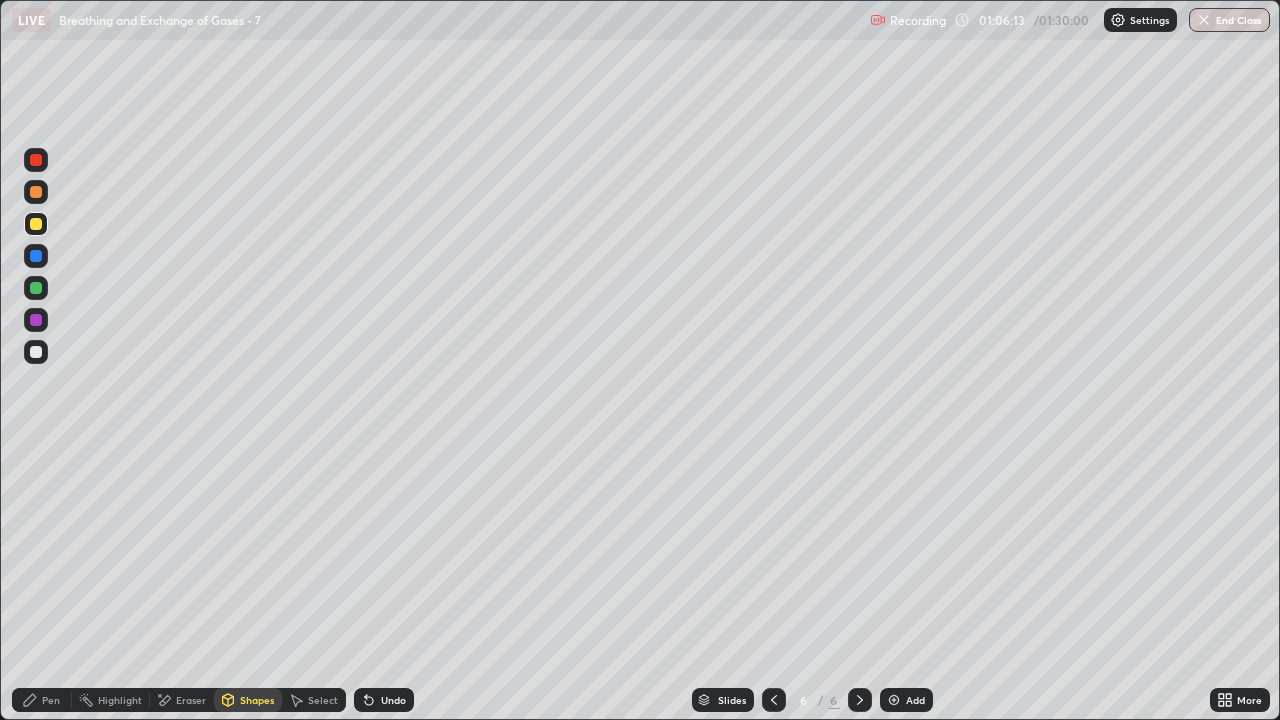click at bounding box center [36, 224] 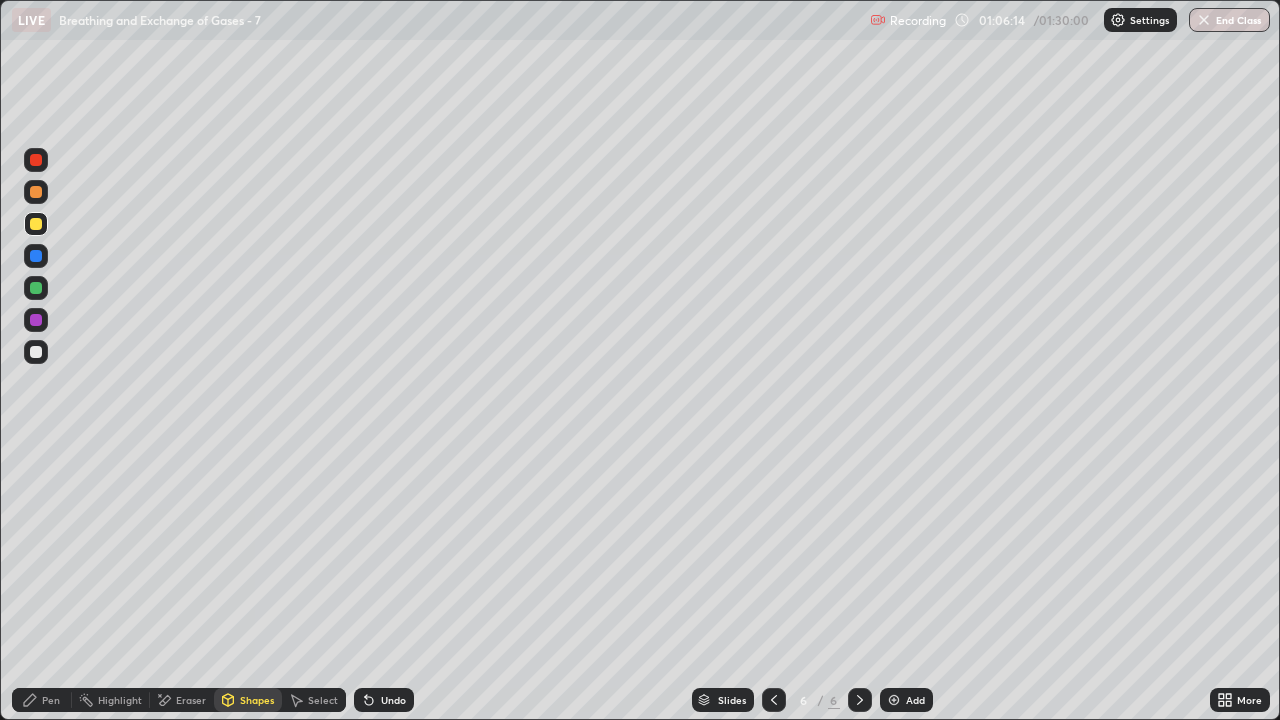 click on "Pen" at bounding box center [51, 700] 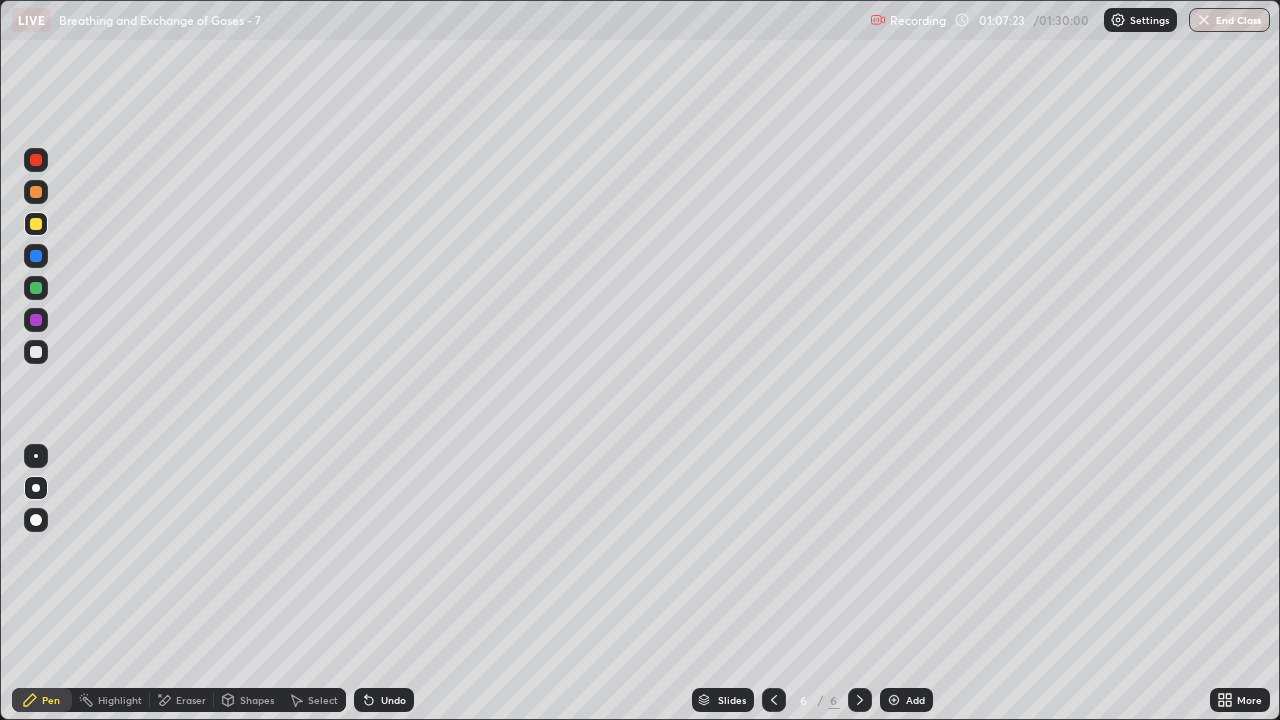 click at bounding box center (36, 352) 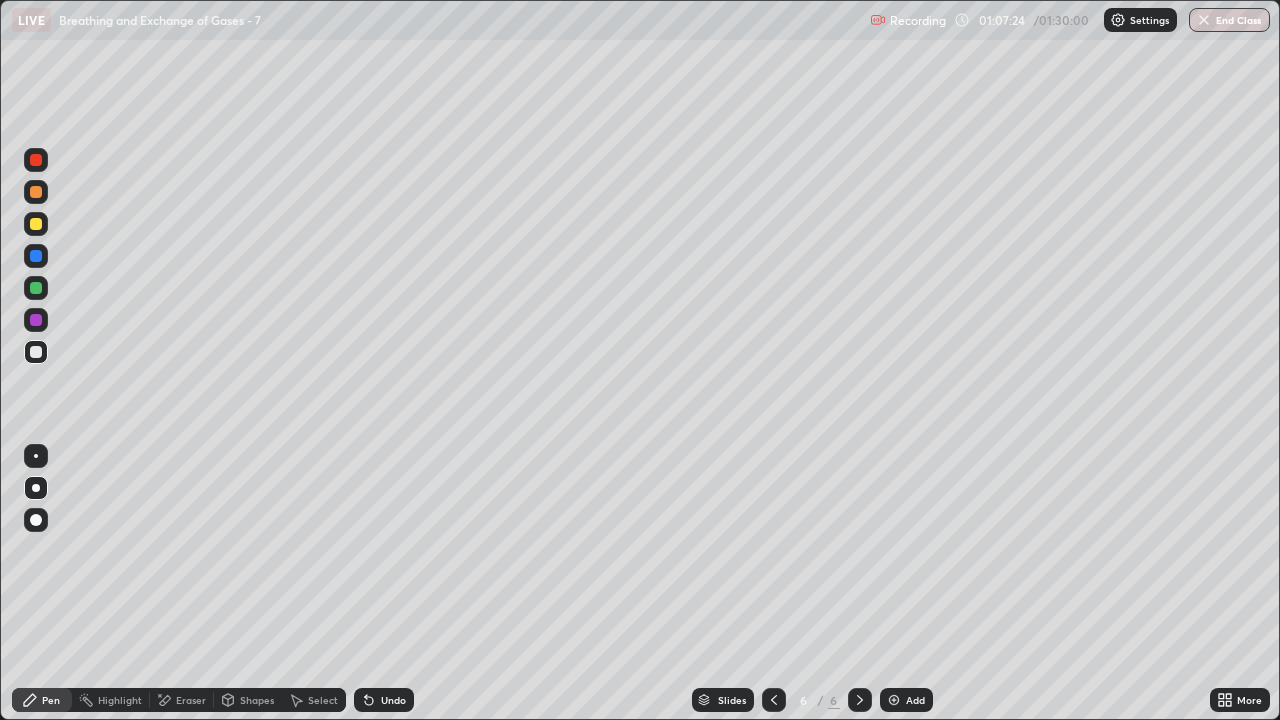 click on "Shapes" at bounding box center (257, 700) 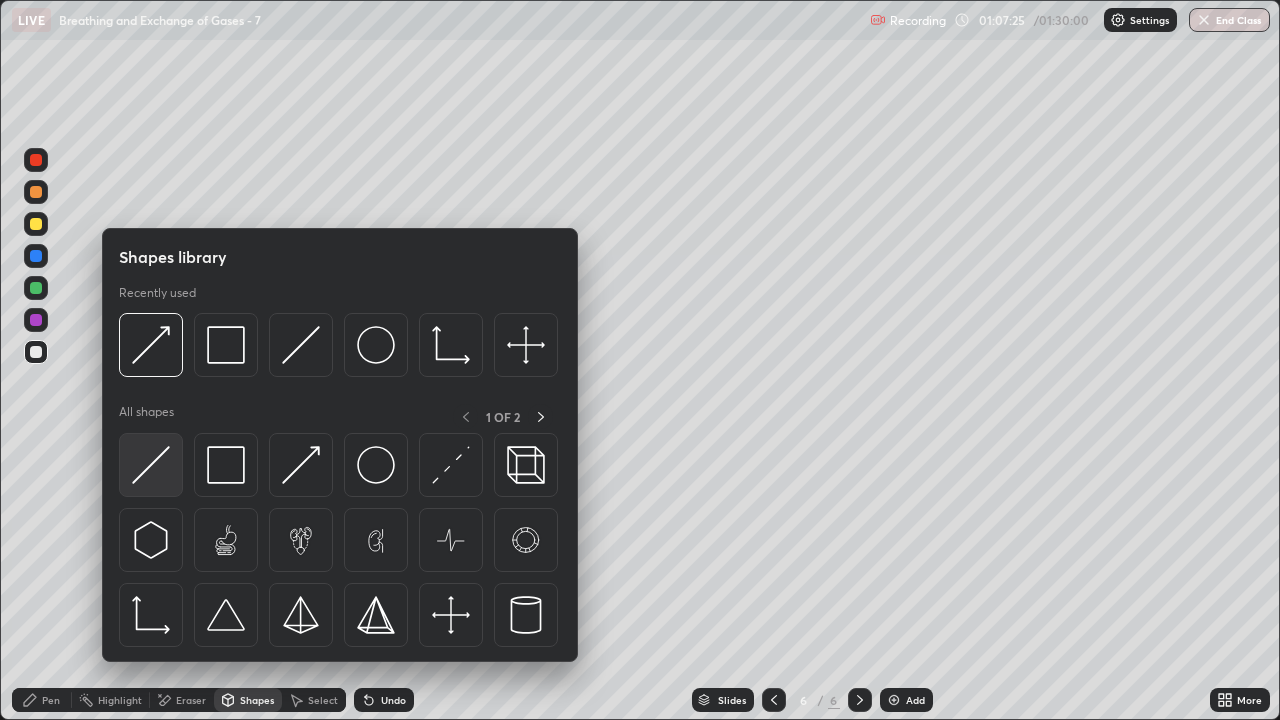 click at bounding box center [151, 465] 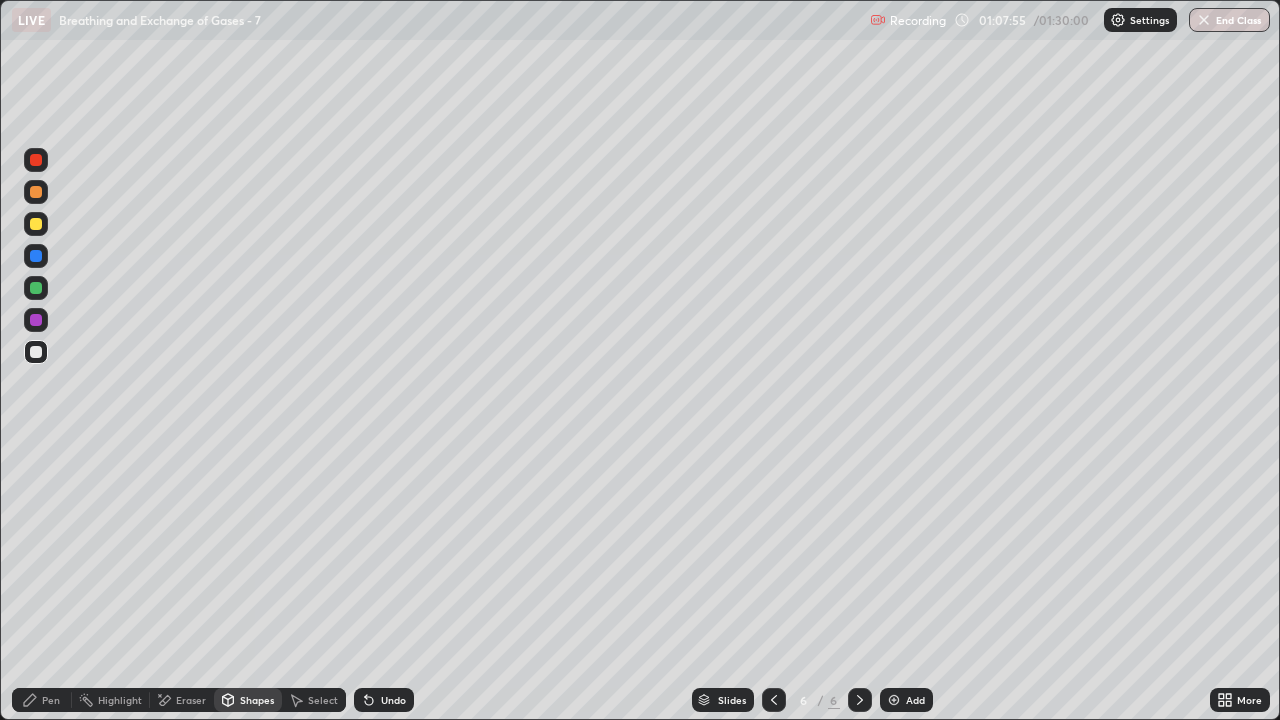 click on "Pen" at bounding box center (51, 700) 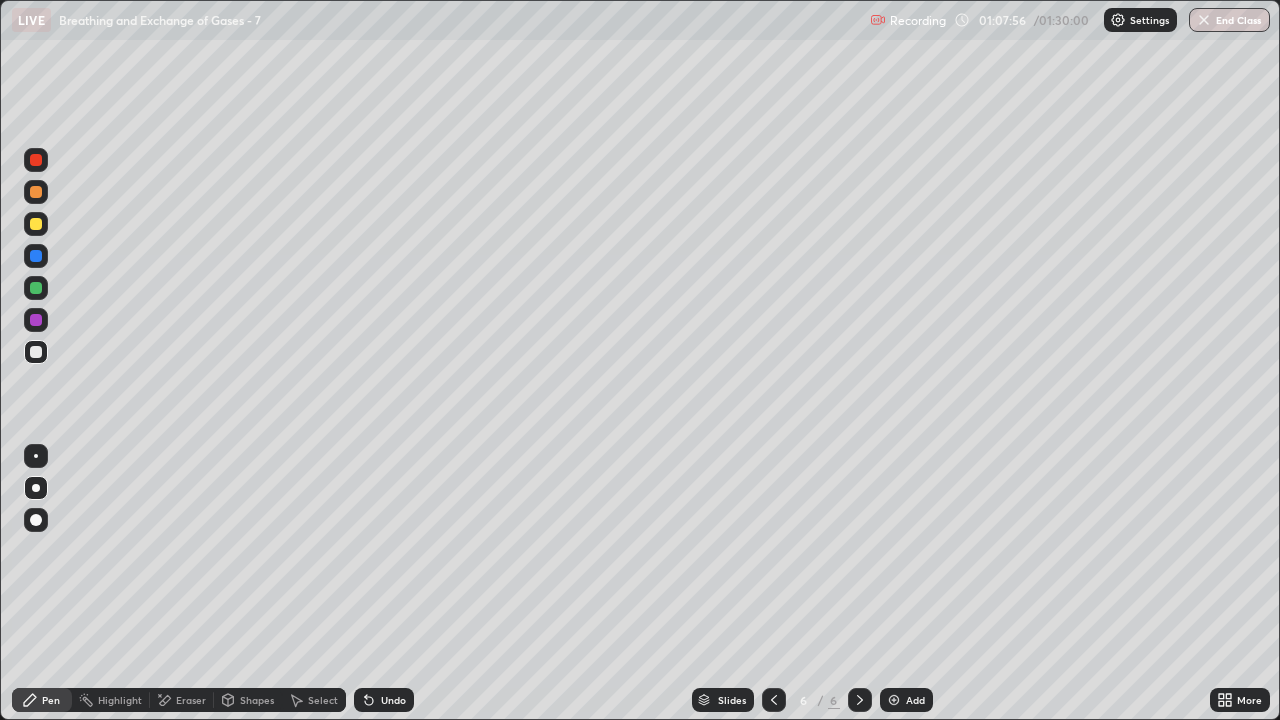 click on "Shapes" at bounding box center [257, 700] 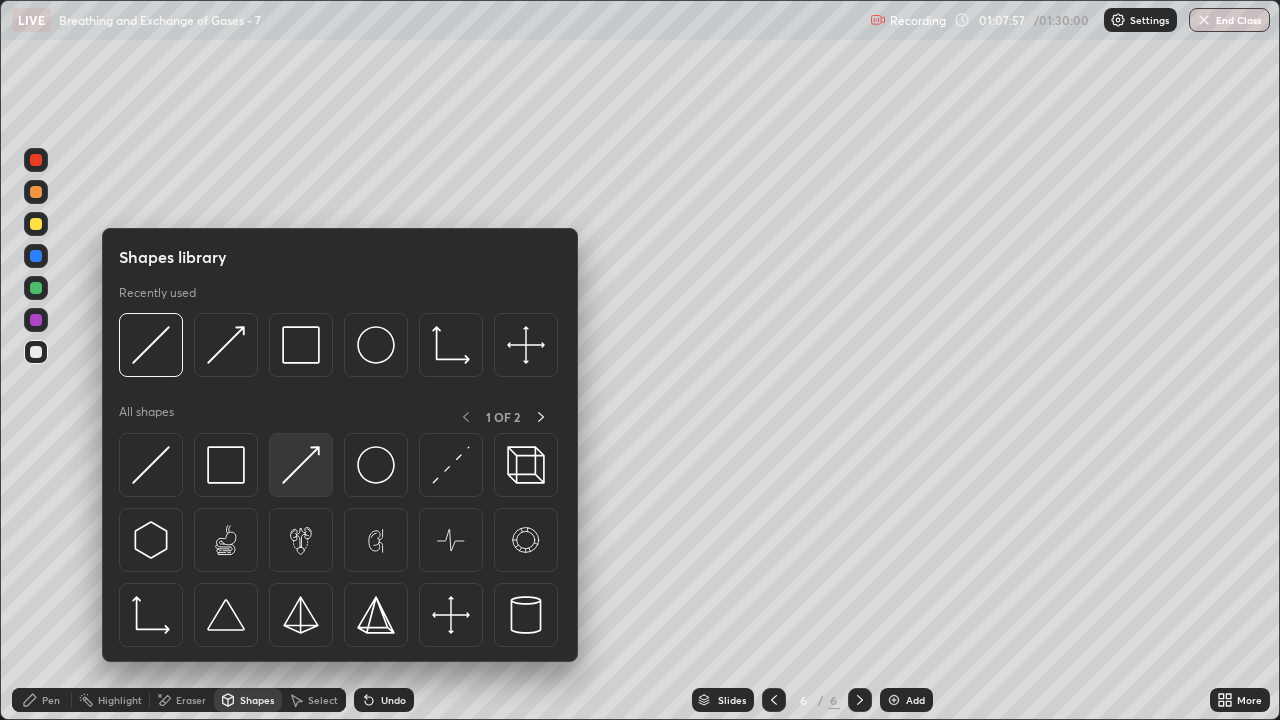 click at bounding box center (301, 465) 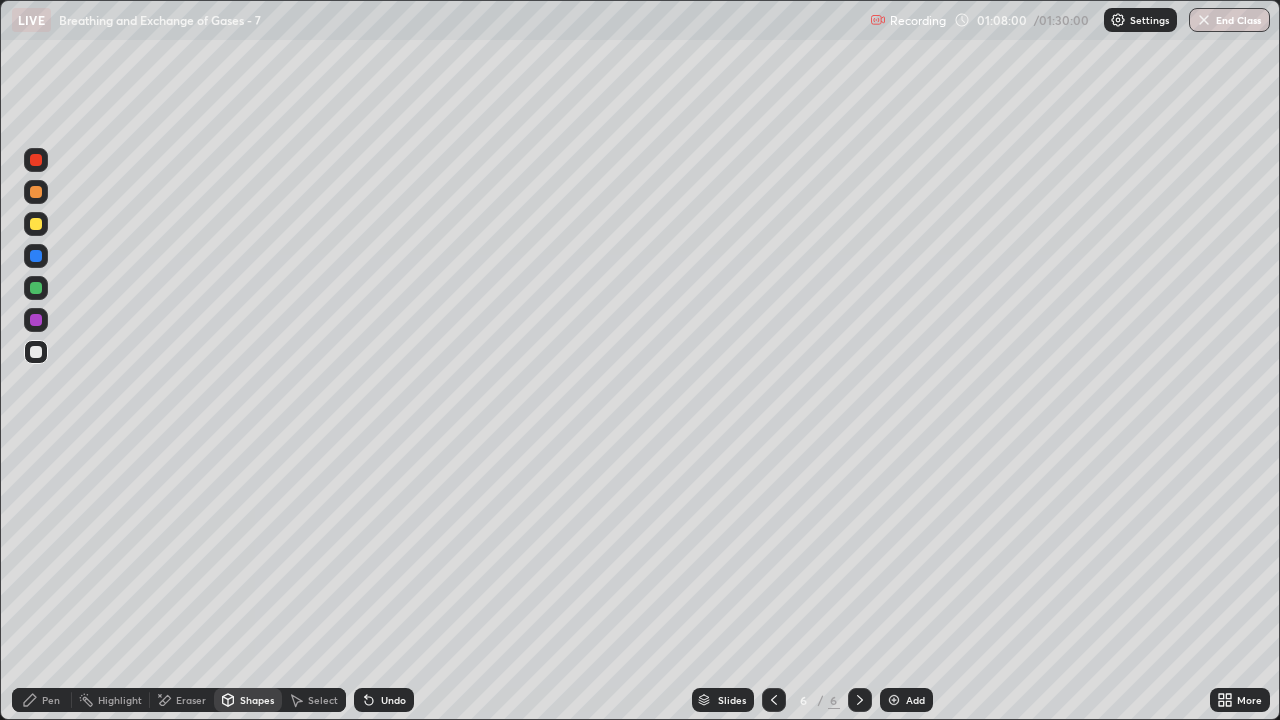 click on "Pen" at bounding box center [51, 700] 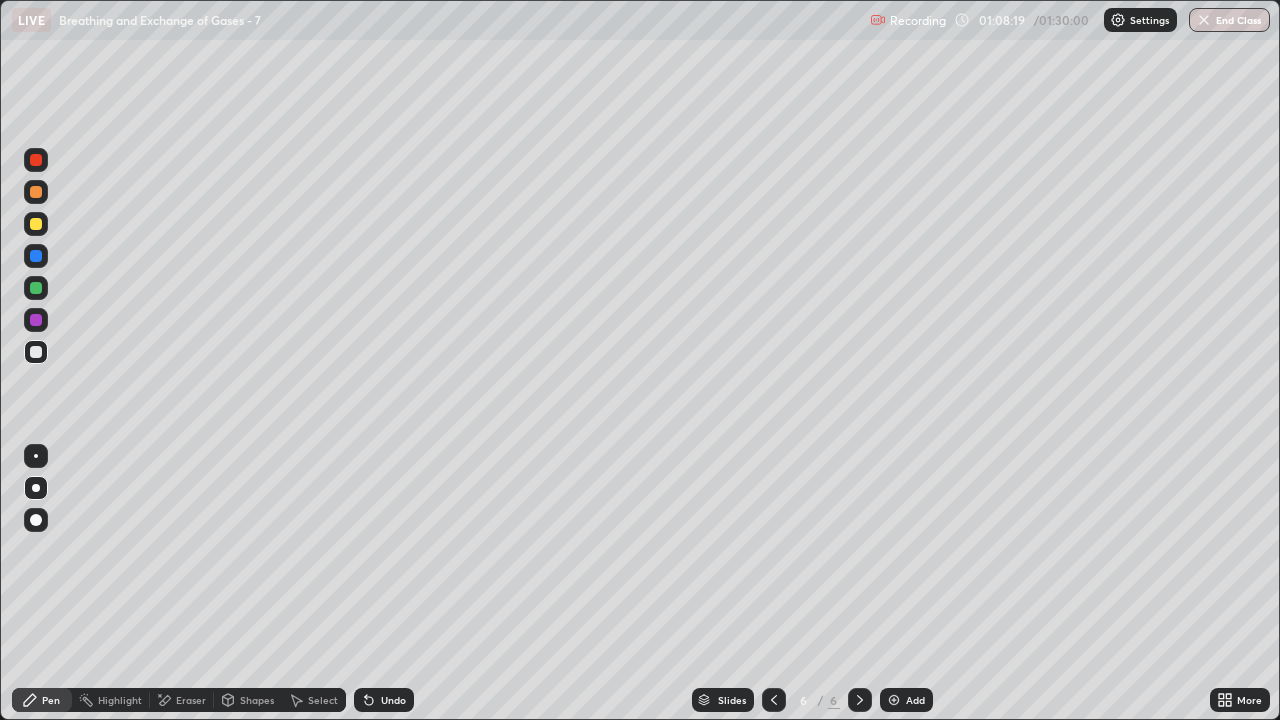 click at bounding box center [36, 224] 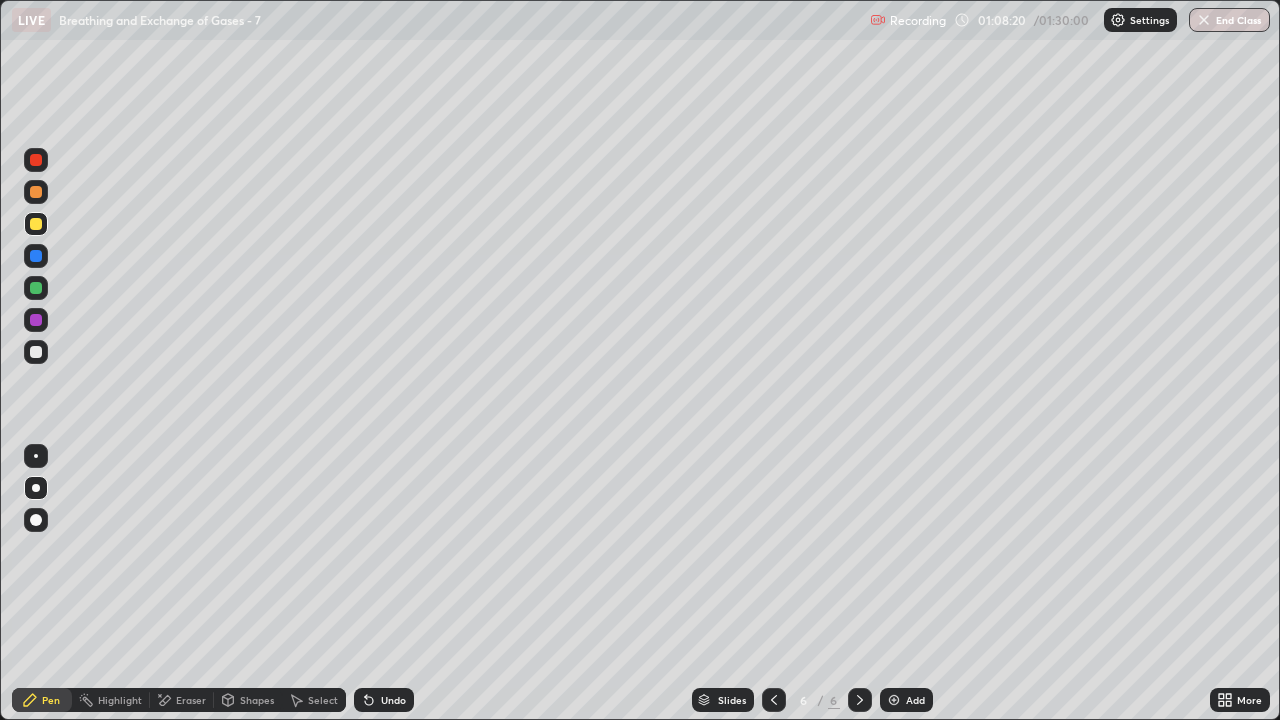 click on "Shapes" at bounding box center [257, 700] 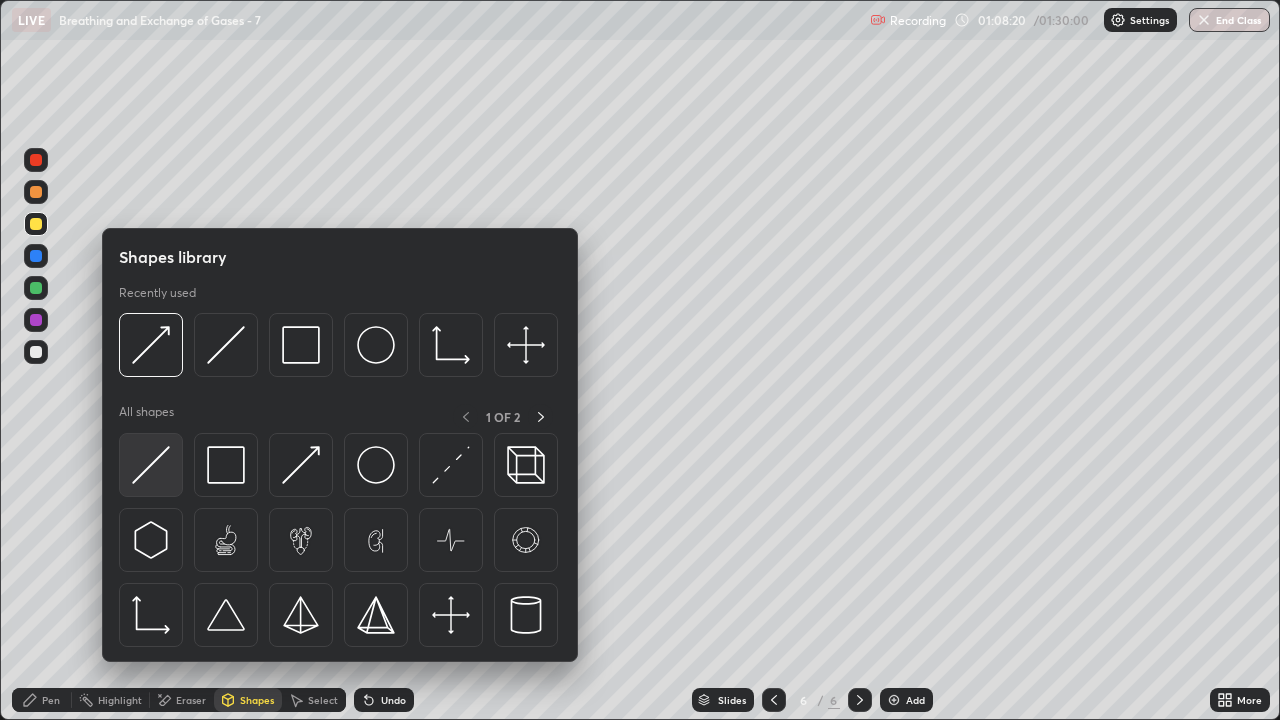 click at bounding box center [151, 465] 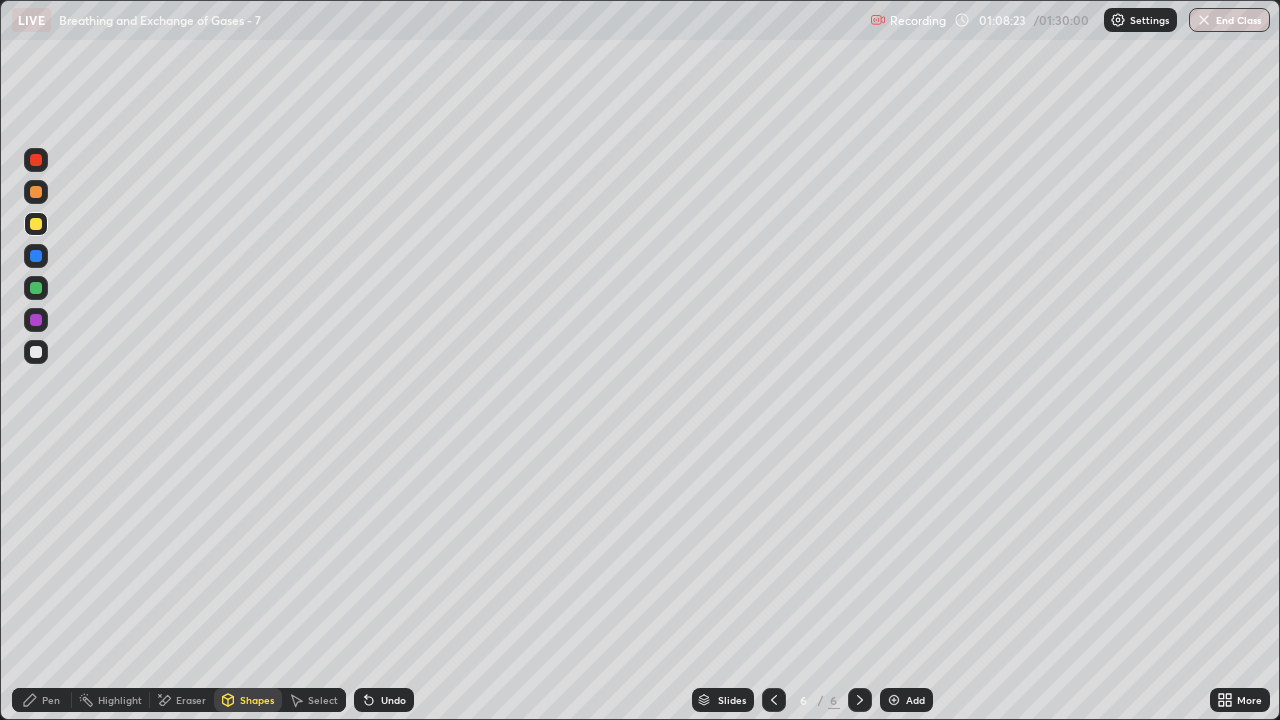 click on "Shapes" at bounding box center (257, 700) 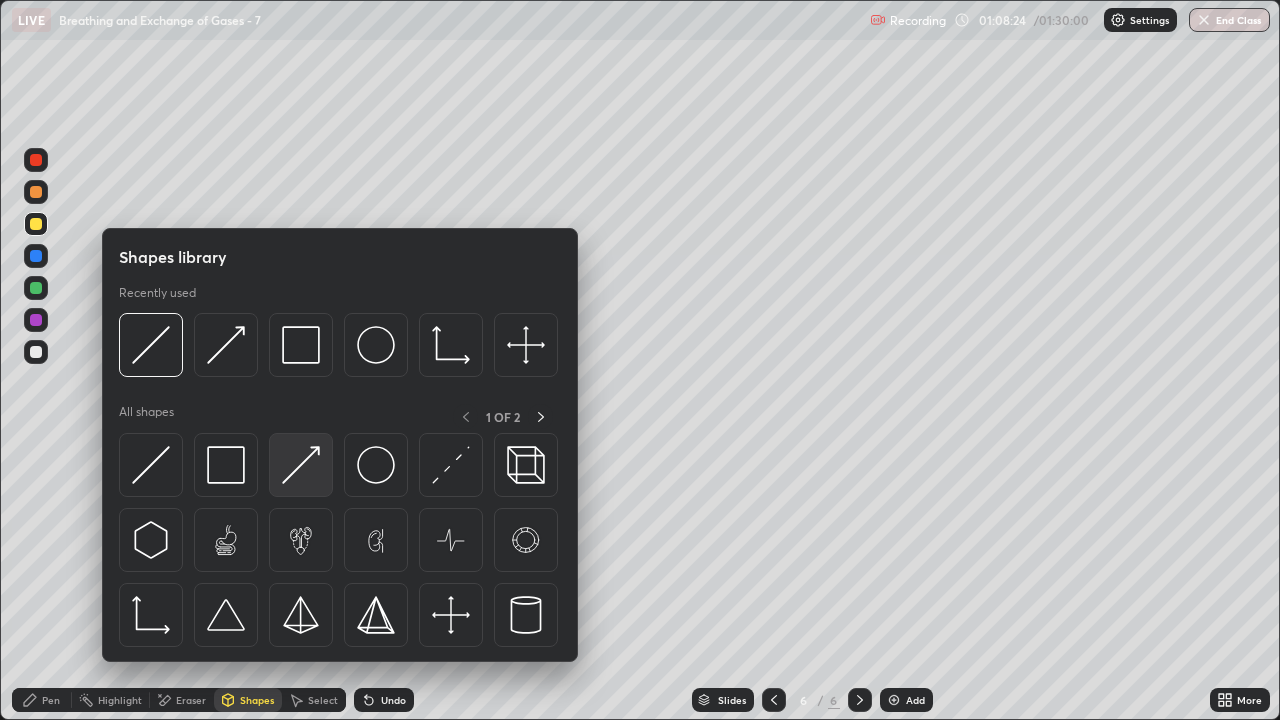 click at bounding box center [301, 465] 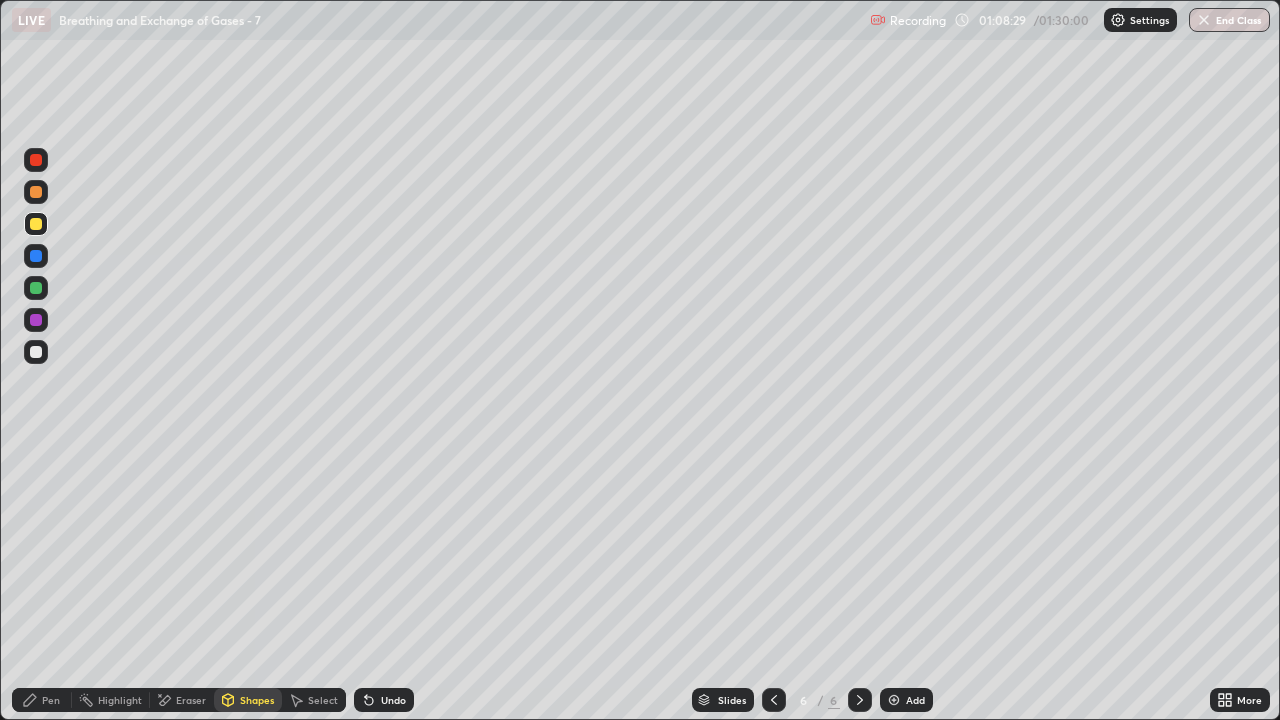 click on "Pen" at bounding box center [51, 700] 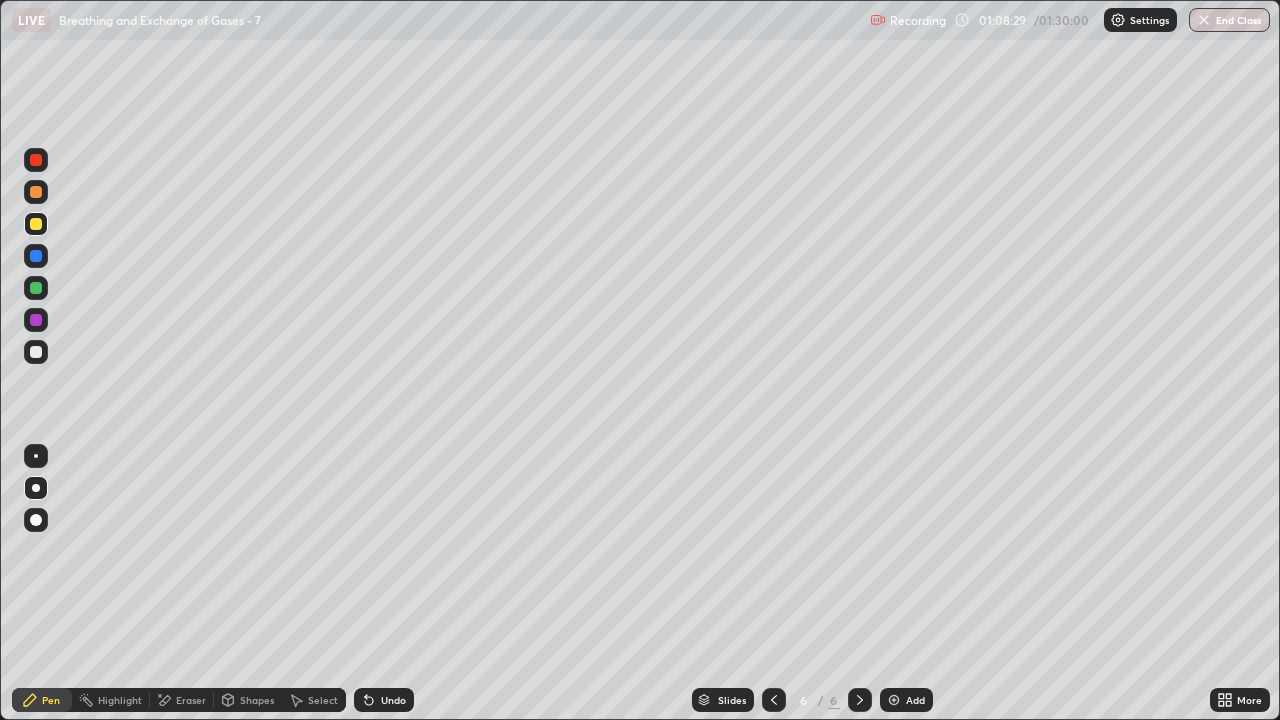 click on "Pen" at bounding box center [51, 700] 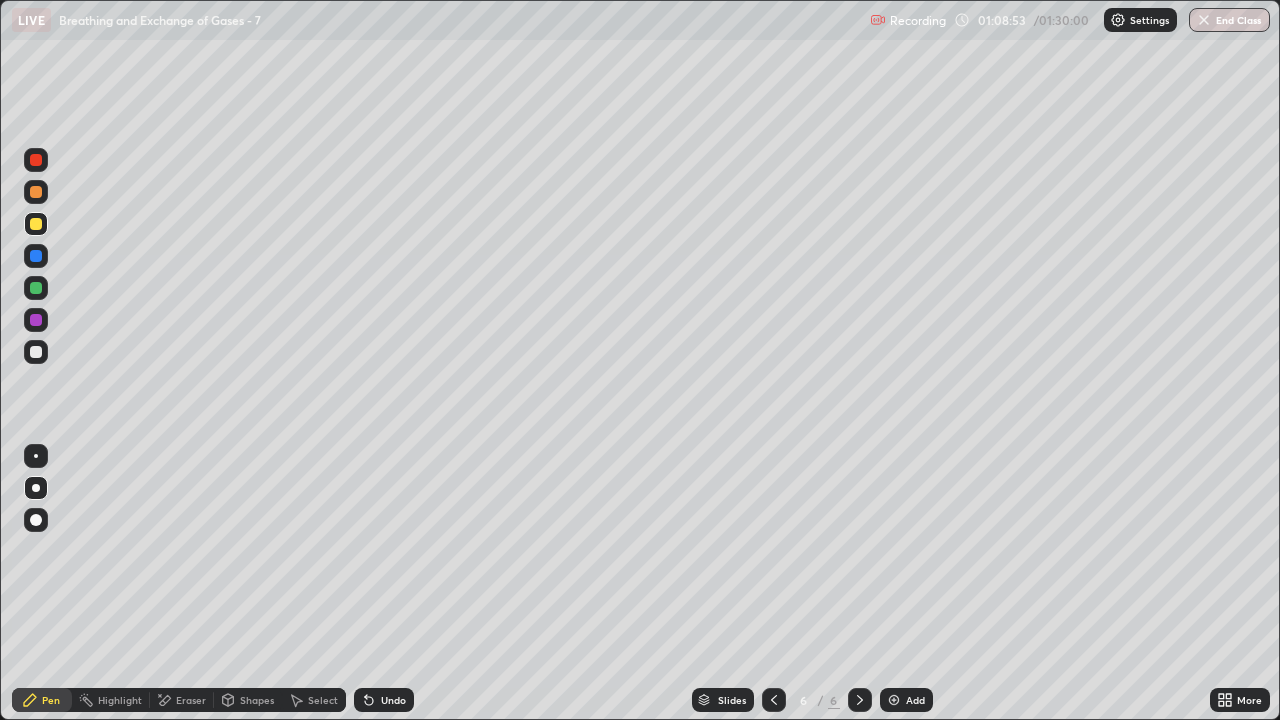 click at bounding box center (36, 352) 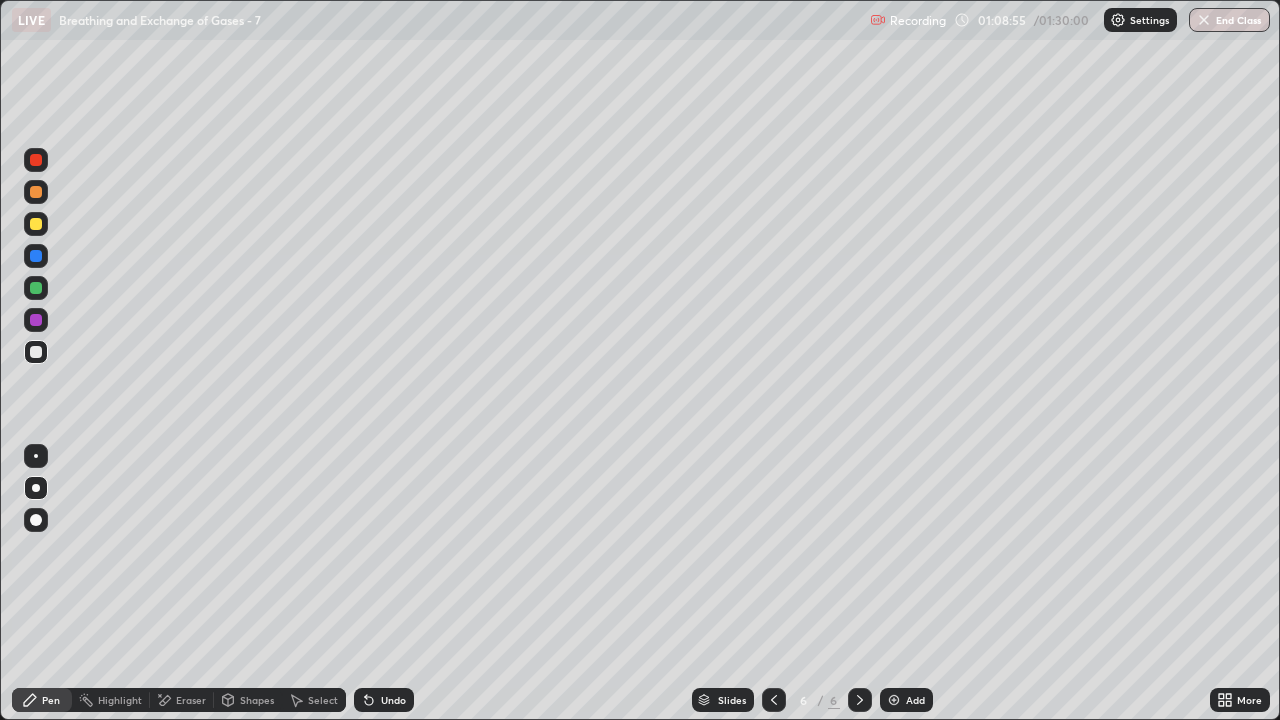 click on "Shapes" at bounding box center [257, 700] 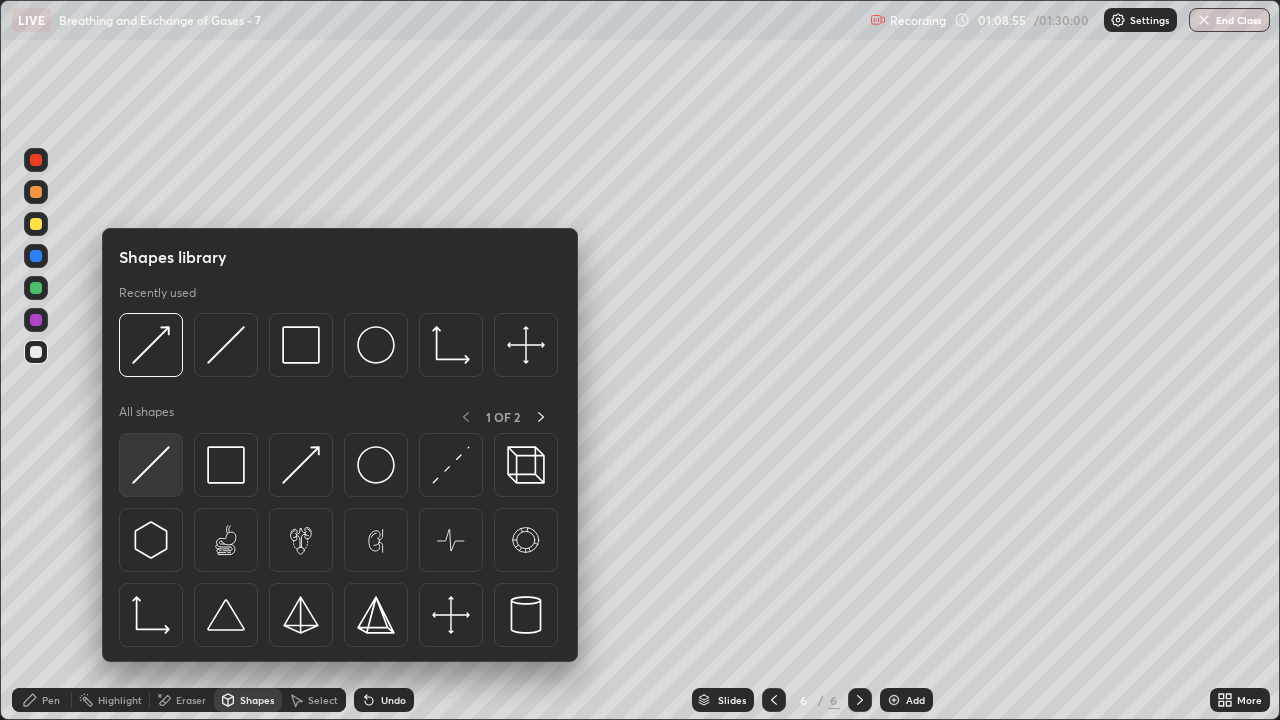 click at bounding box center [151, 465] 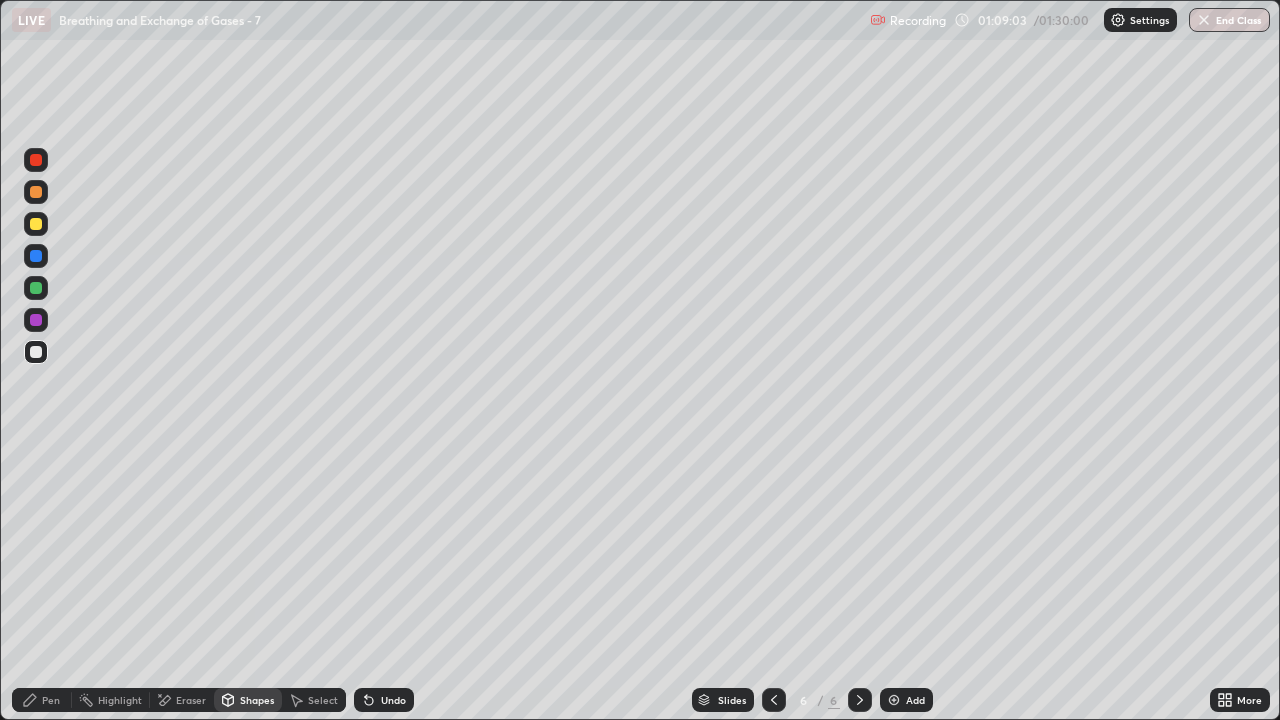 click on "Pen" at bounding box center (51, 700) 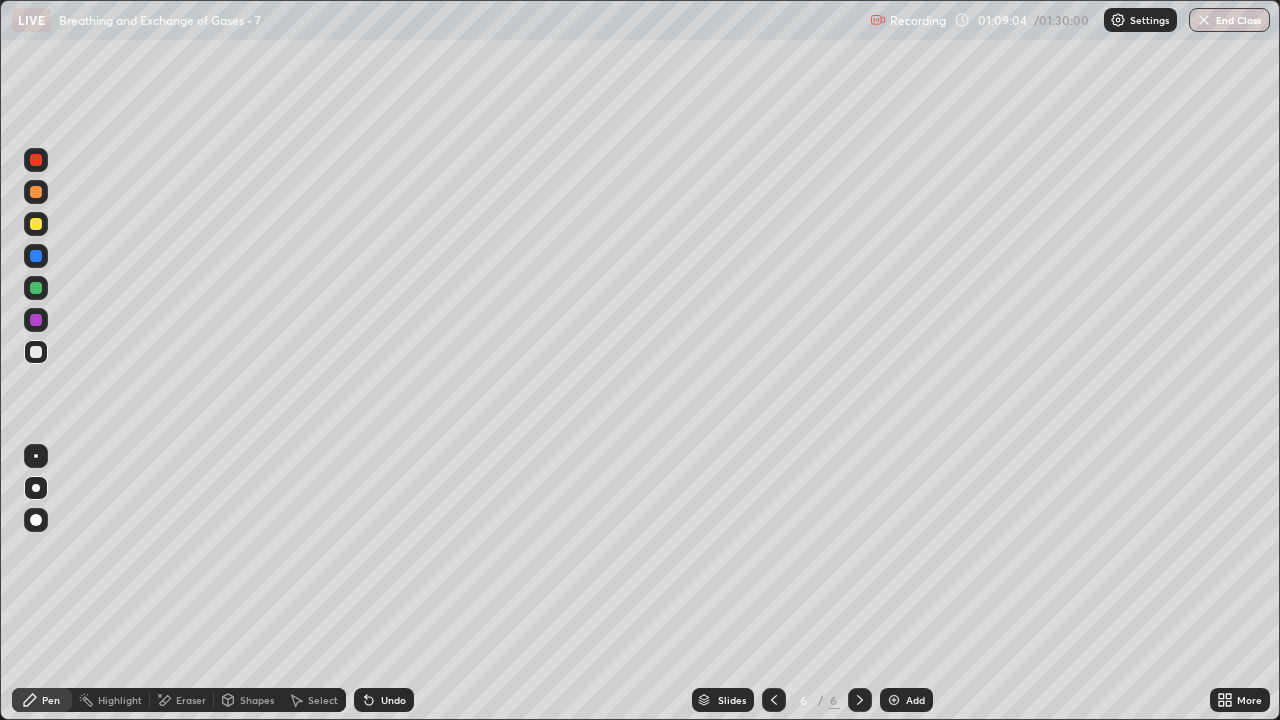 click at bounding box center (36, 224) 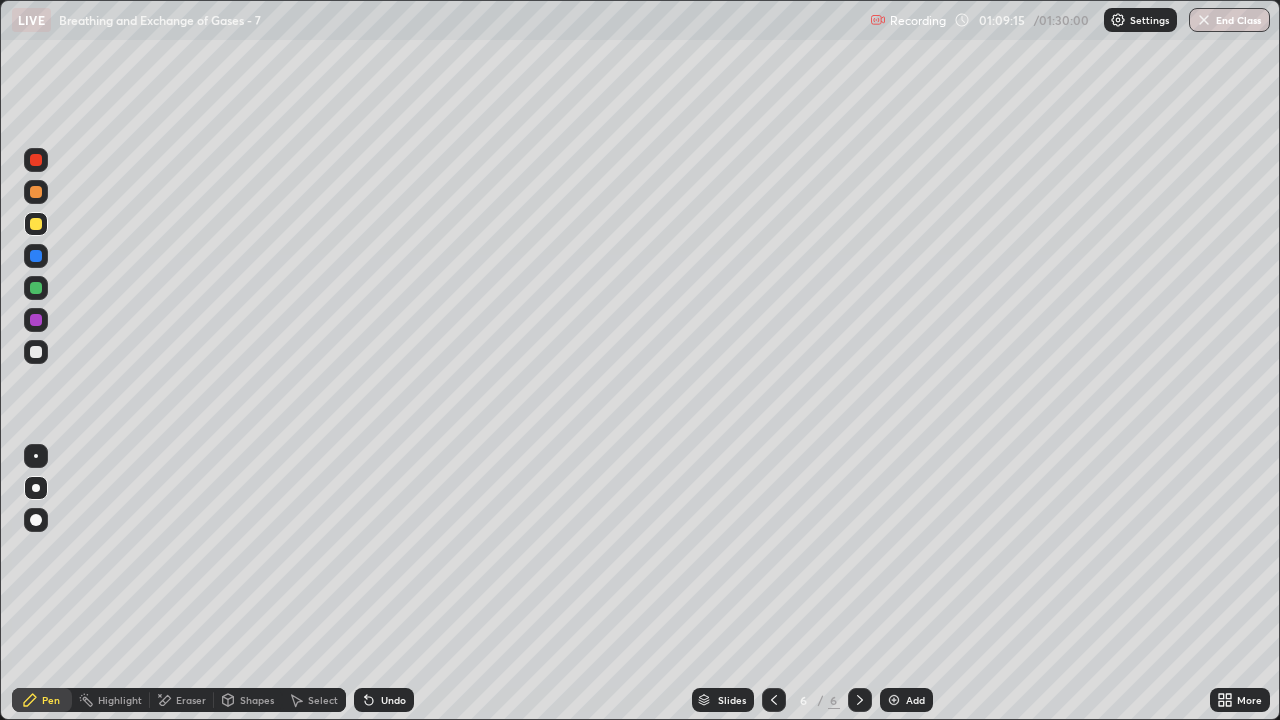 click on "Pen" at bounding box center [51, 700] 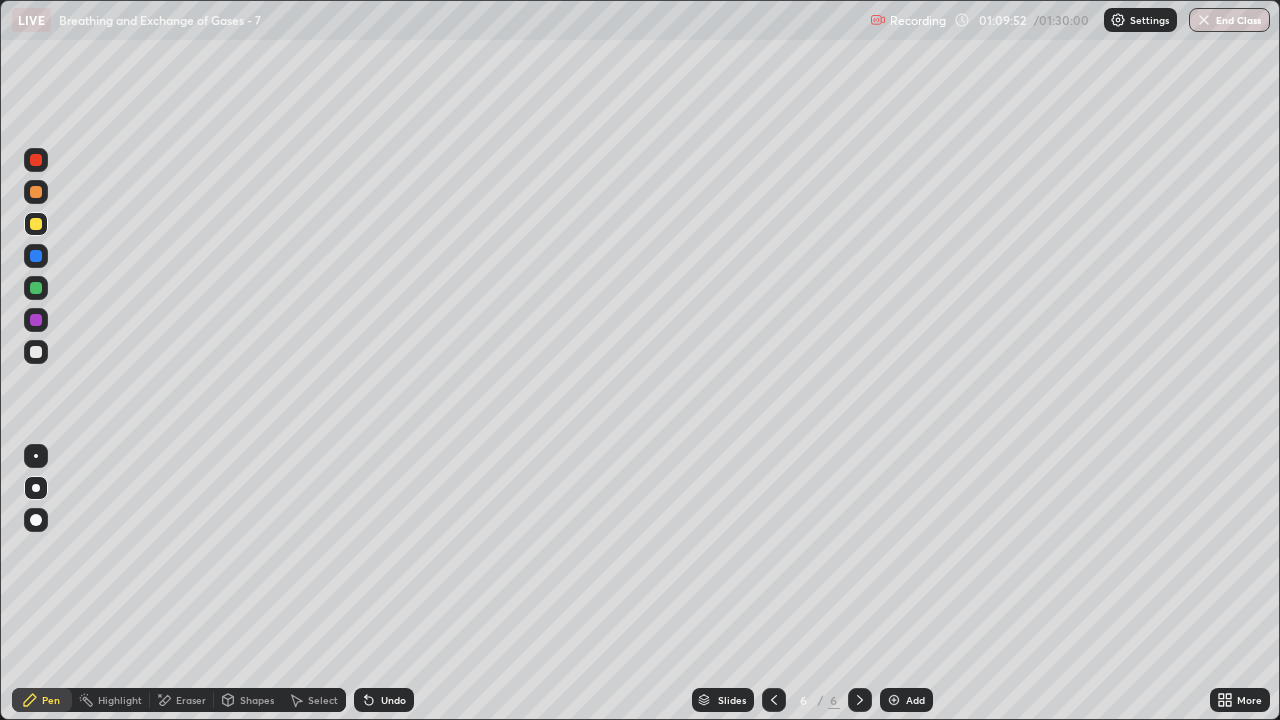 click at bounding box center (36, 352) 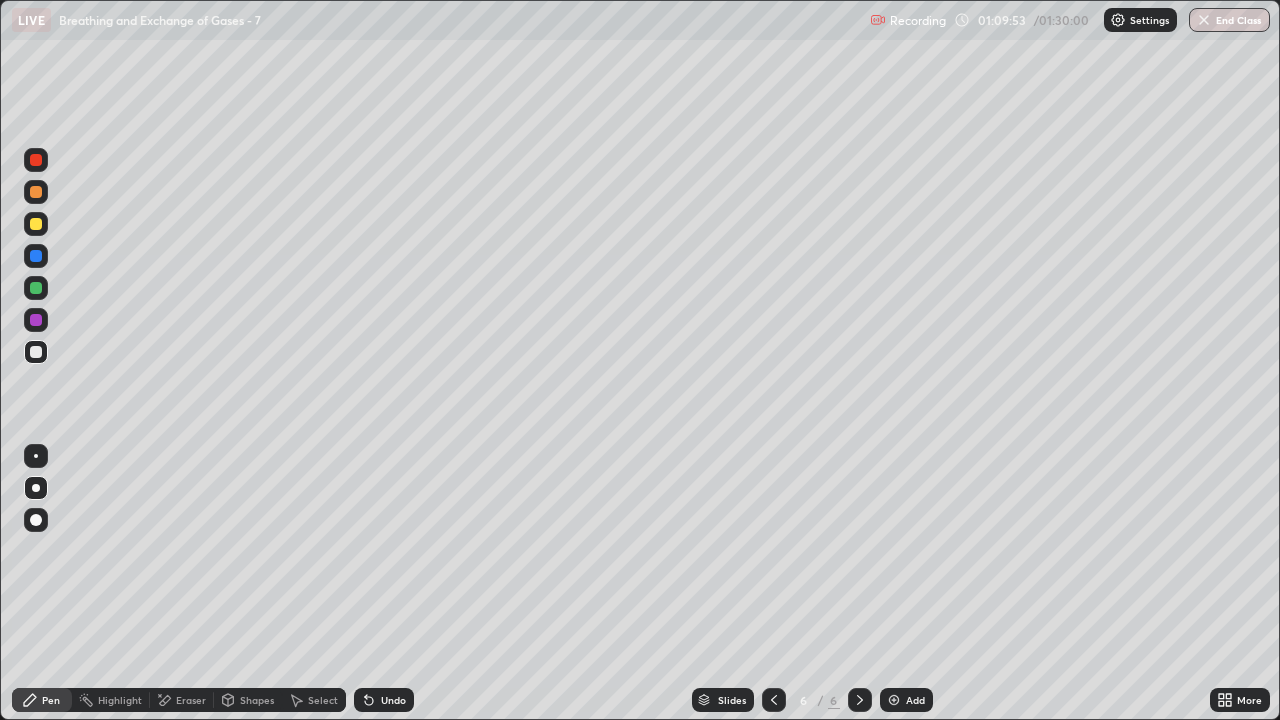 click on "Shapes" at bounding box center (257, 700) 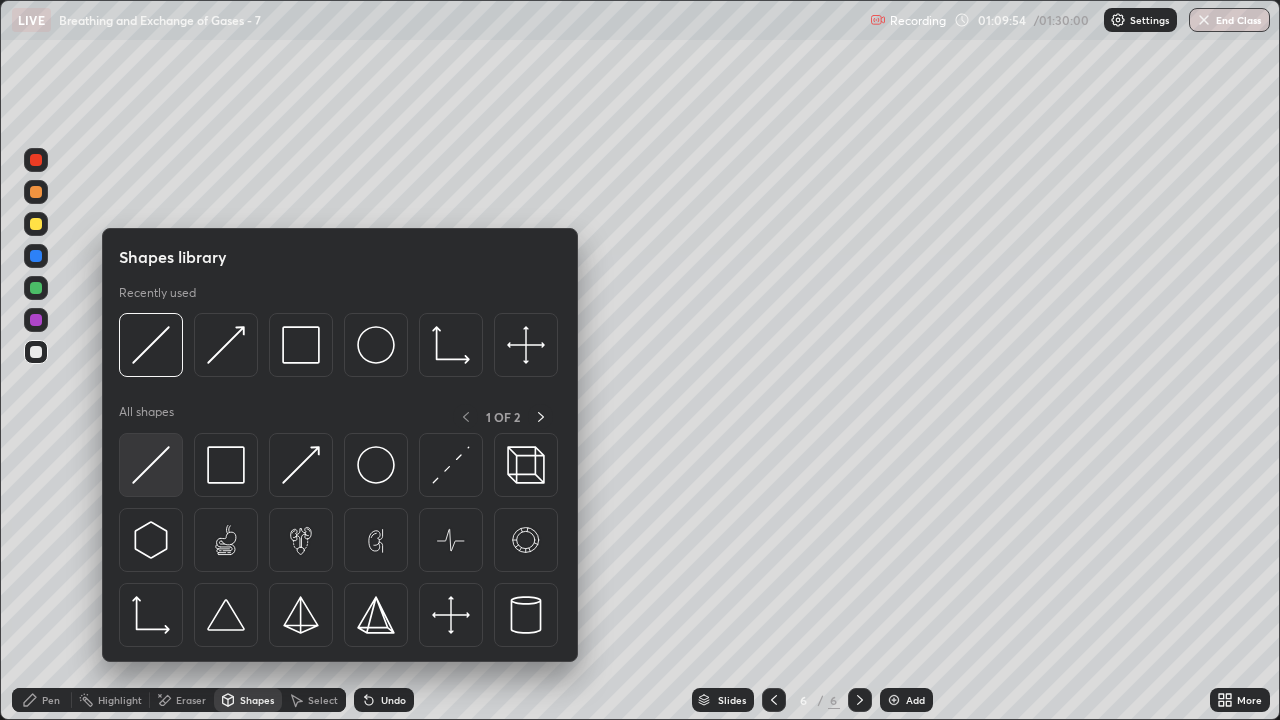 click at bounding box center [151, 465] 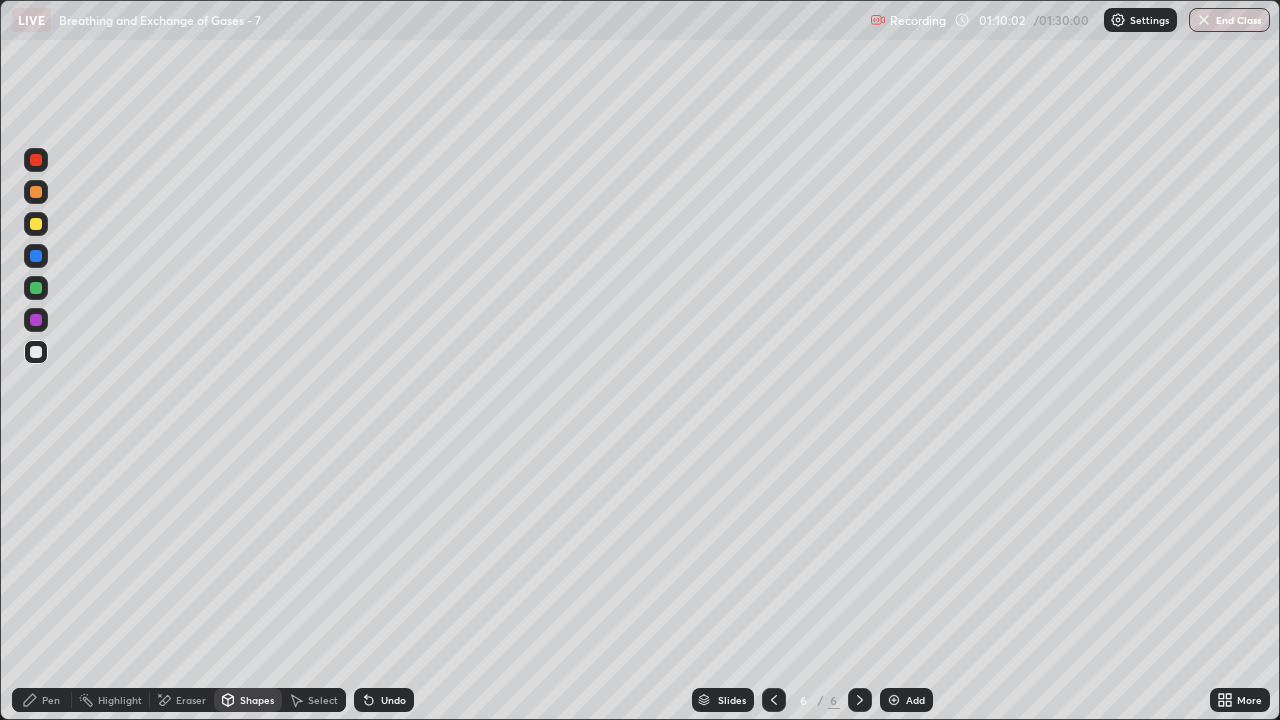 click on "Pen" at bounding box center [51, 700] 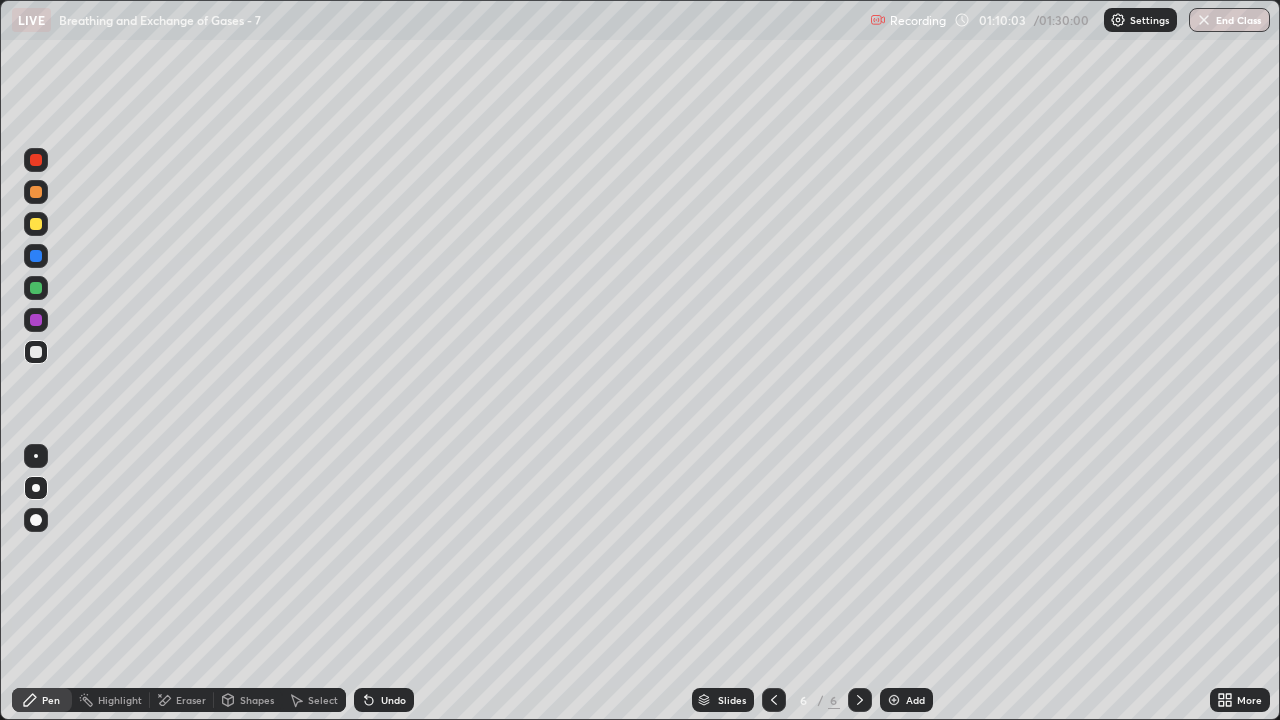 click at bounding box center [36, 192] 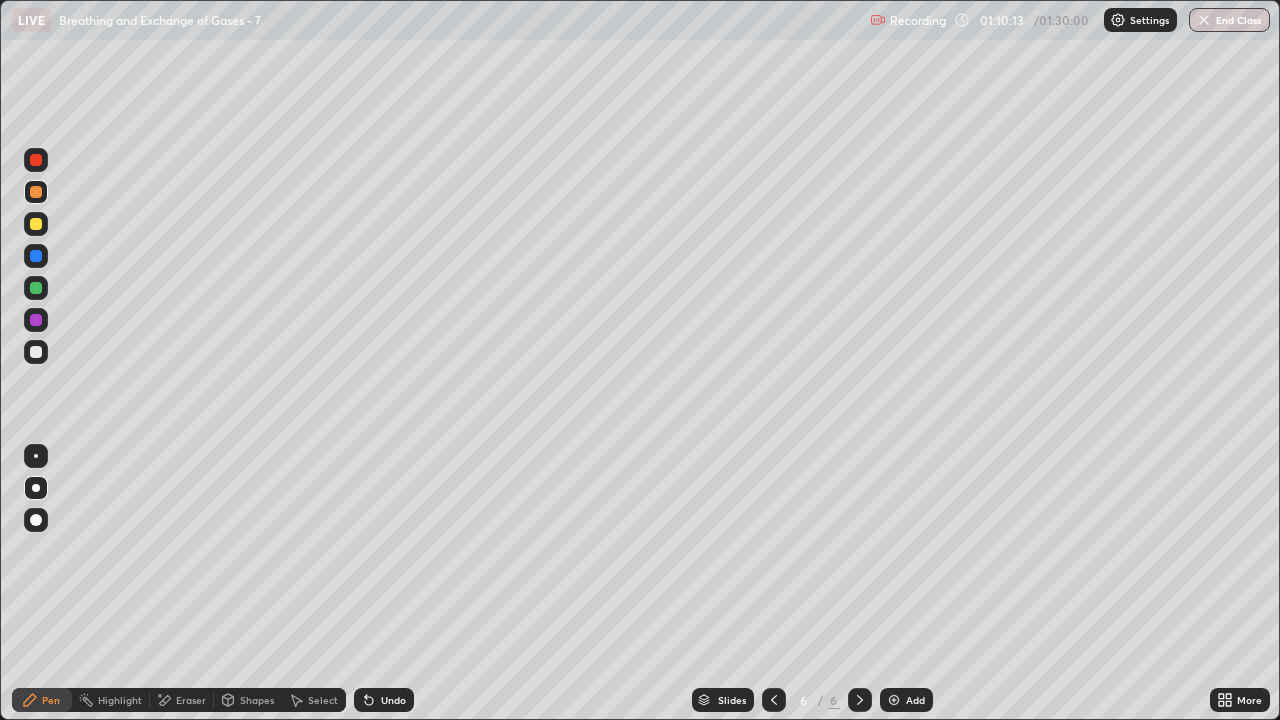 click at bounding box center (36, 224) 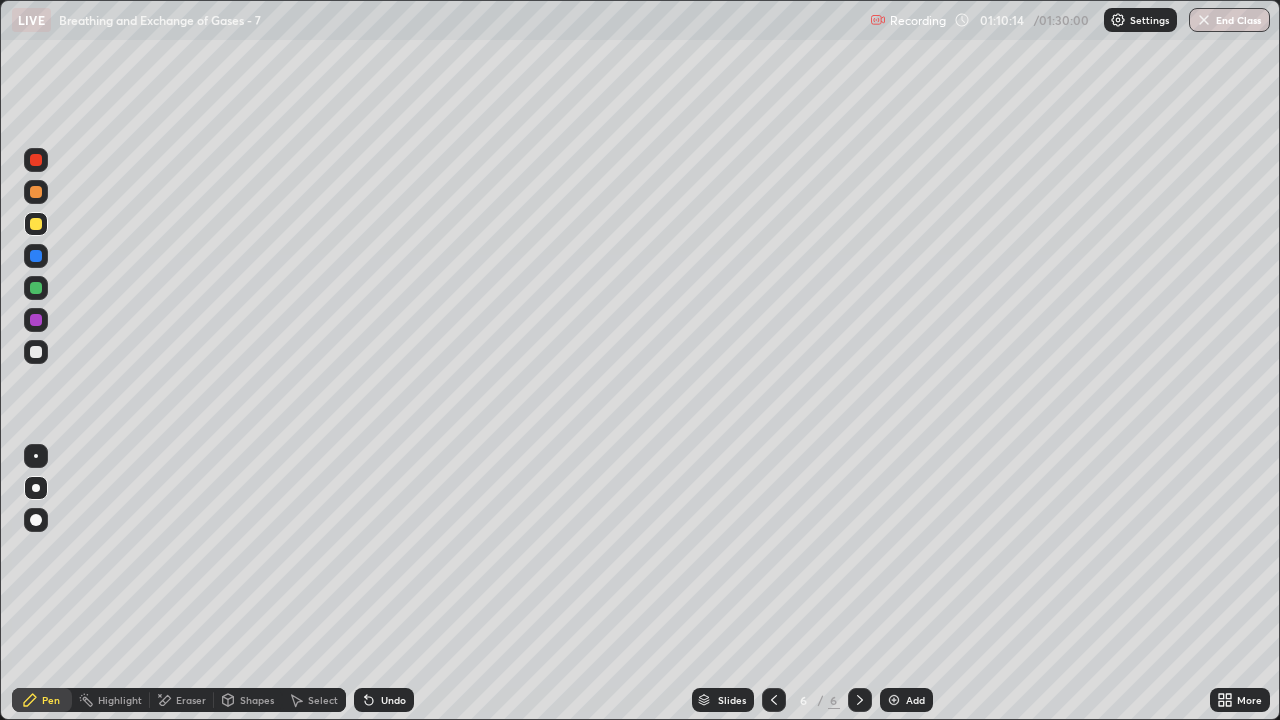 click on "Shapes" at bounding box center (257, 700) 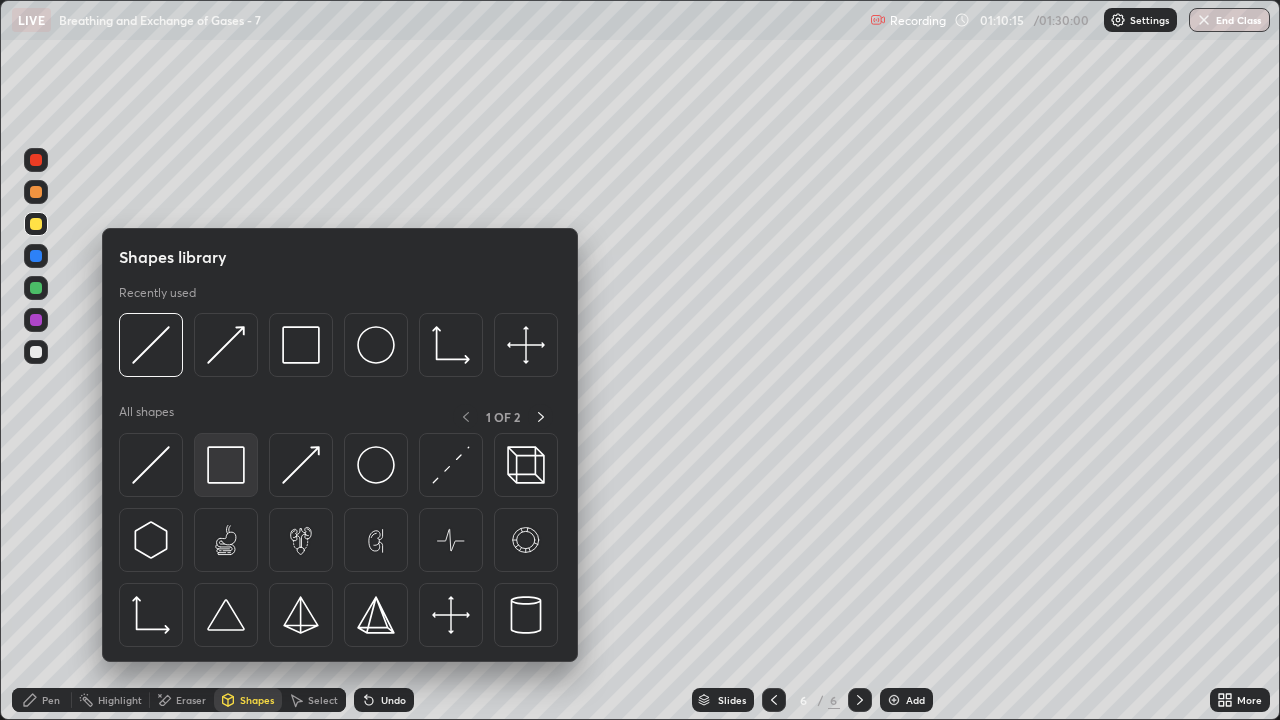 click at bounding box center [226, 465] 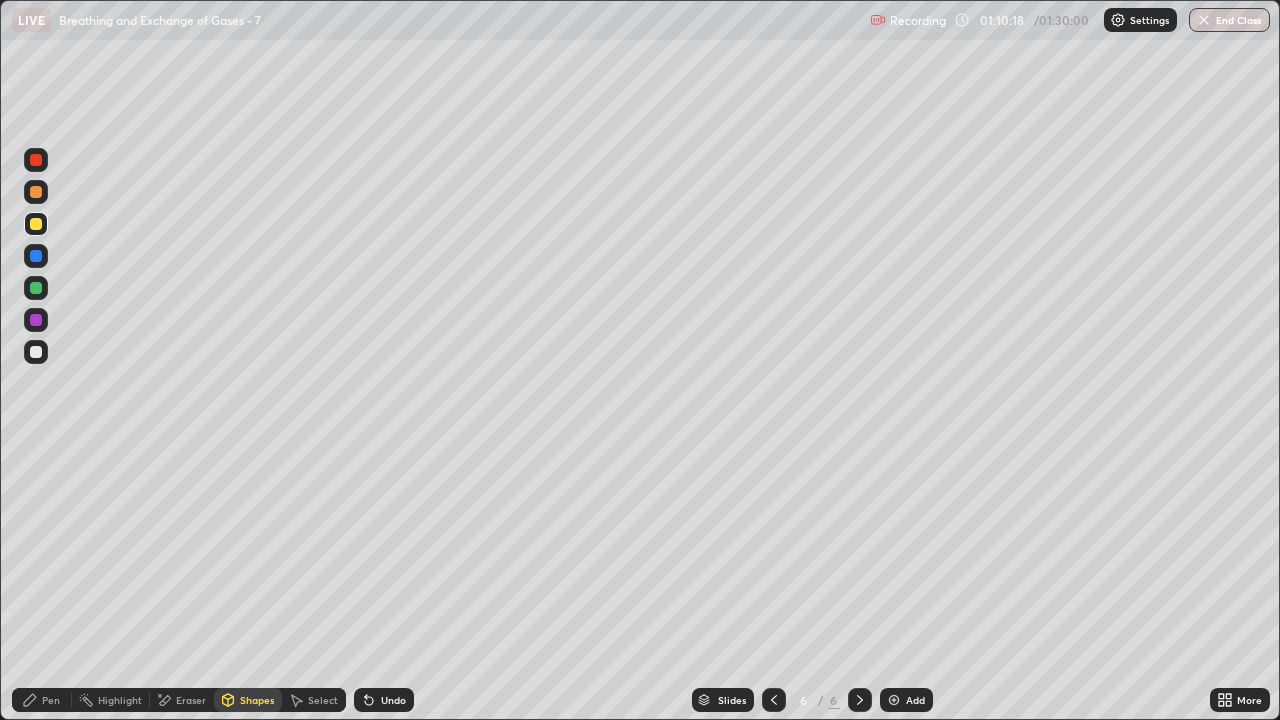click at bounding box center [36, 352] 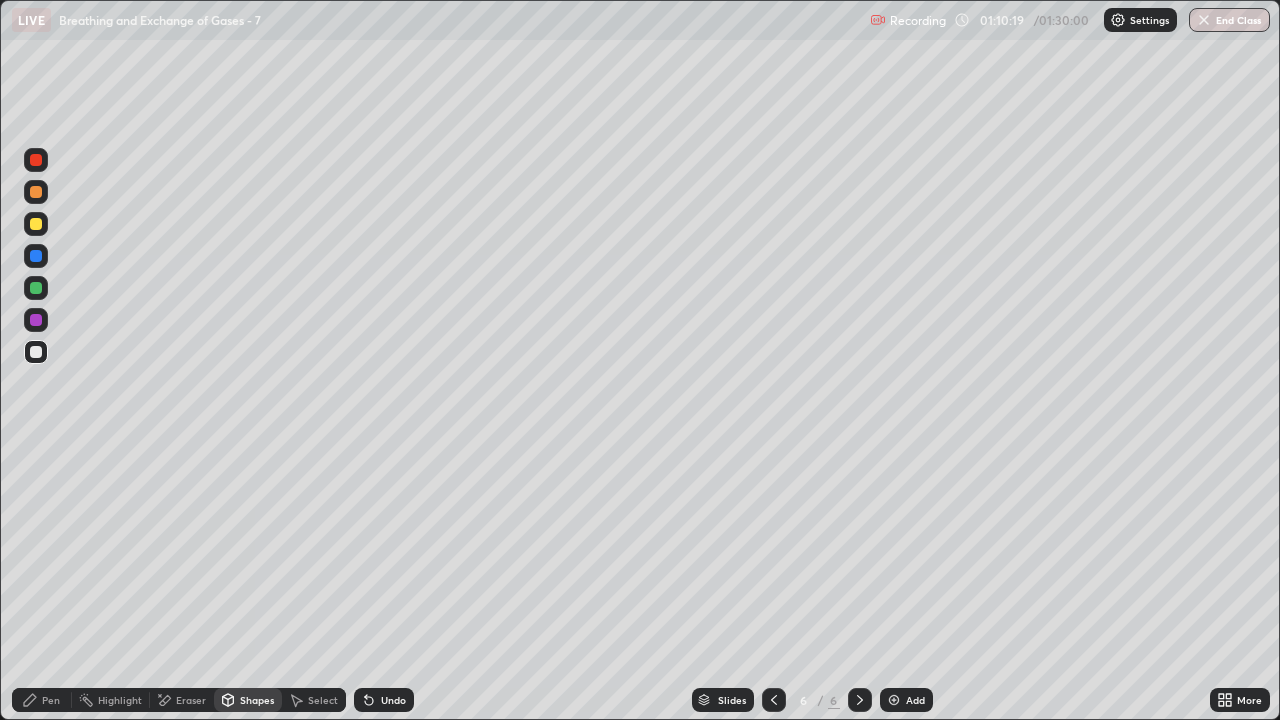click on "Shapes" at bounding box center [257, 700] 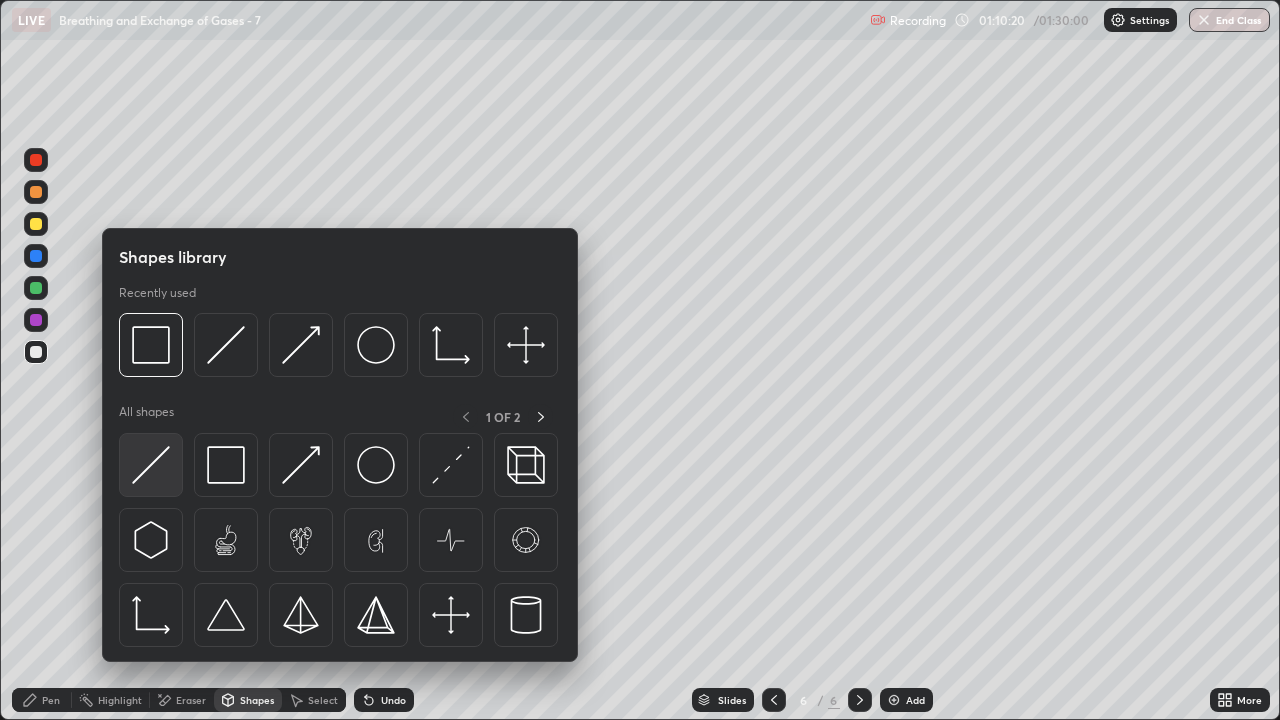 click at bounding box center (151, 465) 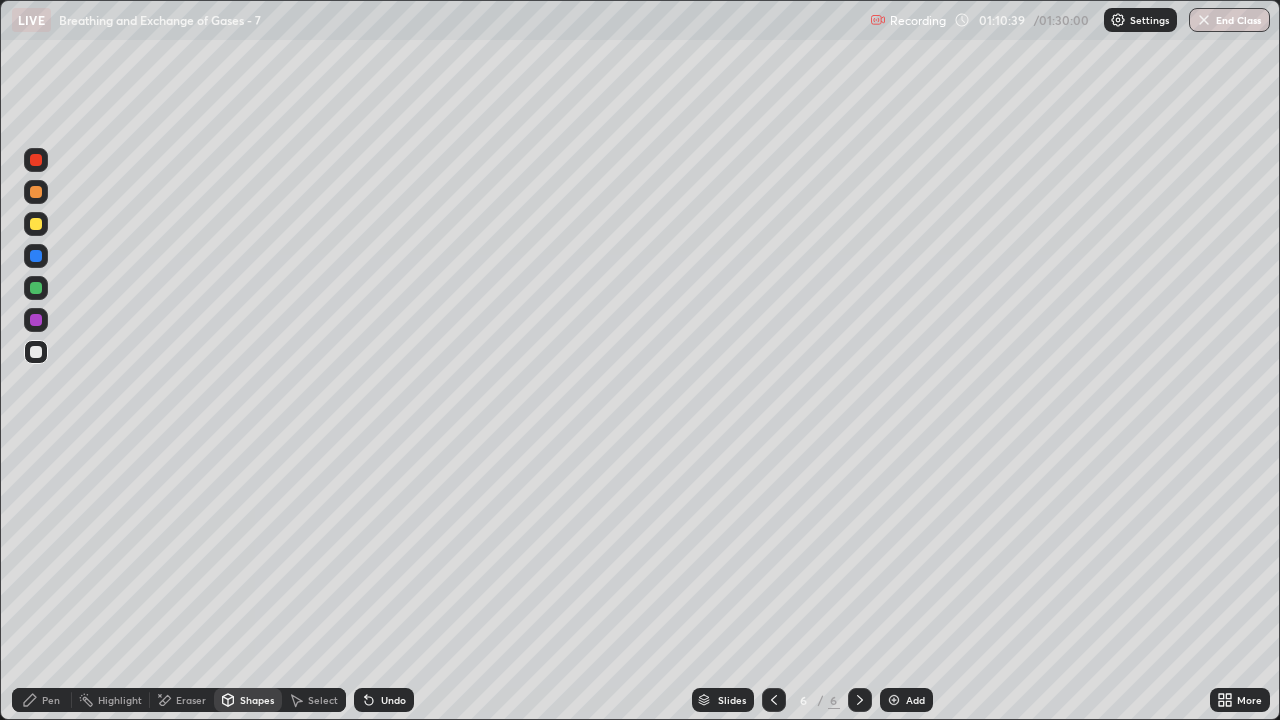 click at bounding box center [36, 352] 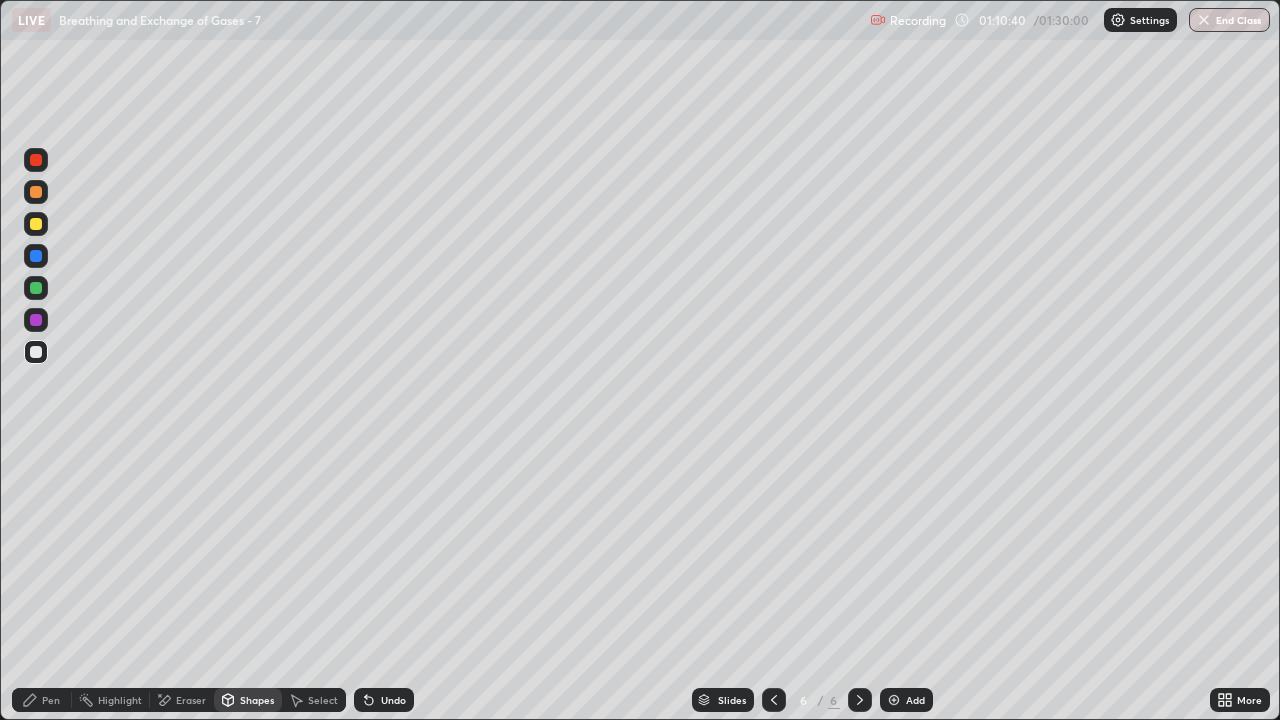 click on "Pen" at bounding box center [51, 700] 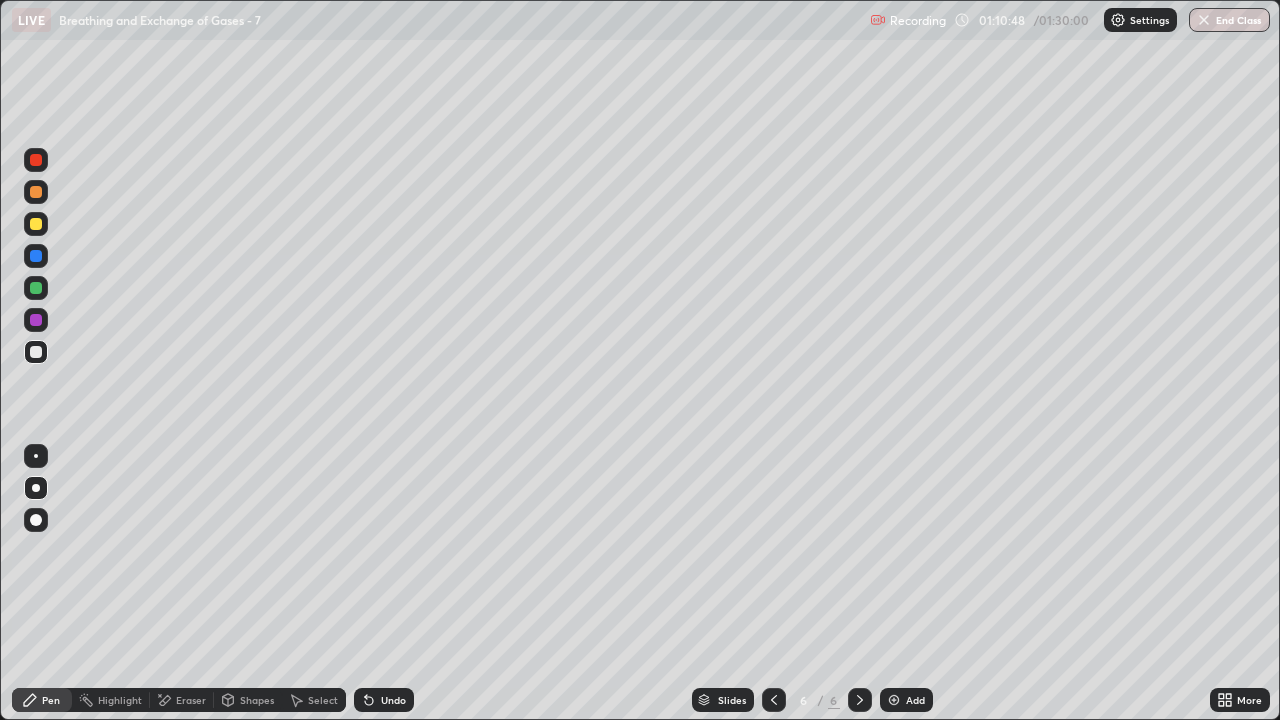 click on "Eraser" at bounding box center (182, 700) 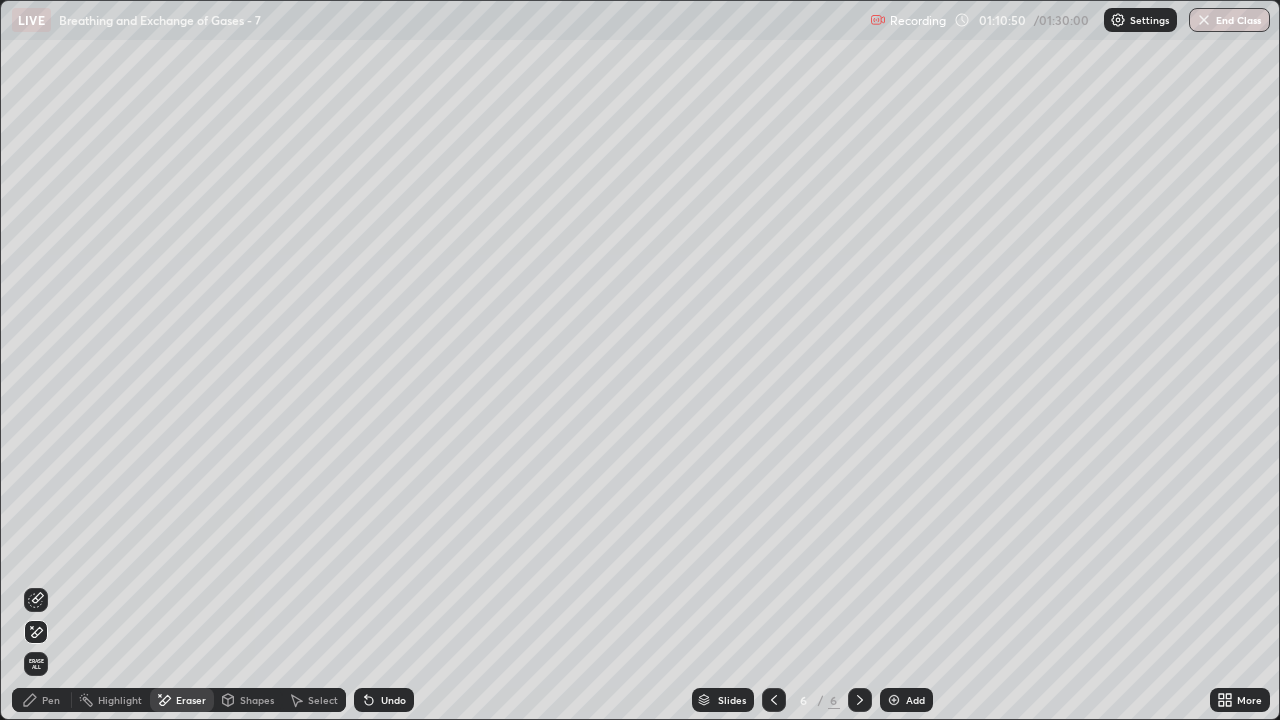 click on "Pen" at bounding box center (42, 700) 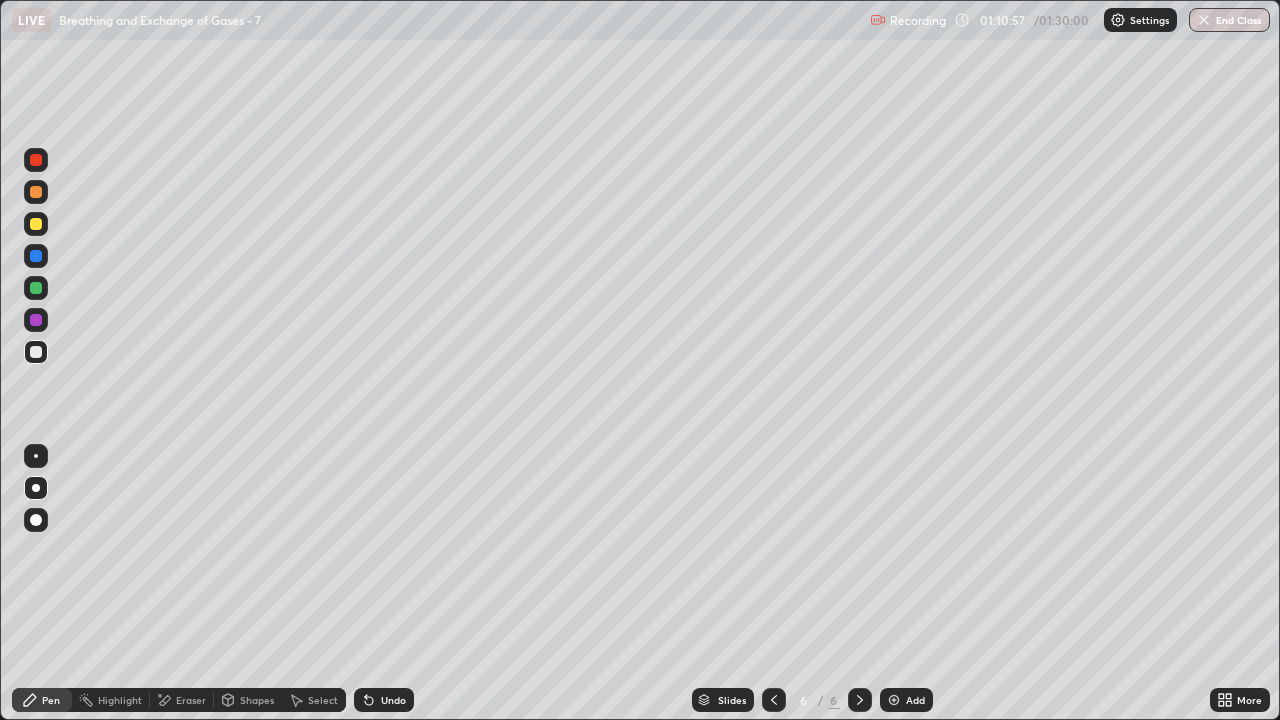 click at bounding box center [36, 224] 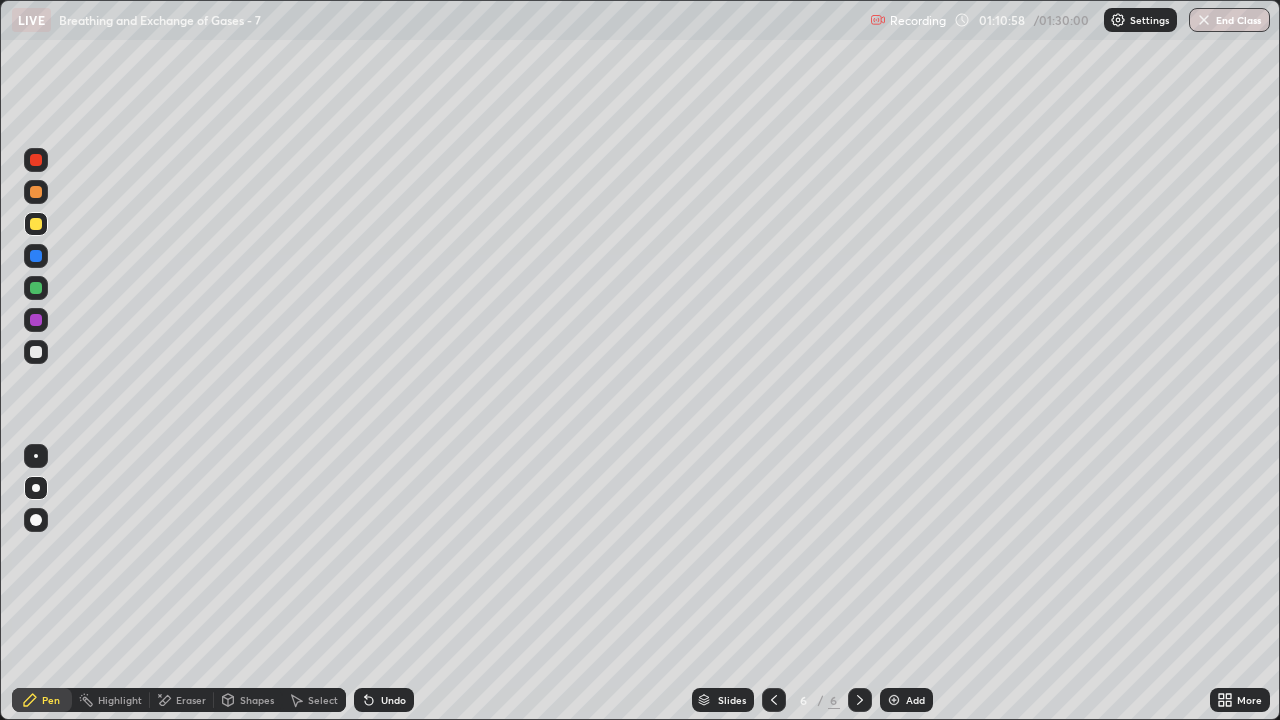 click on "Shapes" at bounding box center [257, 700] 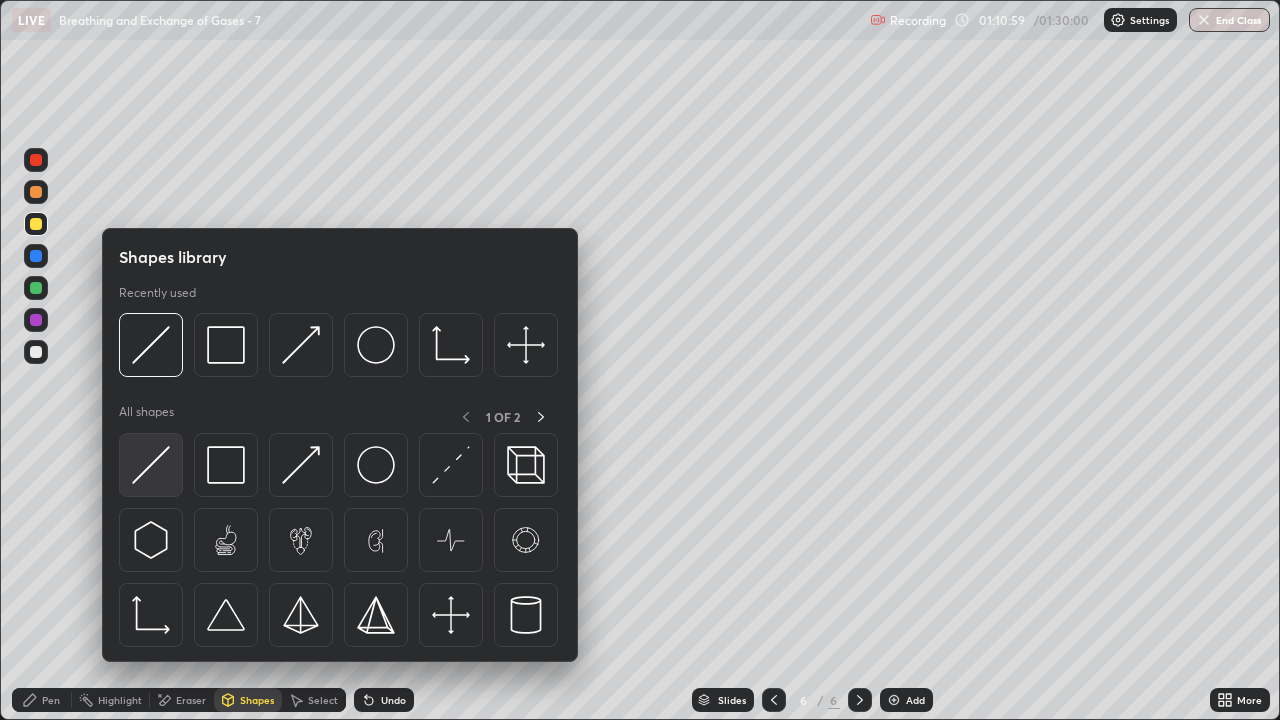 click at bounding box center [151, 465] 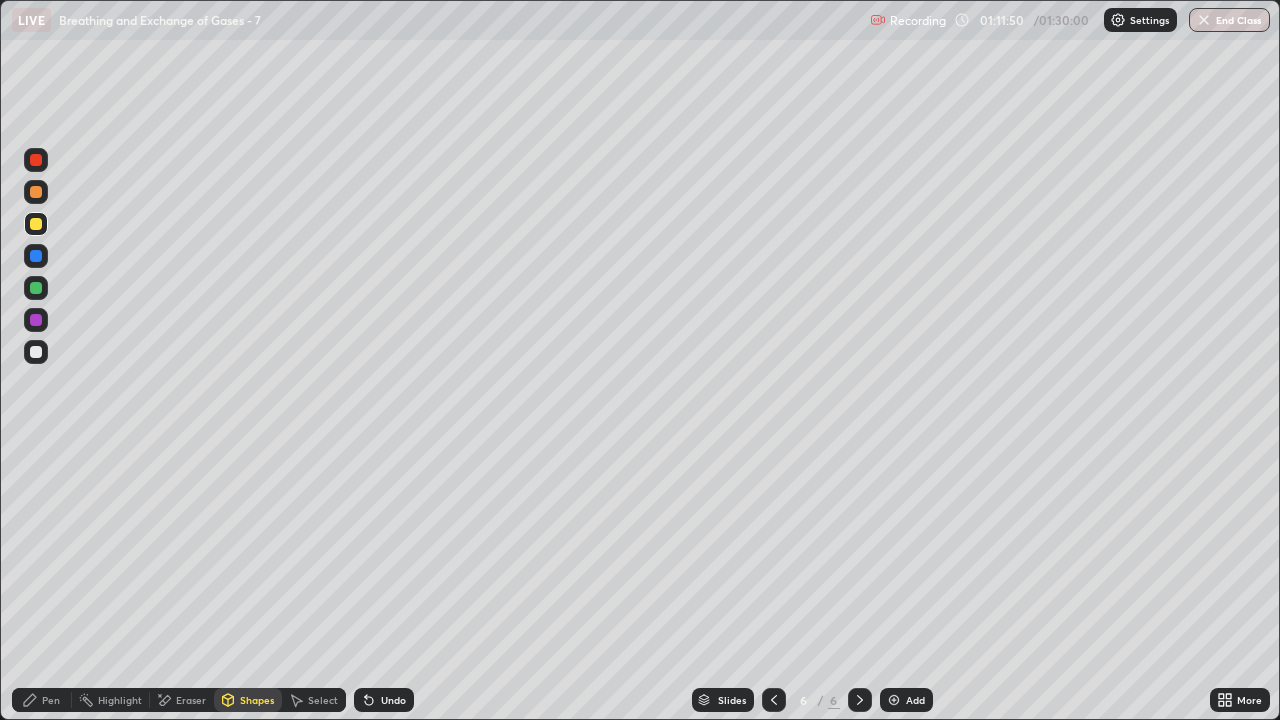 click on "Pen" at bounding box center (51, 700) 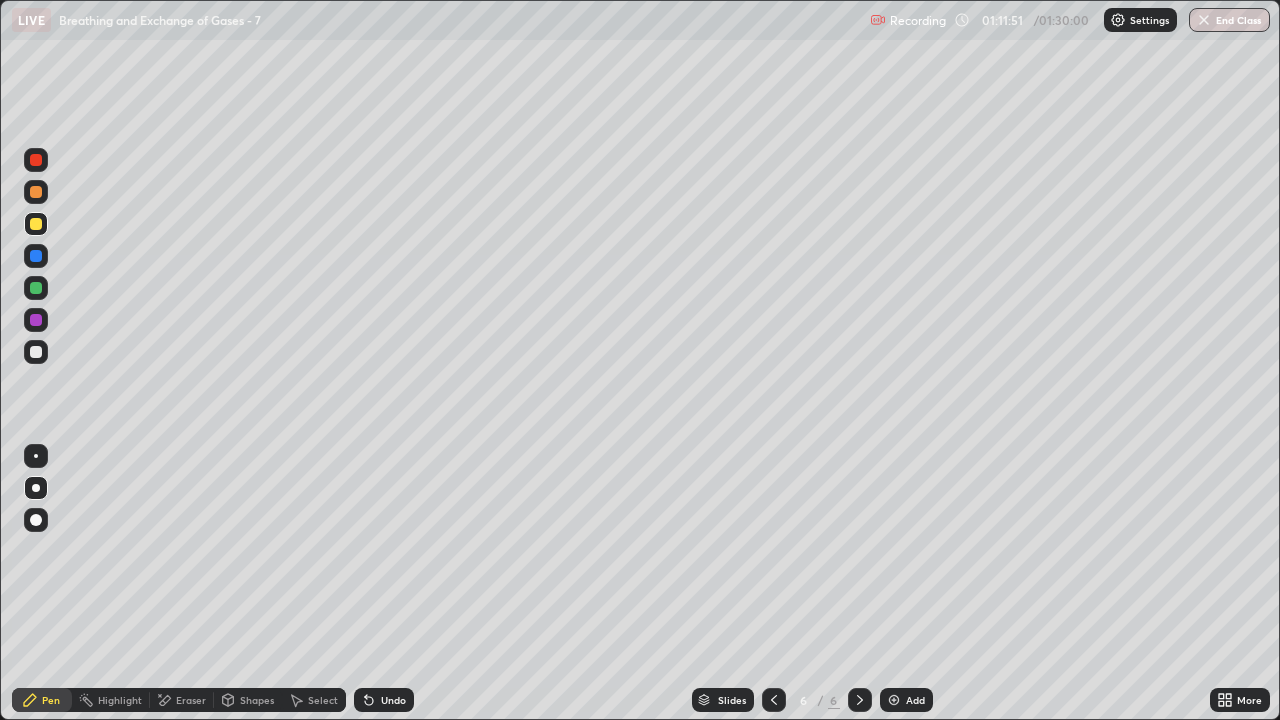 click at bounding box center [36, 224] 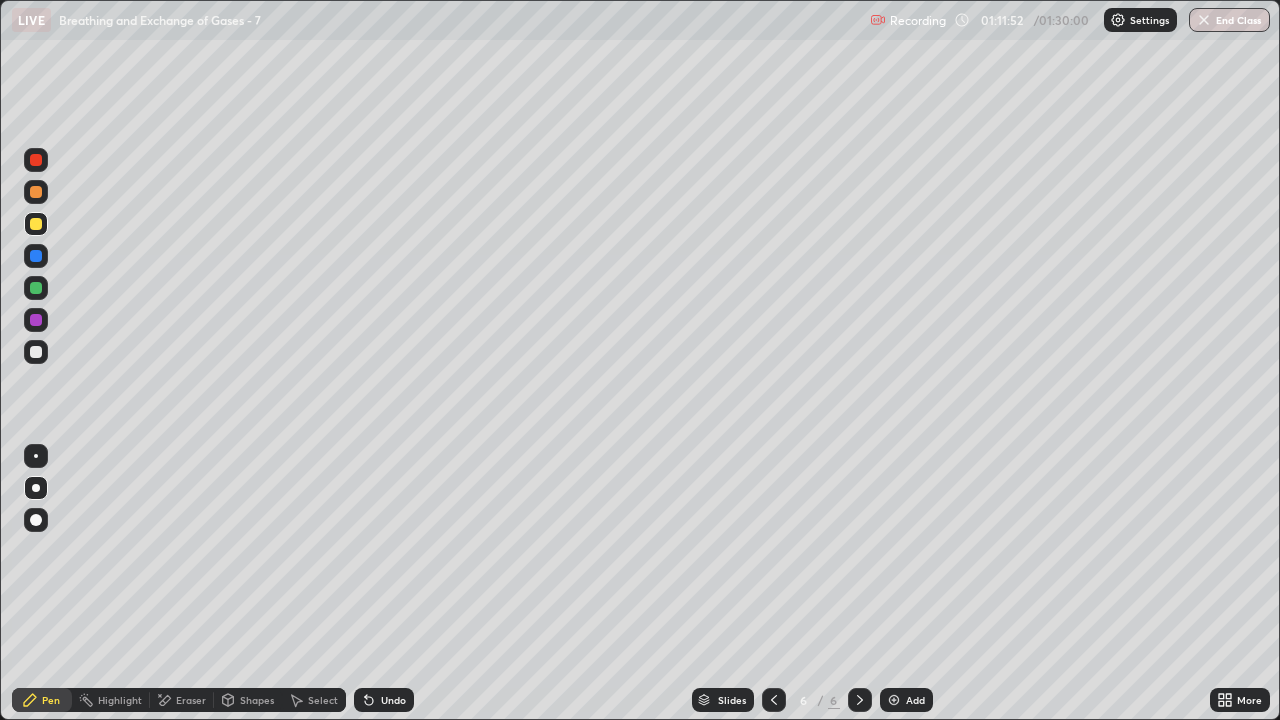 click on "Pen" at bounding box center (51, 700) 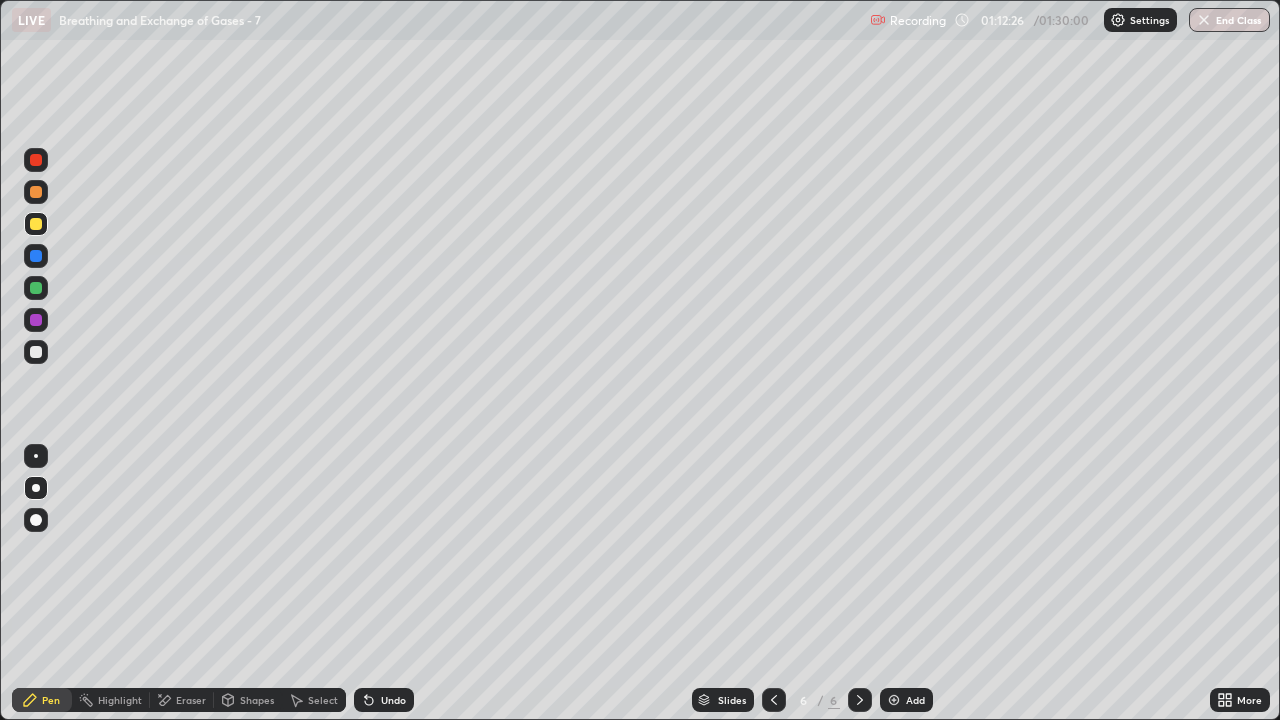 click at bounding box center (36, 352) 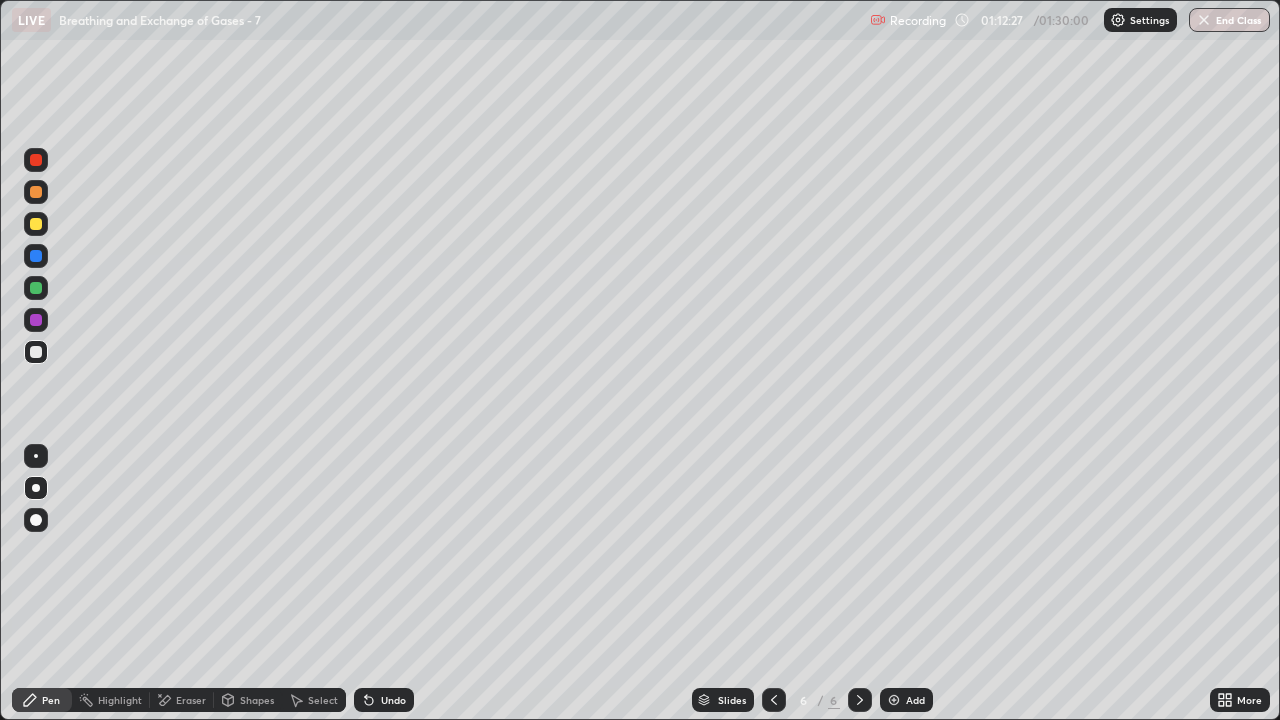 click on "Shapes" at bounding box center (257, 700) 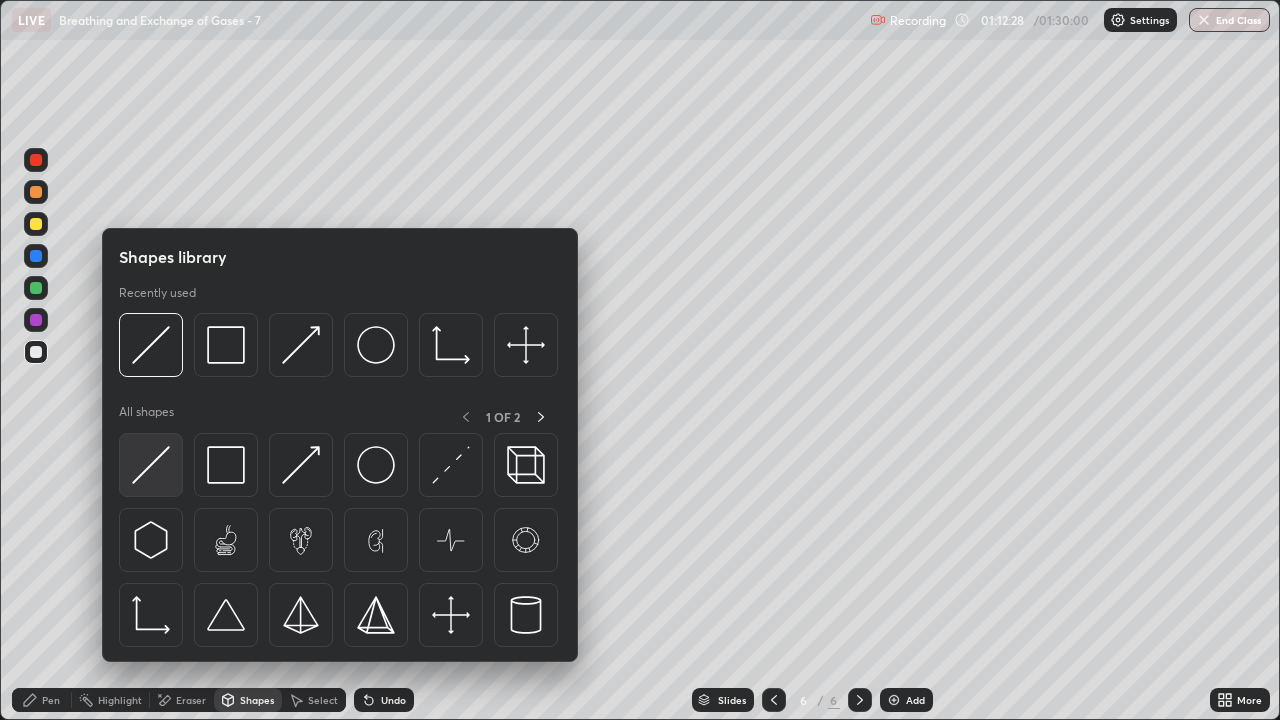 click at bounding box center (151, 465) 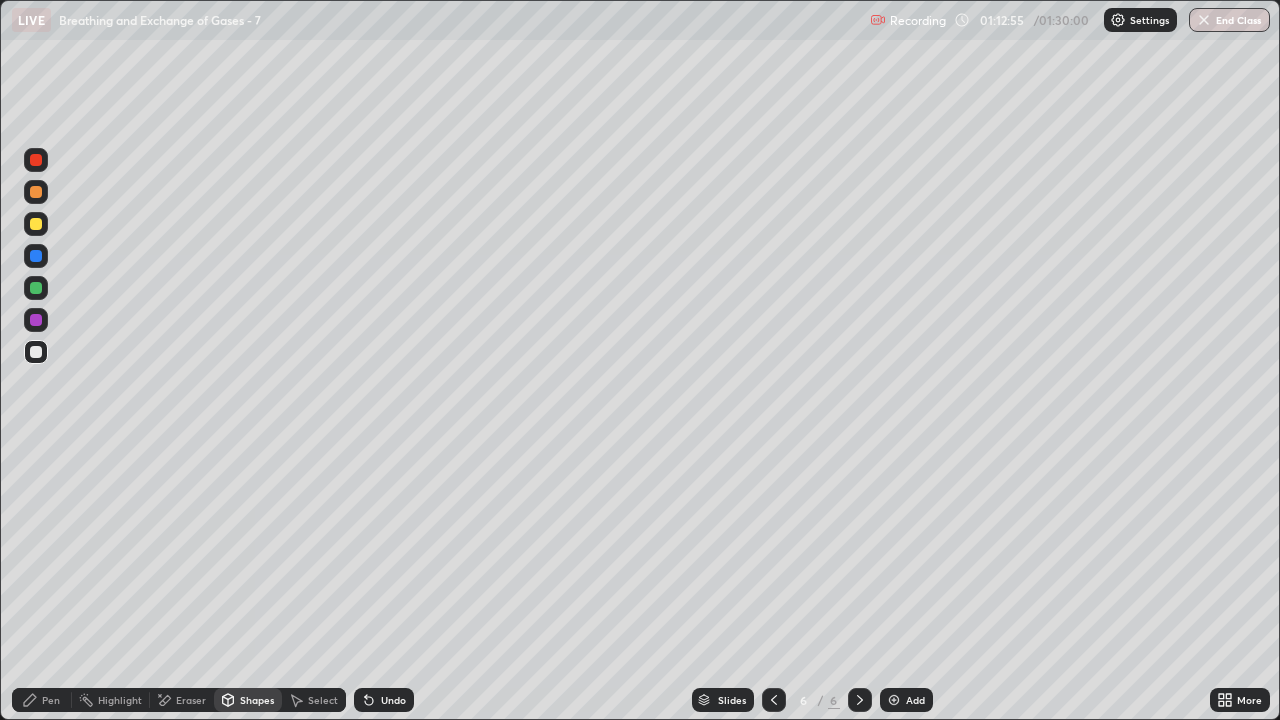 click on "Shapes" at bounding box center [257, 700] 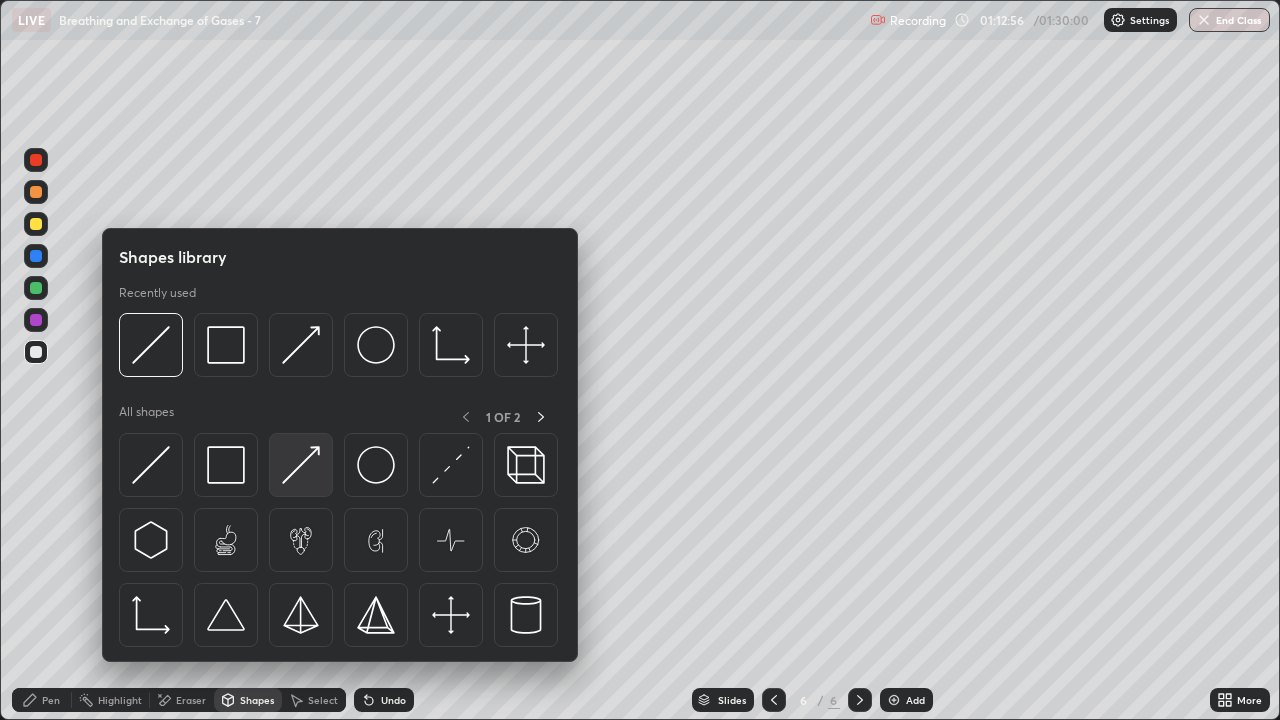 click at bounding box center [301, 465] 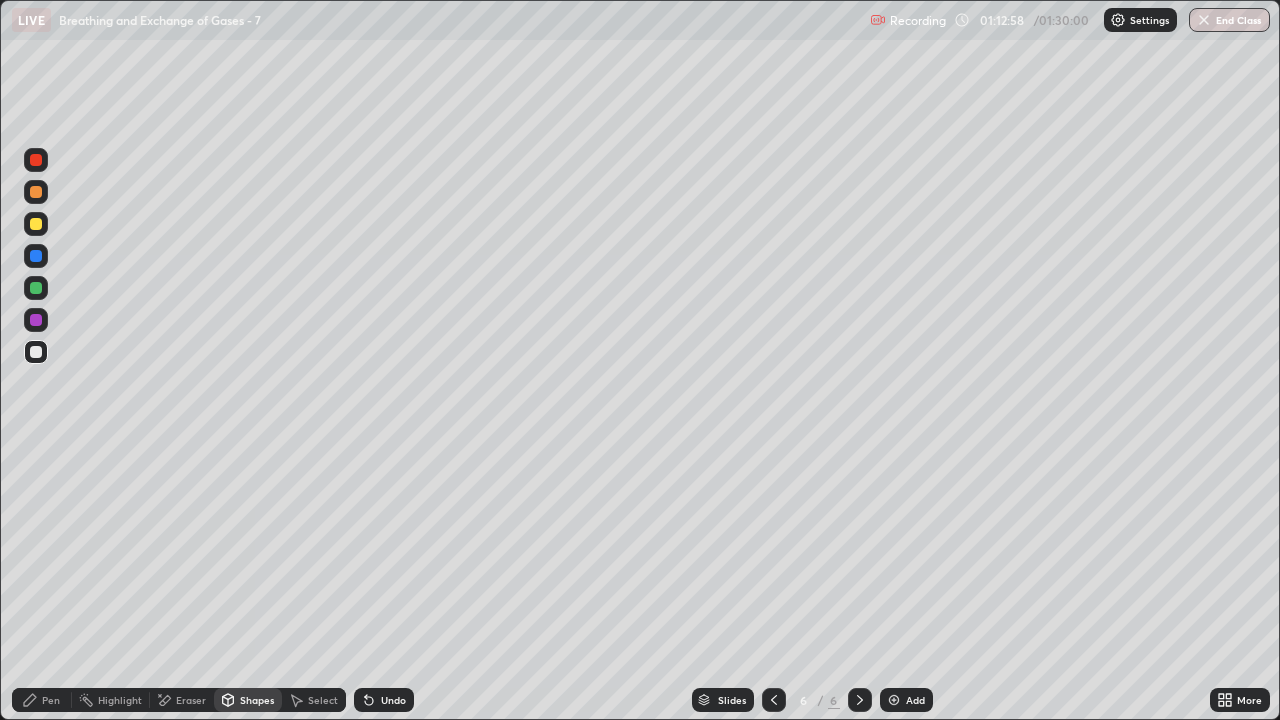 click on "Pen" at bounding box center [51, 700] 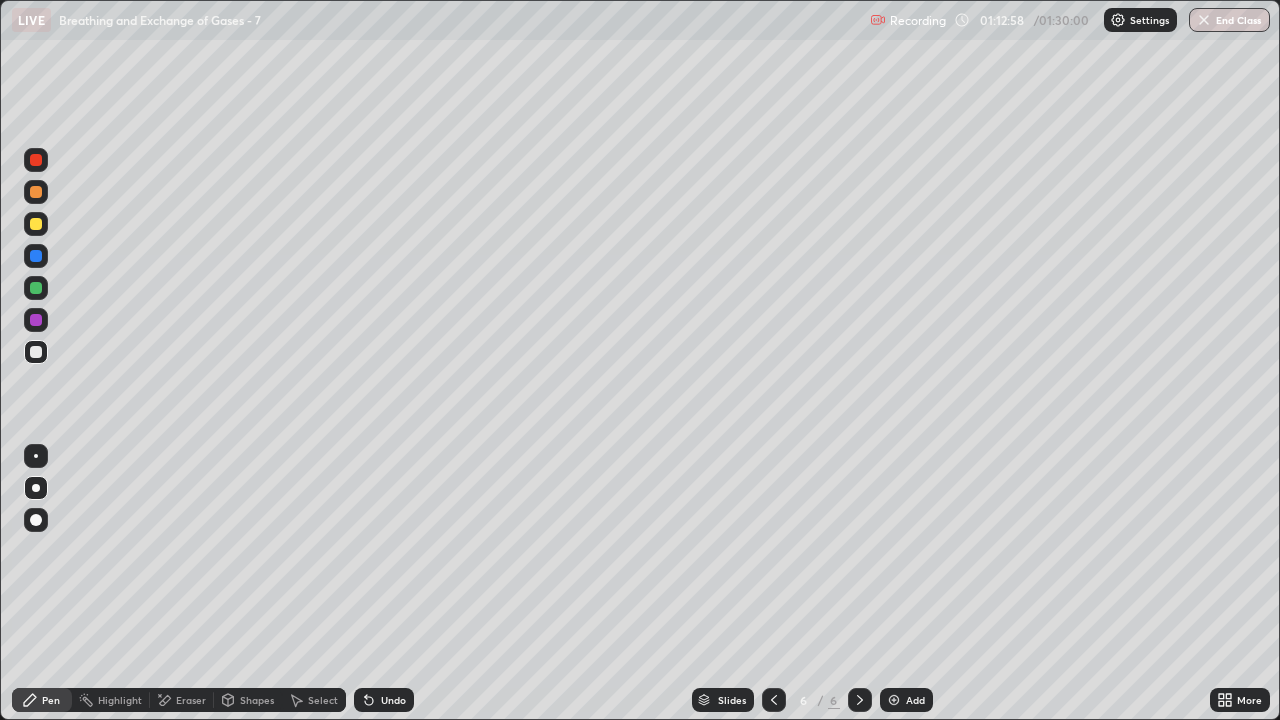 click on "Pen" at bounding box center [51, 700] 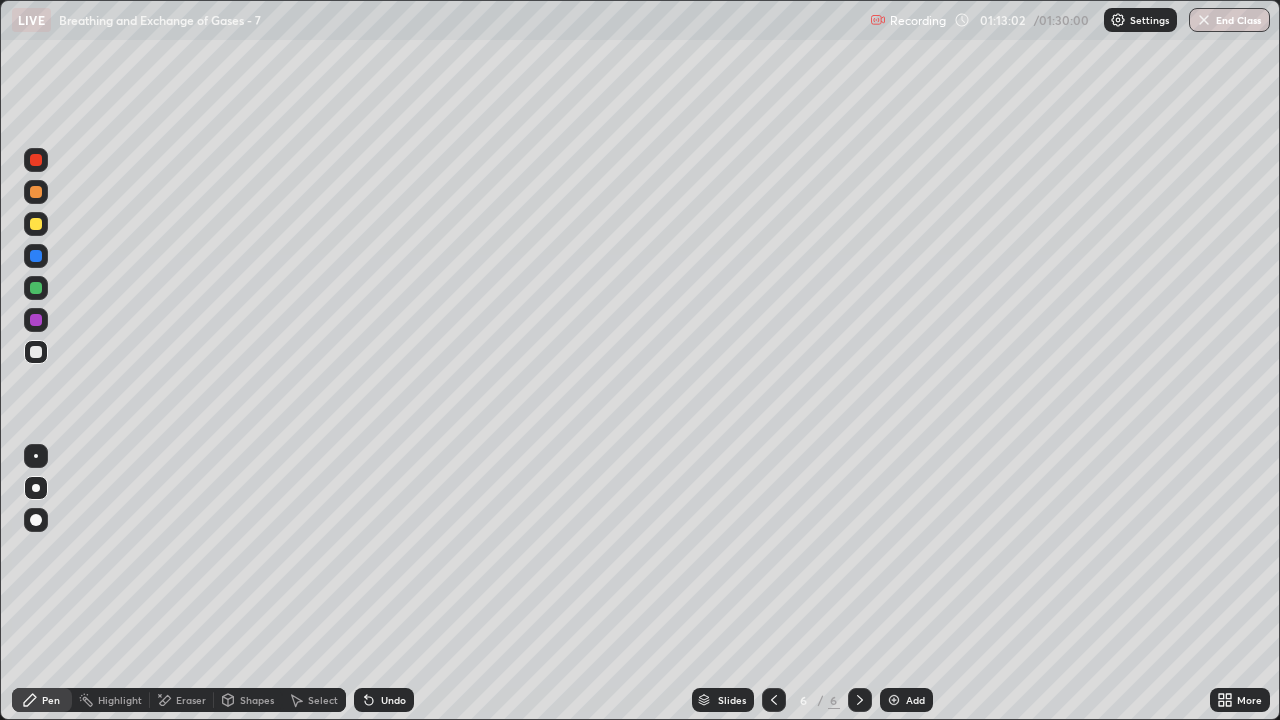 click at bounding box center (36, 224) 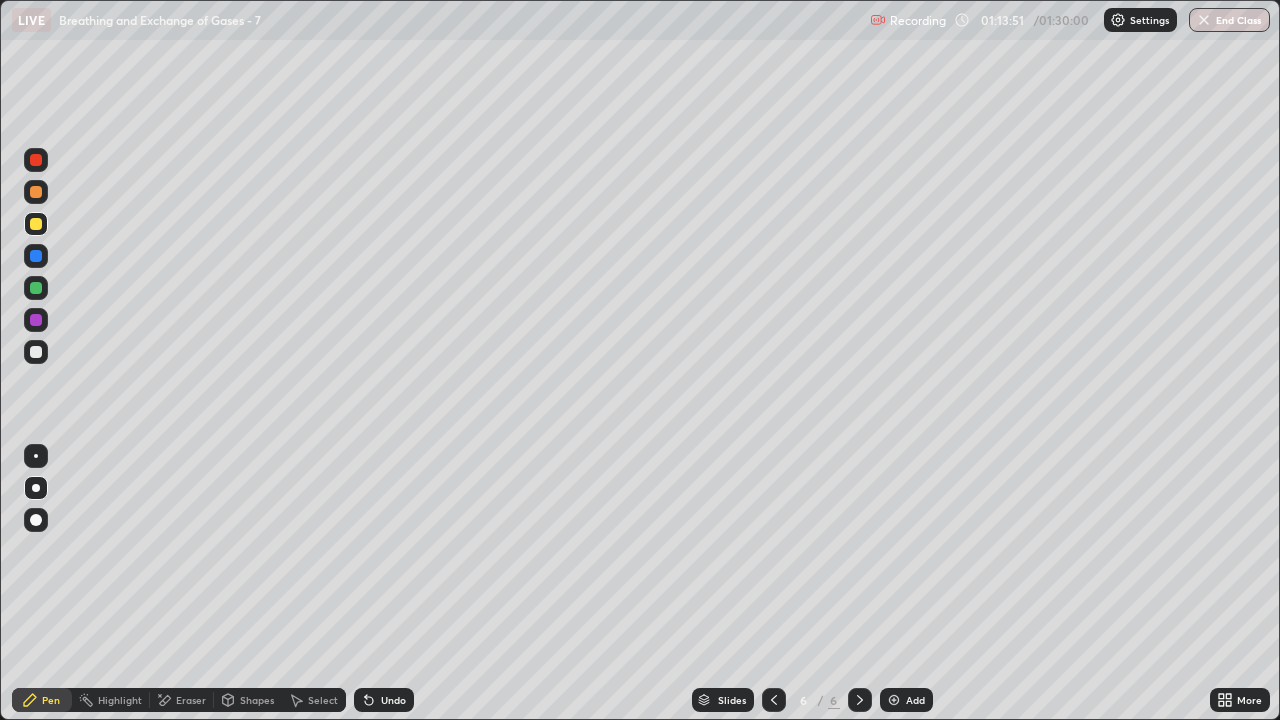 click at bounding box center [36, 352] 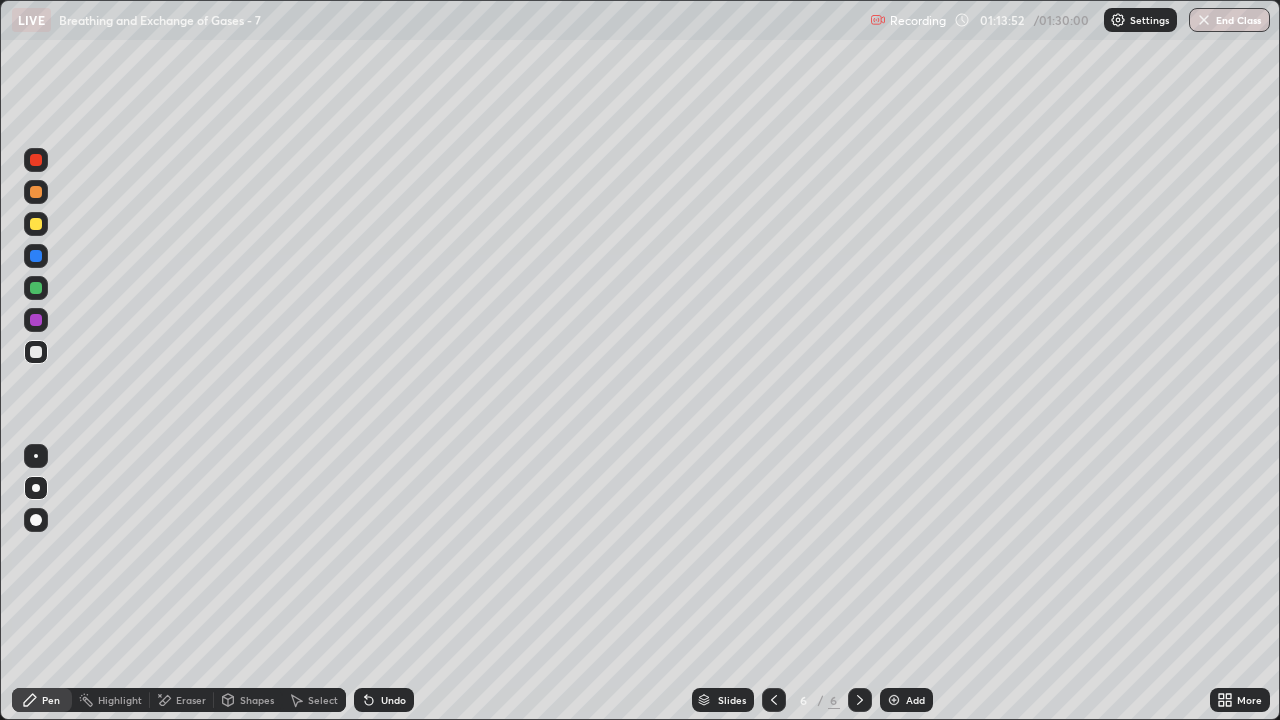 click on "Shapes" at bounding box center (257, 700) 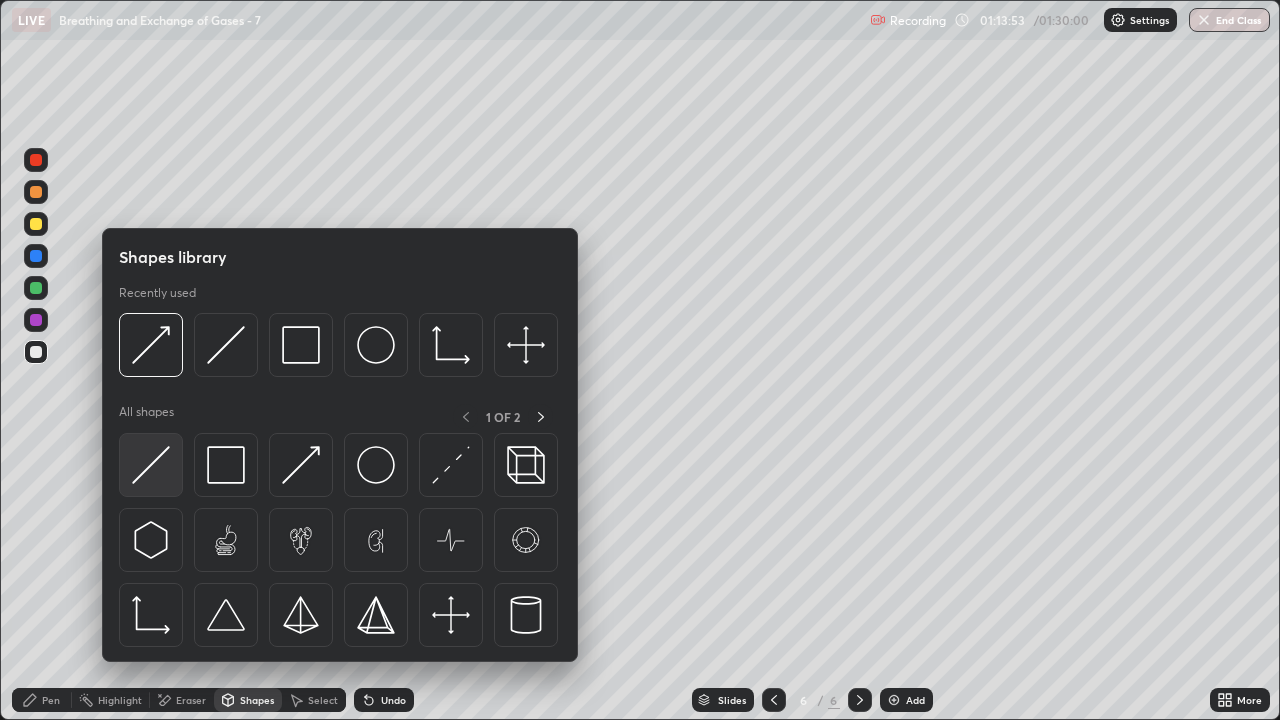 click at bounding box center [151, 465] 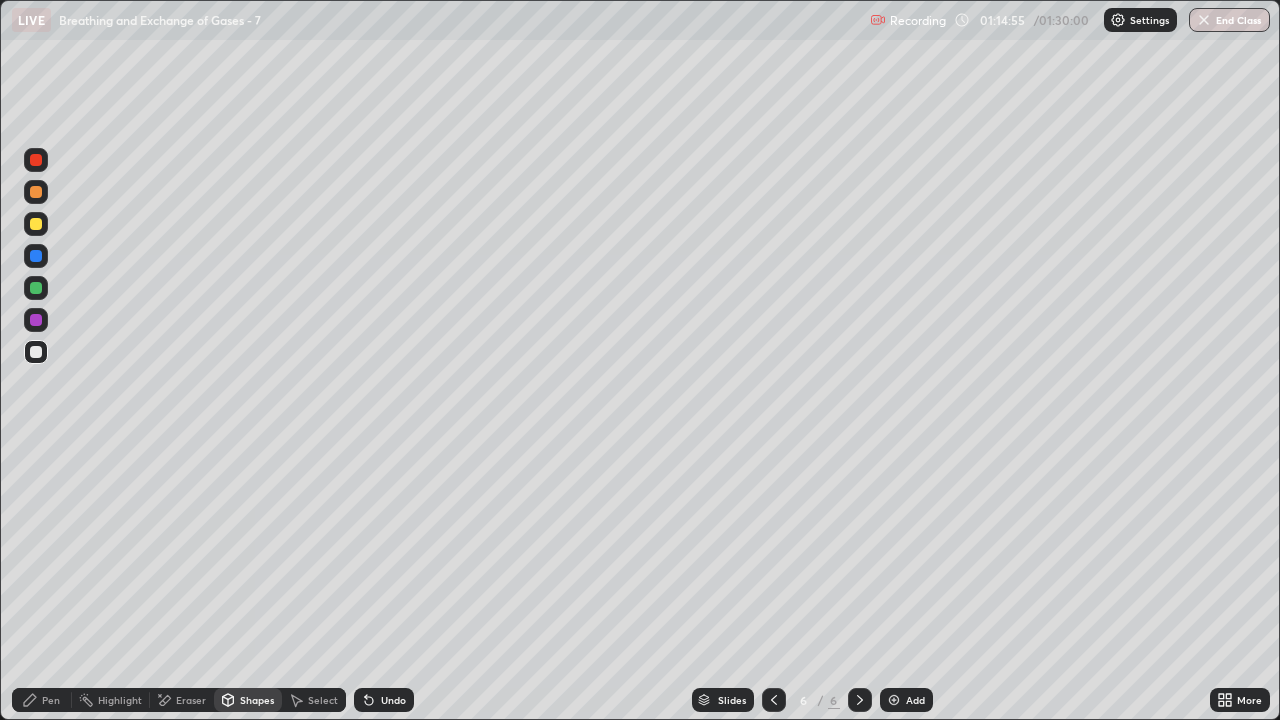 click 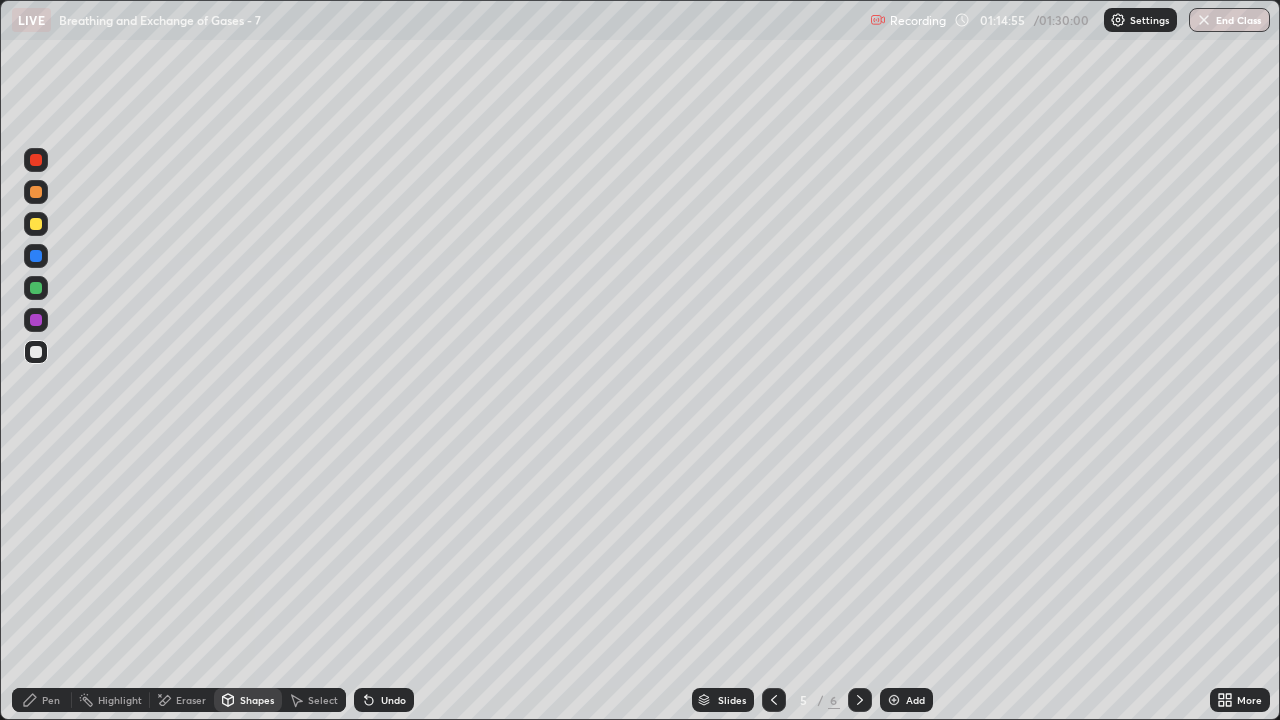 click 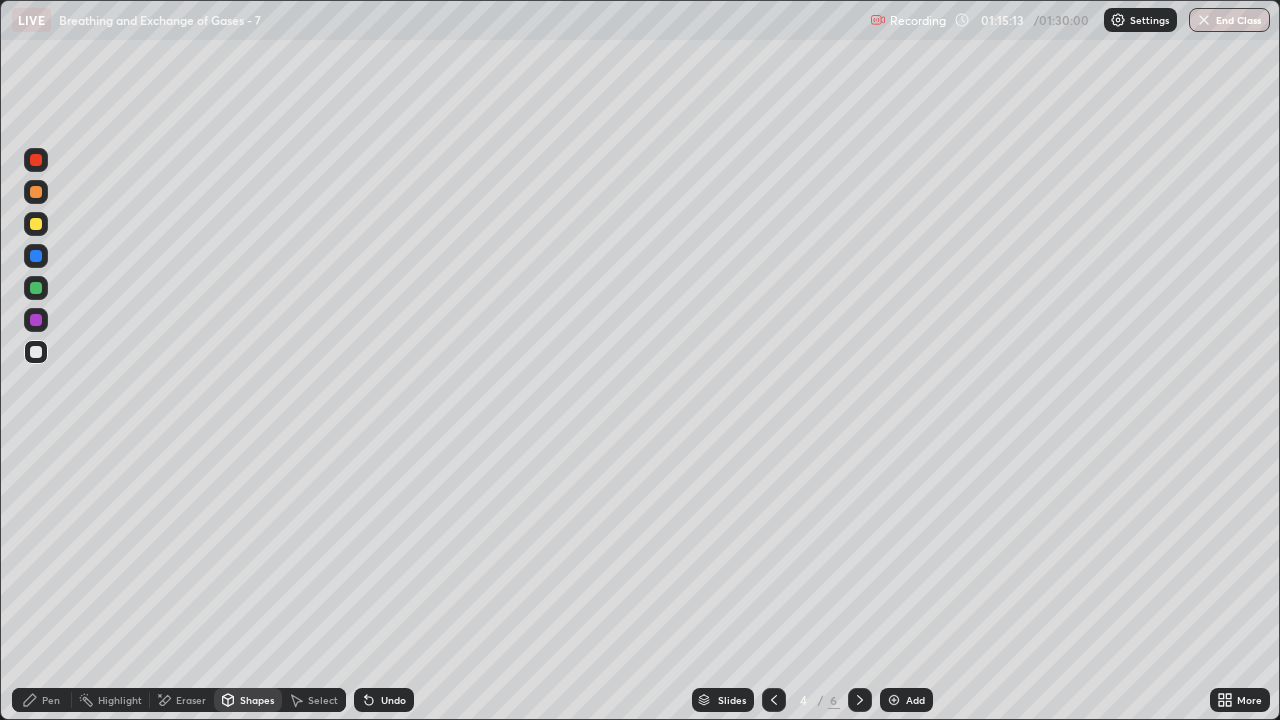 click 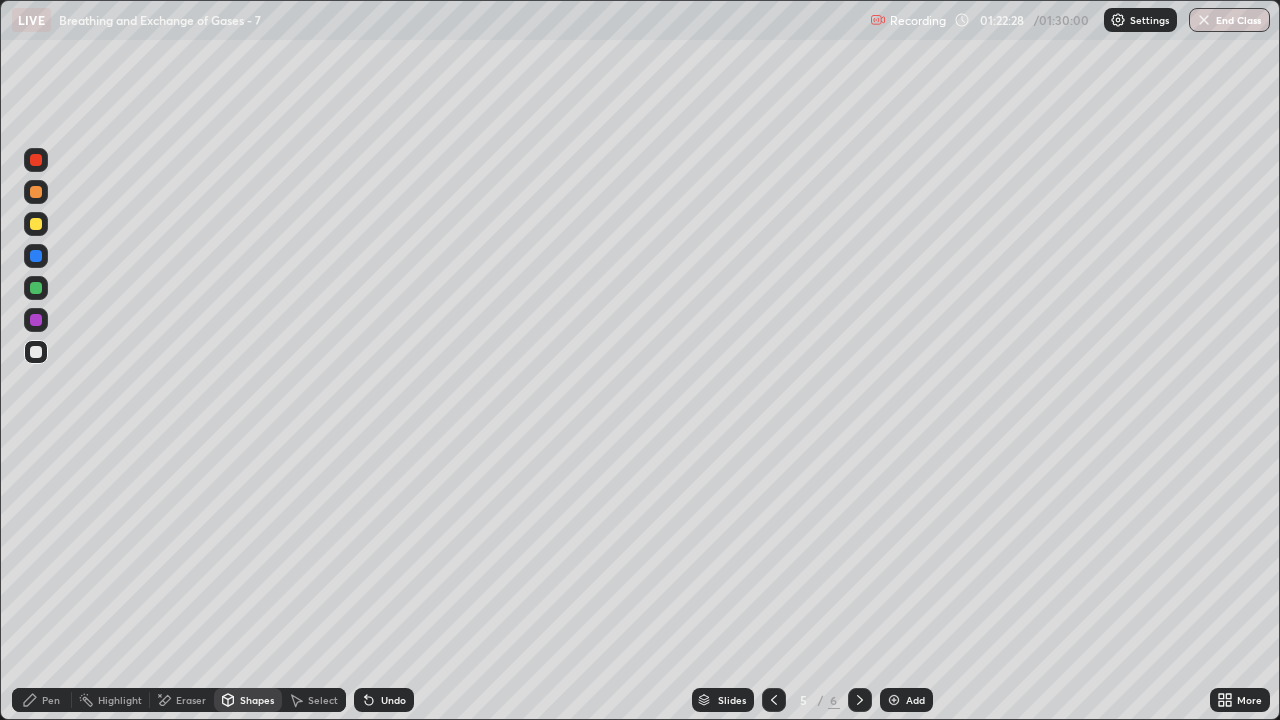 click 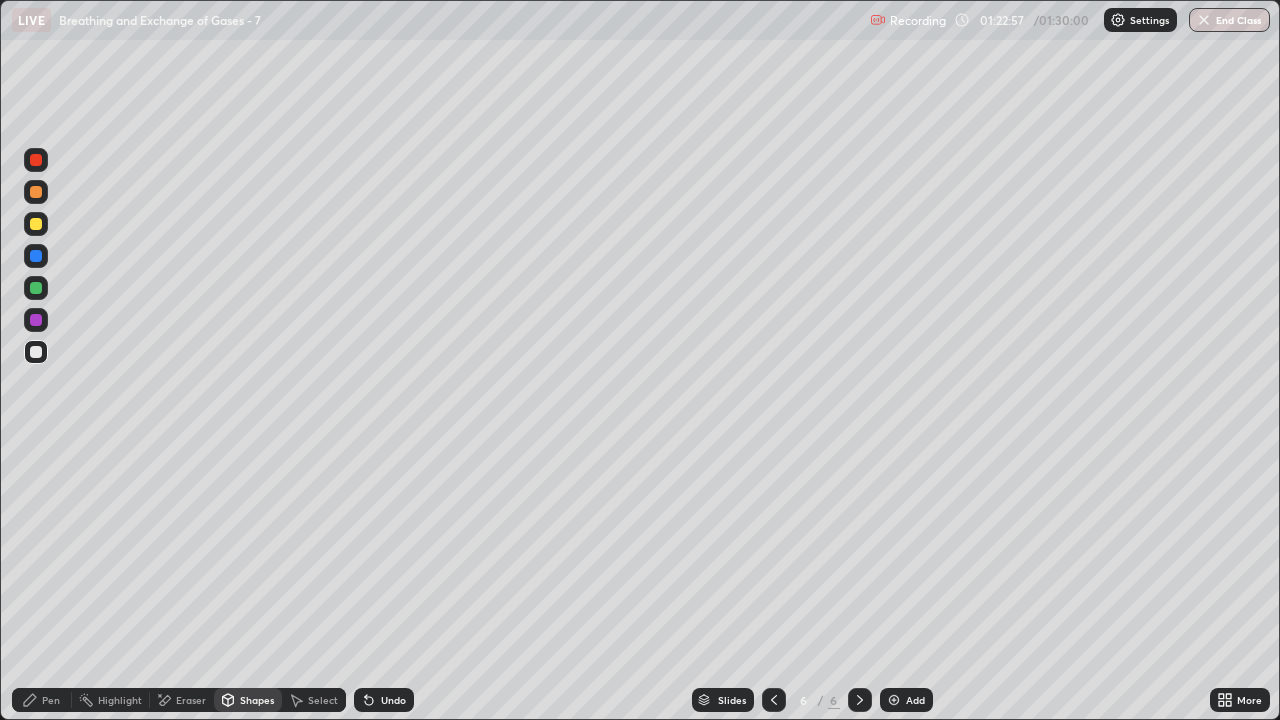 click on "Shapes" at bounding box center [257, 700] 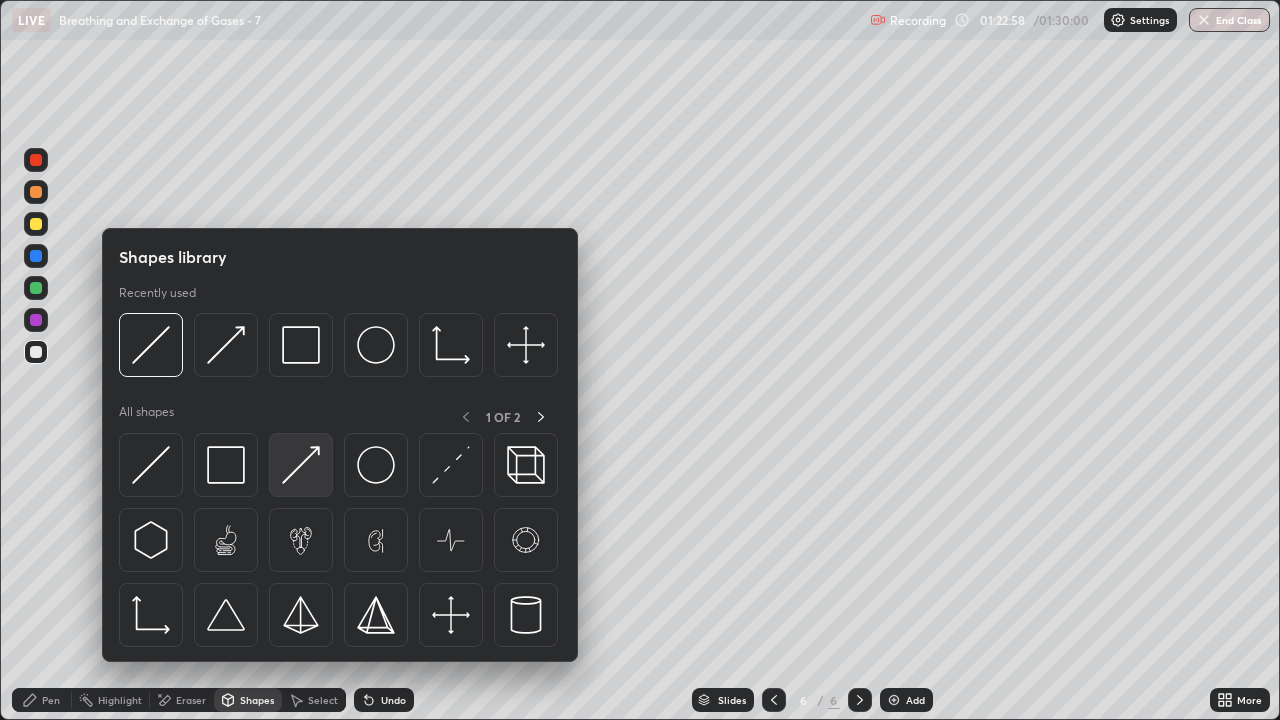 click at bounding box center [301, 465] 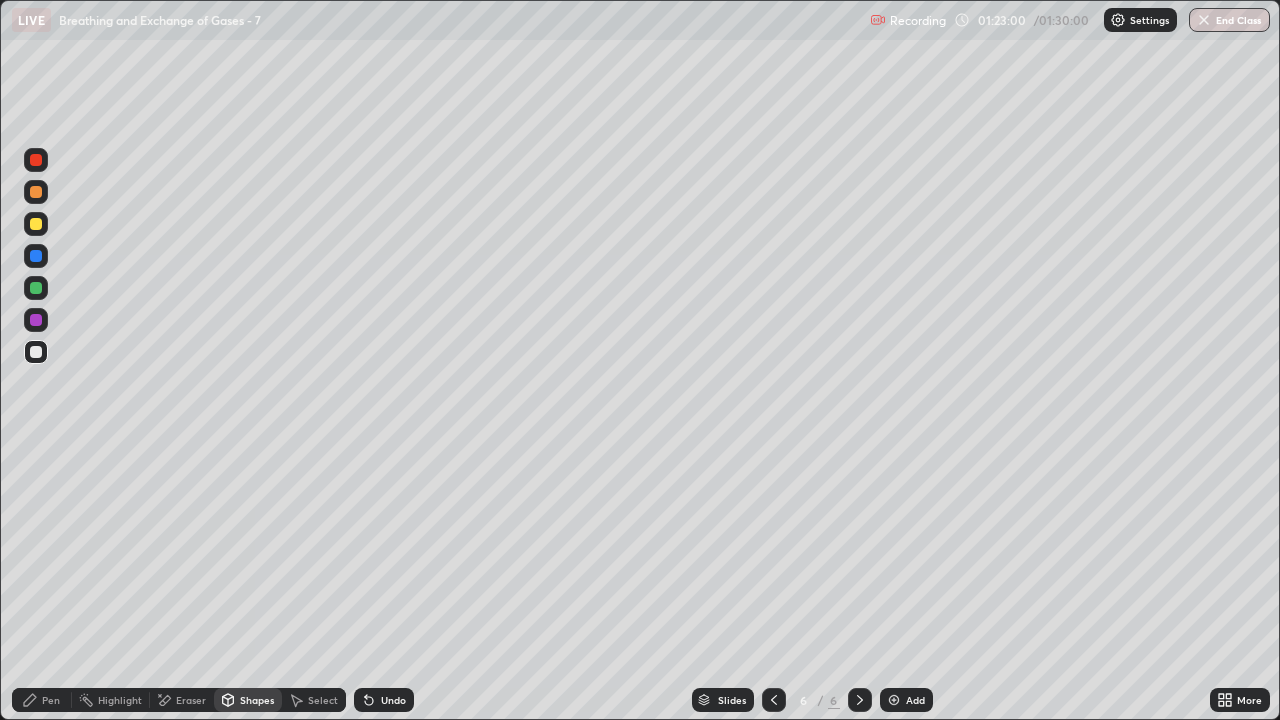 click at bounding box center (36, 352) 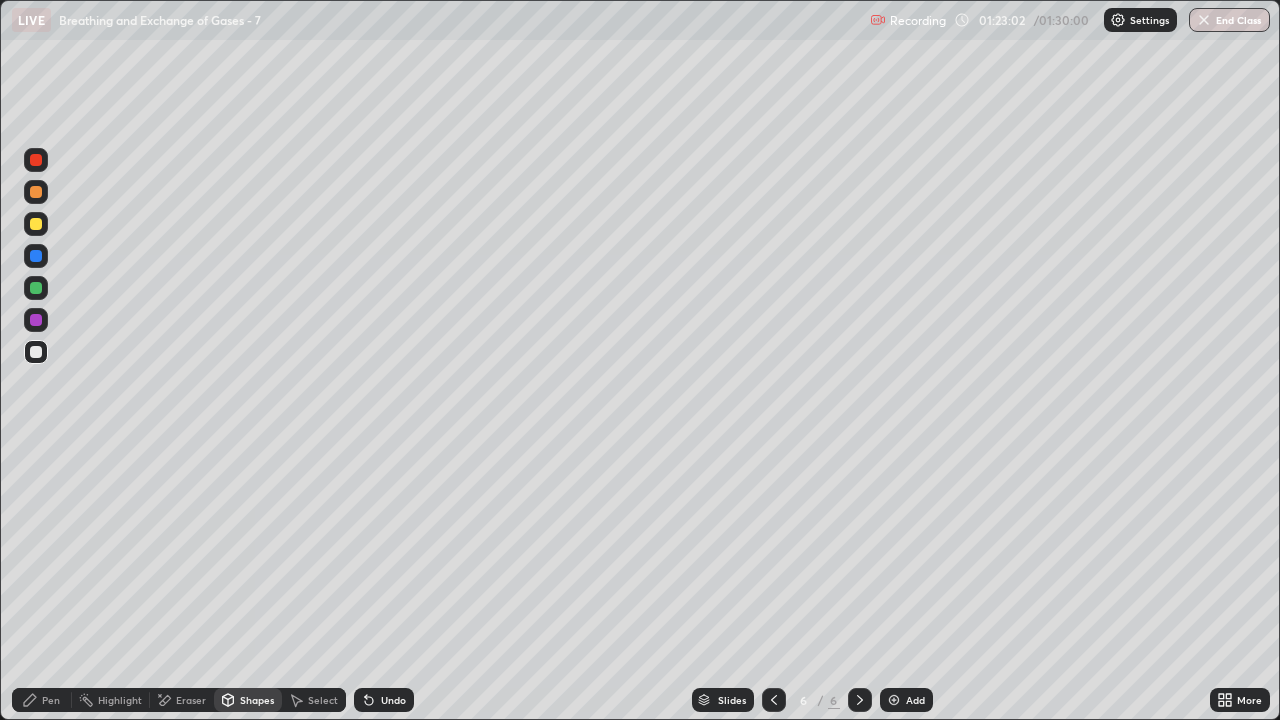 click on "Pen" at bounding box center (51, 700) 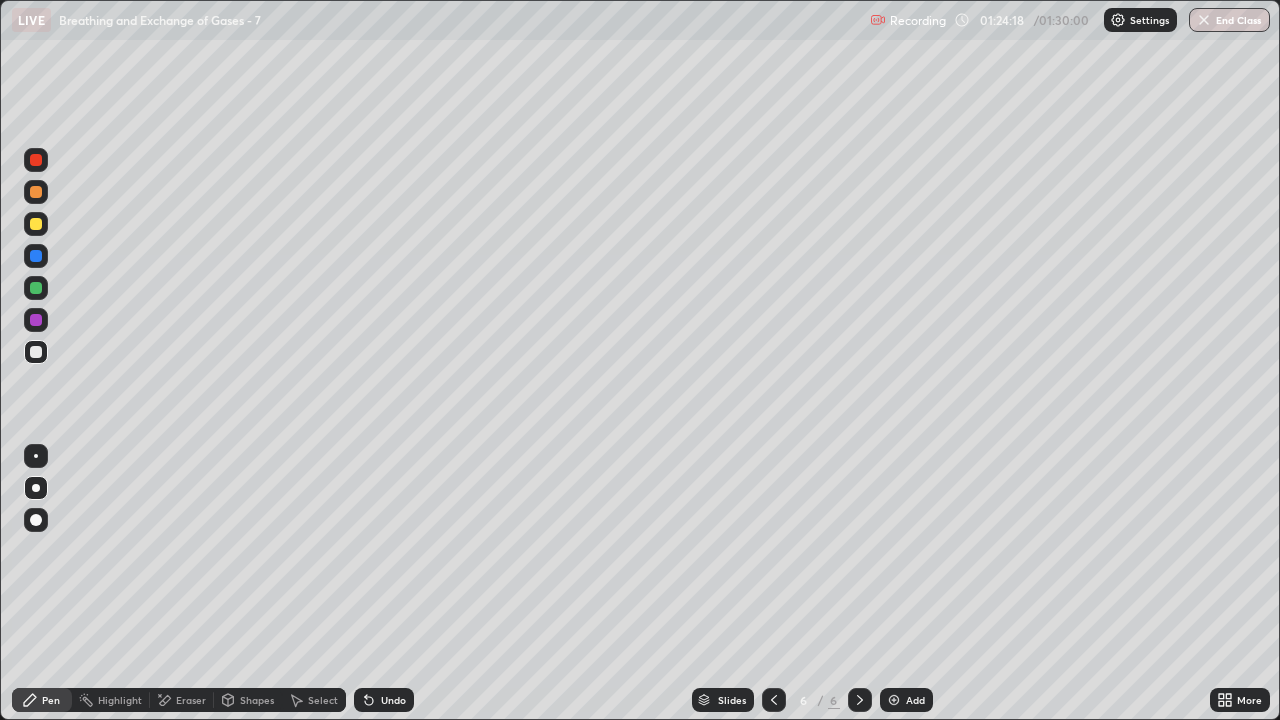 click at bounding box center (36, 224) 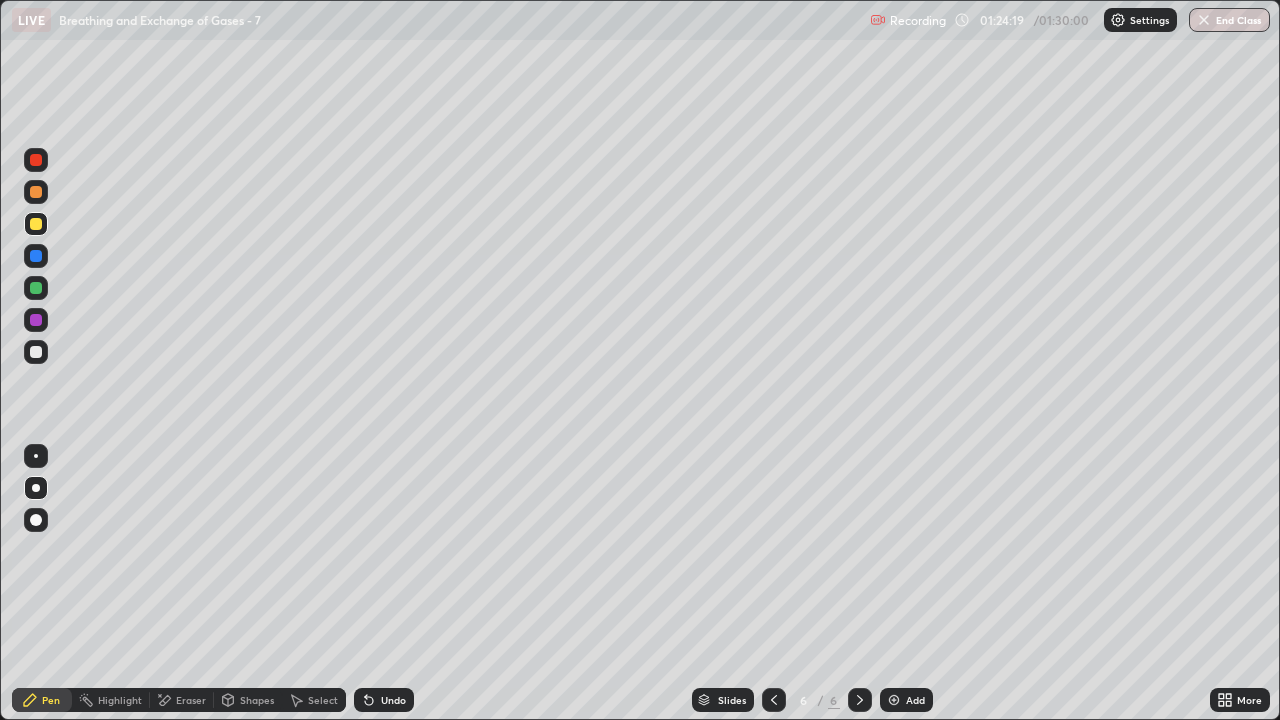 click on "Shapes" at bounding box center (257, 700) 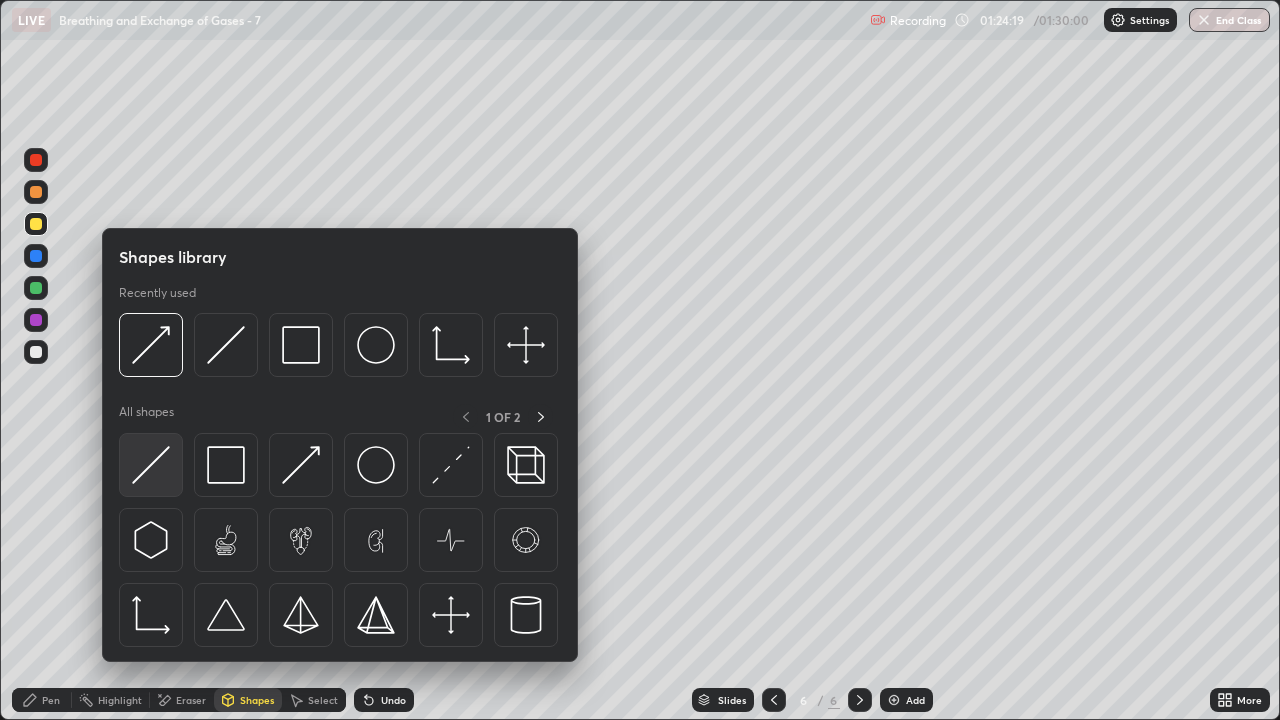 click at bounding box center (151, 465) 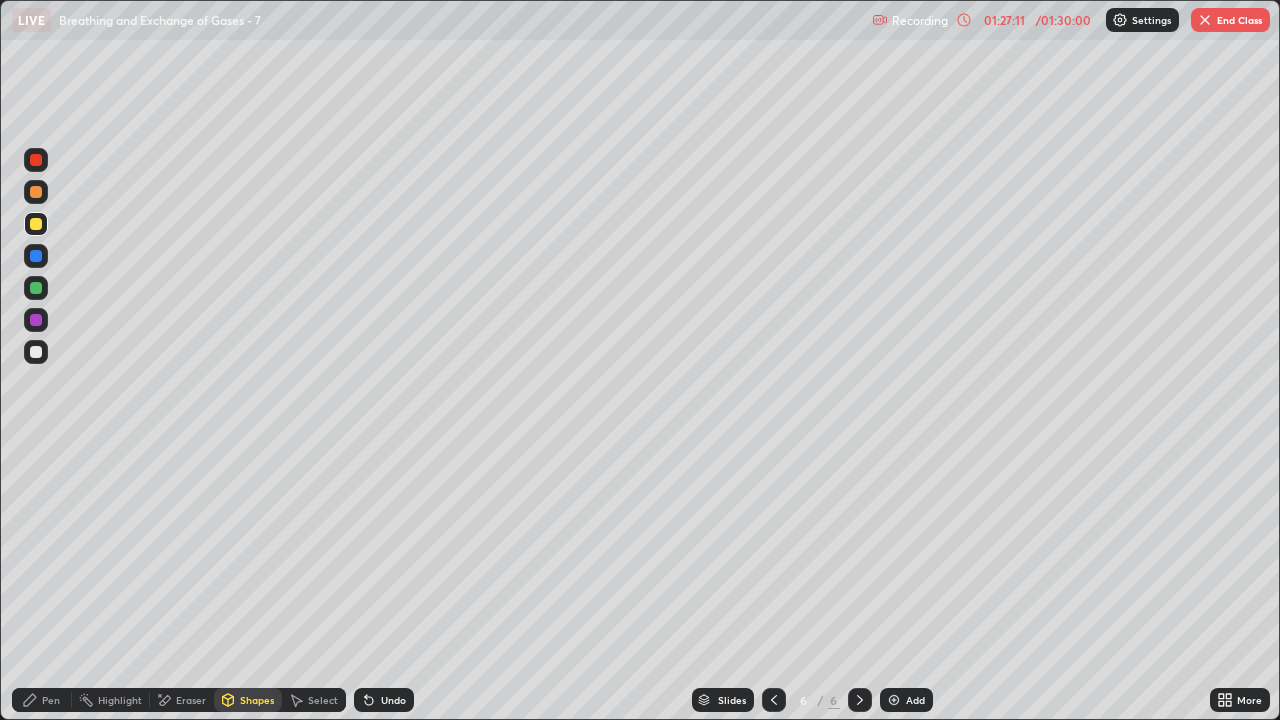 click at bounding box center [1205, 20] 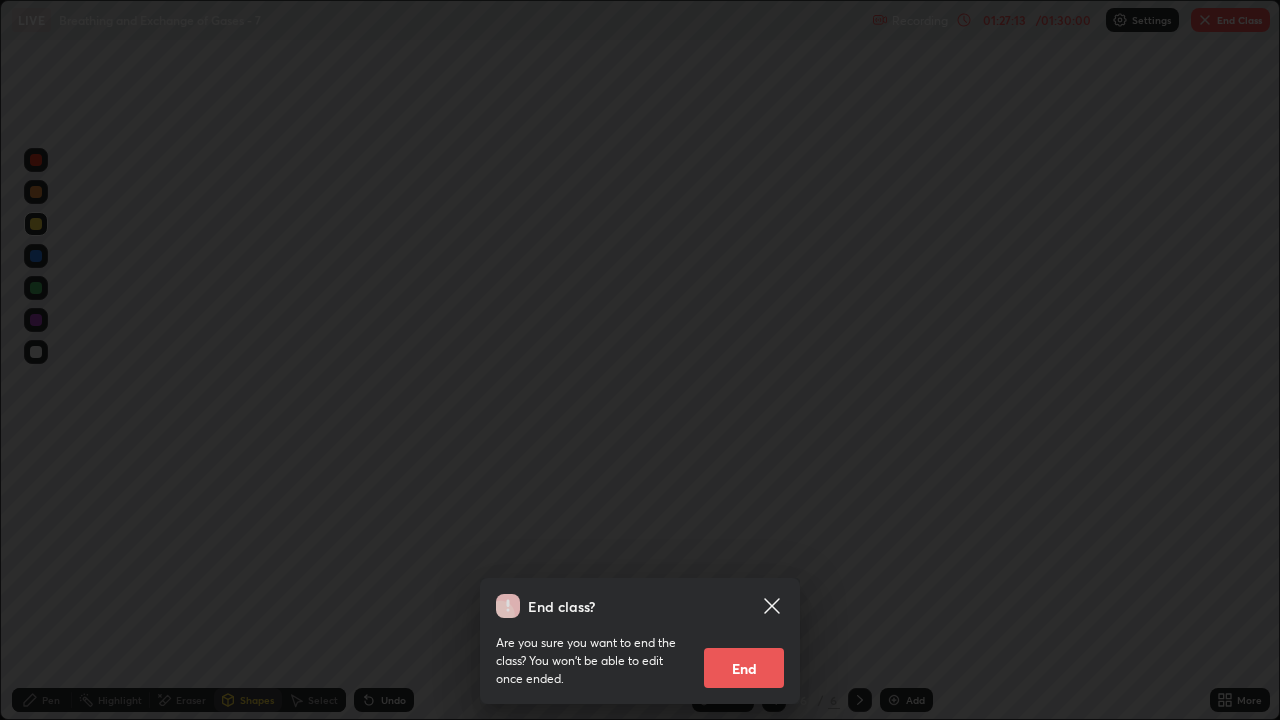 click on "End" at bounding box center [744, 668] 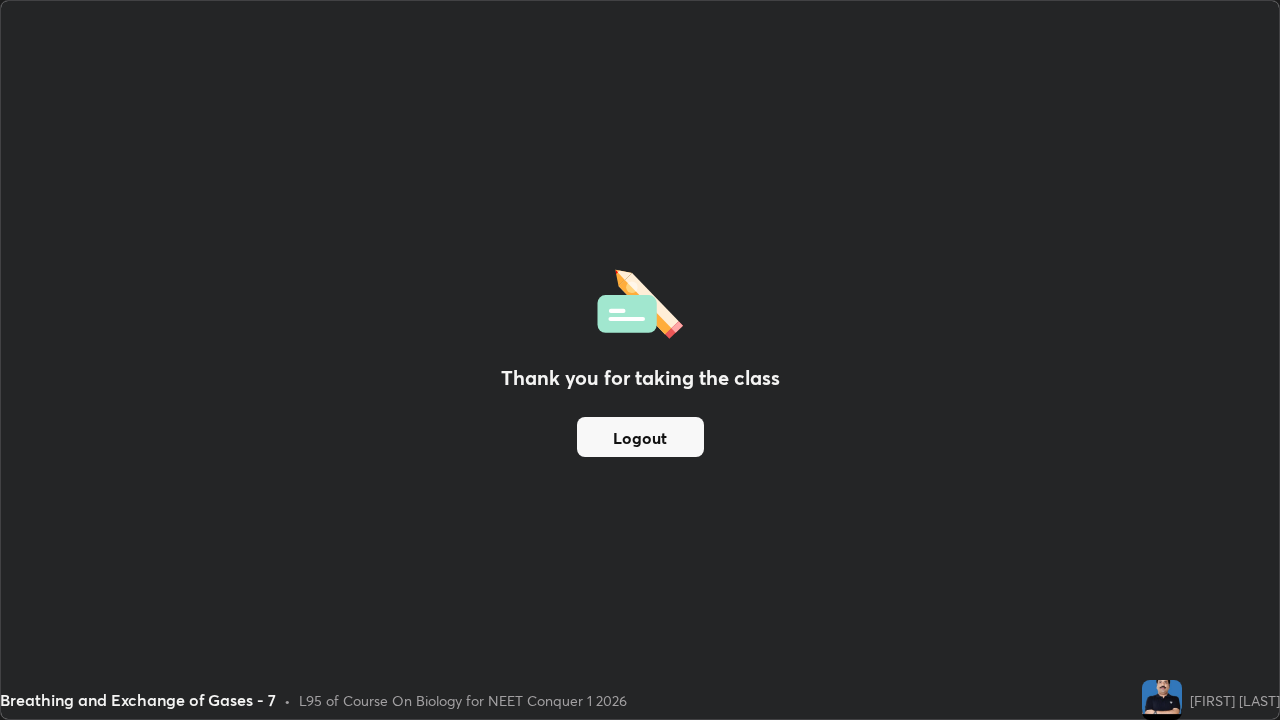 click on "Logout" at bounding box center (640, 437) 